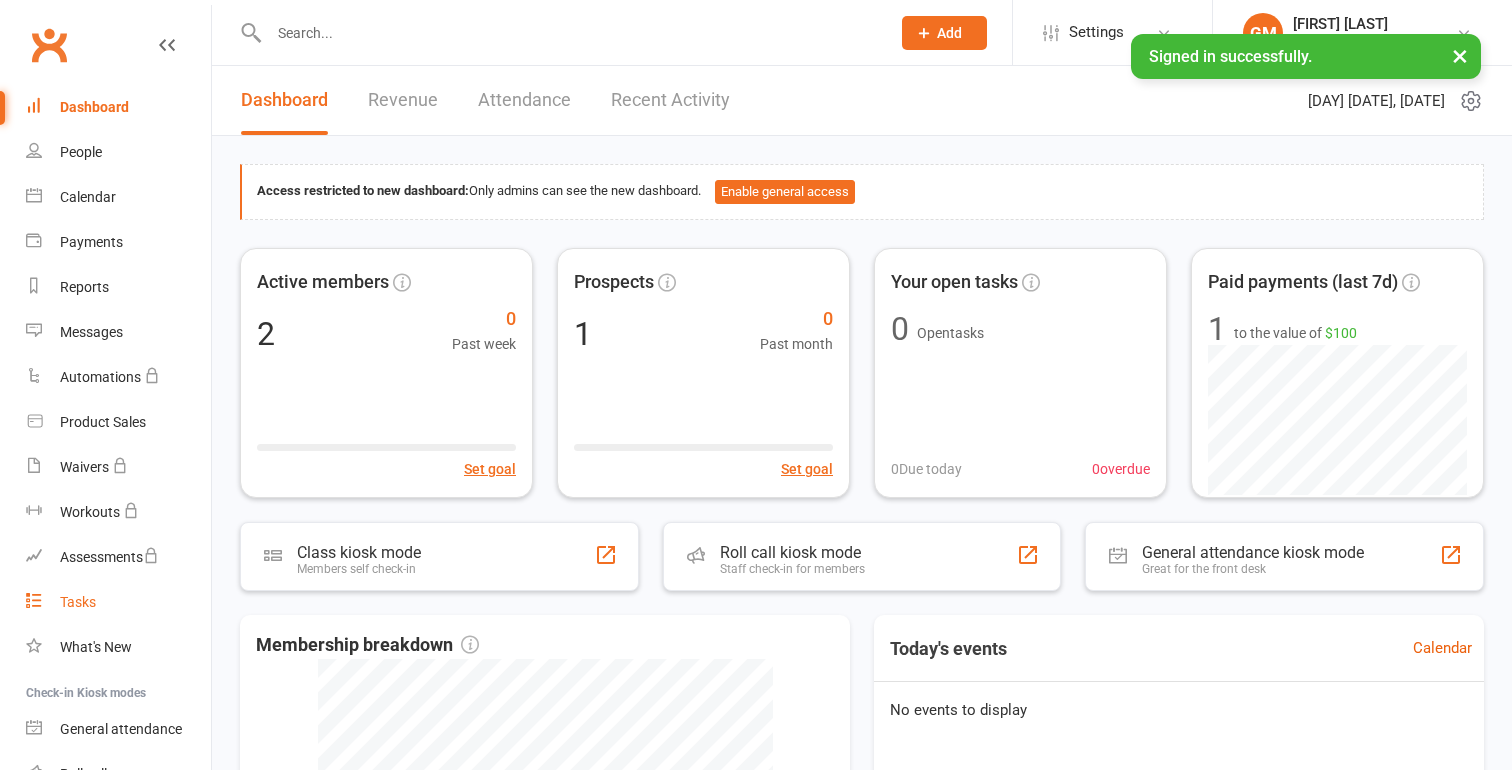 scroll, scrollTop: 0, scrollLeft: 0, axis: both 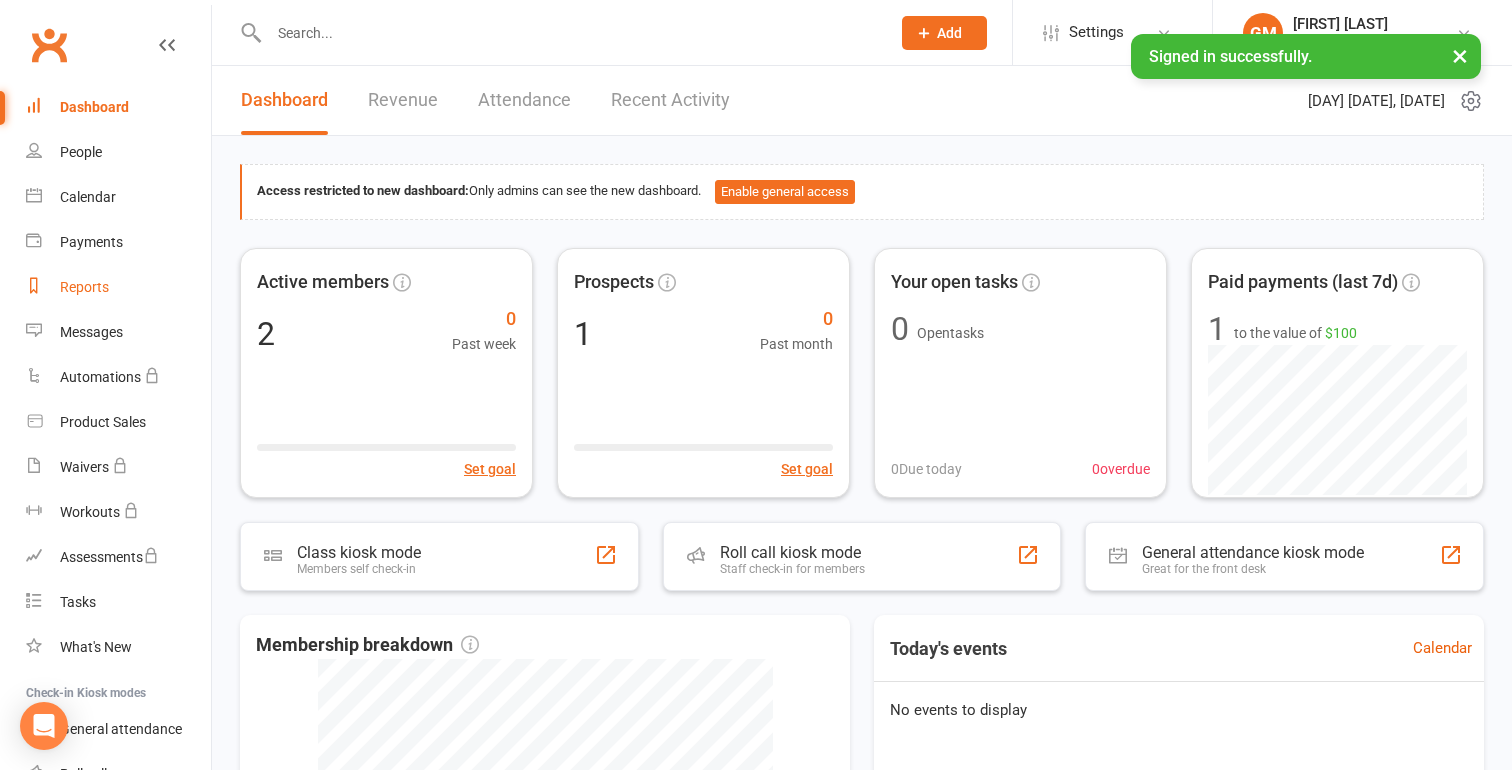 click on "Reports" at bounding box center [84, 287] 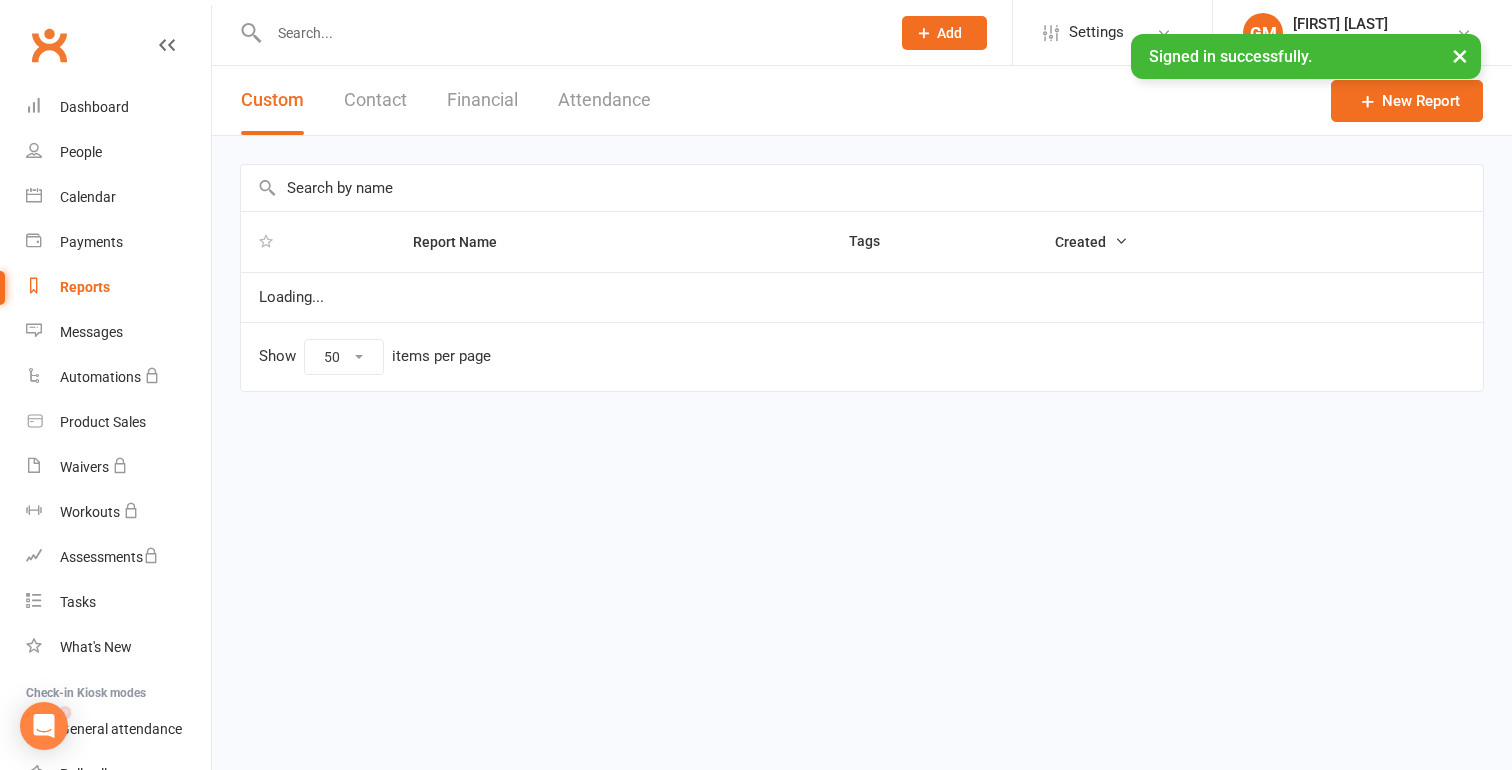 scroll, scrollTop: 0, scrollLeft: 0, axis: both 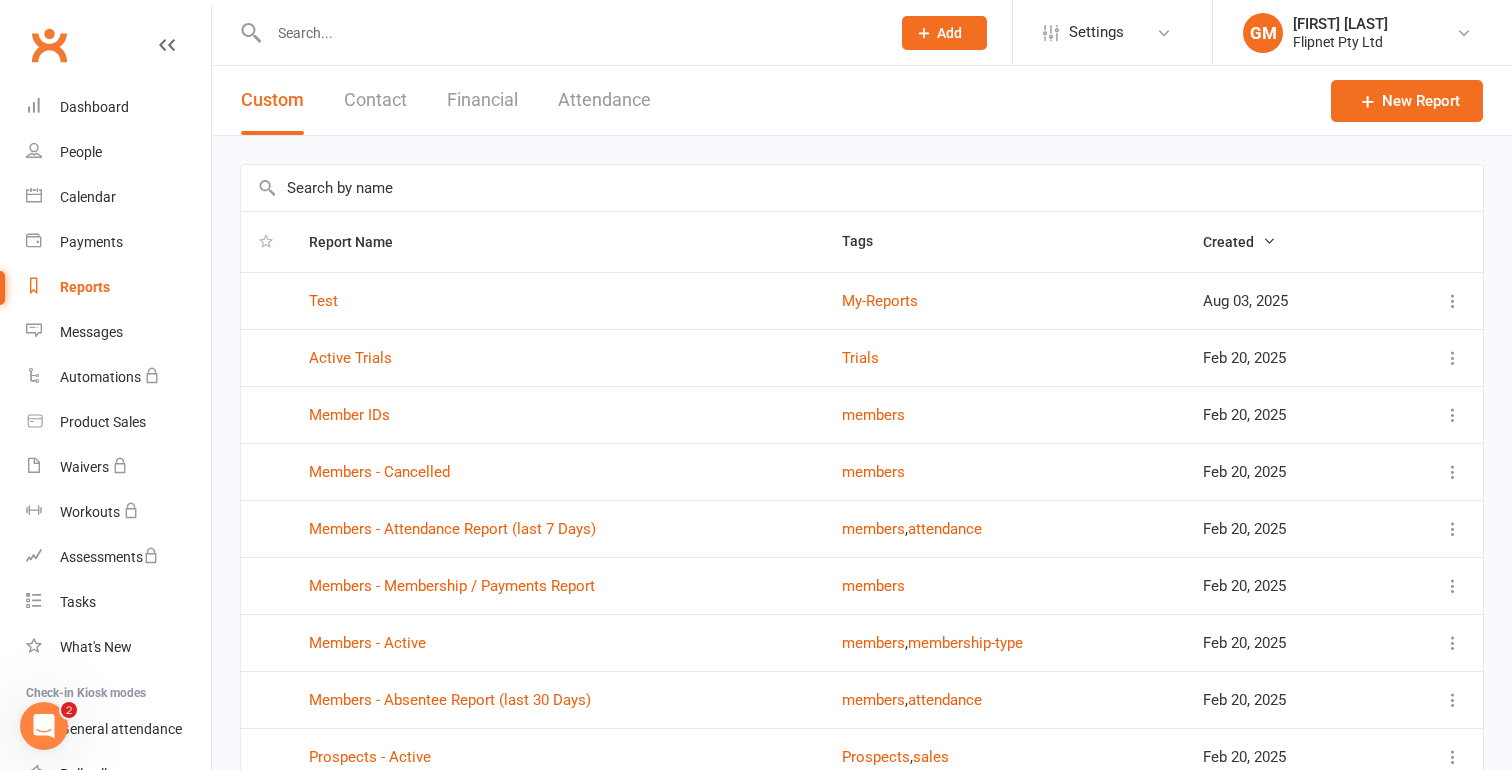 click on "Contact" at bounding box center (375, 100) 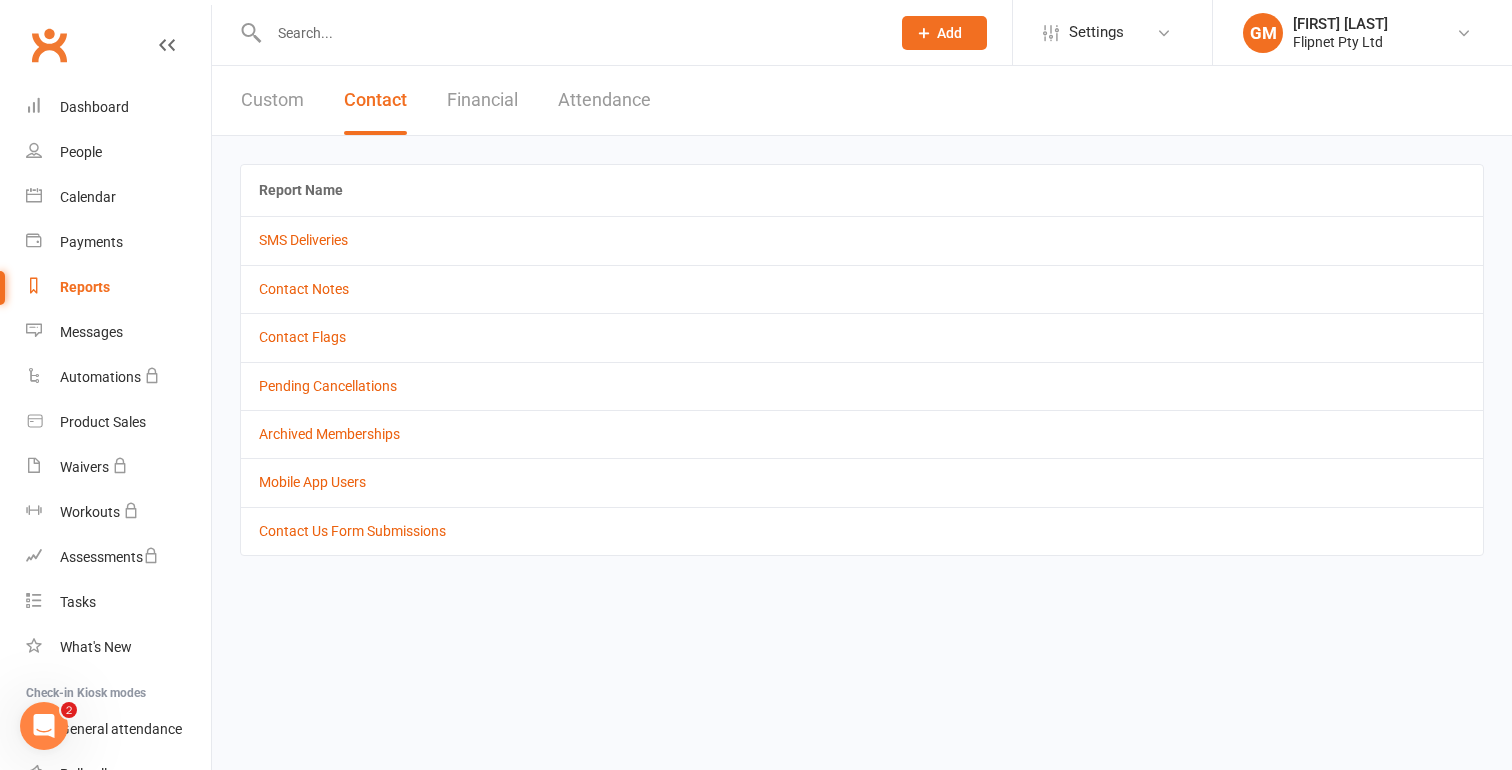click on "Custom" at bounding box center [272, 100] 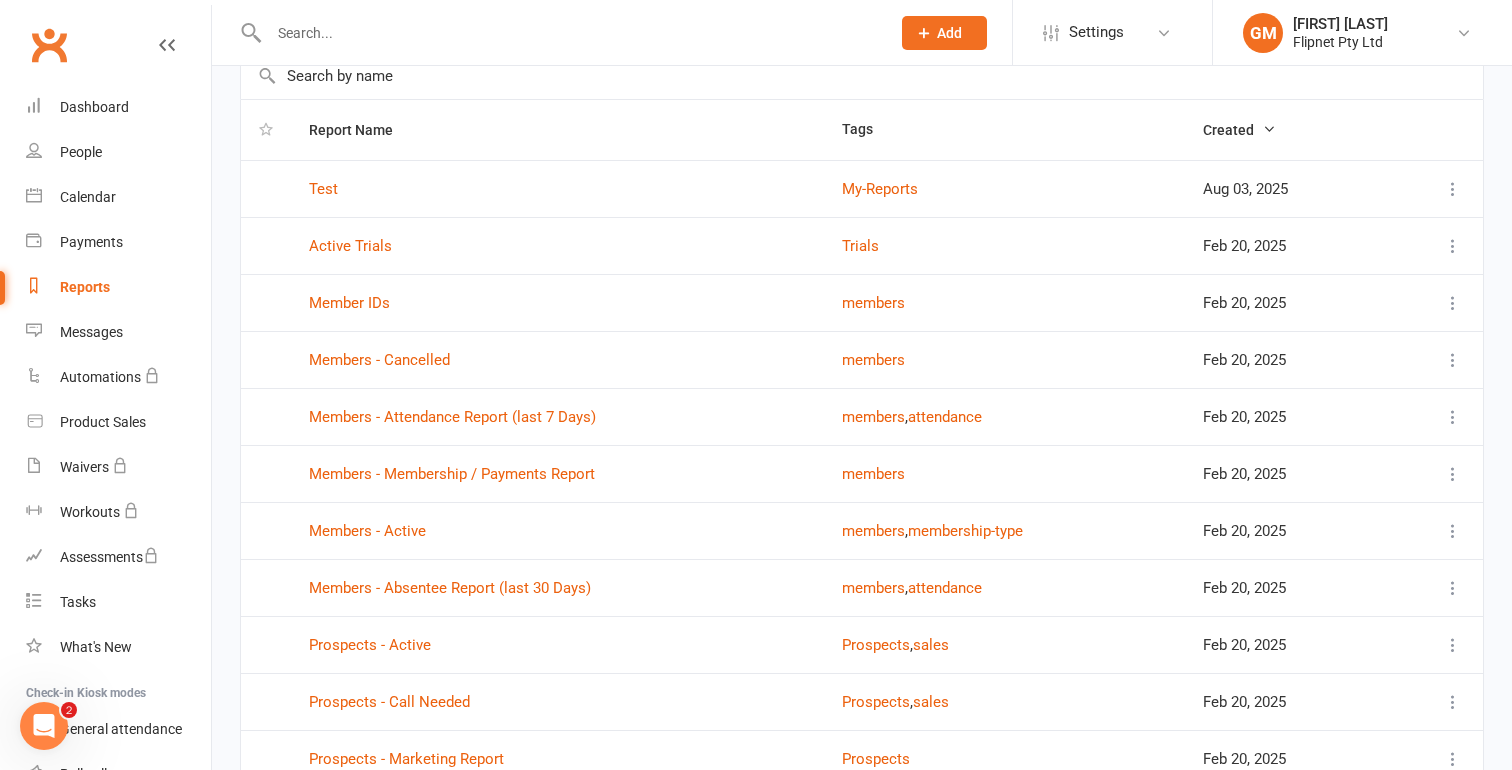 scroll, scrollTop: 118, scrollLeft: 0, axis: vertical 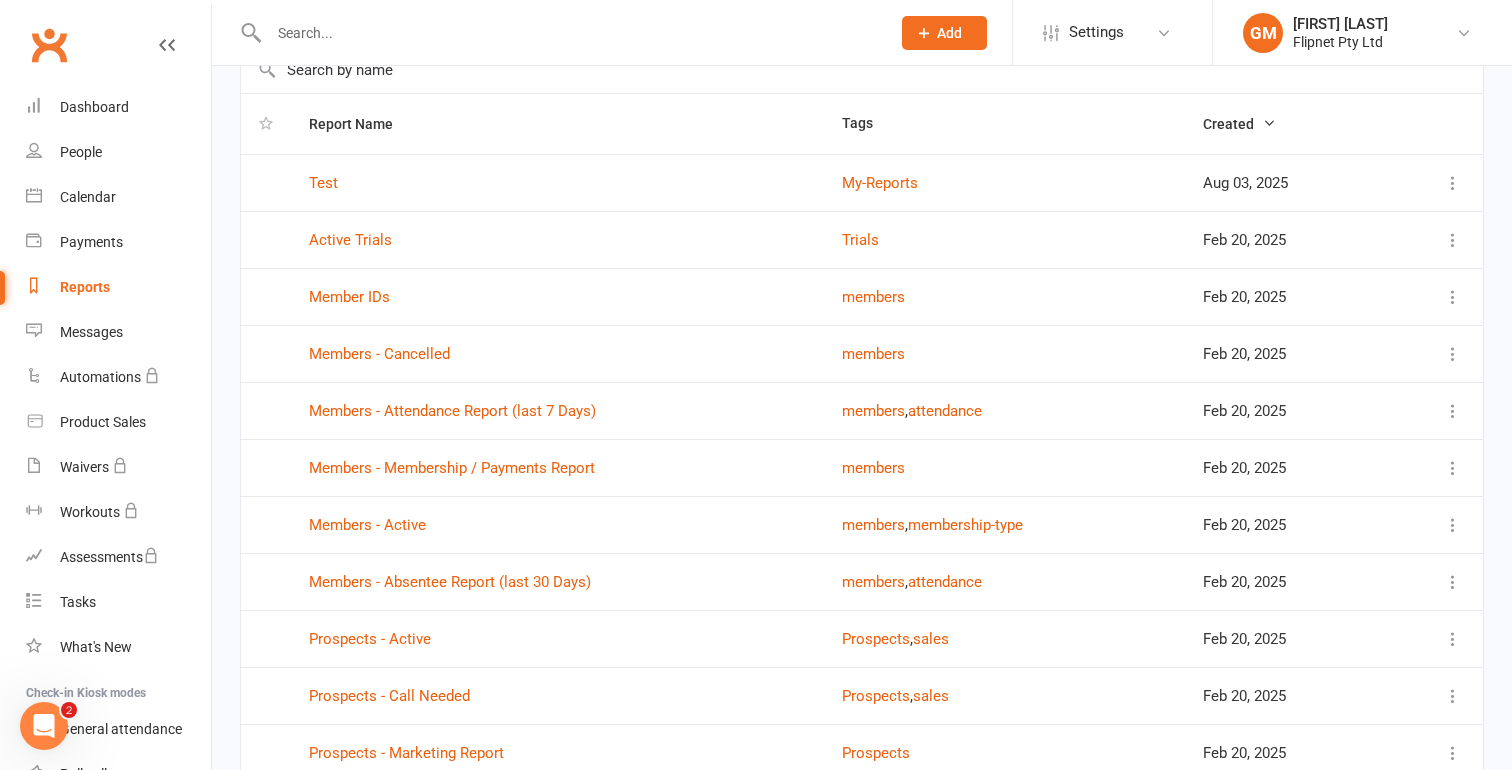 type 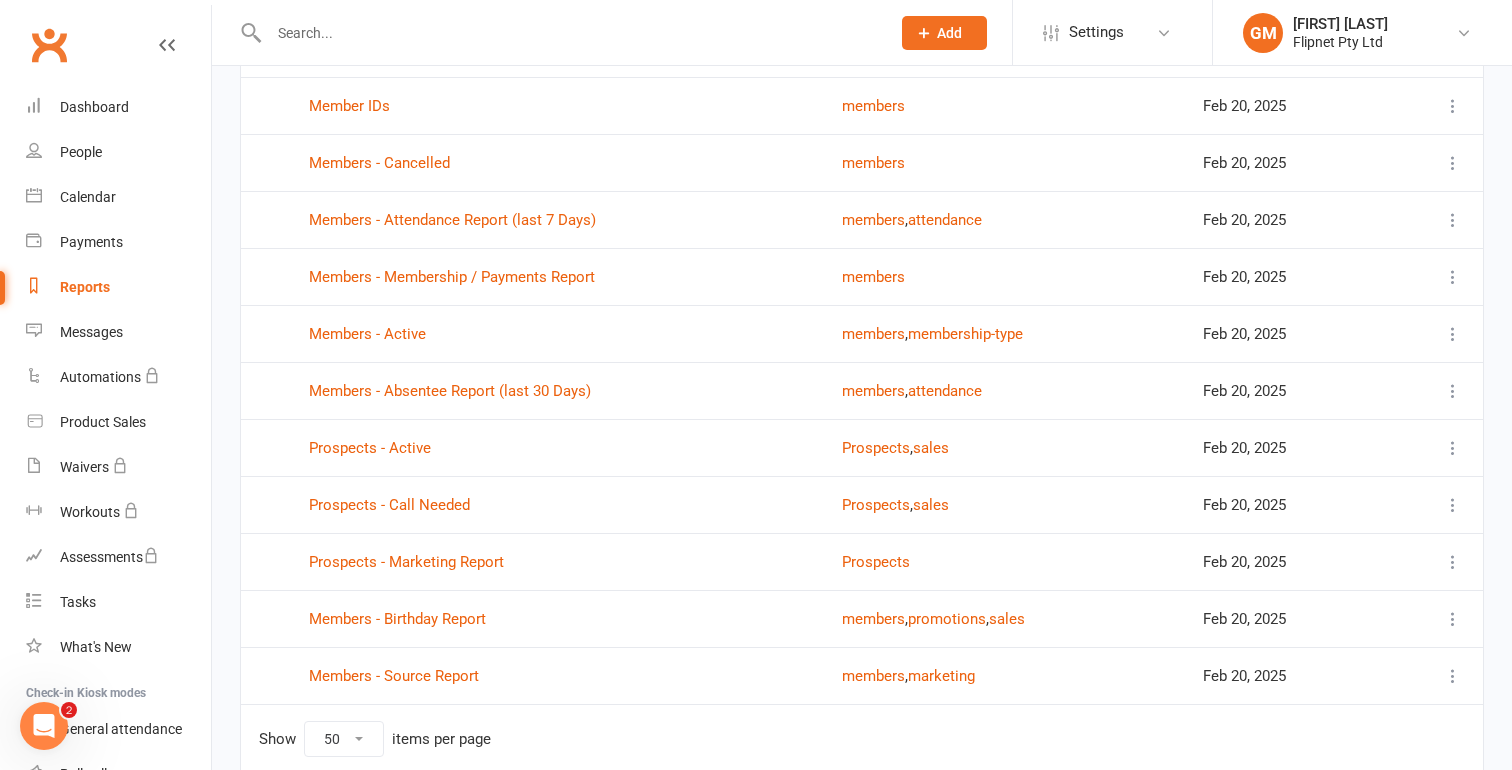 scroll, scrollTop: 398, scrollLeft: 0, axis: vertical 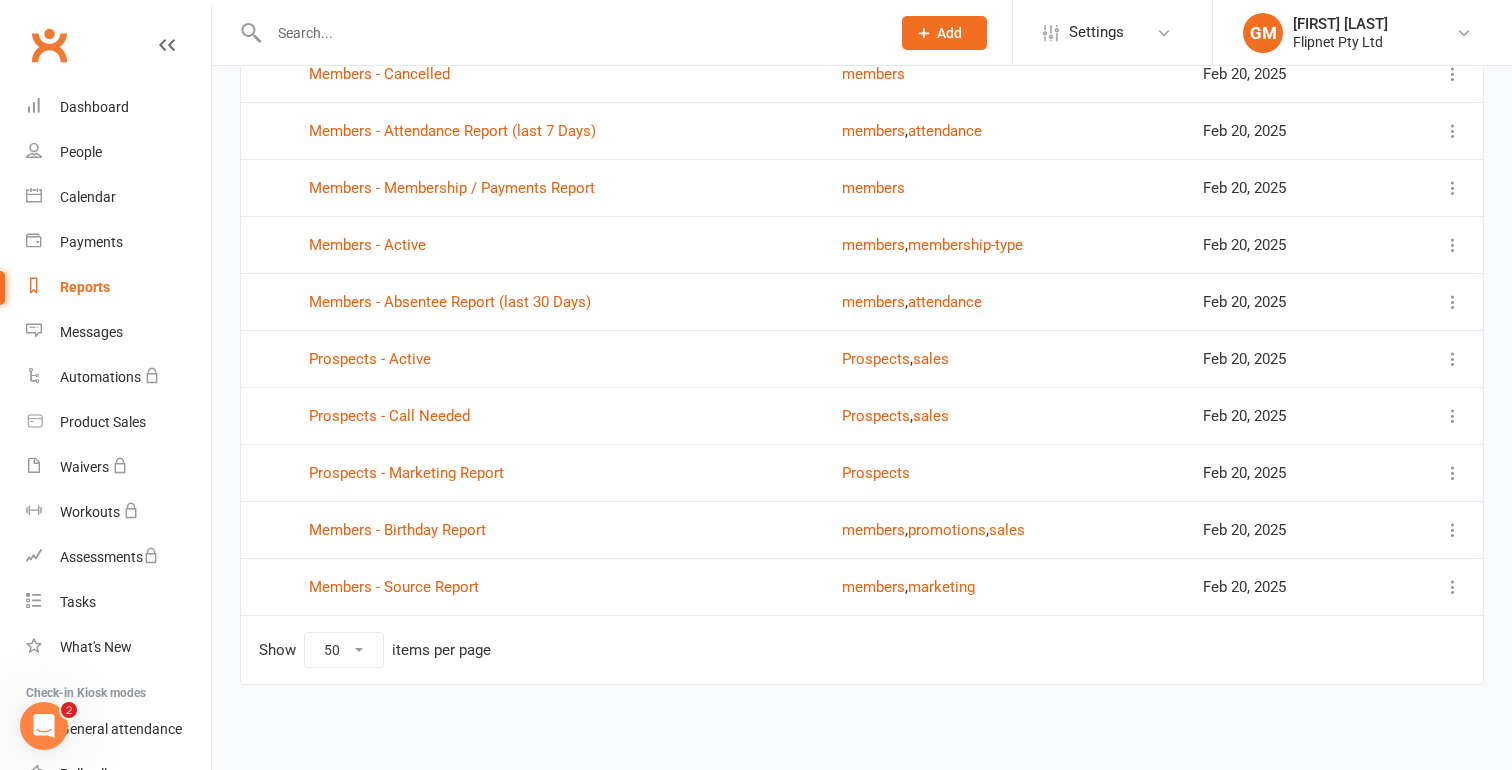 click on "Members - Birthday Report" at bounding box center (557, 529) 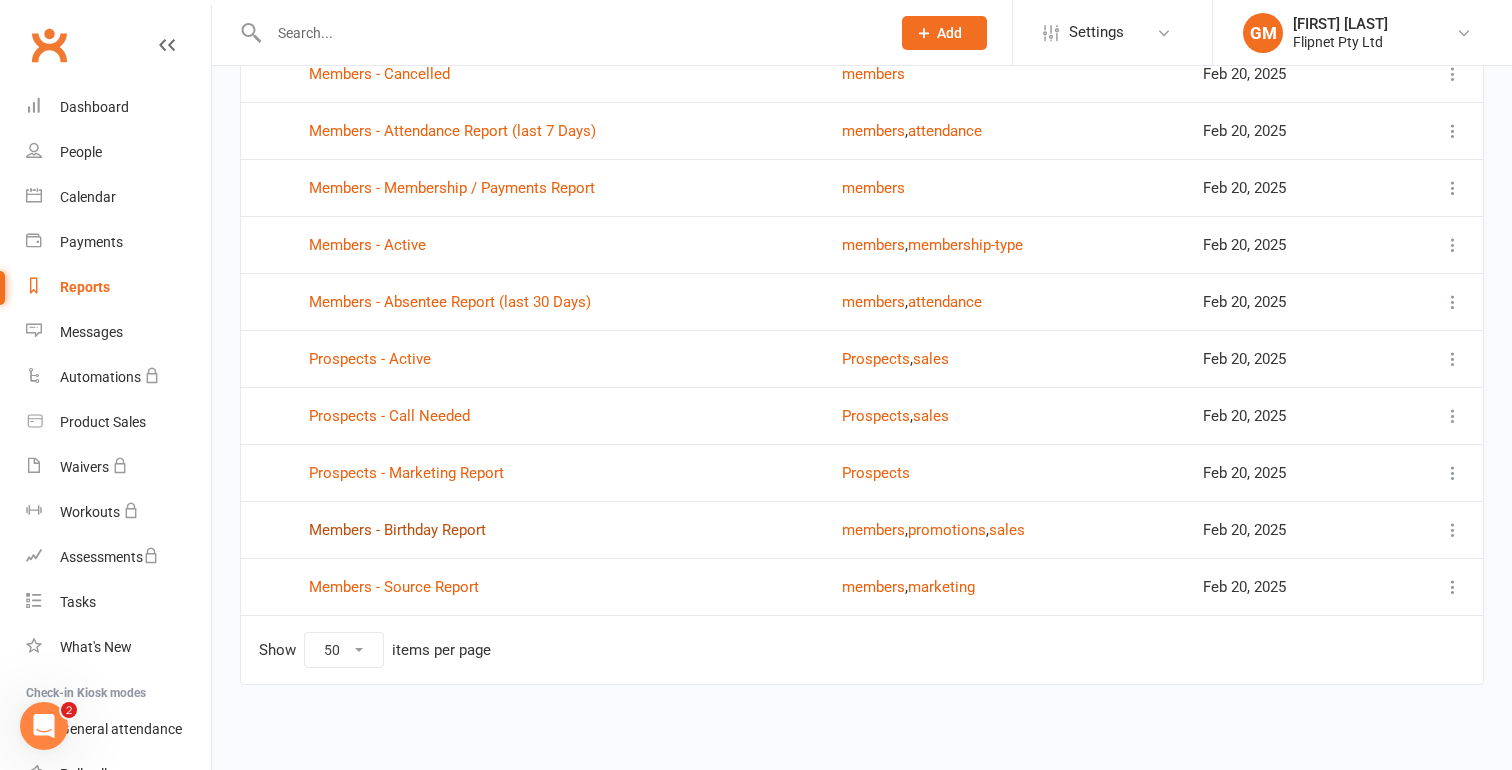 click on "Members - Birthday Report" at bounding box center (397, 530) 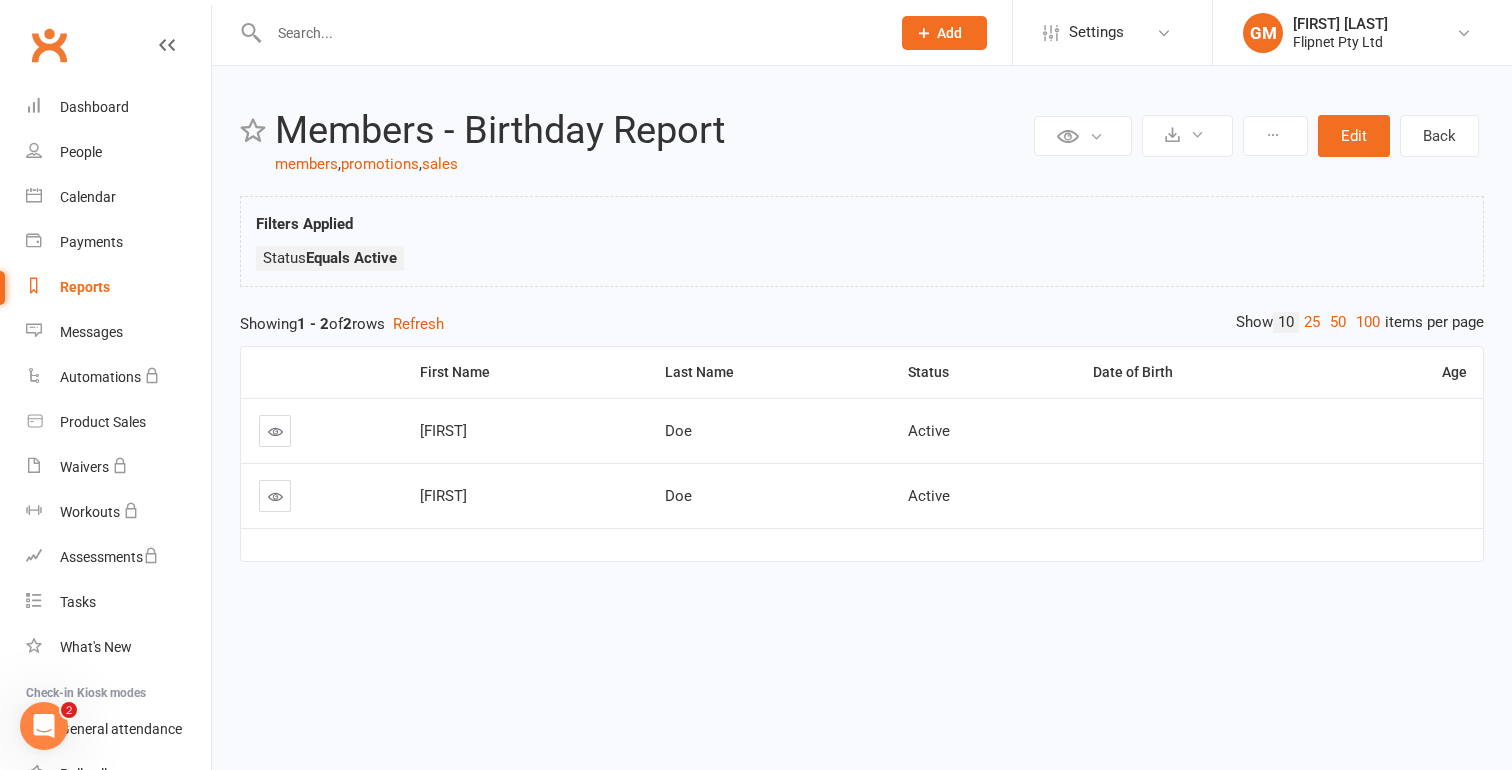 scroll, scrollTop: 0, scrollLeft: 0, axis: both 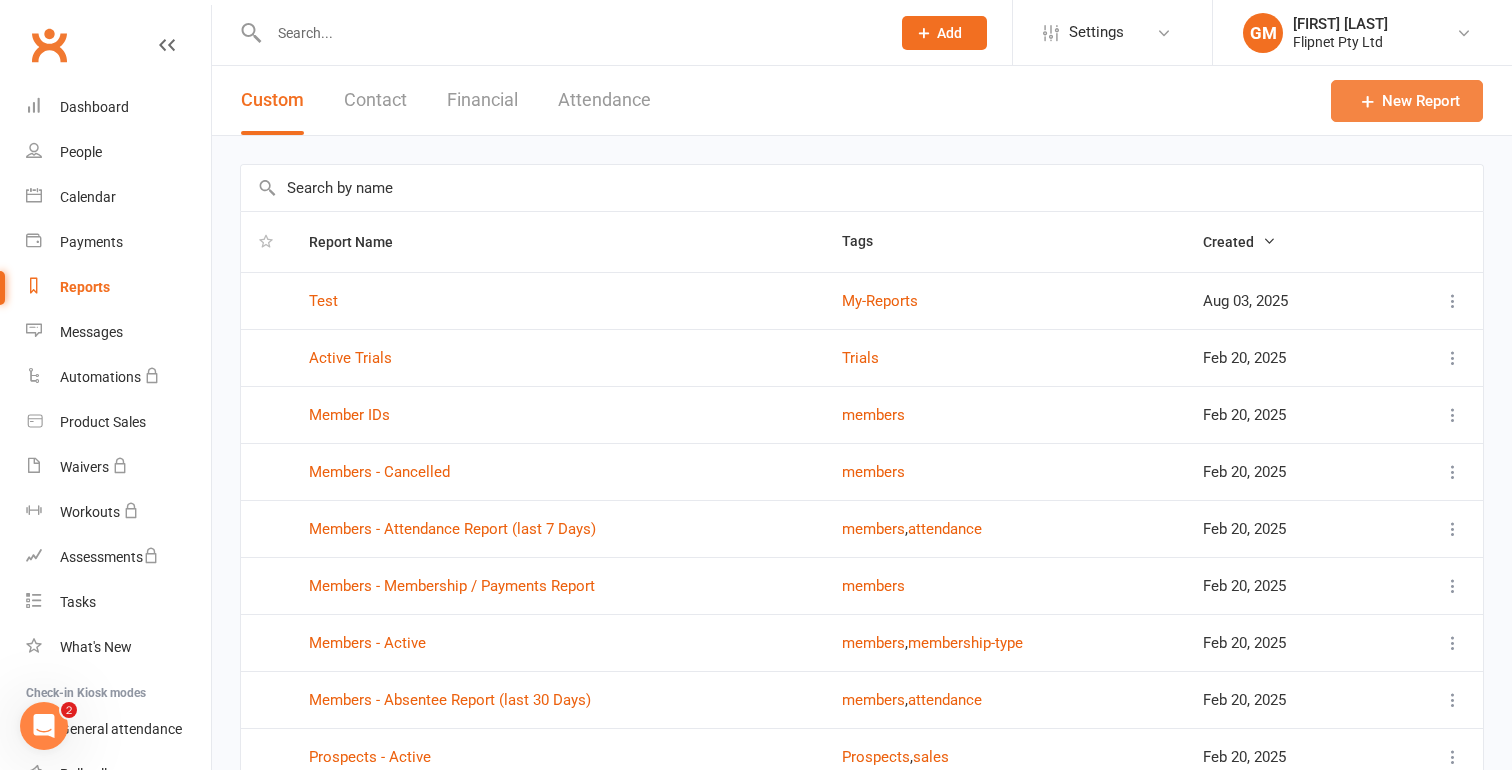 click on "New Report" at bounding box center [1407, 101] 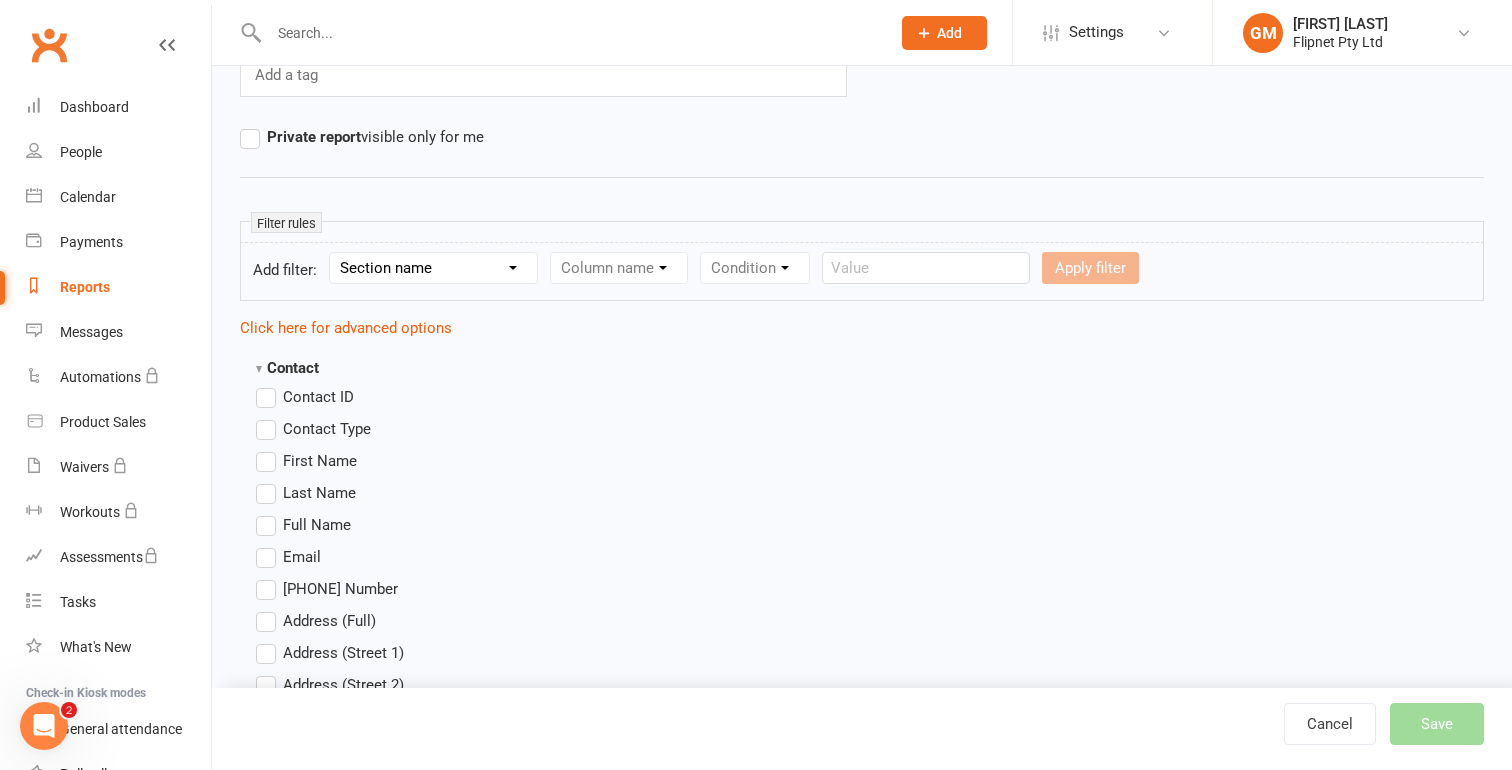 scroll, scrollTop: 329, scrollLeft: 0, axis: vertical 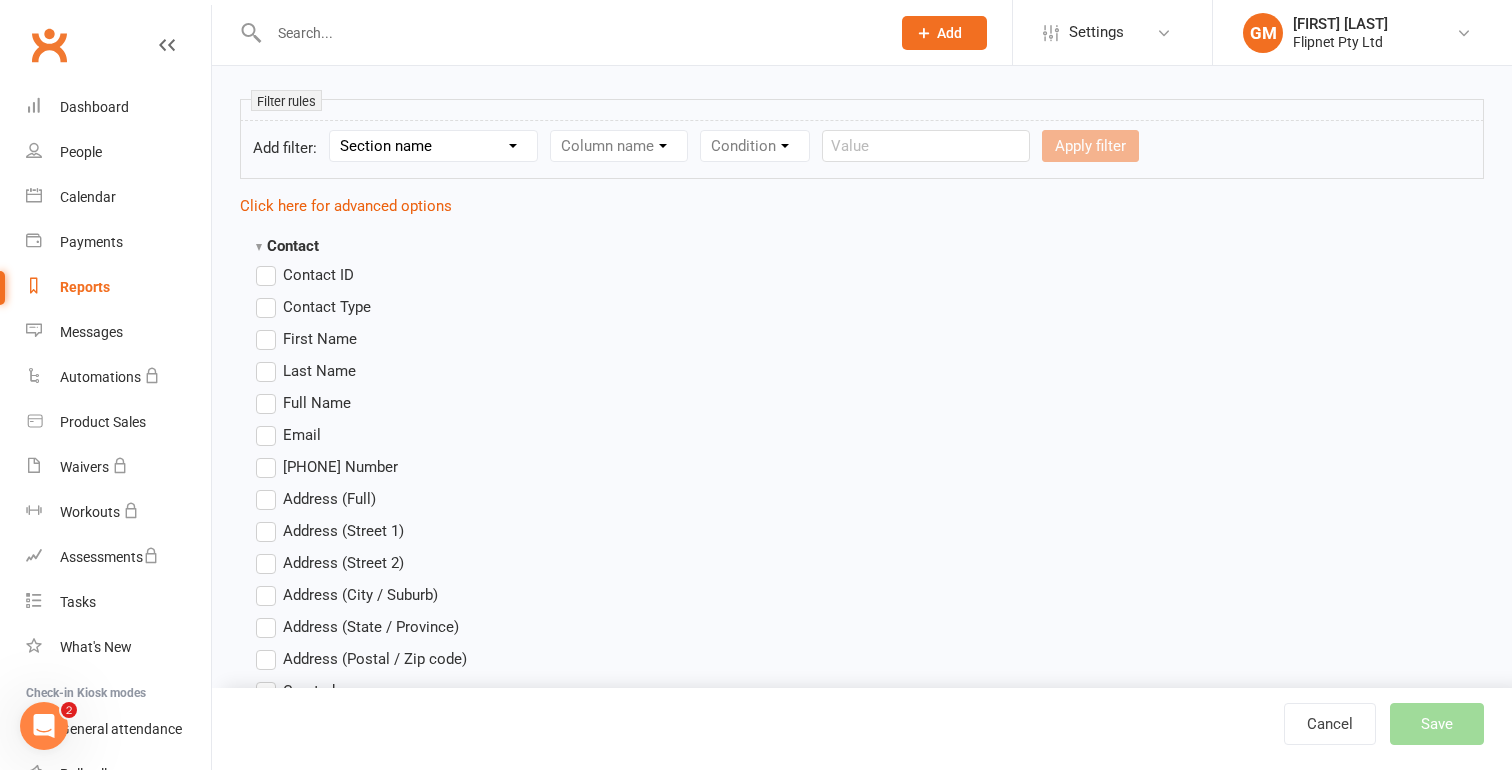 click on "Section name Contact Attendance Aggregate Payment Booking Waitlist Attendees Cancelled Bookings Late-cancelled Bookings Recurring Booking Aggregate Booking Communication Comms Recipients Membership Payment Mobile App Suspensions Signed Waivers Family Members Public Tasks Body Composition Fitness Goals Key Demographics Marketing Information" at bounding box center [433, 146] 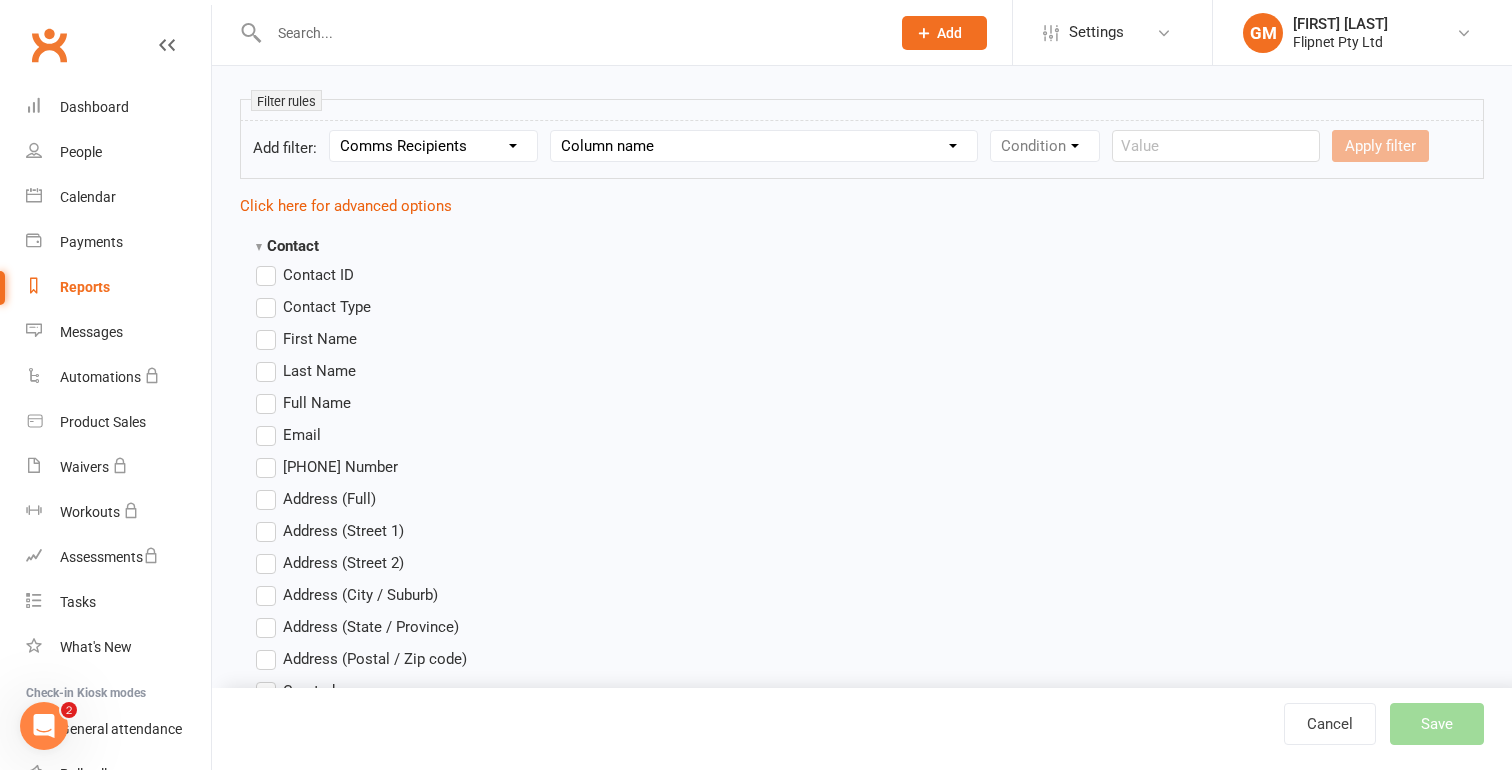 click on "Section name Contact Attendance Aggregate Payment Booking Waitlist Attendees Cancelled Bookings Late-cancelled Bookings Recurring Booking Aggregate Booking Communication Comms Recipients Membership Payment Mobile App Suspensions Signed Waivers Family Members Public Tasks Body Composition Fitness Goals Key Demographics Marketing Information" at bounding box center (433, 146) 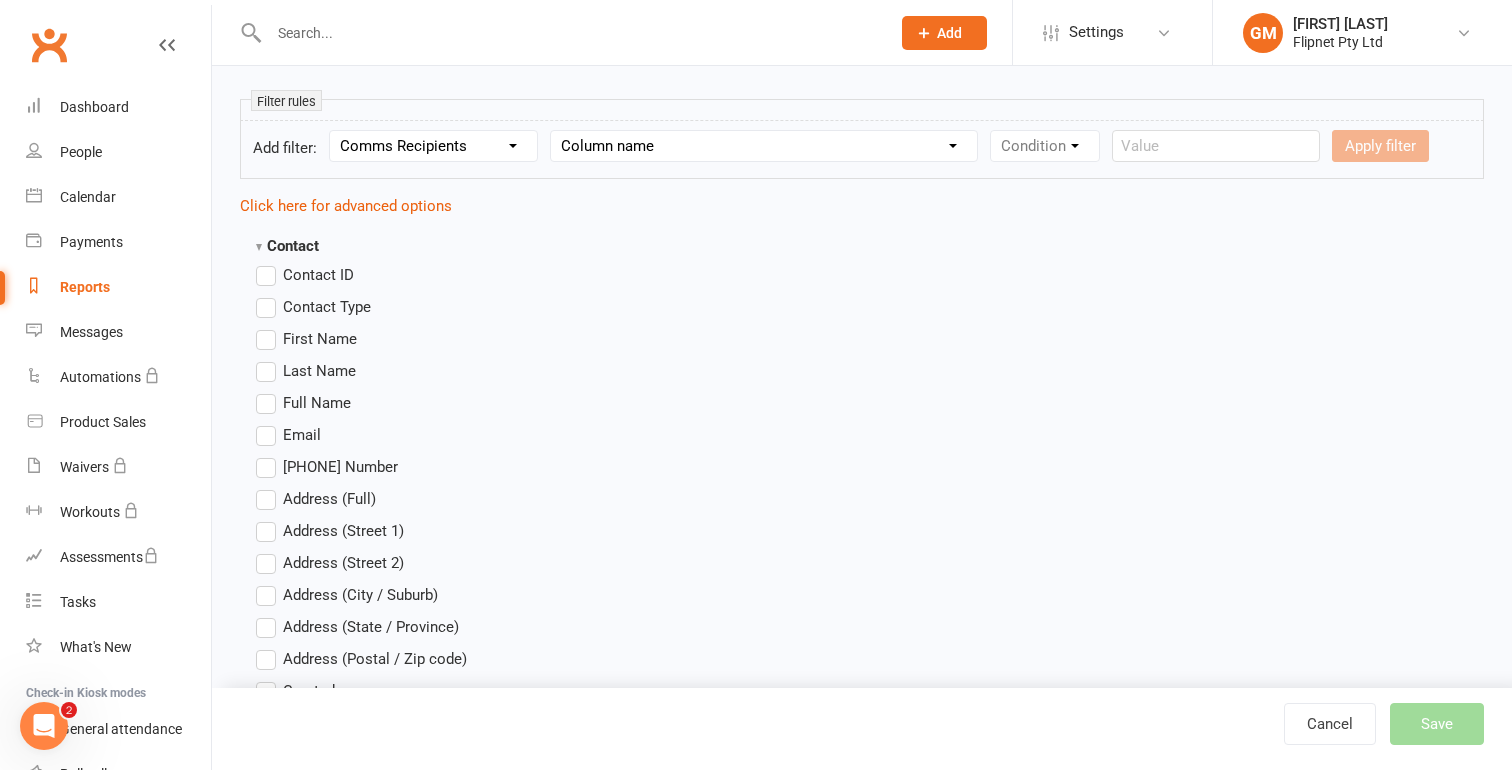 click on "Column name Recipient Type Recipient Name Recipient Email Recipient Phone Number Recipient has Unsubscribed from Email? Recipient has Unsubscribed from SMS? Recipient Accepts User-triggered Messages? Recipient Accepts Booking-related Messages? Recipient Accepts Payment-related Messages? Recipient Accepts General Messages from Automations?" at bounding box center (764, 146) 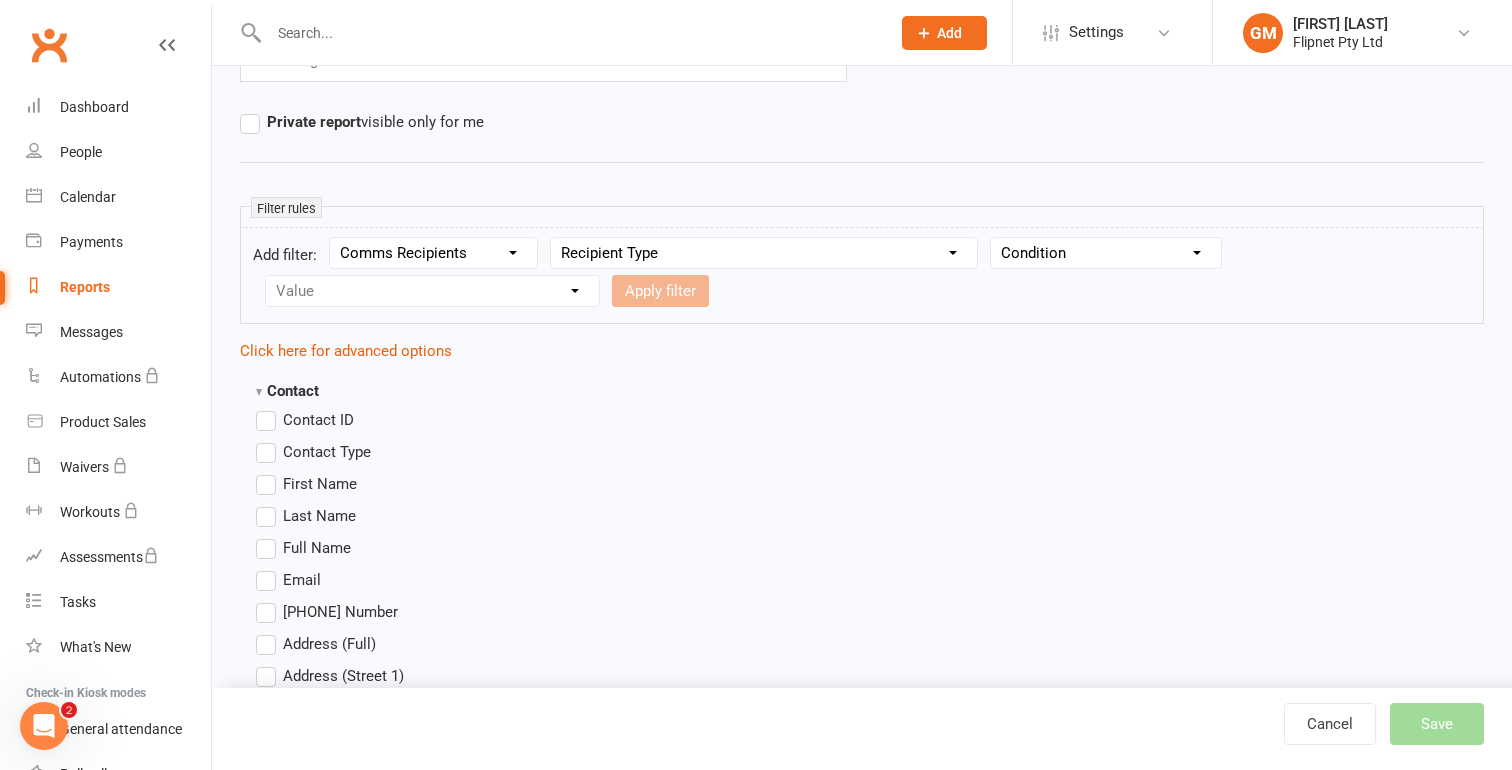 scroll, scrollTop: 170, scrollLeft: 0, axis: vertical 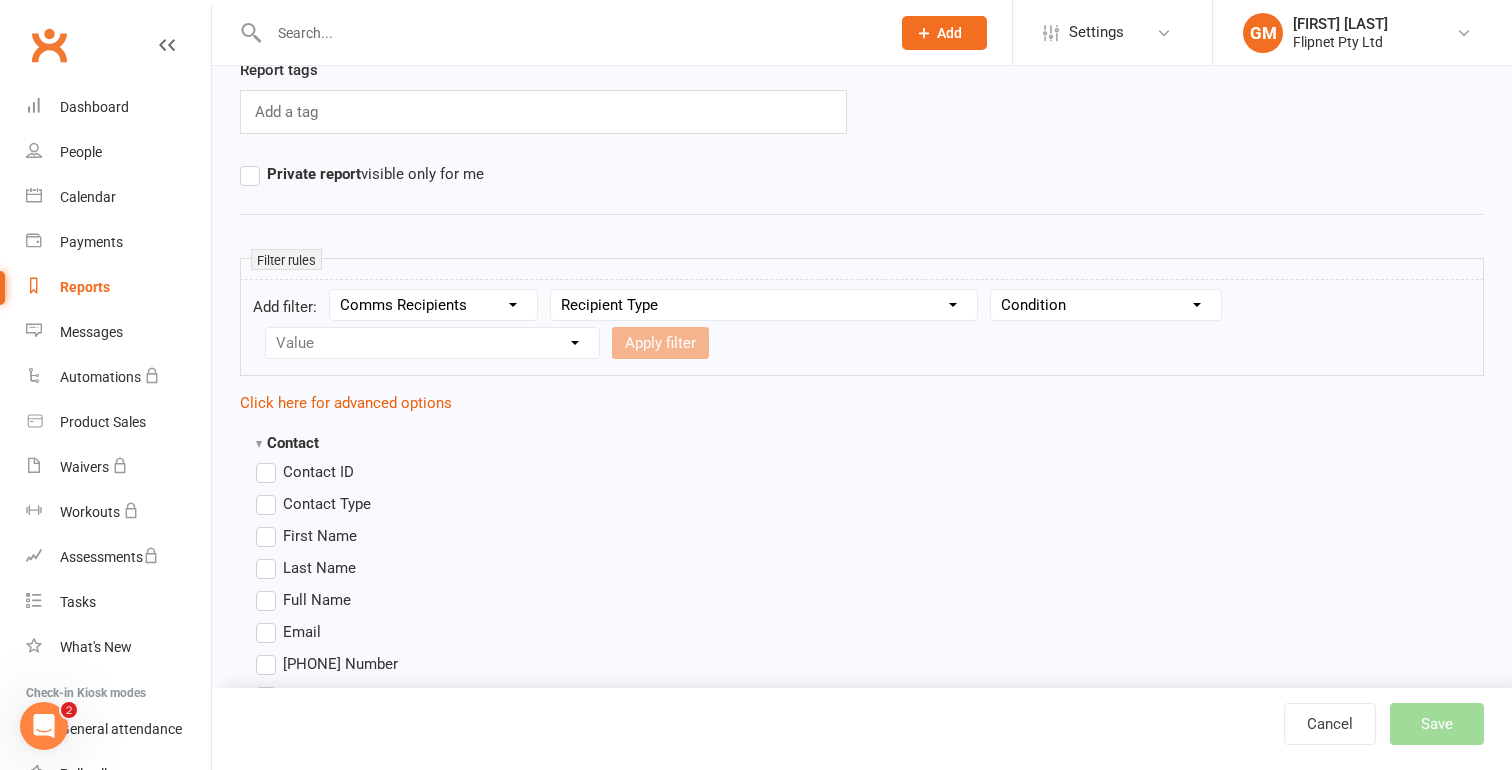 click on "Condition Equals Does not equal Contains Does not contain Is blank or does not contain Is blank Is not blank" at bounding box center (1106, 305) 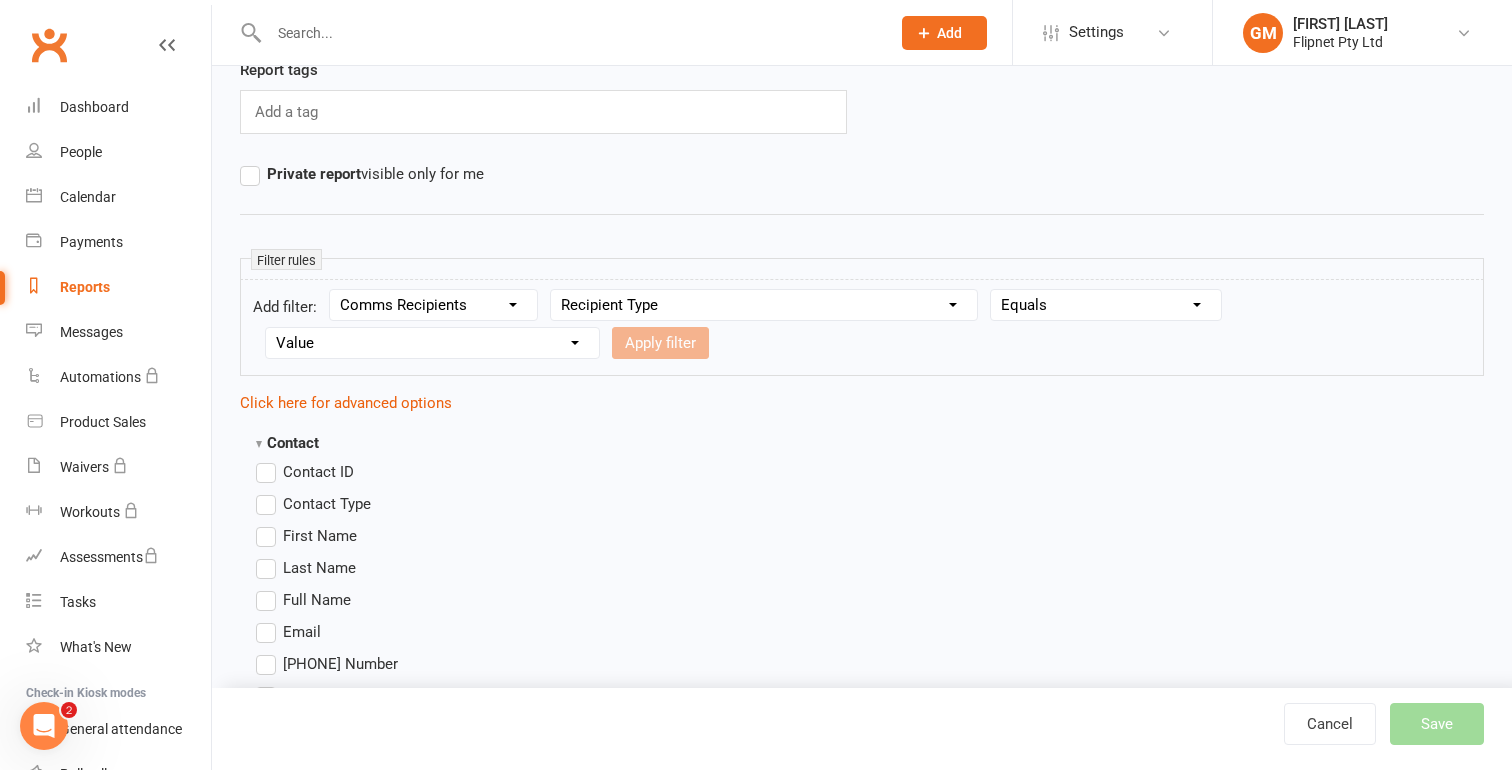 click on "Value Primary Contact Related Clubworx Contact (Family Member) Other Recipient" at bounding box center [432, 343] 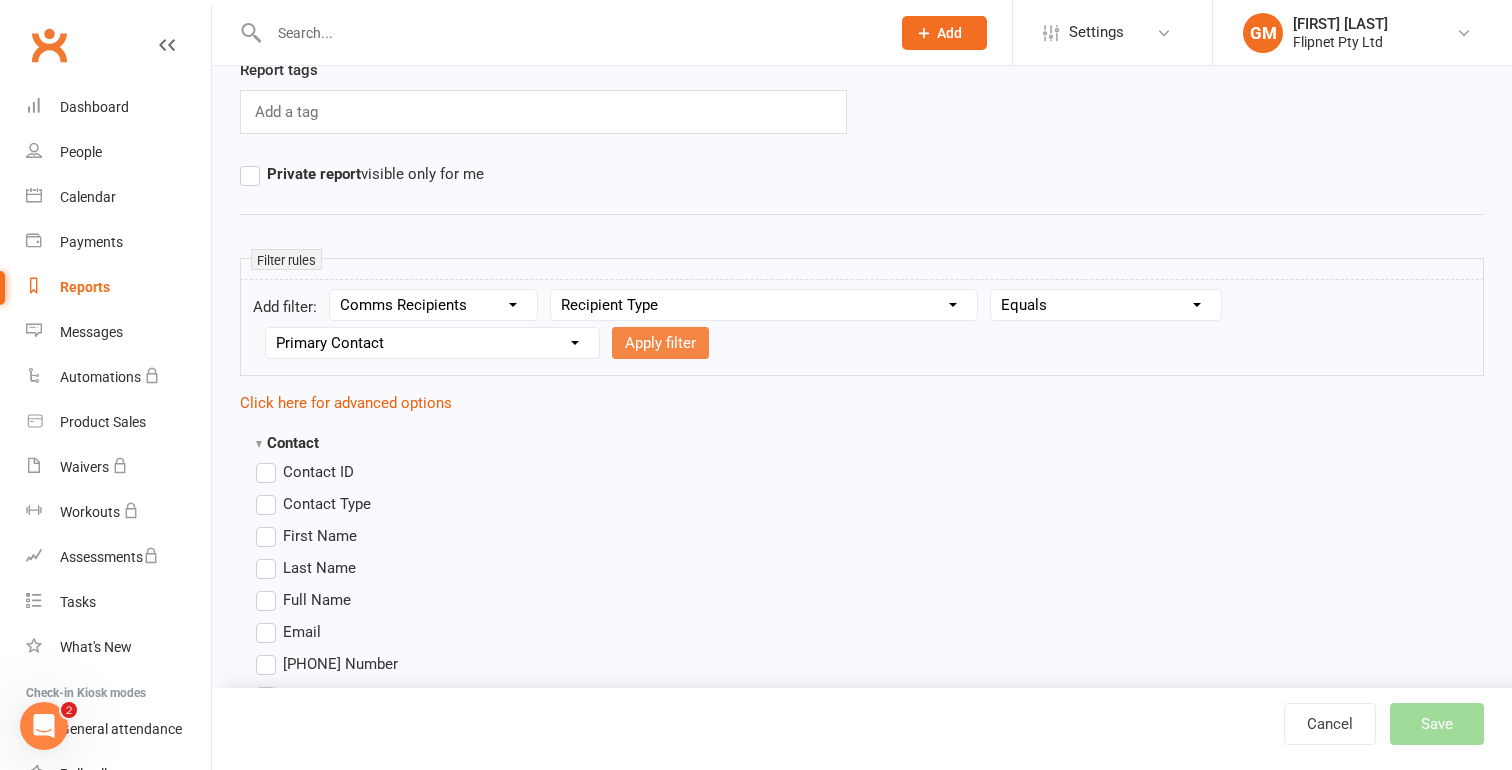 click on "Apply filter" at bounding box center [660, 343] 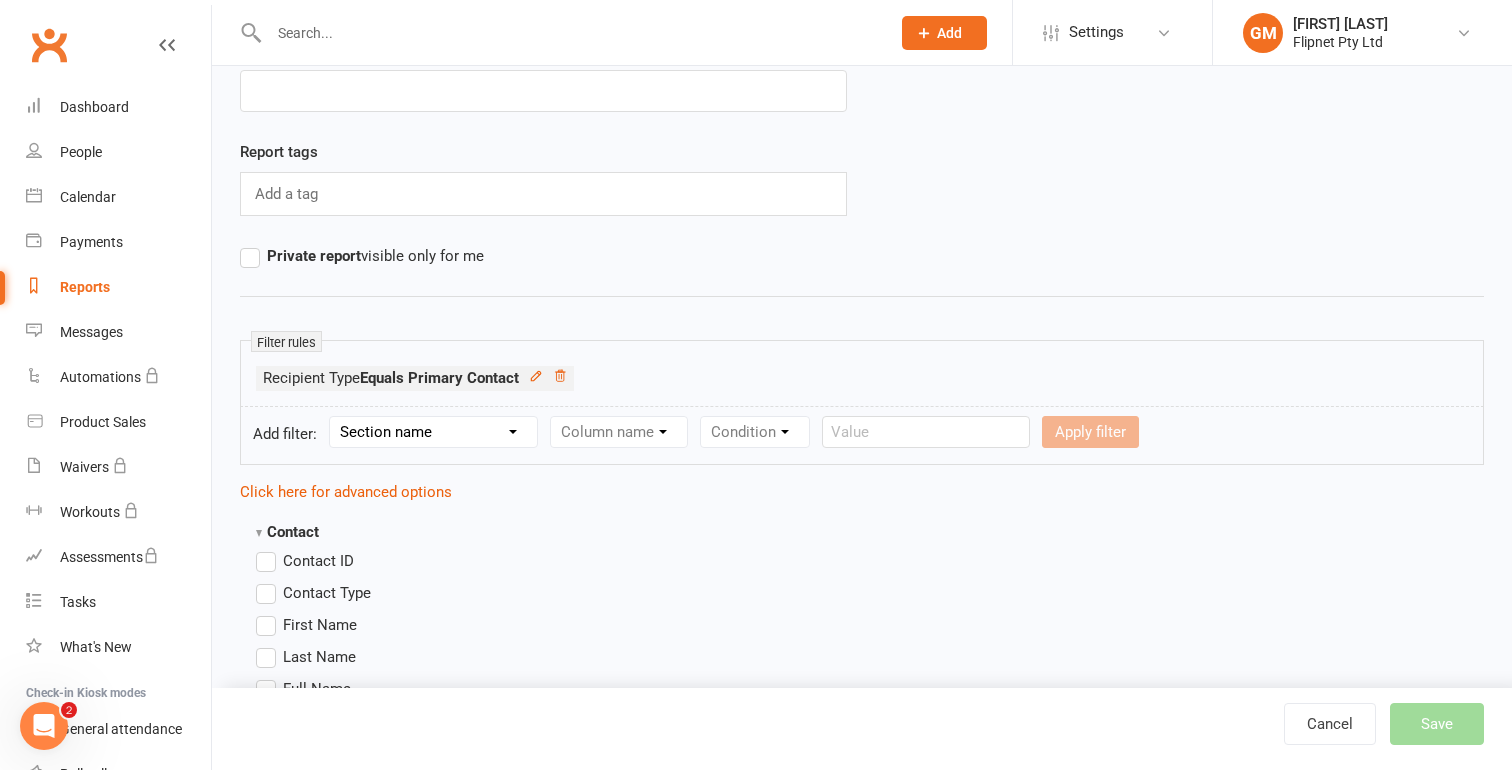scroll, scrollTop: 62, scrollLeft: 0, axis: vertical 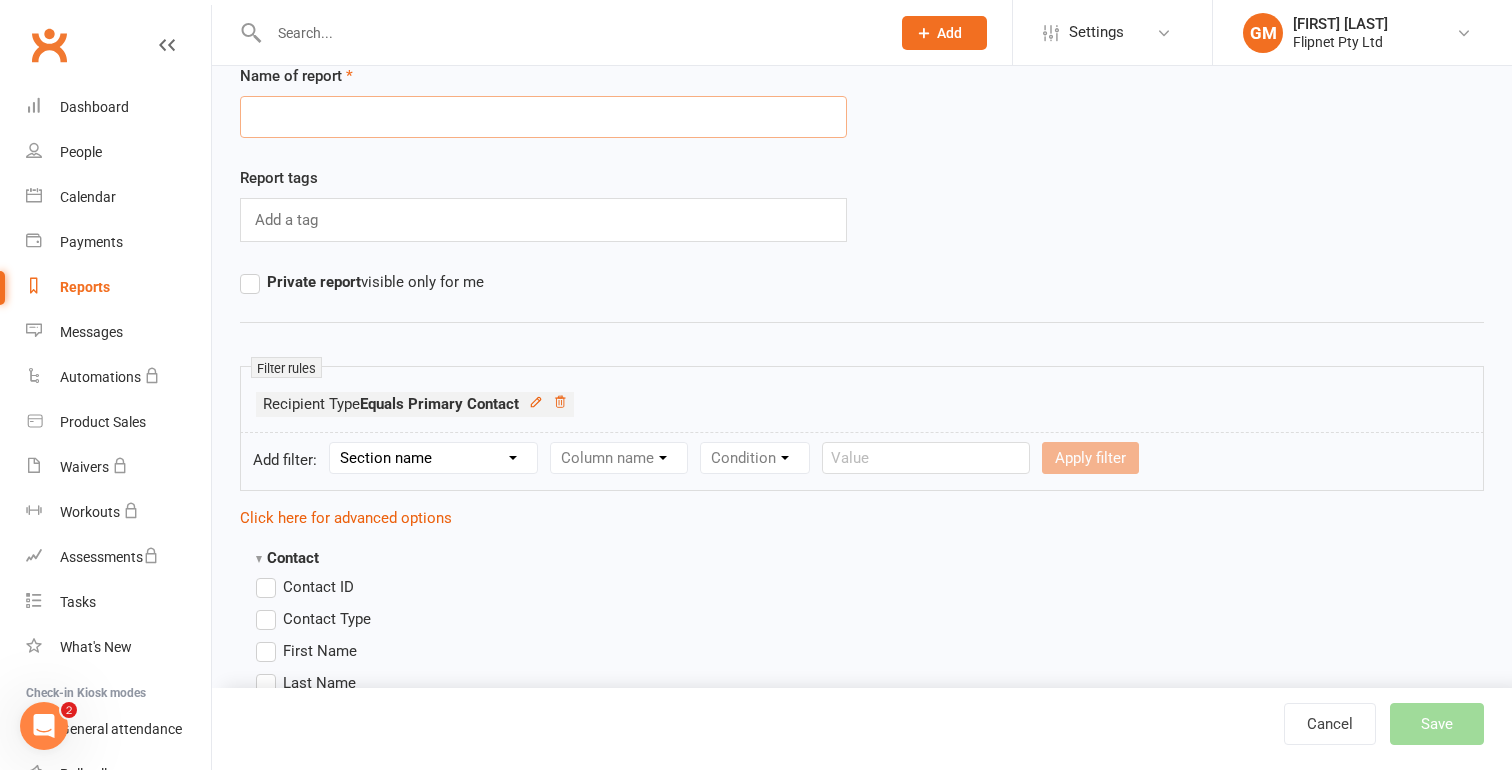 click at bounding box center (543, 117) 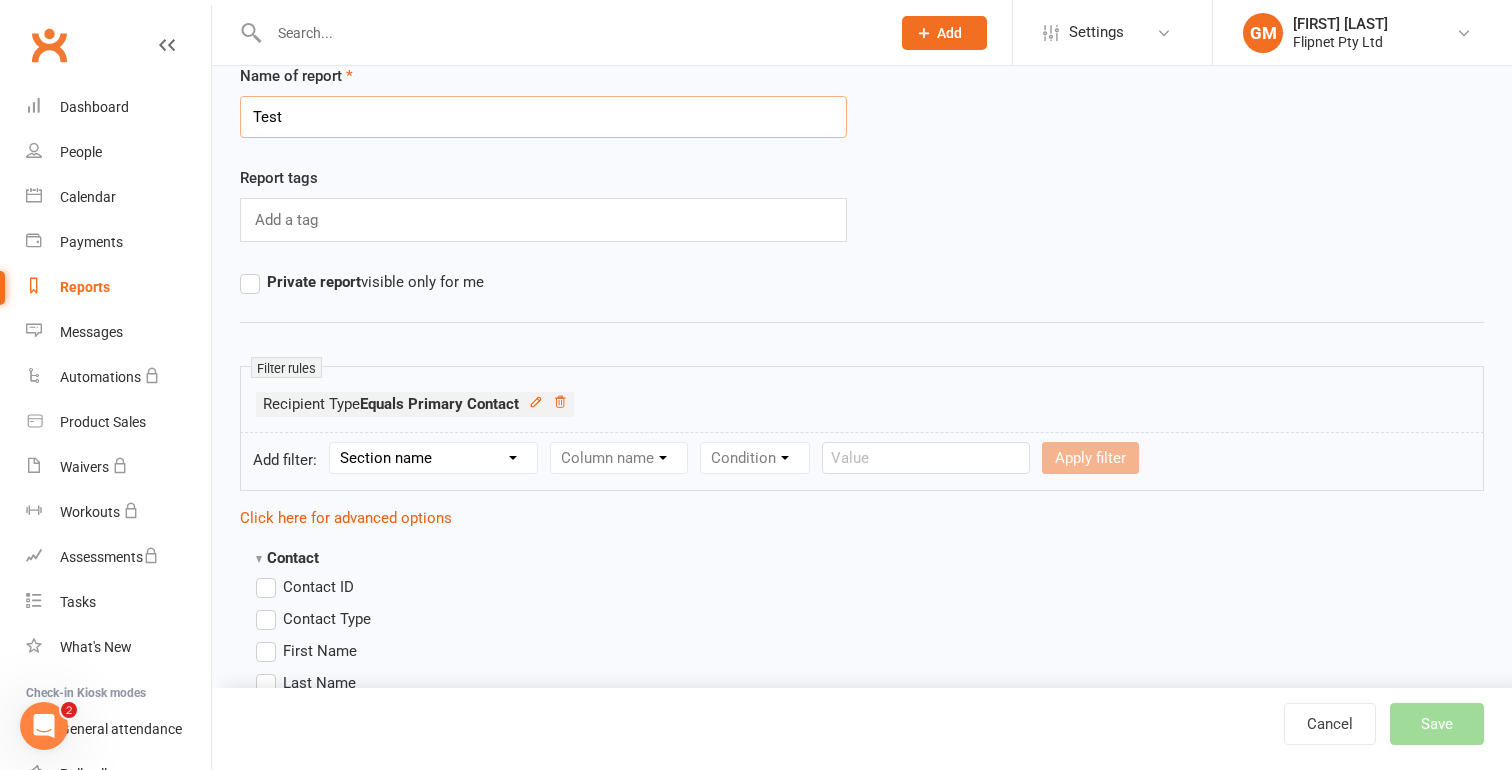 type on "Test" 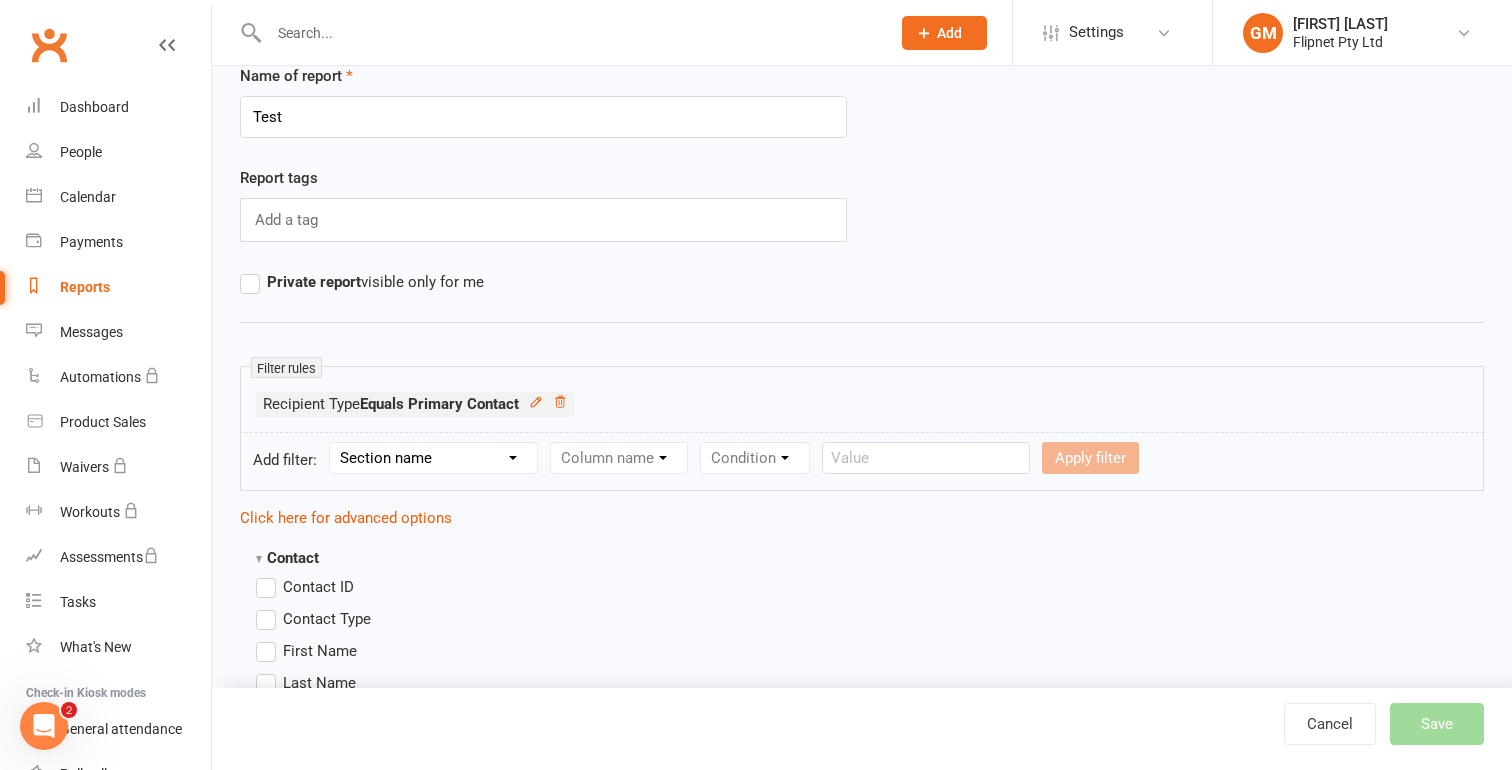 click on "Add a tag" at bounding box center (543, 220) 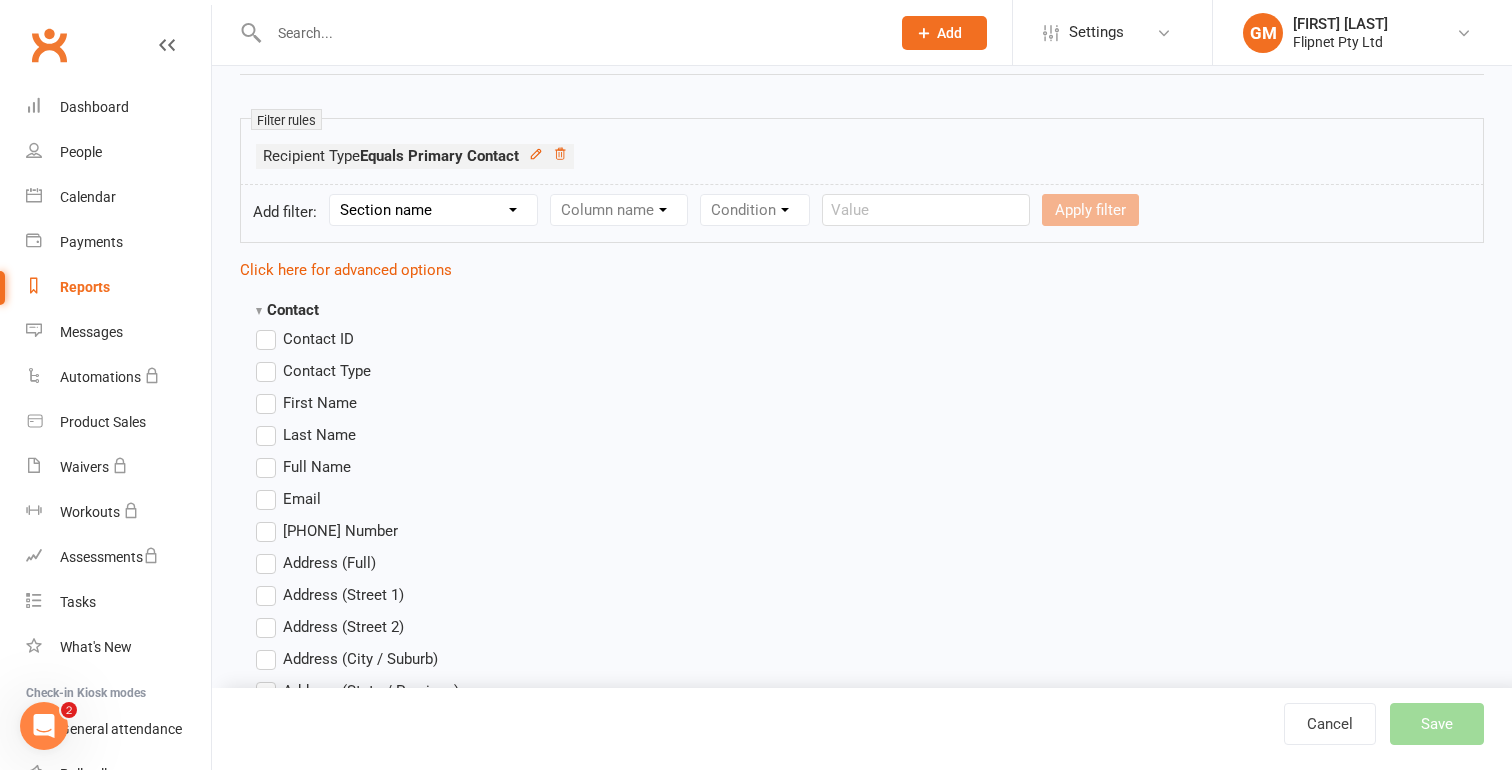scroll, scrollTop: 323, scrollLeft: 0, axis: vertical 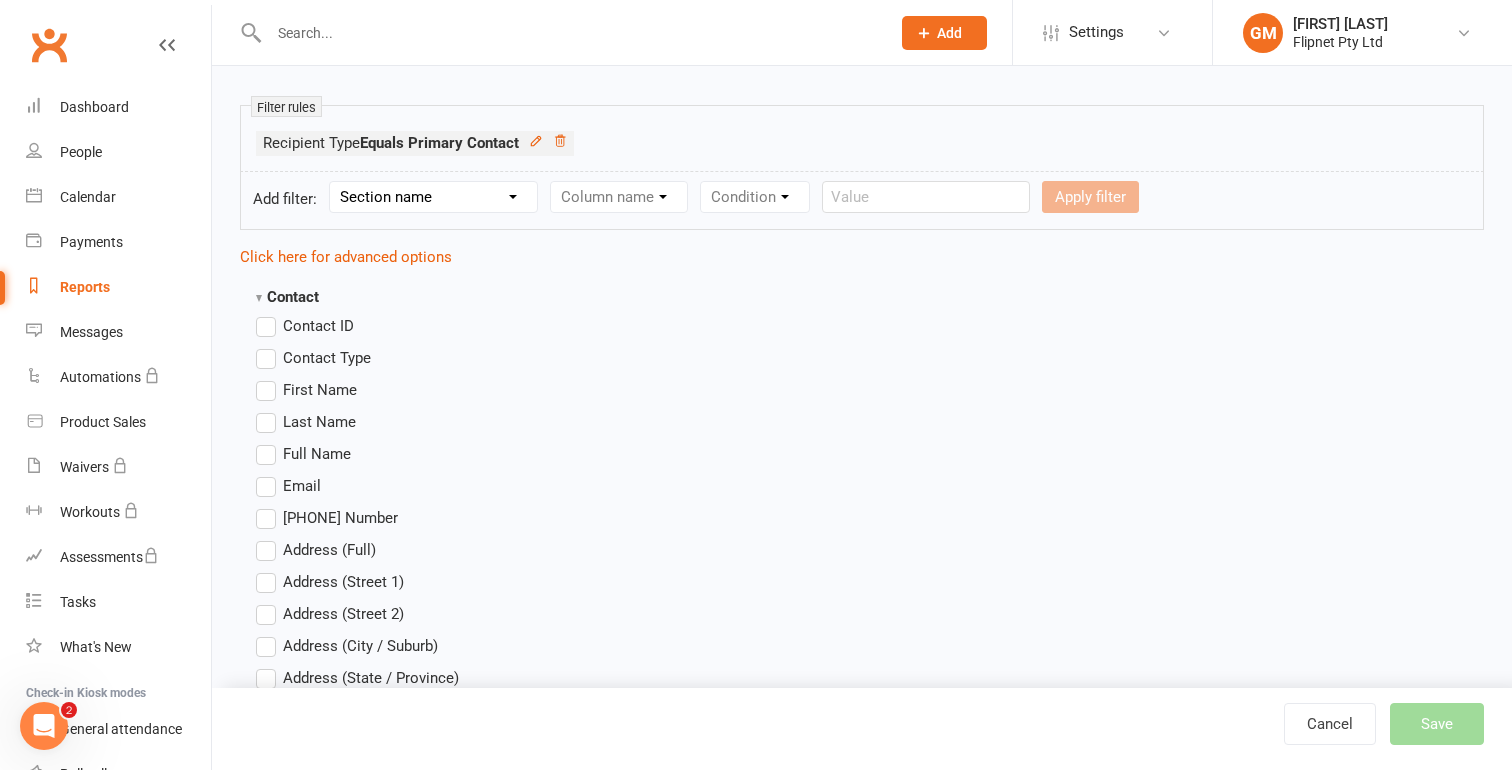 click on "Contact ID" at bounding box center [318, 324] 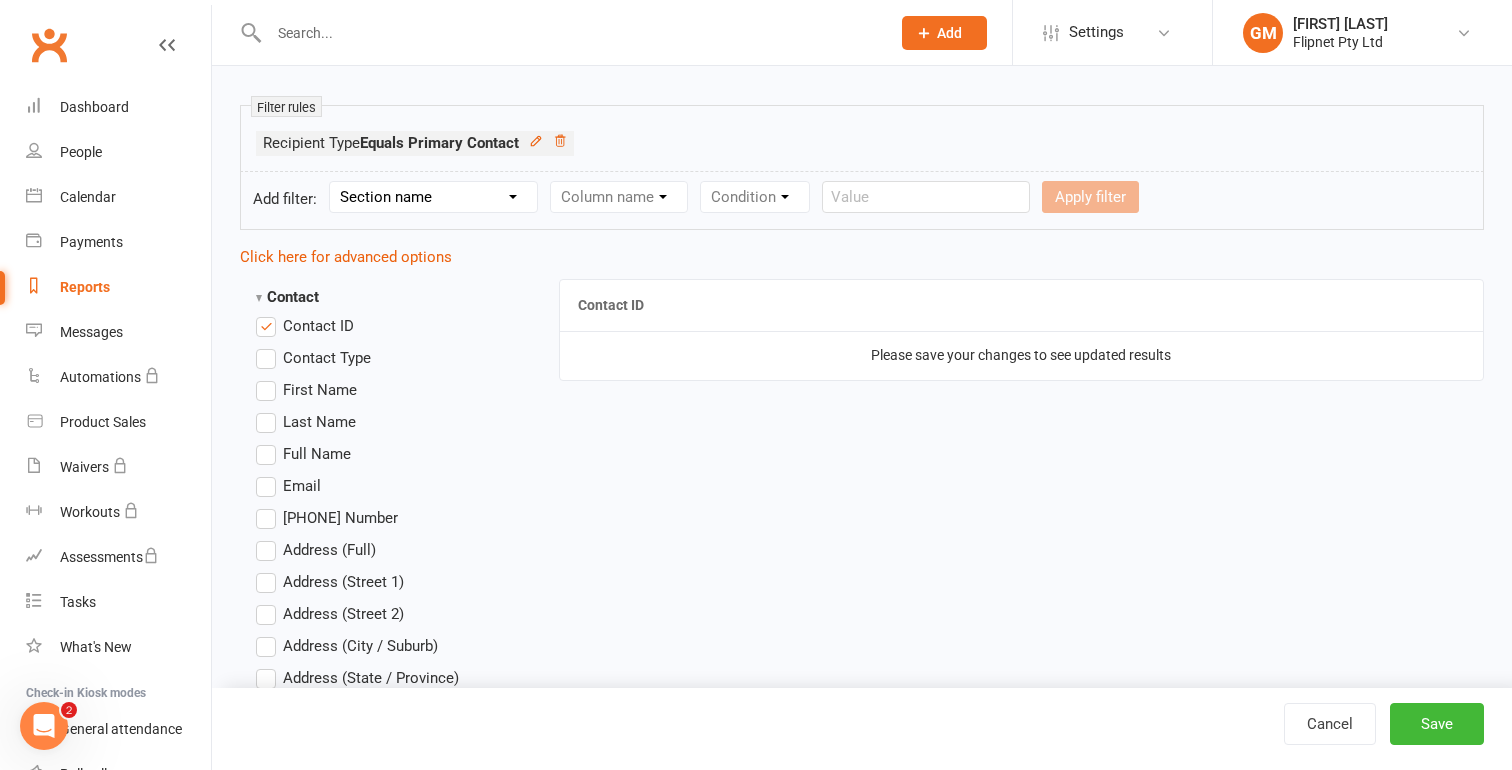 click on "Contact ID" at bounding box center [318, 324] 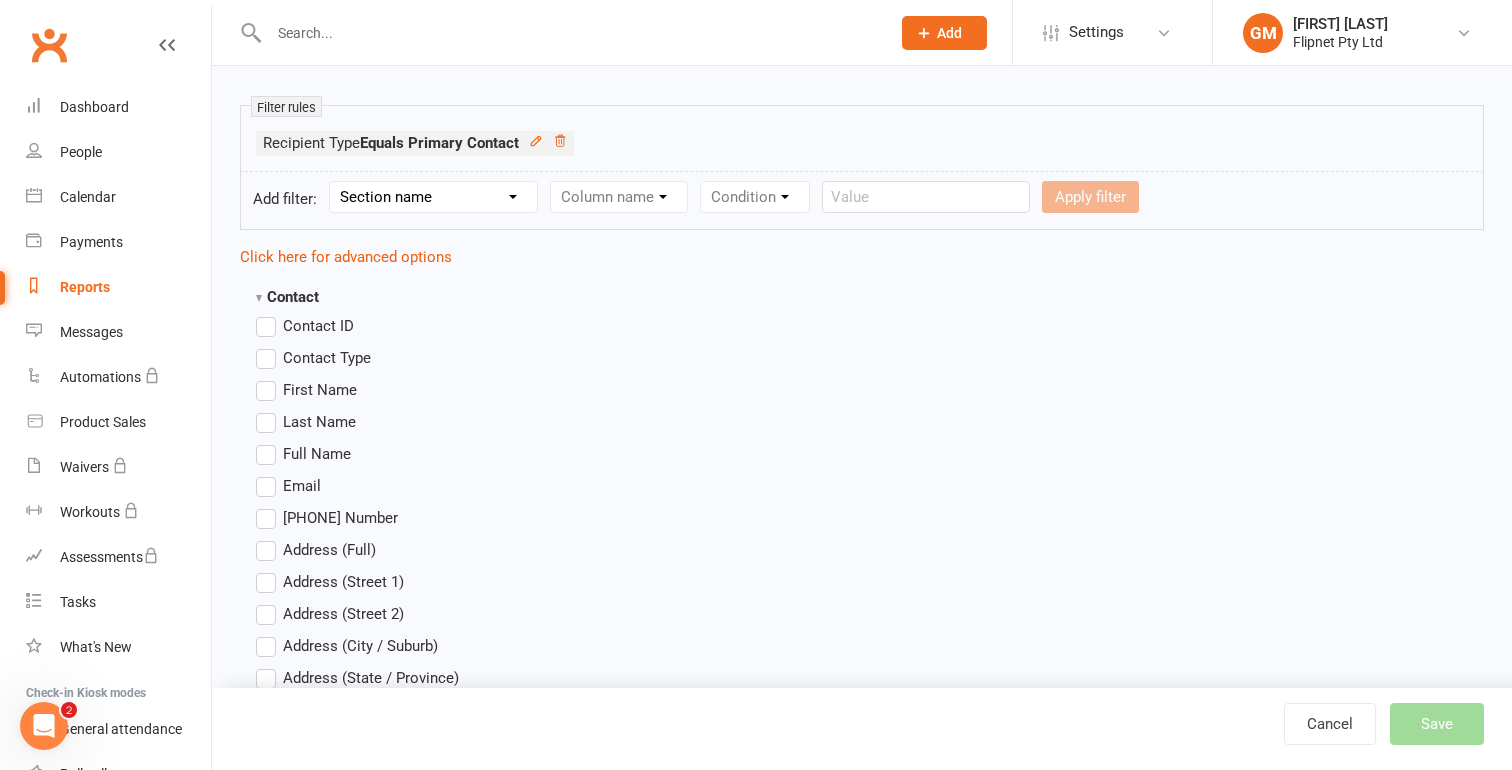 click on "Contact ID" at bounding box center [318, 324] 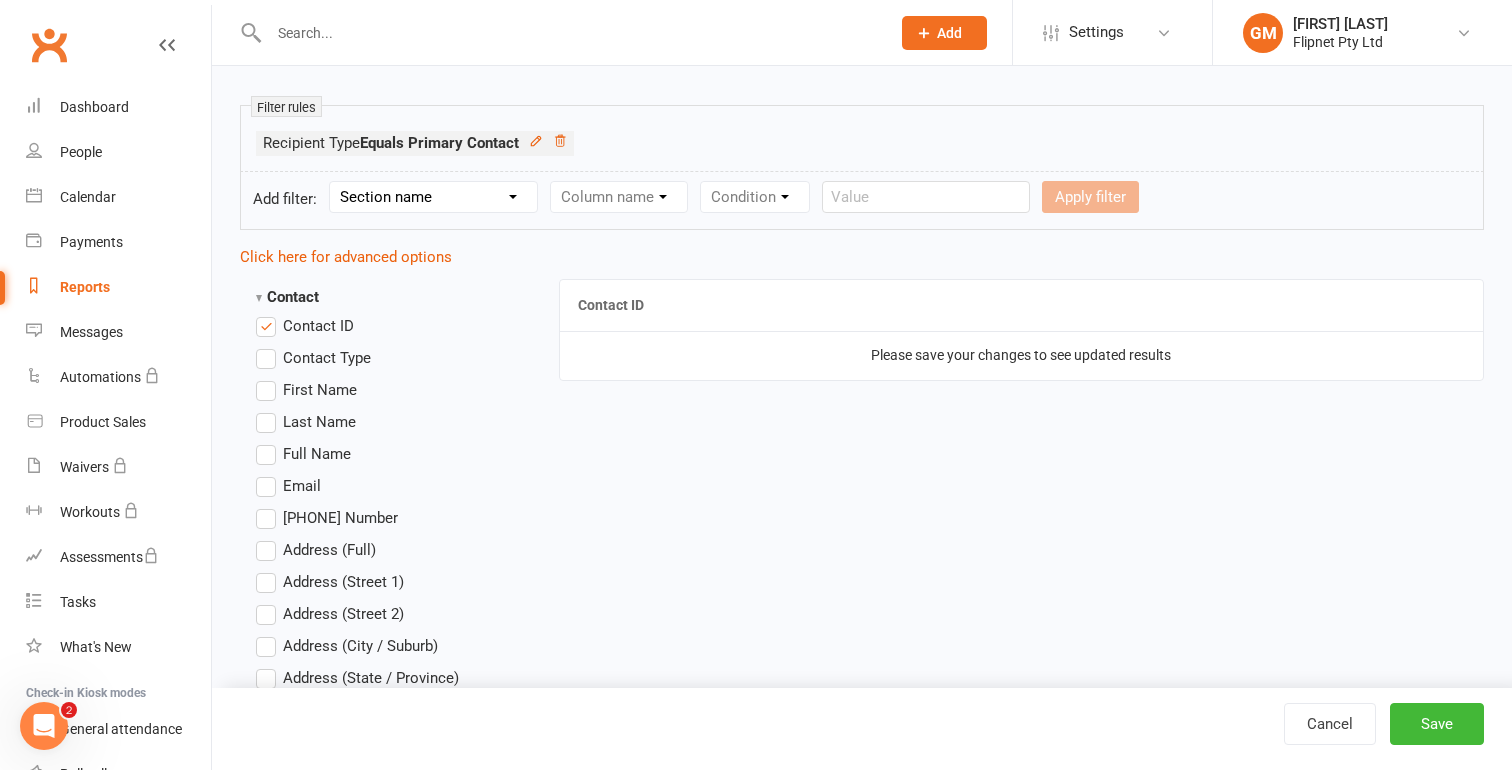 click on "Contact ID" at bounding box center (318, 324) 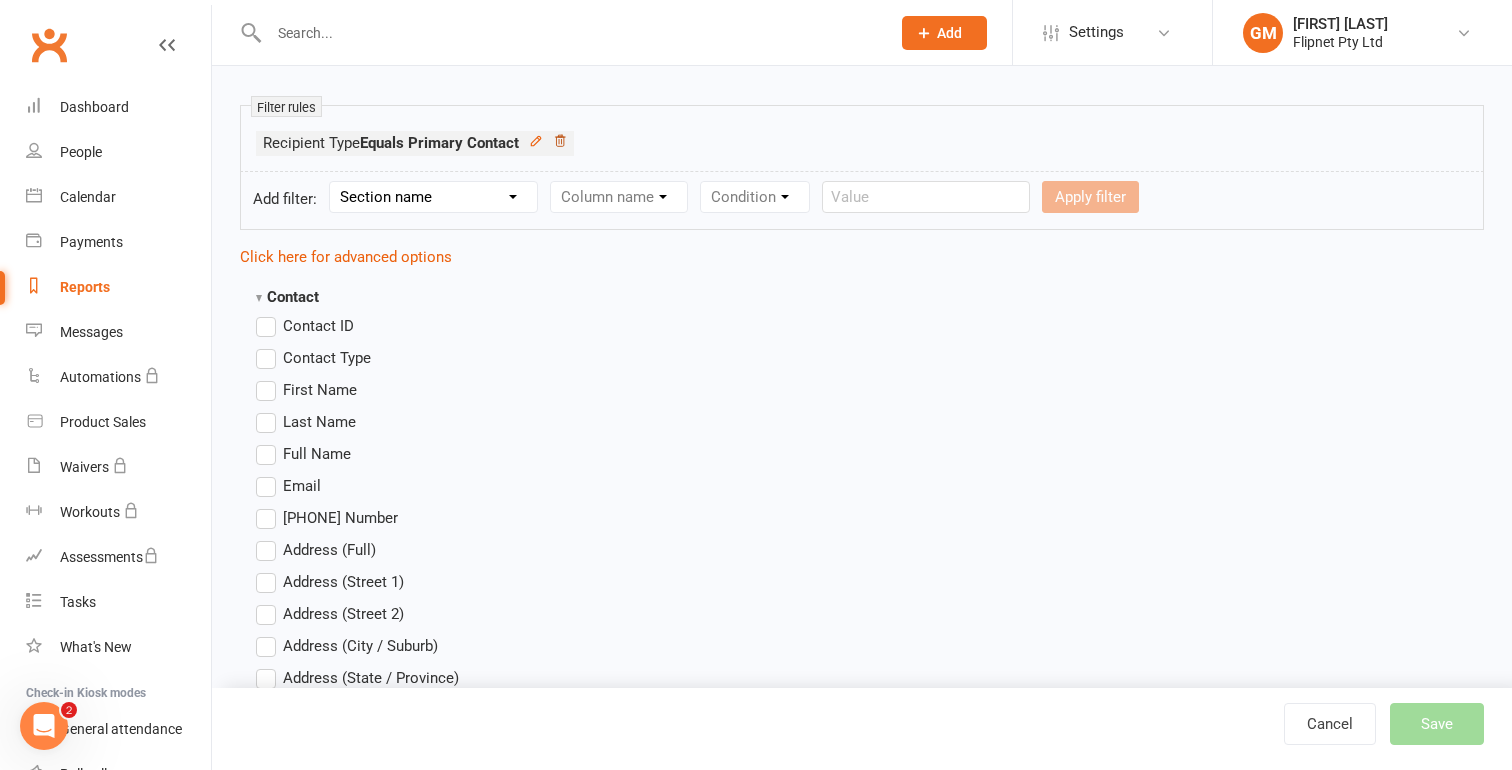 click 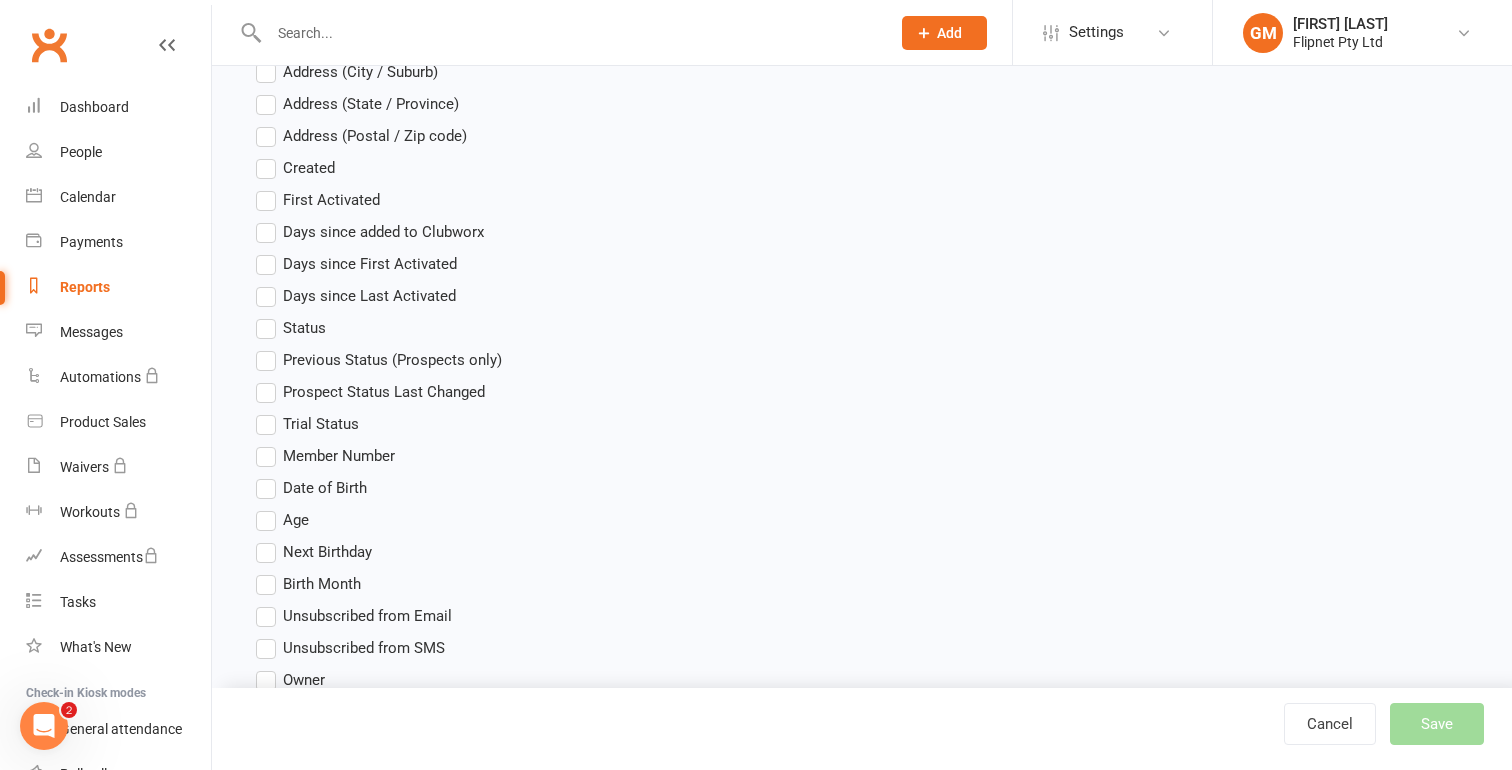 scroll, scrollTop: 417, scrollLeft: 0, axis: vertical 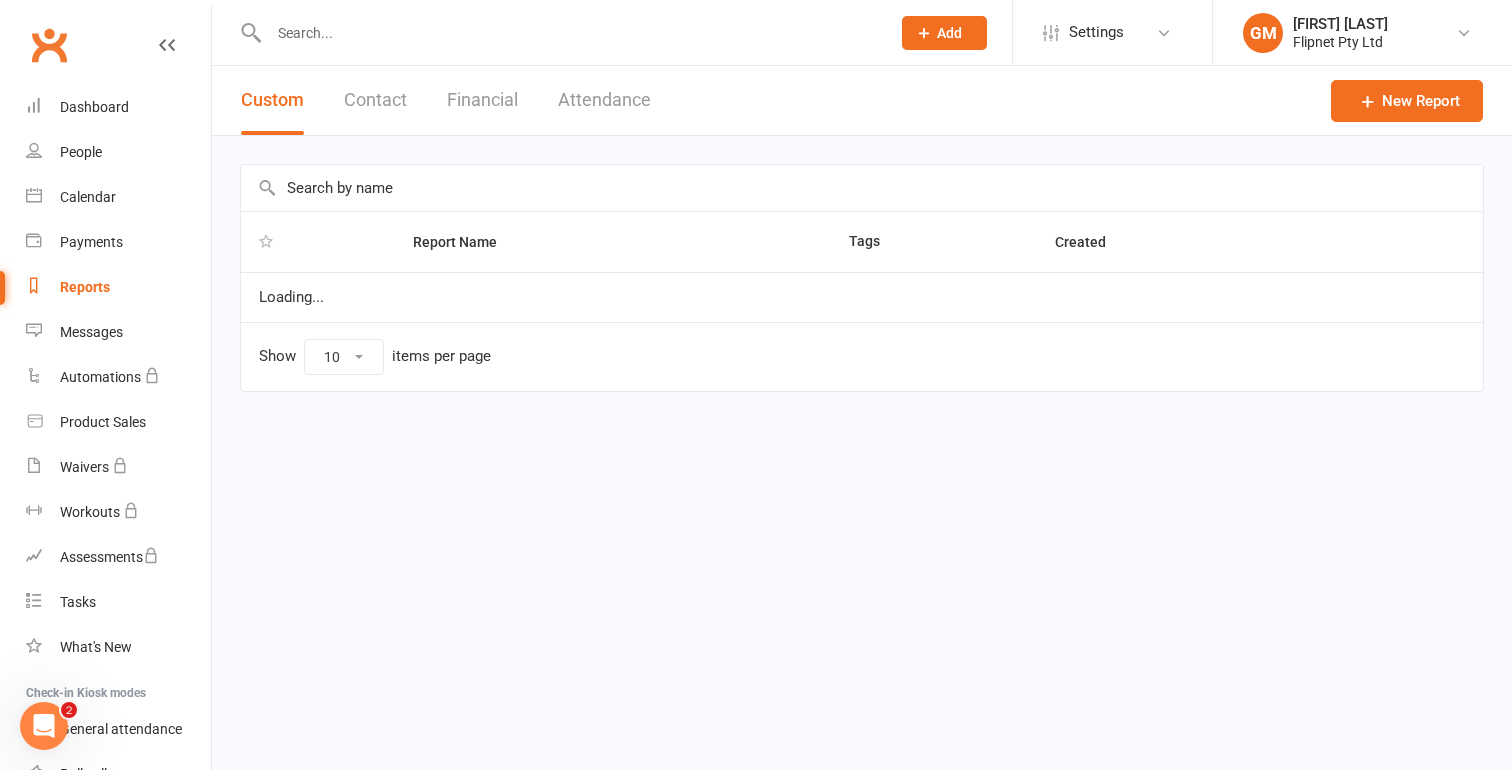 select on "50" 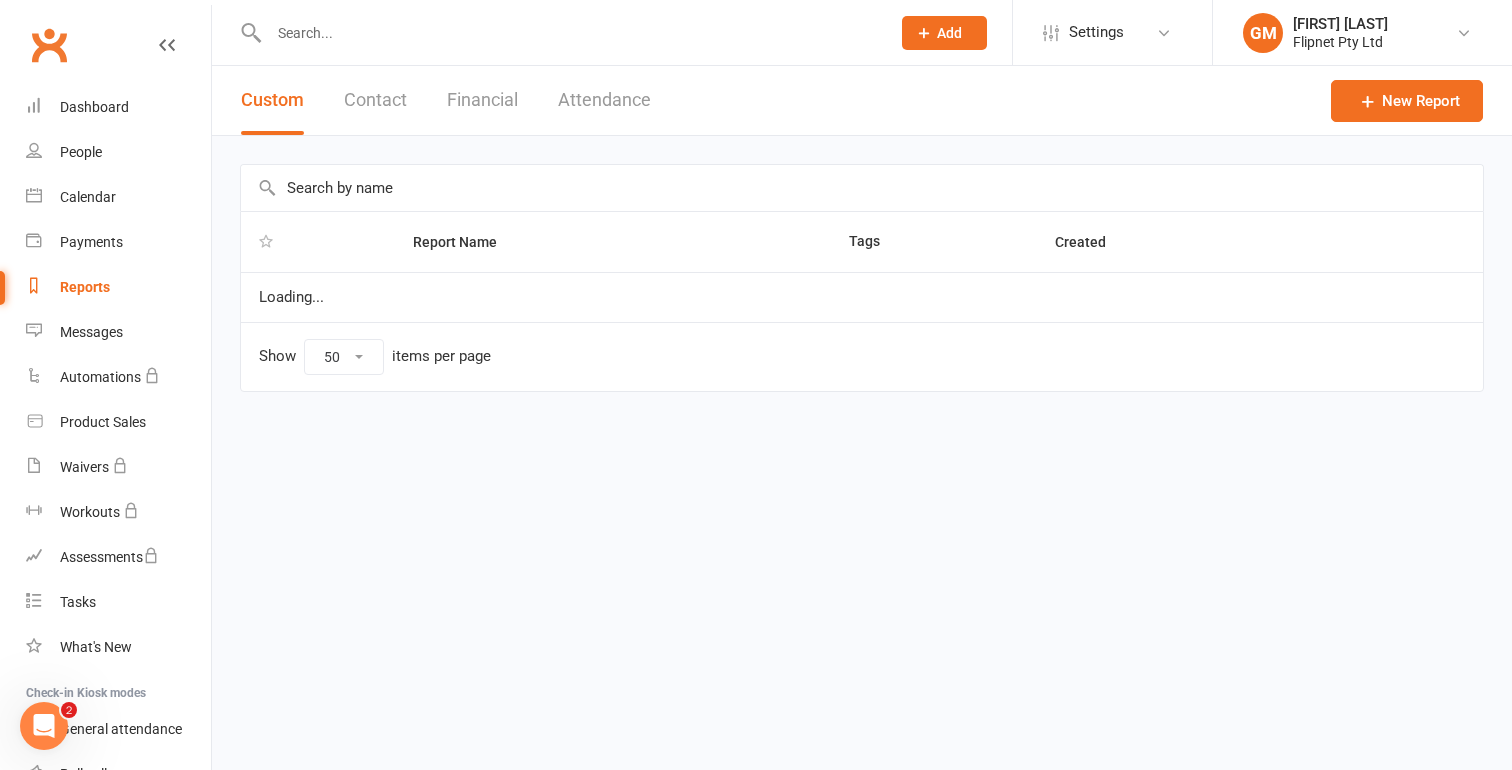 scroll, scrollTop: 0, scrollLeft: 0, axis: both 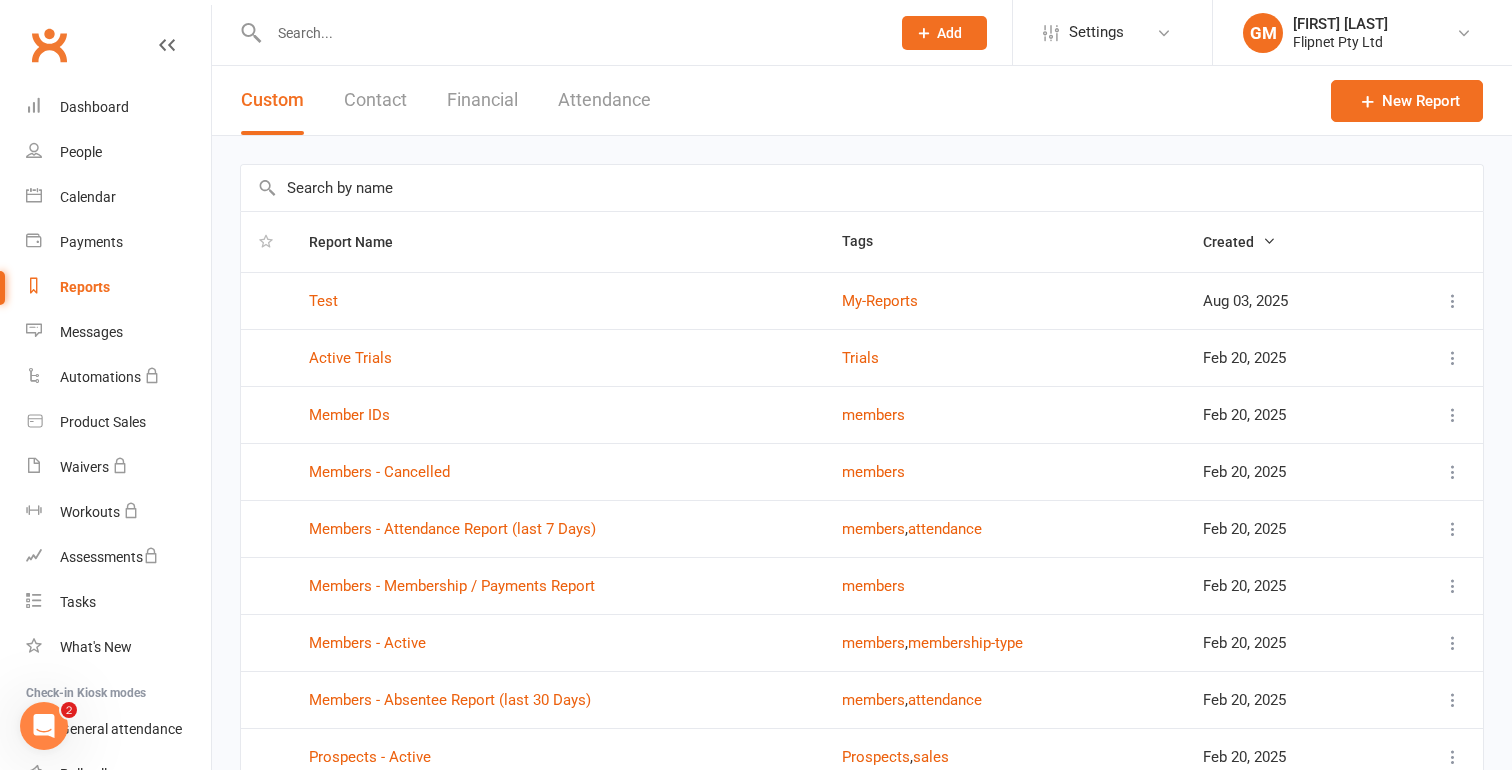 click on "Add" 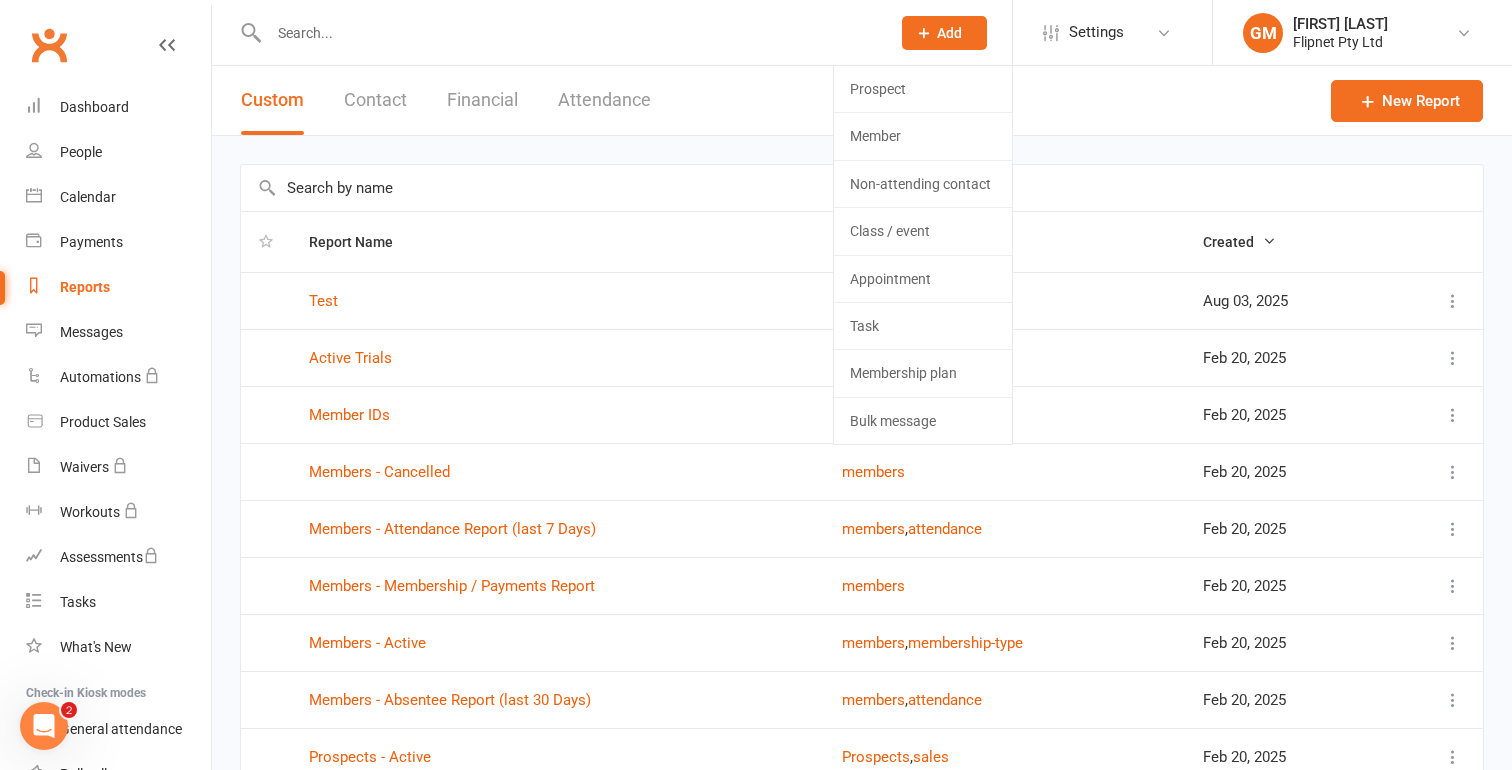 type 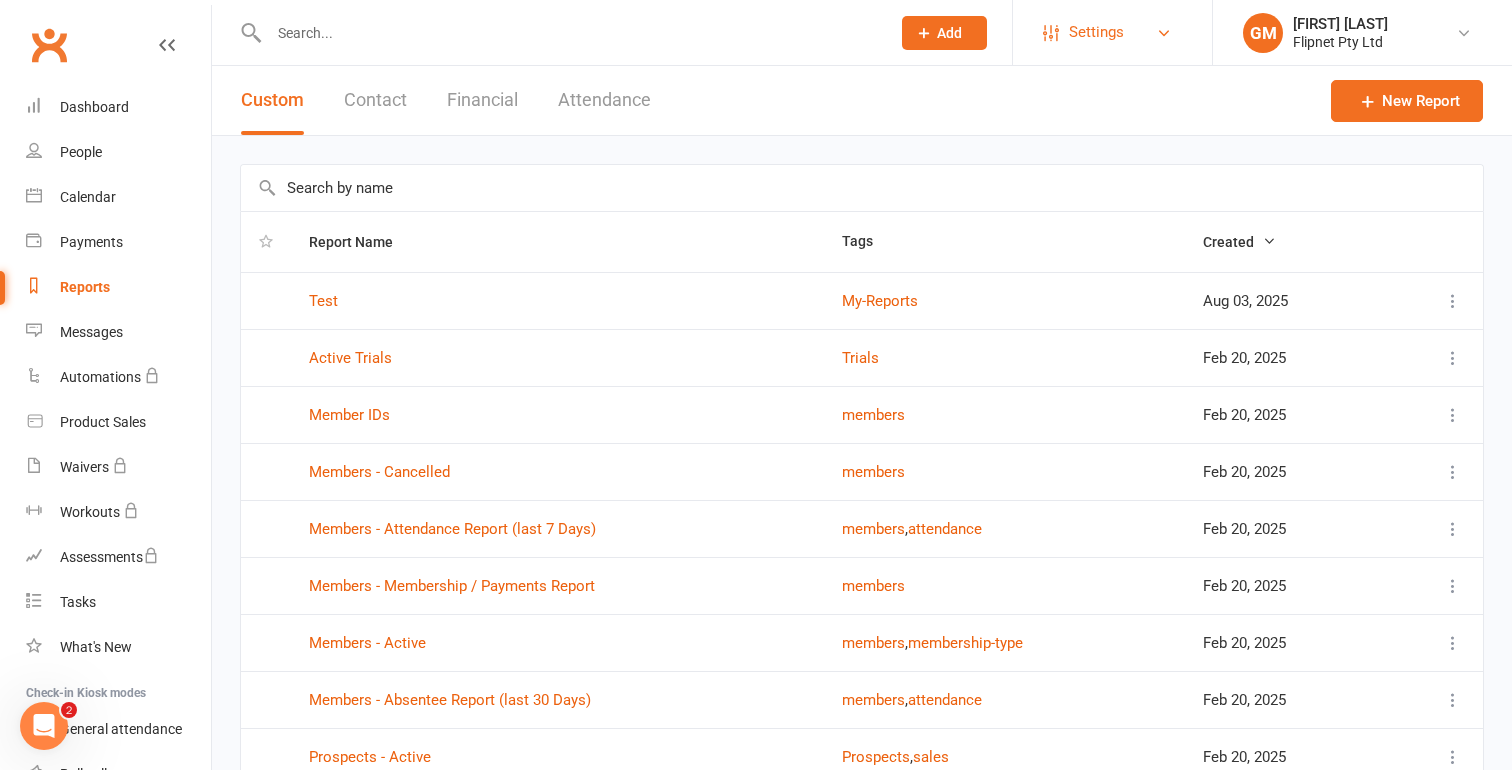 click on "Settings" at bounding box center (1112, 32) 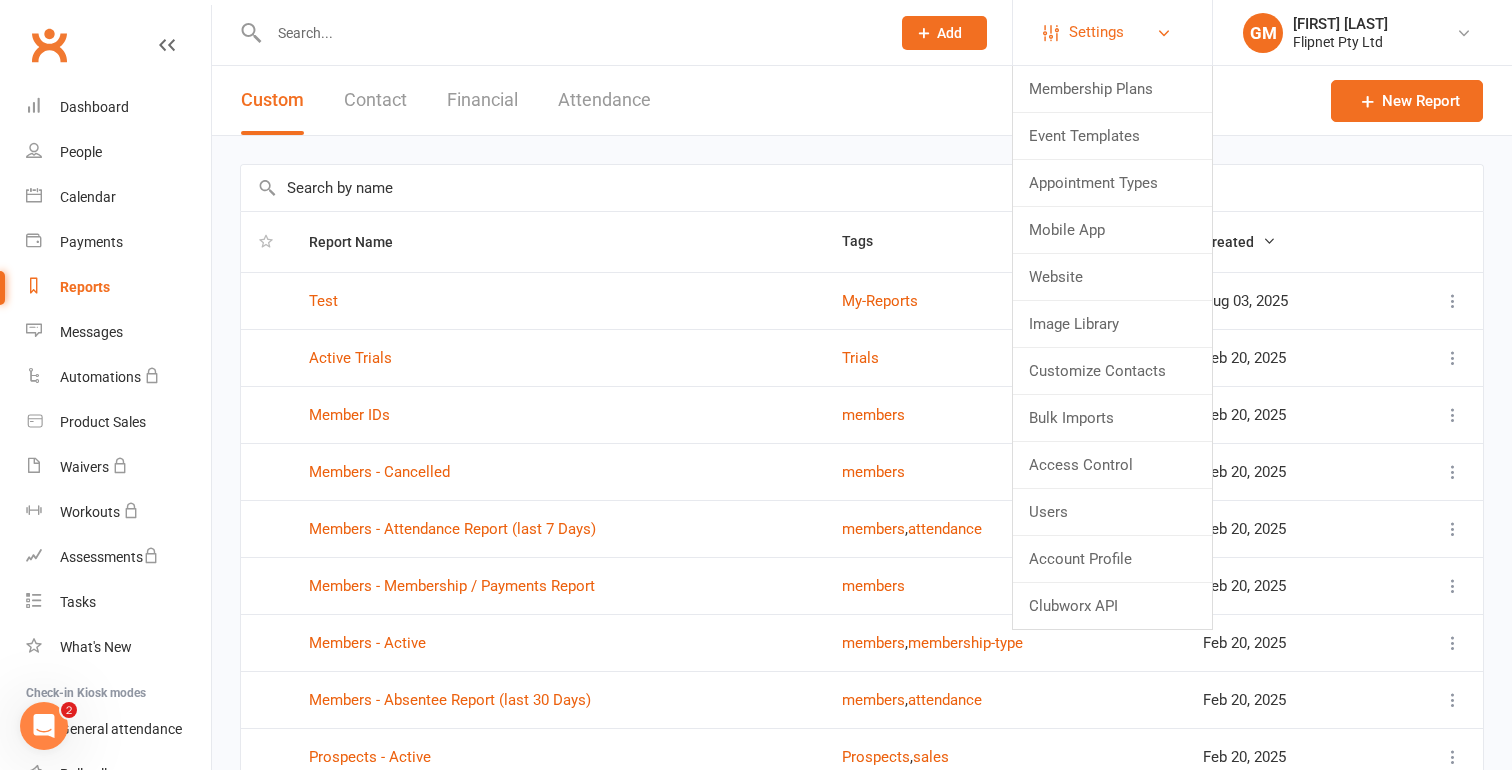 click on "Settings" at bounding box center [1112, 32] 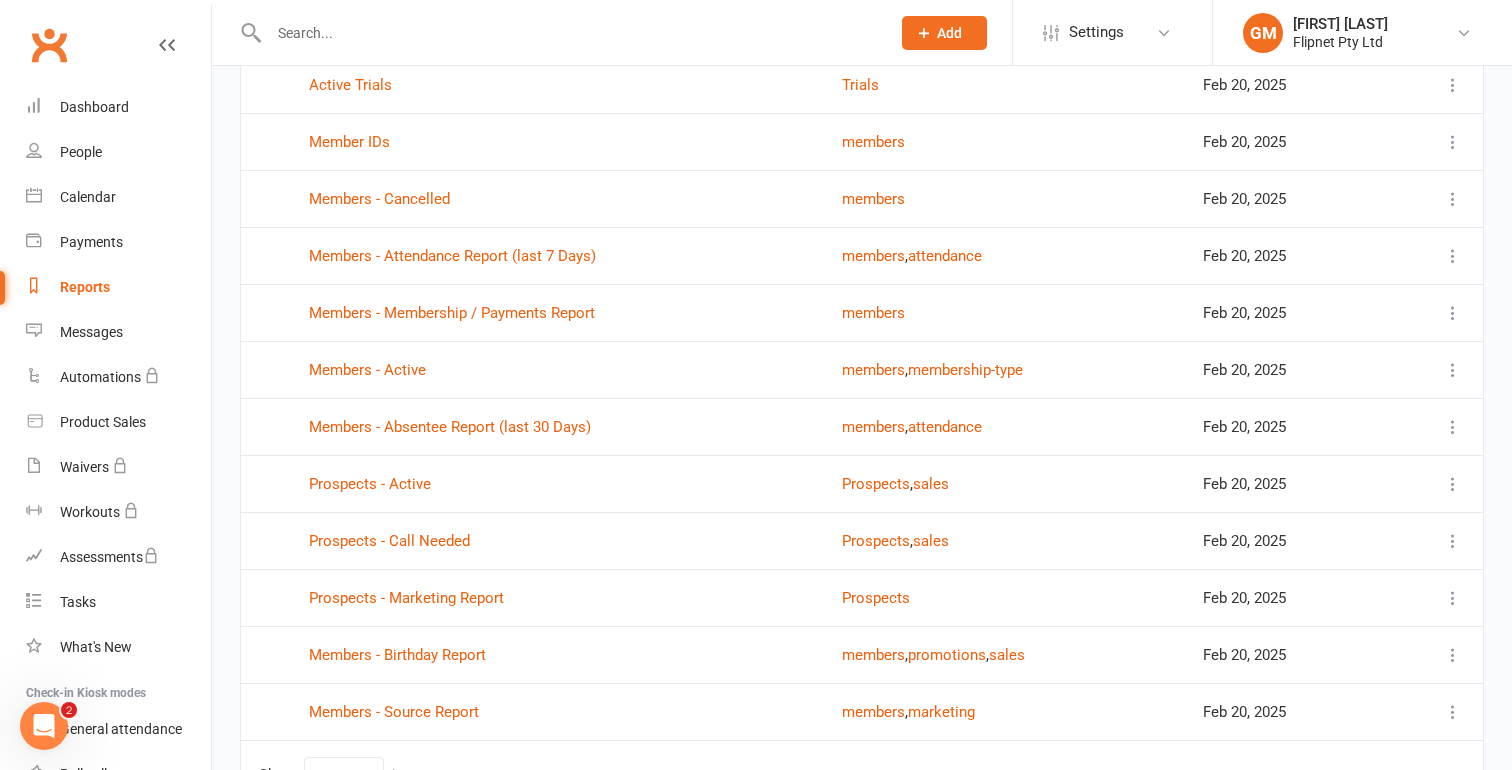 scroll, scrollTop: 339, scrollLeft: 0, axis: vertical 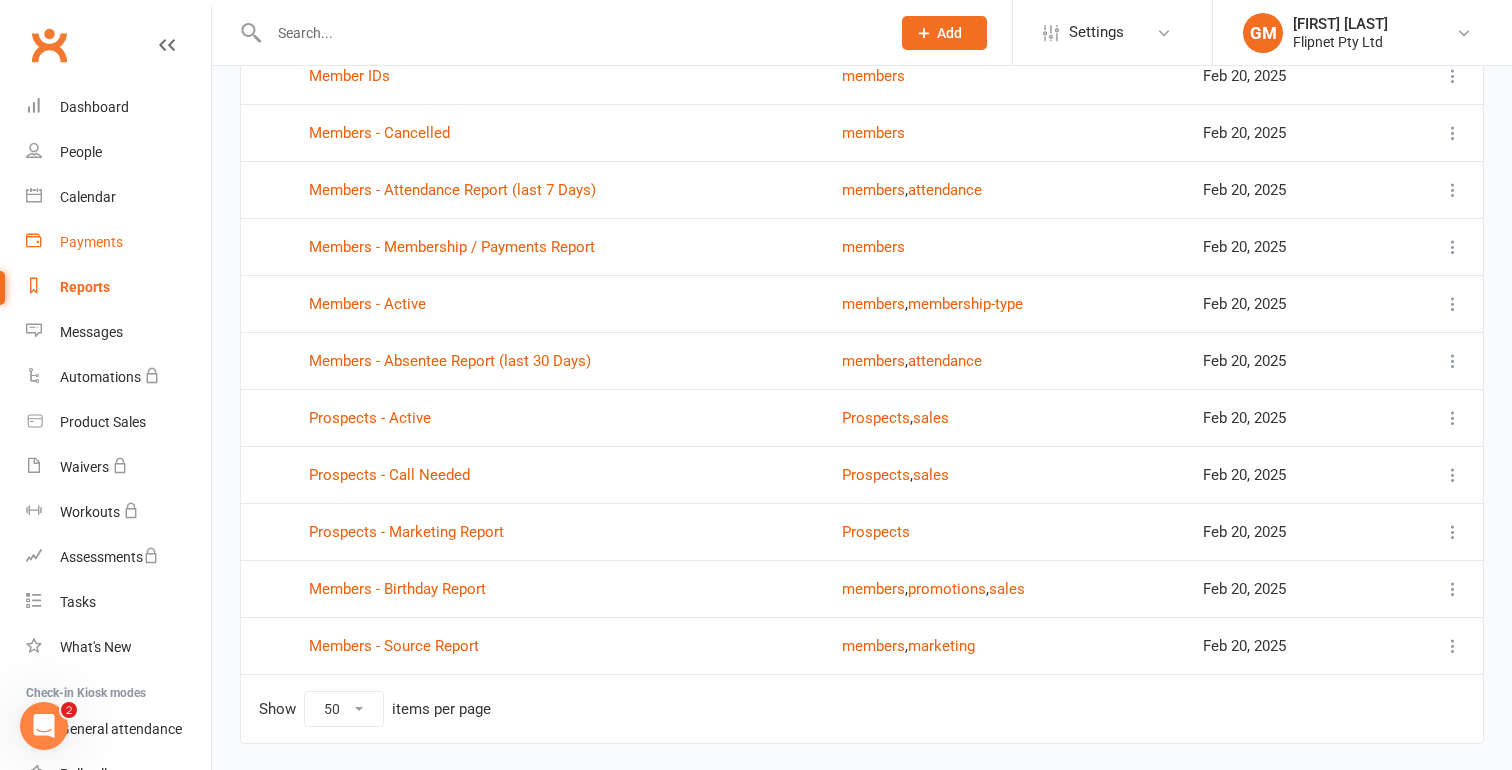 click on "Payments" at bounding box center [91, 242] 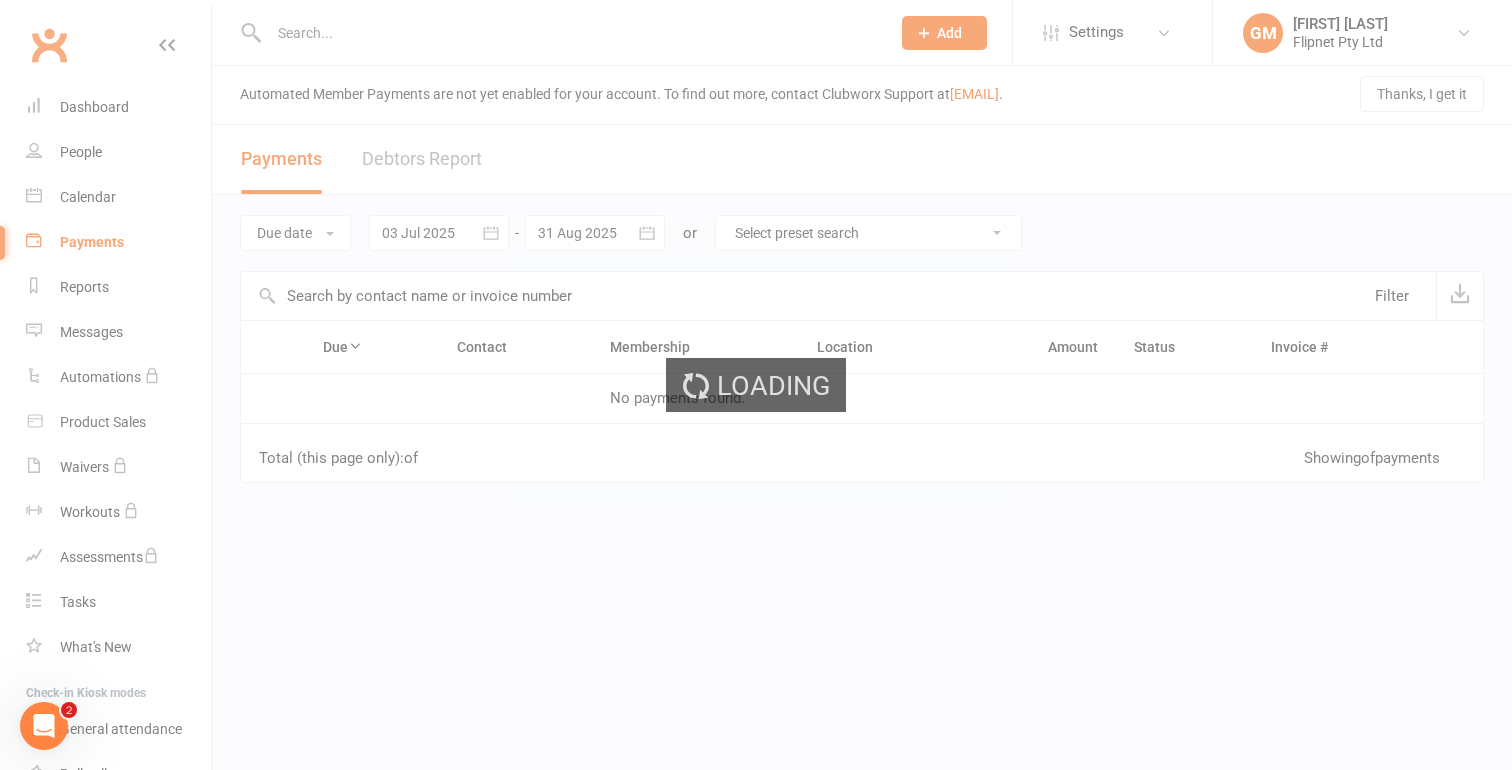 scroll, scrollTop: 0, scrollLeft: 0, axis: both 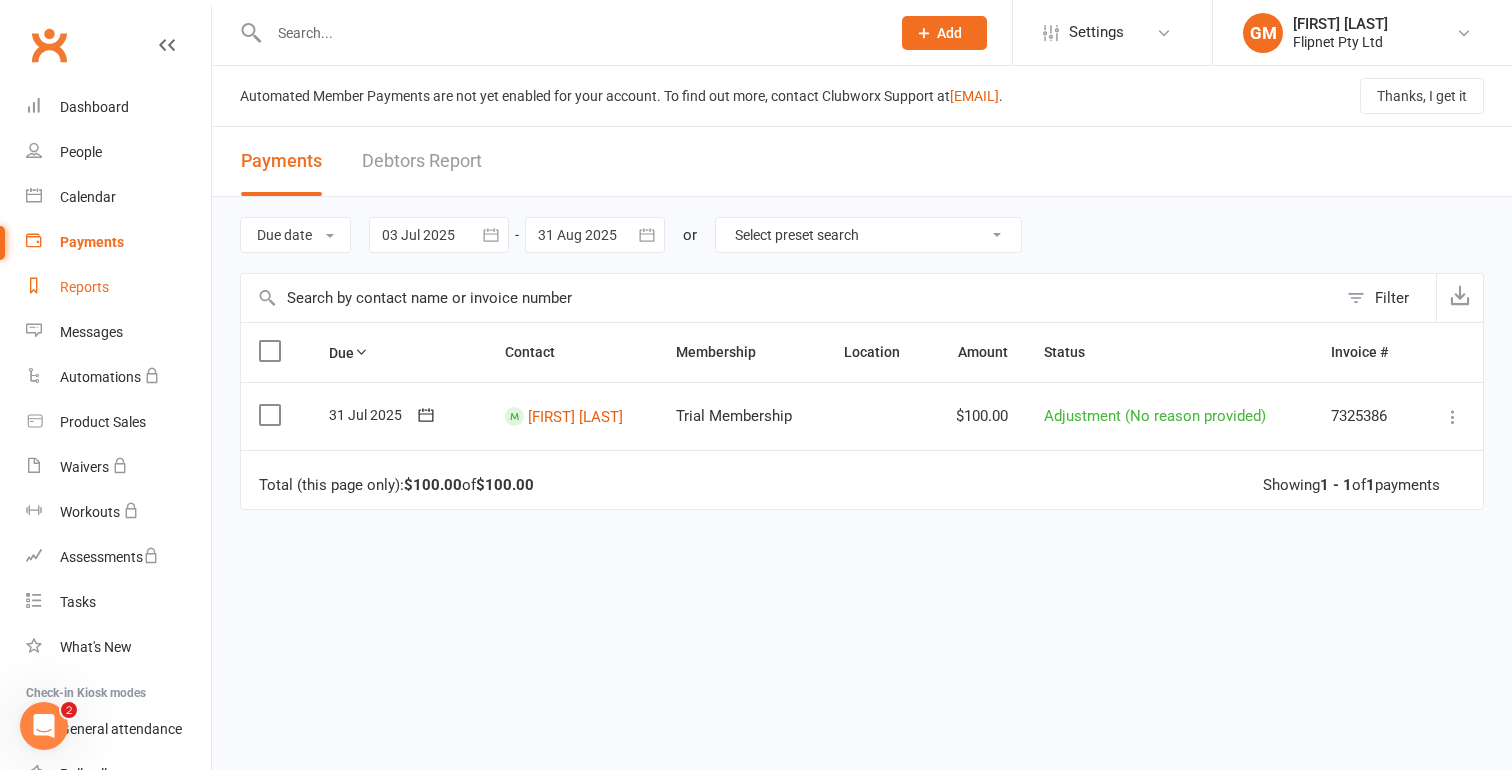 click on "Reports" at bounding box center [84, 287] 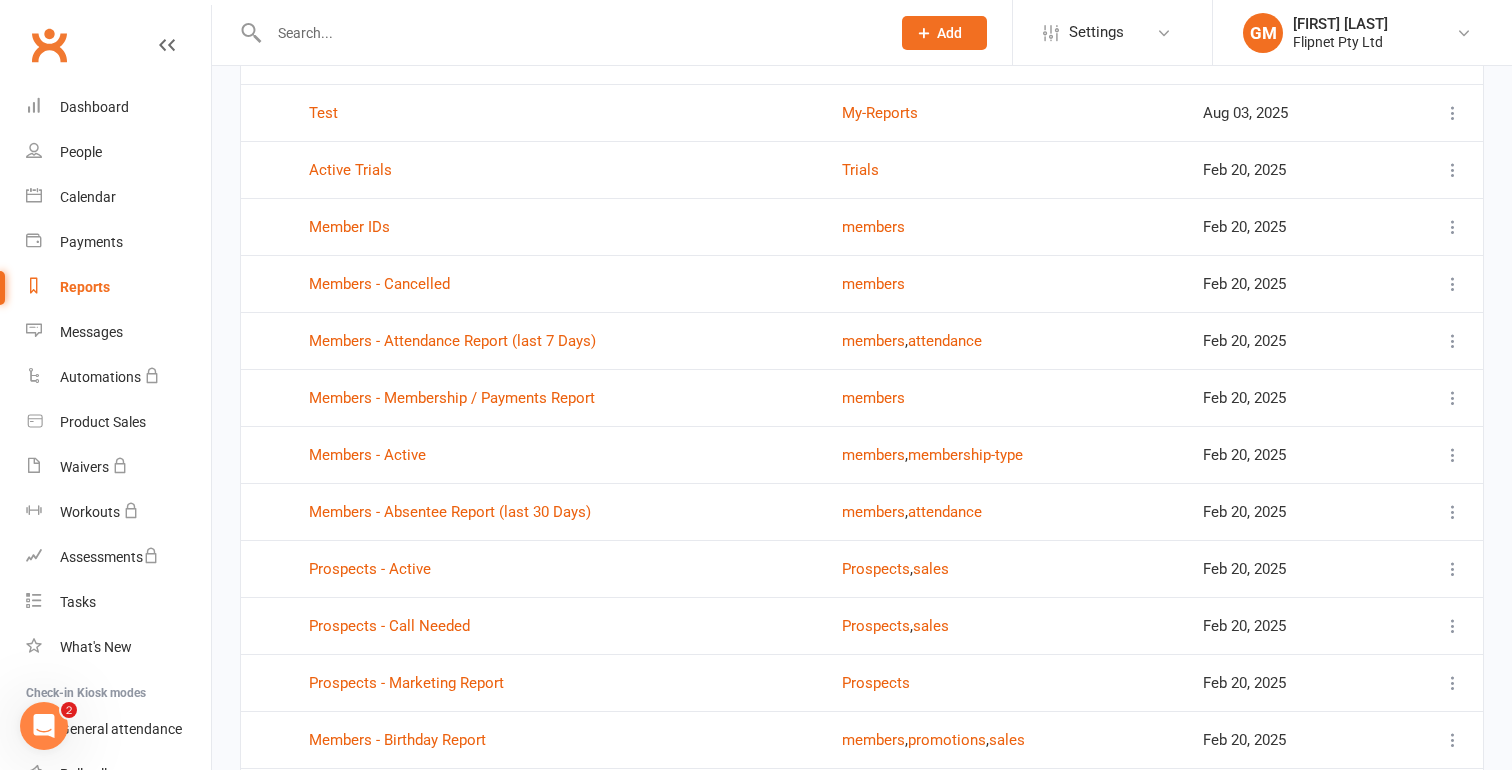 scroll, scrollTop: 199, scrollLeft: 0, axis: vertical 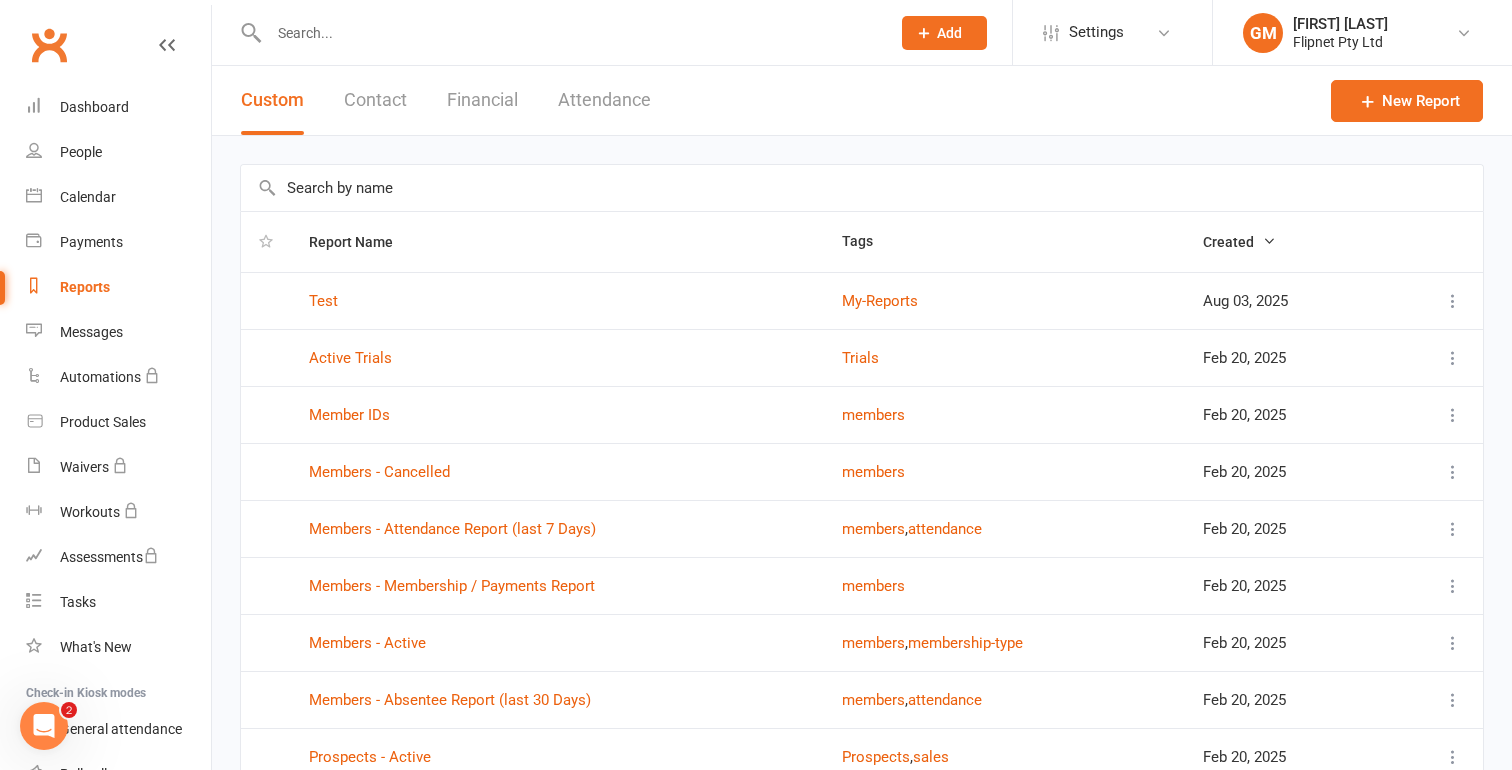 click on "Financial" at bounding box center [482, 100] 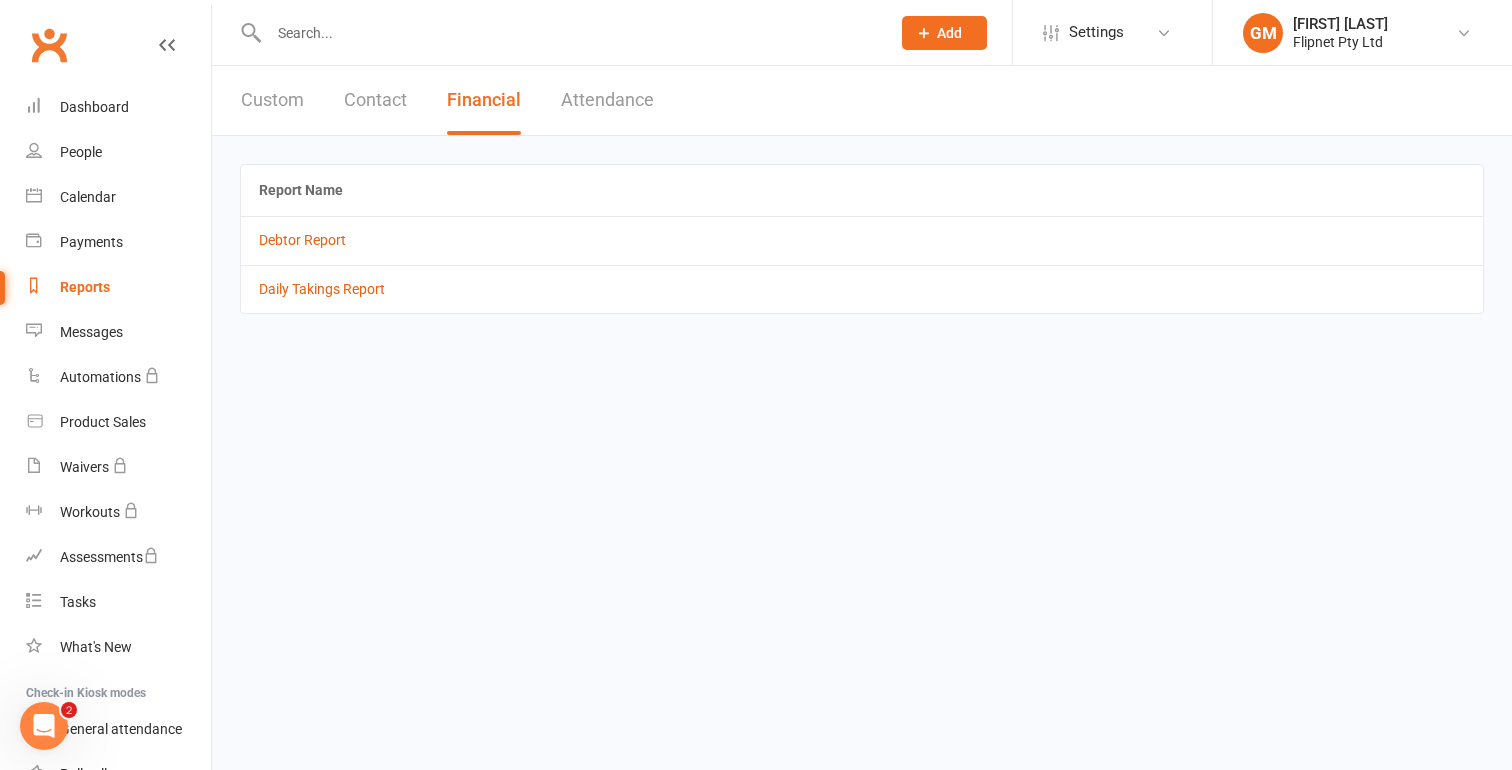 click on "Contact" at bounding box center [375, 100] 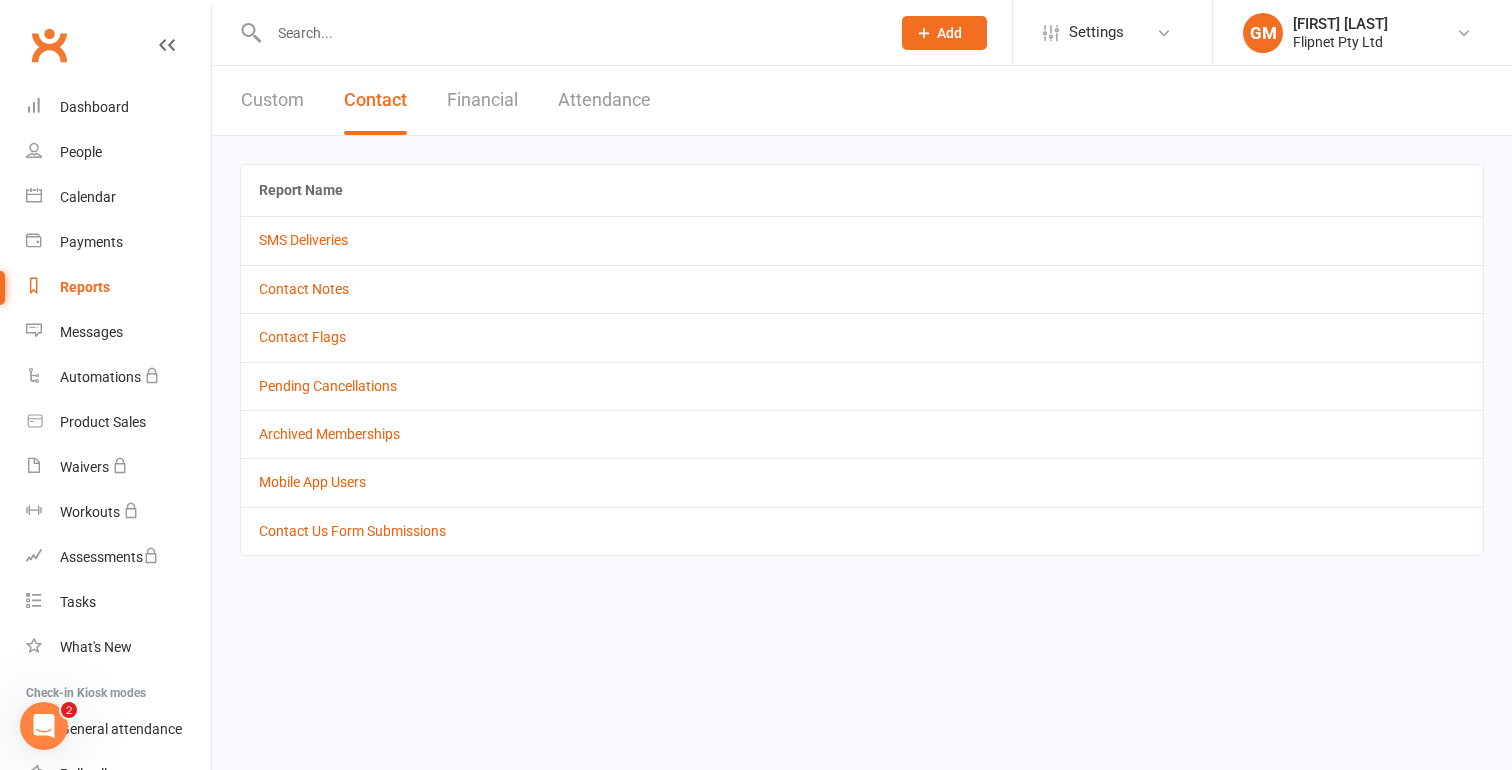 click on "Custom Contact Financial Attendance" at bounding box center (446, 100) 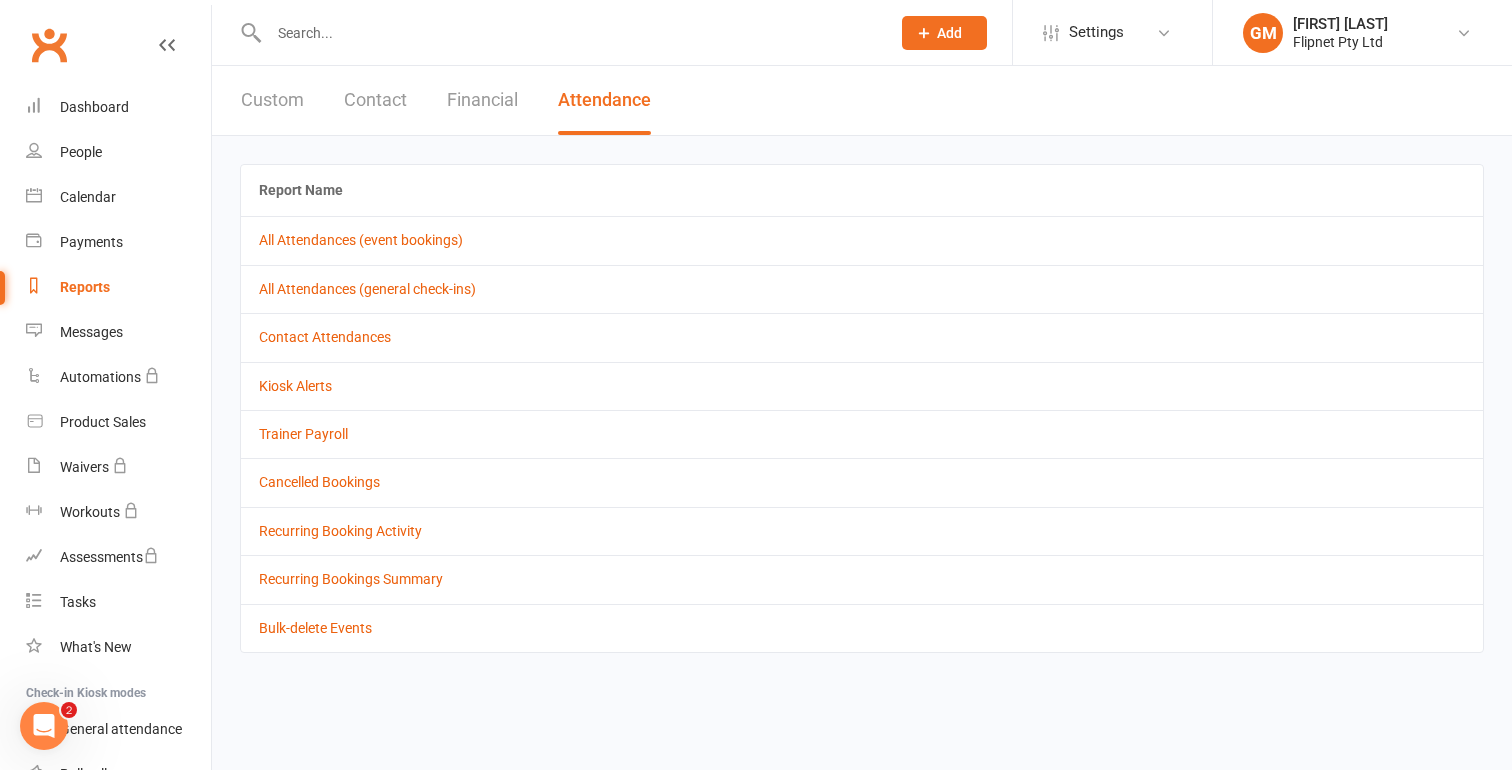 click on "Custom Contact Financial Attendance" at bounding box center [446, 100] 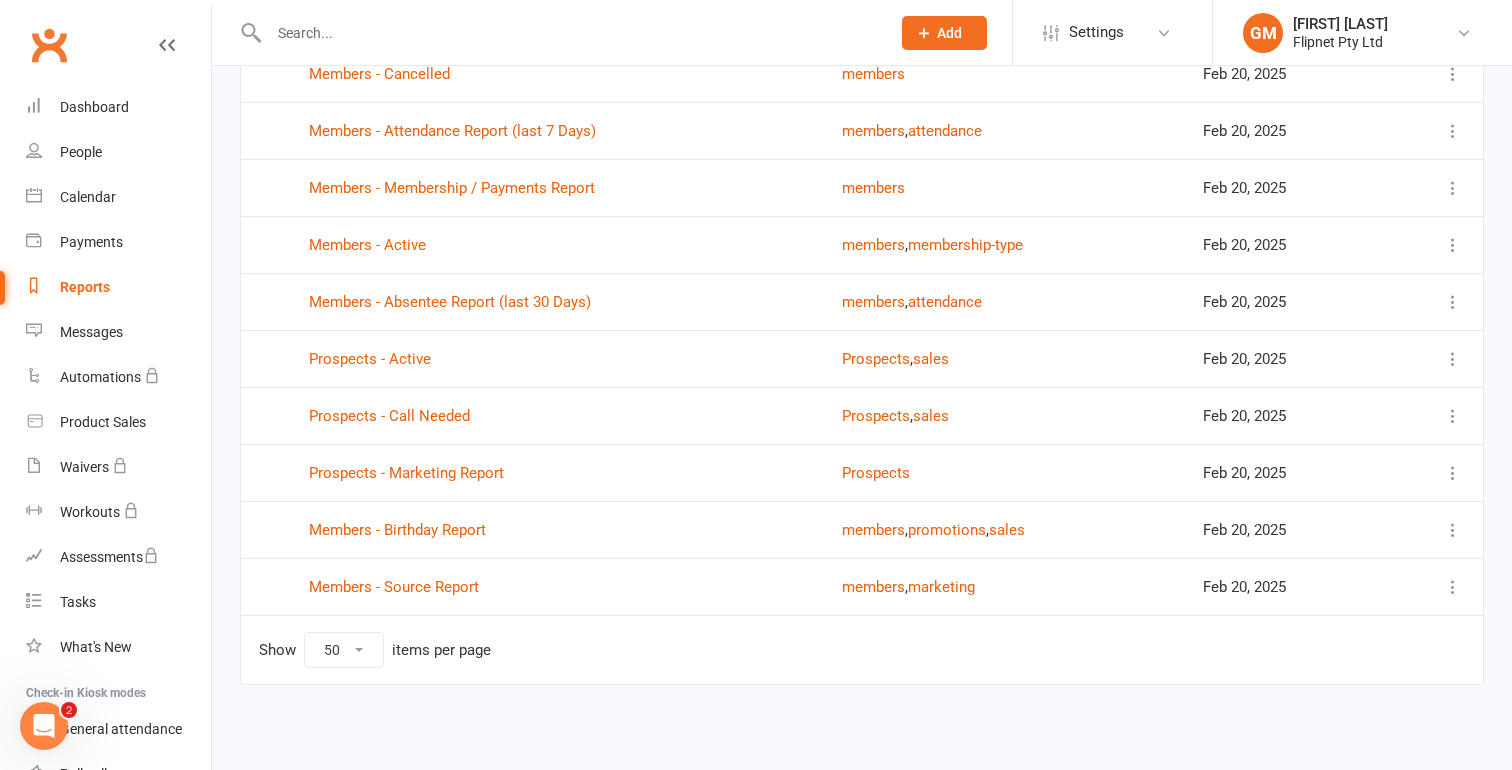 scroll, scrollTop: 364, scrollLeft: 0, axis: vertical 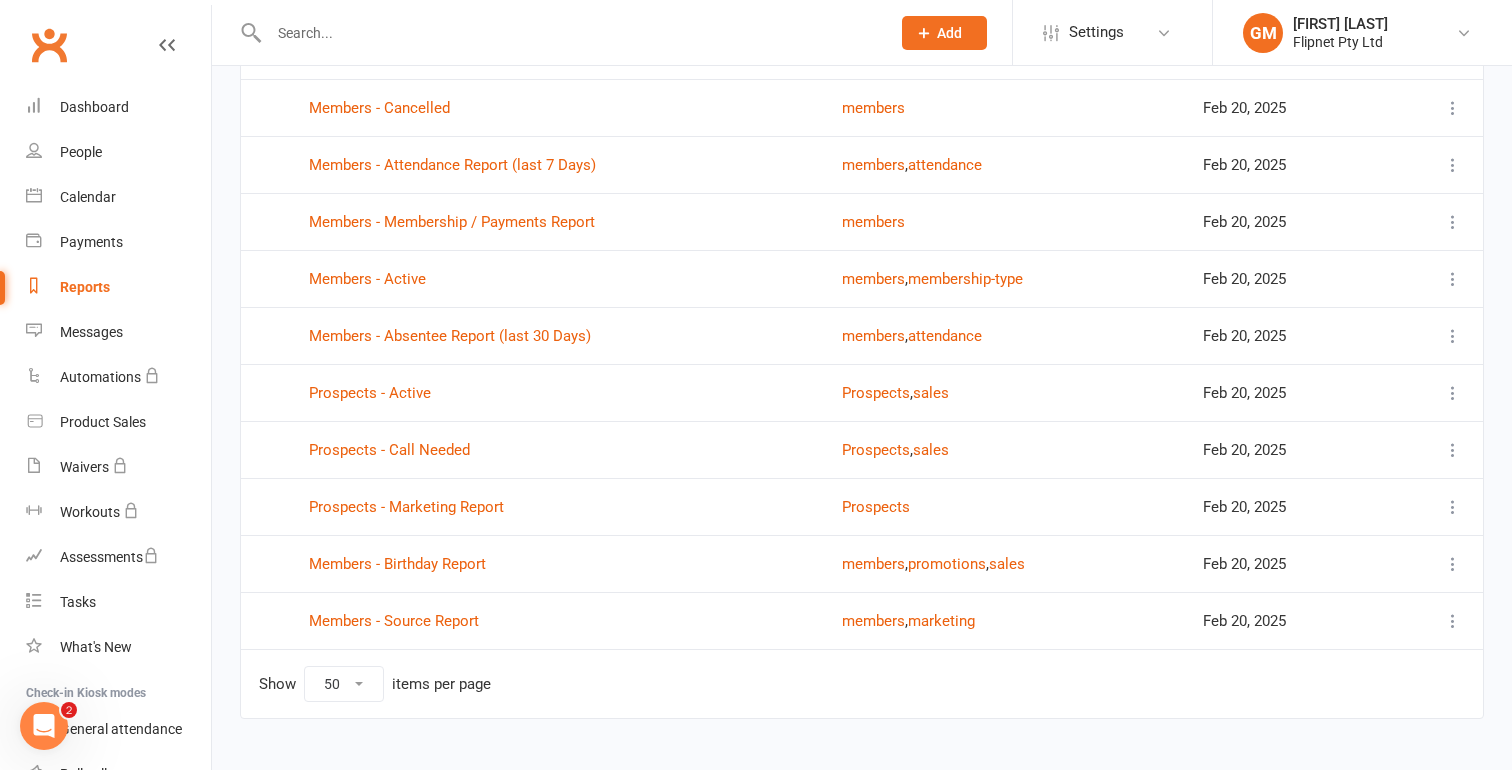 type 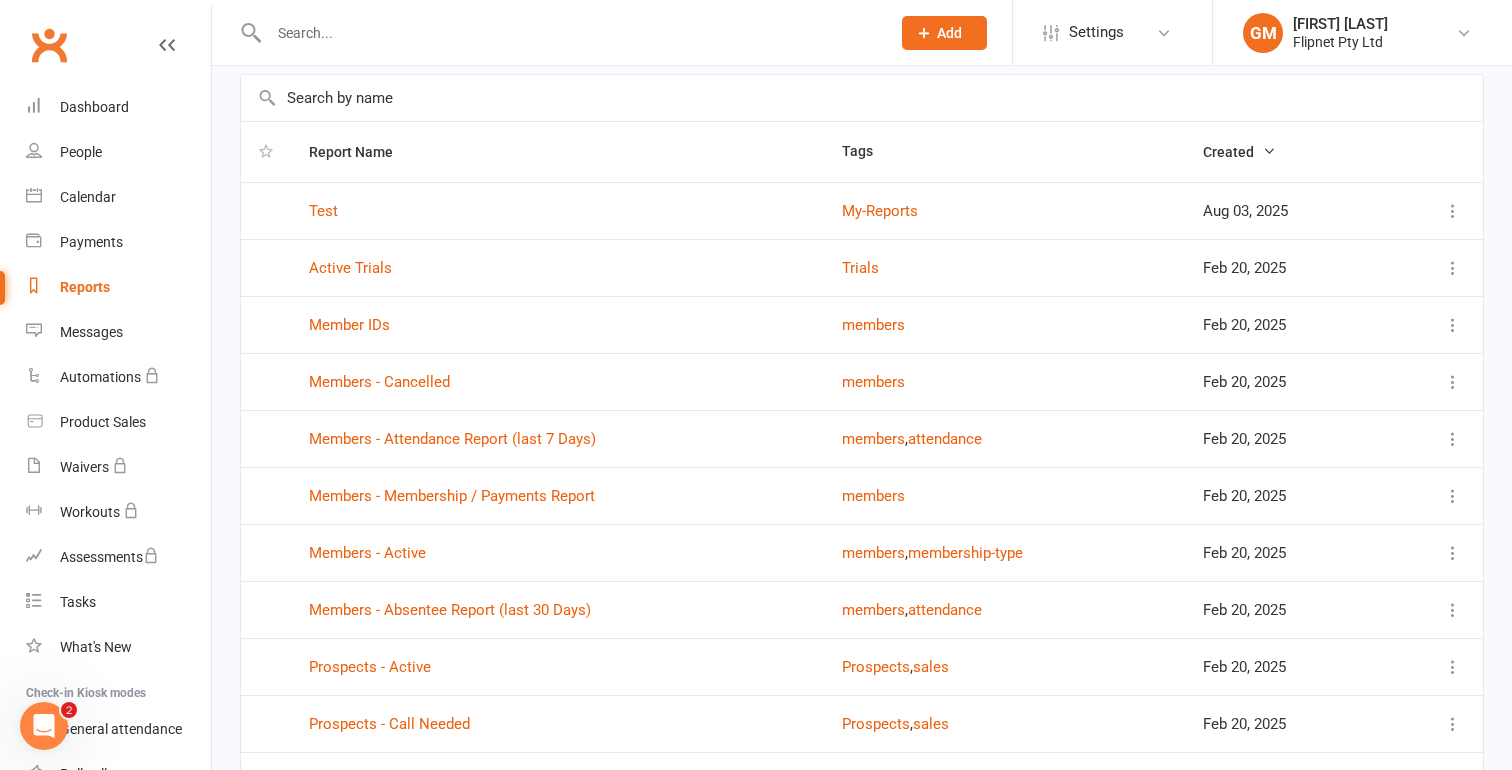 scroll, scrollTop: 10, scrollLeft: 0, axis: vertical 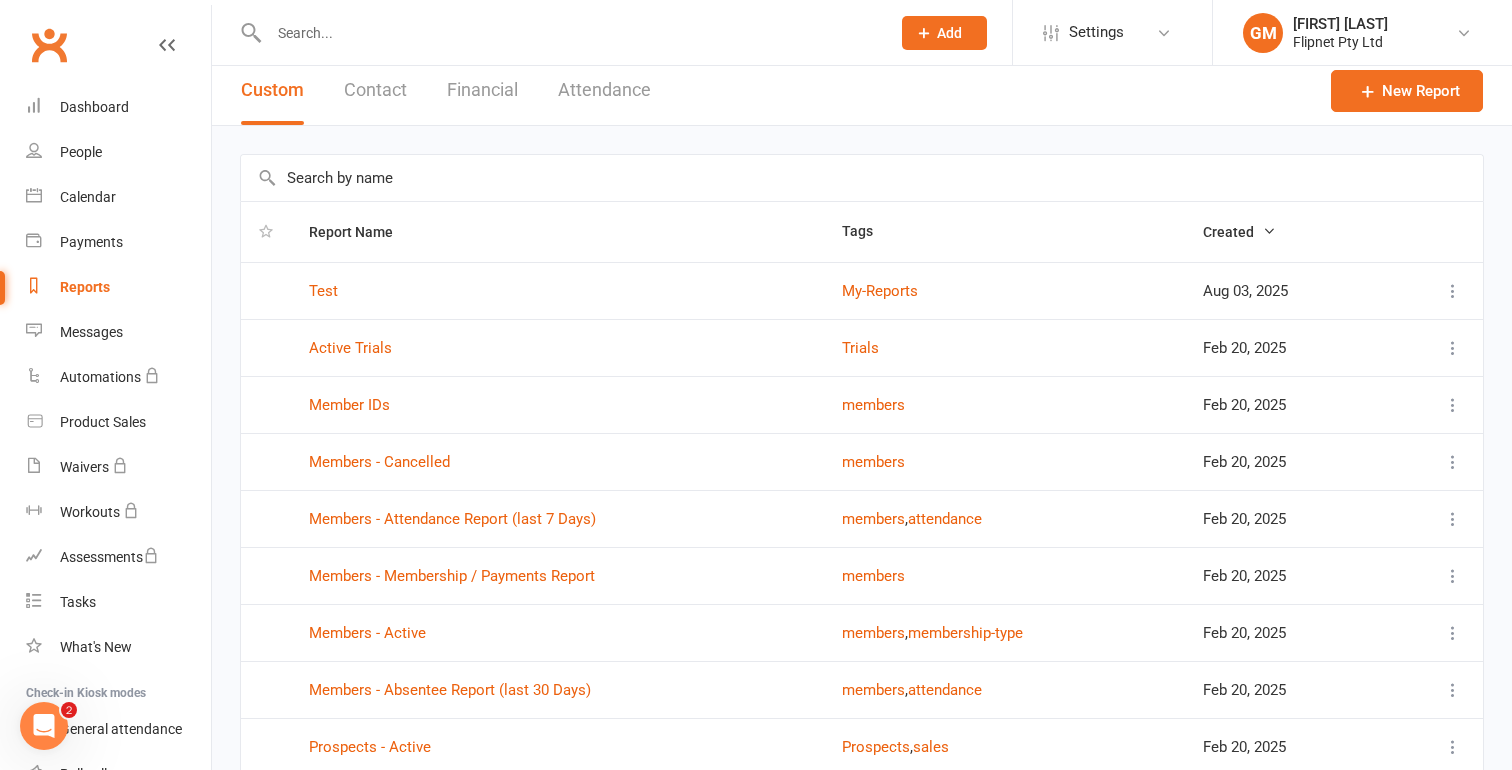 click on "Financial" at bounding box center [482, 90] 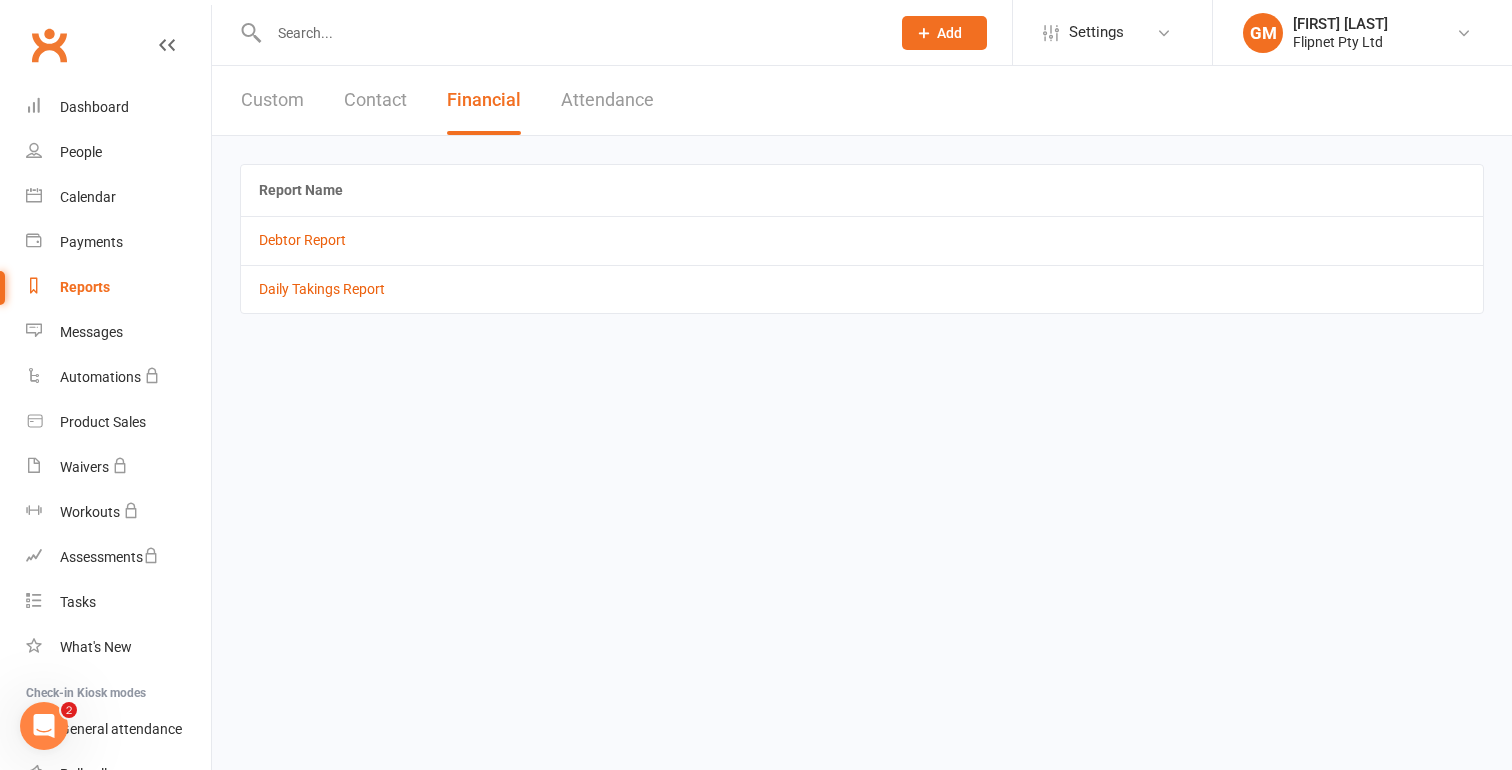 click on "Attendance" at bounding box center (607, 100) 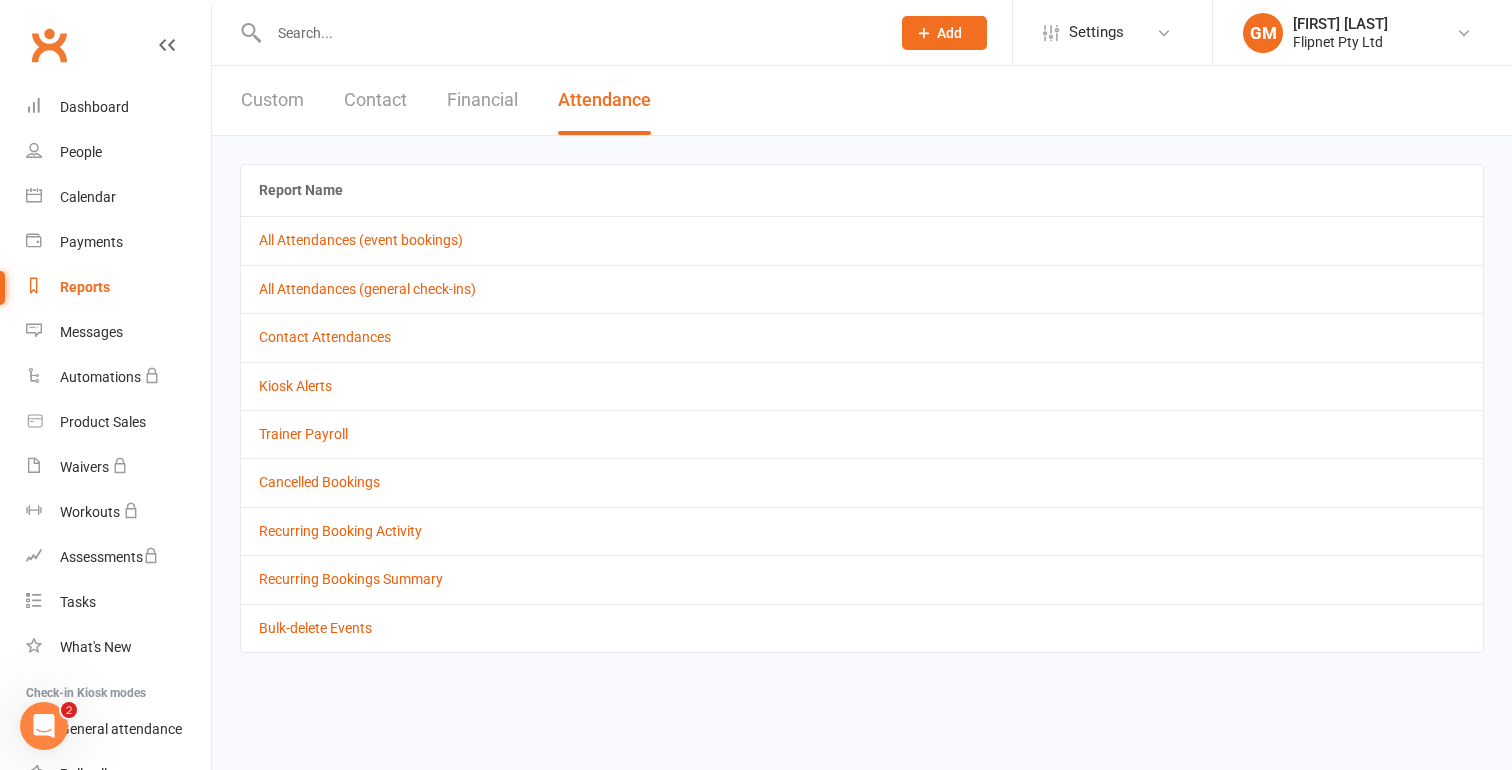 click on "Contact" at bounding box center [375, 100] 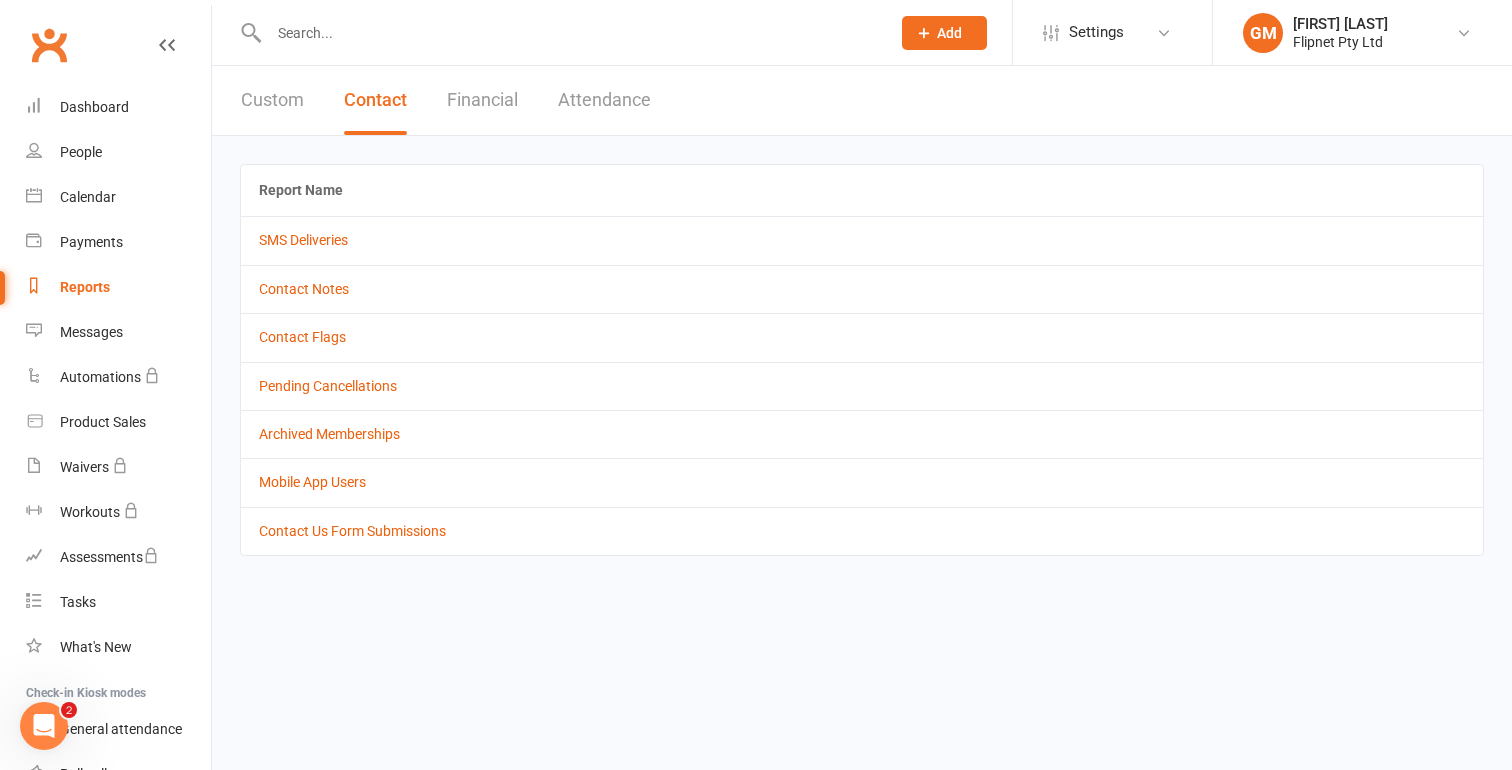 click on "Custom" at bounding box center (272, 100) 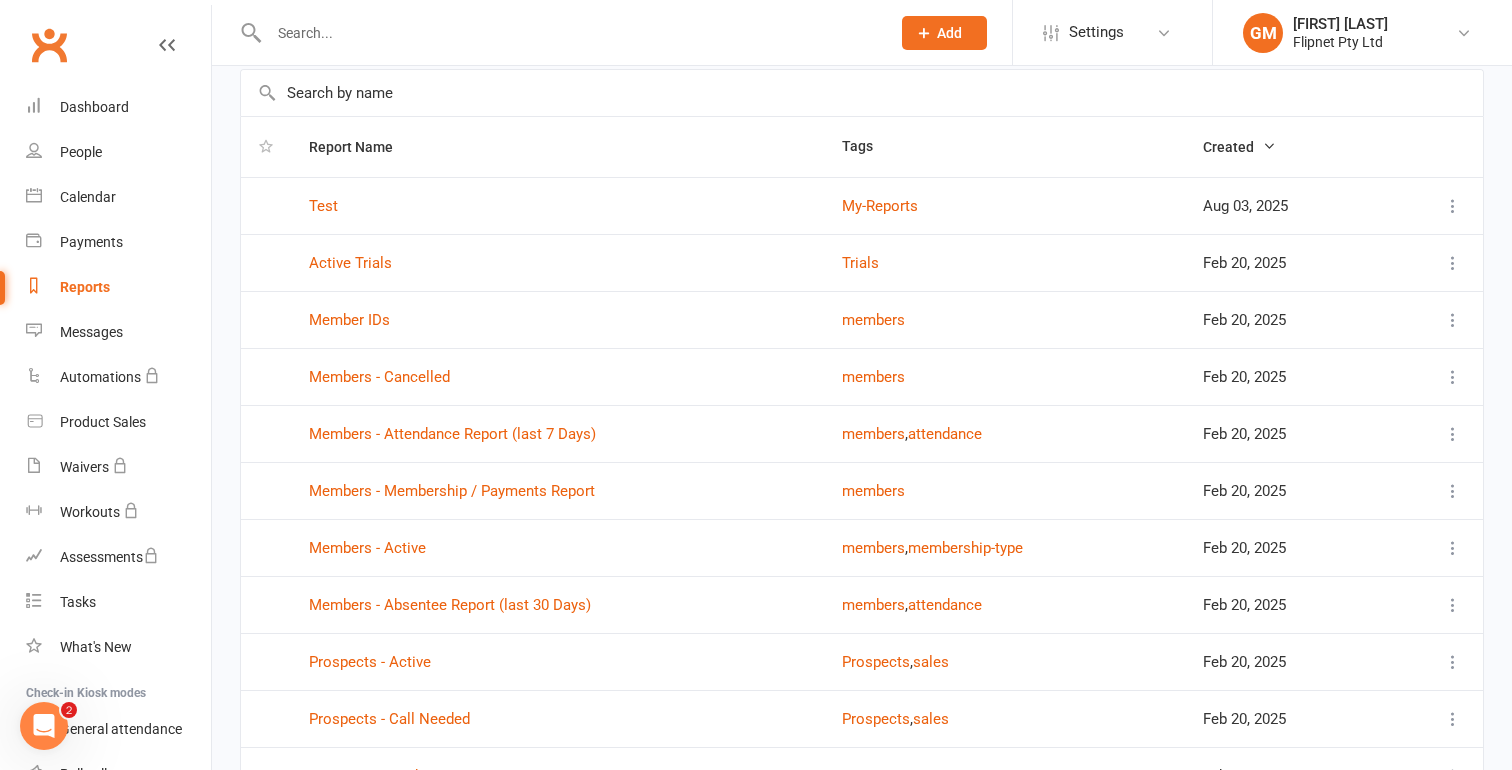 scroll, scrollTop: 0, scrollLeft: 0, axis: both 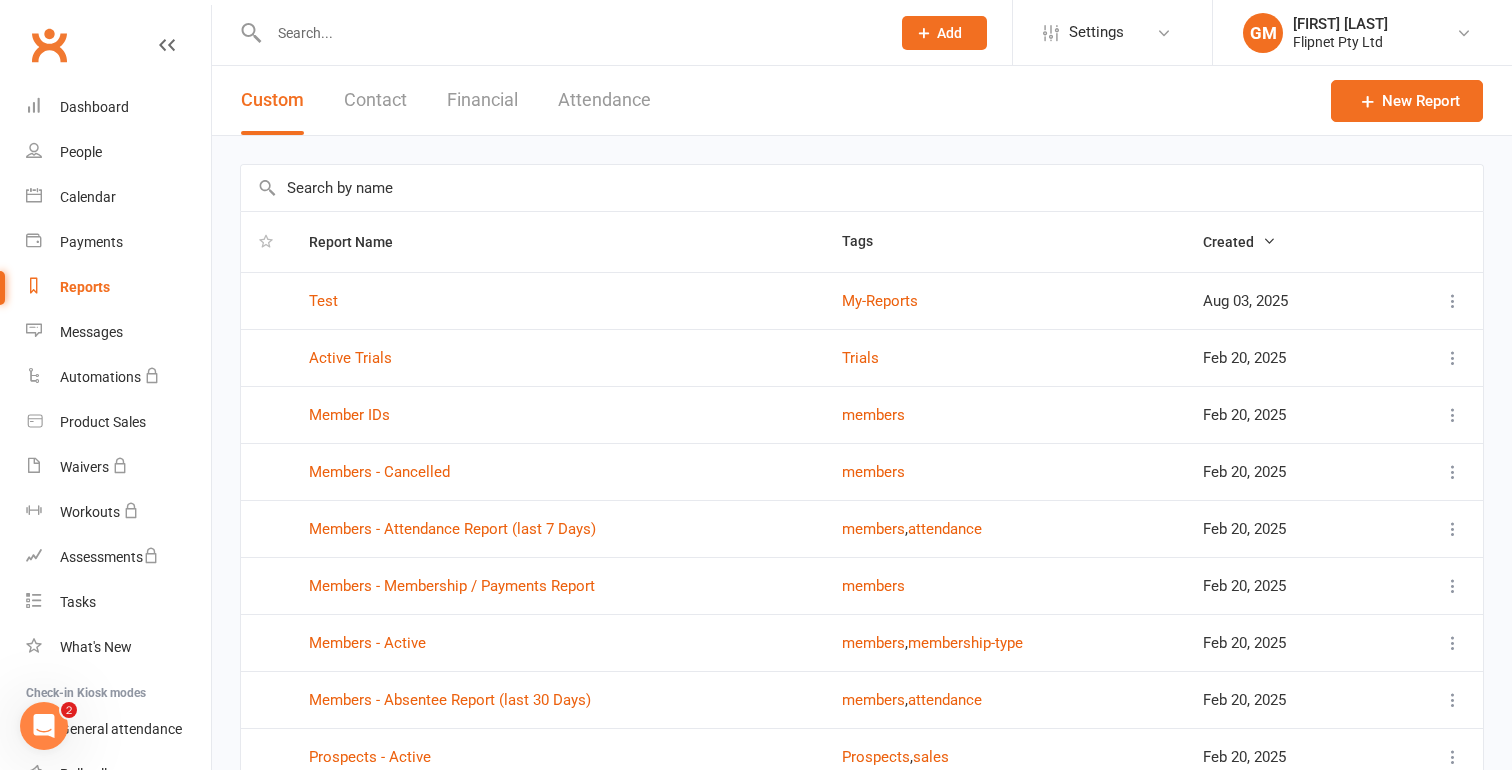 click on "Contact" at bounding box center (375, 100) 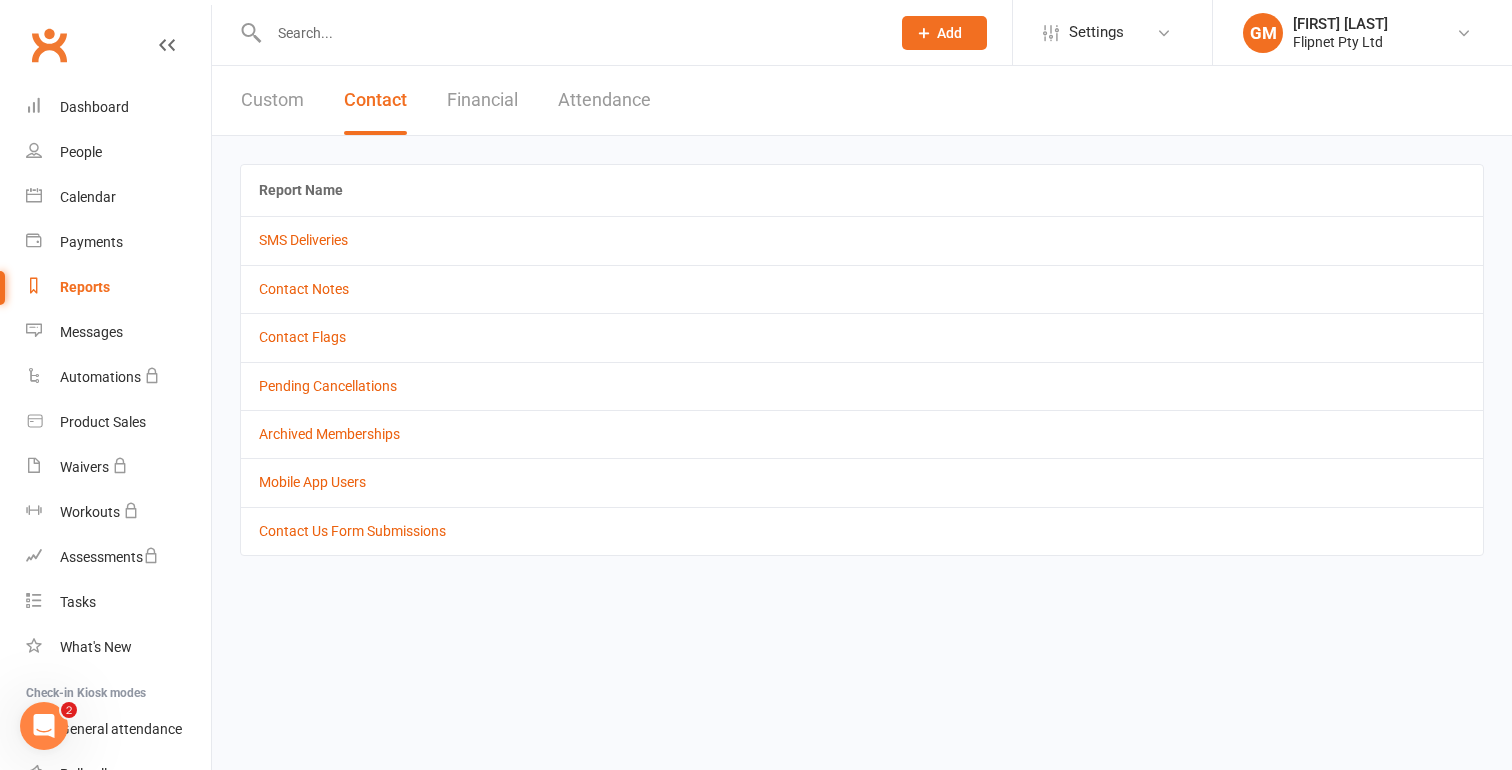 click on "Custom" at bounding box center (272, 100) 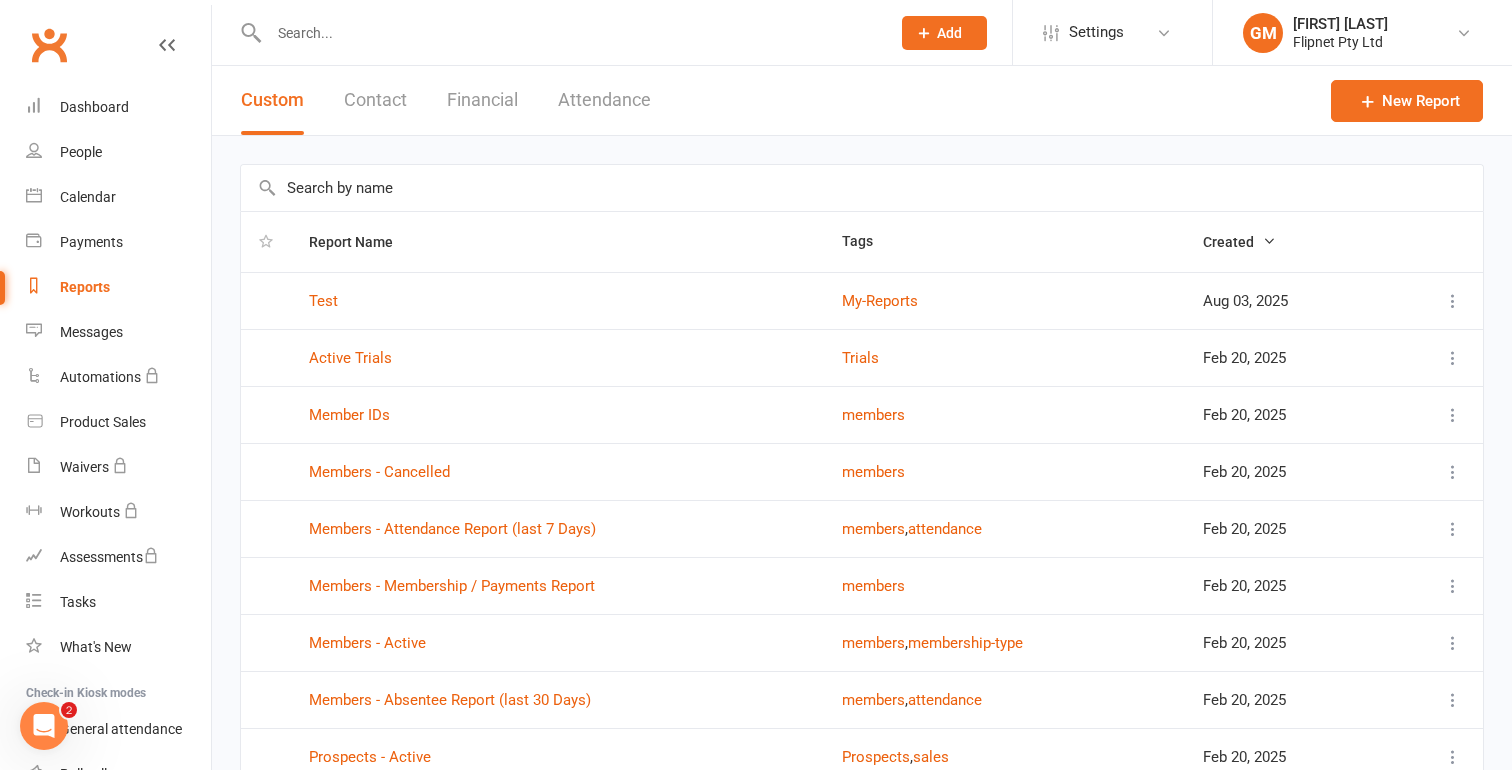 click at bounding box center [266, 300] 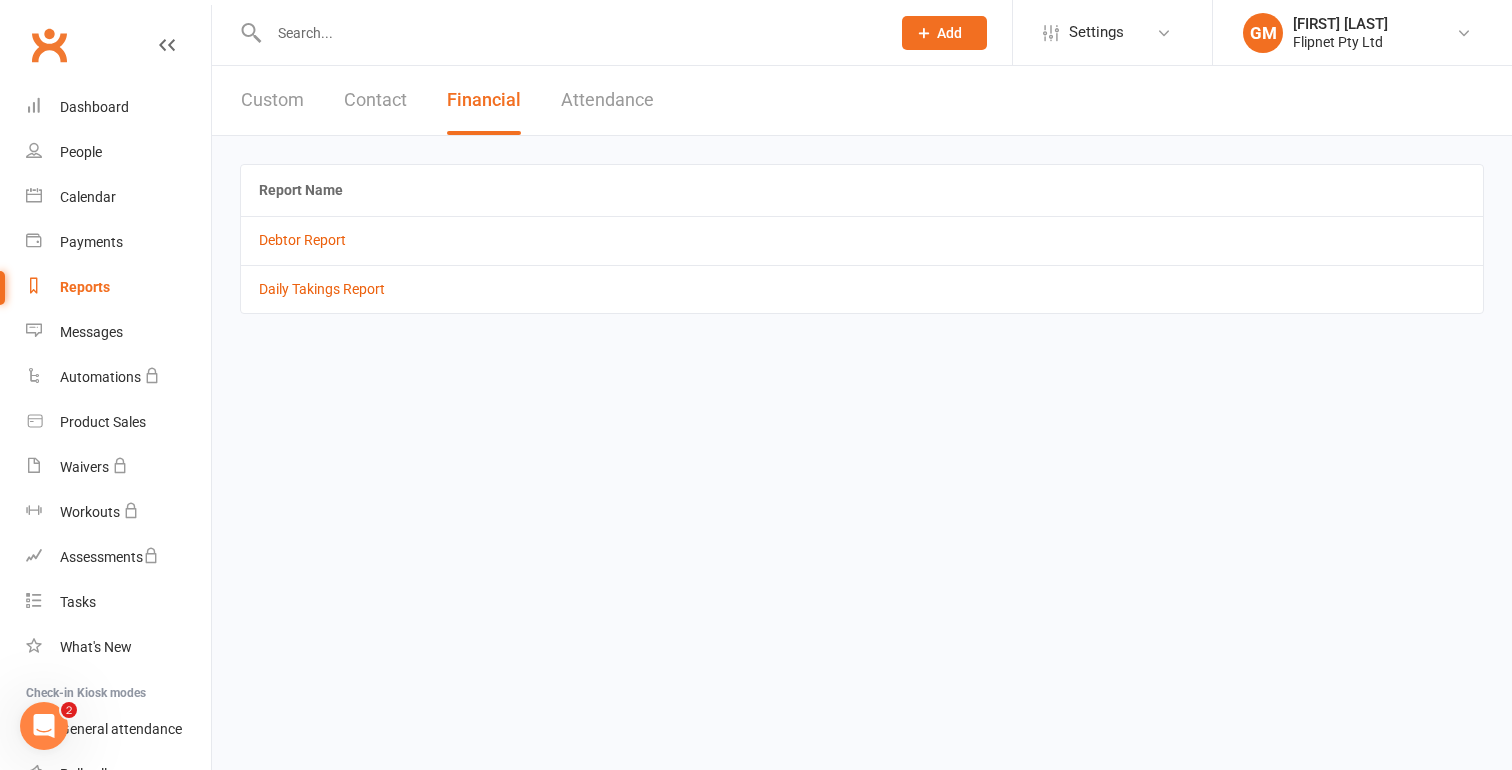 click on "Attendance" at bounding box center [607, 100] 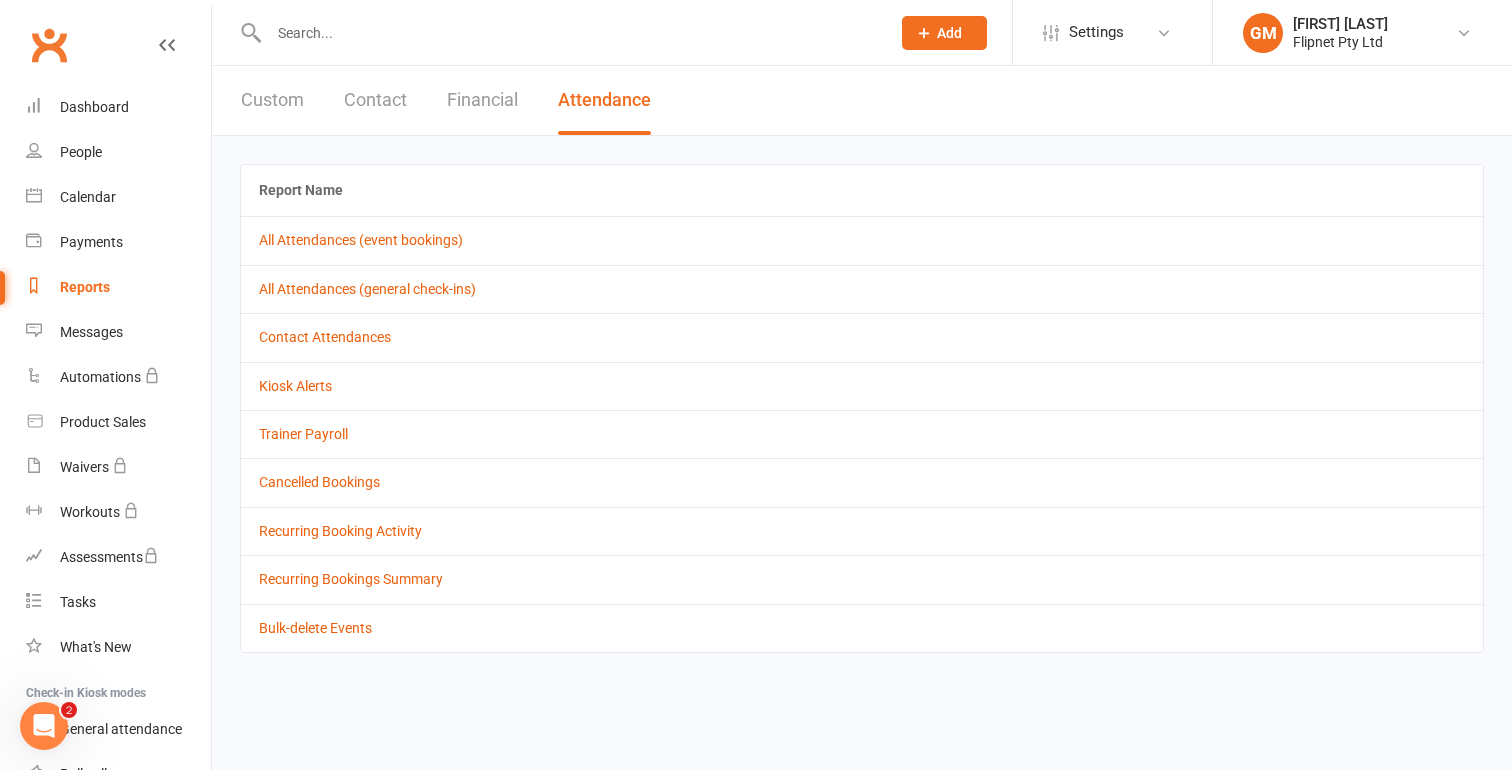 type 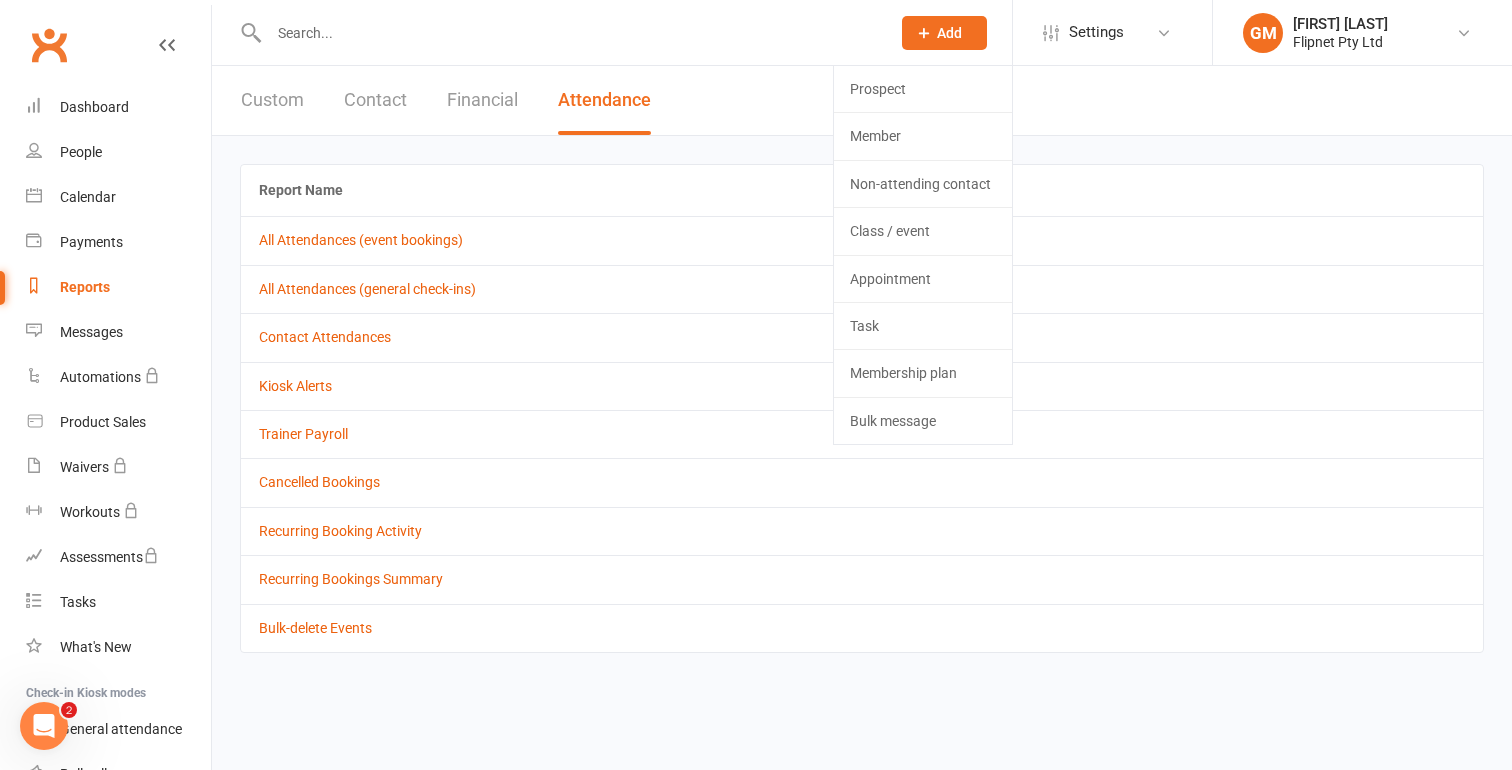 click at bounding box center (569, 33) 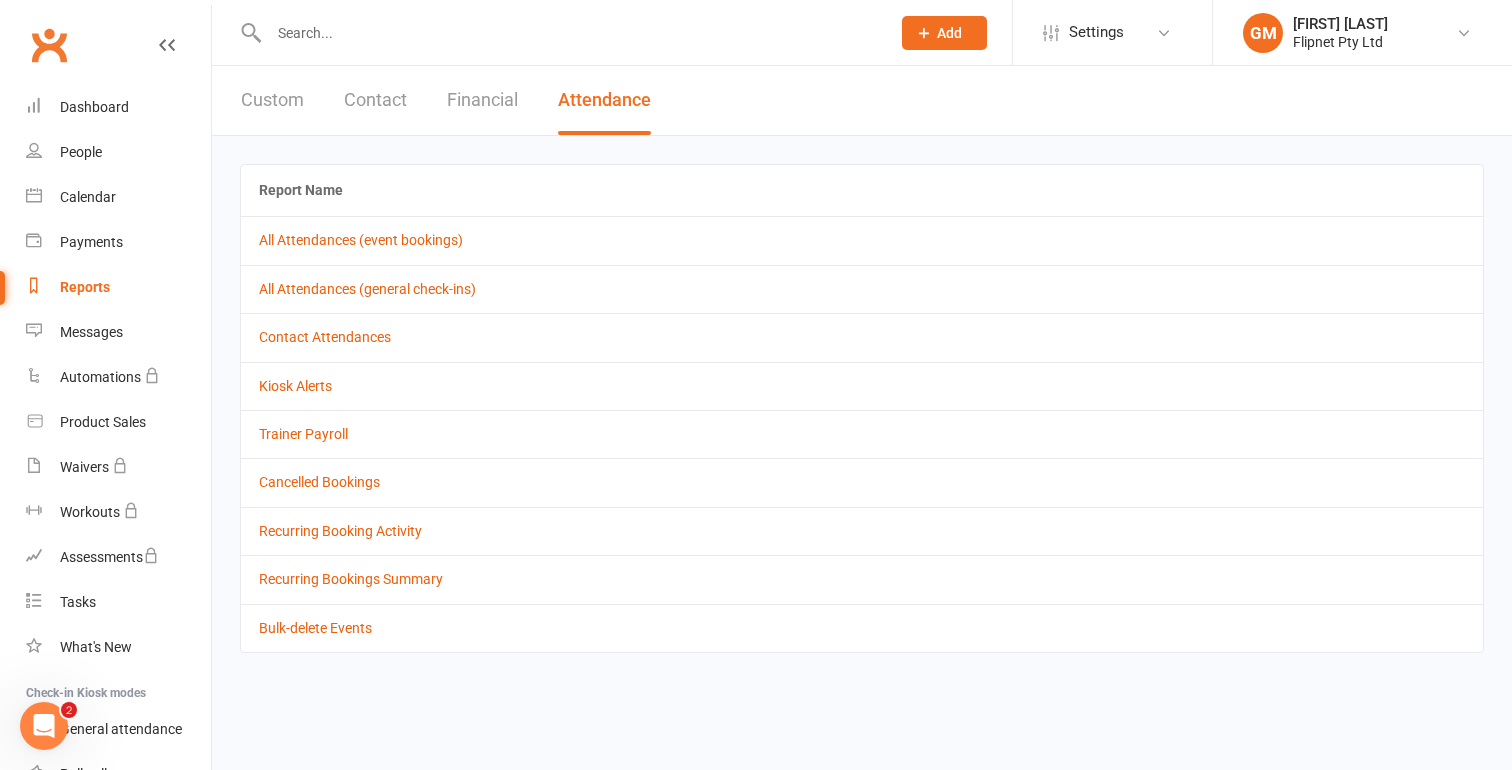 click on "Custom" at bounding box center (272, 100) 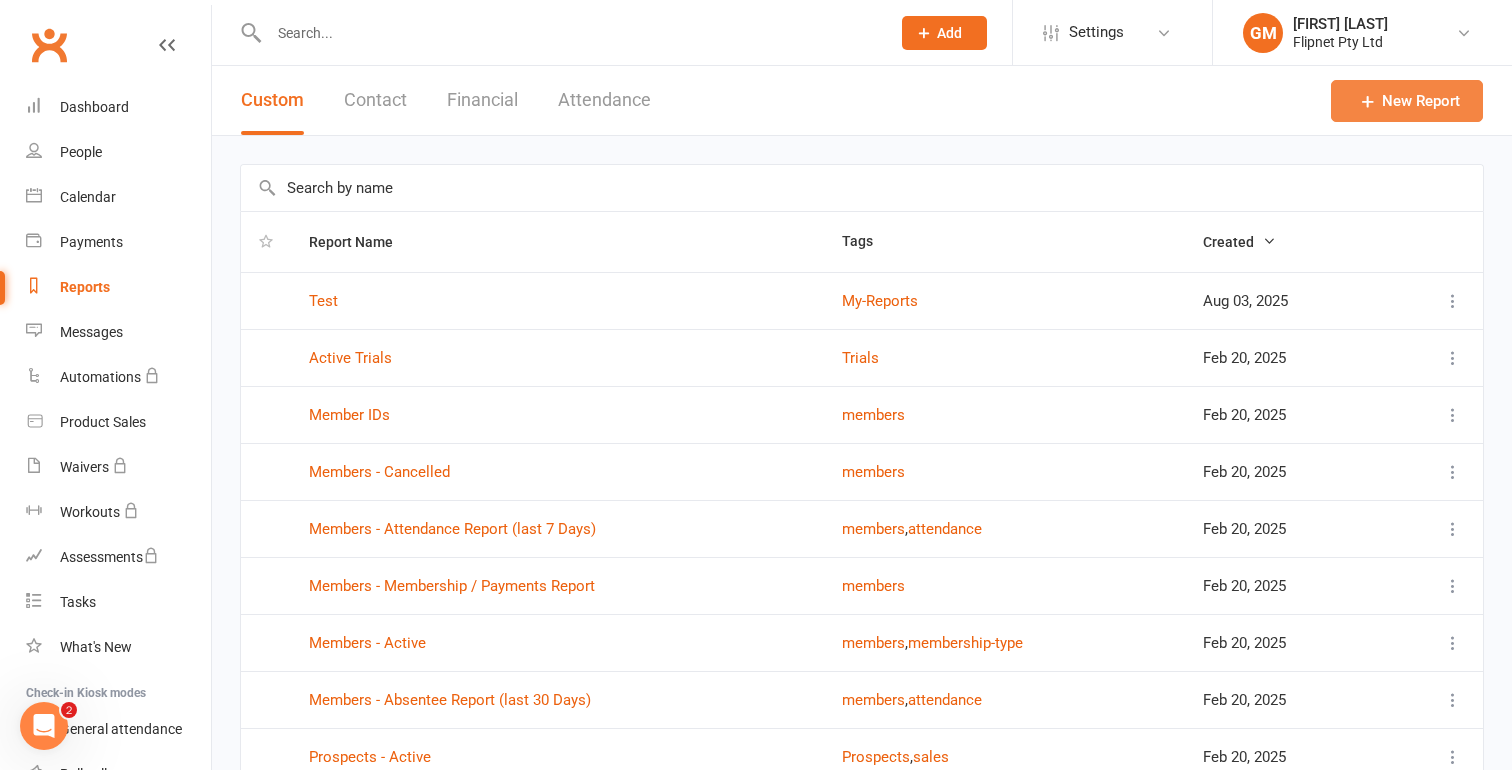 click on "New Report" at bounding box center (1407, 101) 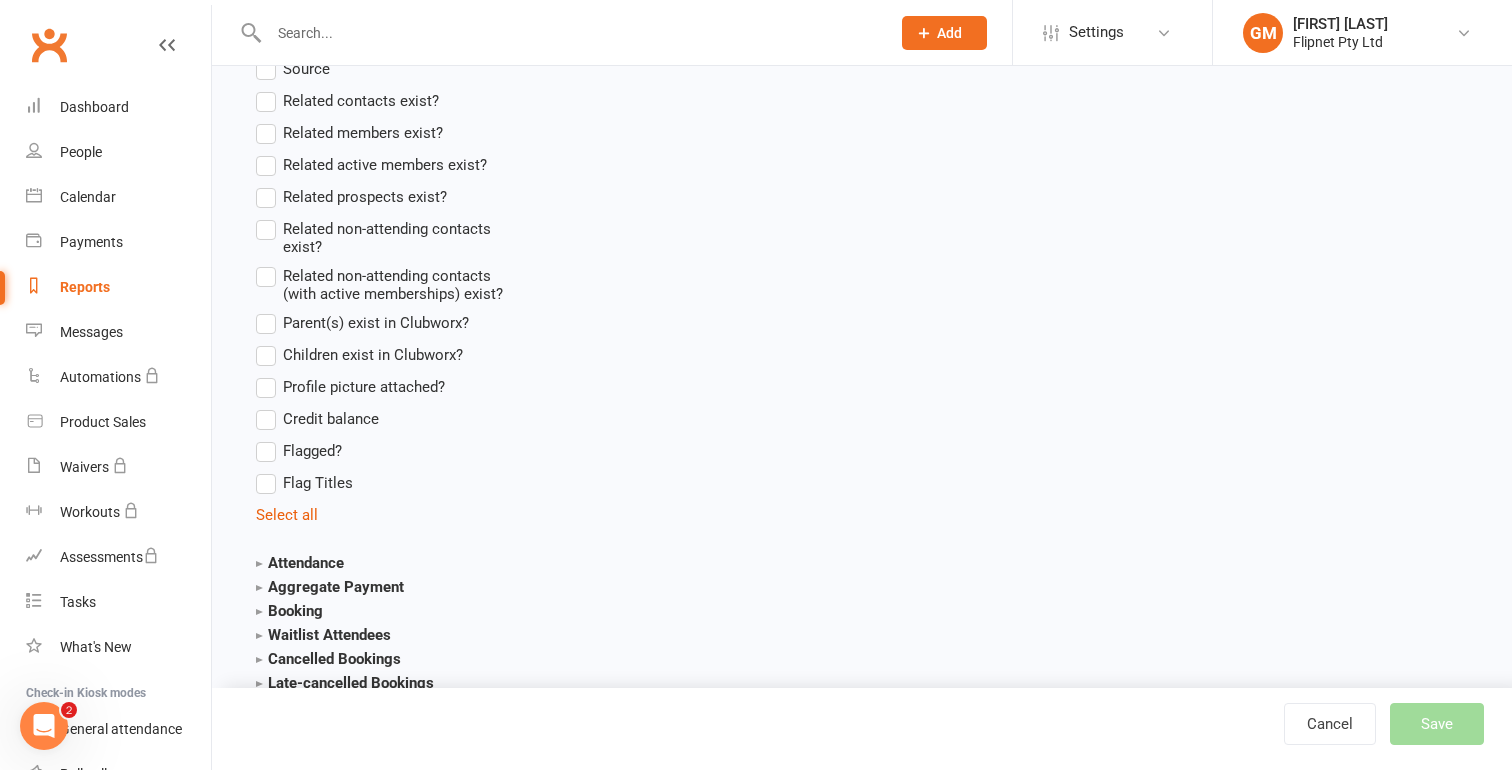 scroll, scrollTop: 2063, scrollLeft: 0, axis: vertical 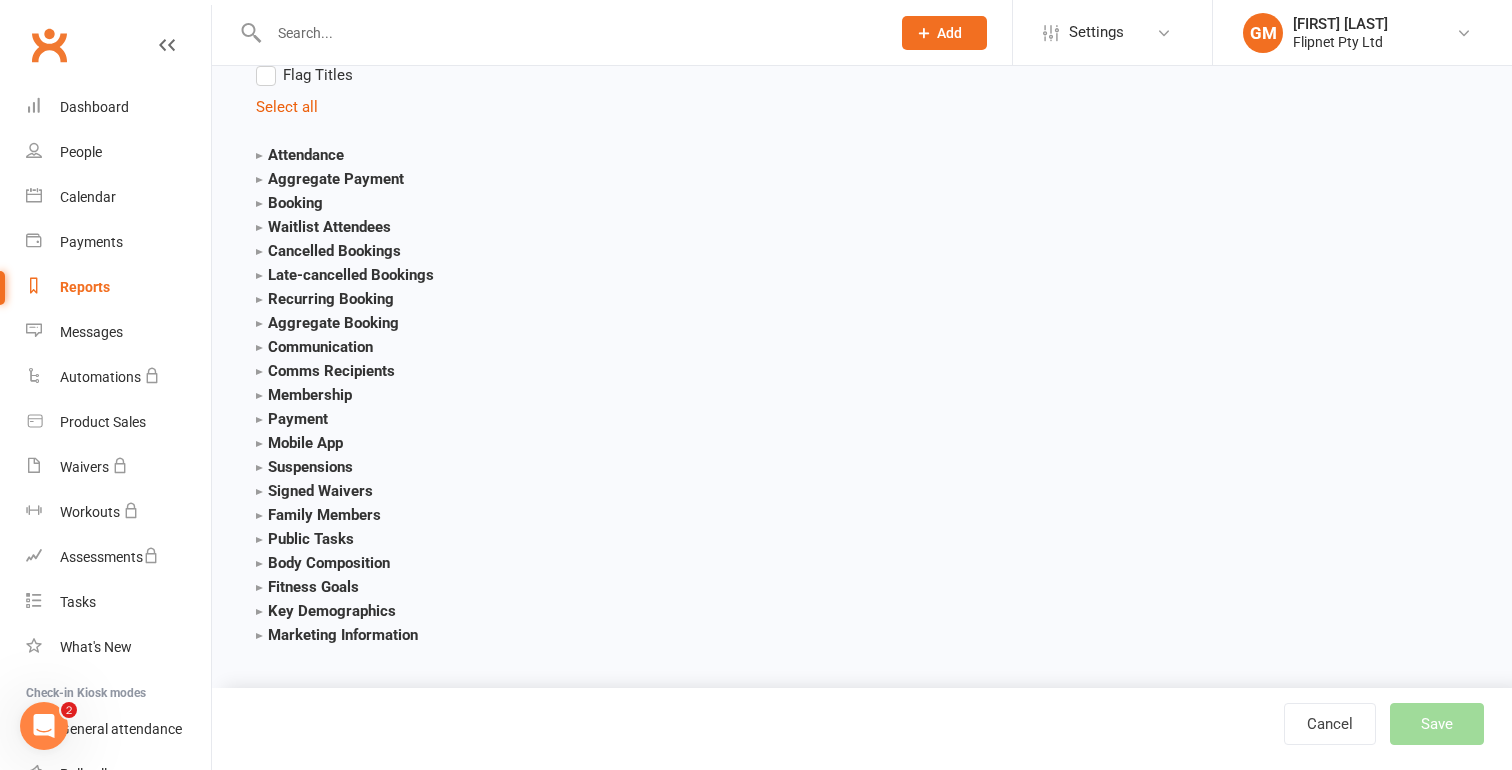 click on "Fitness Goals" at bounding box center (307, 587) 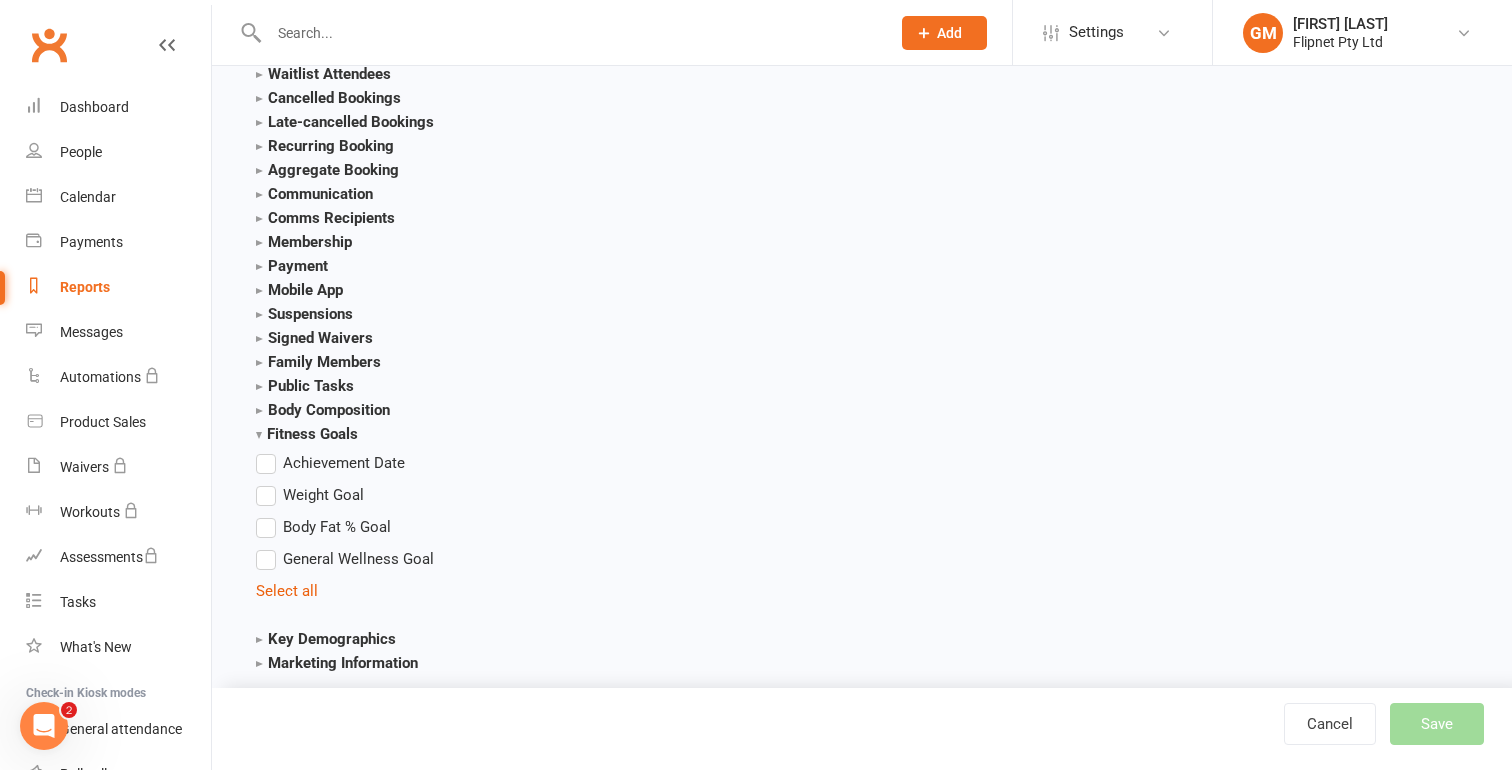 scroll, scrollTop: 2236, scrollLeft: 0, axis: vertical 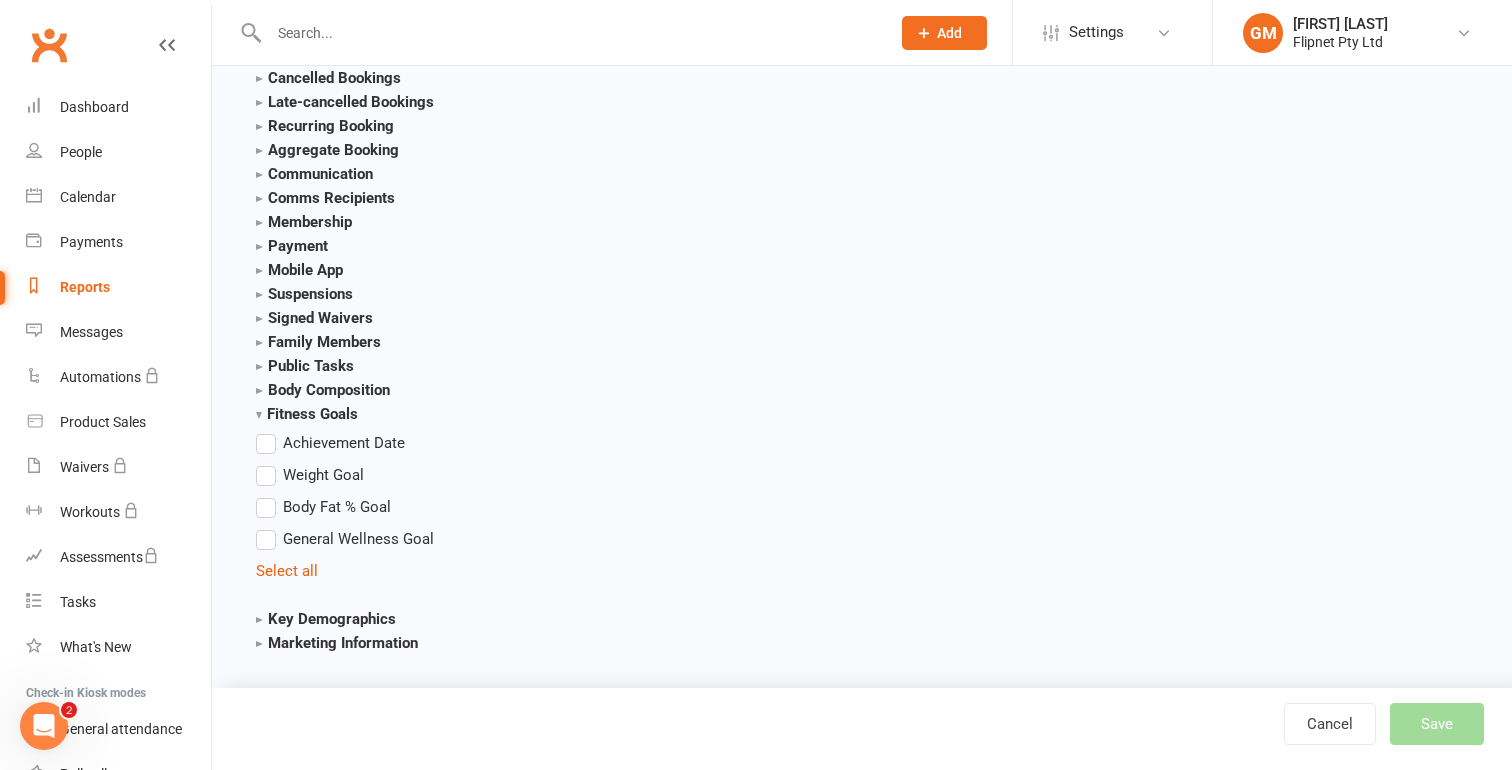 click on "Fitness Goals" at bounding box center (307, 414) 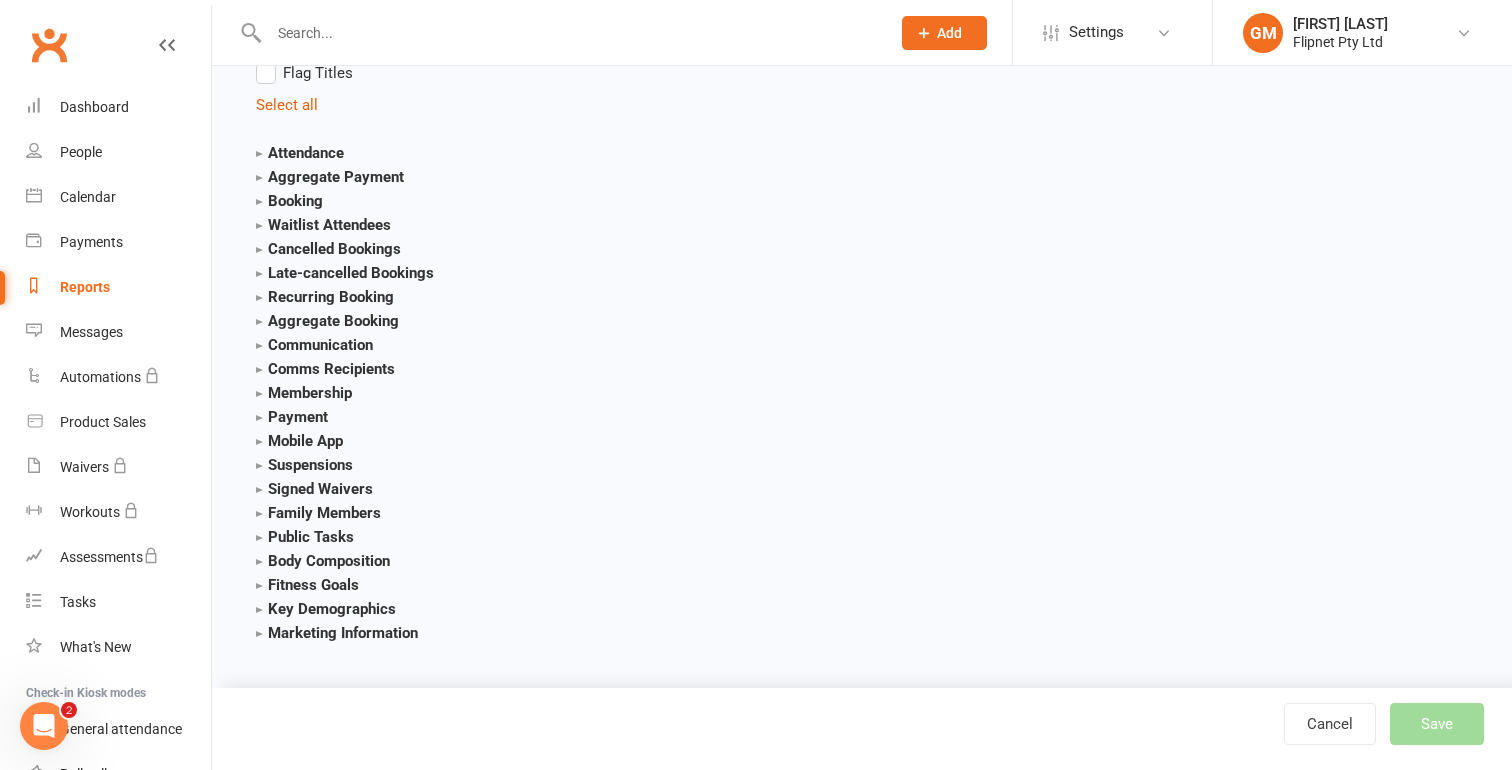 scroll, scrollTop: 2063, scrollLeft: 0, axis: vertical 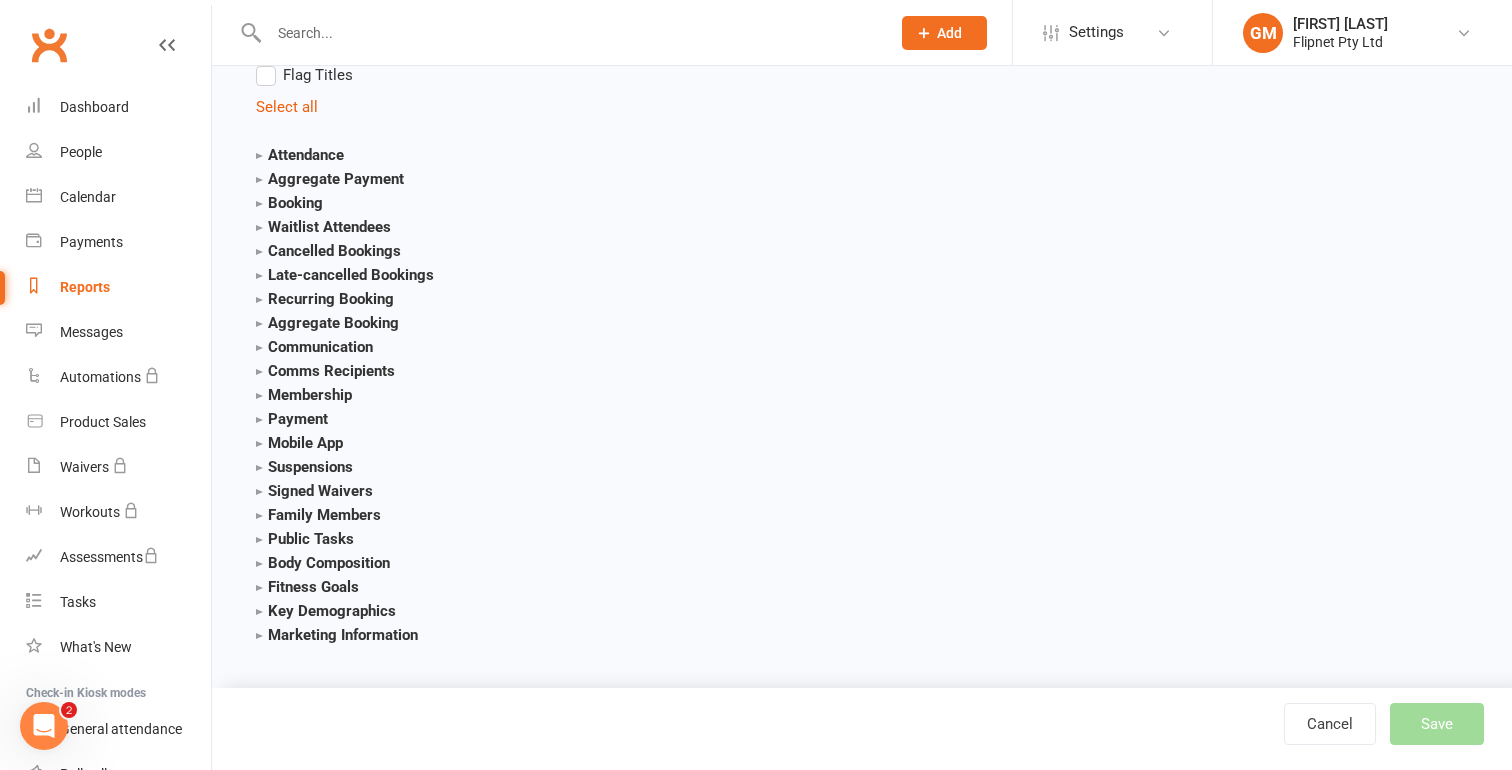 click on "Body Composition  Weight Height Body Fat Percentage Arm Measurement Chest Legs Waist Select all" at bounding box center [384, 563] 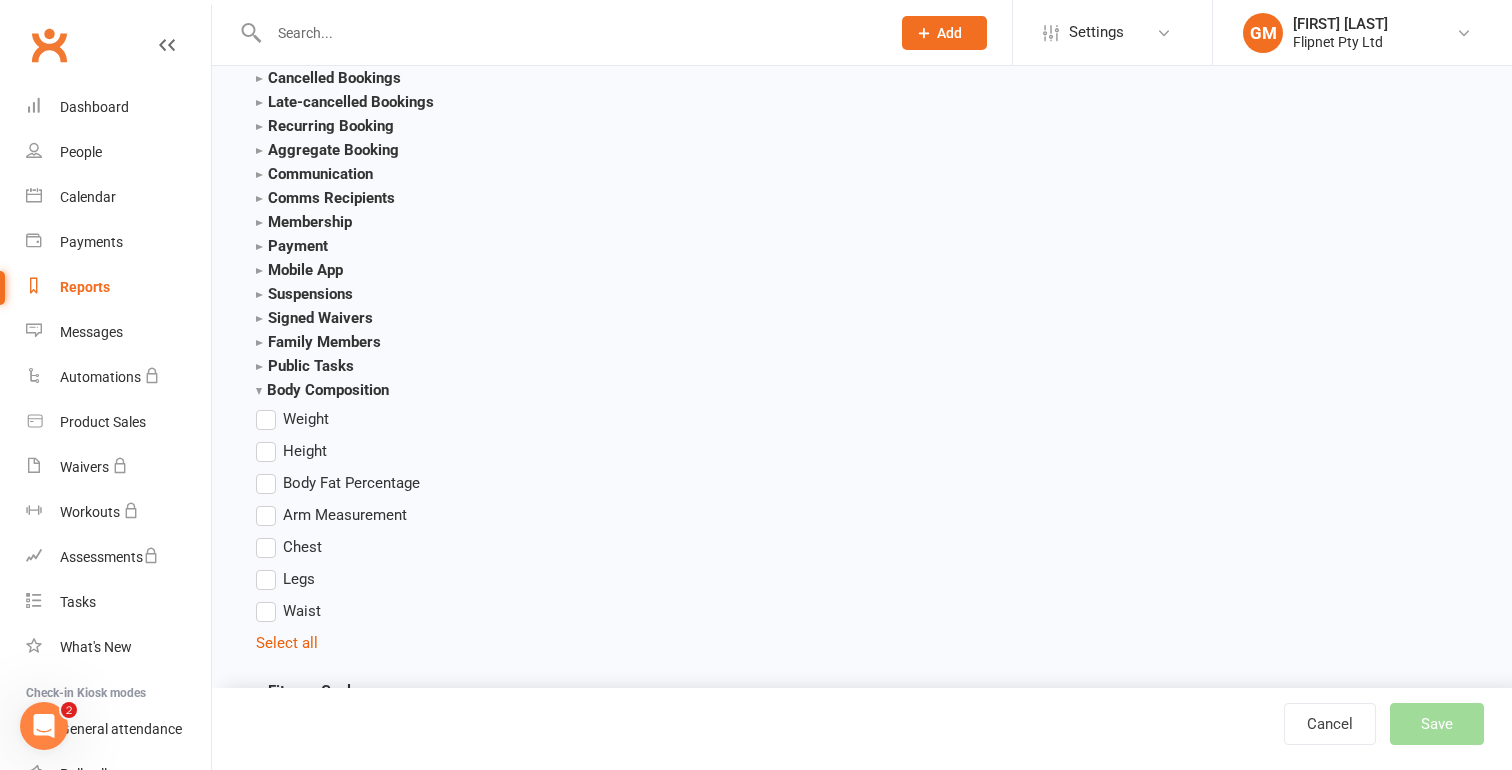 click on "Body Composition" at bounding box center [322, 390] 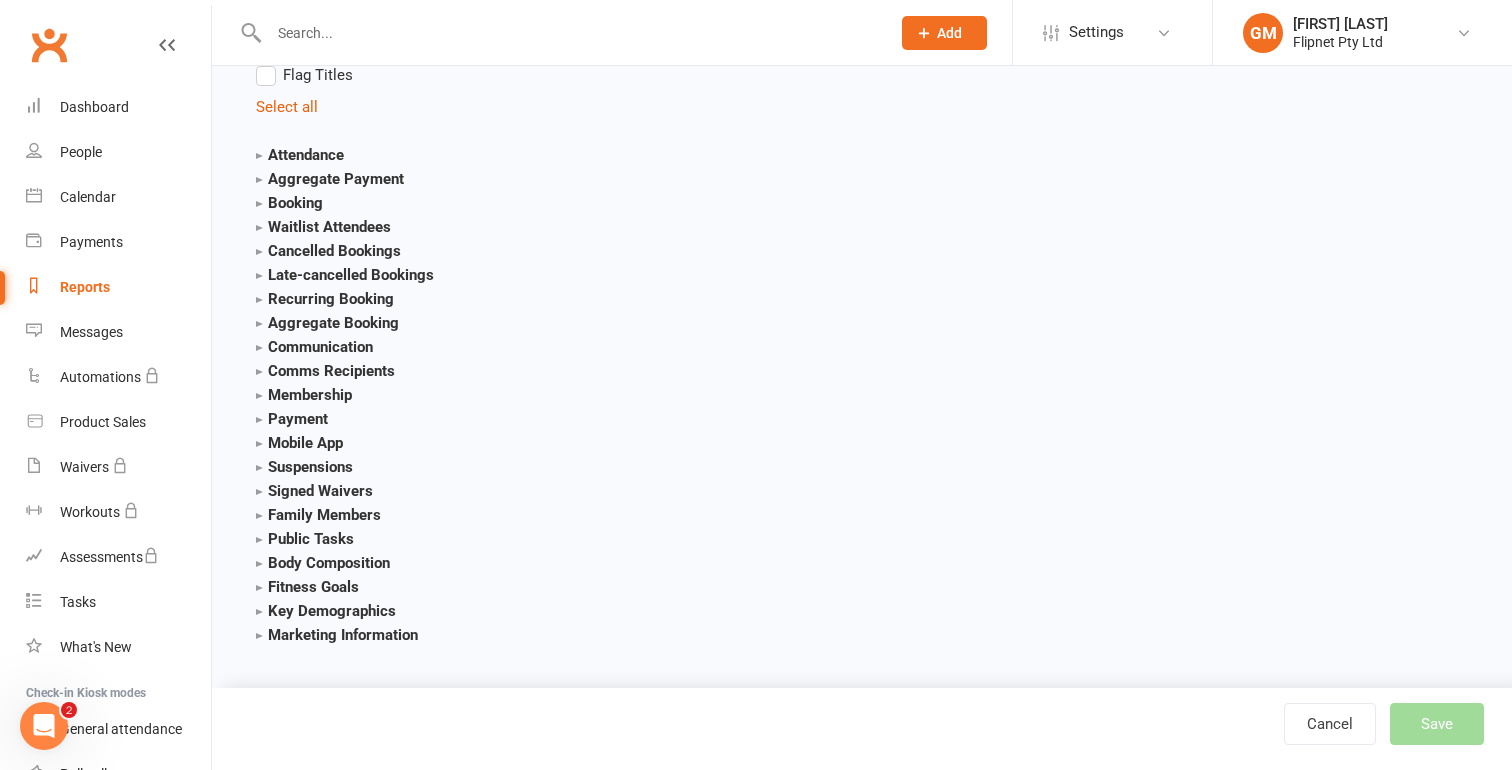 click on "Comms Recipients" at bounding box center (325, 371) 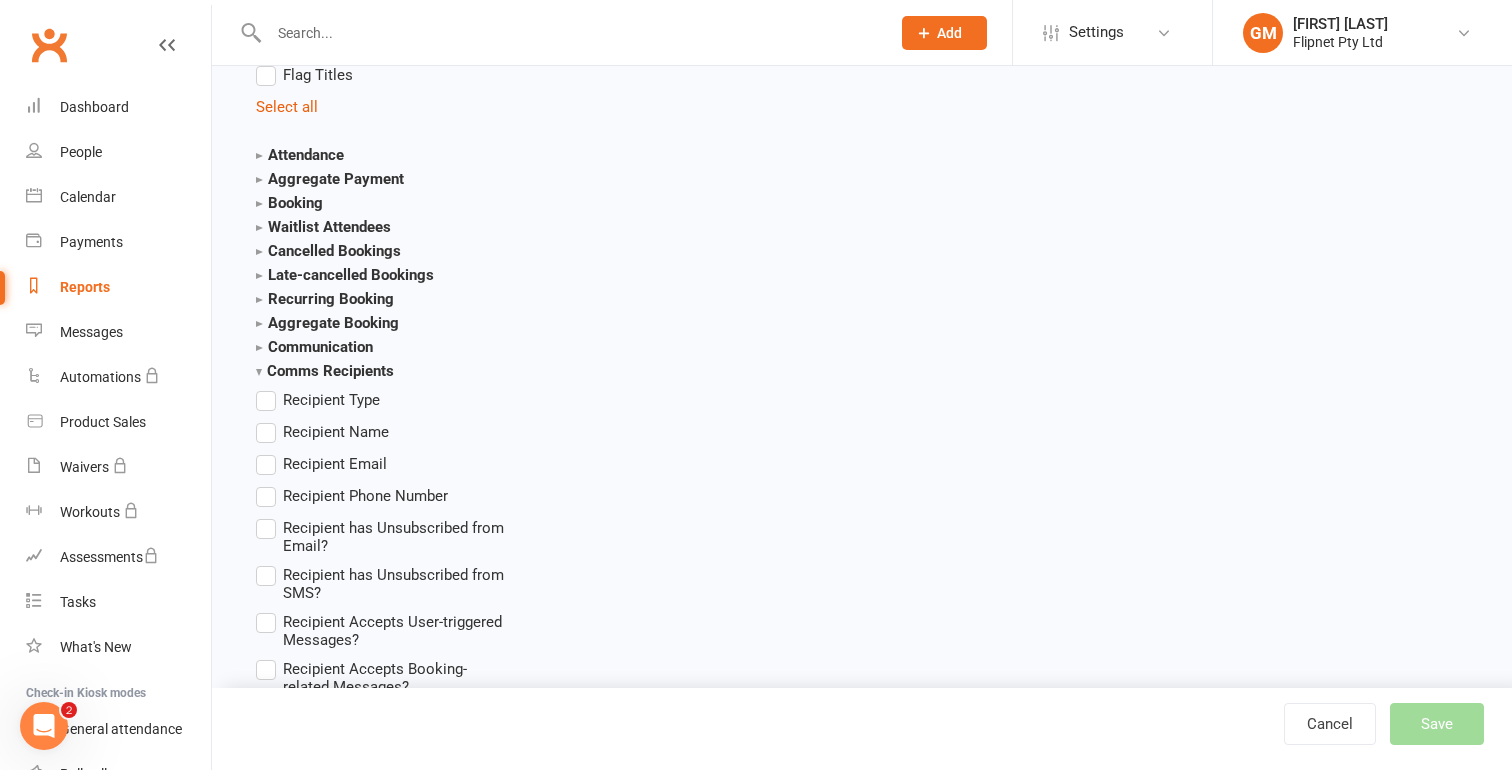 scroll, scrollTop: 2236, scrollLeft: 0, axis: vertical 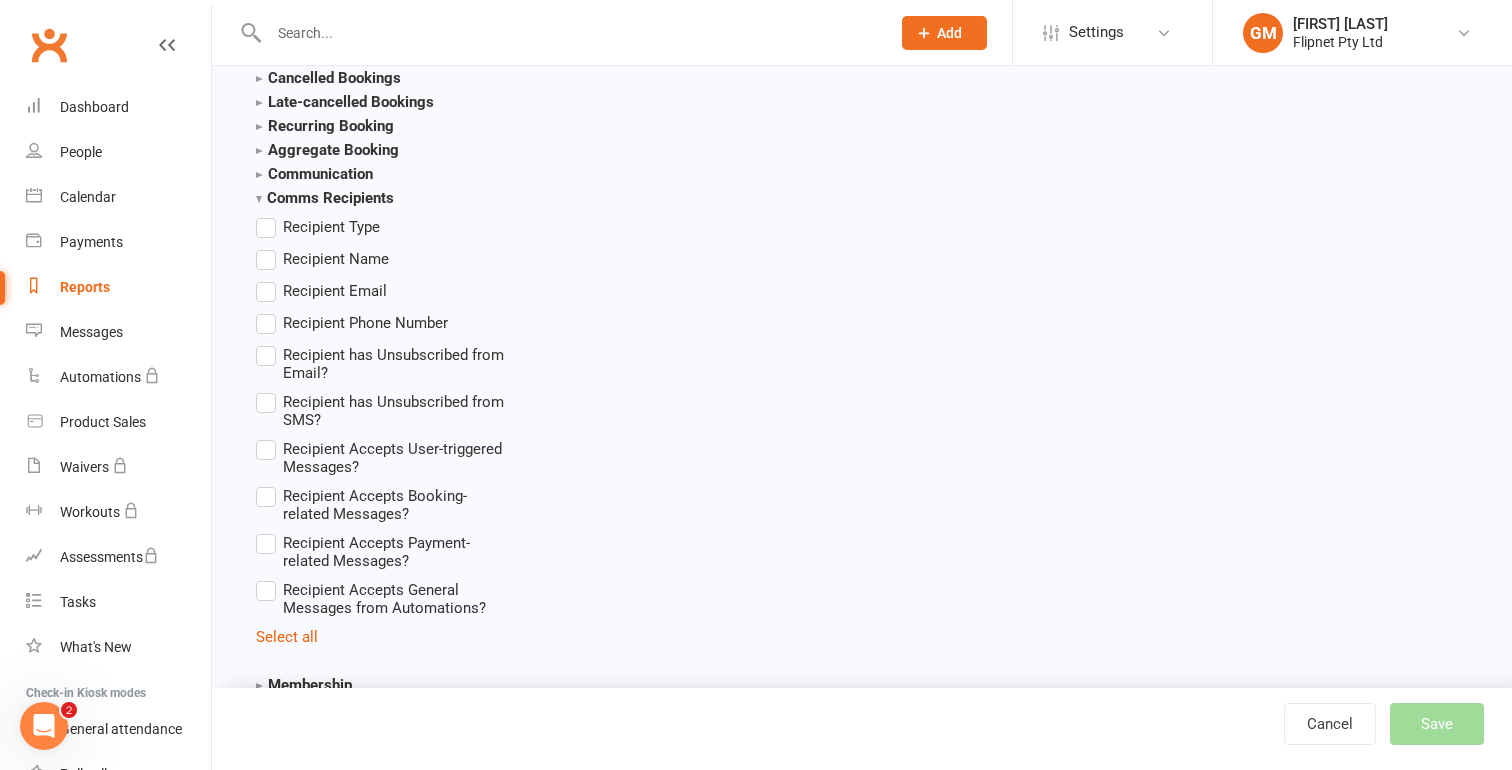click on "Communication" at bounding box center [314, 174] 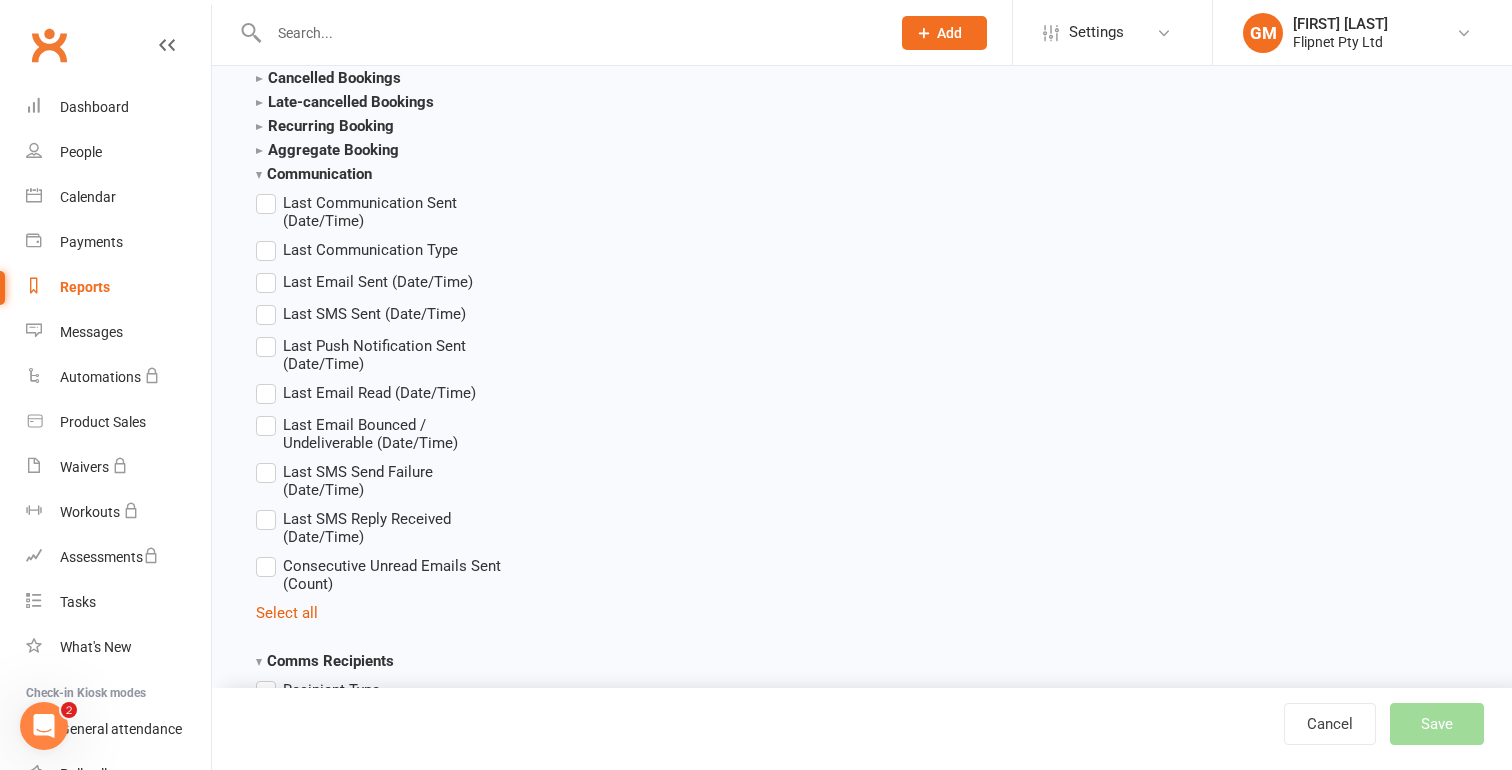click on "Communication" at bounding box center [314, 174] 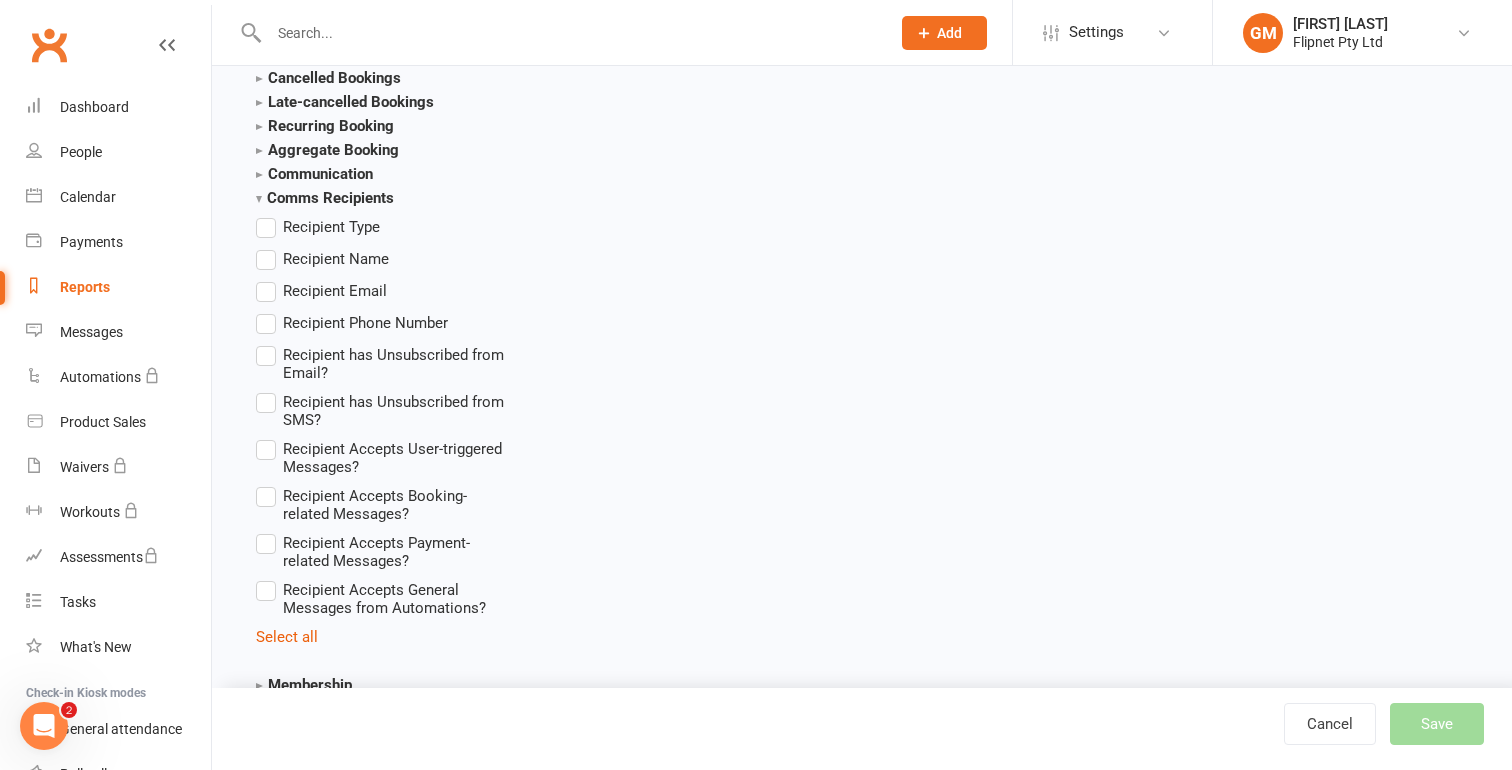 click on "Comms Recipients" at bounding box center (325, 198) 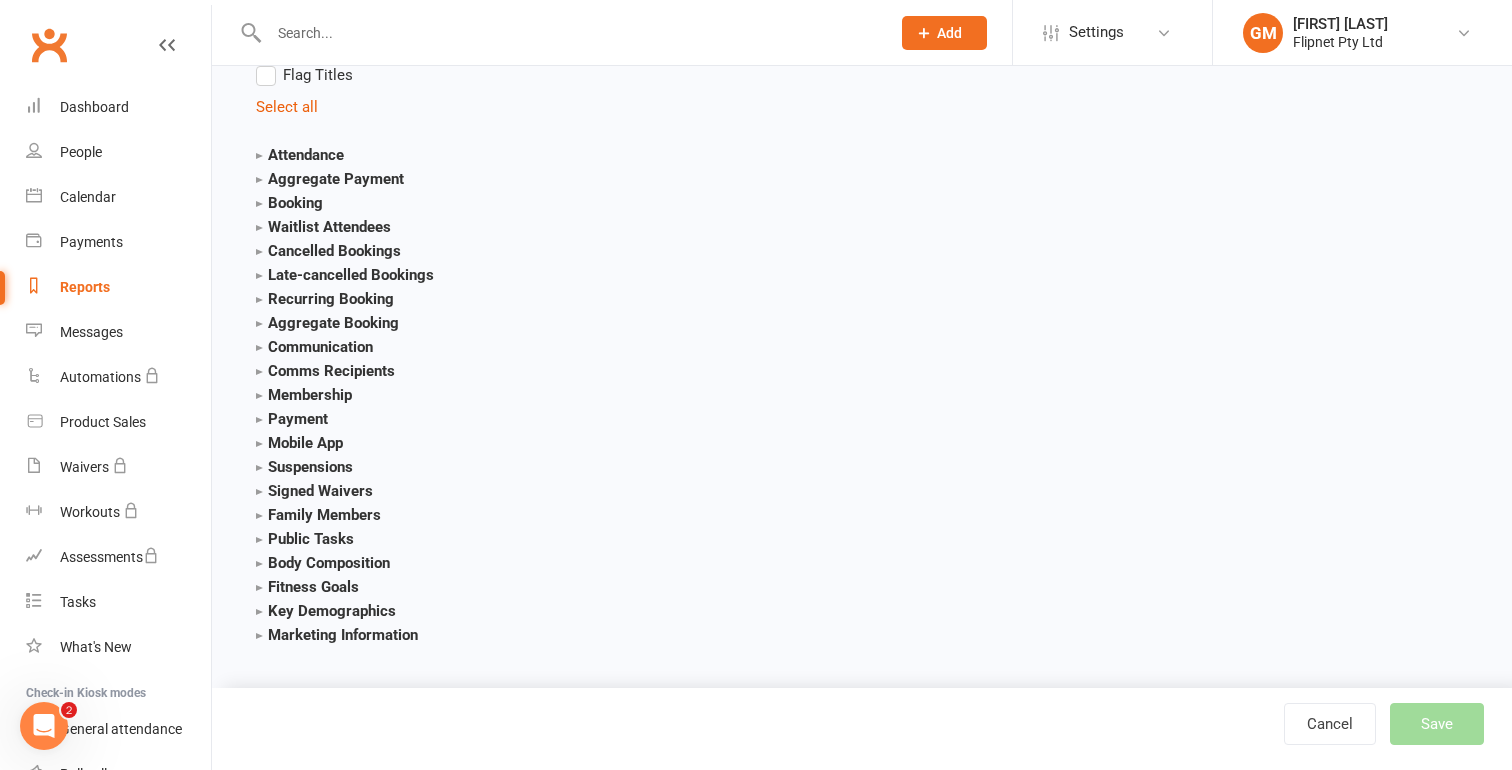 click on "Marketing Information" at bounding box center (337, 635) 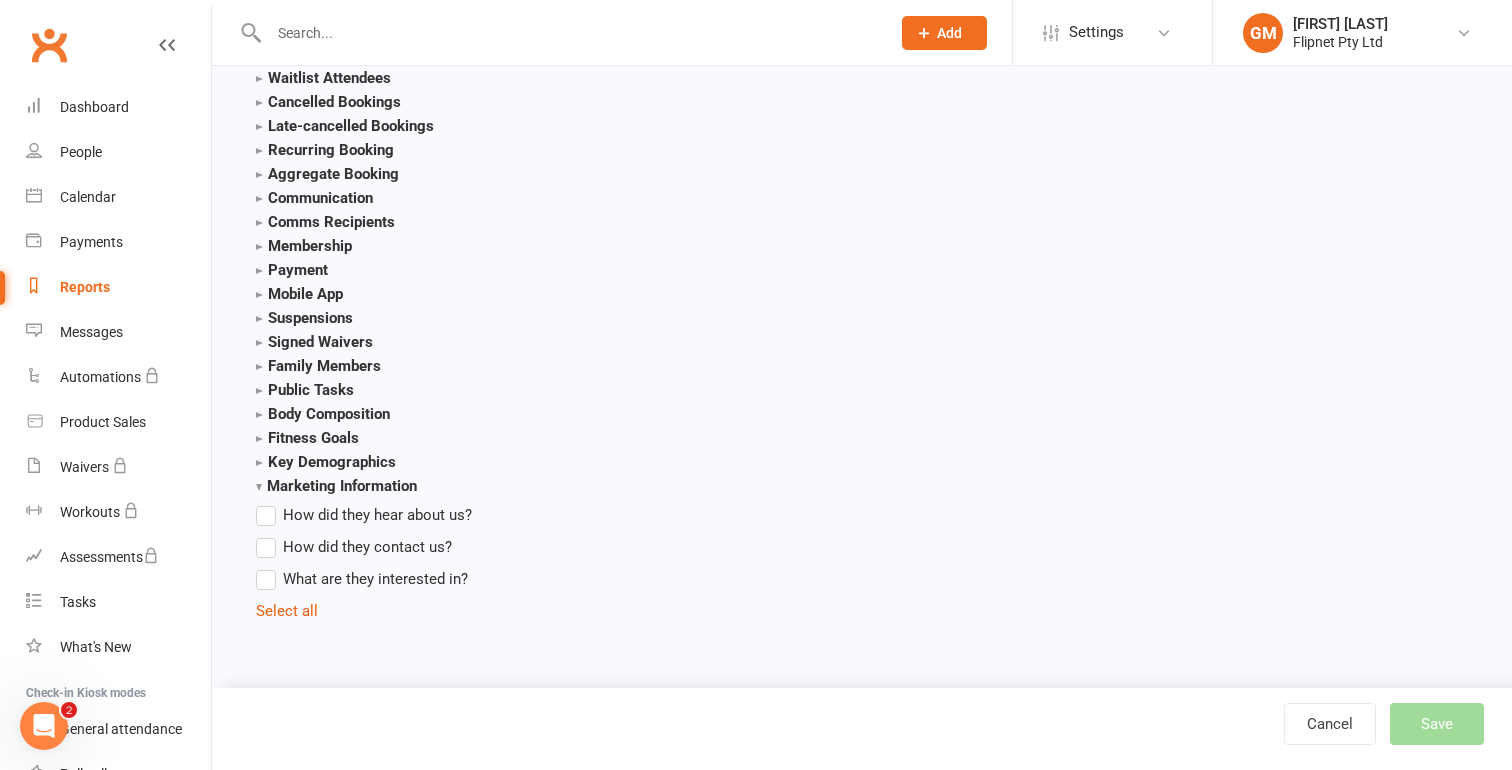 click on "Recurring Booking  Event Name Book Events From Bookings Require Active Membership? Recurring Bookings Made Recurring Booking Failures Consecutive Recurring Booking Failures Date of Last Successful Booking Date of Last Failed Booking Event Date for Most Recent Successful Booking Event Date for Most Recent Failed Booking Select all" at bounding box center (384, 150) 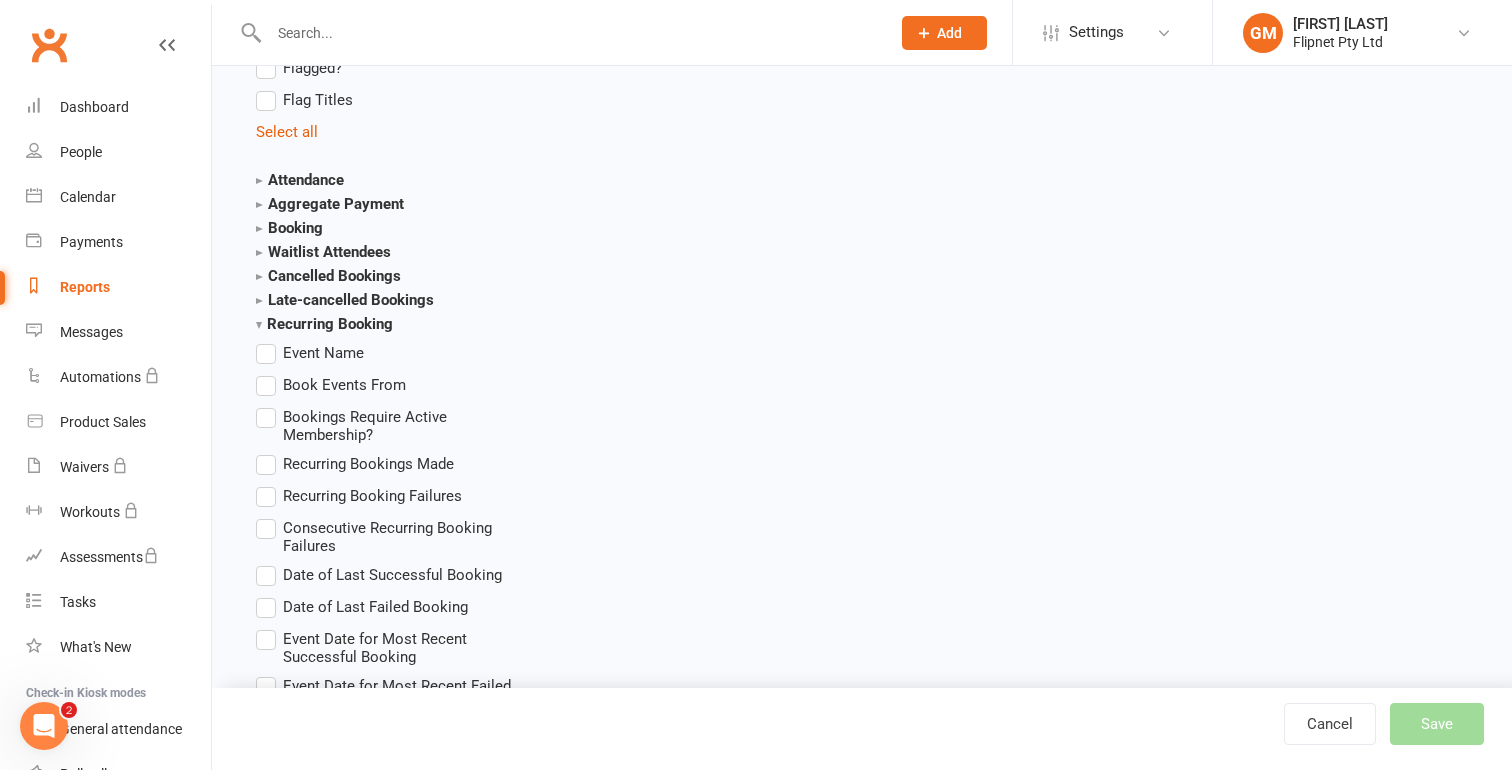 scroll, scrollTop: 1996, scrollLeft: 0, axis: vertical 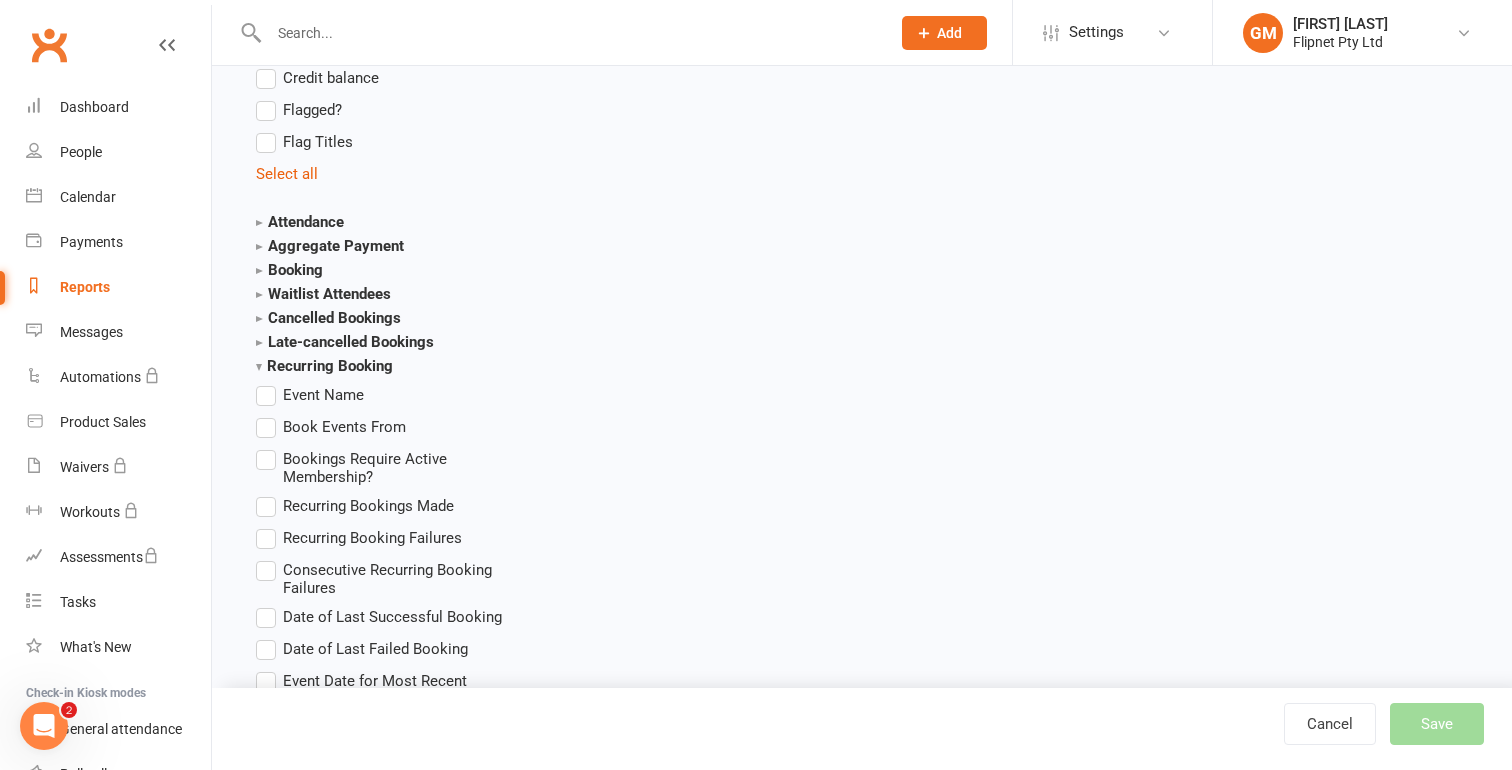 click on "Waitlist Attendees" at bounding box center (323, 294) 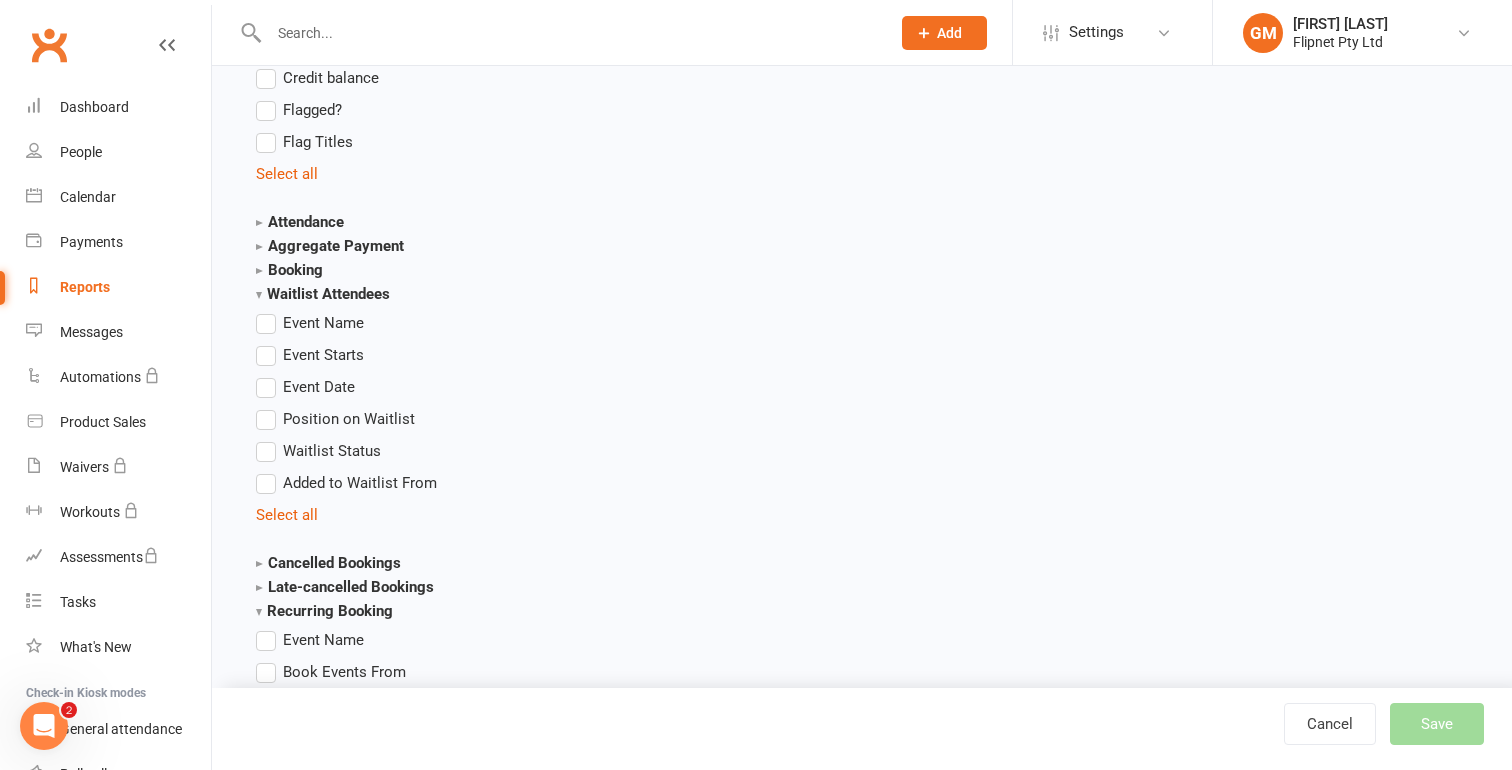 click on "Booking" at bounding box center [289, 270] 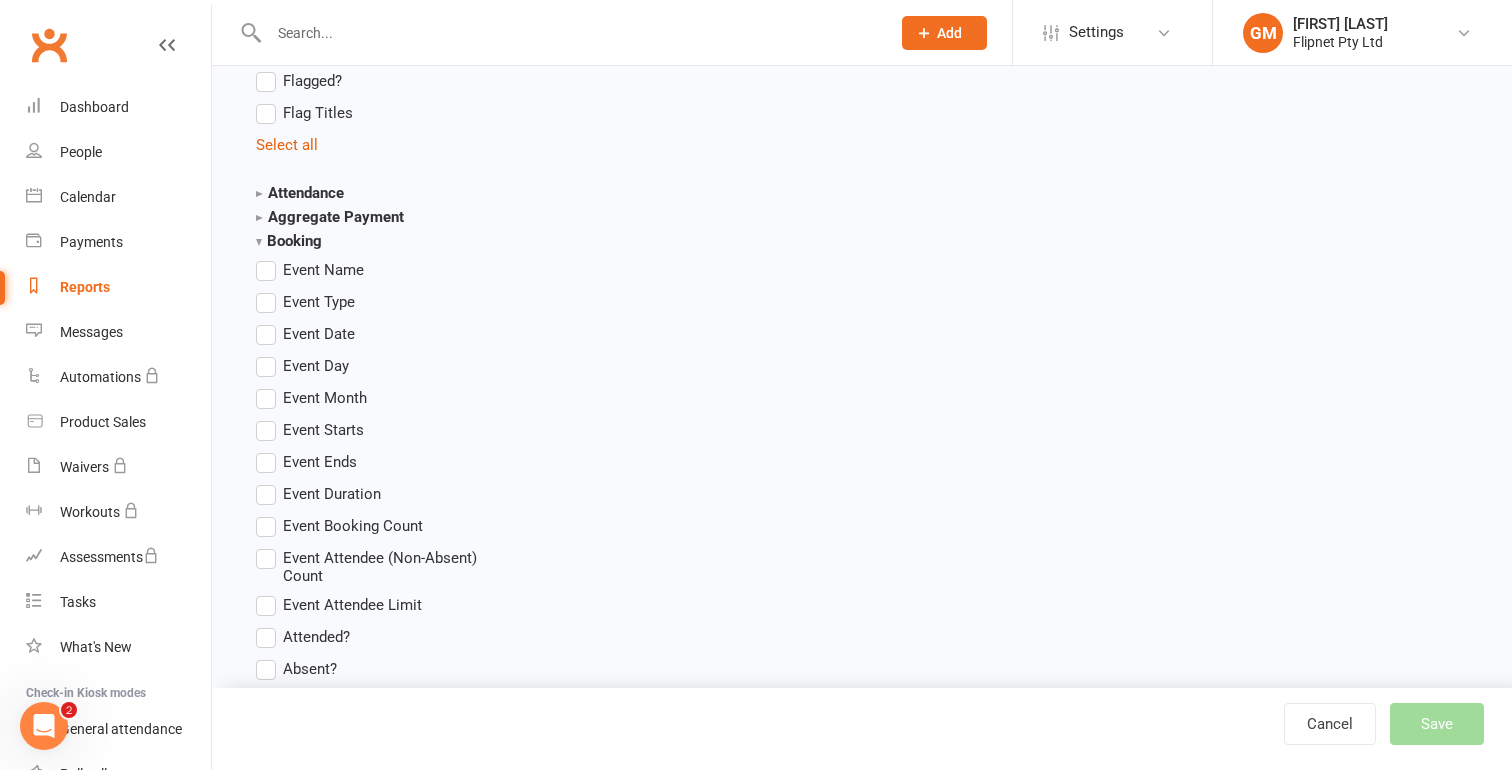 scroll, scrollTop: 2041, scrollLeft: 0, axis: vertical 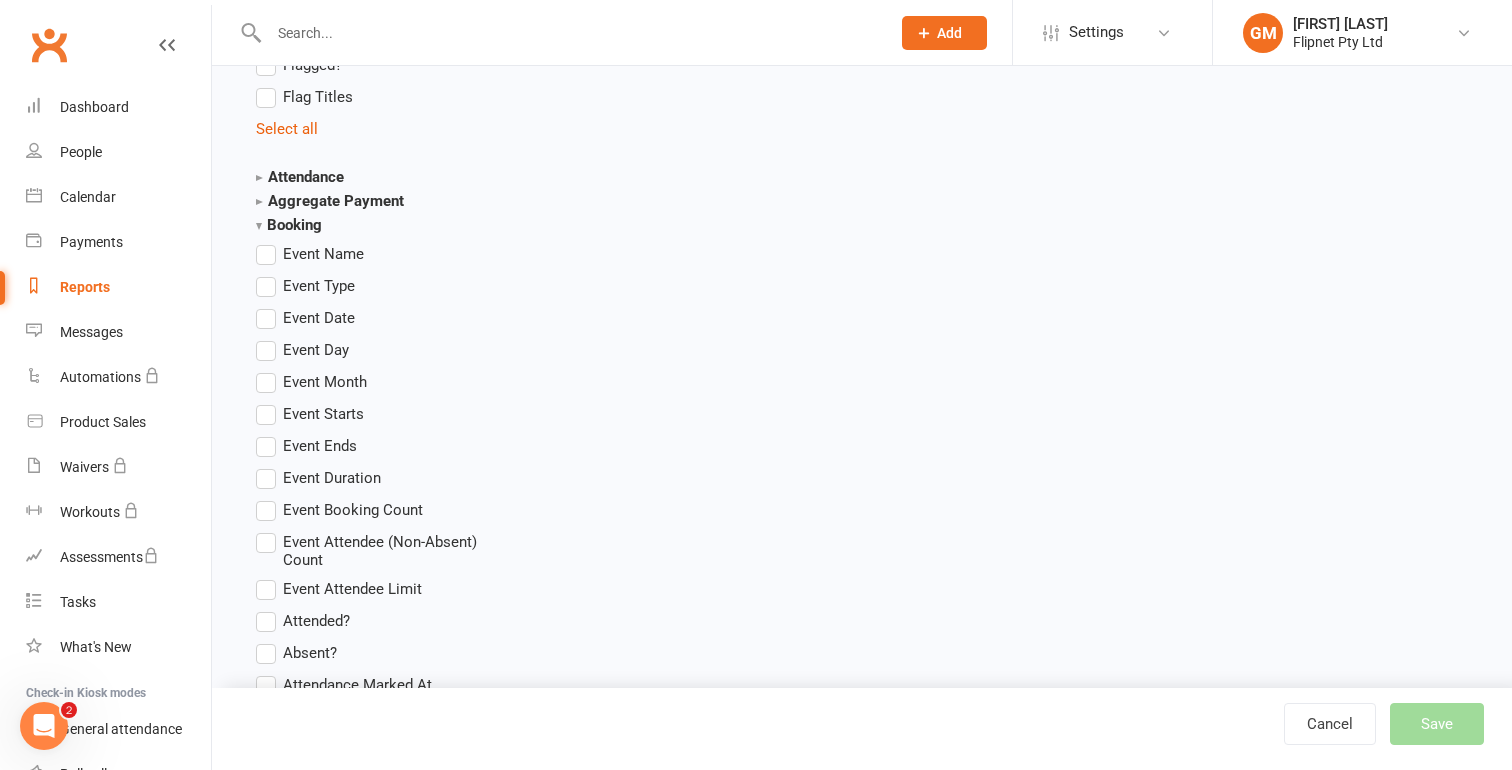 click on "Aggregate Payment" at bounding box center (330, 201) 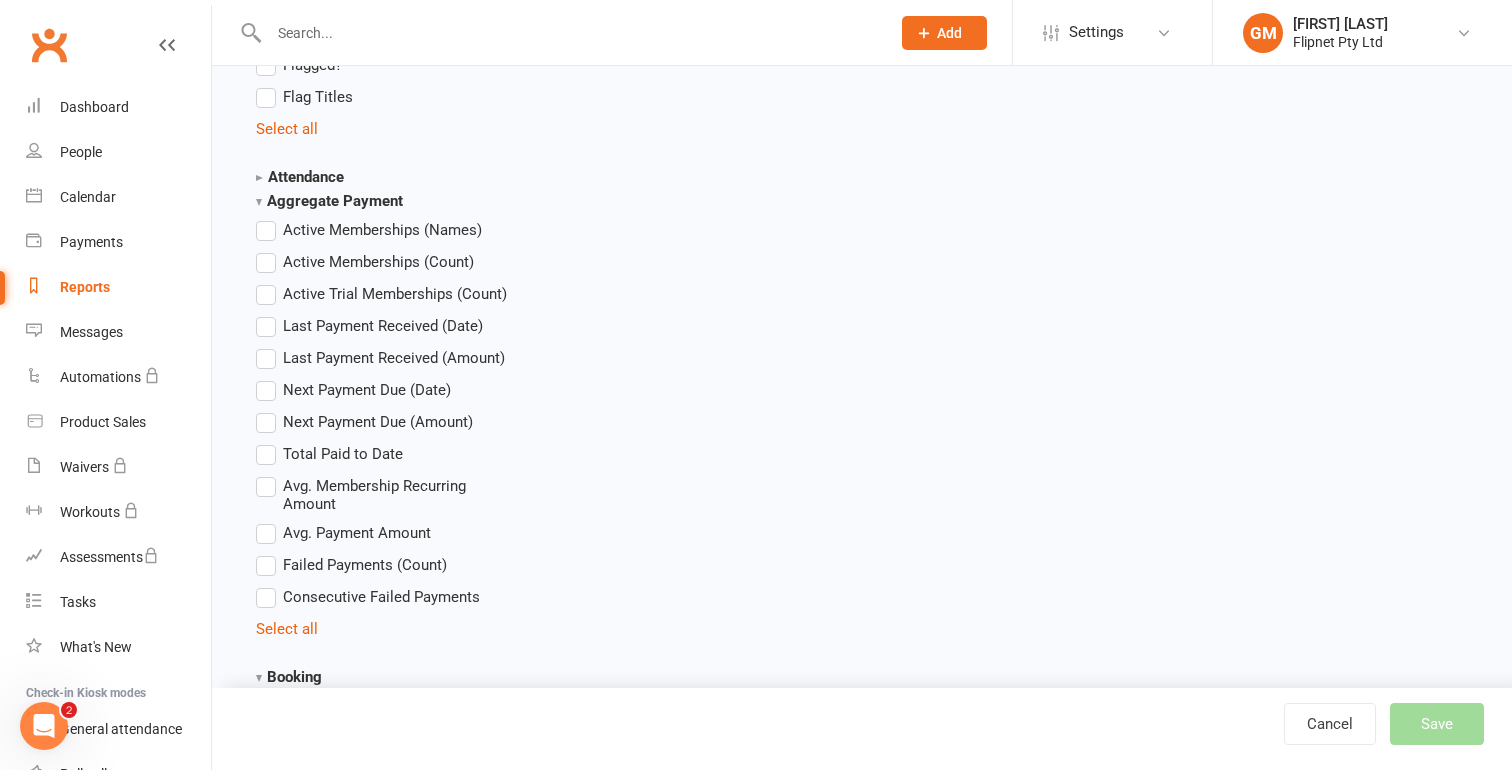 click on "Attendance" at bounding box center [300, 177] 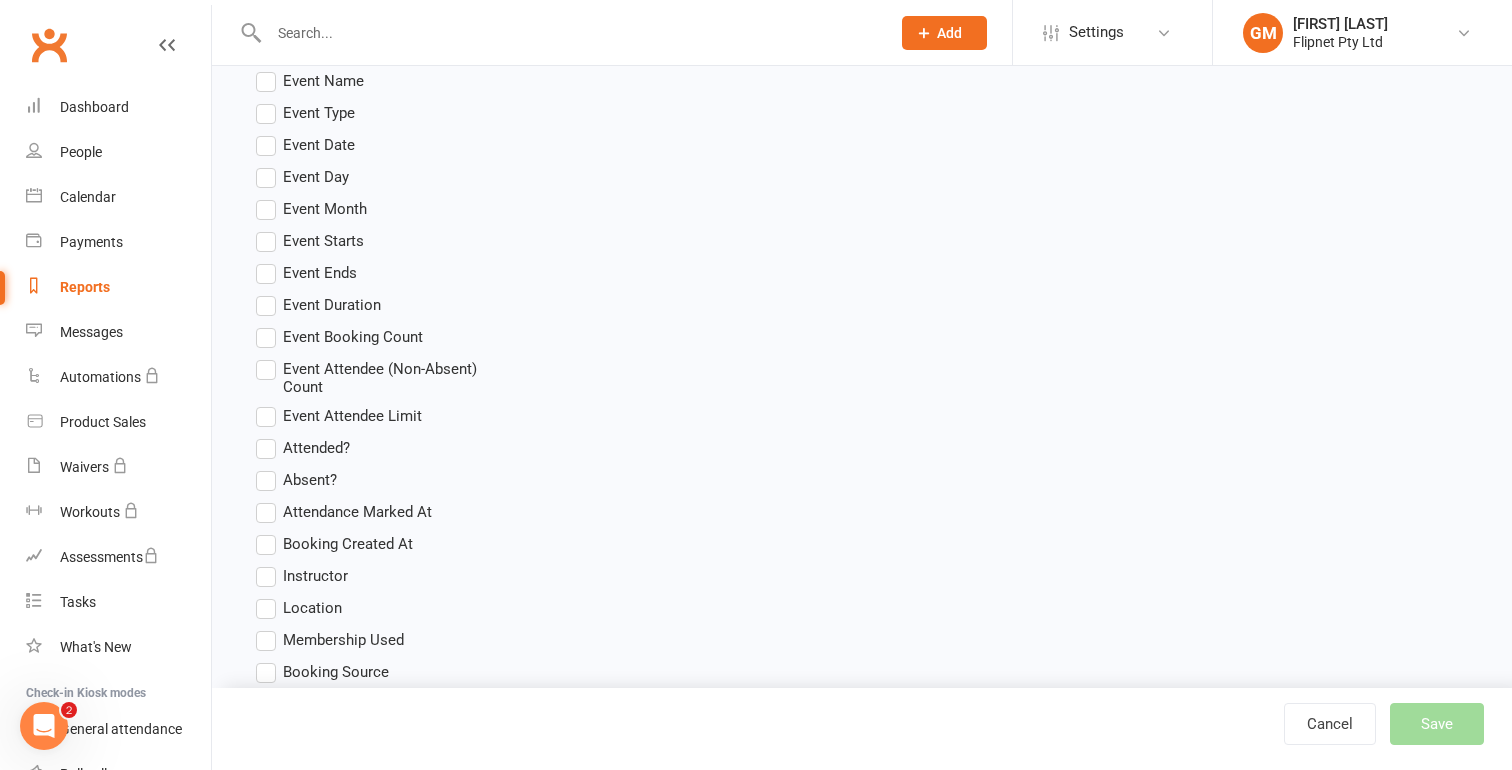 scroll, scrollTop: 3865, scrollLeft: 0, axis: vertical 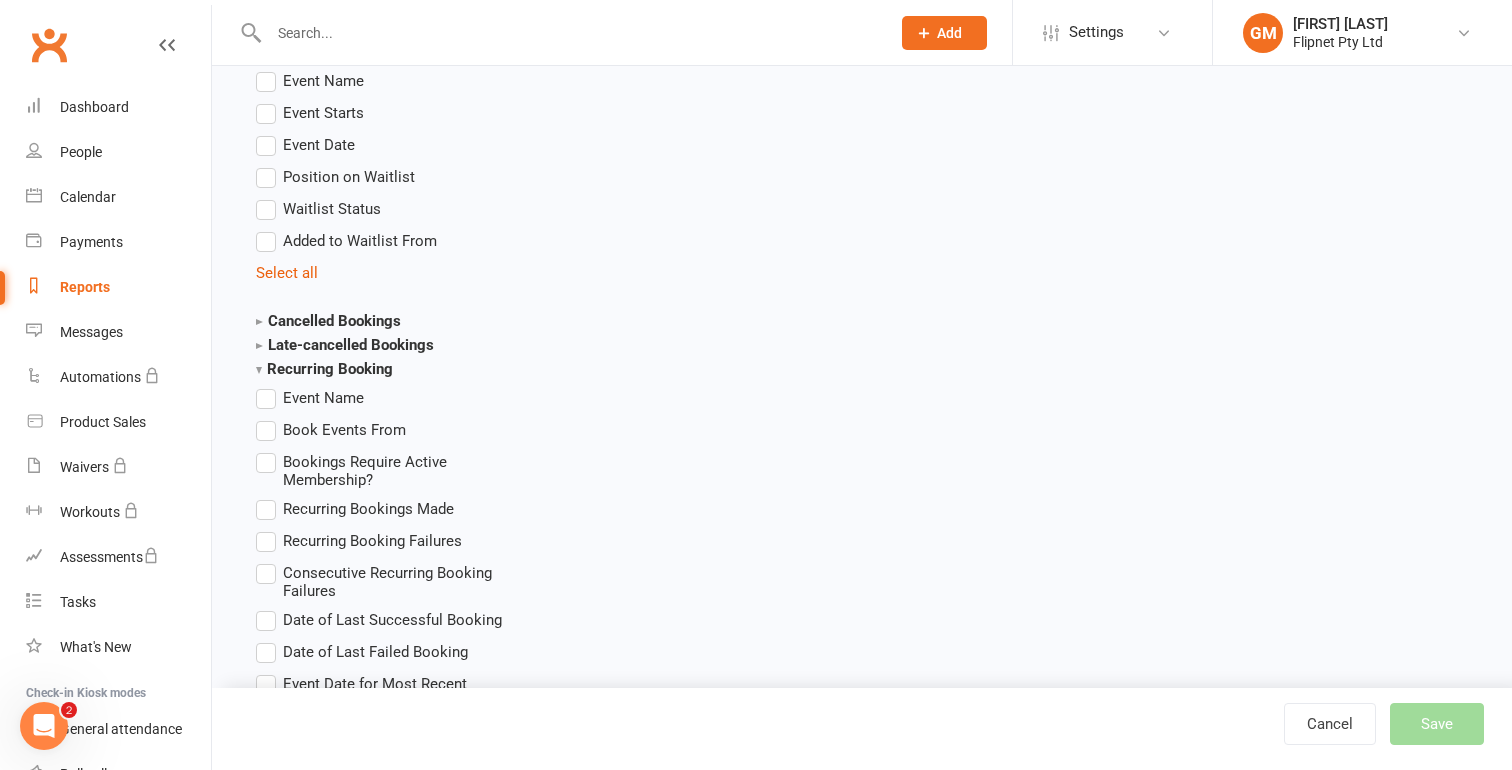 click on "Late-cancelled Bookings" at bounding box center [345, 345] 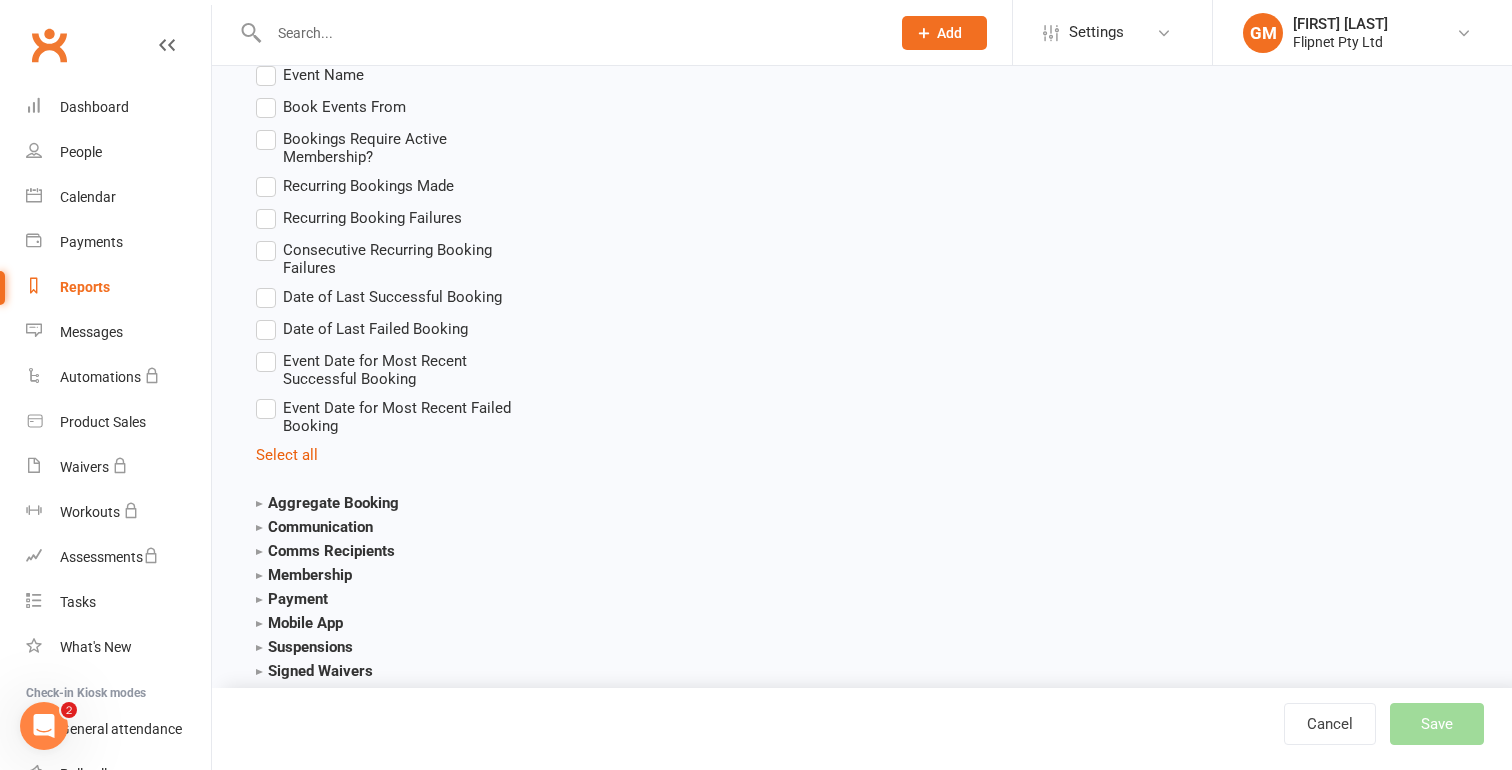 scroll, scrollTop: 4772, scrollLeft: 0, axis: vertical 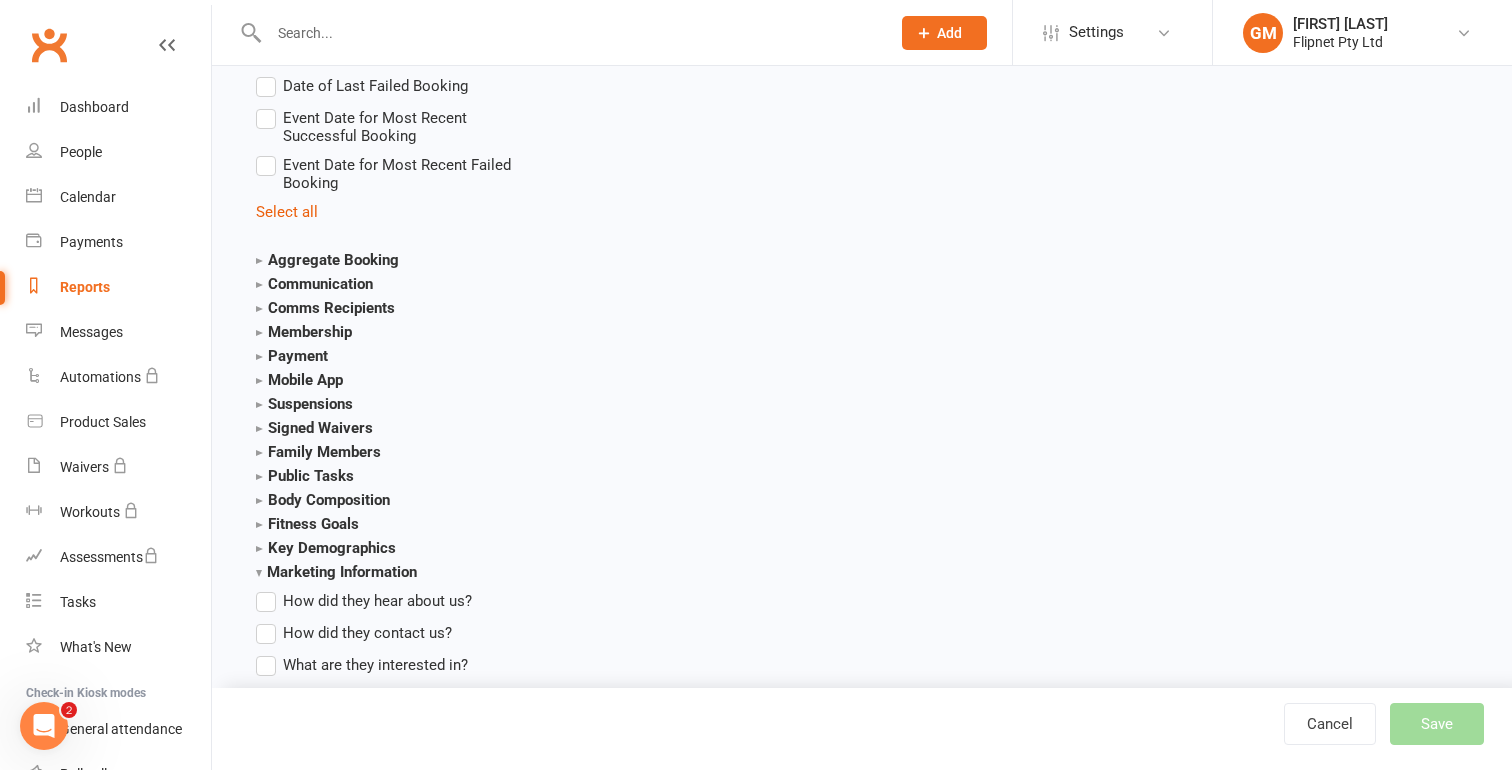 click on "Mobile App" at bounding box center [299, 380] 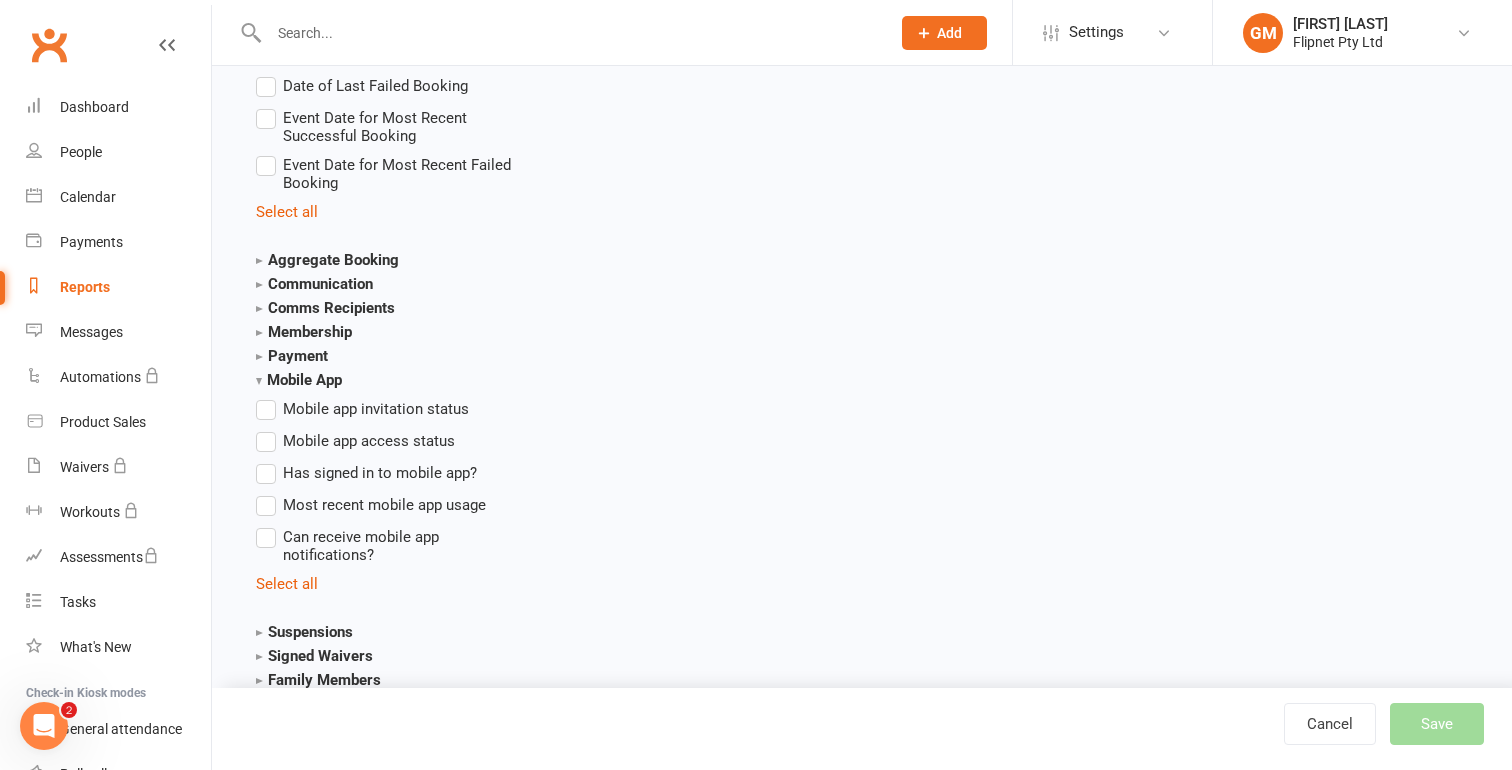 click on "Mobile App" at bounding box center [299, 380] 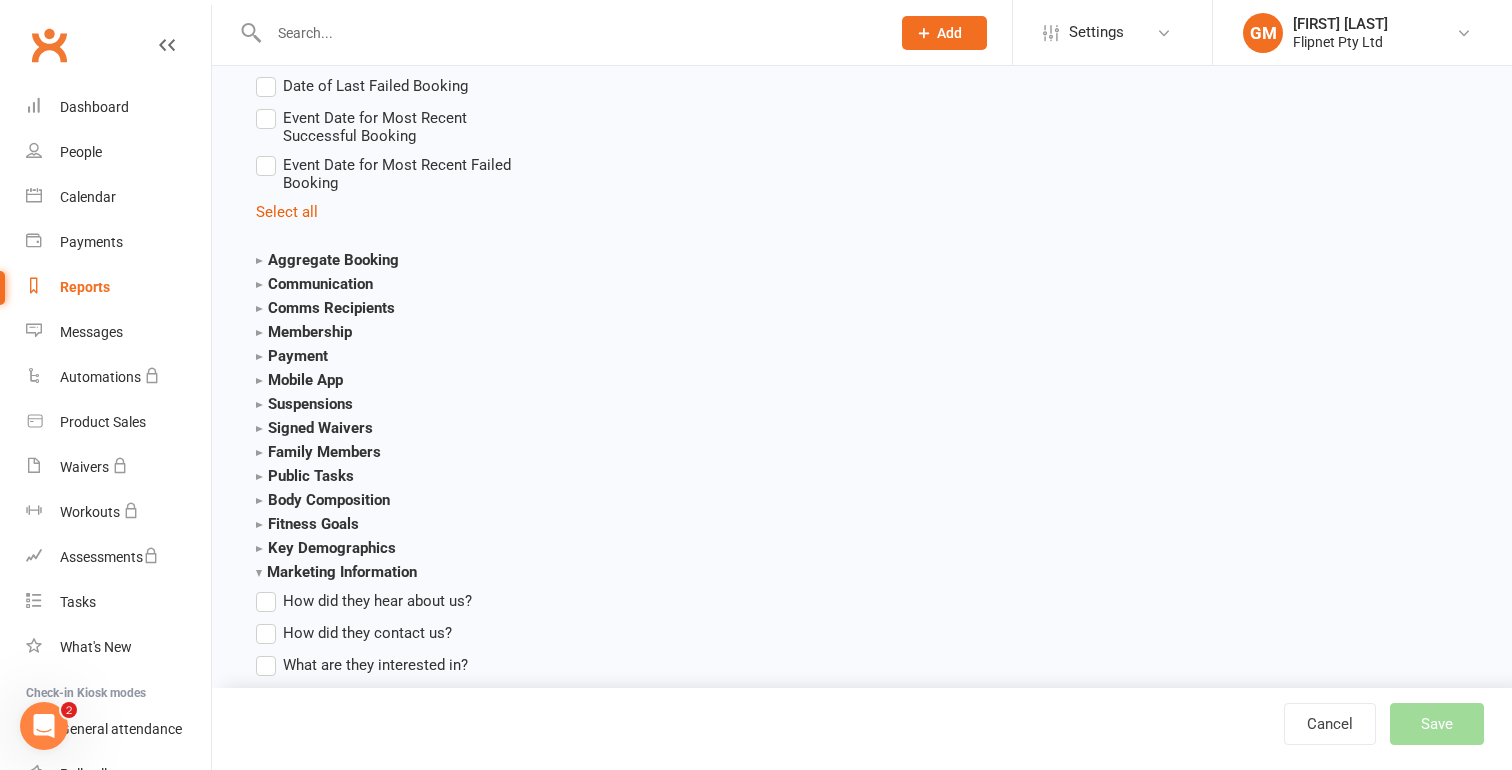 click on "Payment" at bounding box center [292, 356] 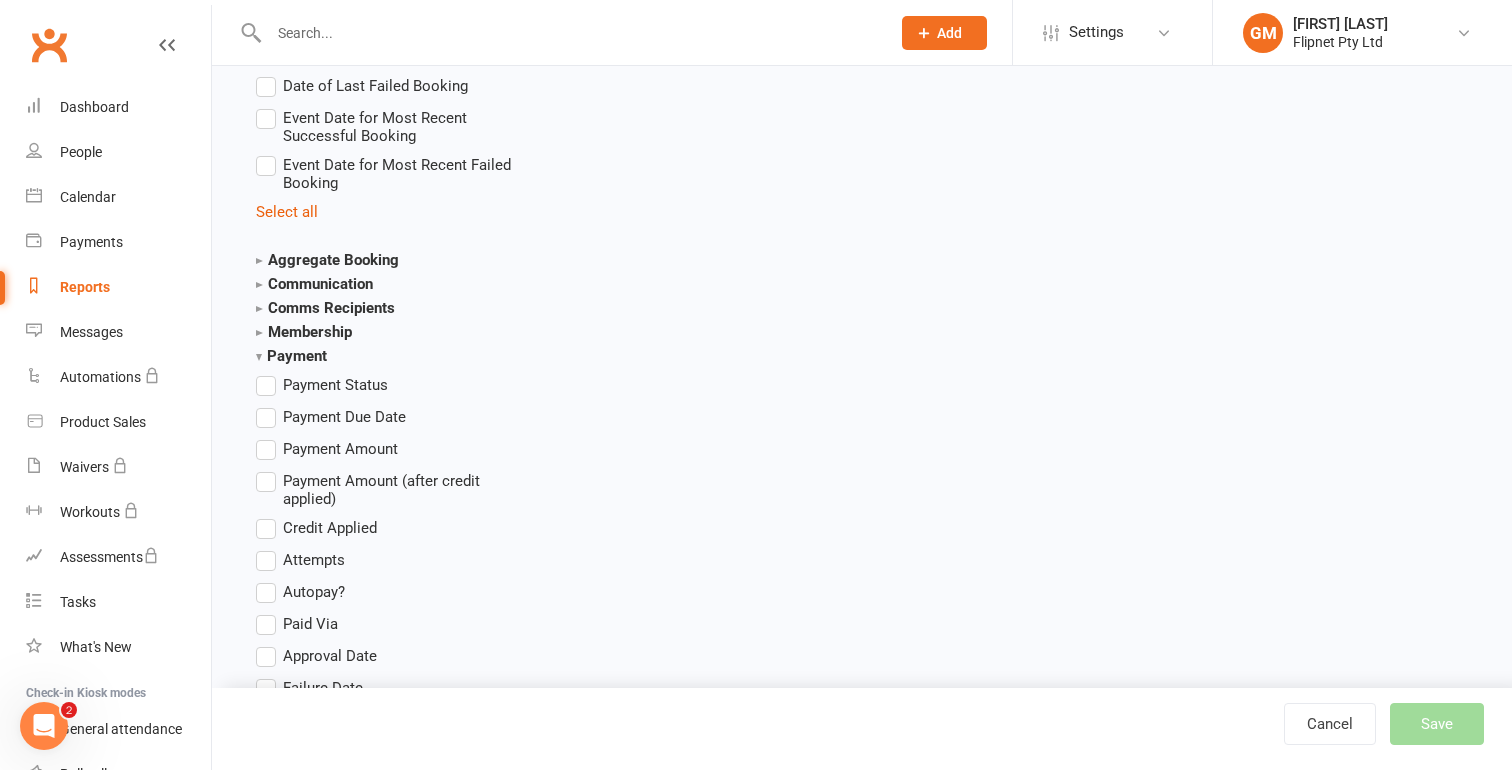 click on "Payment" at bounding box center [291, 356] 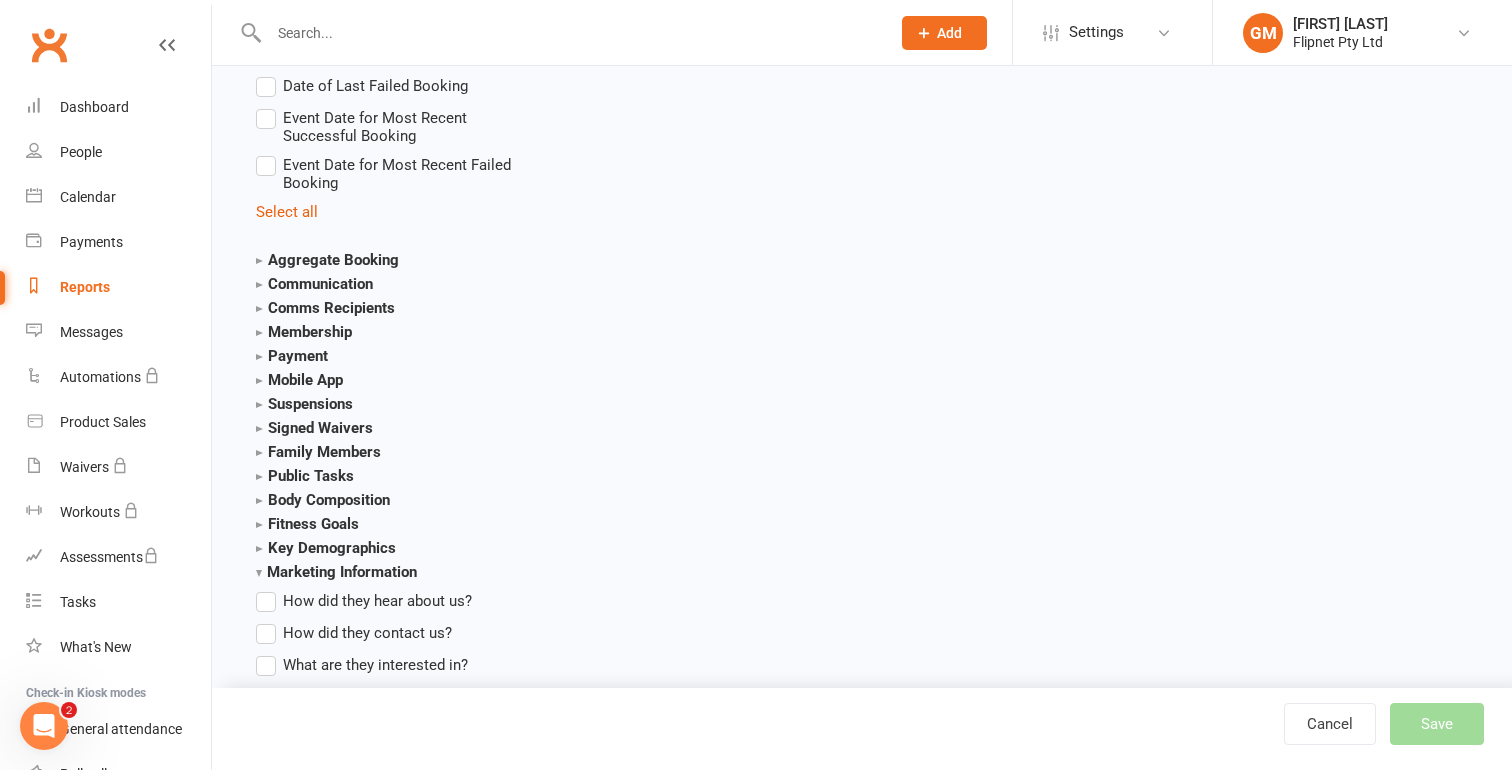 click on "Membership" at bounding box center (304, 332) 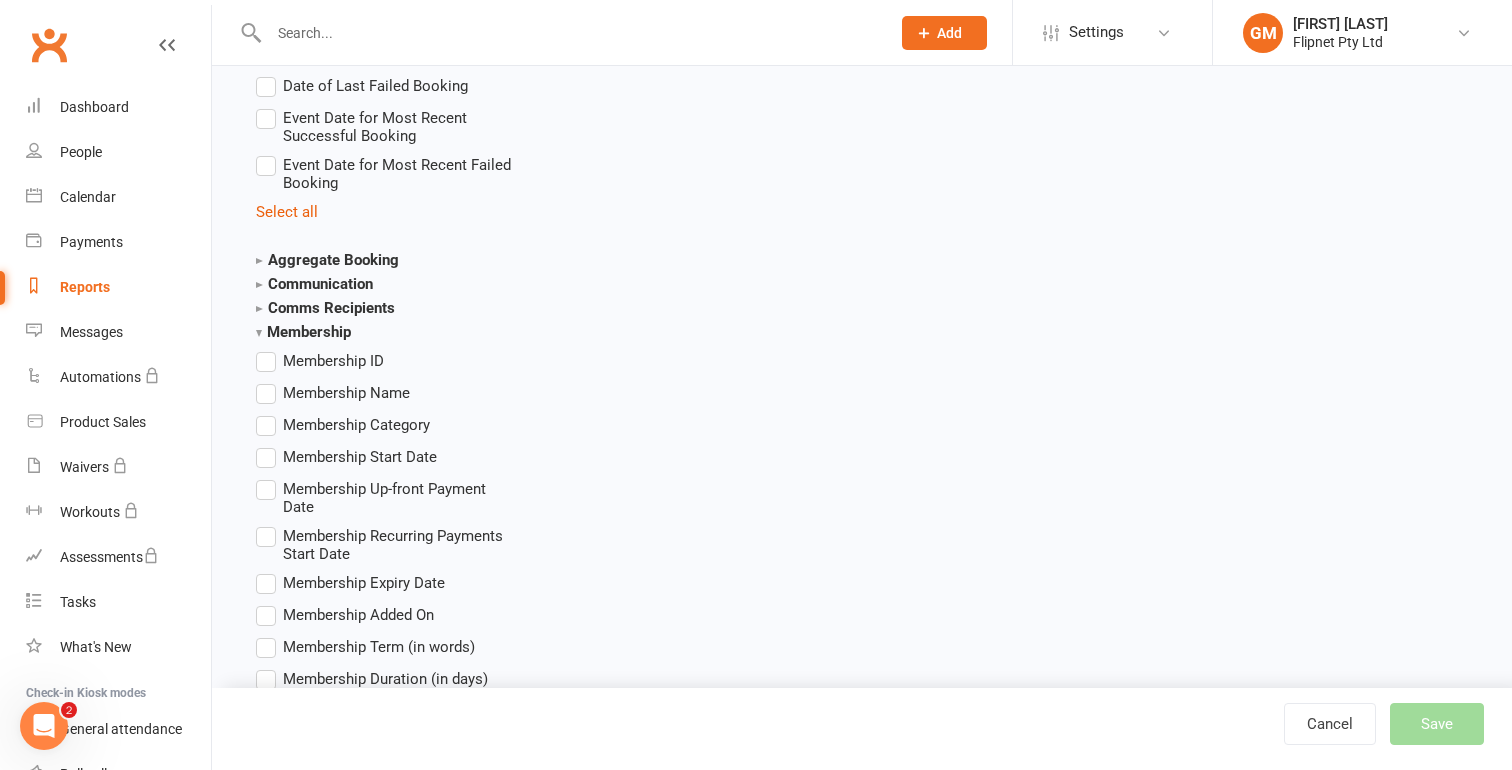 click on "Membership" at bounding box center (303, 332) 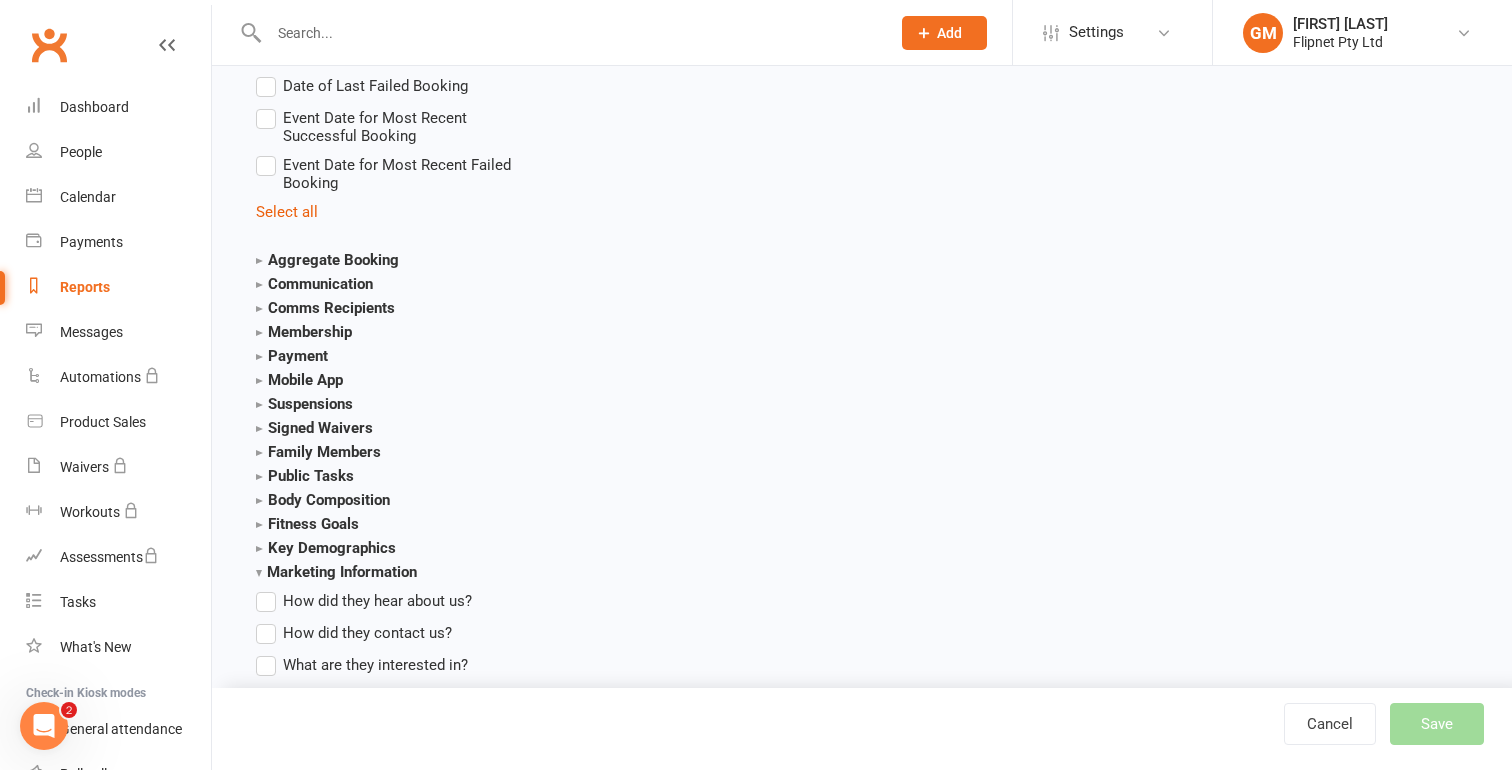 scroll, scrollTop: 4850, scrollLeft: 0, axis: vertical 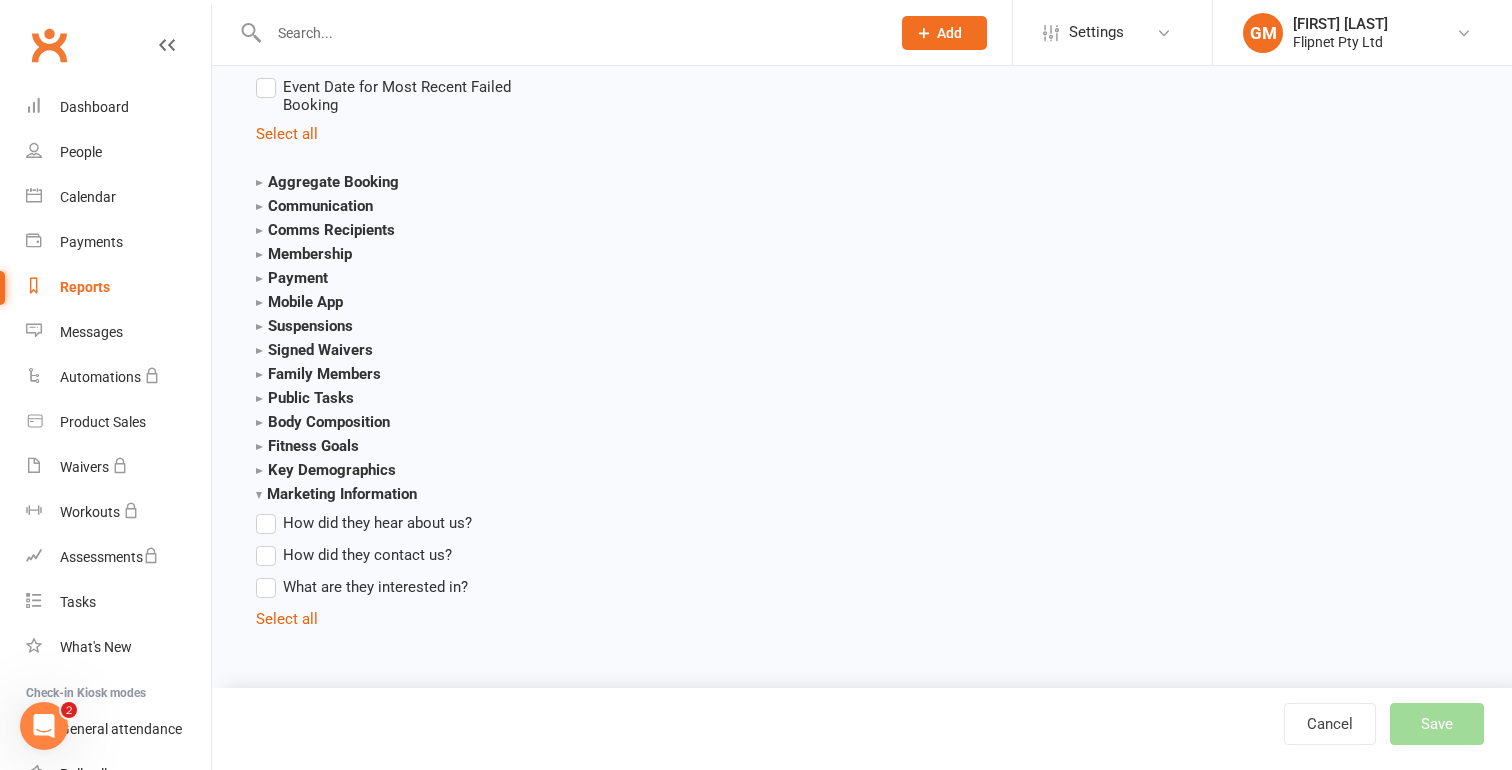 click on "Family Members" at bounding box center (318, 374) 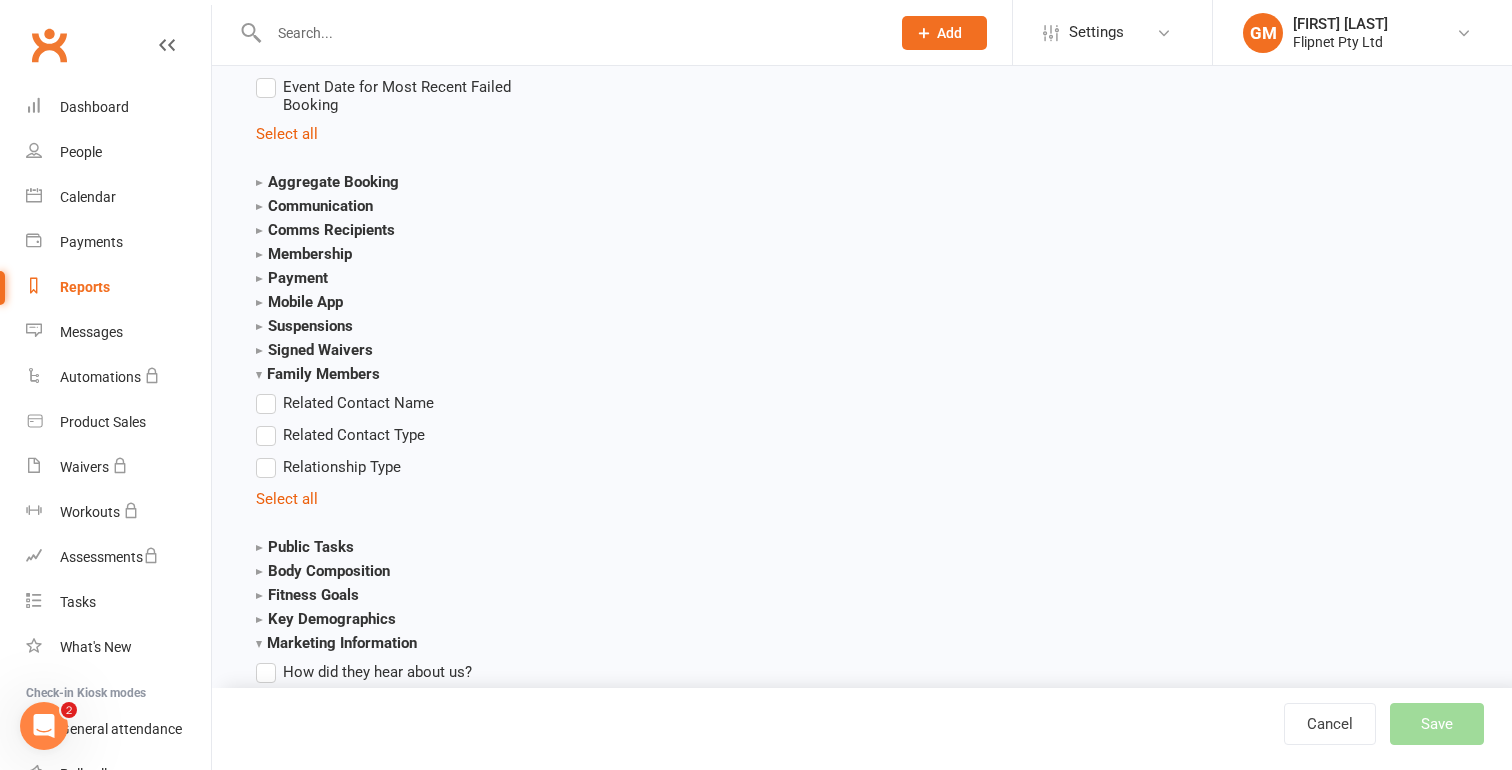 click on "Family Members" at bounding box center [318, 374] 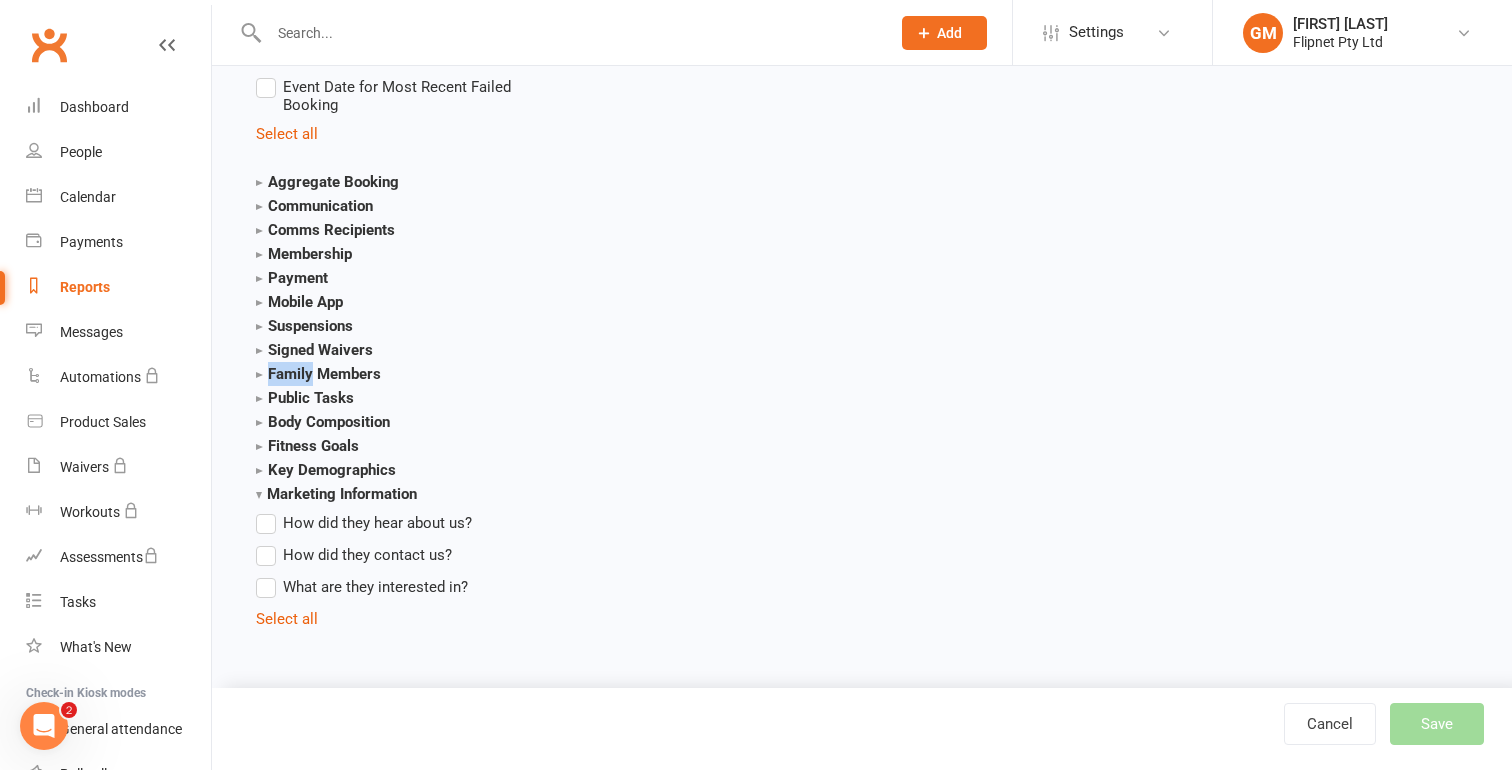 click on "Family Members" at bounding box center [318, 374] 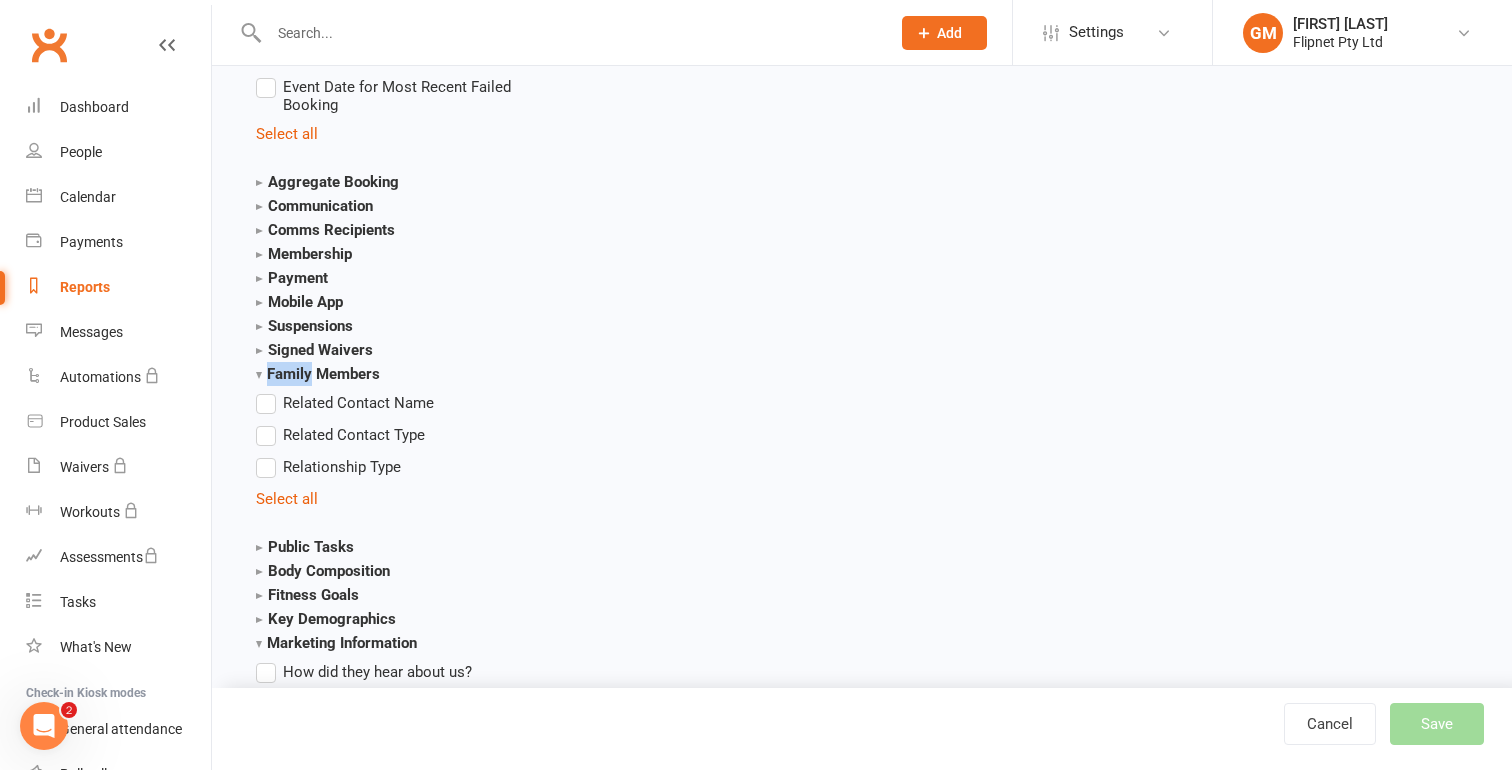 click on "Family Members" at bounding box center (318, 374) 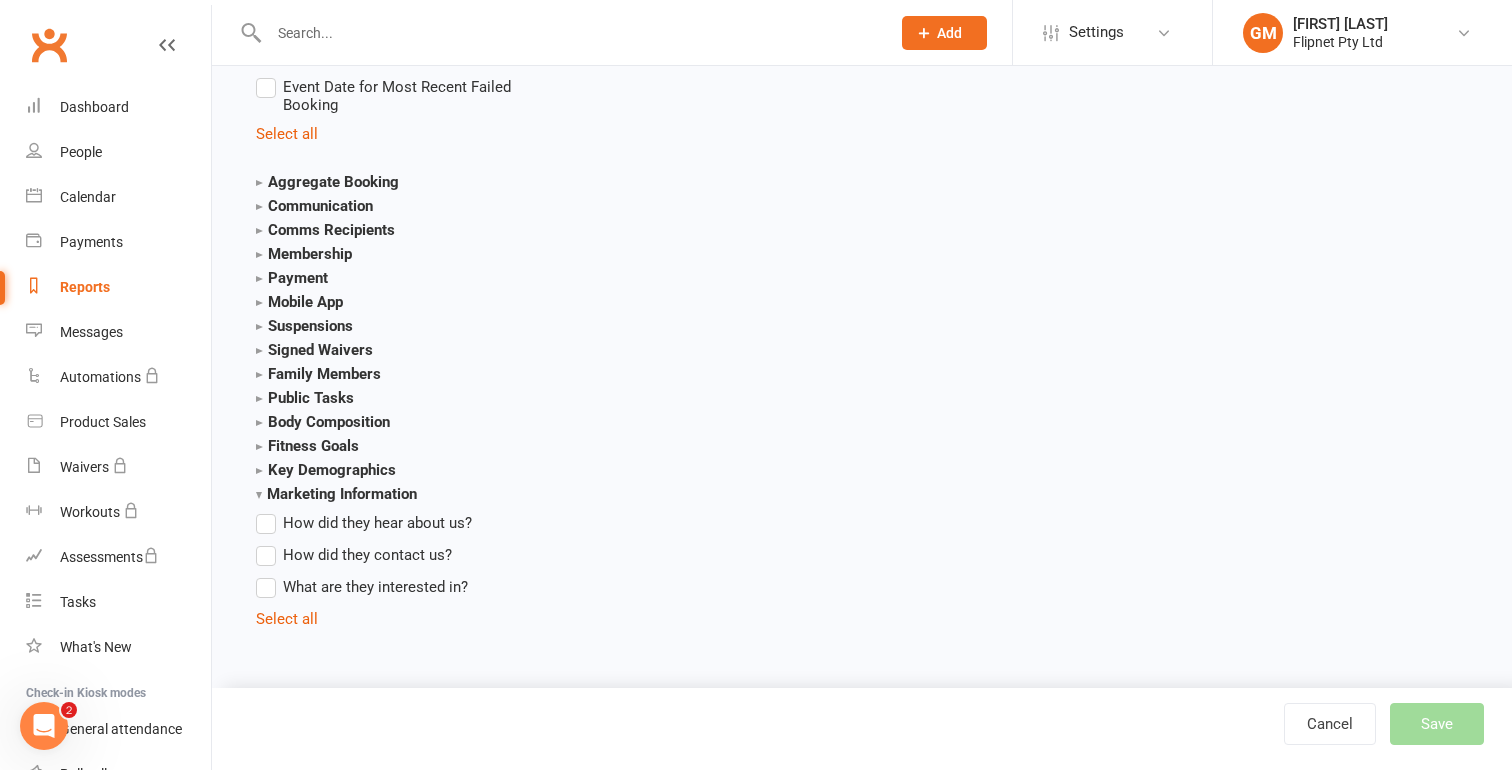 click on "Family Members" at bounding box center (318, 374) 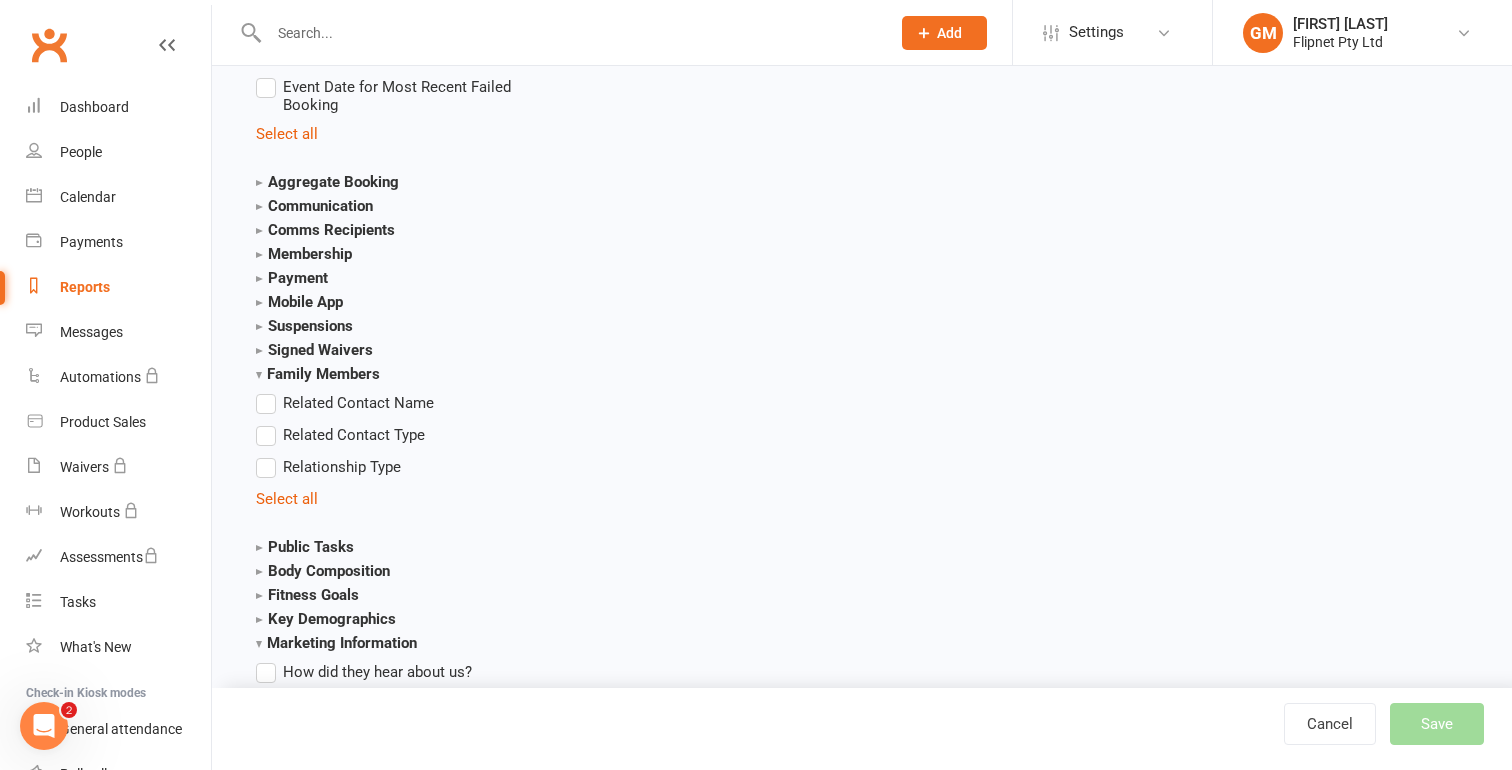 click on "Family Members" at bounding box center [318, 374] 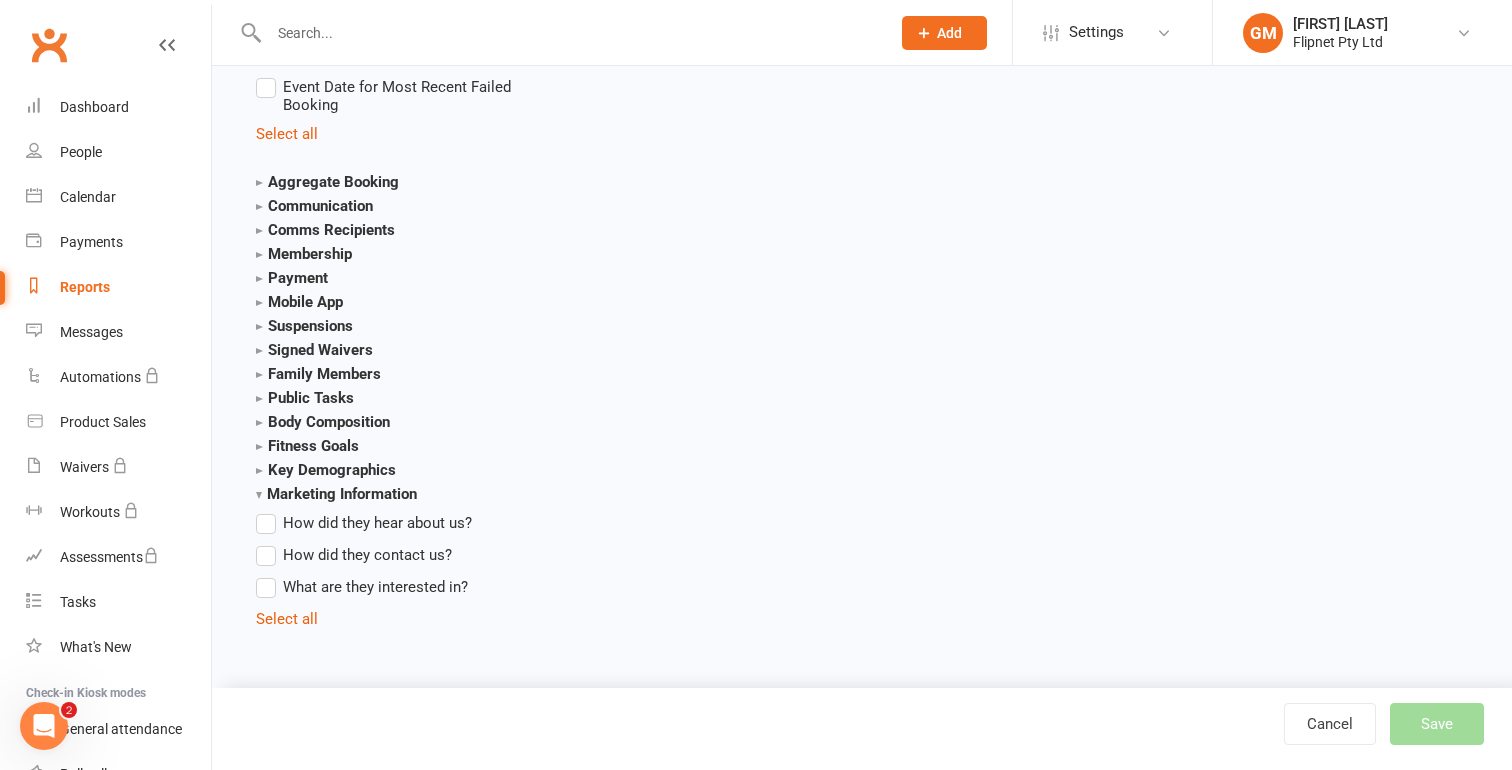 click on "Family Members" at bounding box center (318, 374) 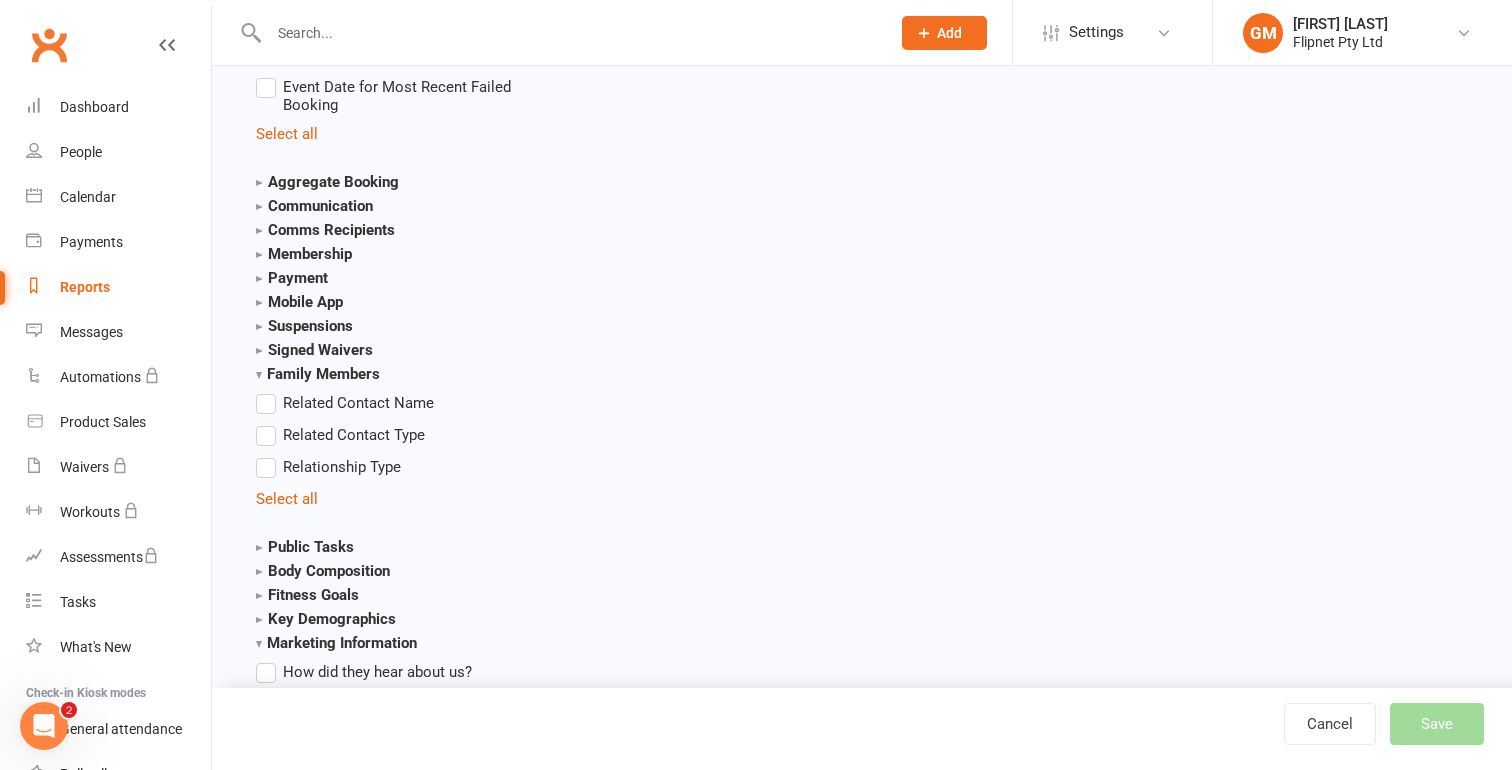 click on "Family Members" at bounding box center [318, 374] 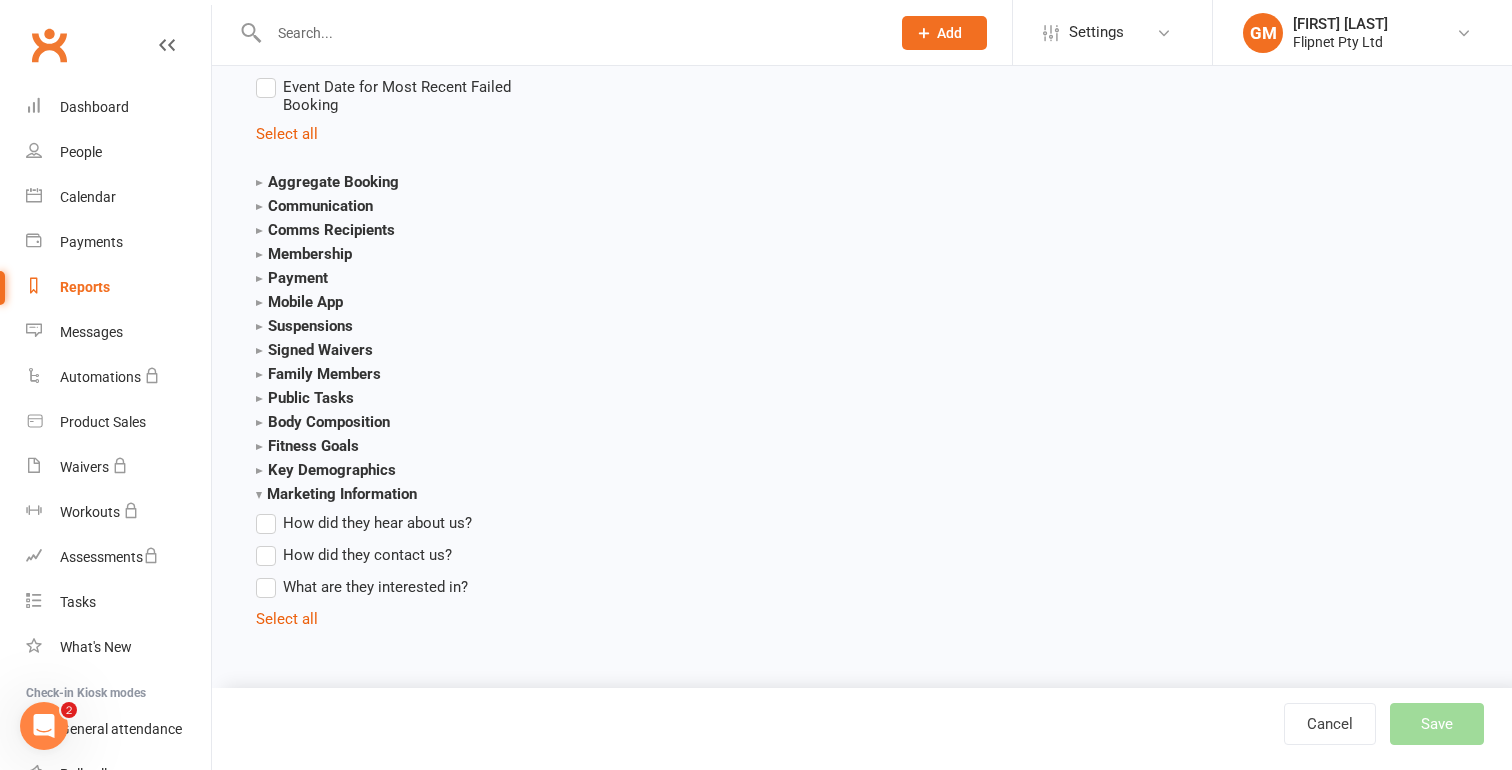 click on "Comms Recipients" at bounding box center (325, 230) 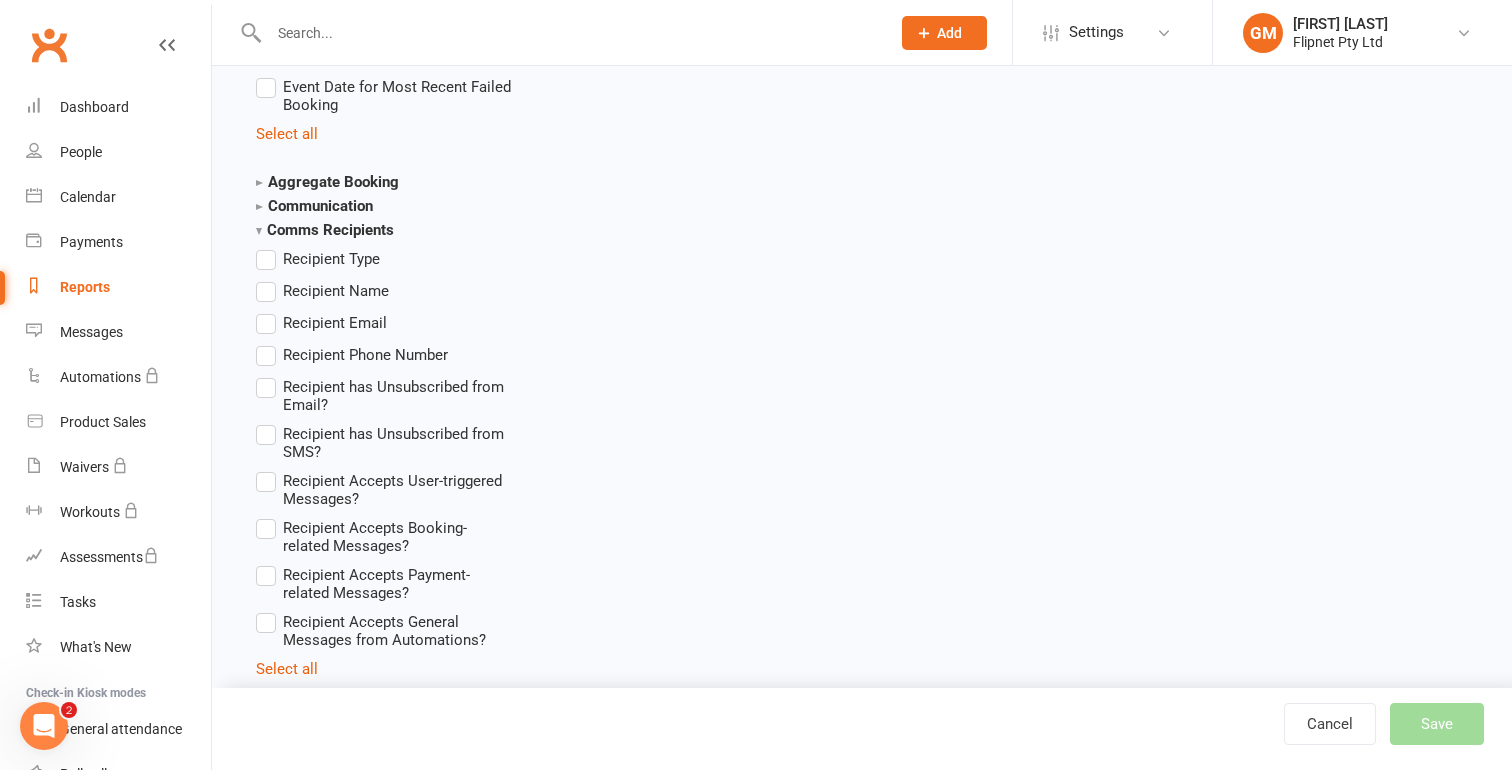 click on "Comms Recipients" at bounding box center (325, 230) 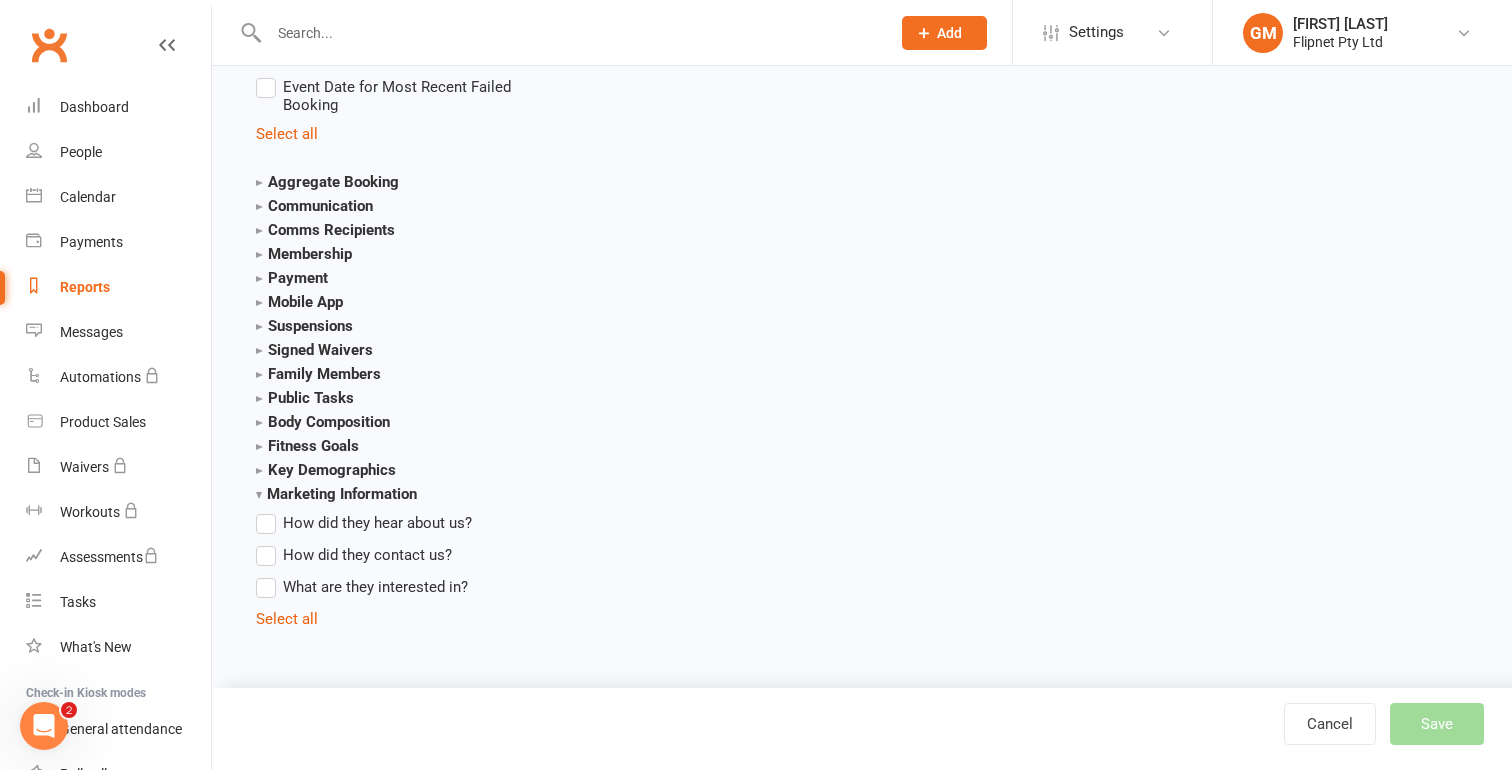 click on "Fitness Goals" at bounding box center (307, 446) 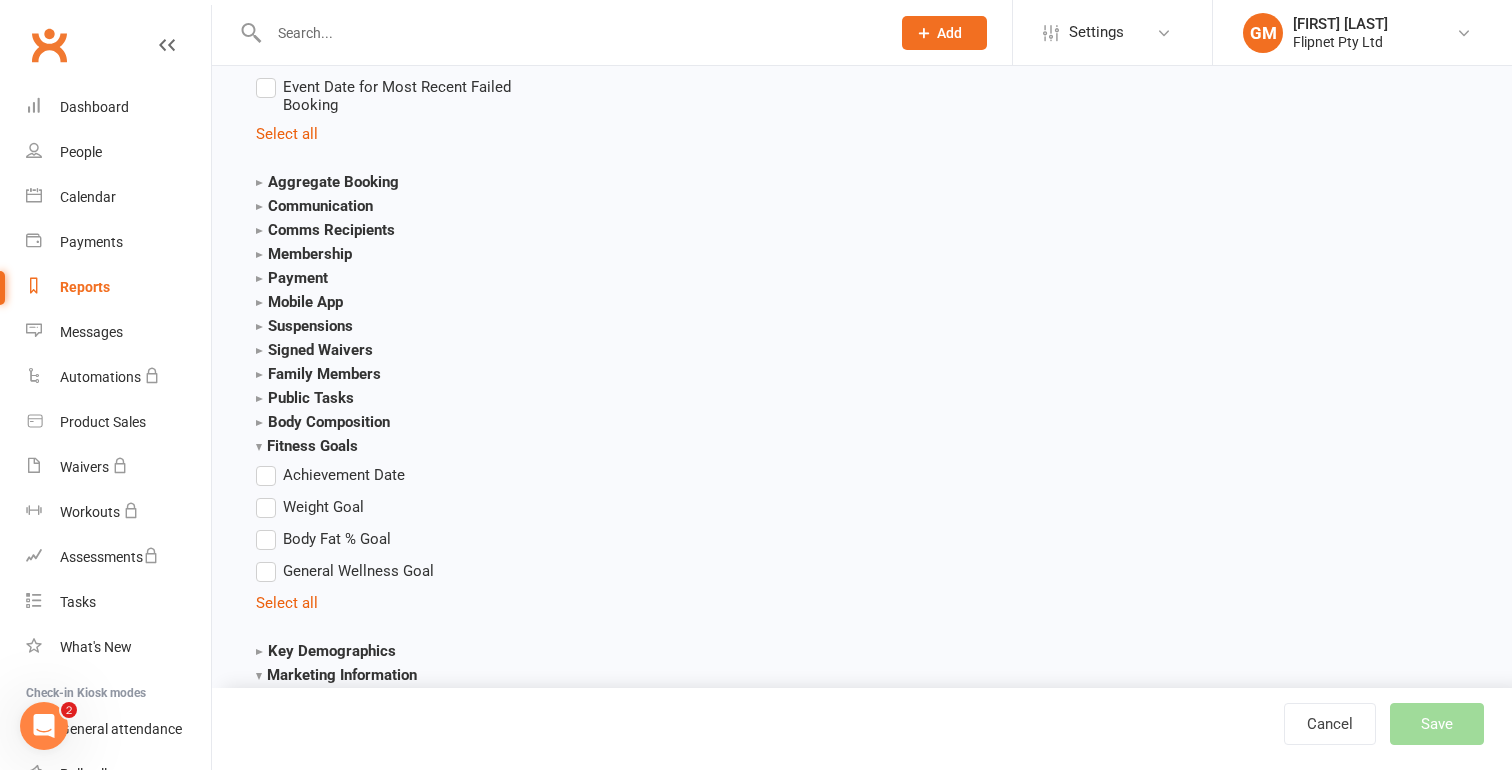 click on "Fitness Goals" at bounding box center (307, 446) 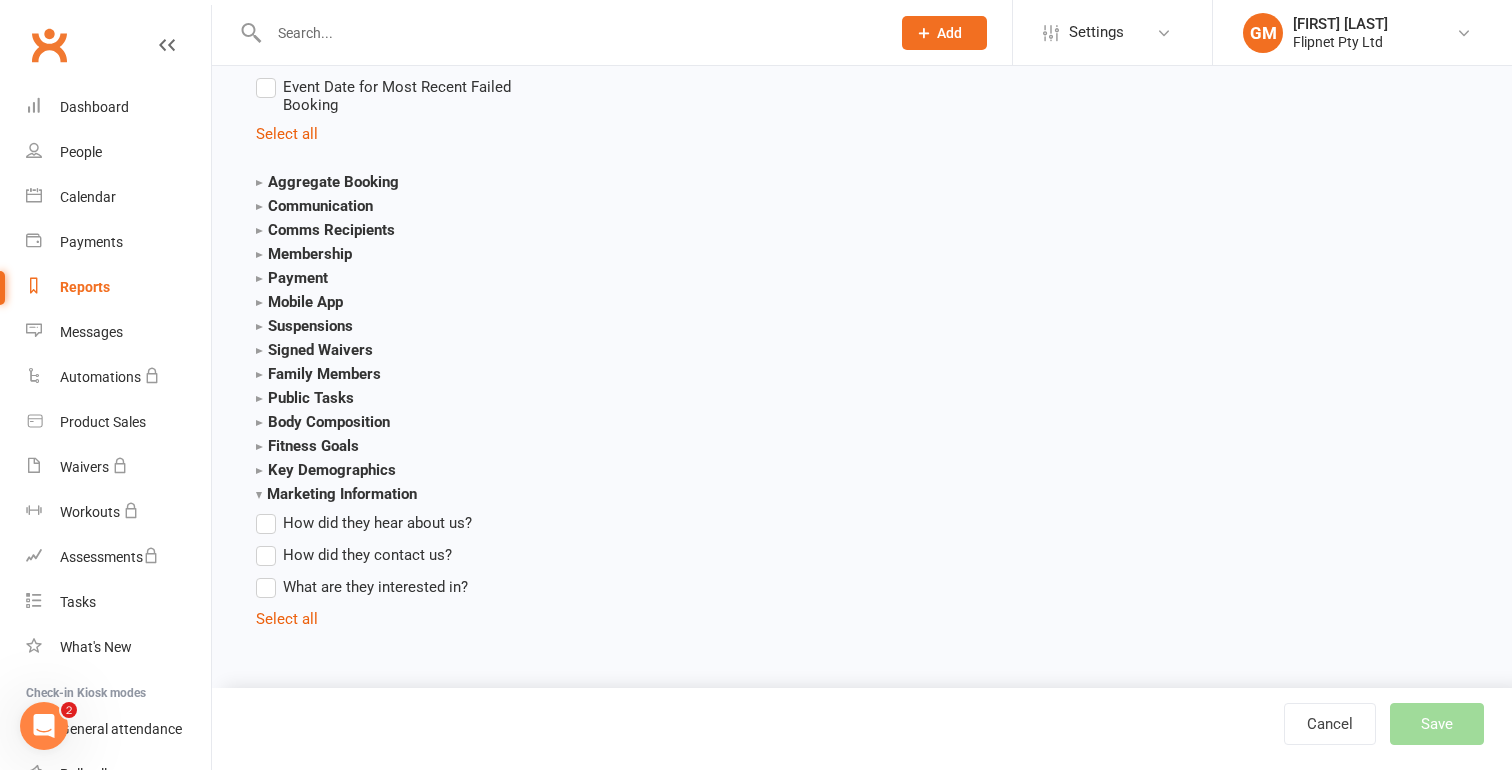 click on "Key Demographics" at bounding box center (326, 470) 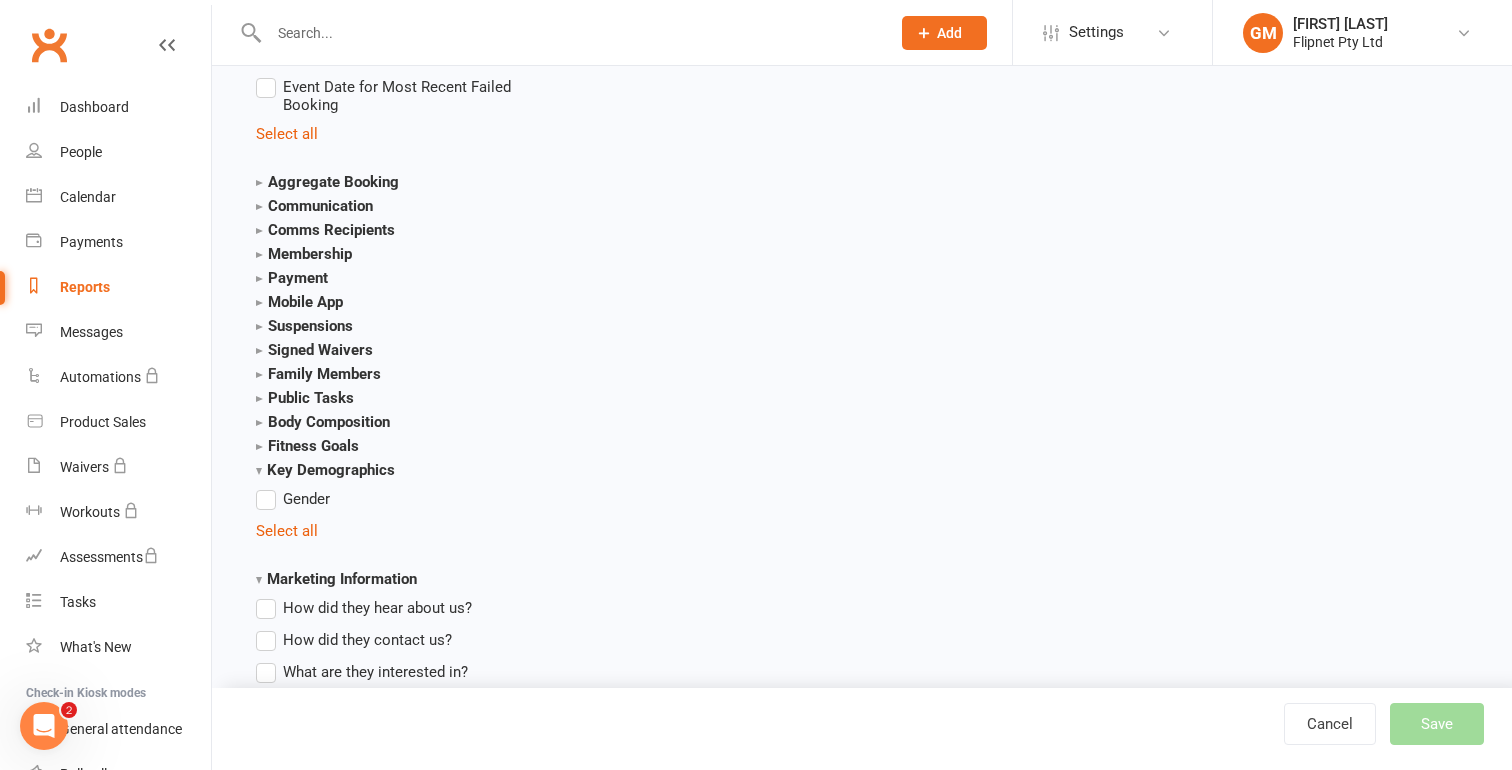 click on "Key Demographics" at bounding box center (325, 470) 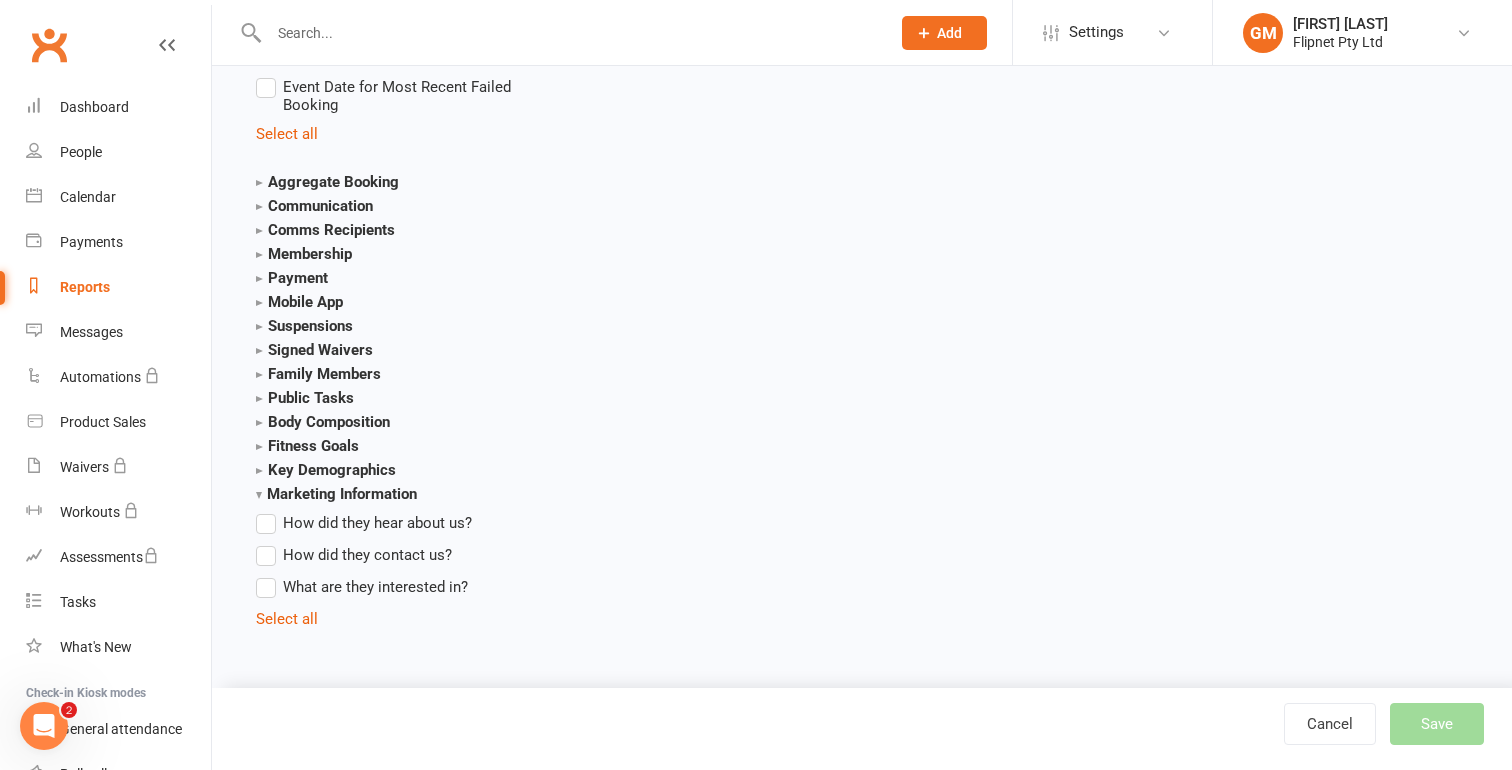 click on "Public Tasks" at bounding box center (305, 398) 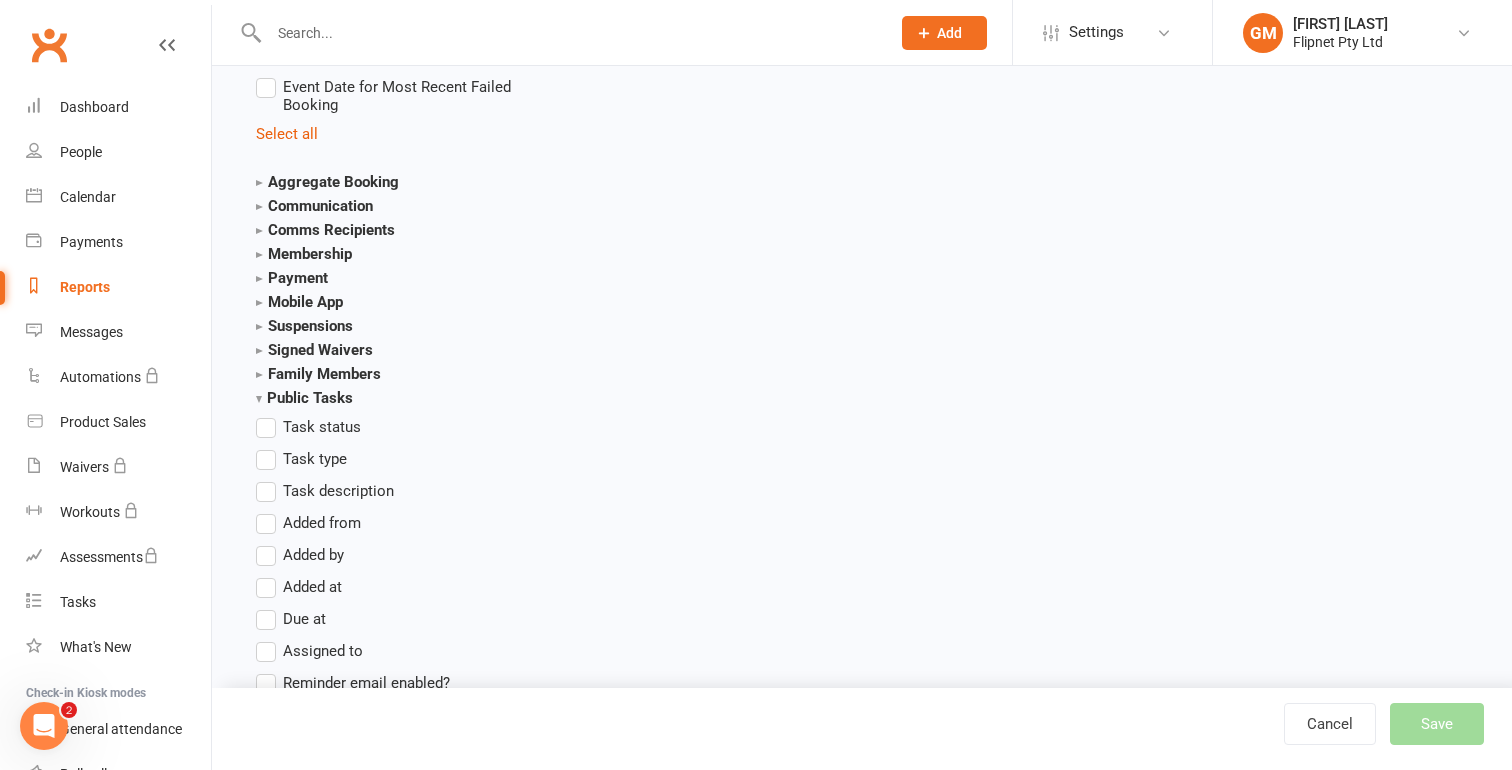 click on "Public Tasks" at bounding box center [304, 398] 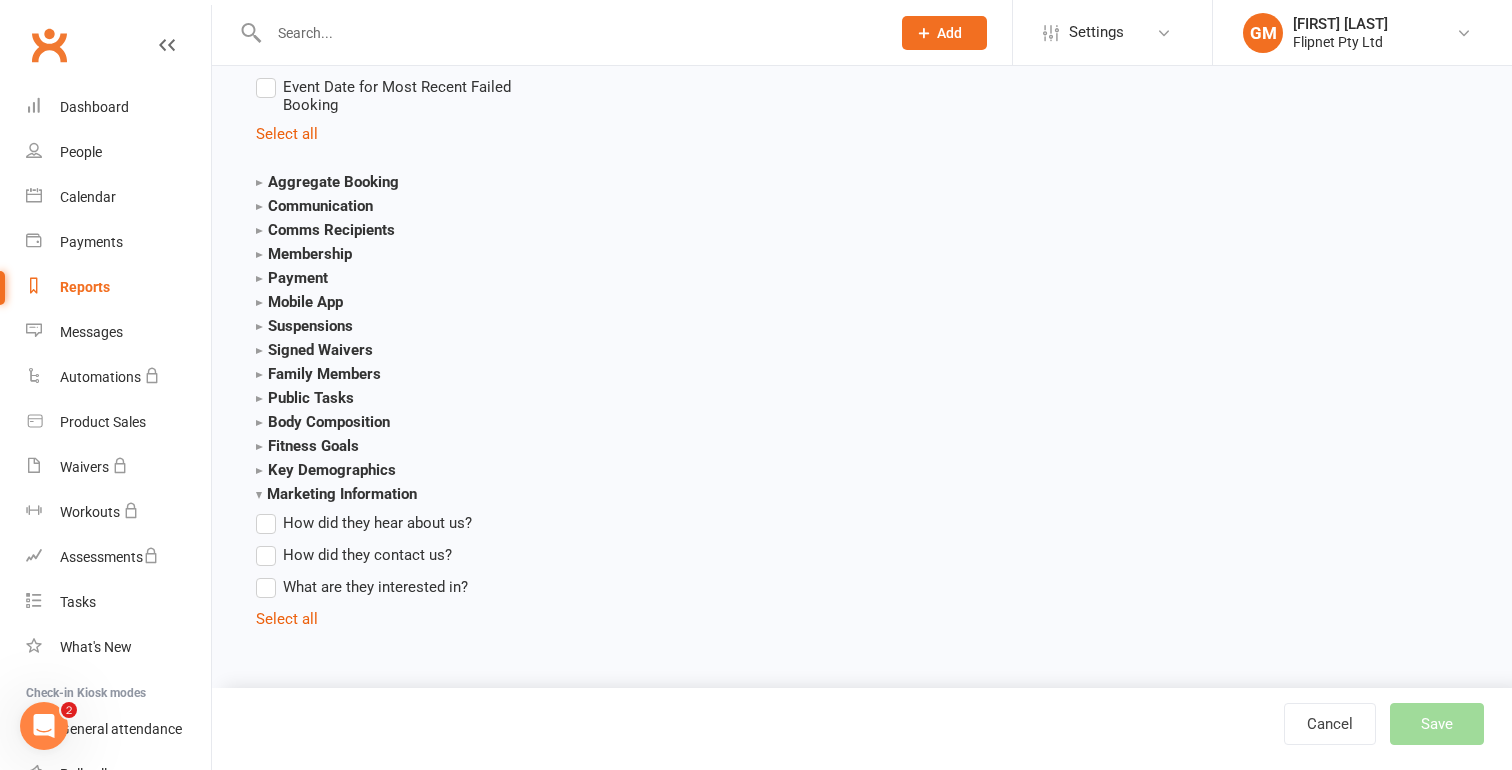 click on "Body Composition" at bounding box center (323, 422) 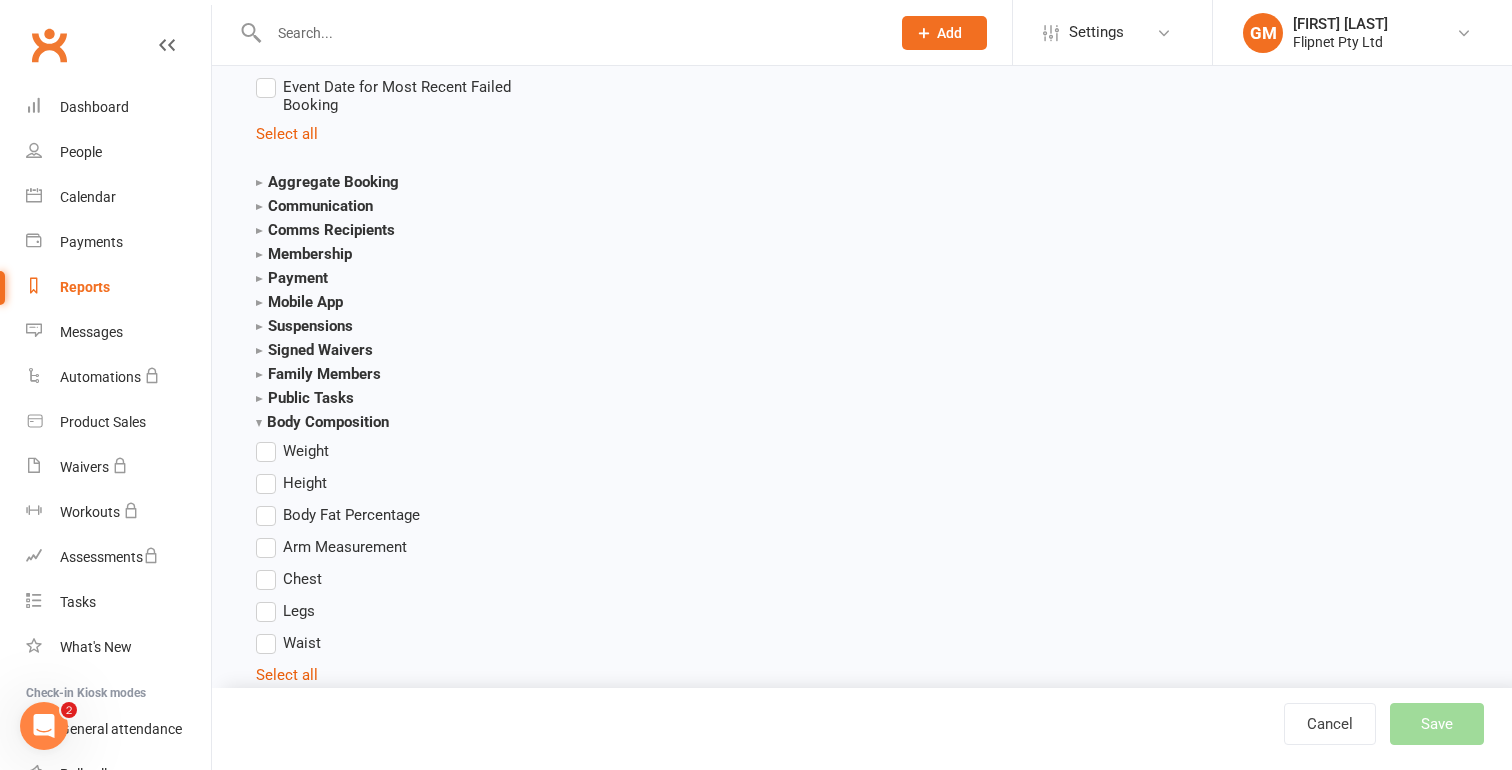 click on "Body Composition" at bounding box center [322, 422] 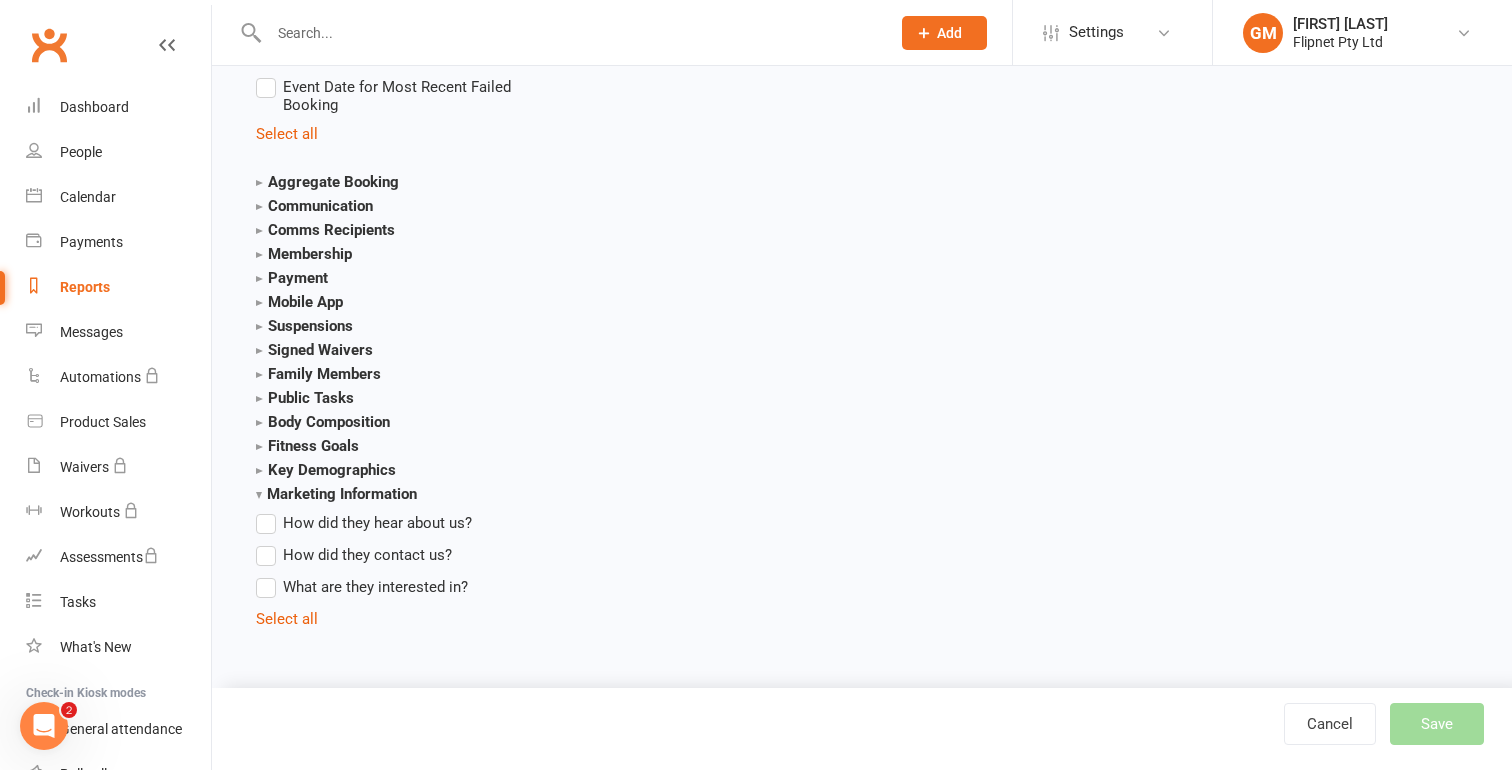 click on "Suspensions" at bounding box center (304, 326) 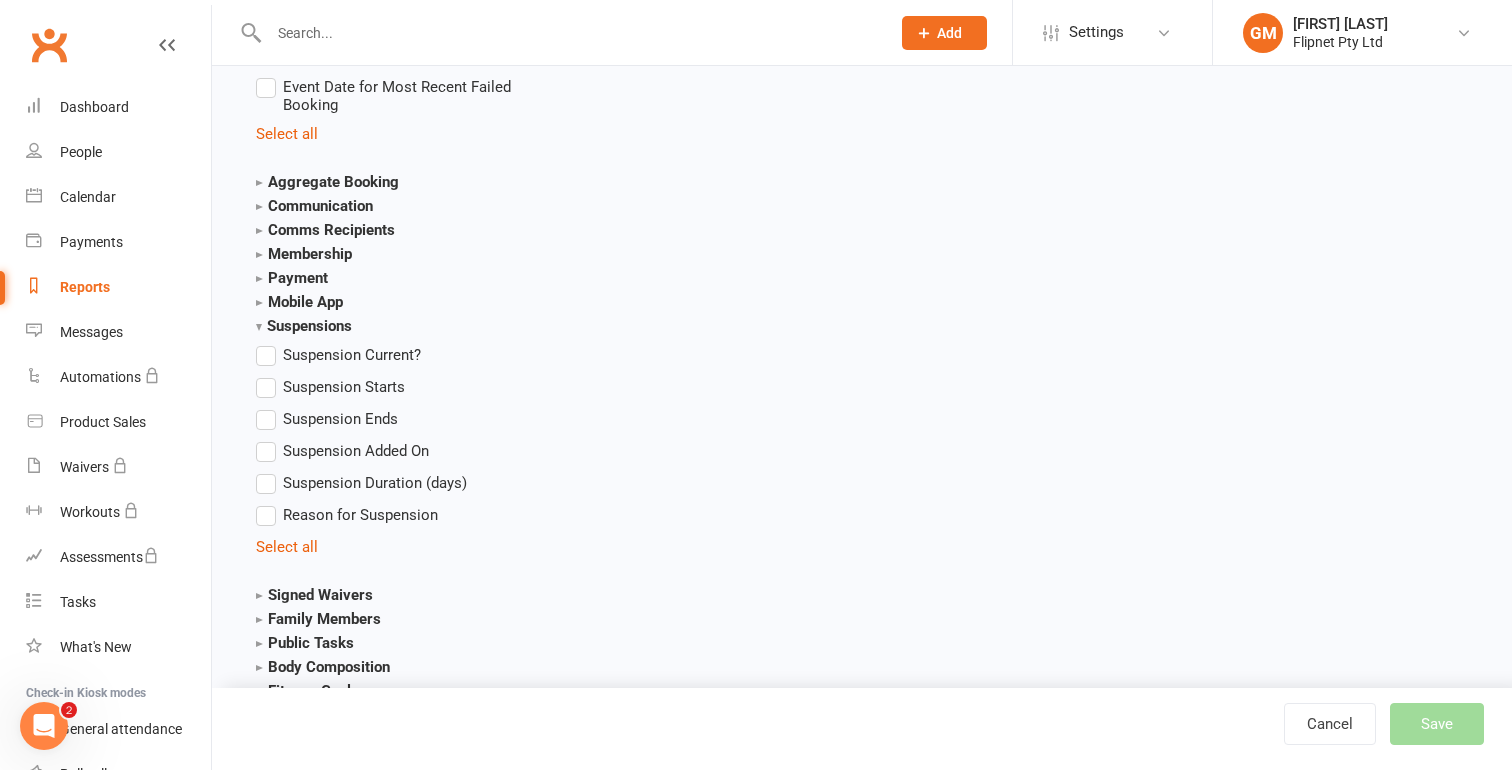 click on "Suspensions" at bounding box center (304, 326) 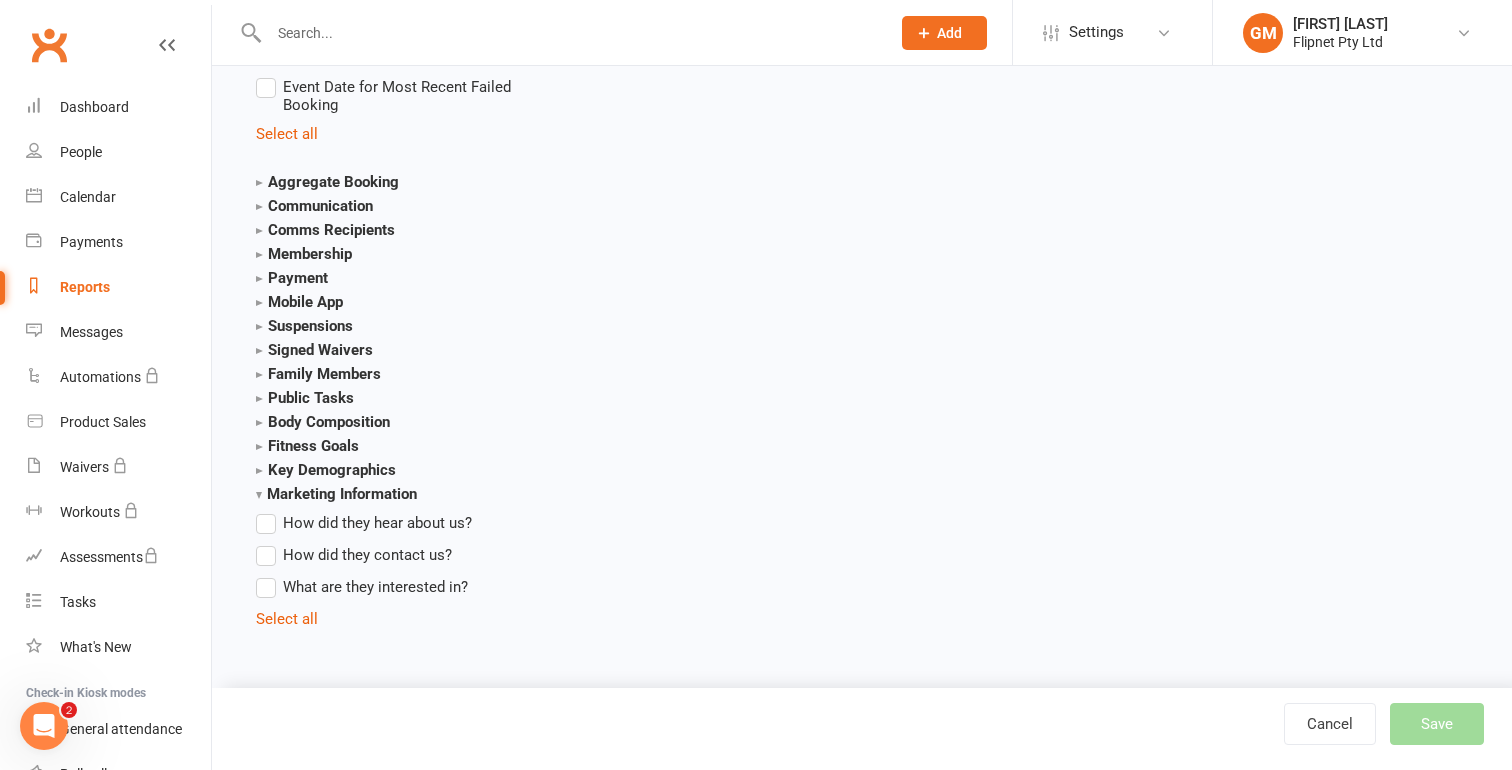 click on "Payment" at bounding box center [292, 278] 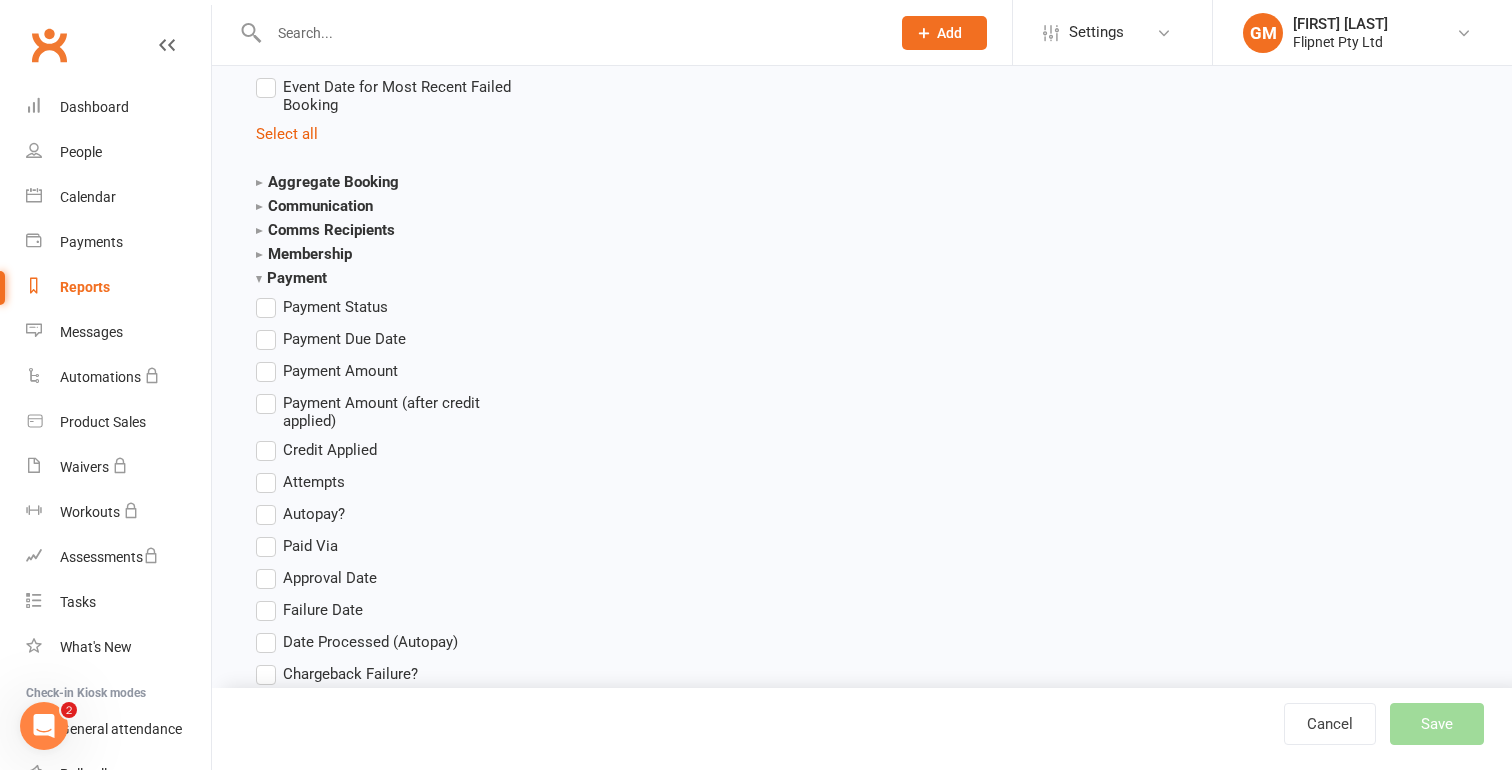 click on "Payment Status" at bounding box center [335, 305] 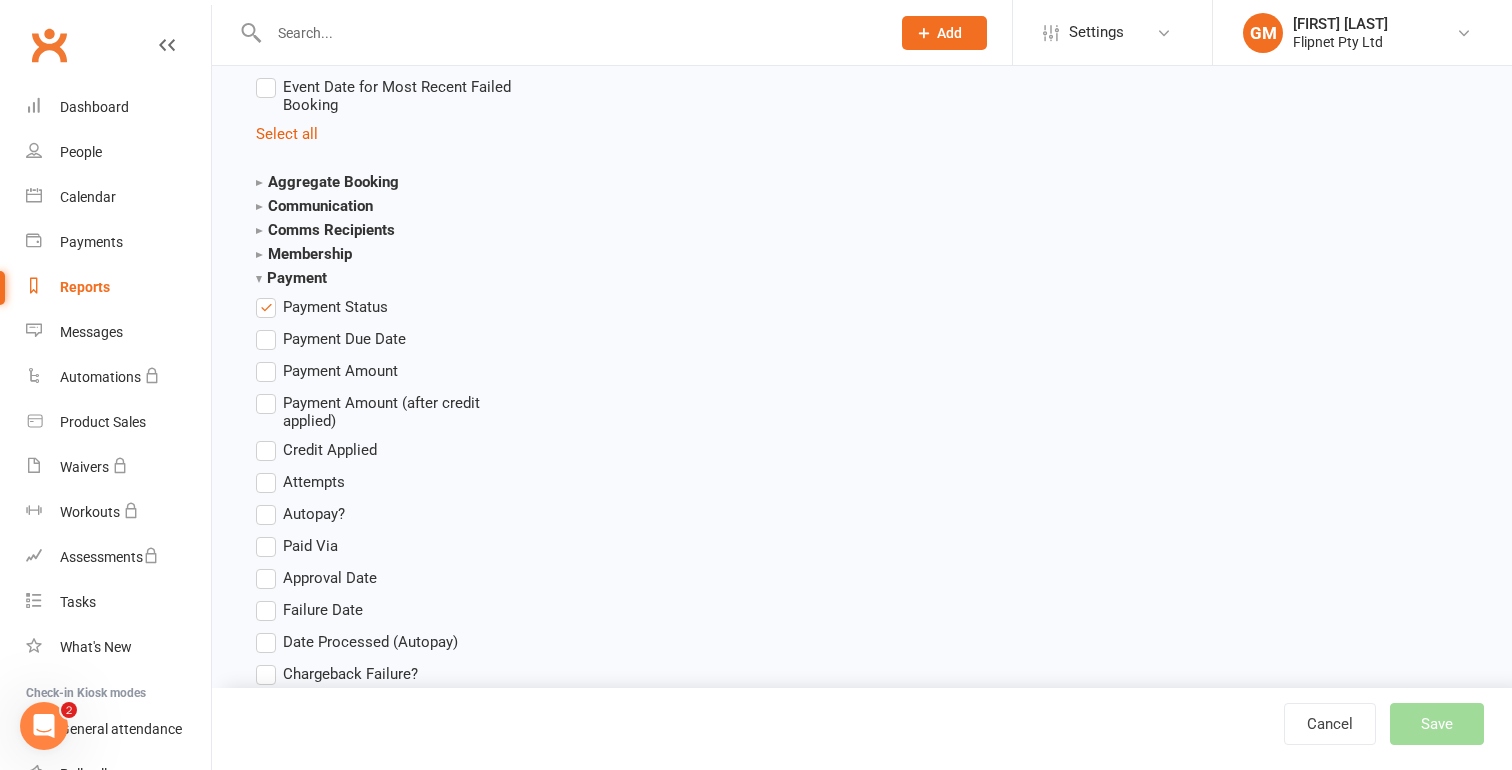 click on "Payment Status" at bounding box center (335, 305) 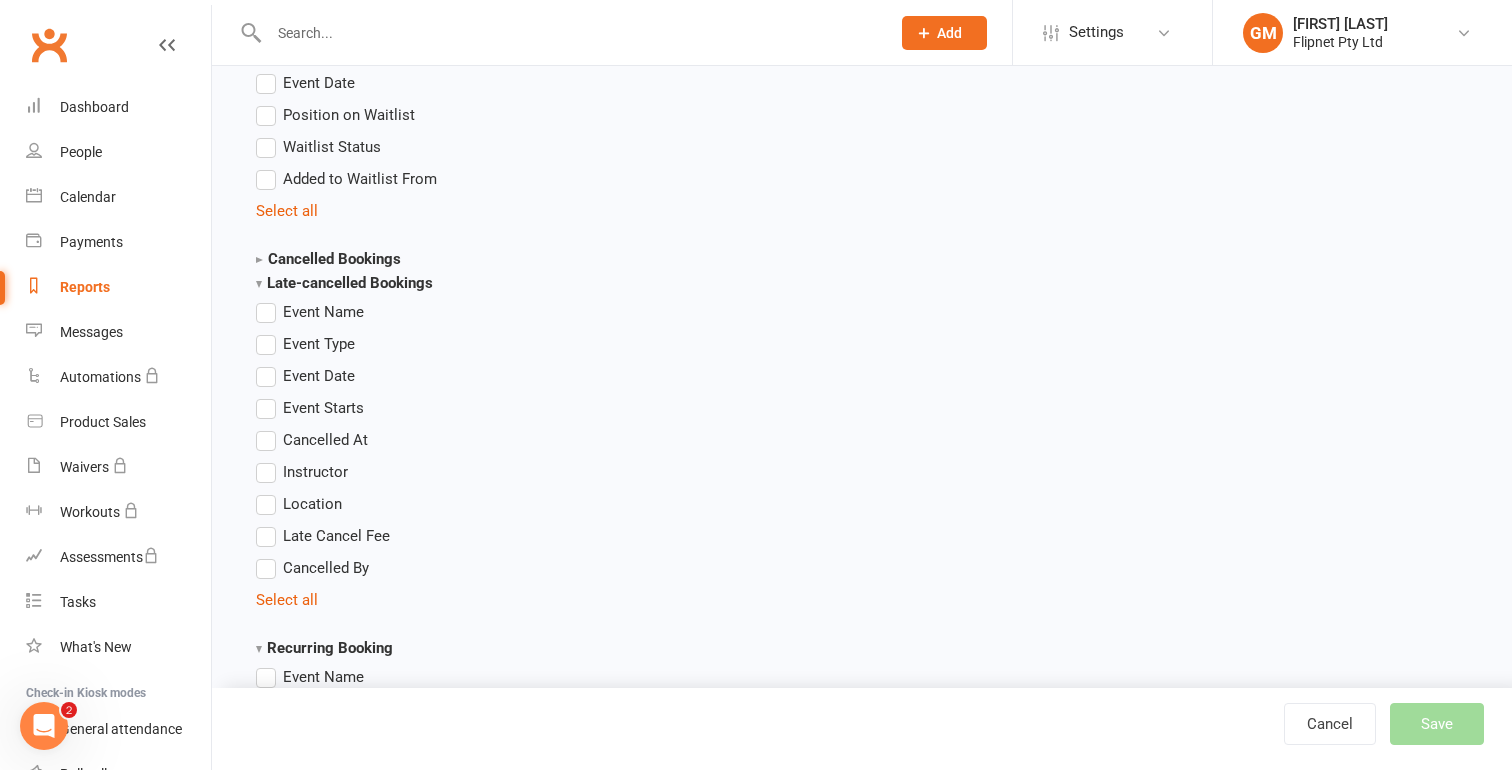 scroll, scrollTop: 3925, scrollLeft: 0, axis: vertical 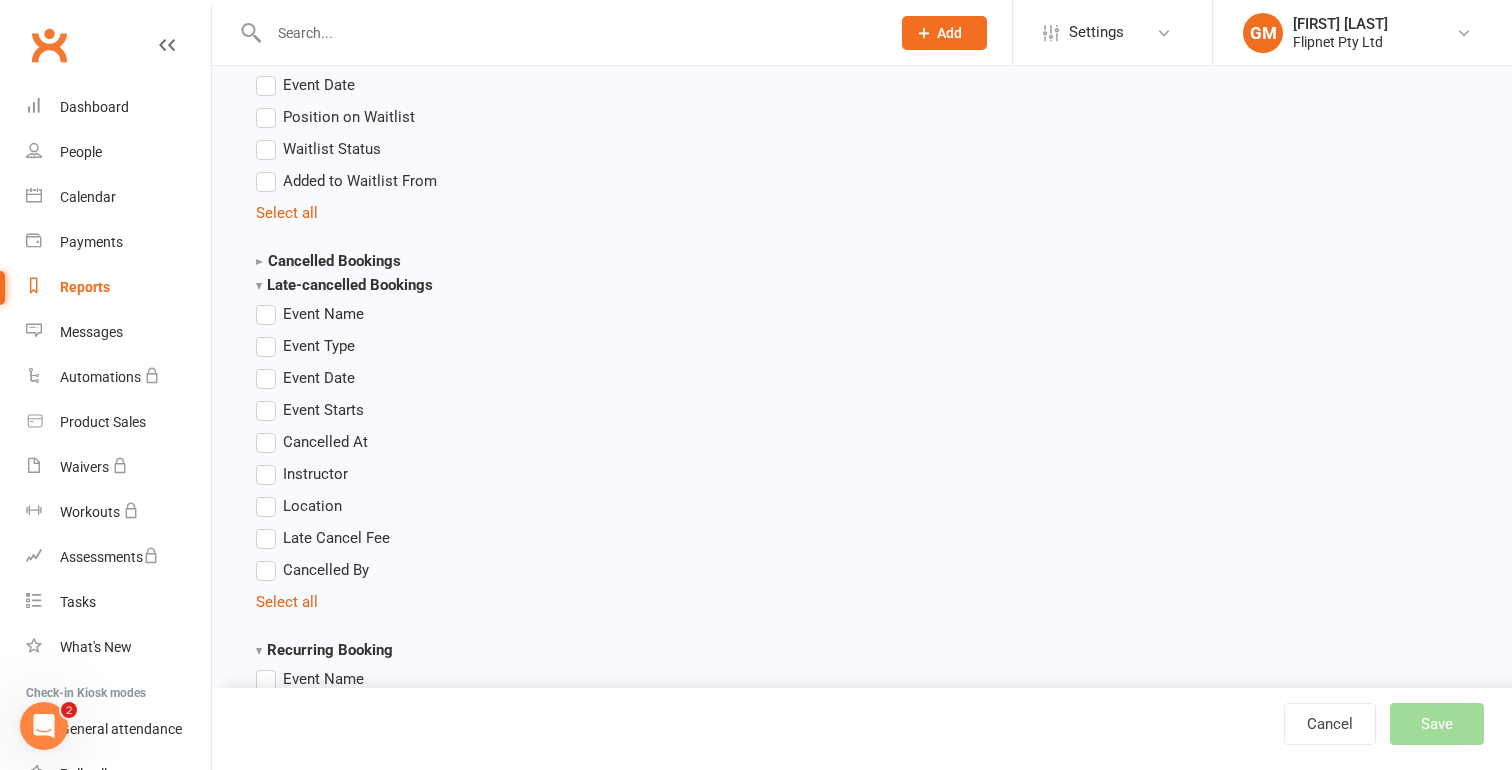 select on "50" 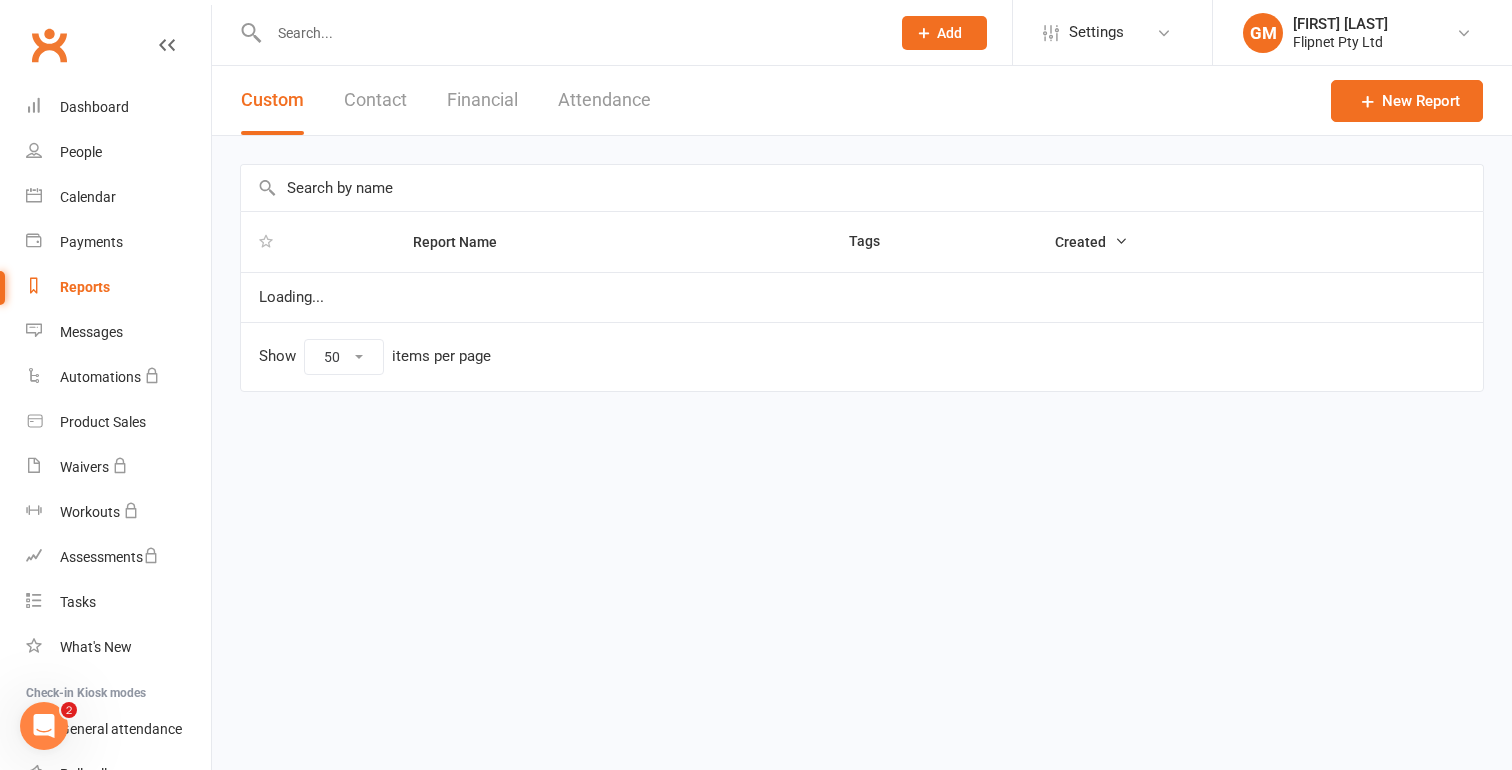 scroll, scrollTop: 0, scrollLeft: 0, axis: both 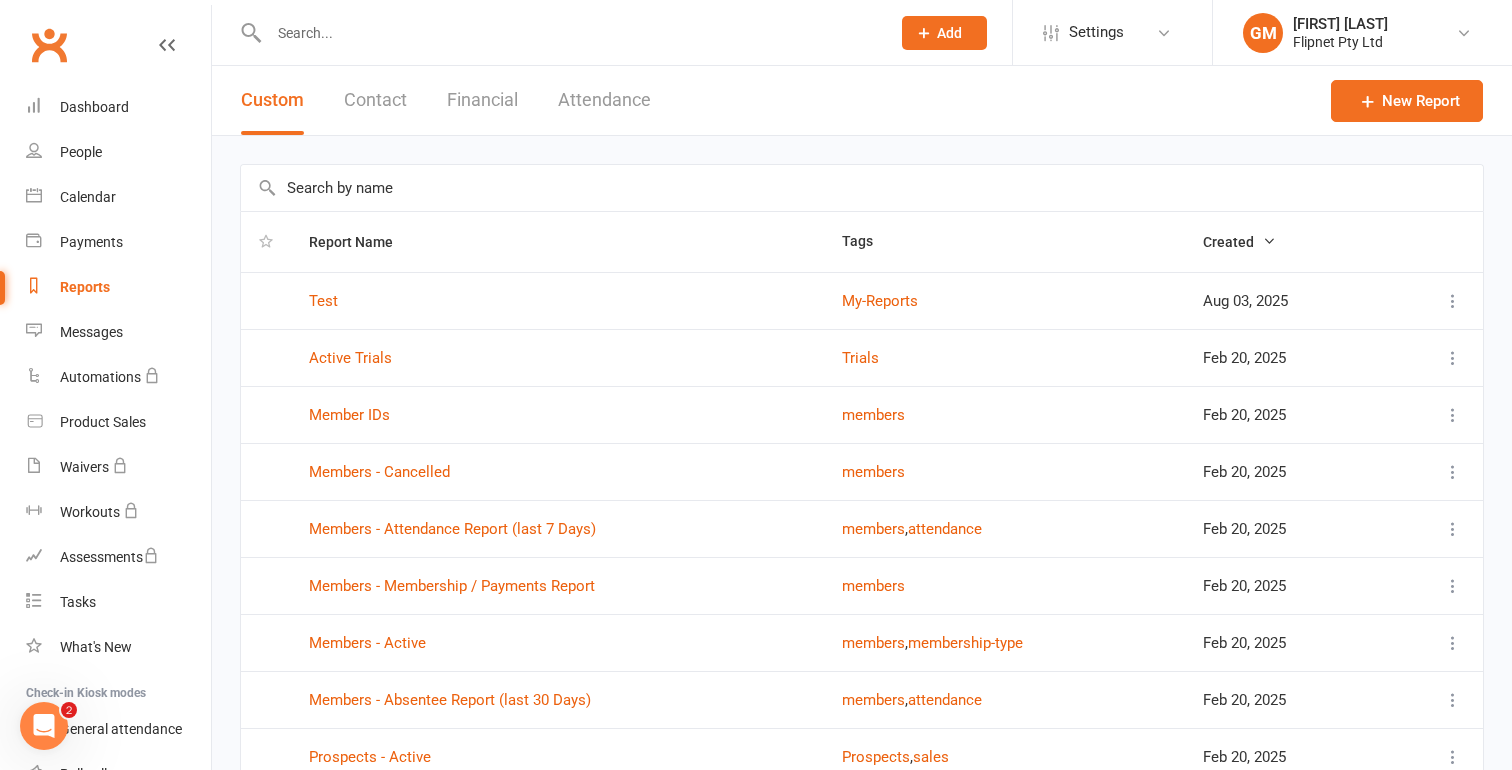 click on "Contact" at bounding box center (375, 100) 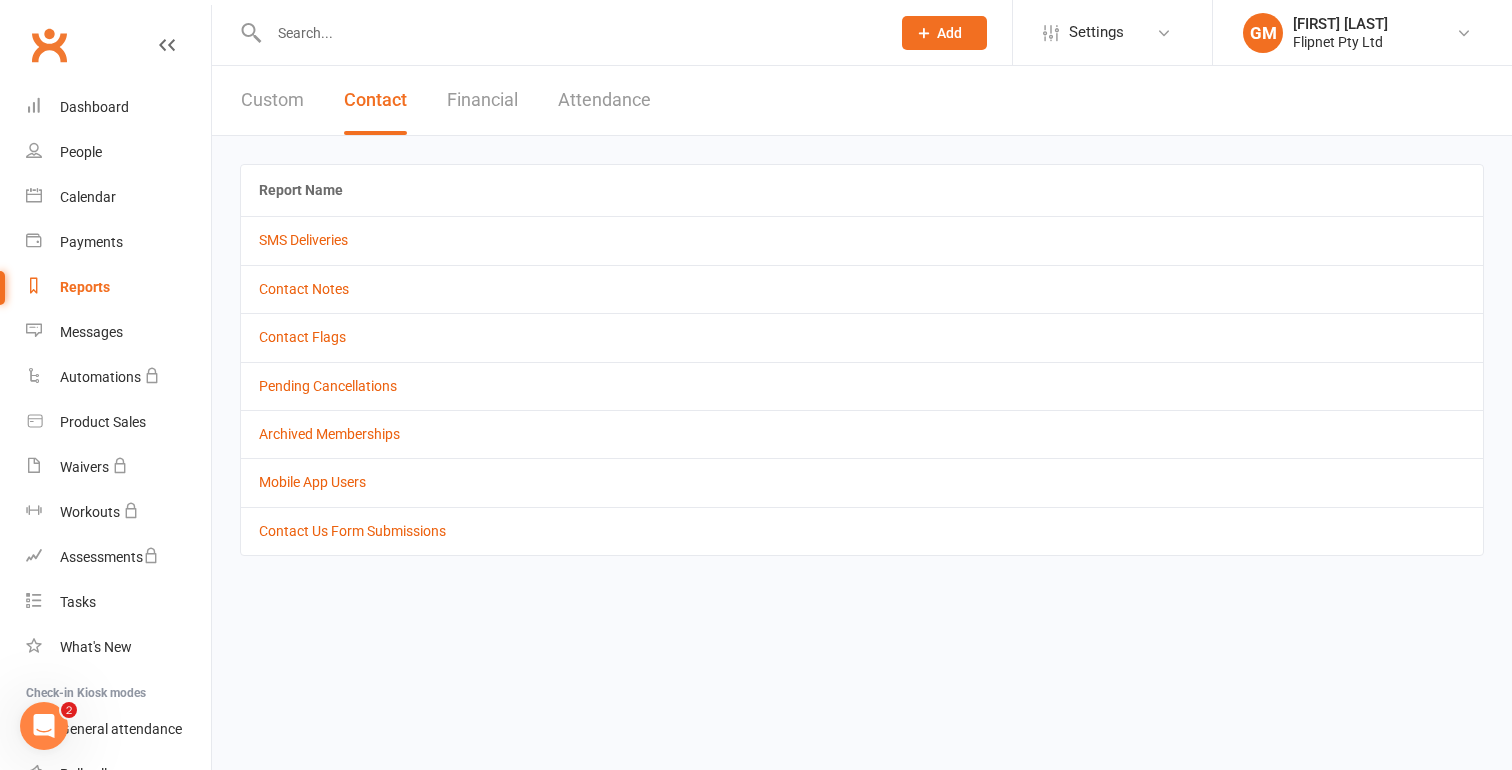 click on "Financial" at bounding box center [482, 100] 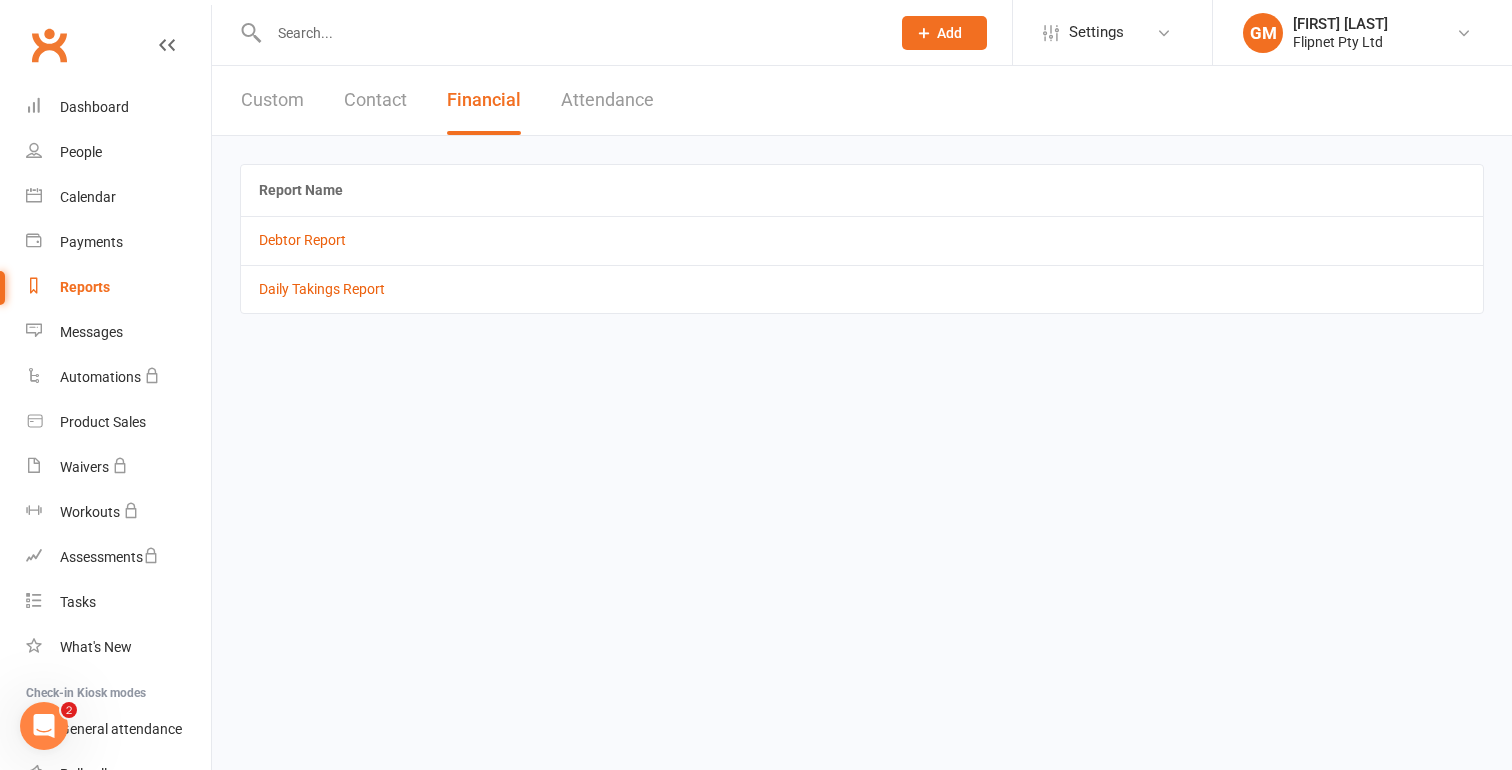 click on "Attendance" at bounding box center (607, 100) 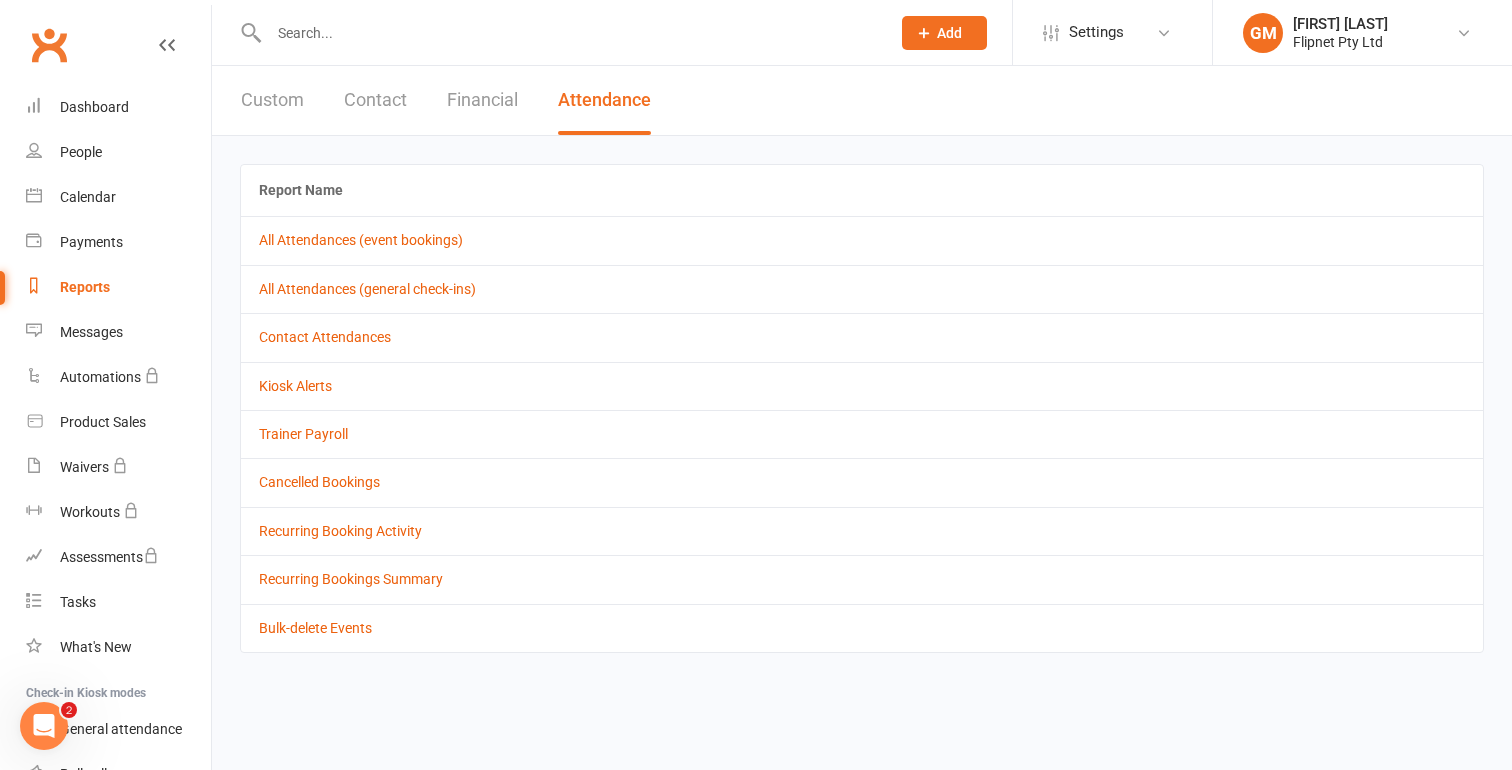 type 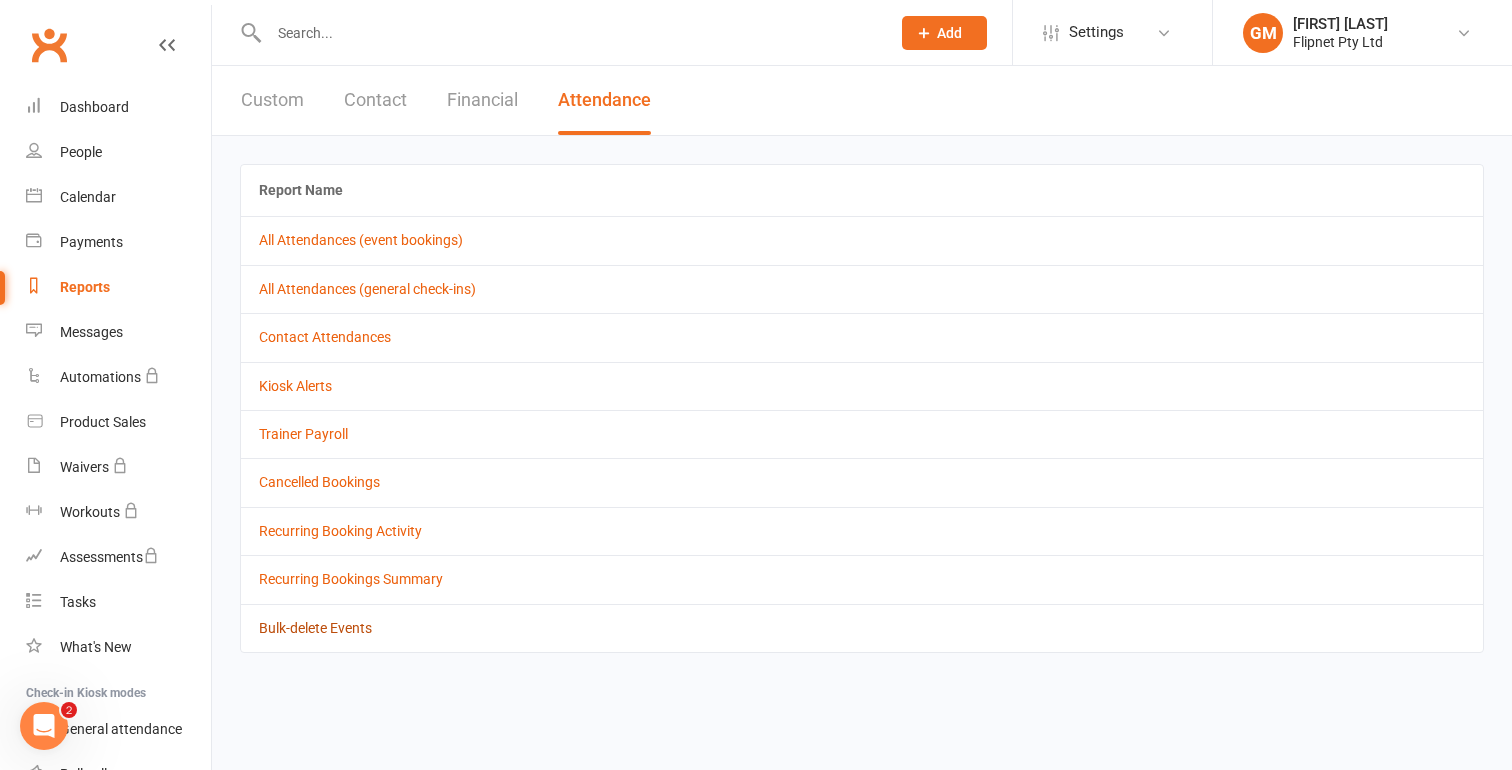 click on "Bulk-delete Events" at bounding box center (315, 628) 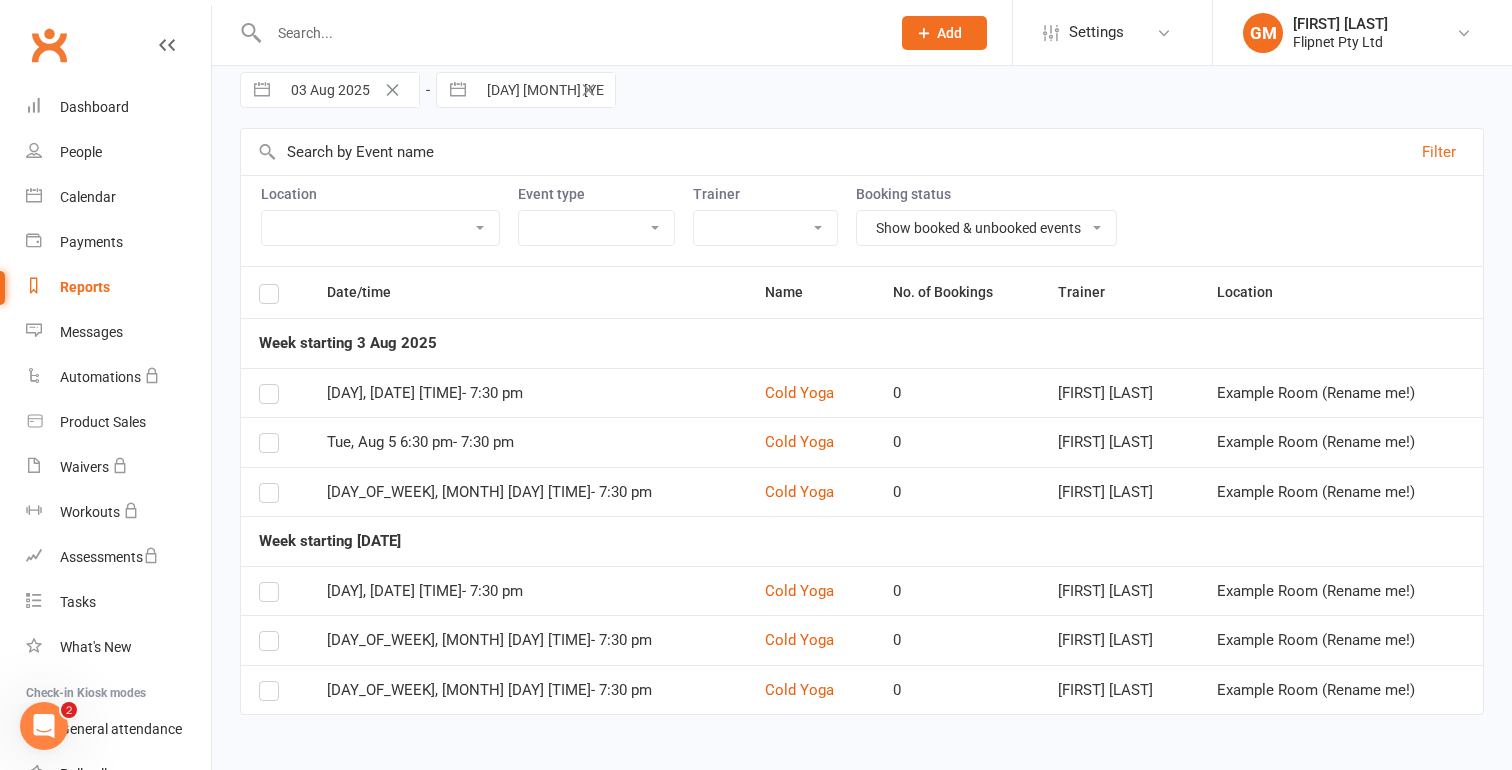 scroll, scrollTop: 86, scrollLeft: 0, axis: vertical 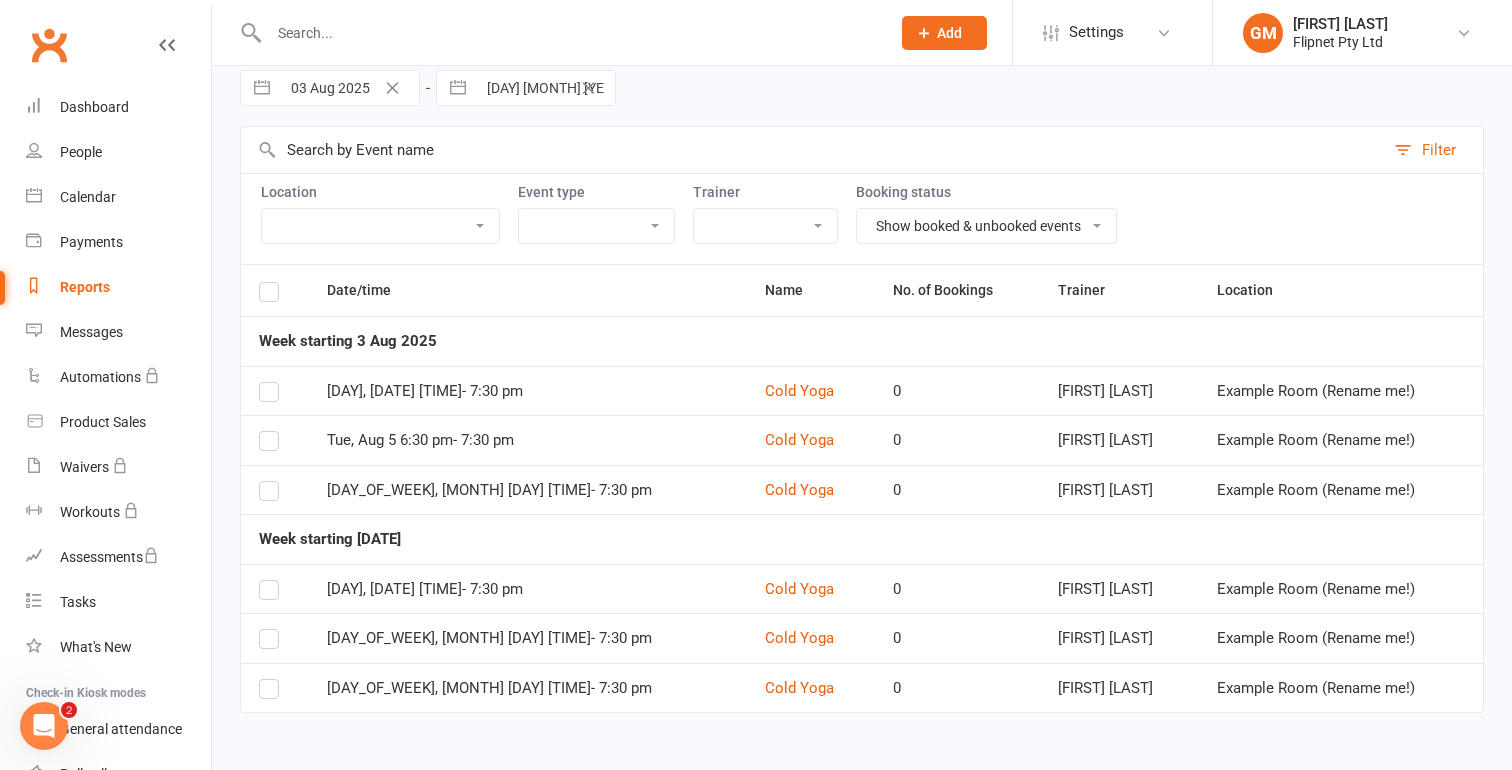 click at bounding box center (269, 295) 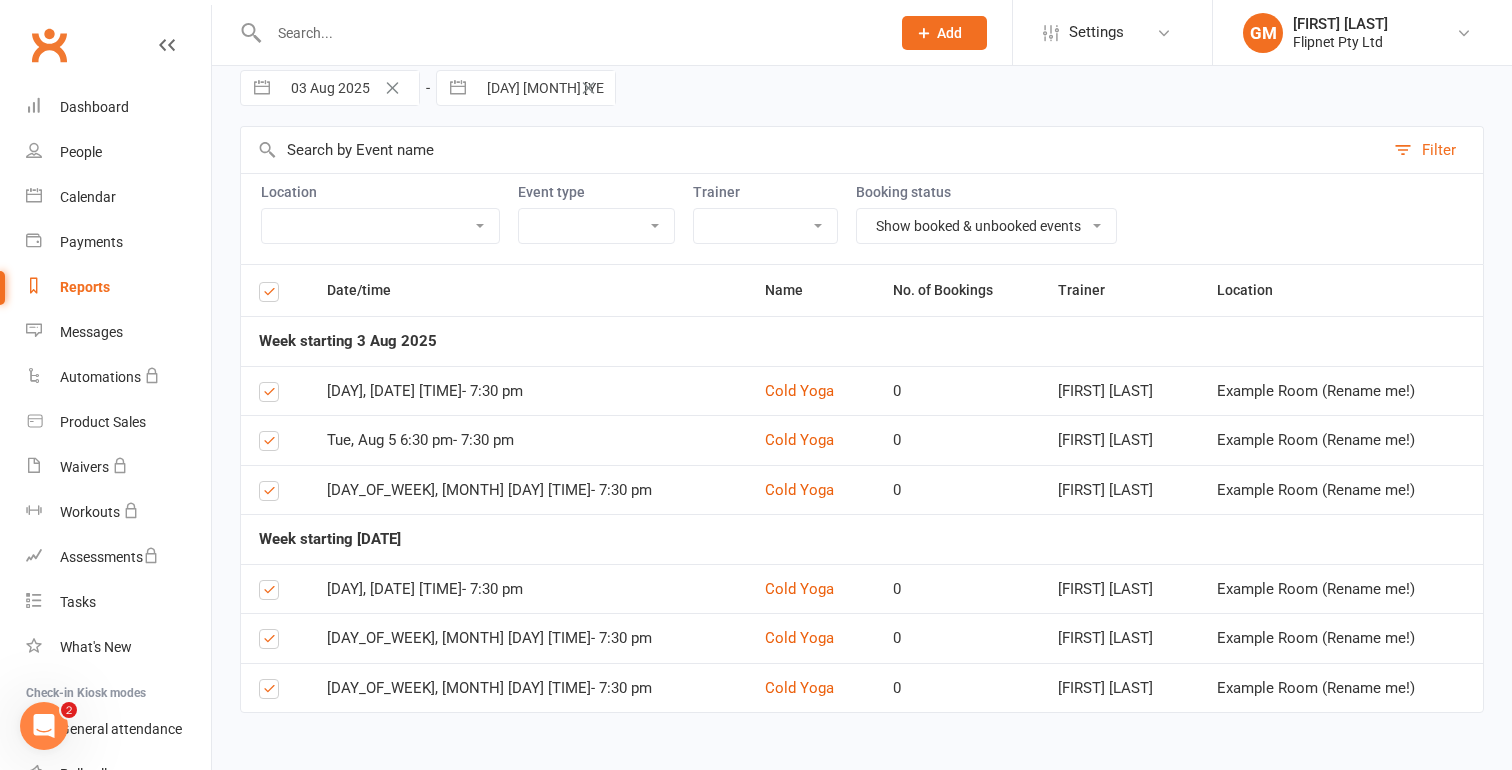 click at bounding box center (269, 295) 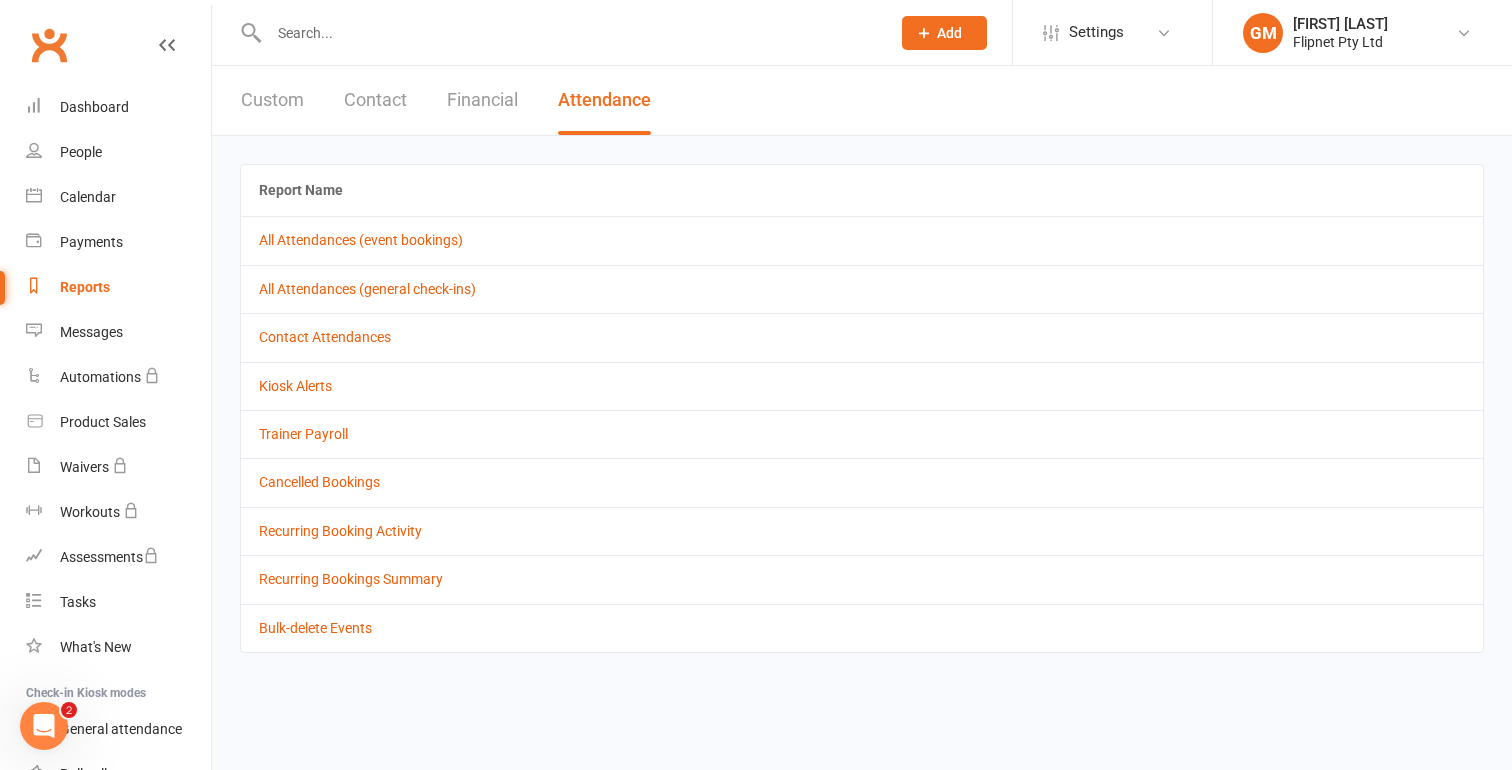 scroll, scrollTop: 0, scrollLeft: 0, axis: both 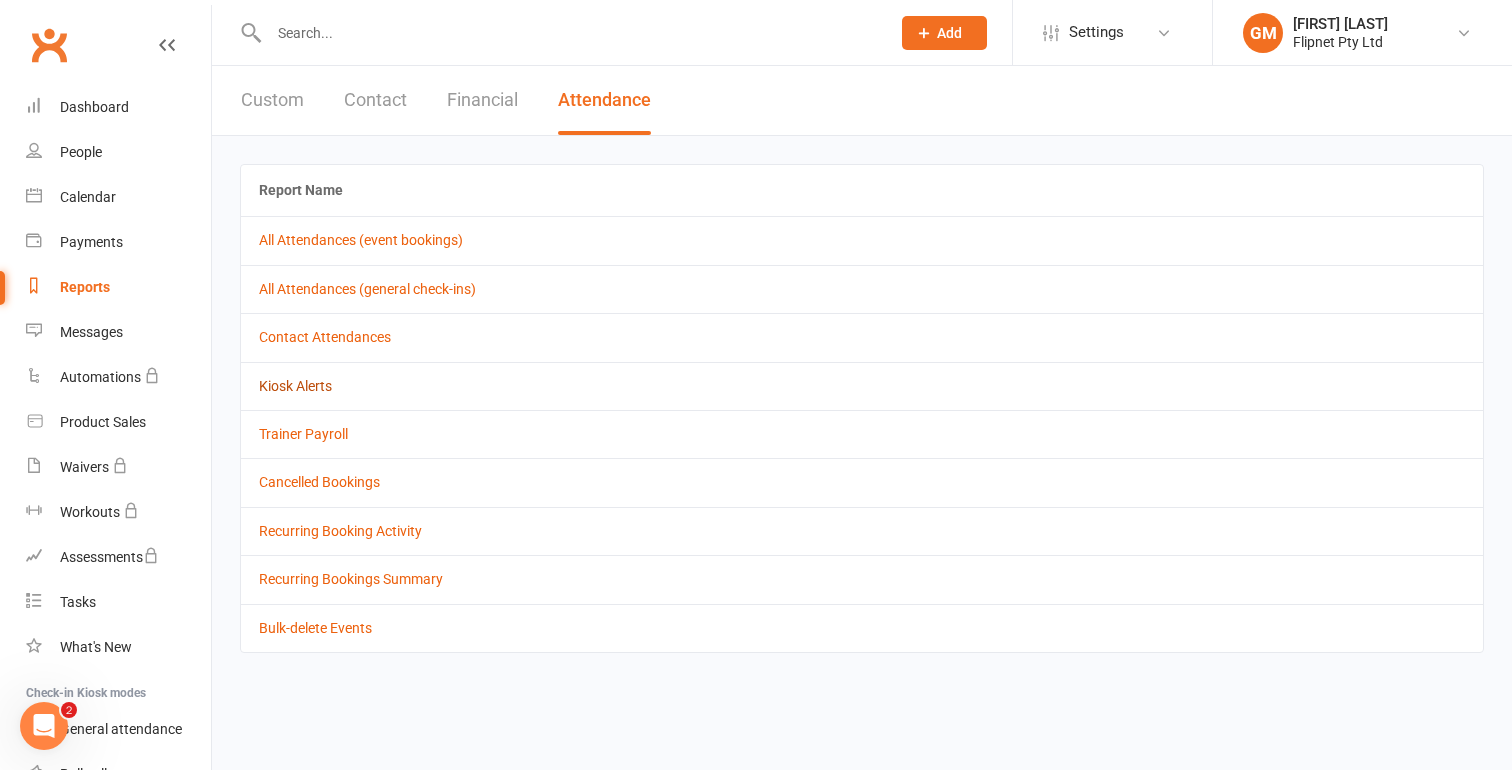 click on "Kiosk Alerts" at bounding box center (295, 386) 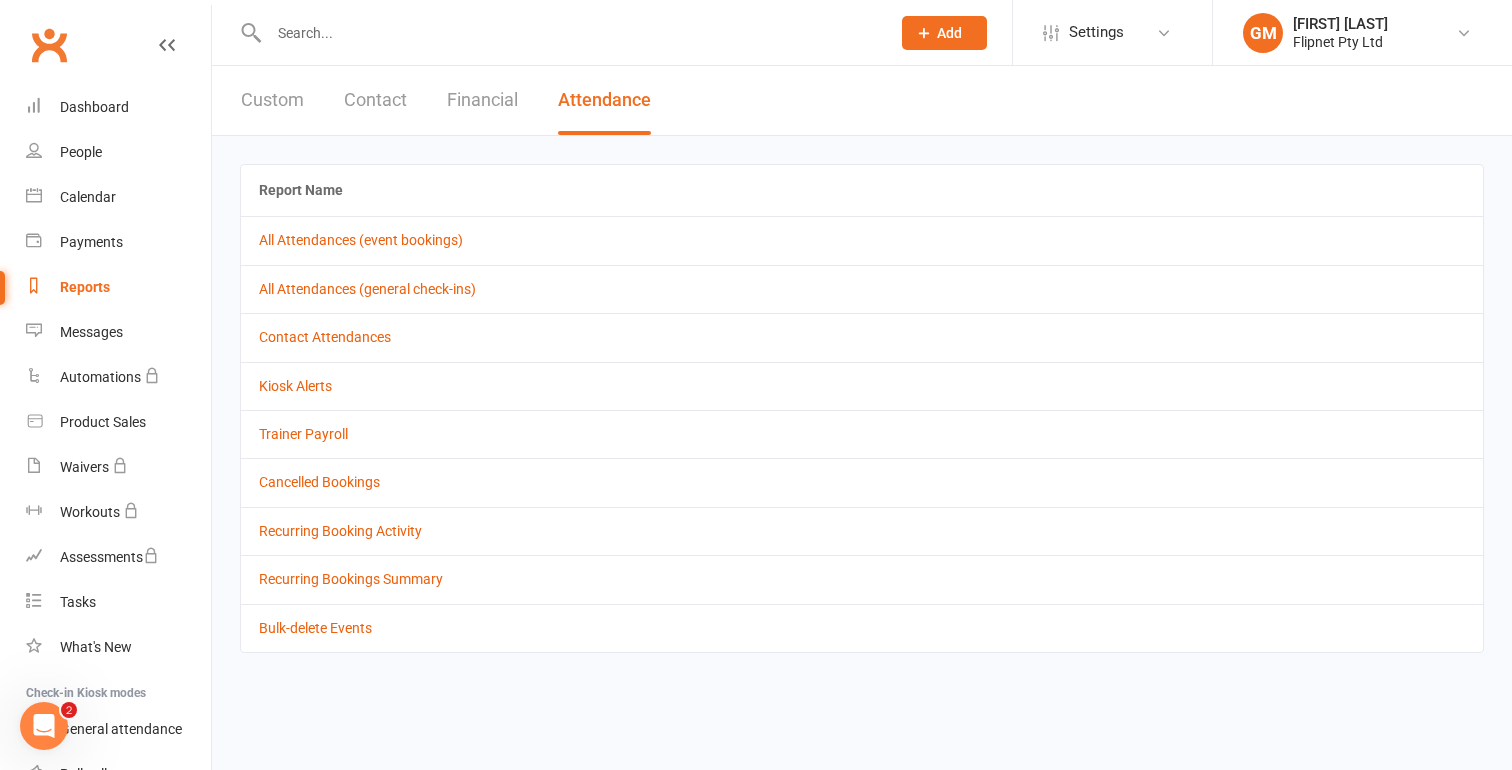 click on "Contact" at bounding box center [375, 100] 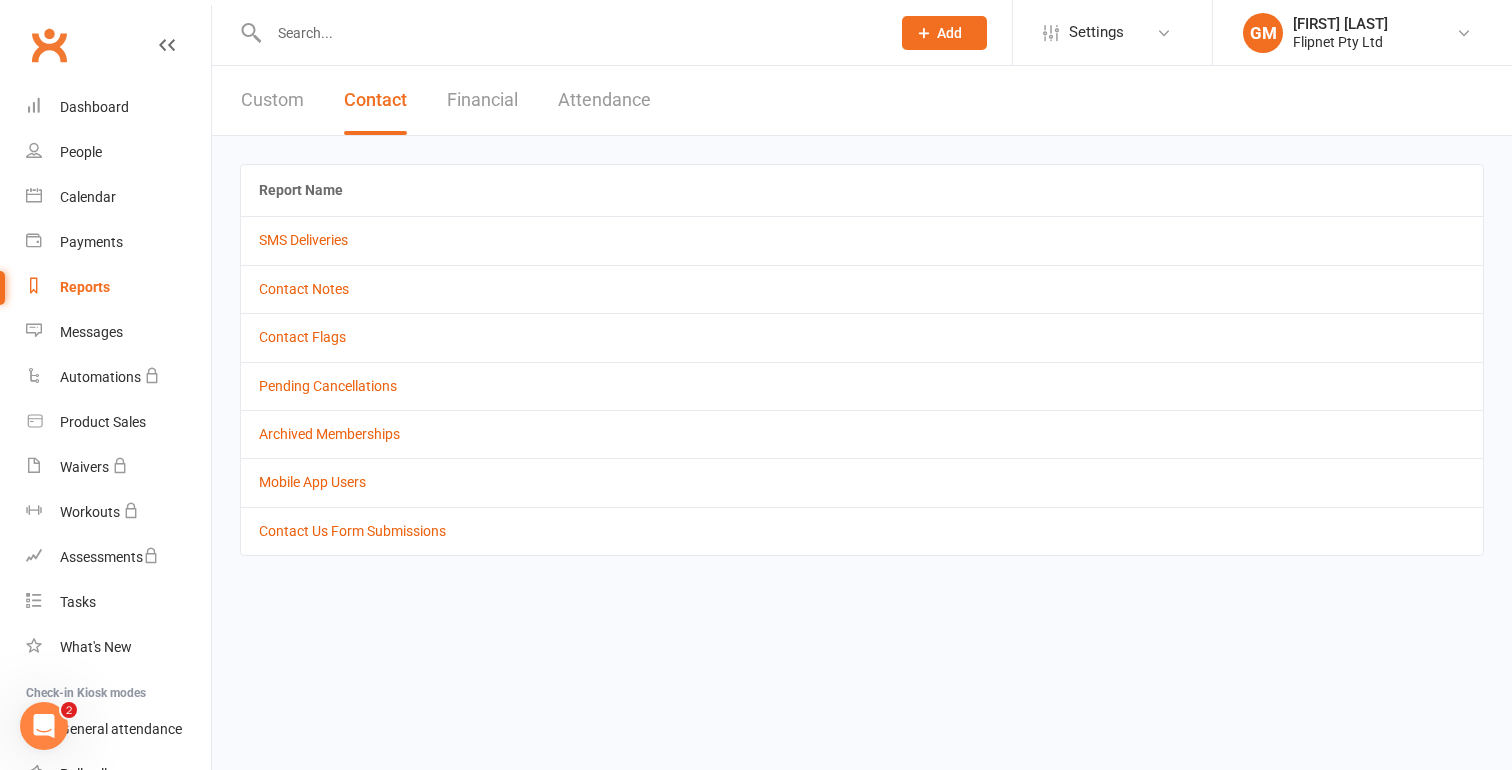 click on "Financial" at bounding box center [482, 100] 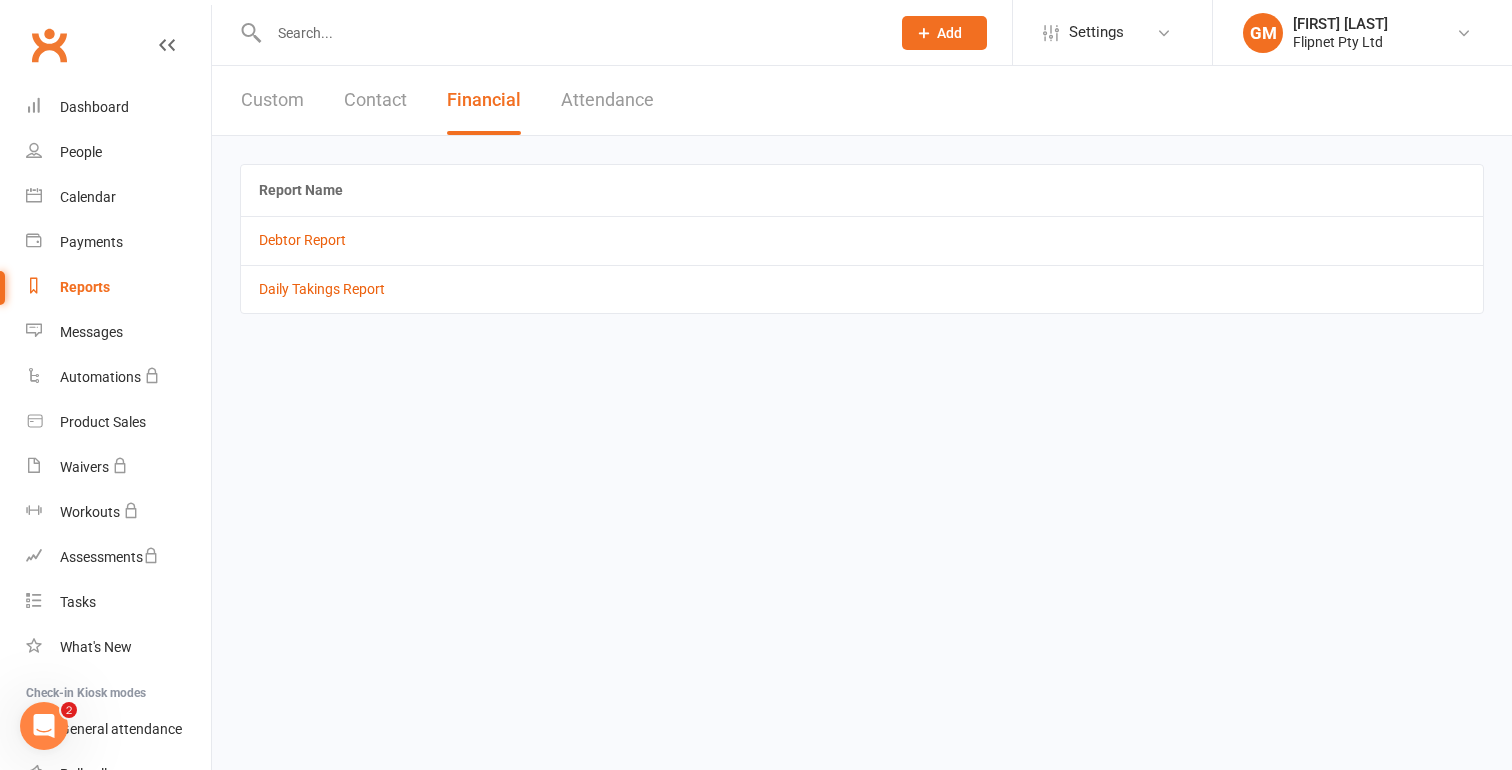 click on "Contact" at bounding box center [375, 100] 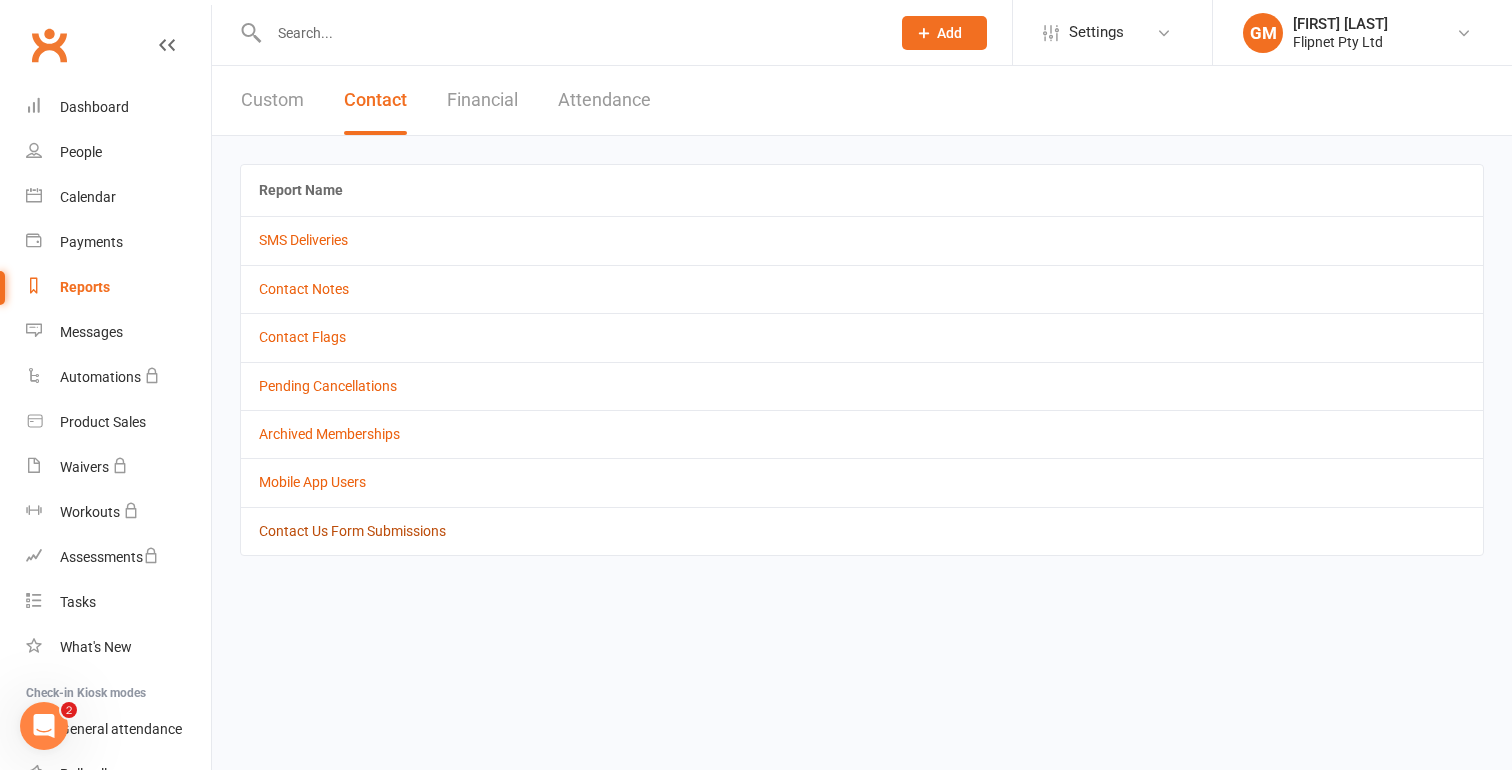 click on "Contact Us Form Submissions" at bounding box center (352, 531) 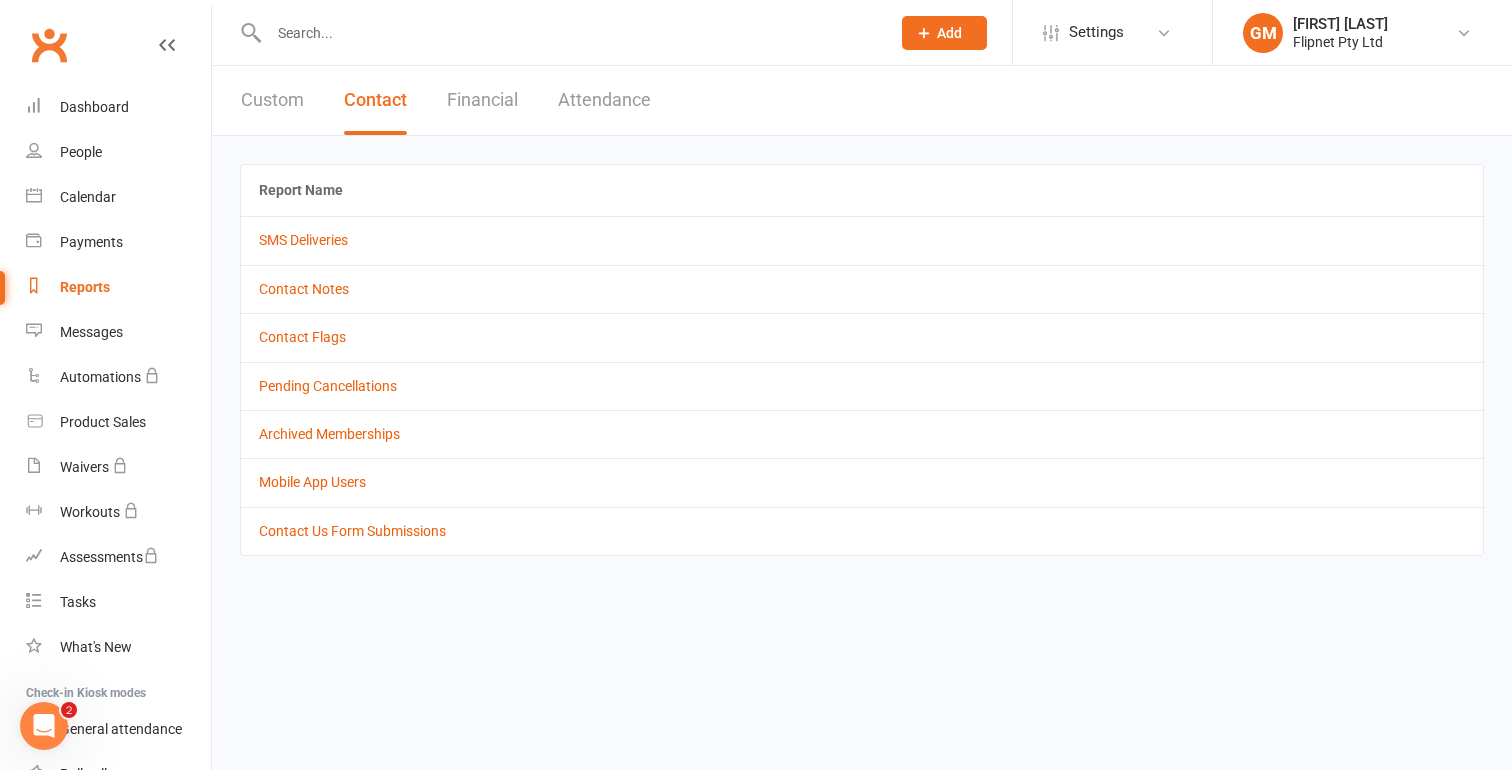 click on "Custom" at bounding box center [272, 100] 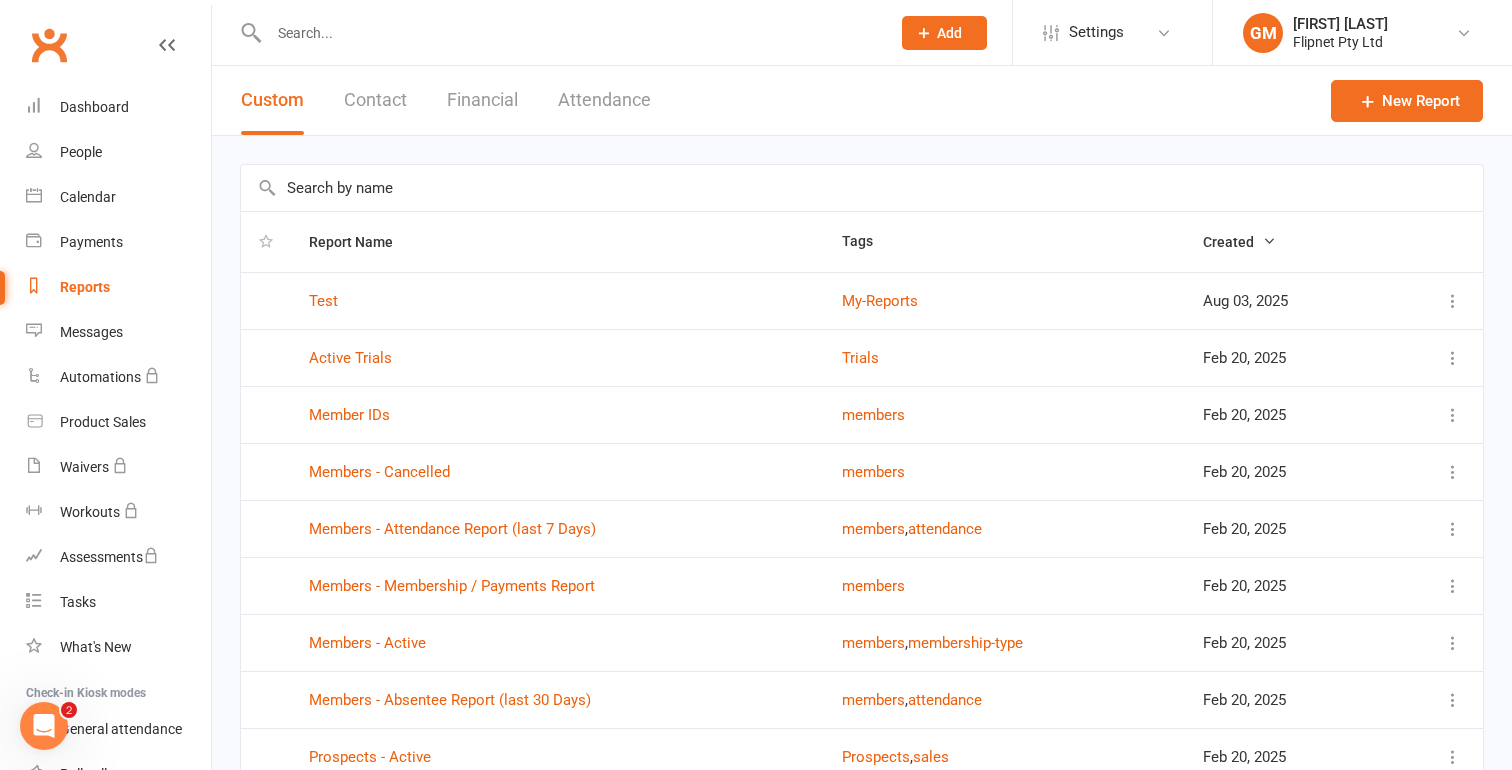scroll, scrollTop: 398, scrollLeft: 0, axis: vertical 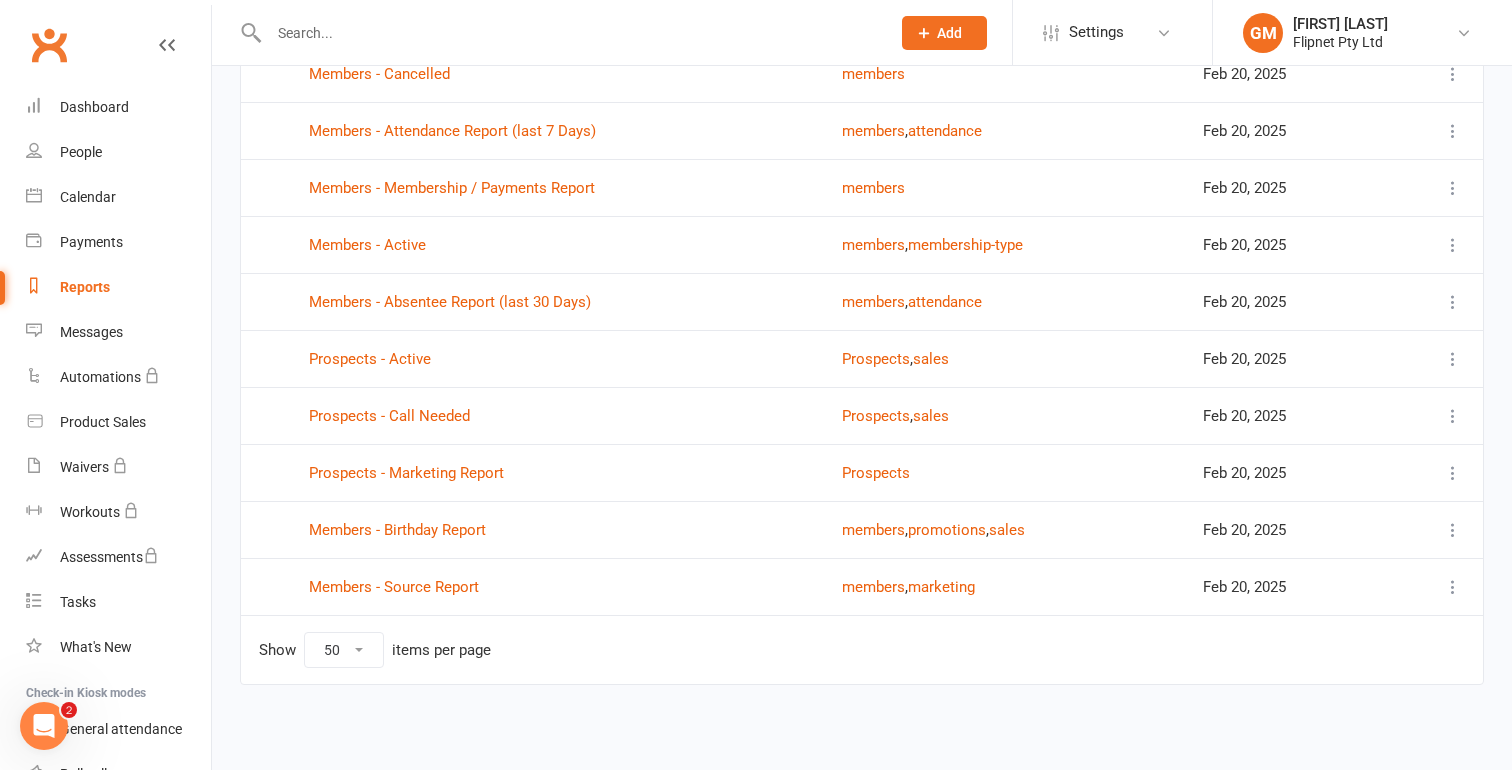 type 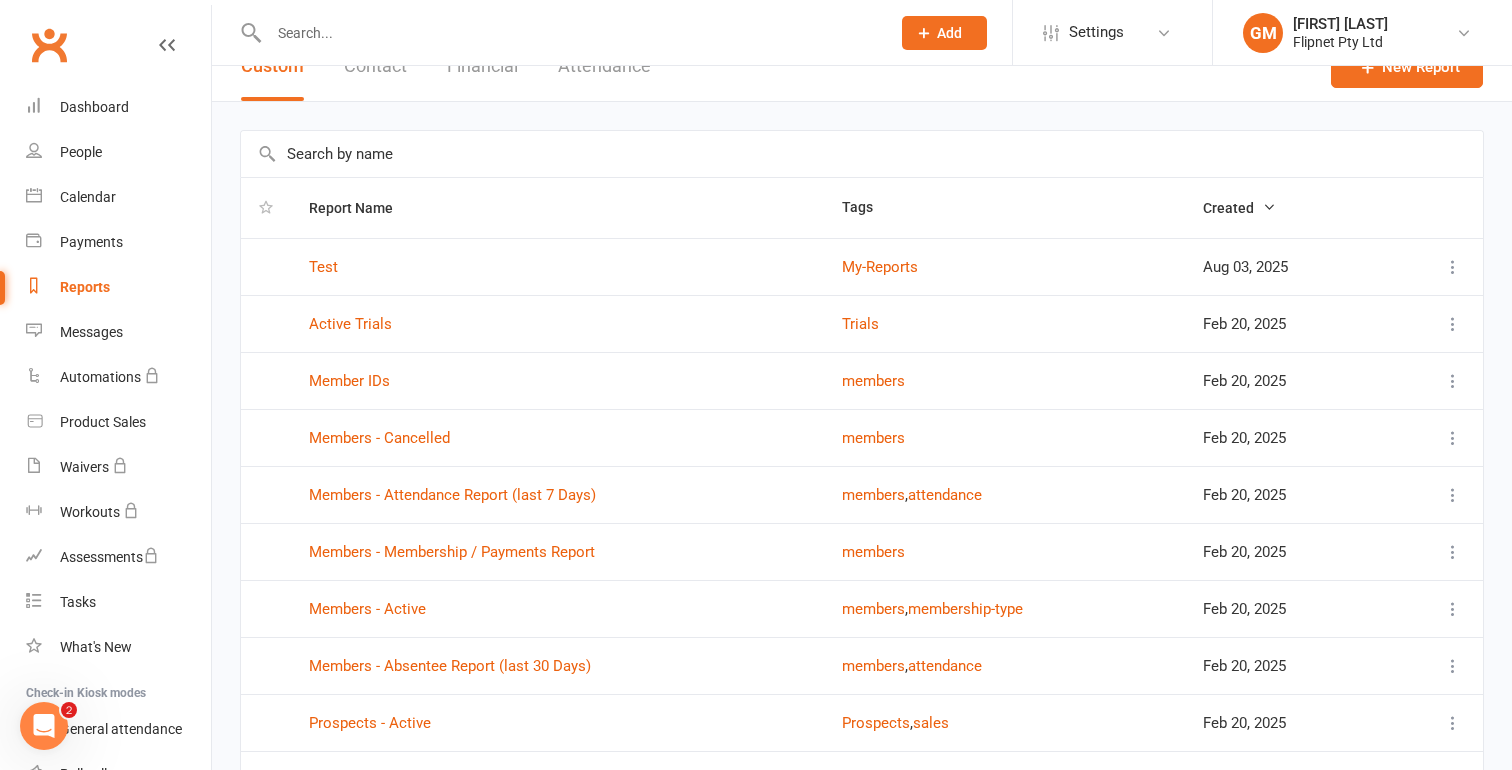 scroll, scrollTop: 23, scrollLeft: 0, axis: vertical 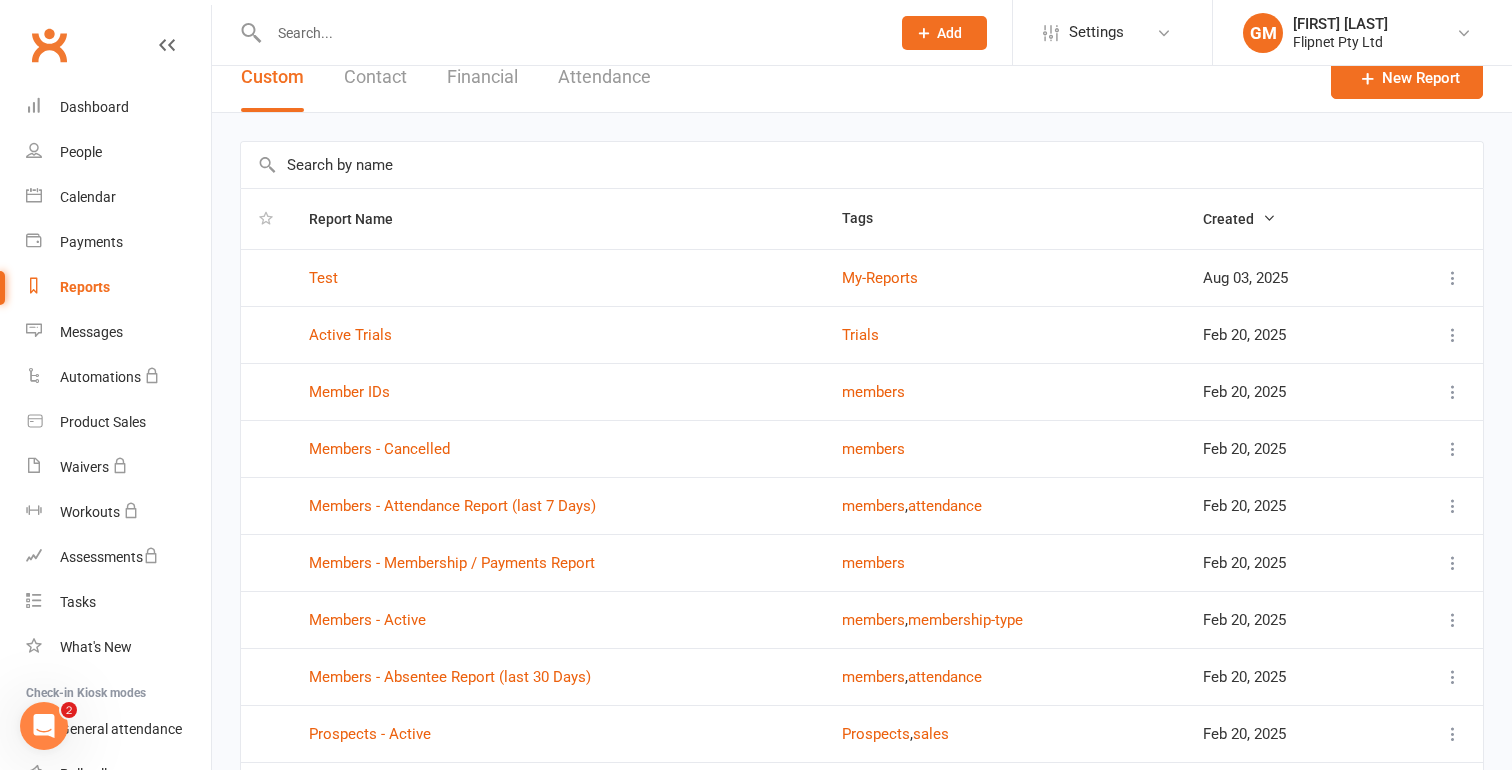 click on "Contact" at bounding box center (375, 77) 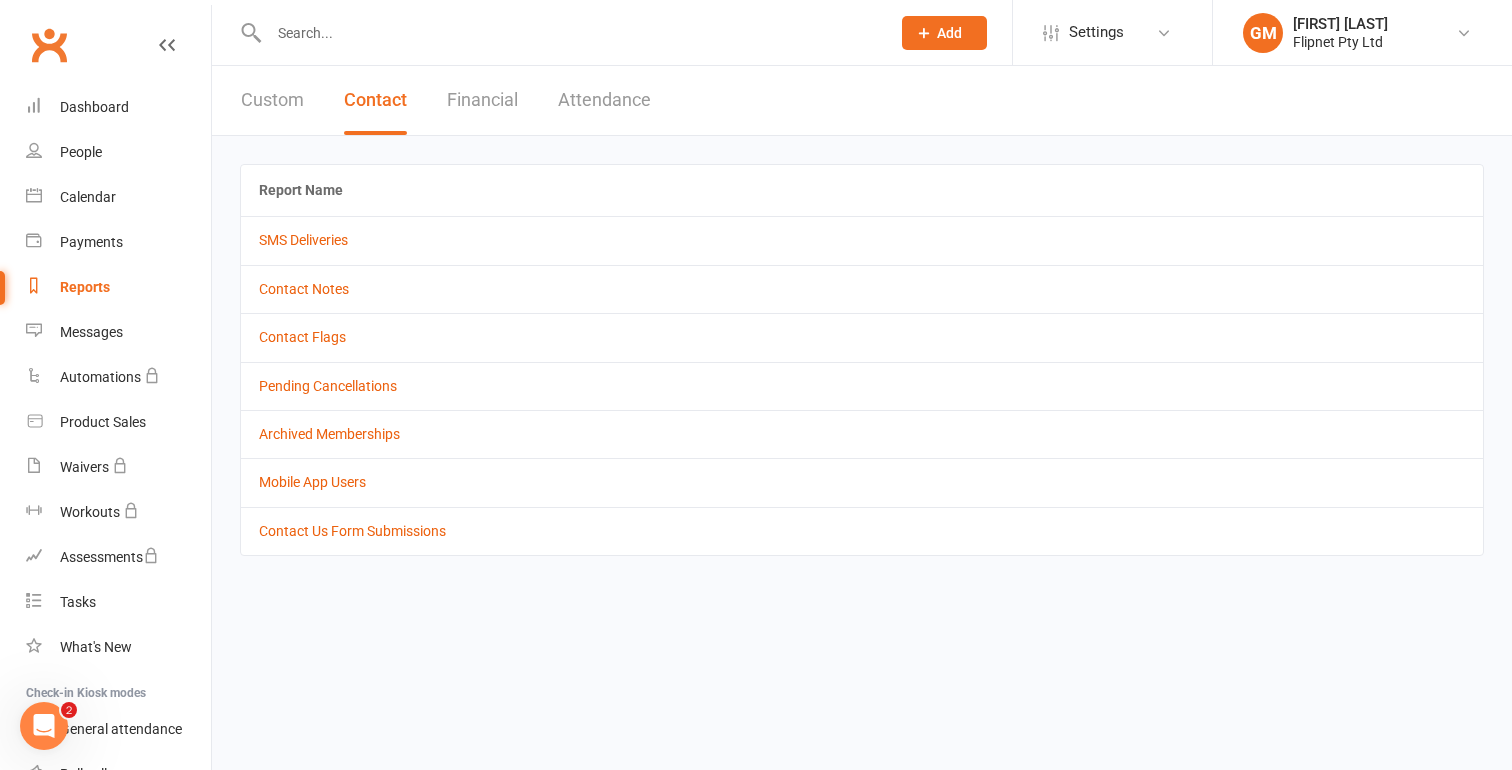 click on "Financial" at bounding box center (482, 100) 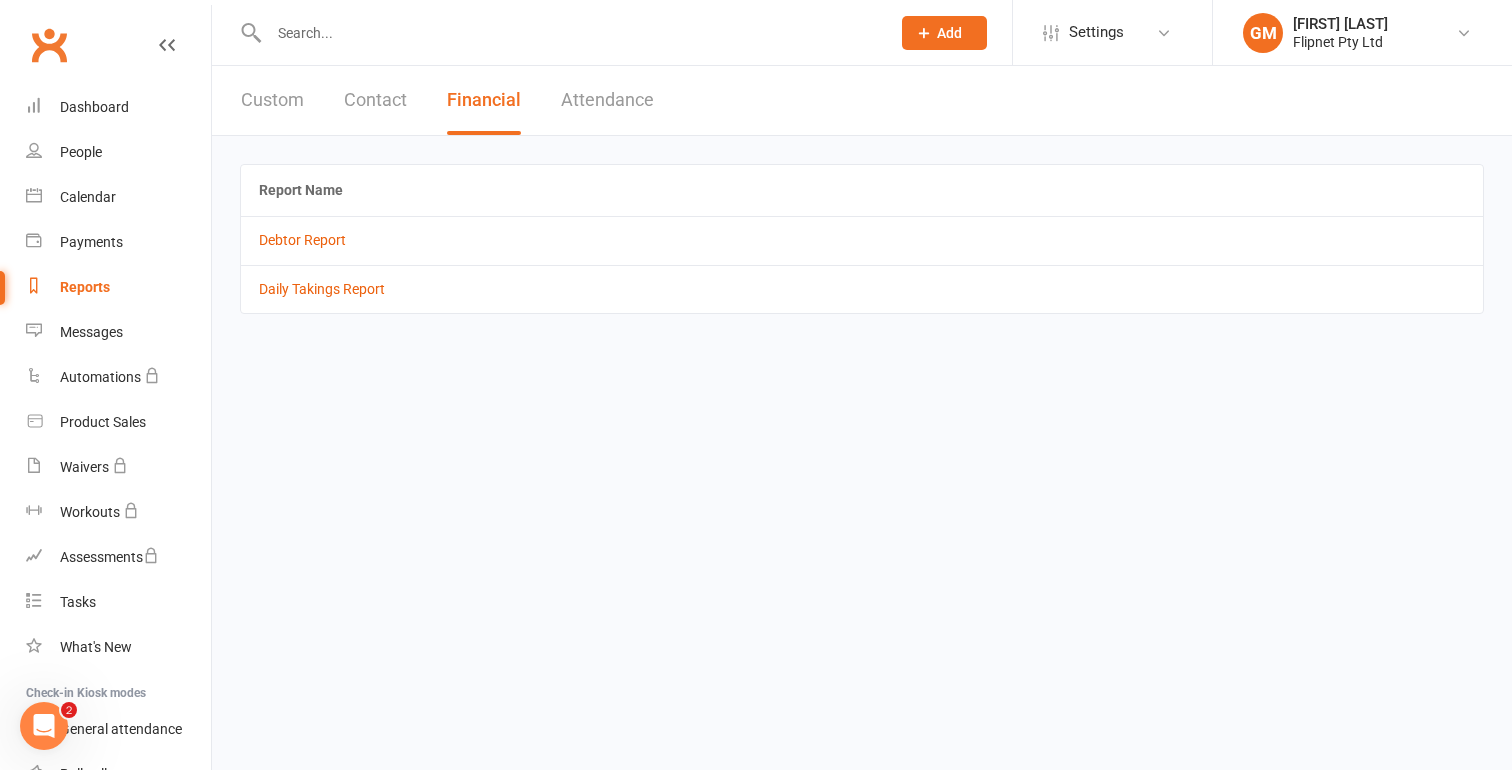 click on "Contact" at bounding box center (375, 100) 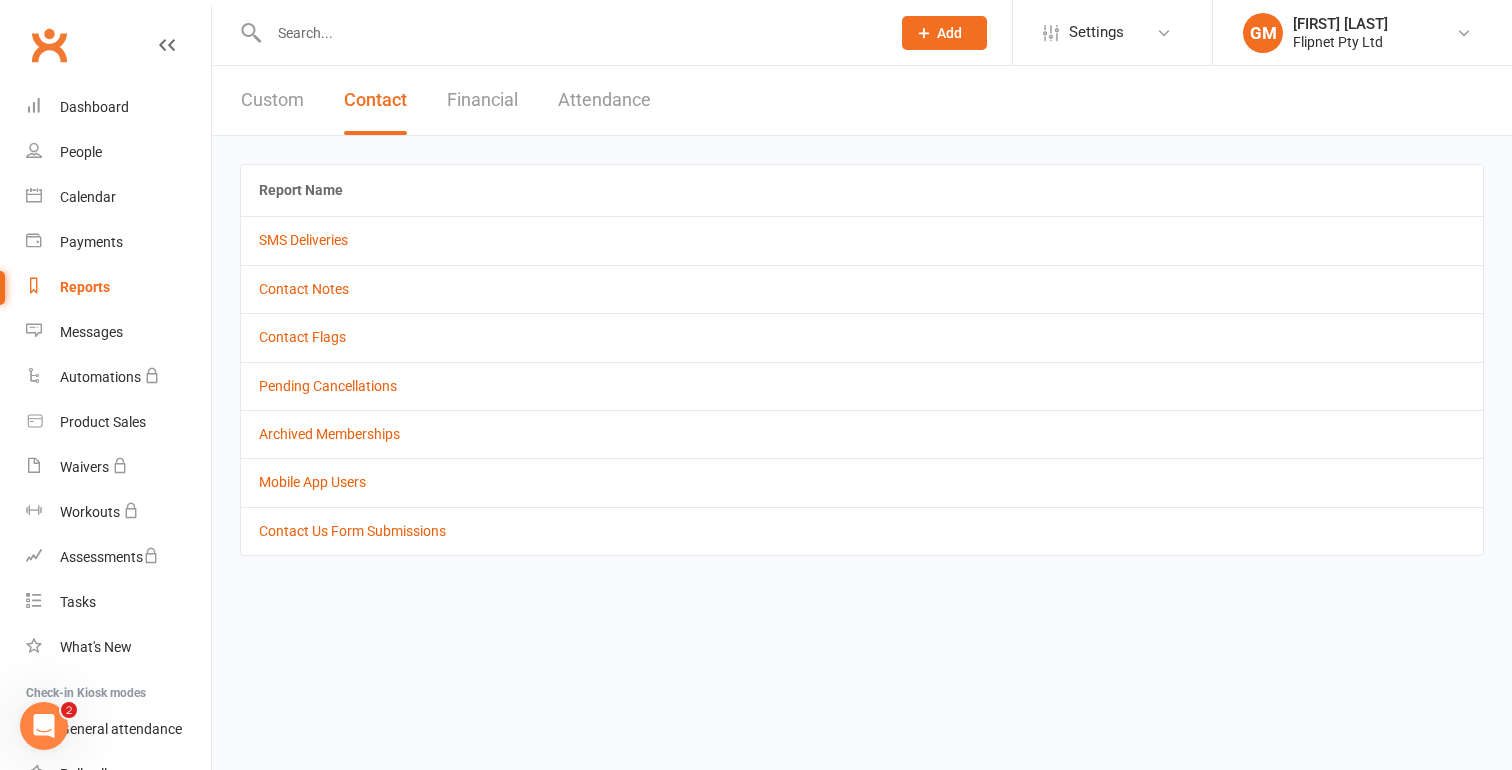 click on "SMS Deliveries" at bounding box center [862, 240] 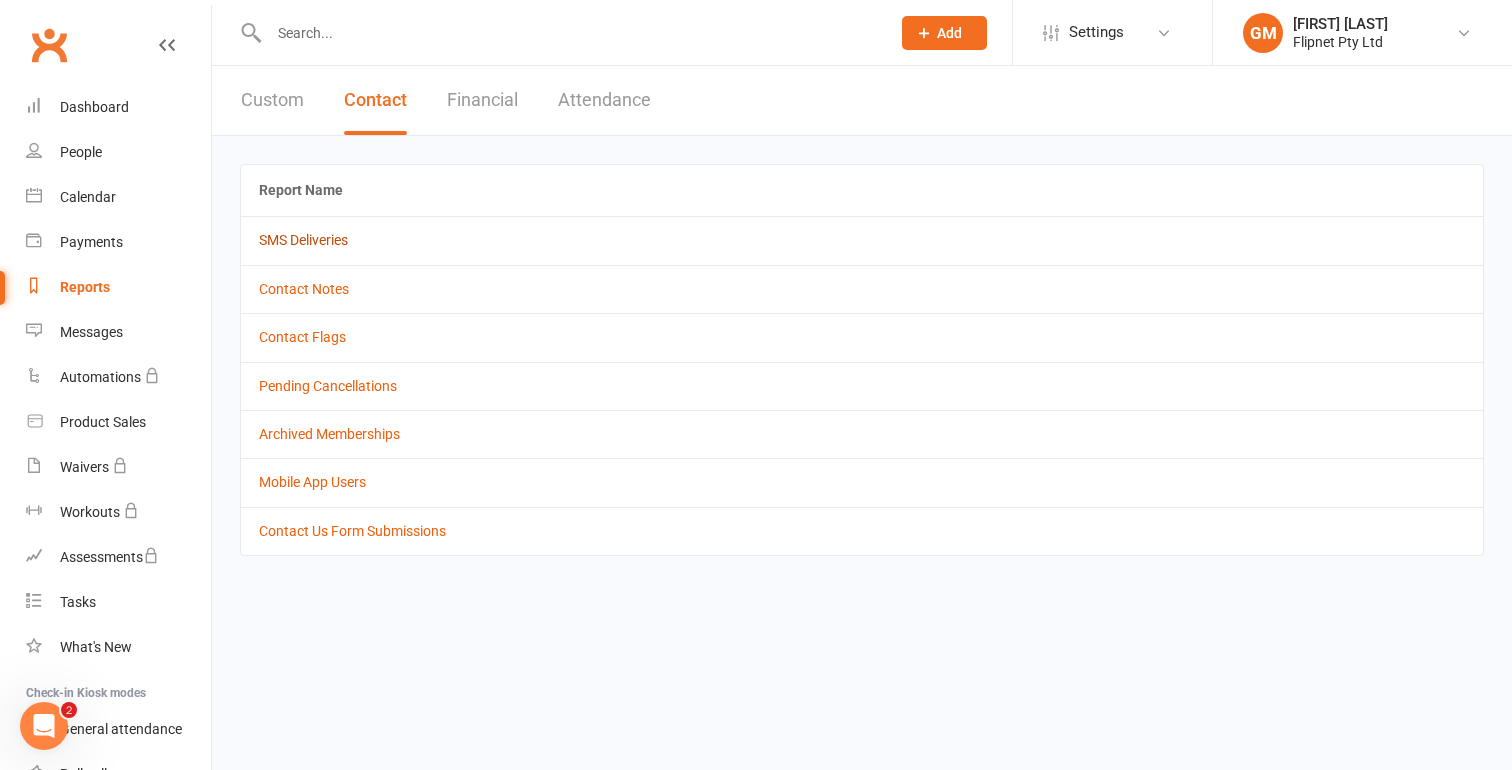 click on "SMS Deliveries" at bounding box center [303, 240] 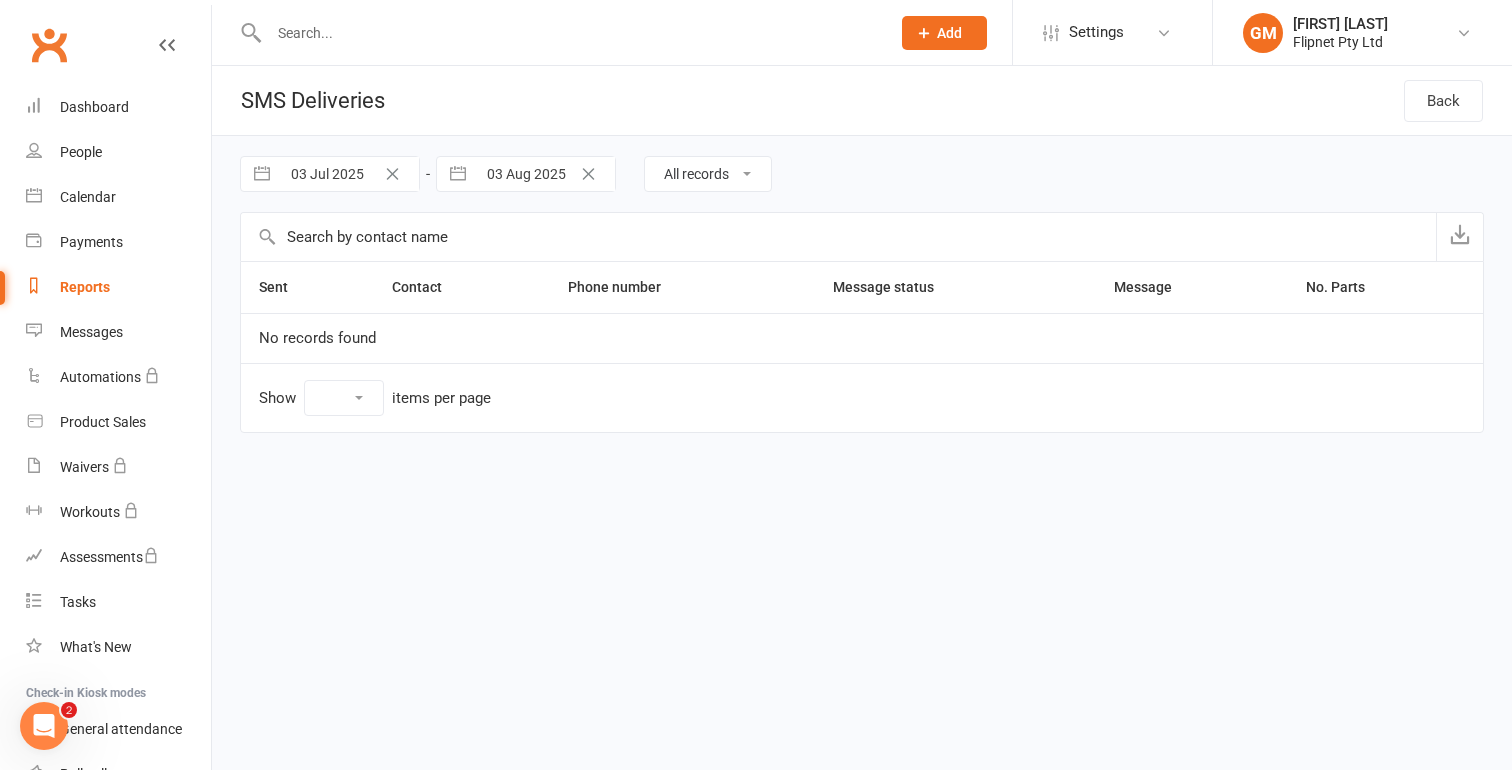 select on "10" 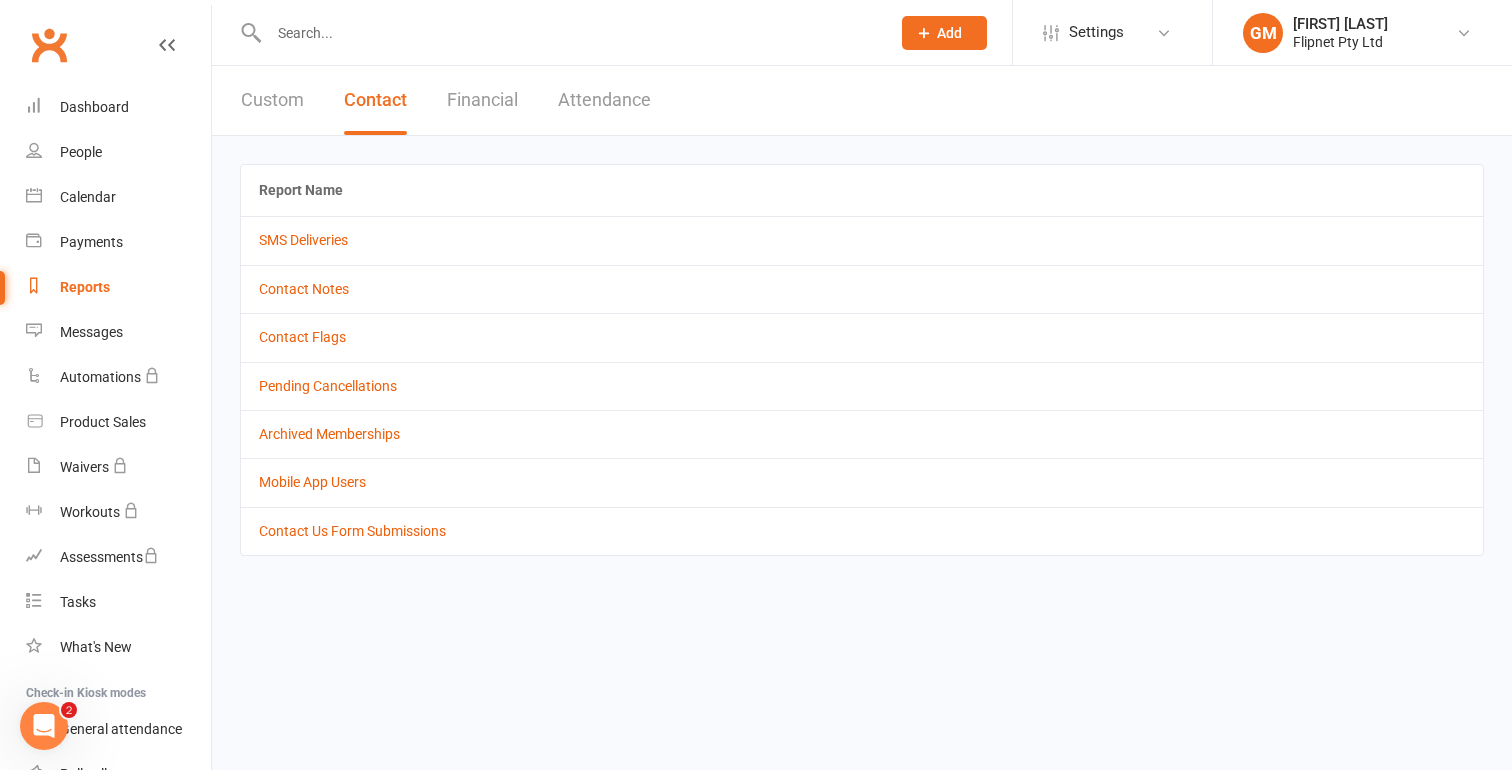 click on "Custom Contact Financial Attendance" at bounding box center (446, 100) 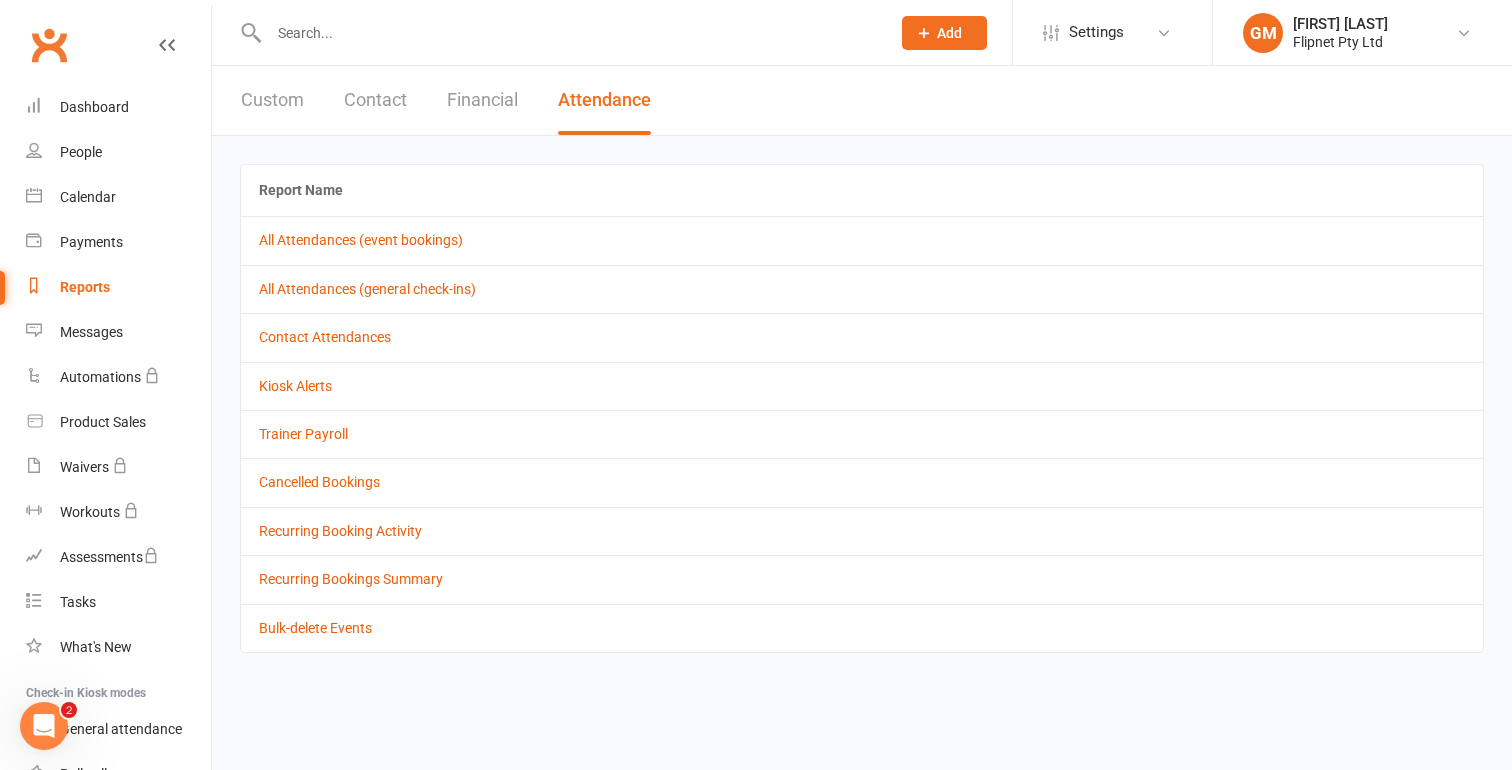 click on "Contact" at bounding box center (375, 100) 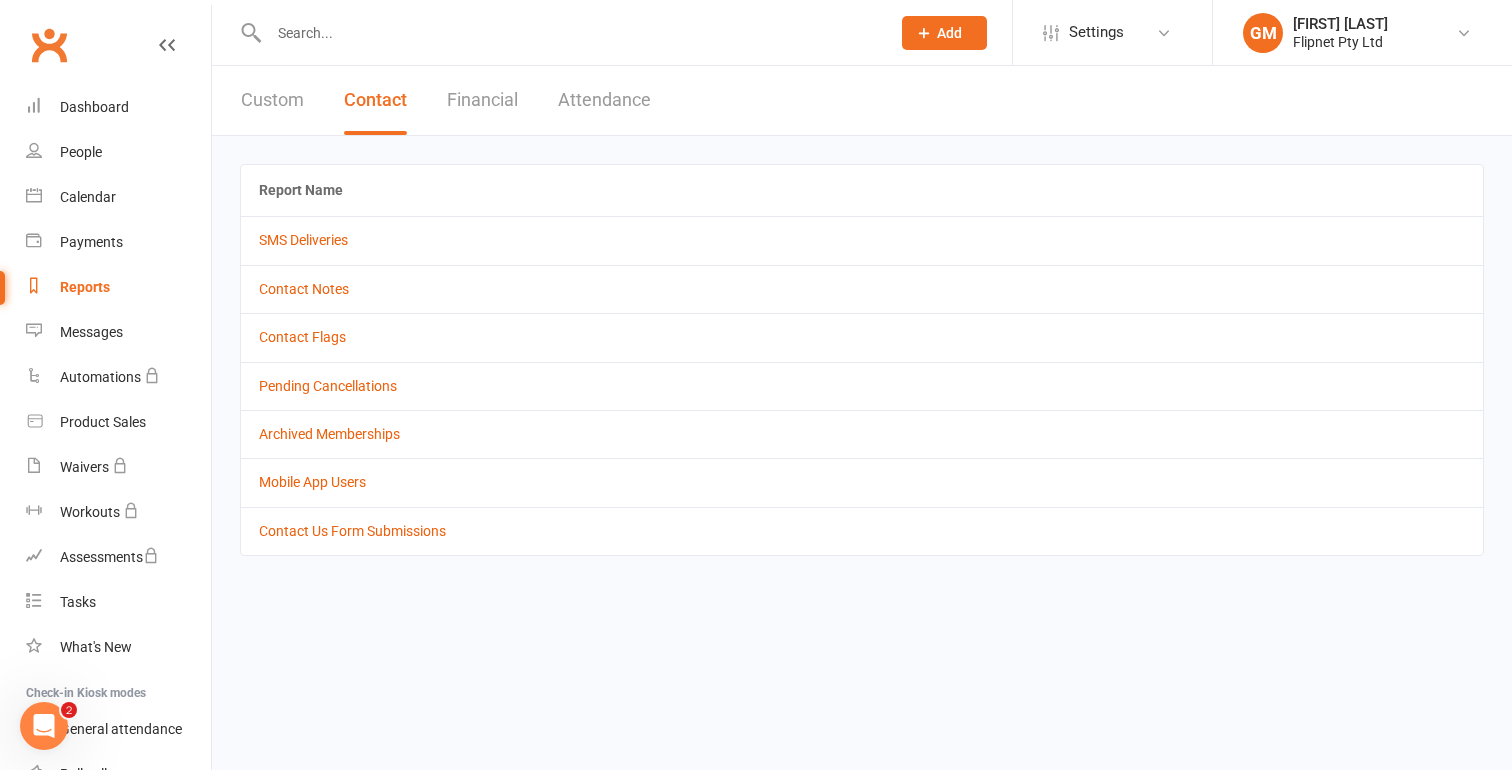 click on "Custom" at bounding box center [272, 100] 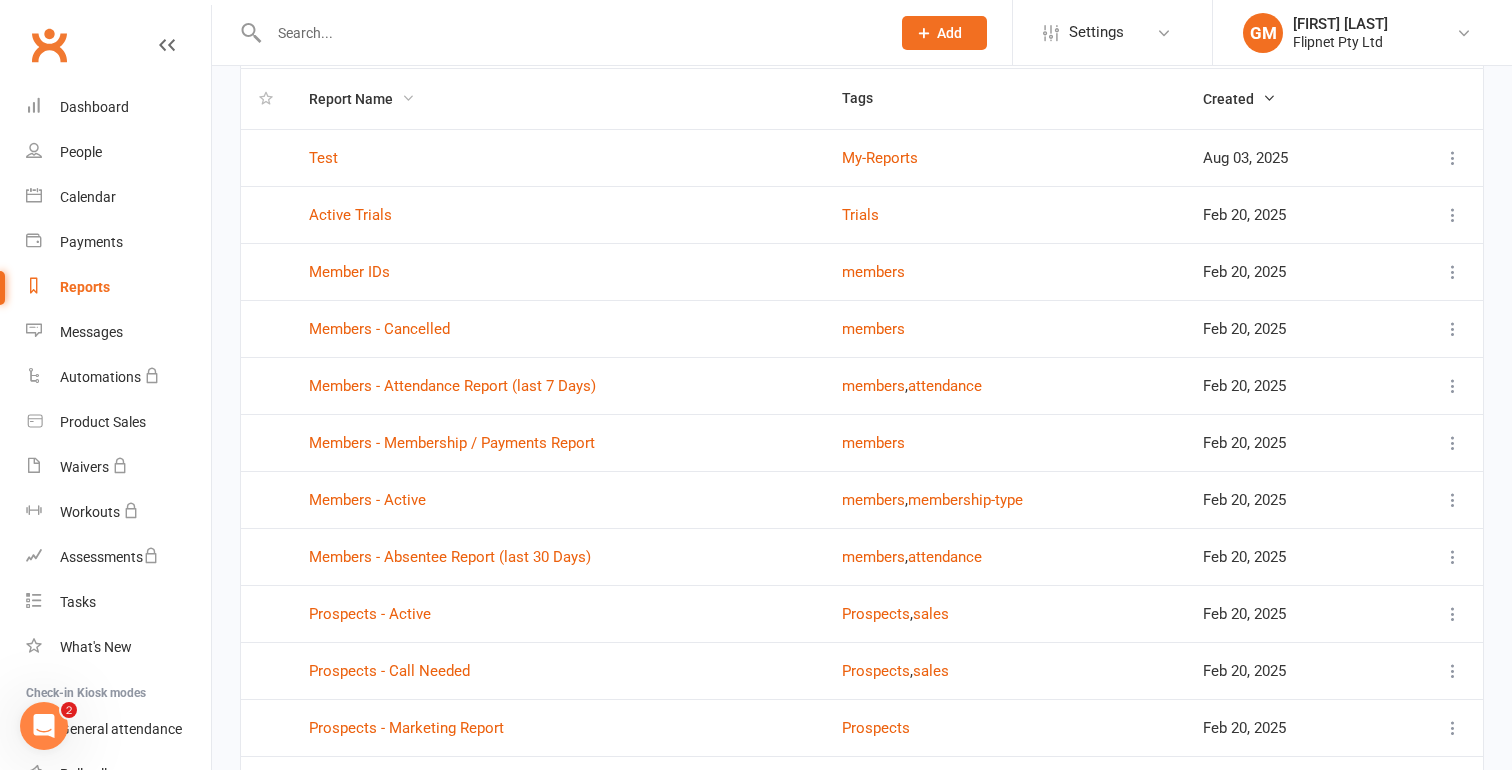 scroll, scrollTop: 153, scrollLeft: 0, axis: vertical 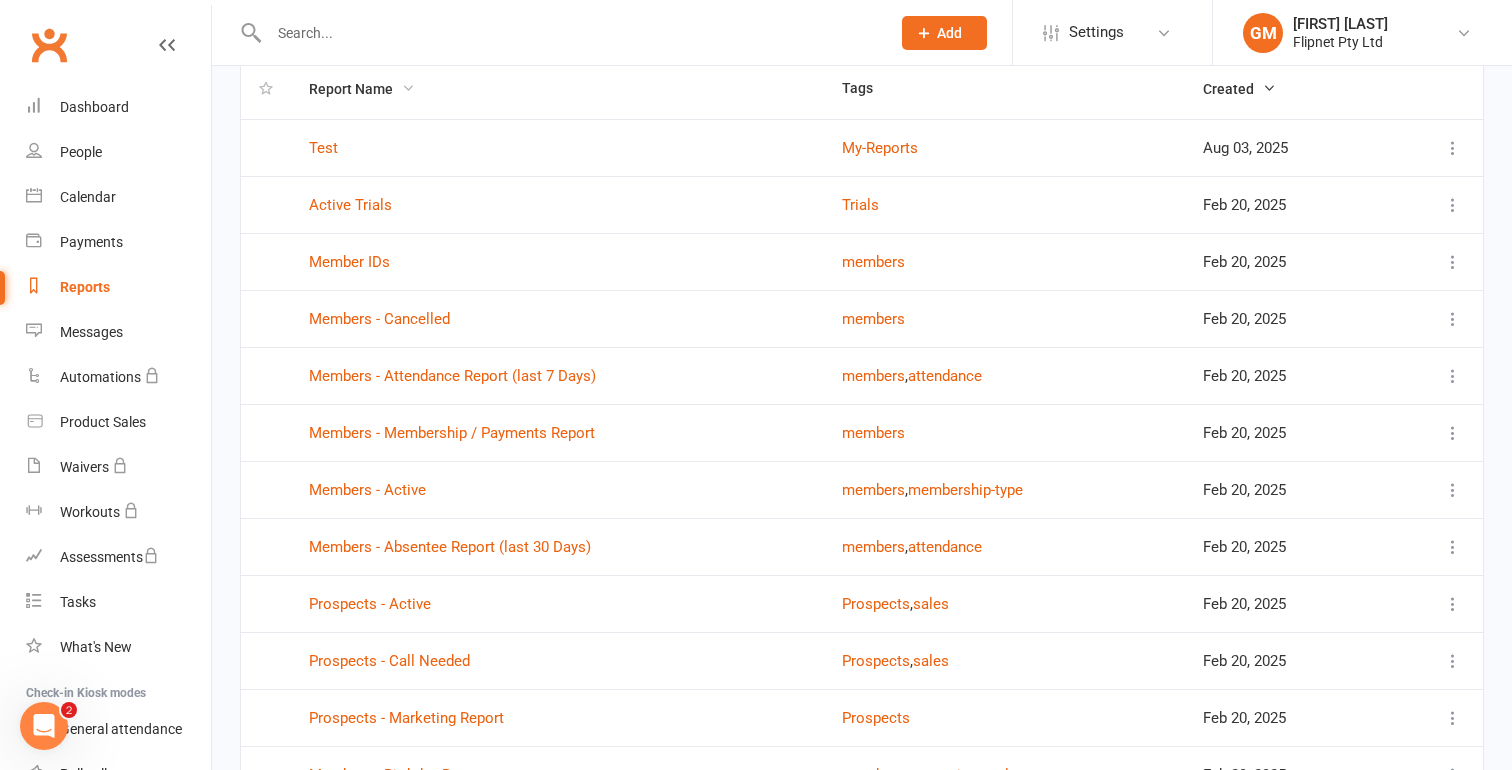 type 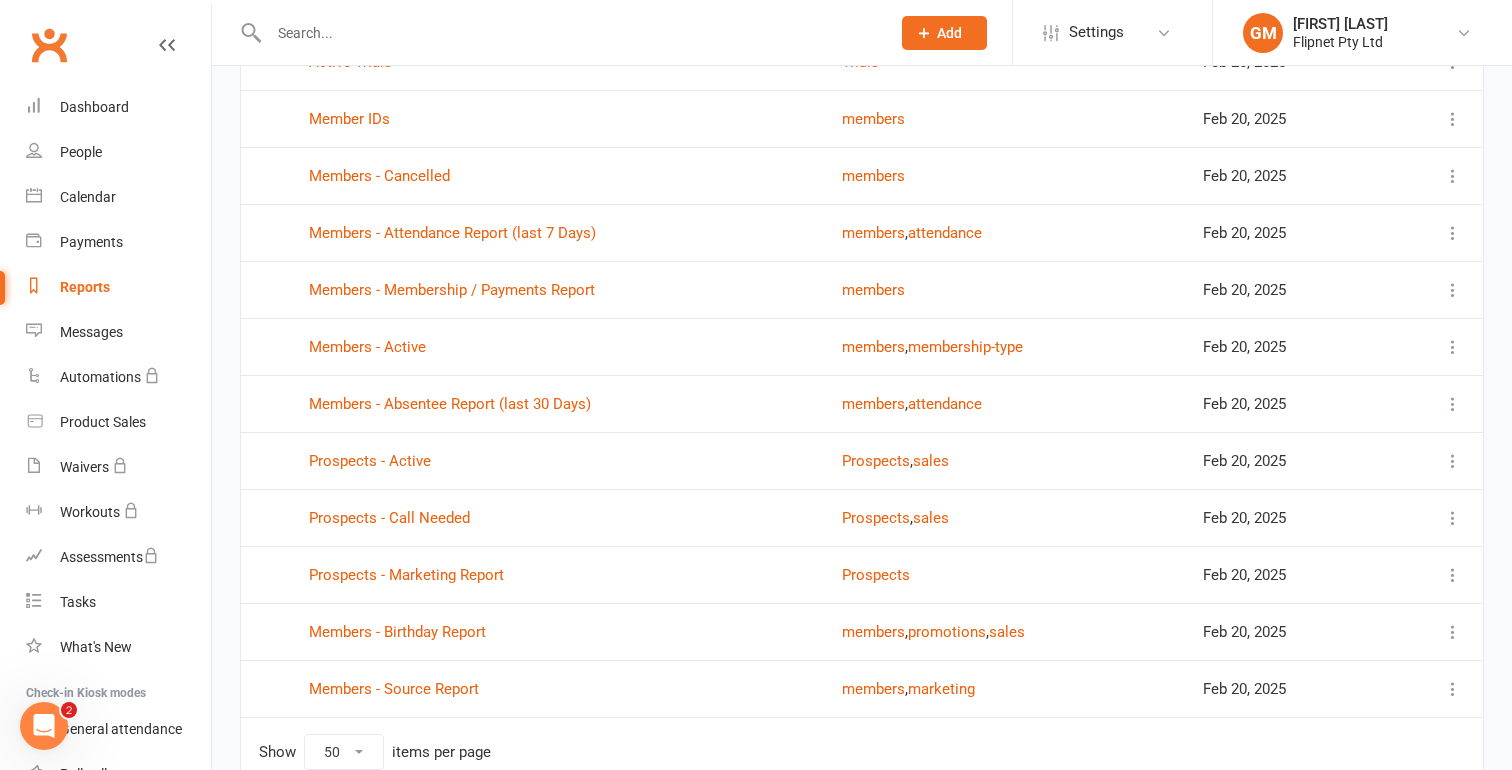 scroll, scrollTop: 300, scrollLeft: 0, axis: vertical 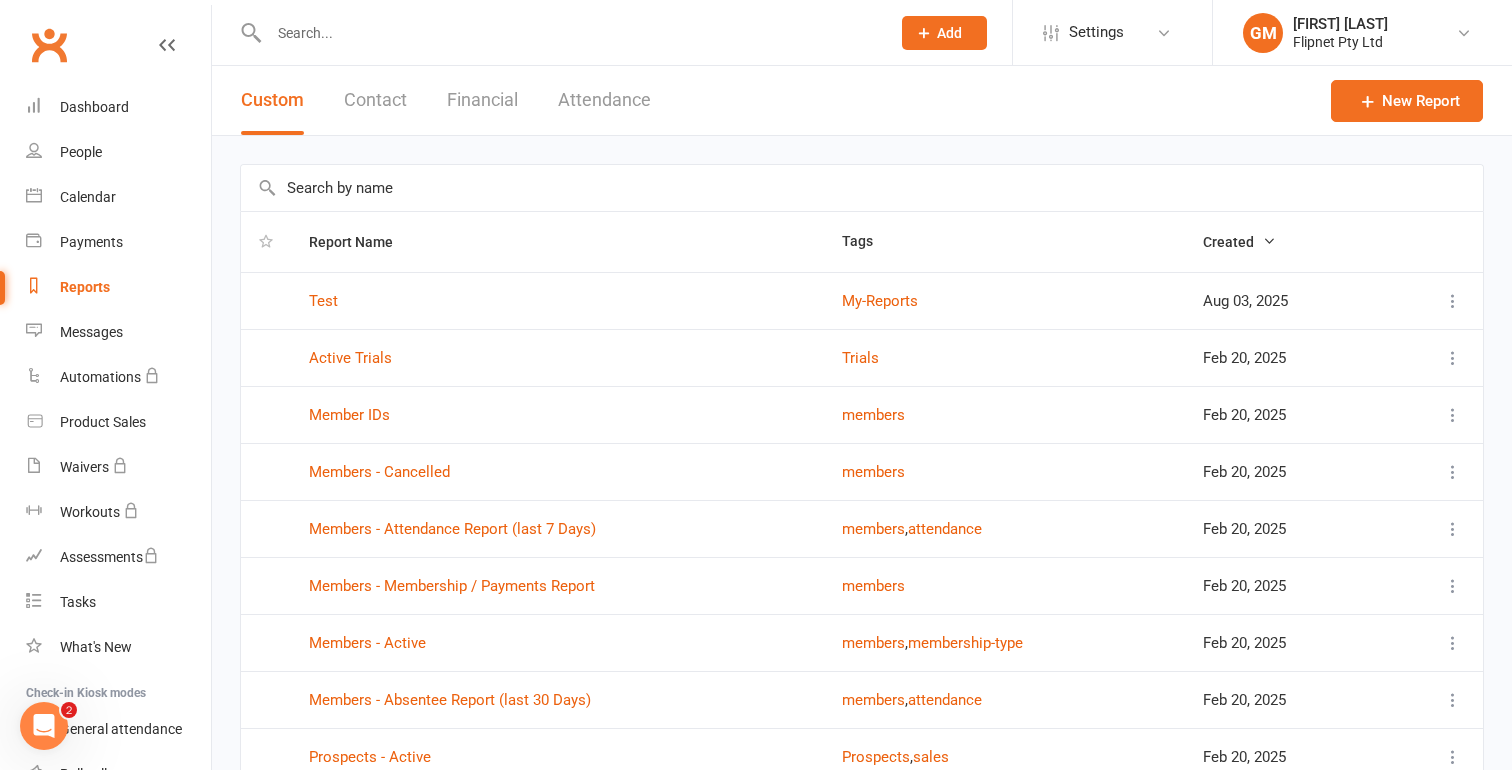 click on "Custom Contact Financial Attendance New Report" at bounding box center (862, 101) 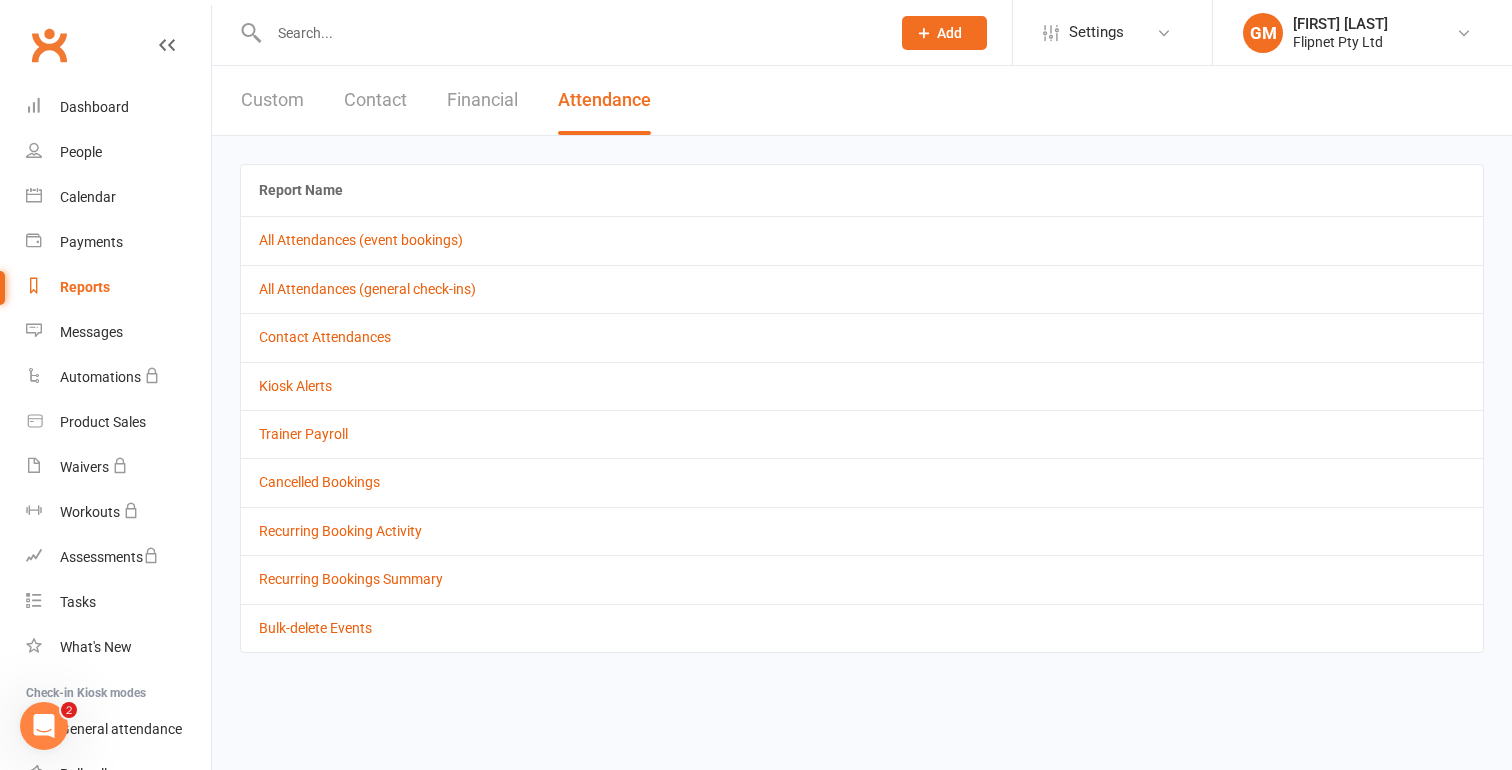 click on "Custom" at bounding box center [272, 100] 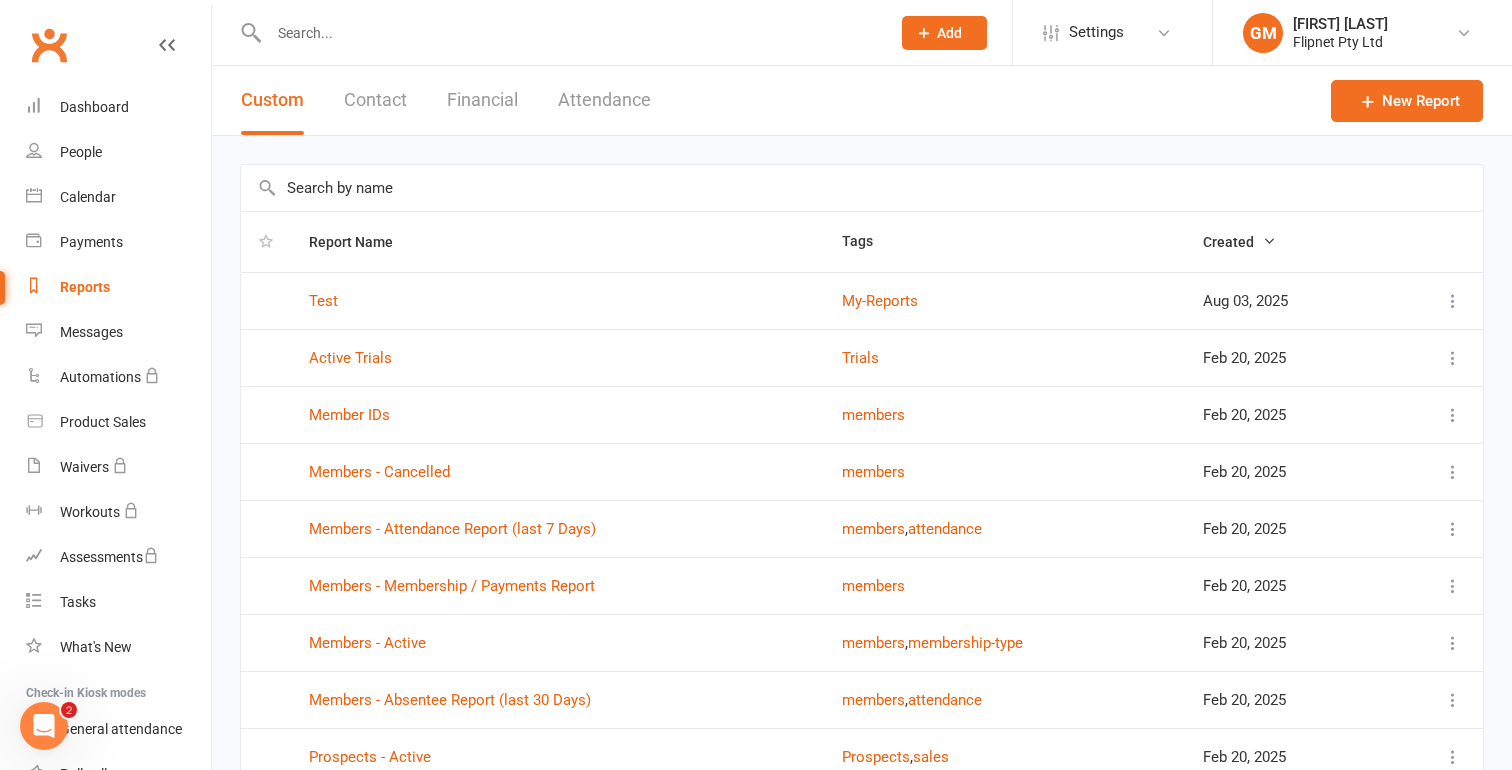click on "Contact" at bounding box center [375, 100] 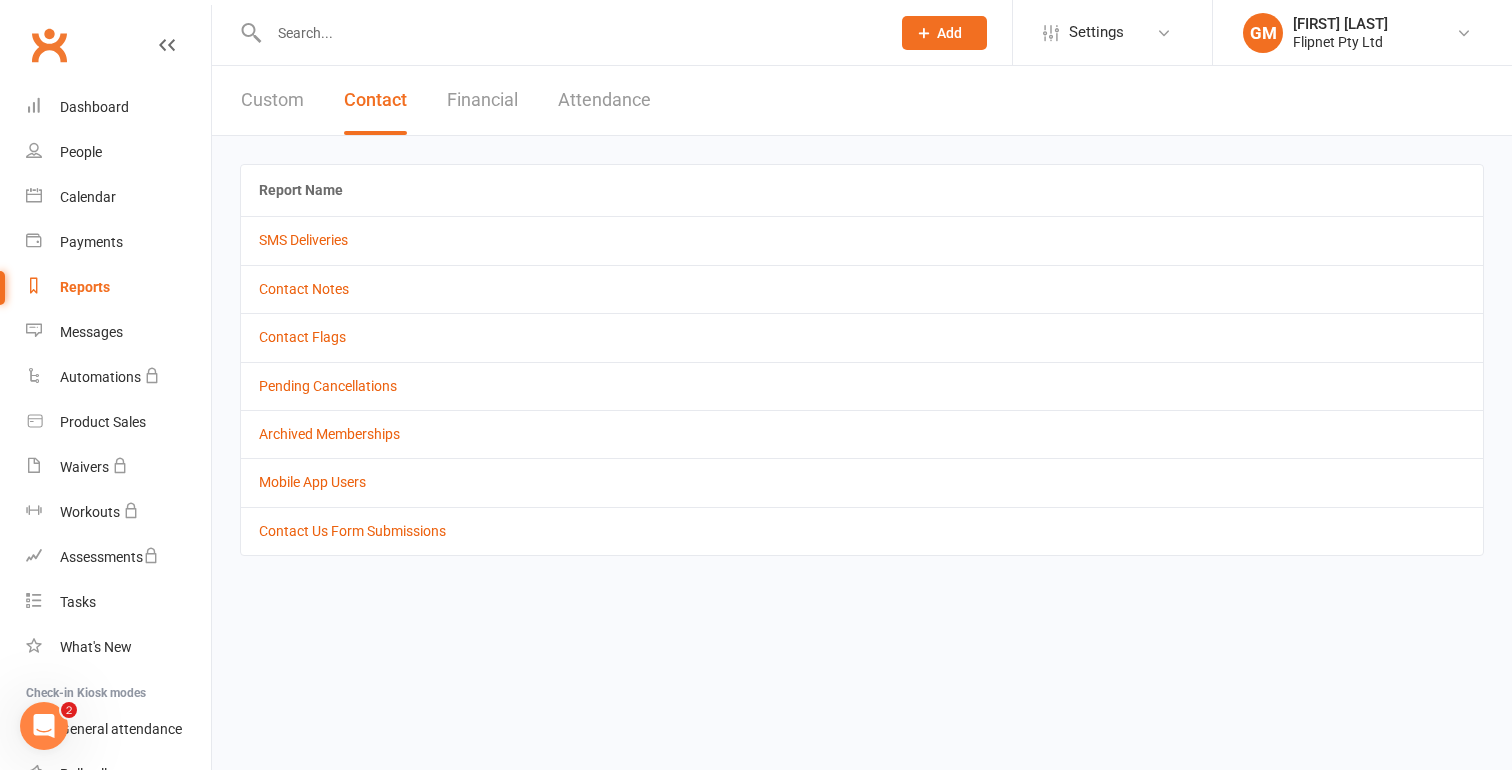 click on "Financial" at bounding box center [482, 100] 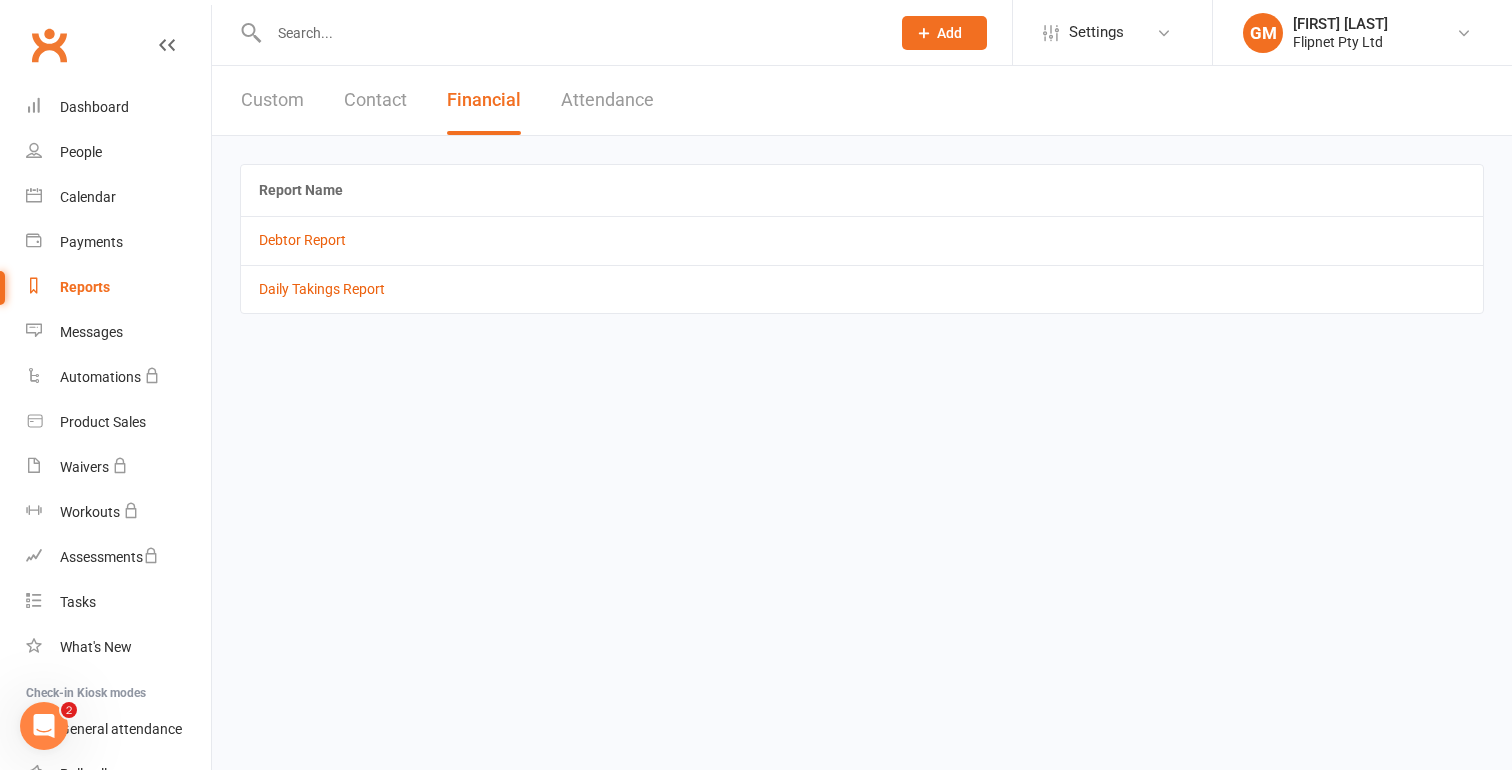 click on "Attendance" at bounding box center (607, 100) 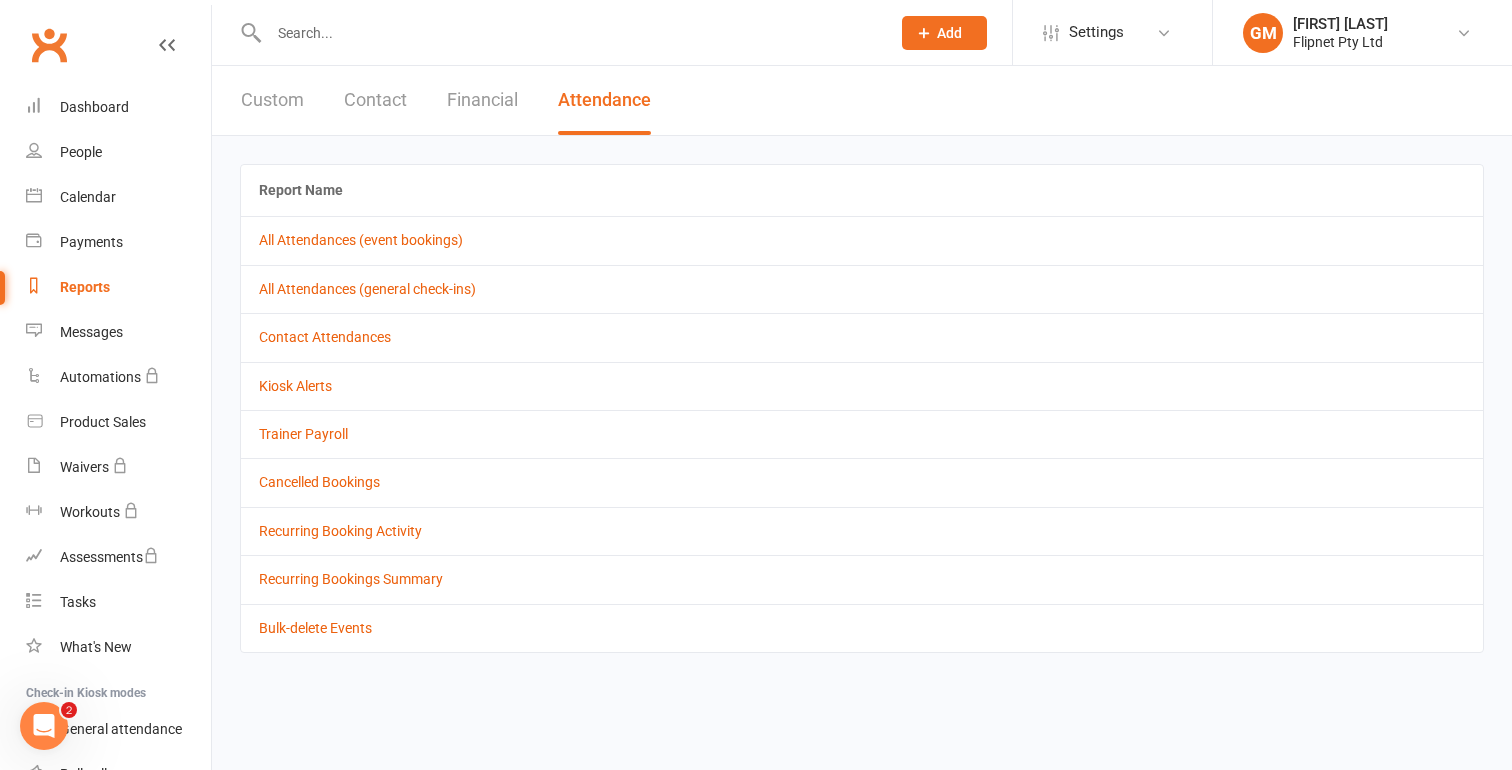click on "Custom" at bounding box center [272, 100] 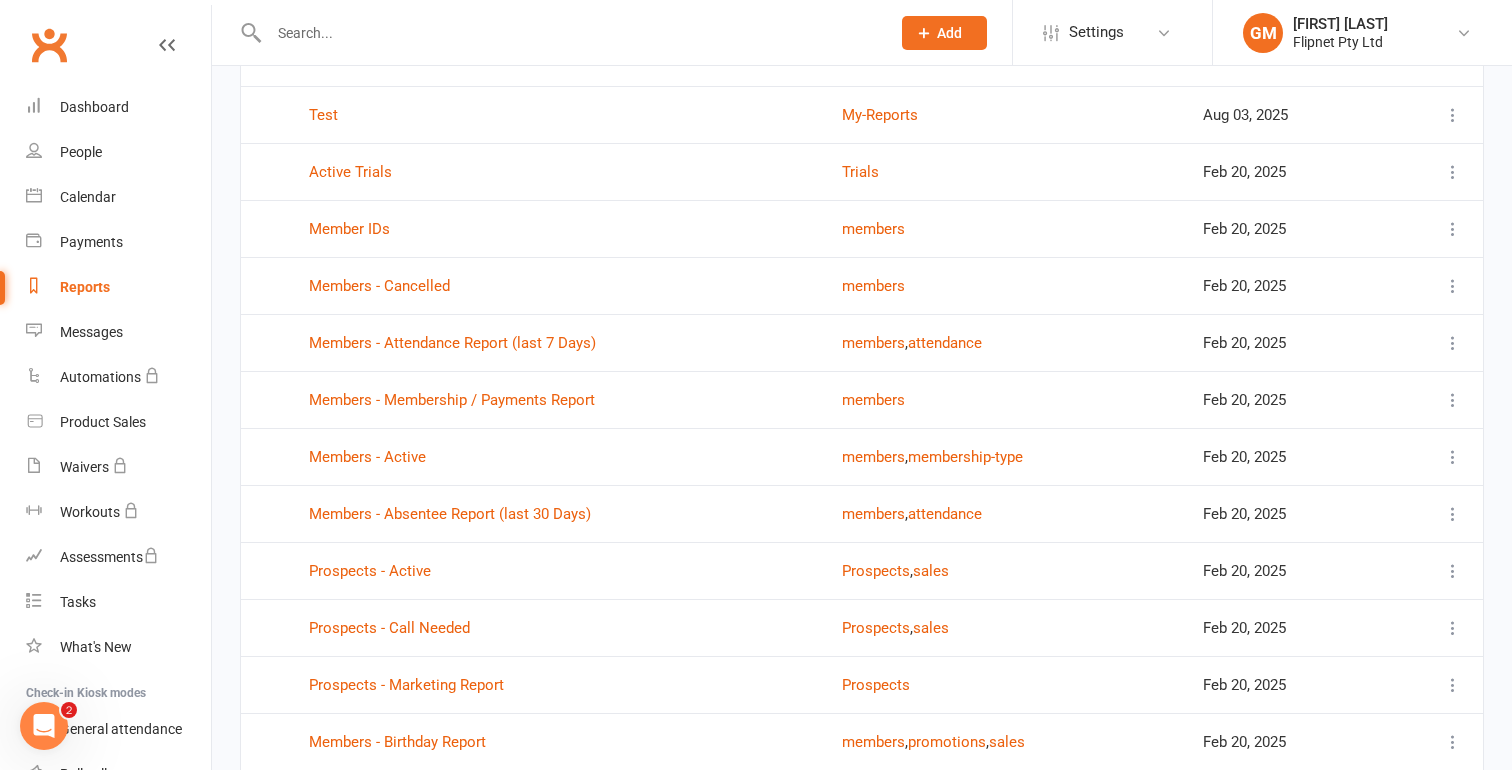 scroll, scrollTop: 398, scrollLeft: 0, axis: vertical 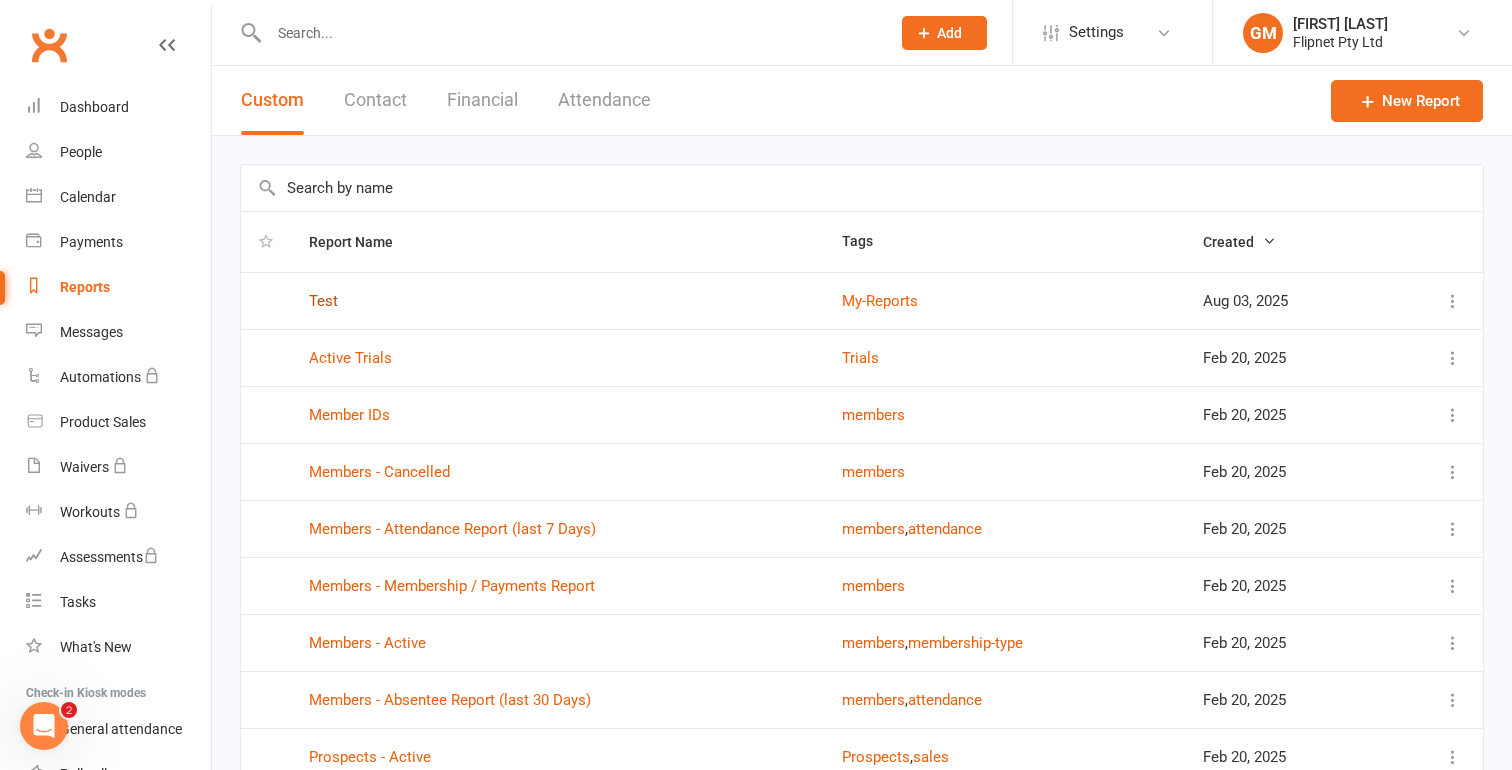 click on "Test" at bounding box center [323, 301] 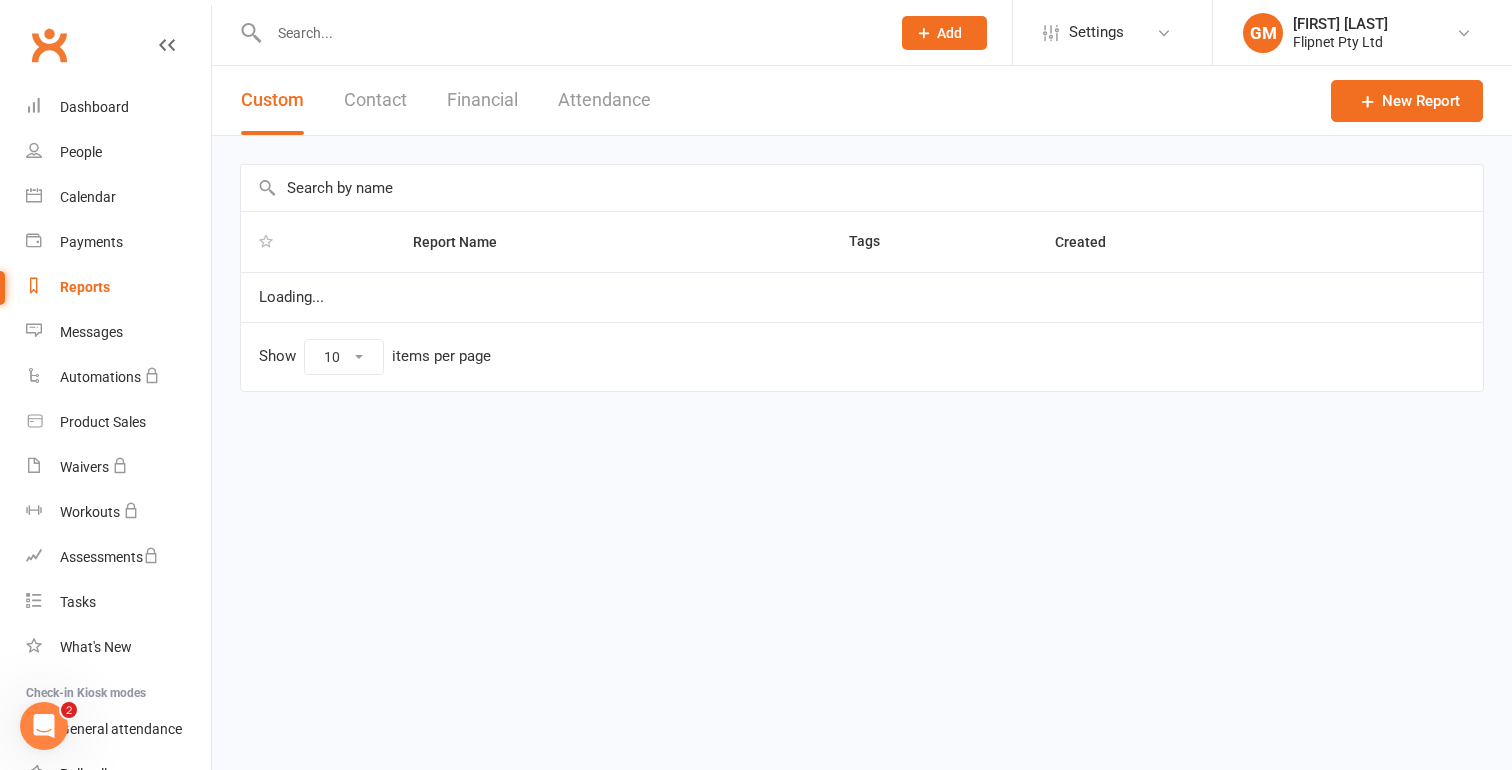 select on "50" 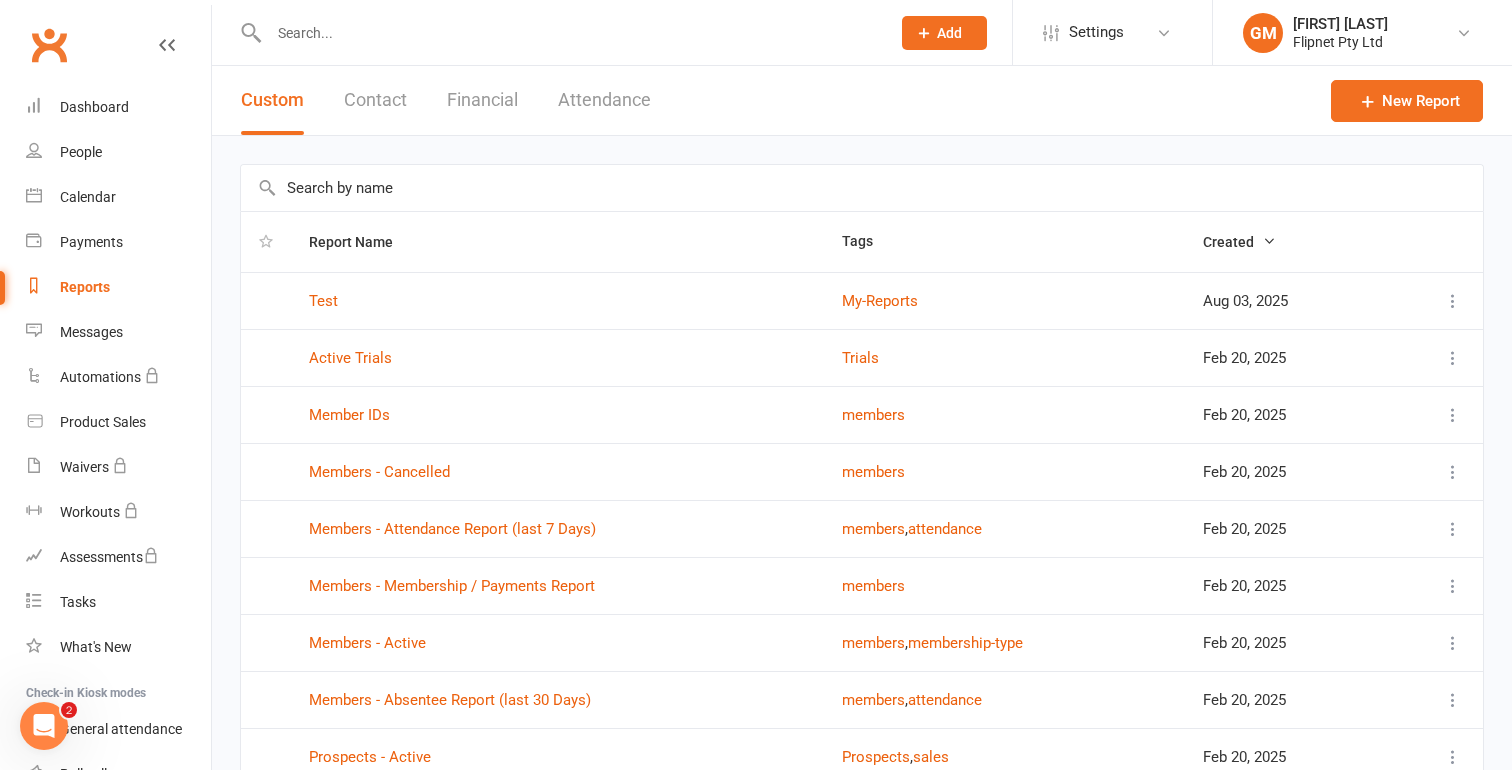 scroll, scrollTop: 1, scrollLeft: 0, axis: vertical 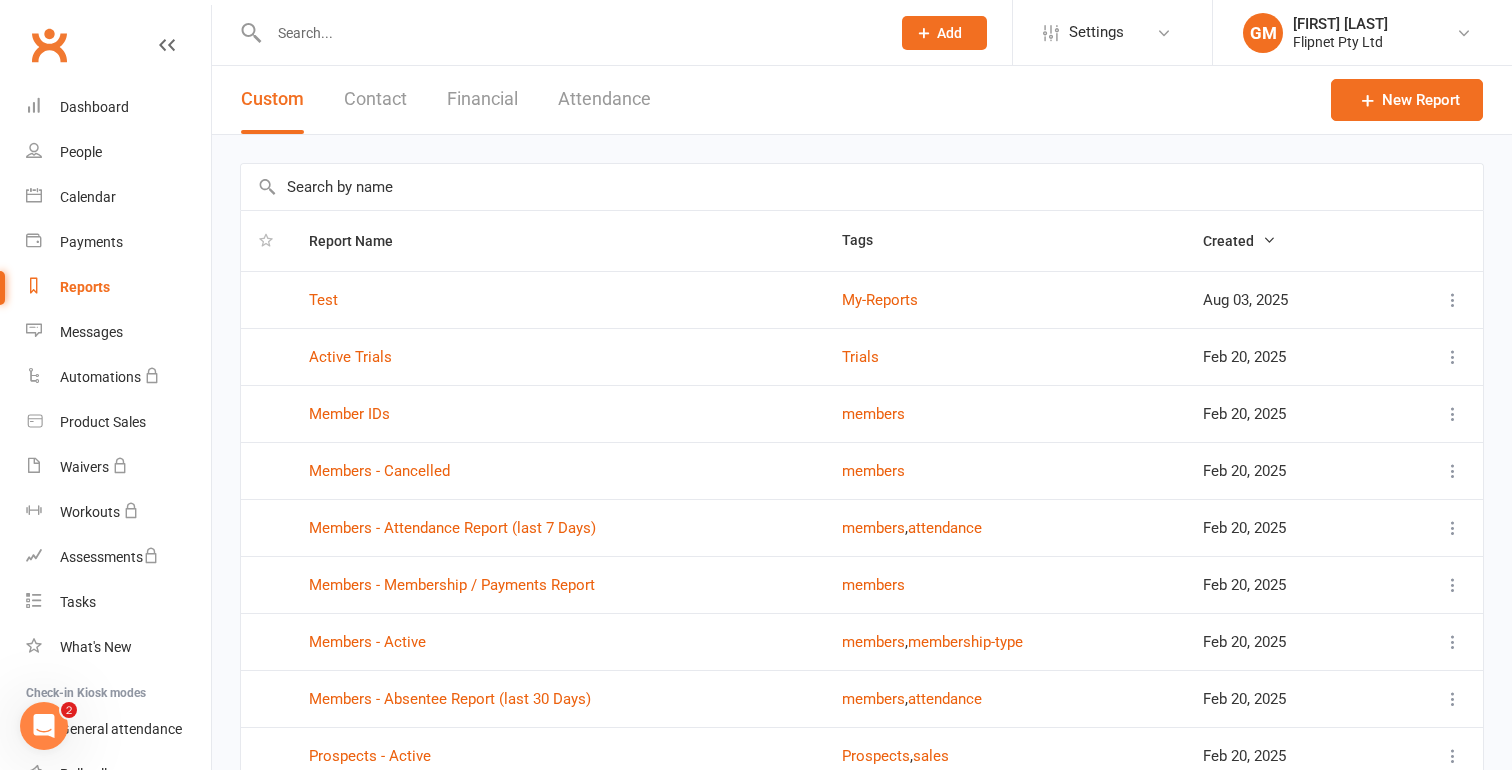 click at bounding box center (1433, 300) 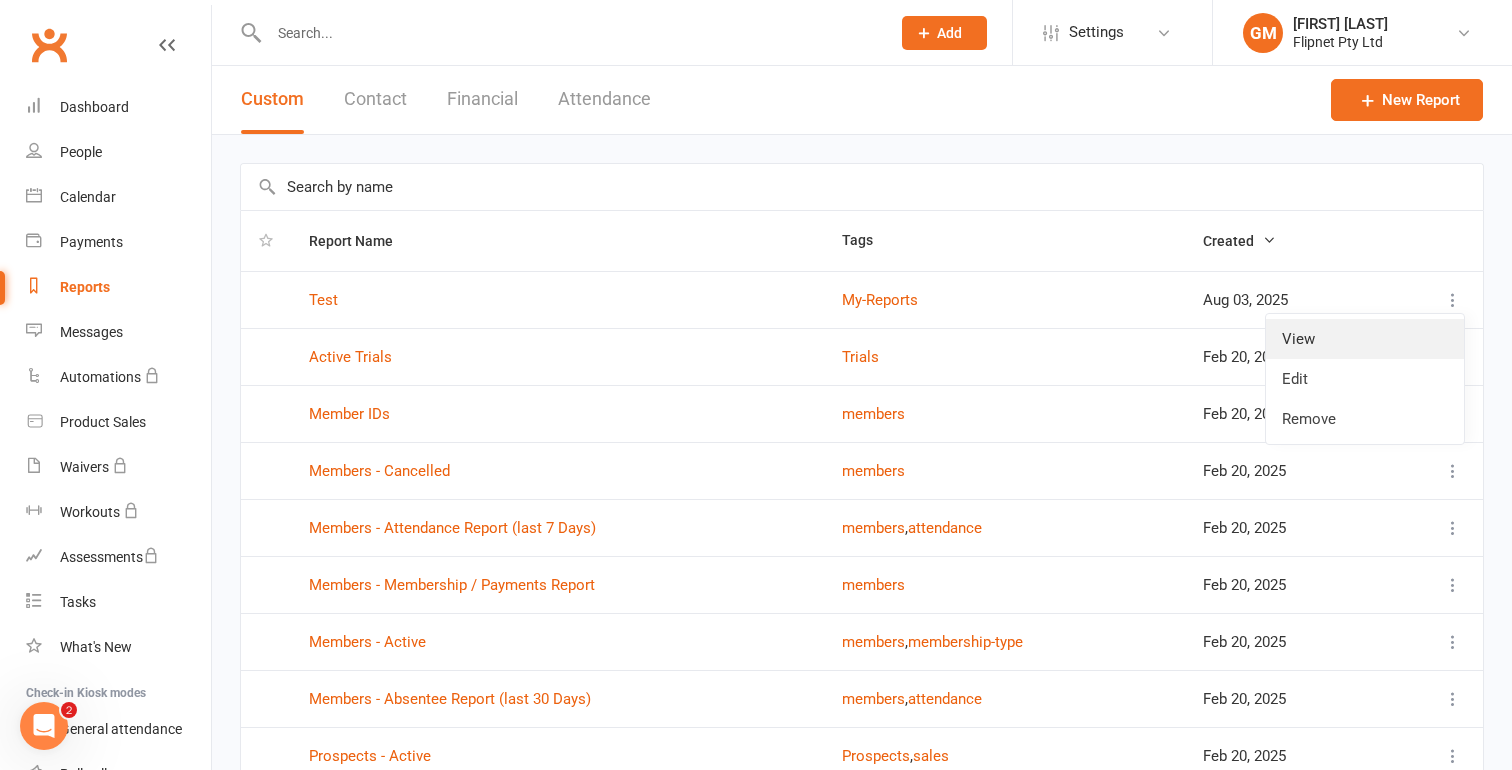 click on "View" at bounding box center [1365, 339] 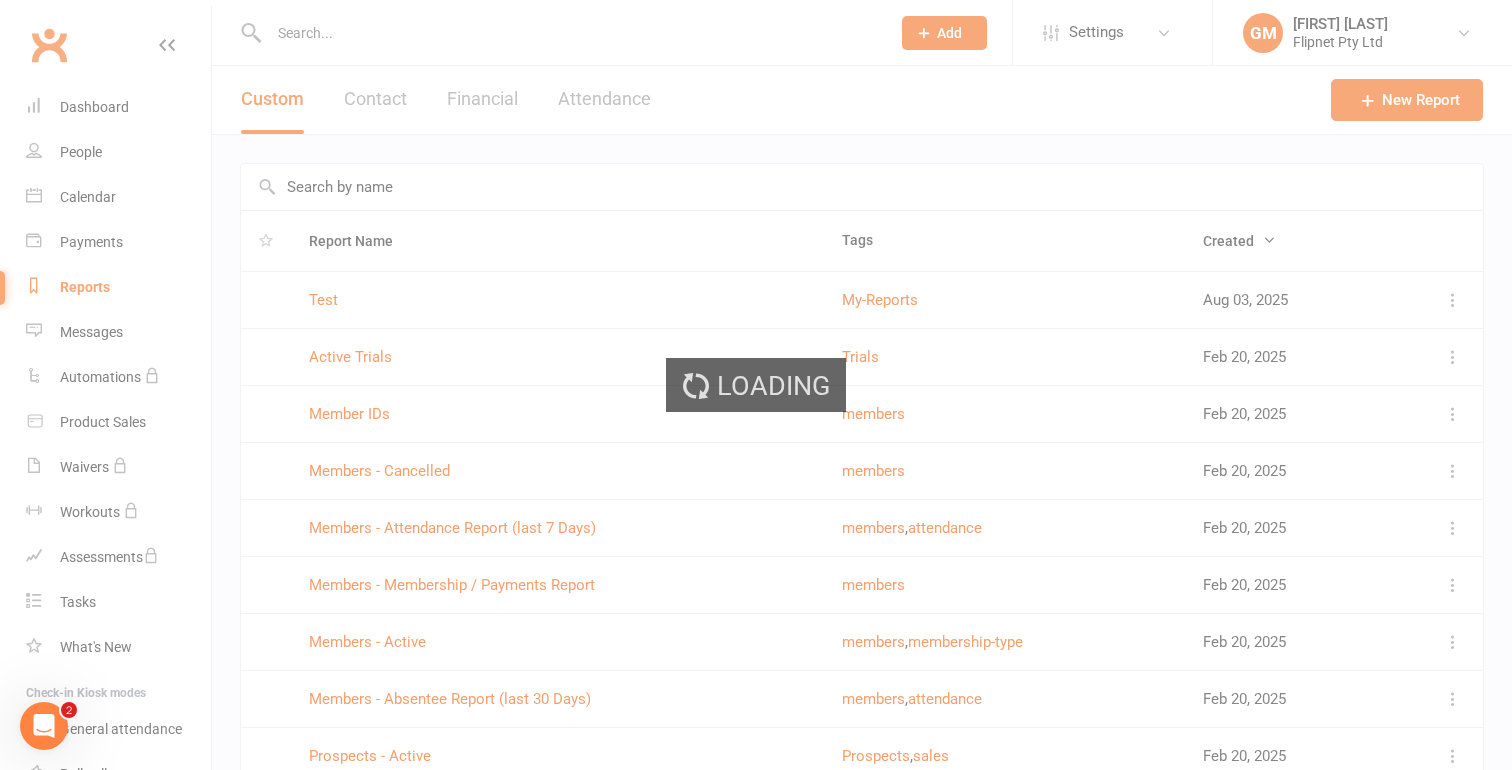 scroll, scrollTop: 0, scrollLeft: 0, axis: both 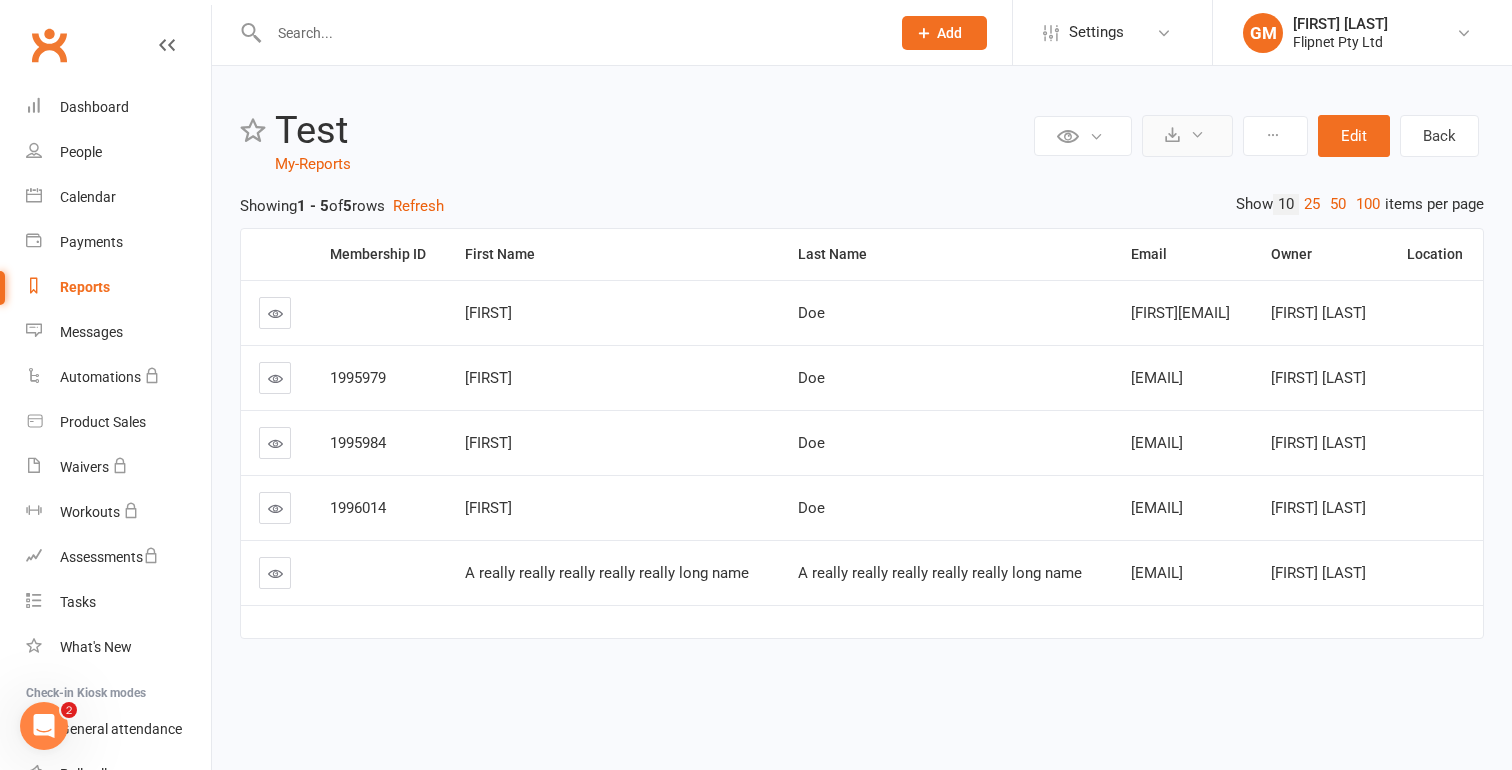 click at bounding box center [1187, 136] 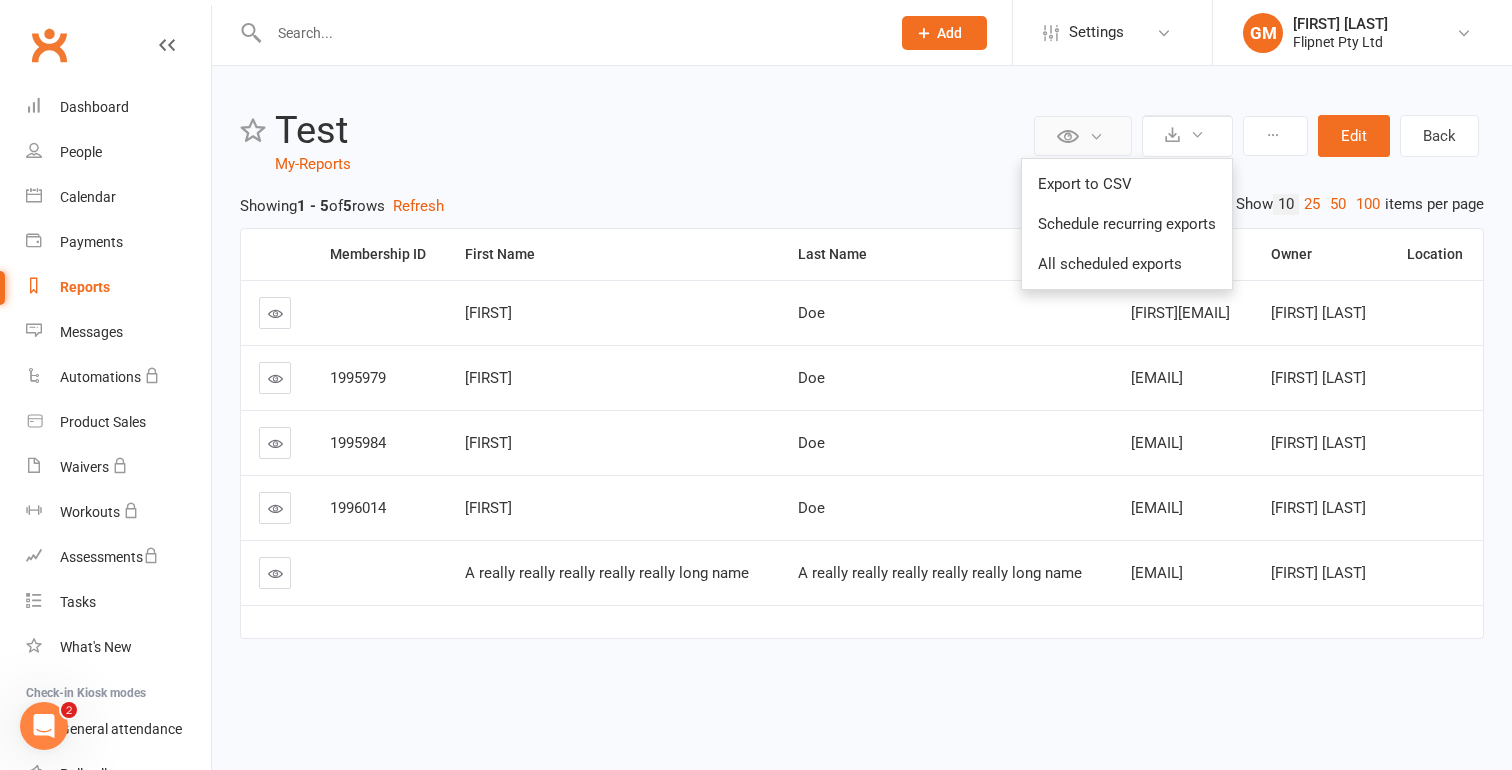 click at bounding box center [1096, 136] 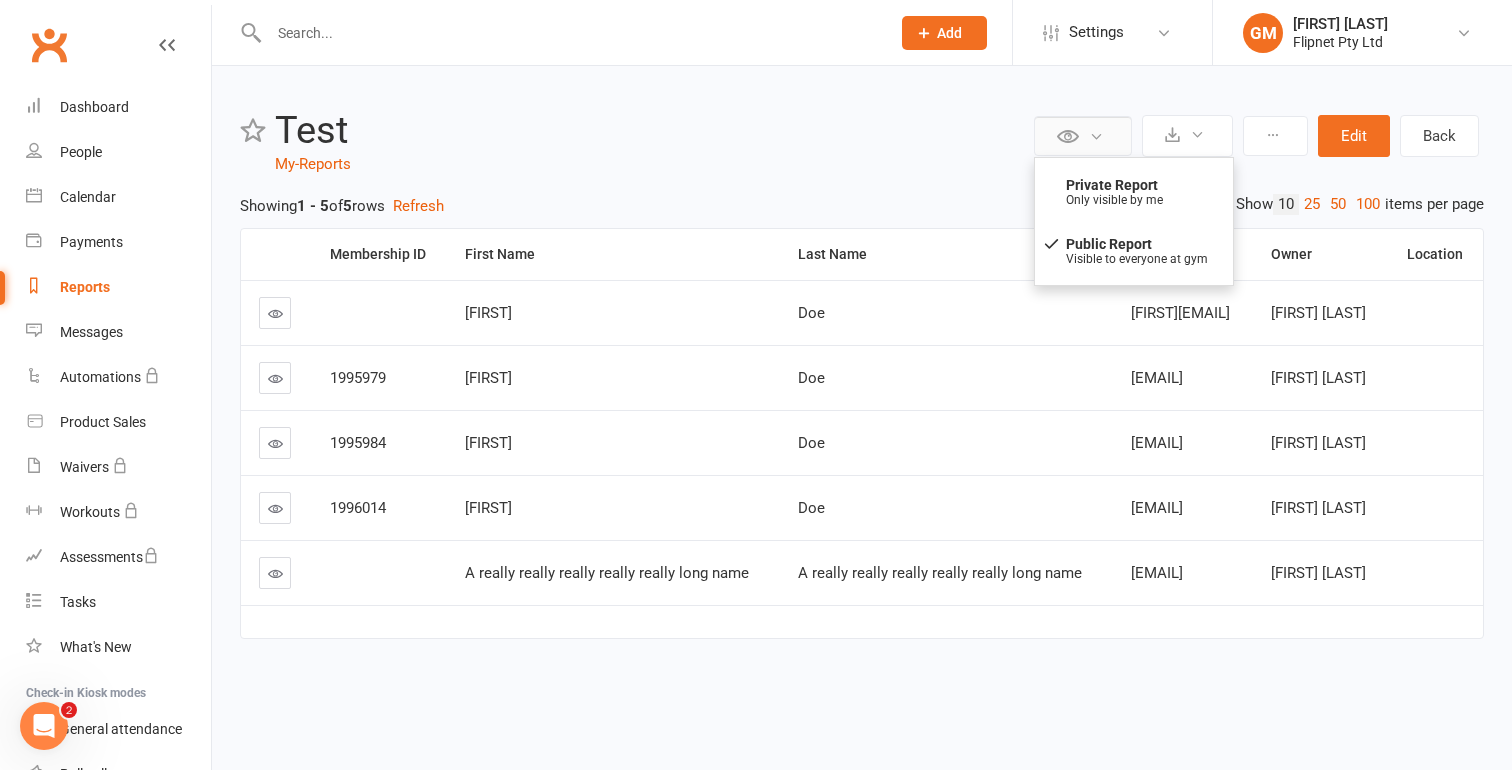 click at bounding box center [1096, 136] 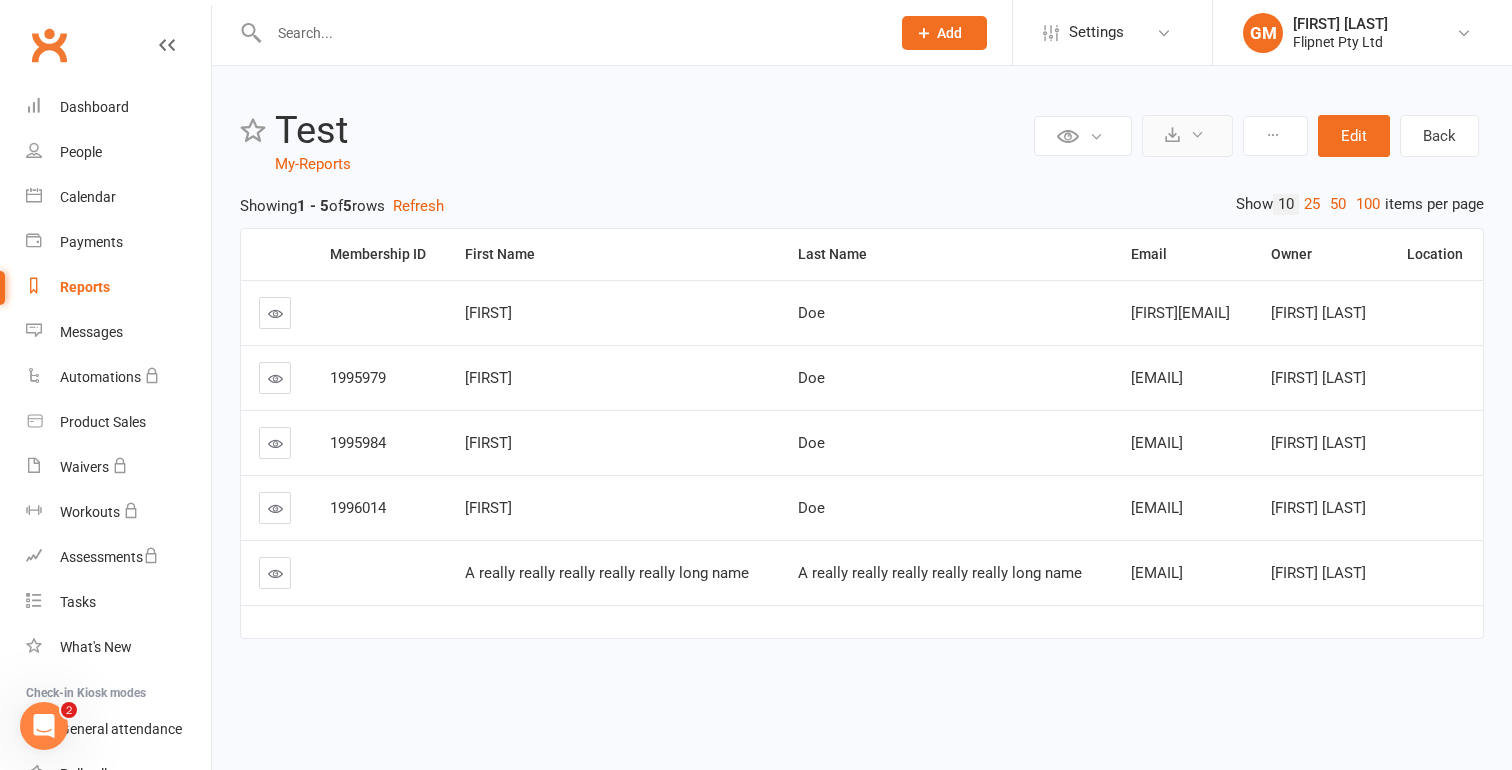 click at bounding box center [1197, 134] 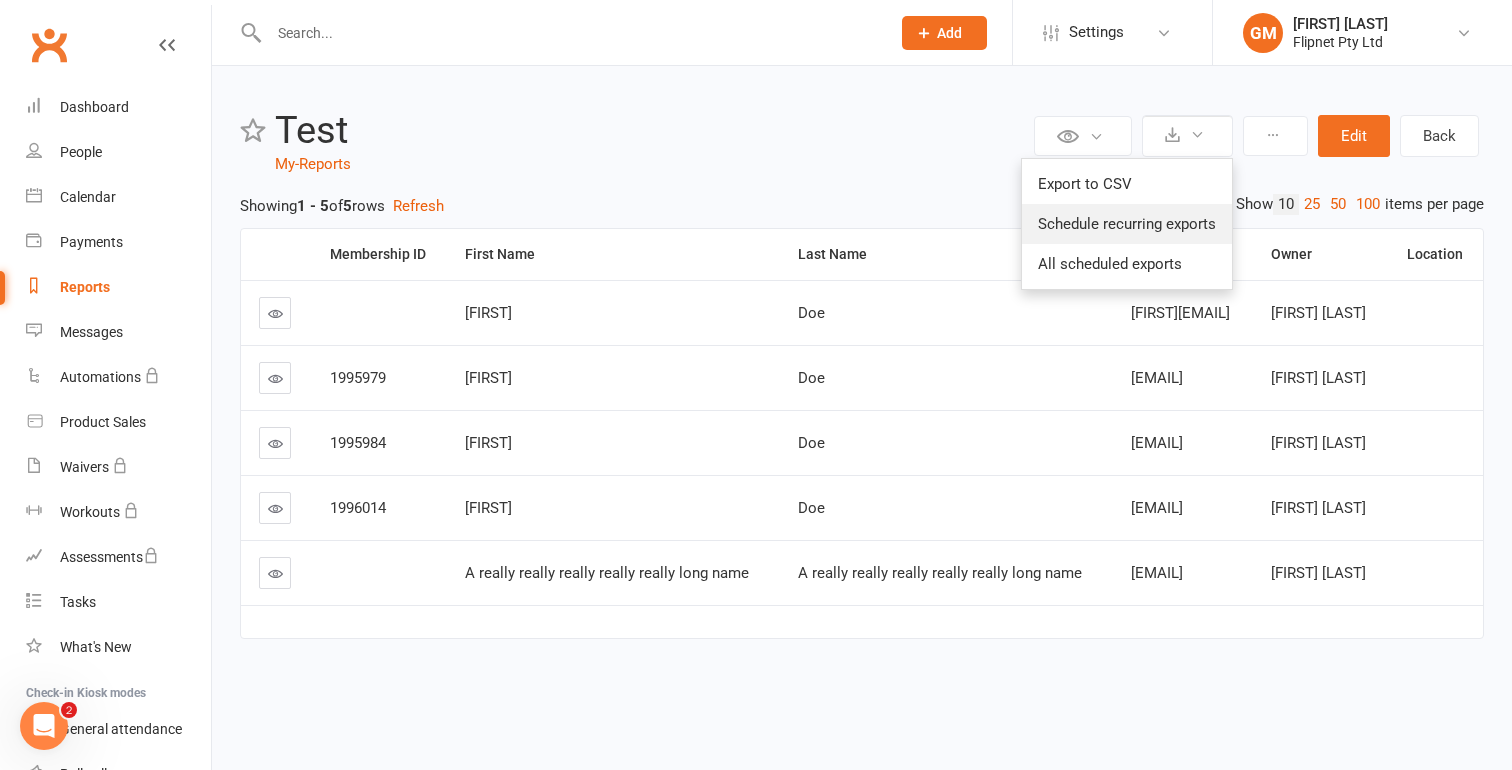 click on "Schedule recurring exports" at bounding box center (1127, 224) 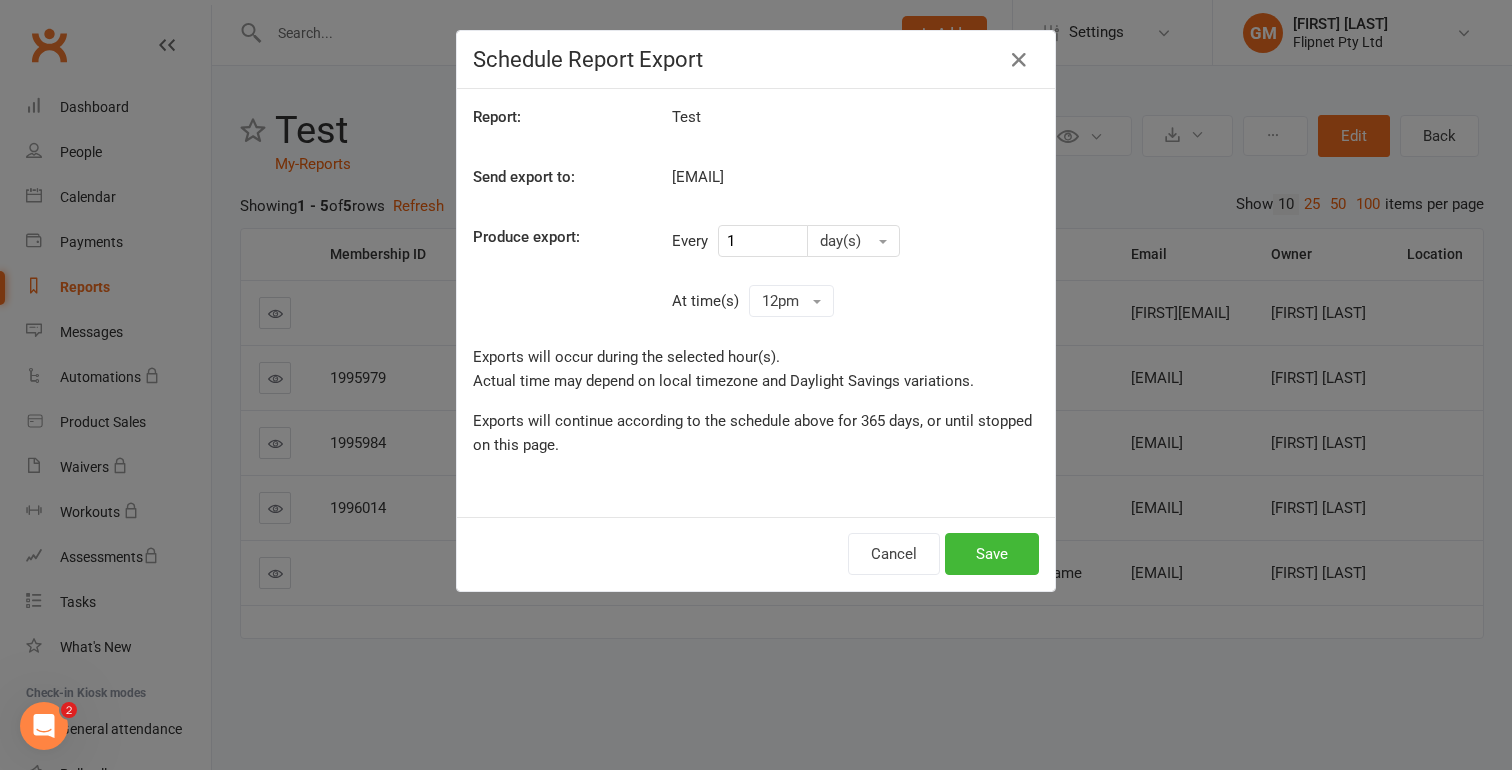 click on "Schedule Report Export Report: Test Send export to: [EMAIL] Produce export: Every 1
day(s)
At time(s) 12pm  12am 2am 4am 6am 8am 10am 12pm 2pm 4pm 6pm 8pm 10pm Exports will occur during the selected hour(s). Actual time may depend on local timezone and Daylight Savings variations. Exports will continue according to the schedule above for 365 days, or until stopped on this page. Cancel Save" at bounding box center (756, 385) 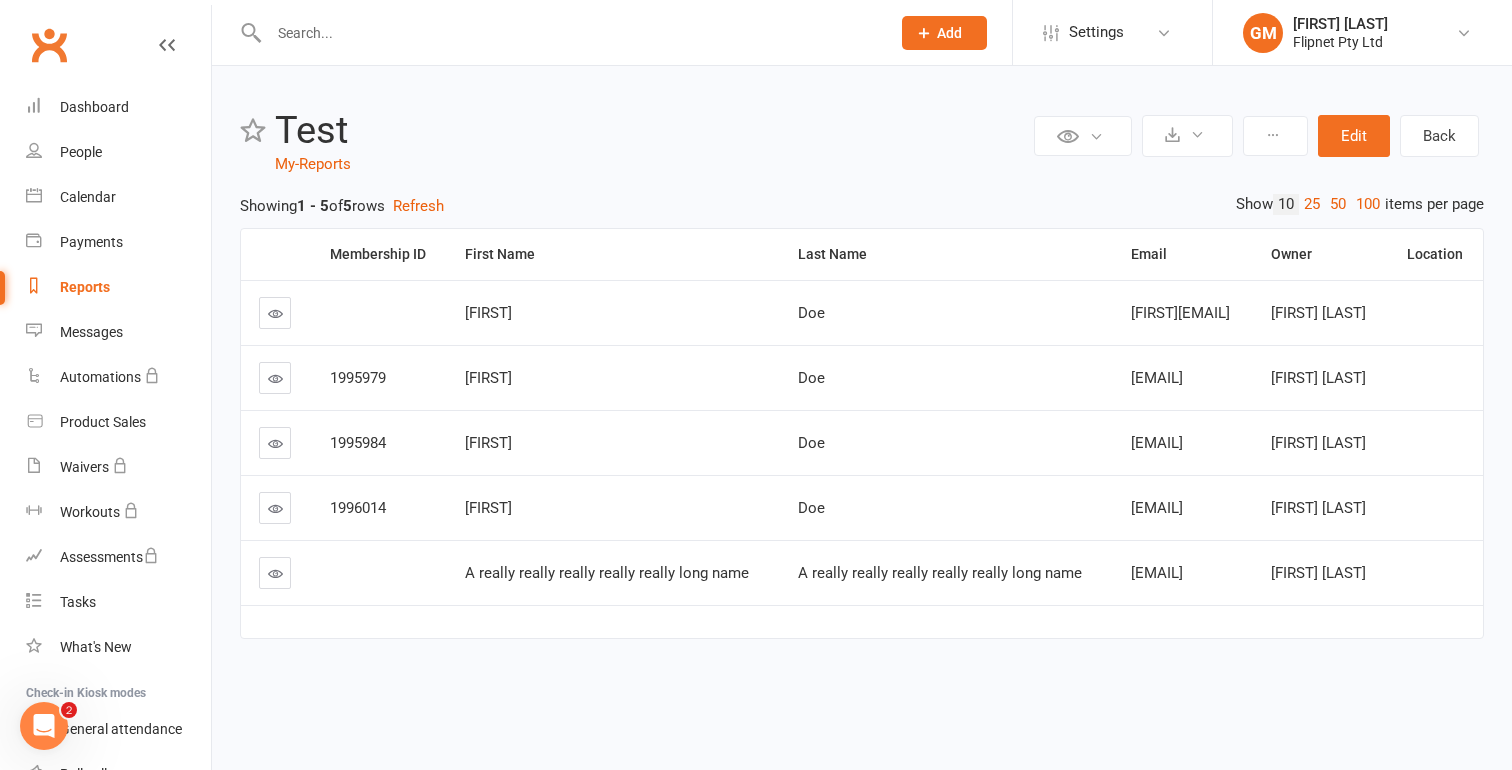 select on "50" 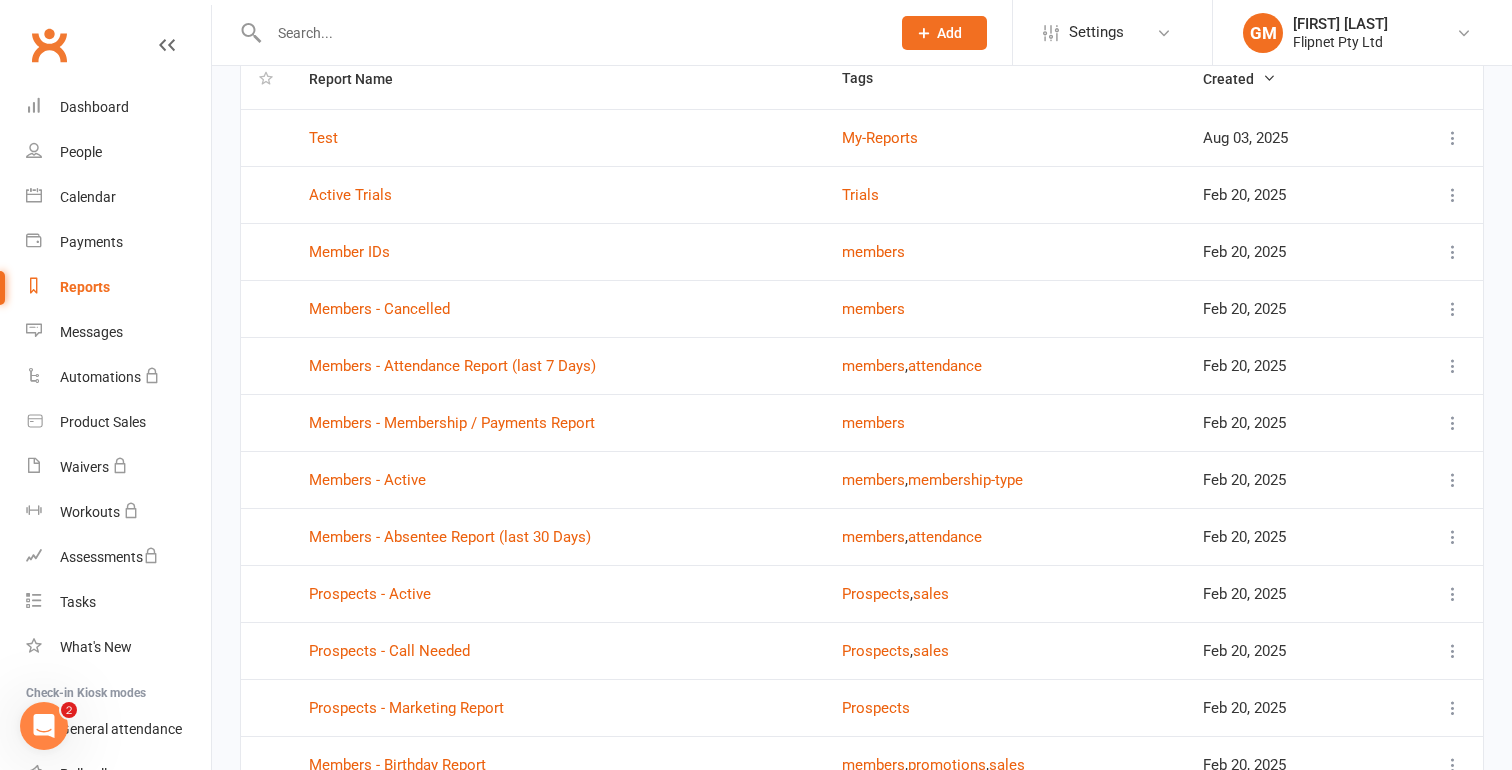 scroll, scrollTop: 0, scrollLeft: 0, axis: both 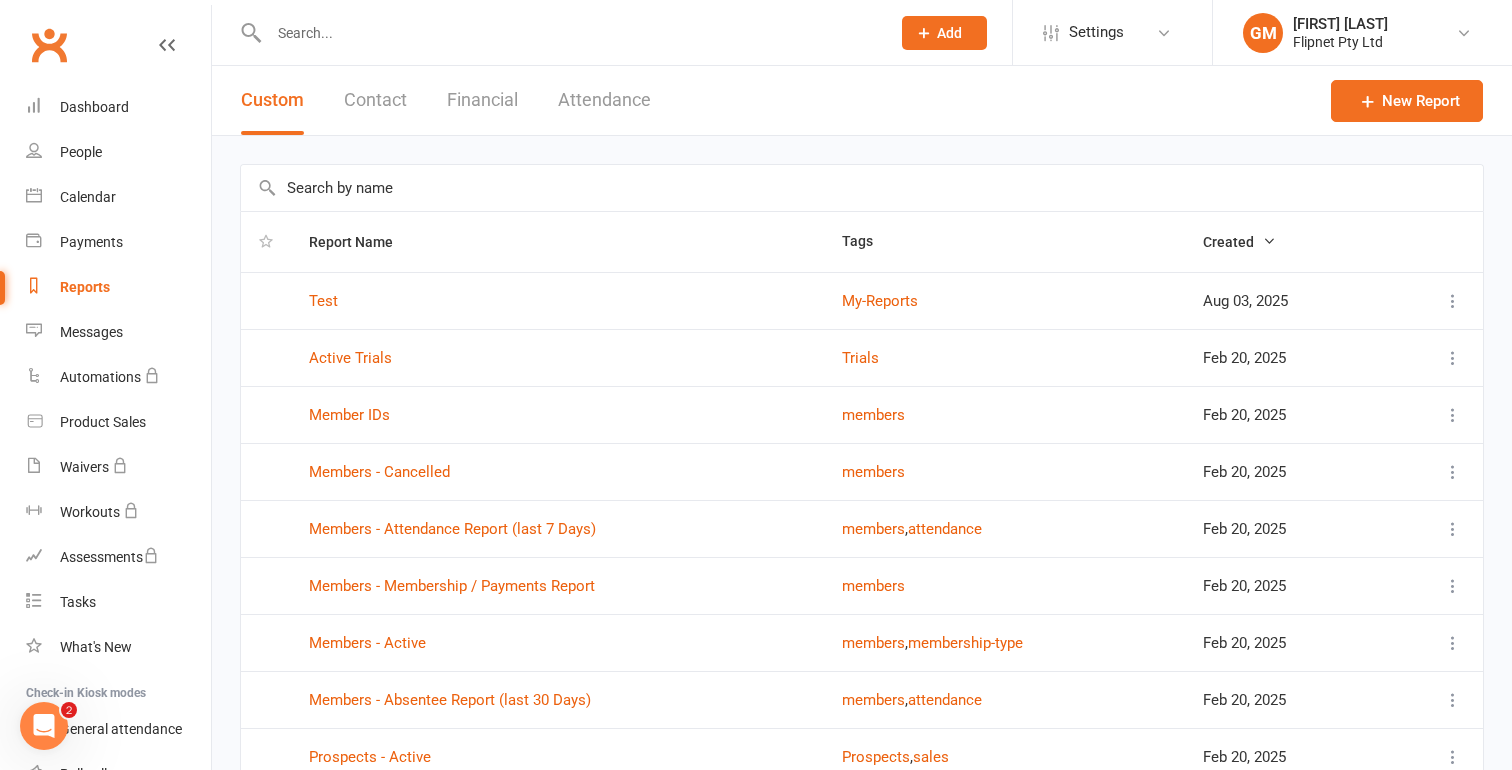 click on "Financial" at bounding box center [482, 100] 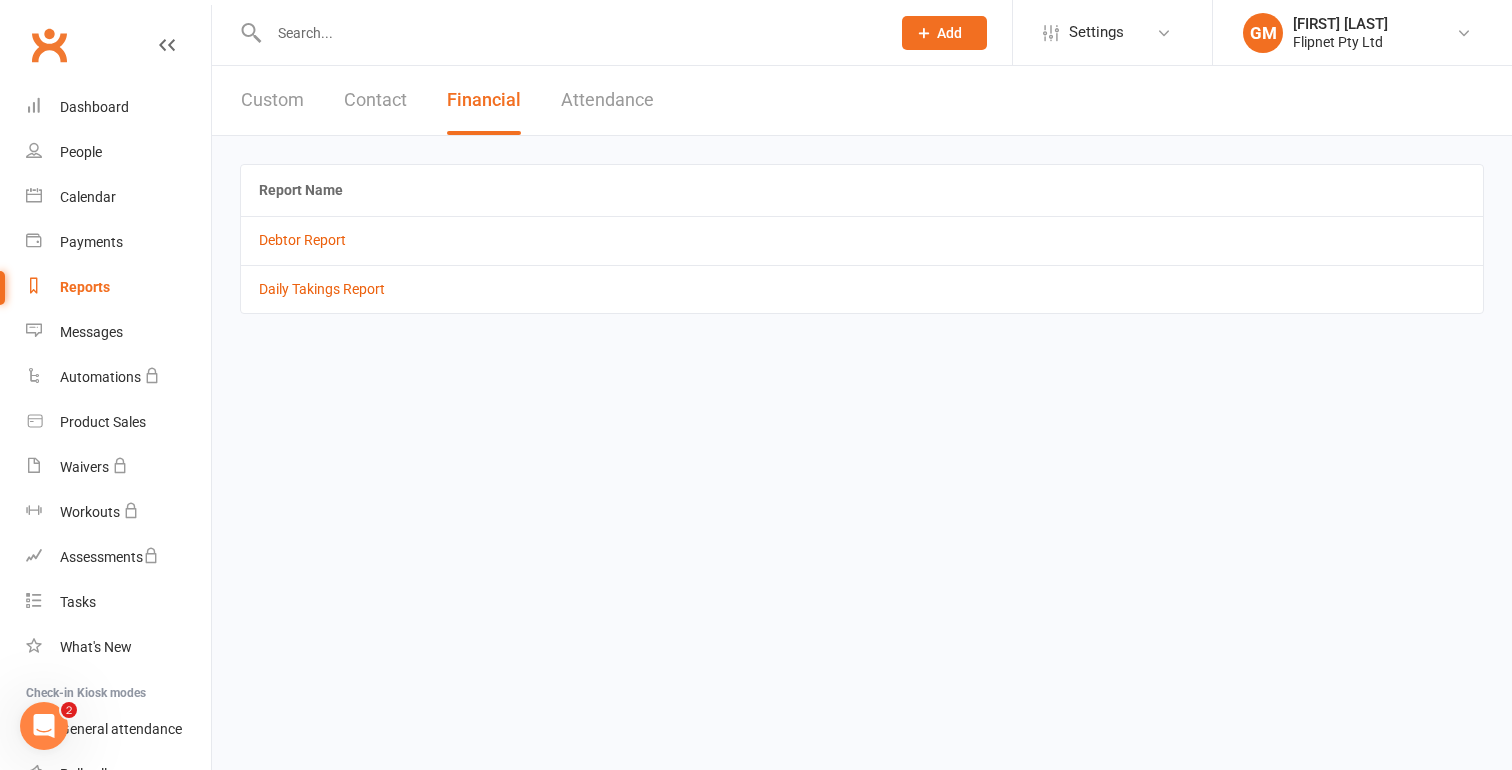 type 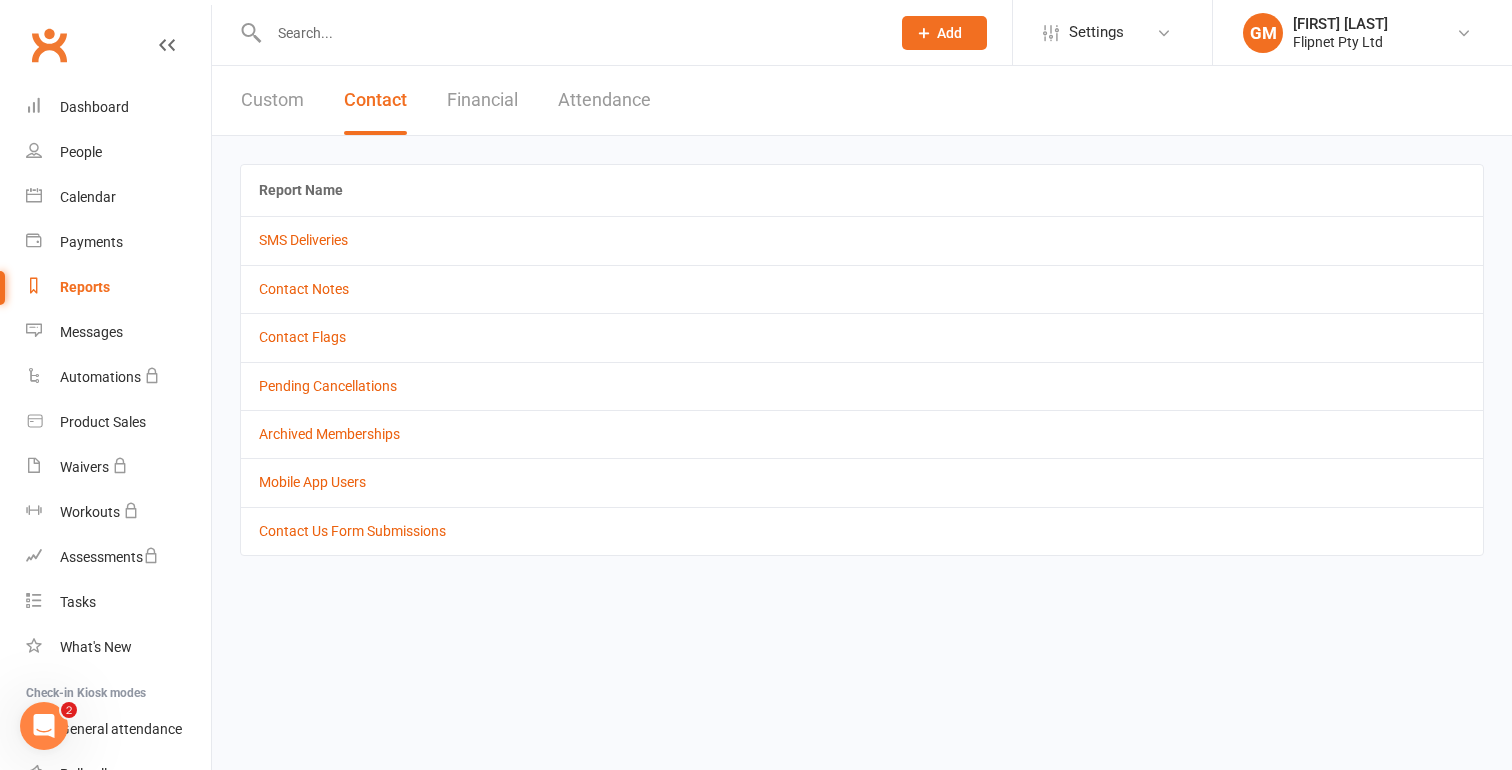 type 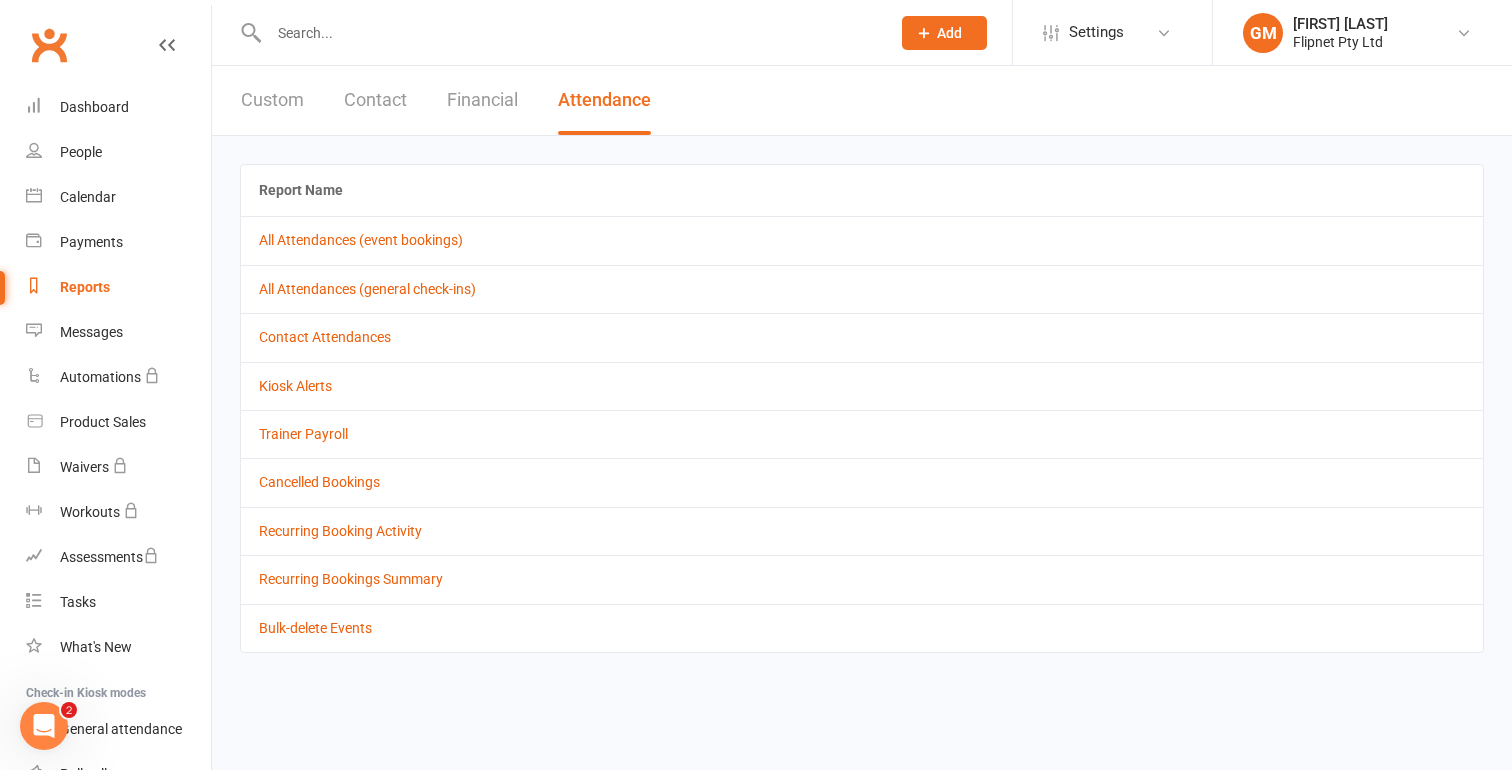 click on "Custom Contact Financial Attendance" at bounding box center [446, 100] 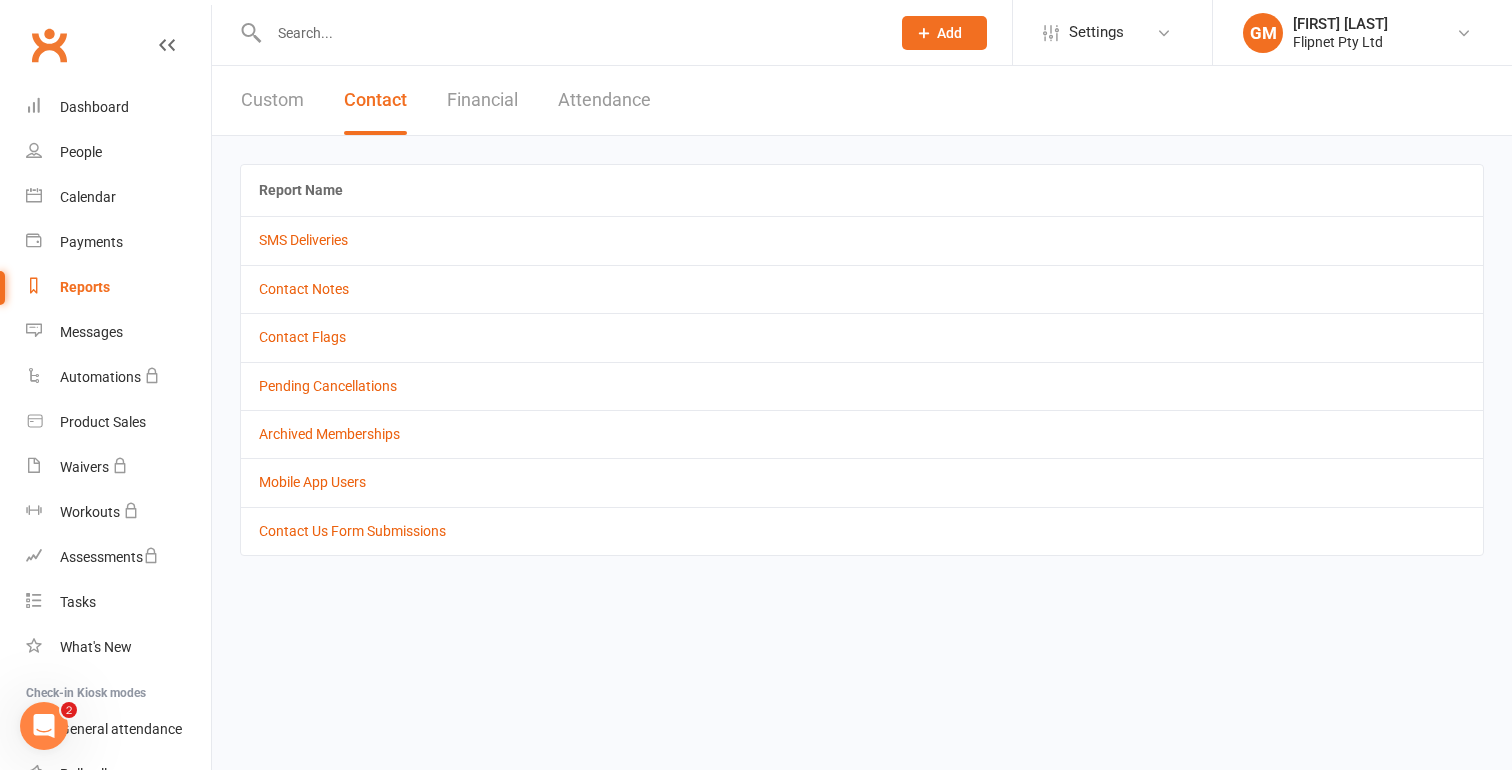 click on "Custom Contact Financial Attendance" at bounding box center (446, 100) 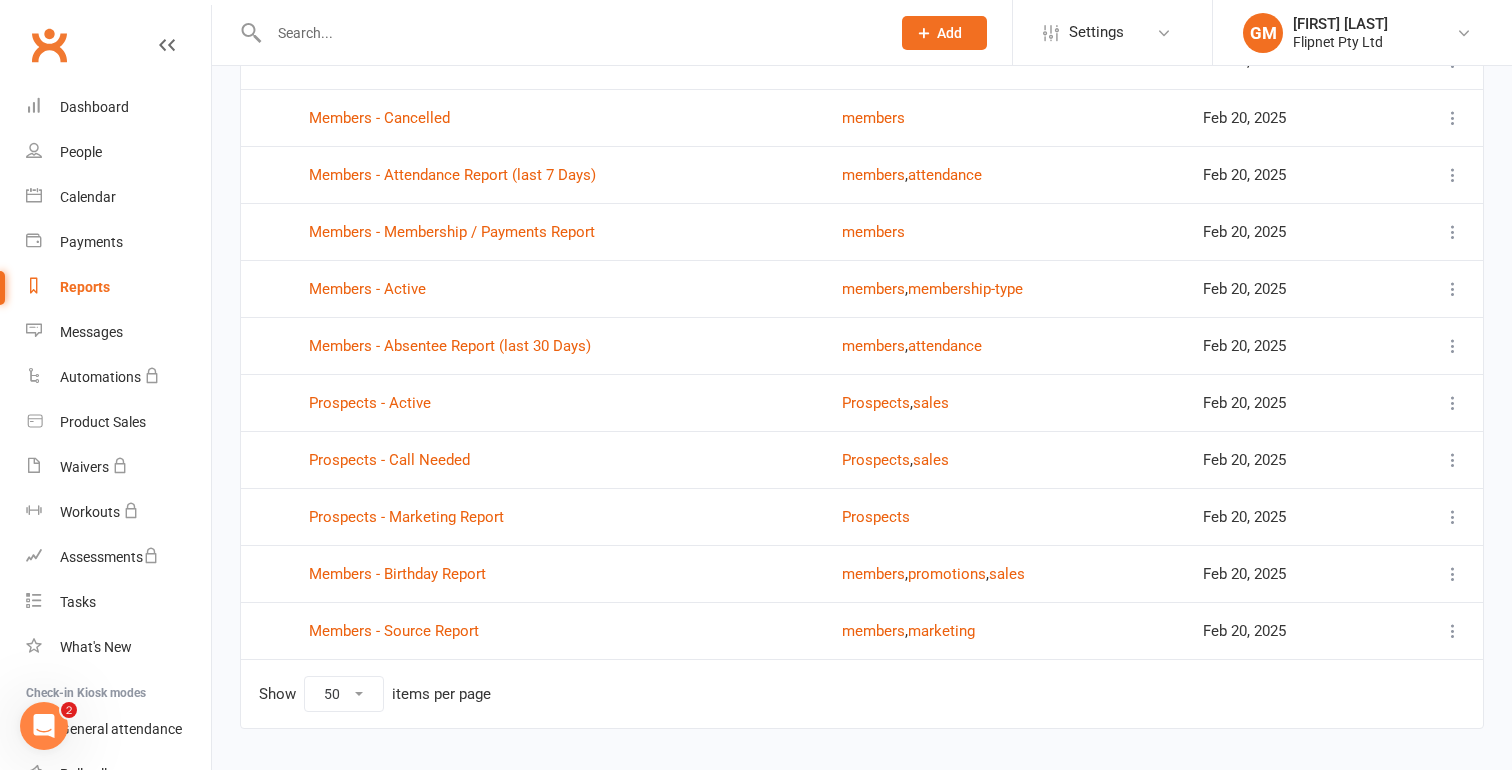scroll, scrollTop: 398, scrollLeft: 0, axis: vertical 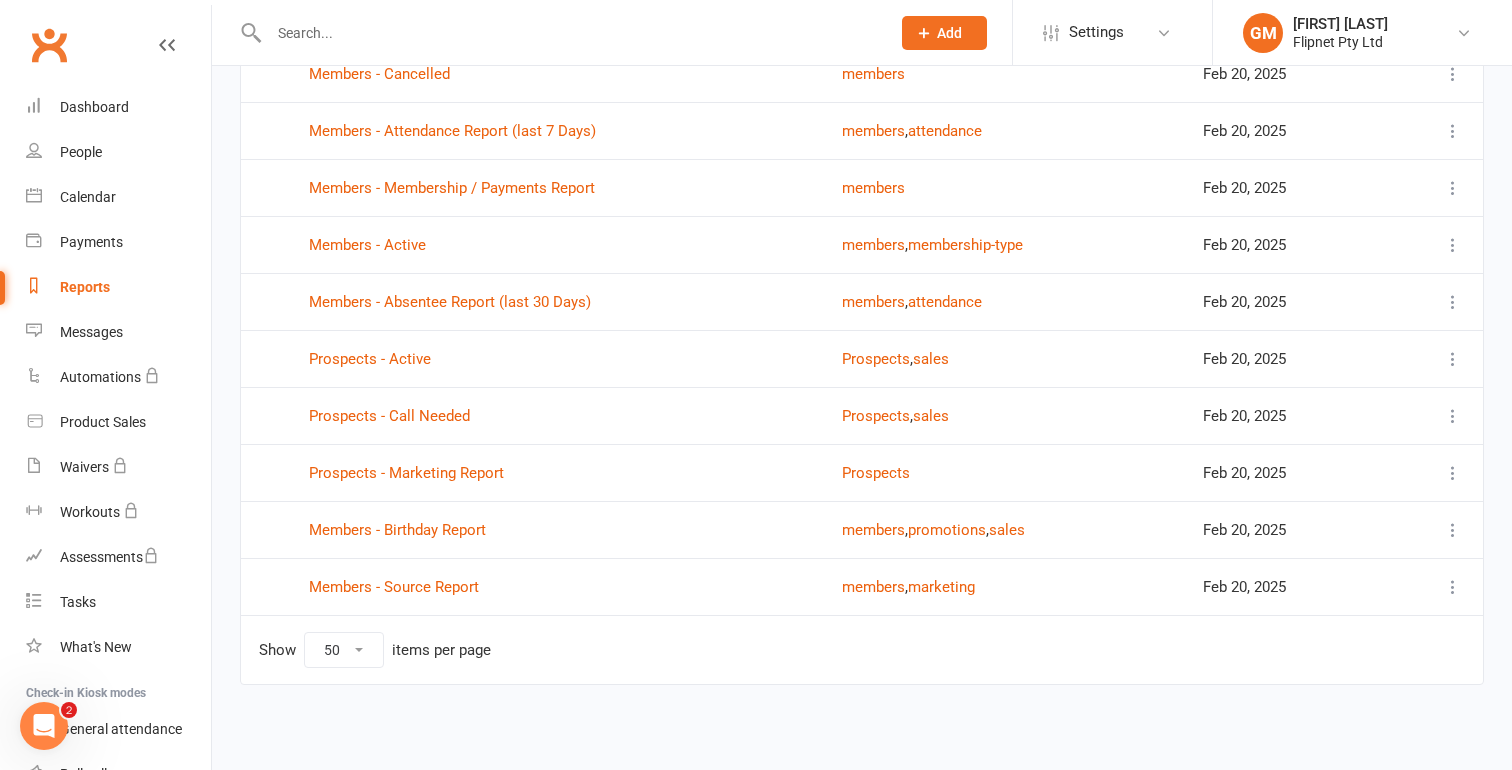 type 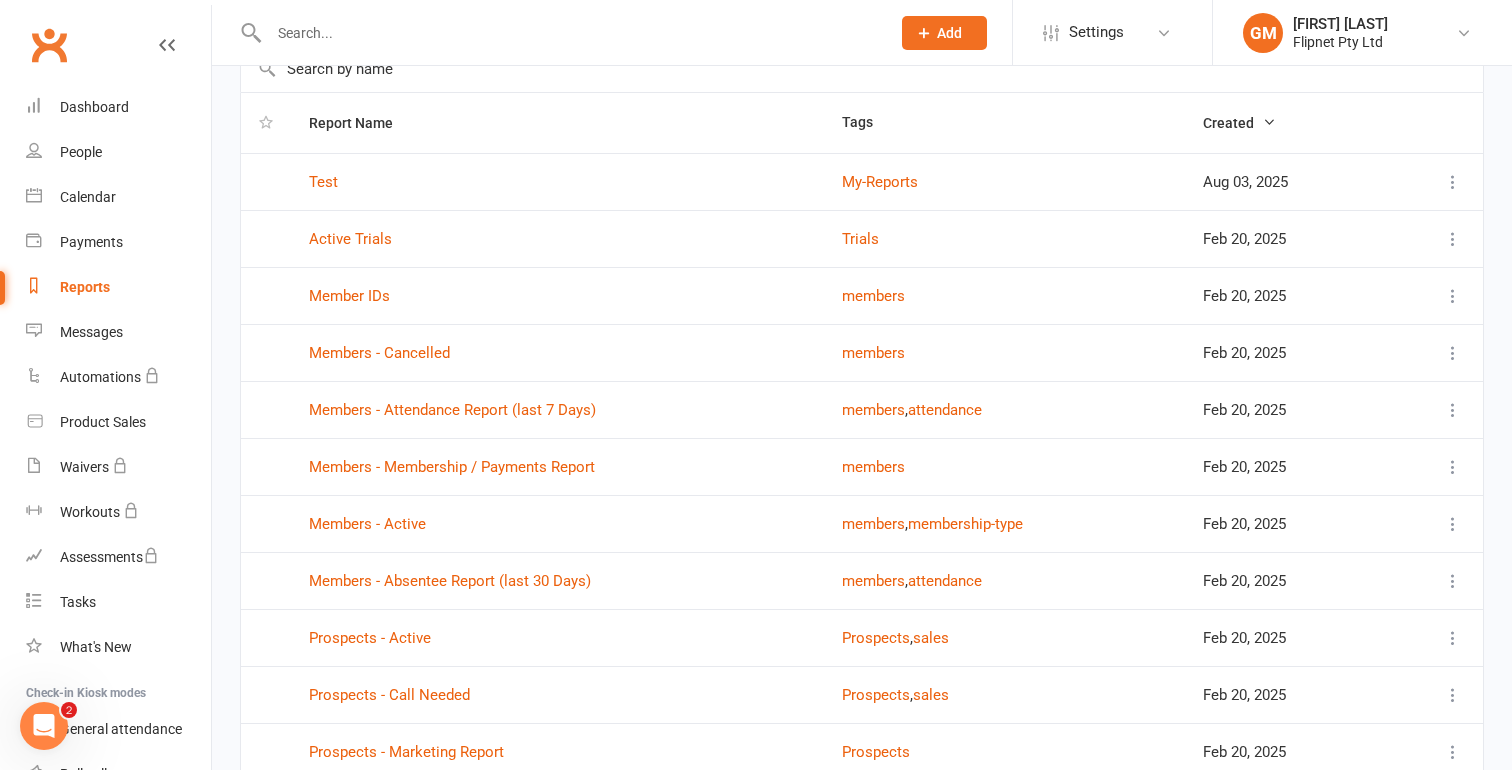 scroll, scrollTop: 0, scrollLeft: 0, axis: both 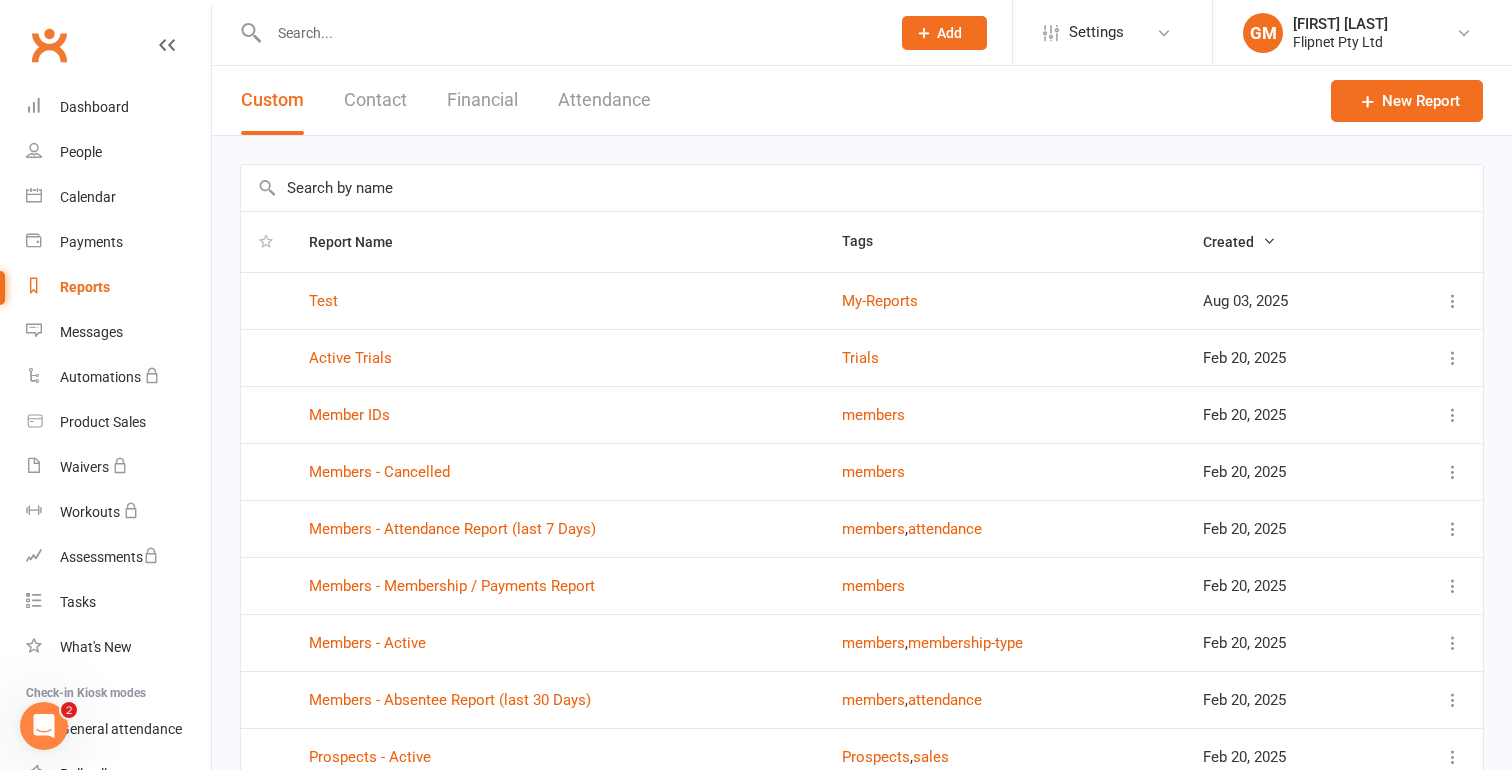 click on "Contact" at bounding box center [375, 100] 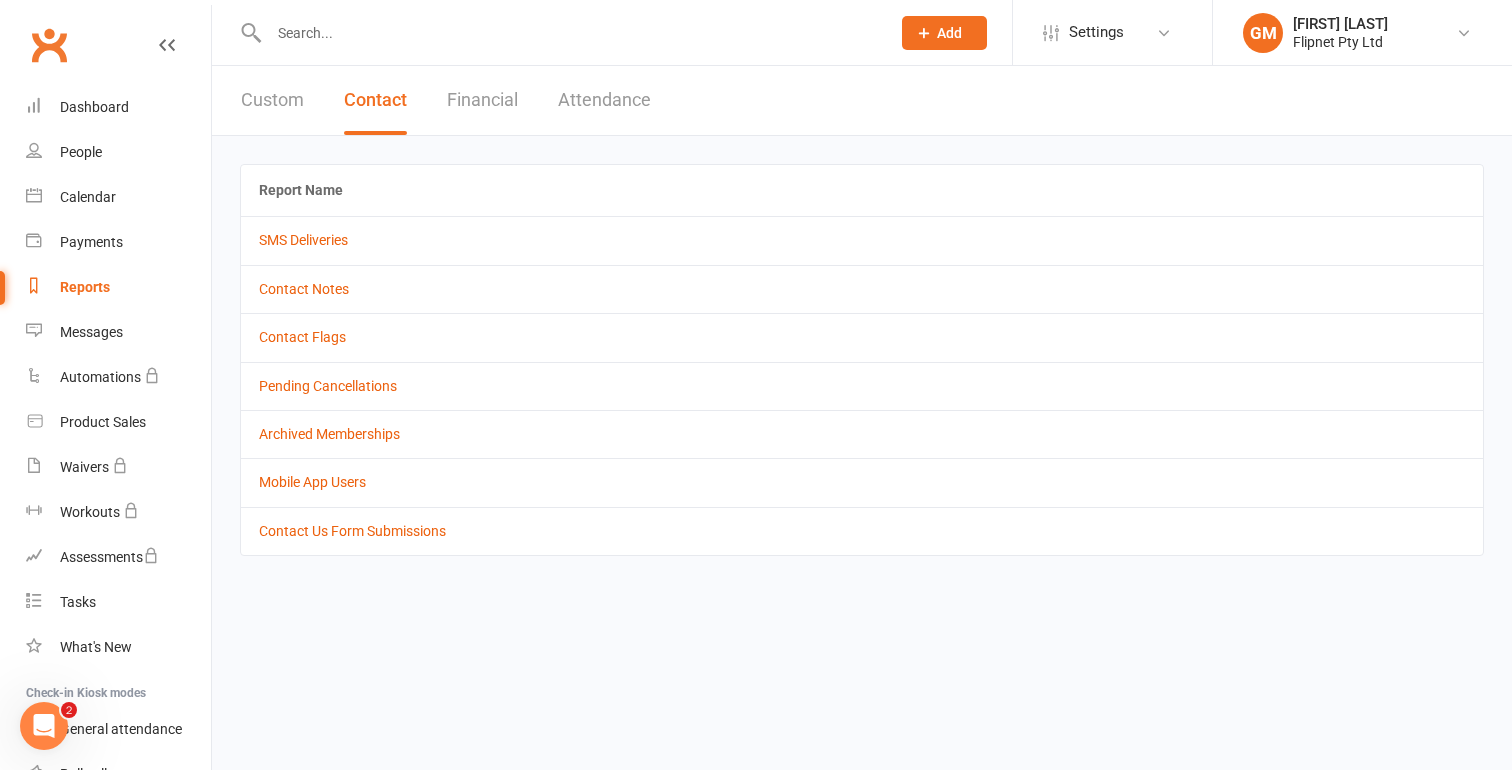 click on "Custom Contact Financial Attendance" at bounding box center [446, 100] 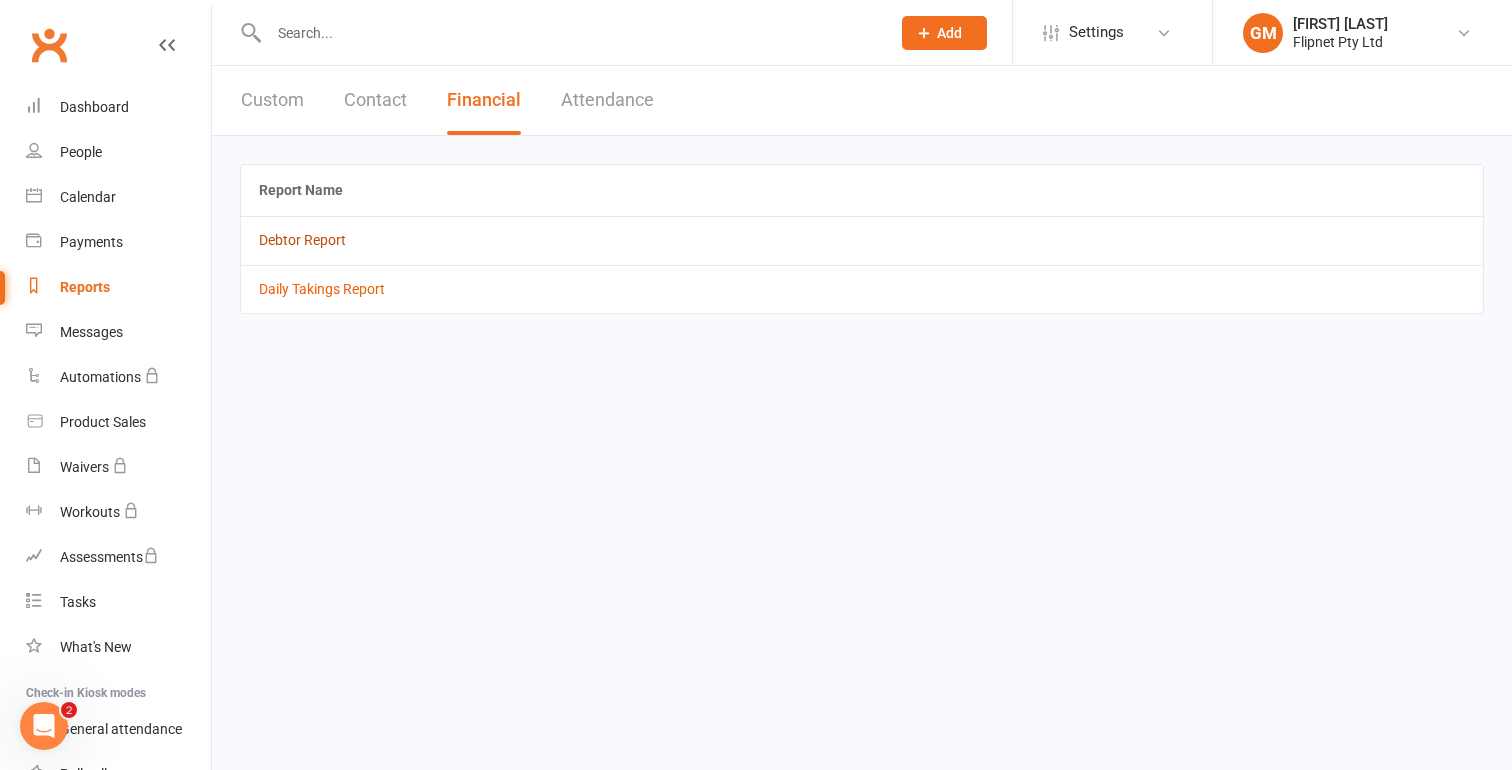 click on "Debtor Report" at bounding box center [302, 240] 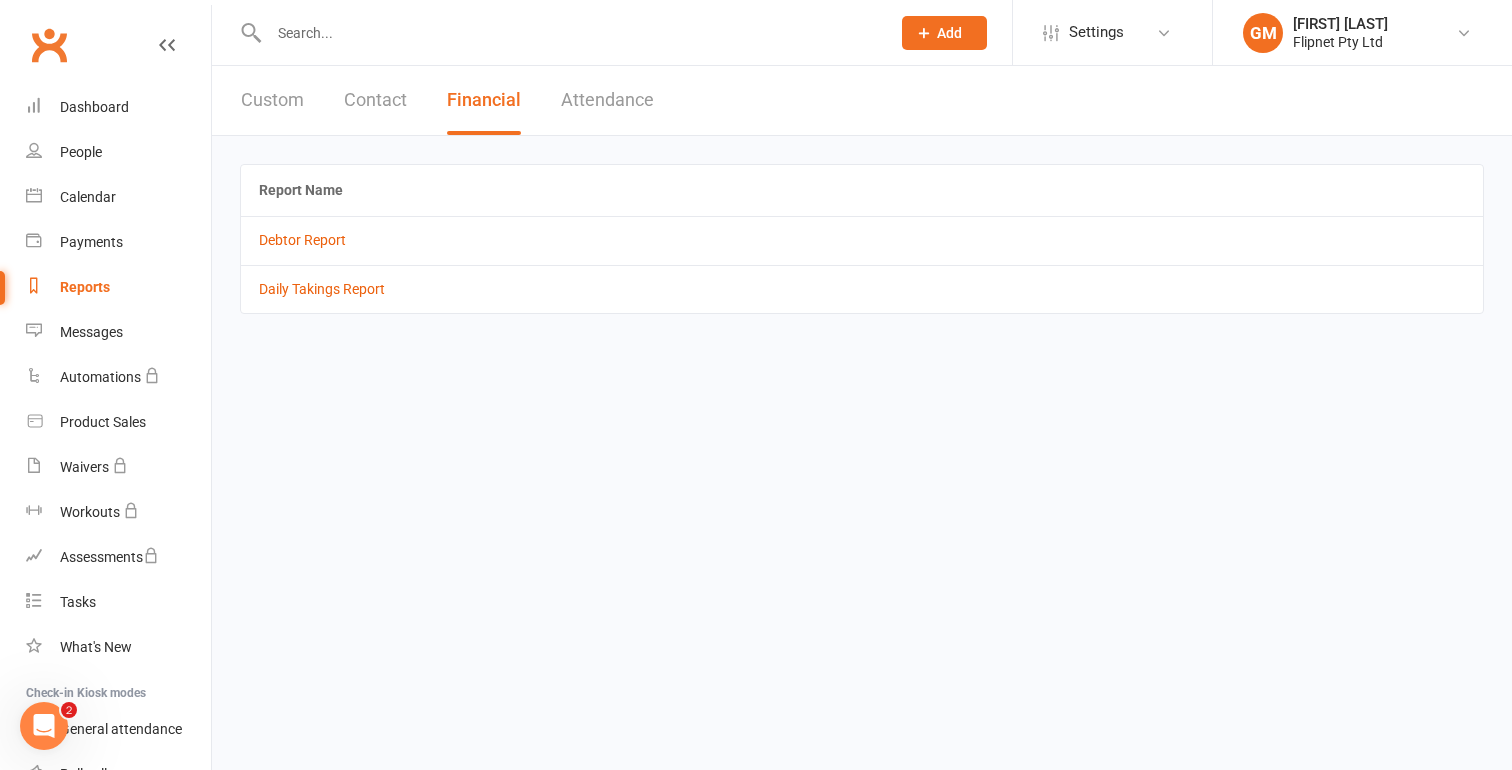 click on "Custom" at bounding box center (272, 100) 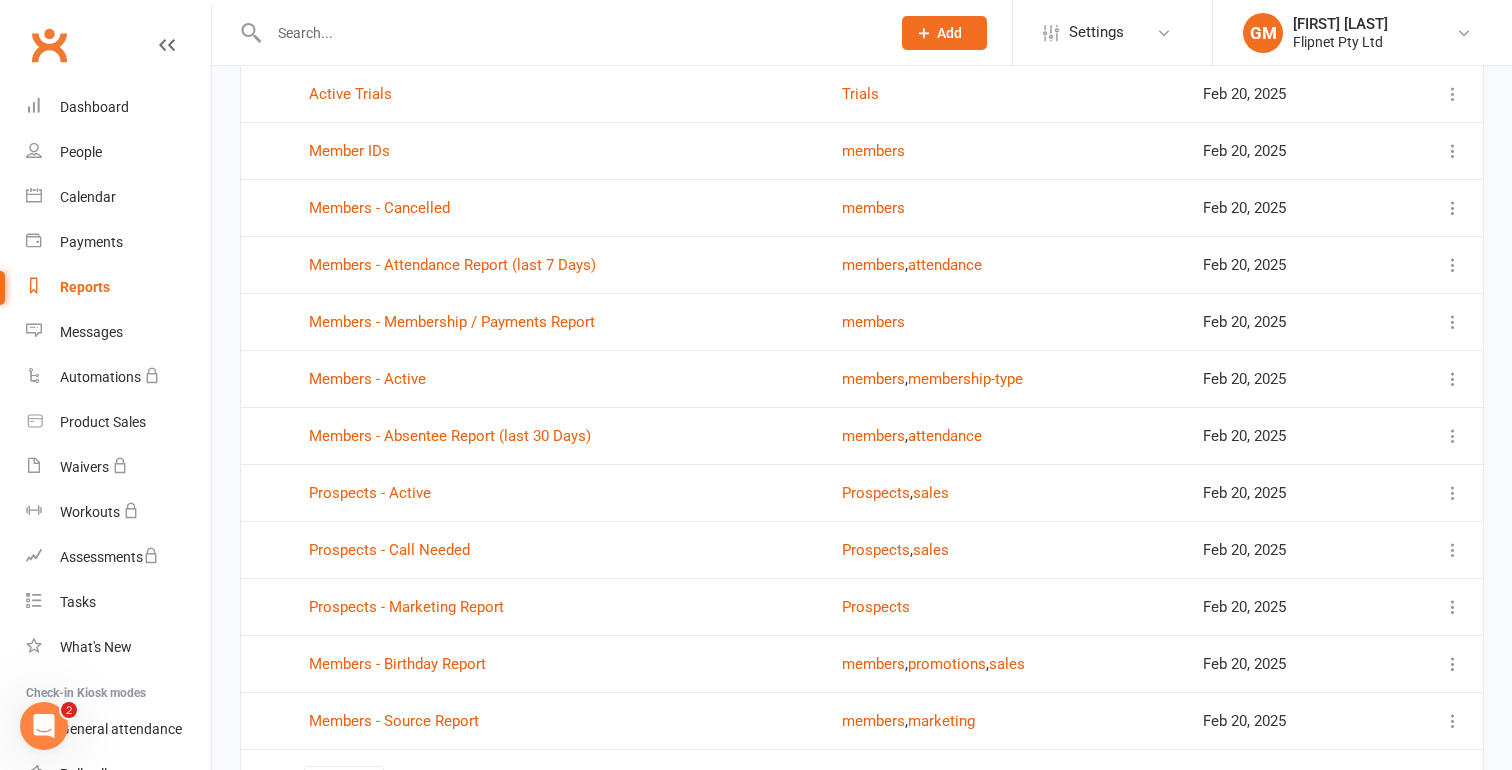 scroll, scrollTop: 398, scrollLeft: 0, axis: vertical 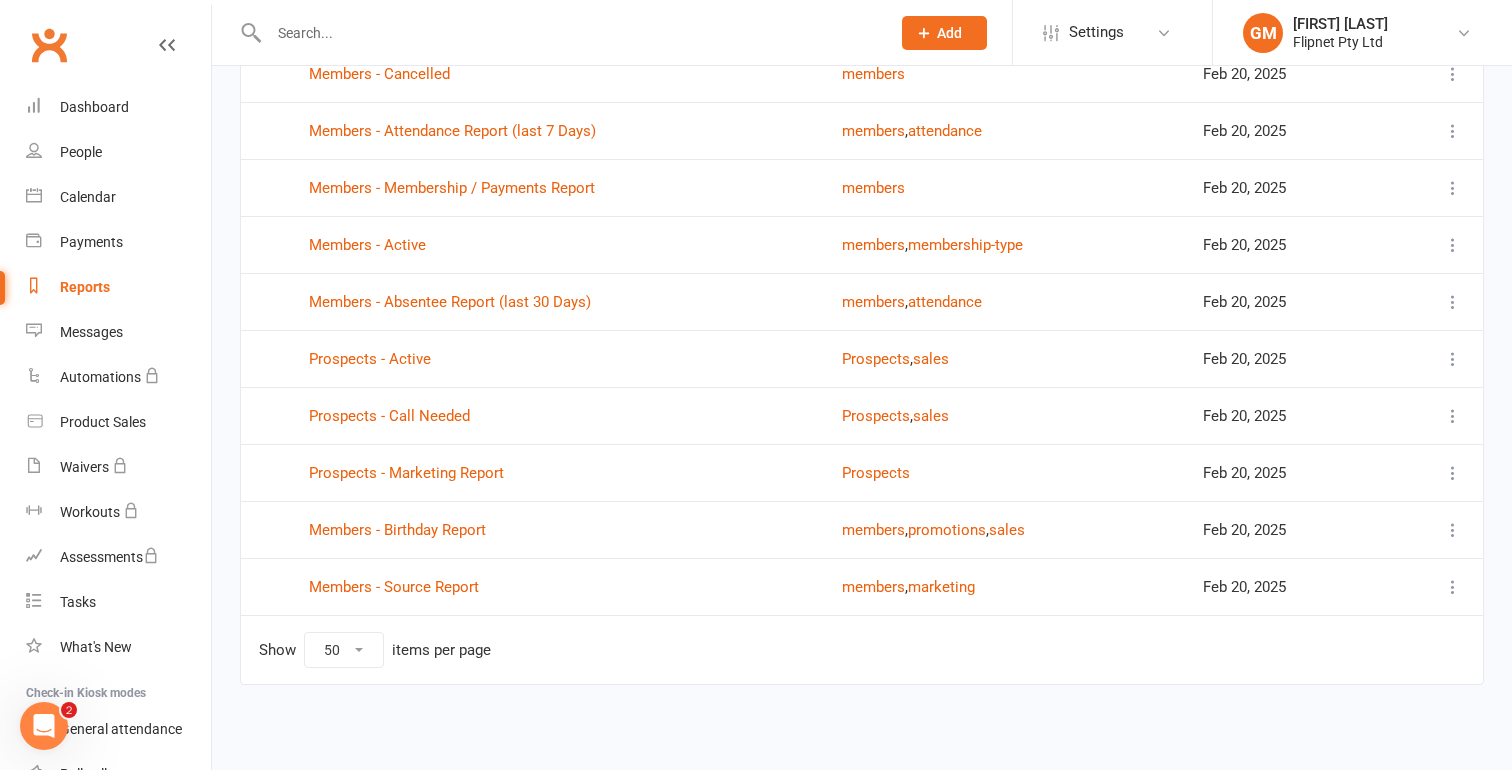 type 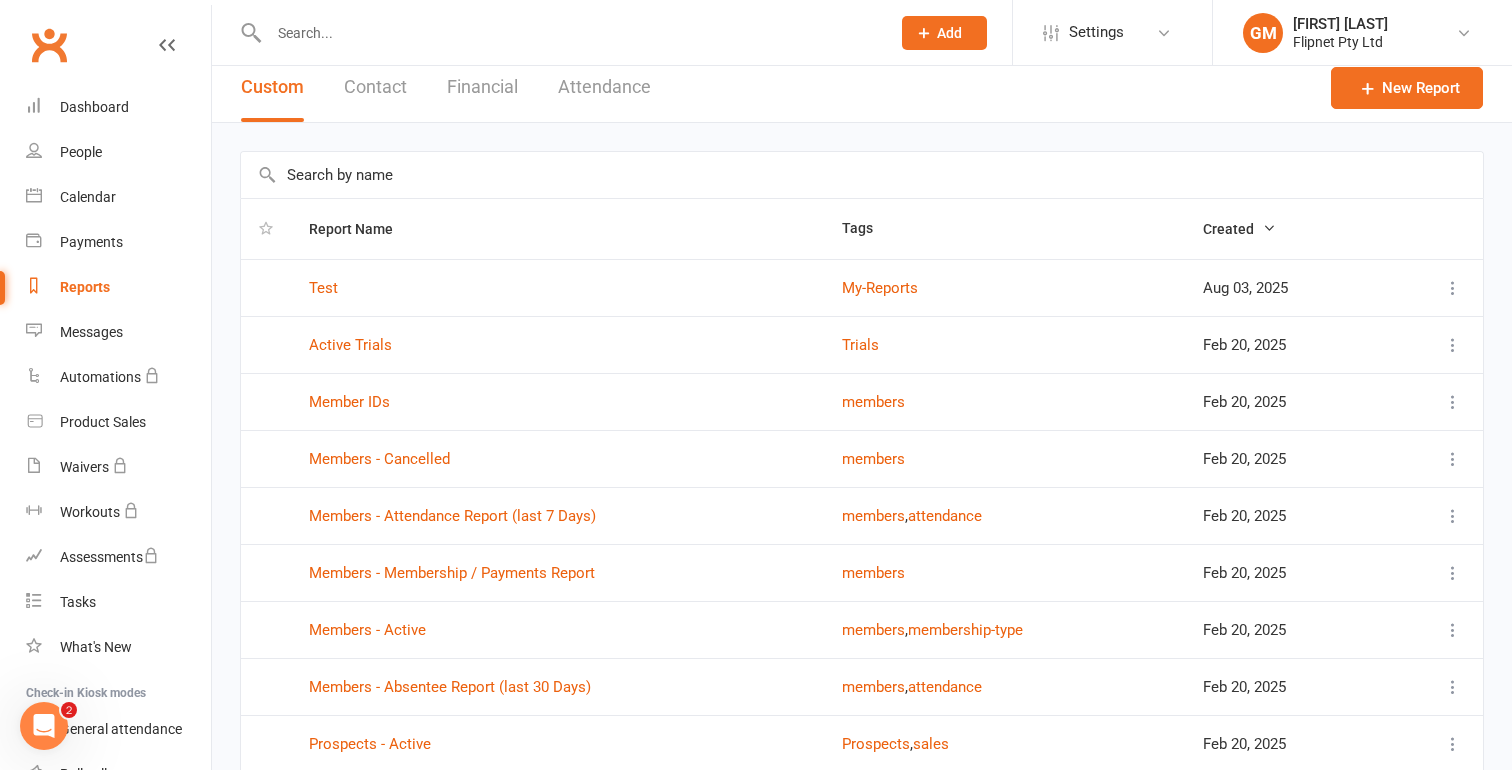 scroll, scrollTop: 9, scrollLeft: 0, axis: vertical 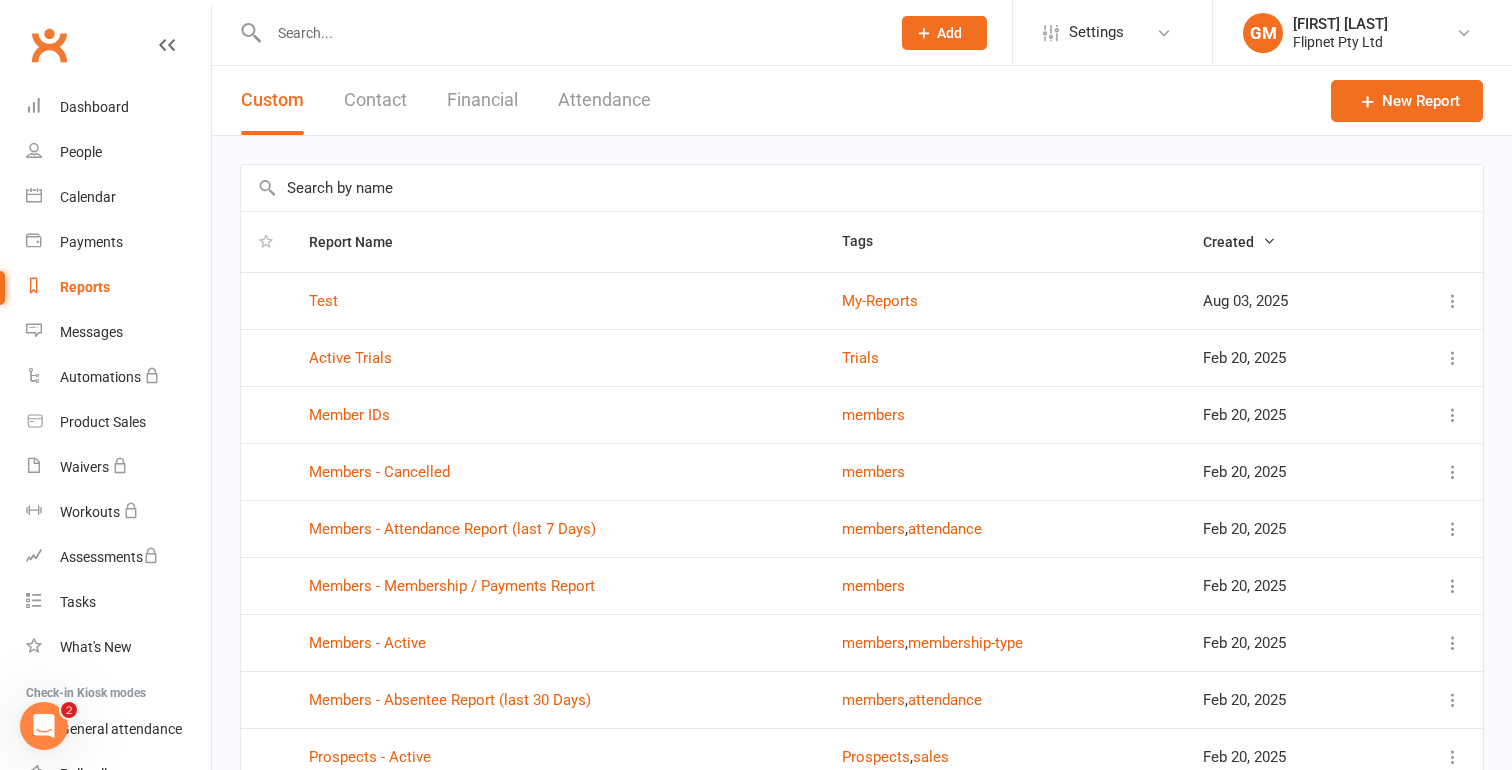 click on "Contact" at bounding box center [375, 100] 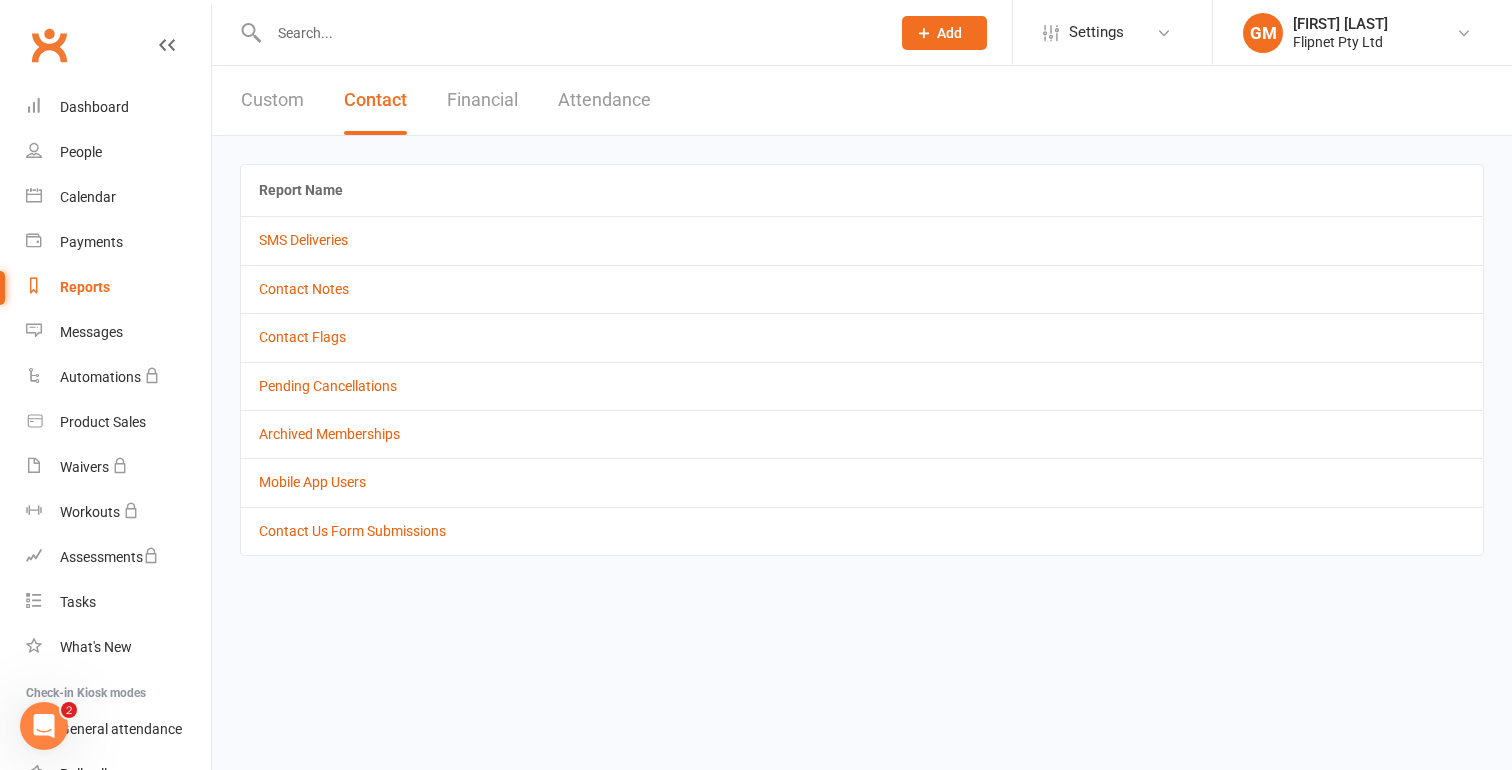 type 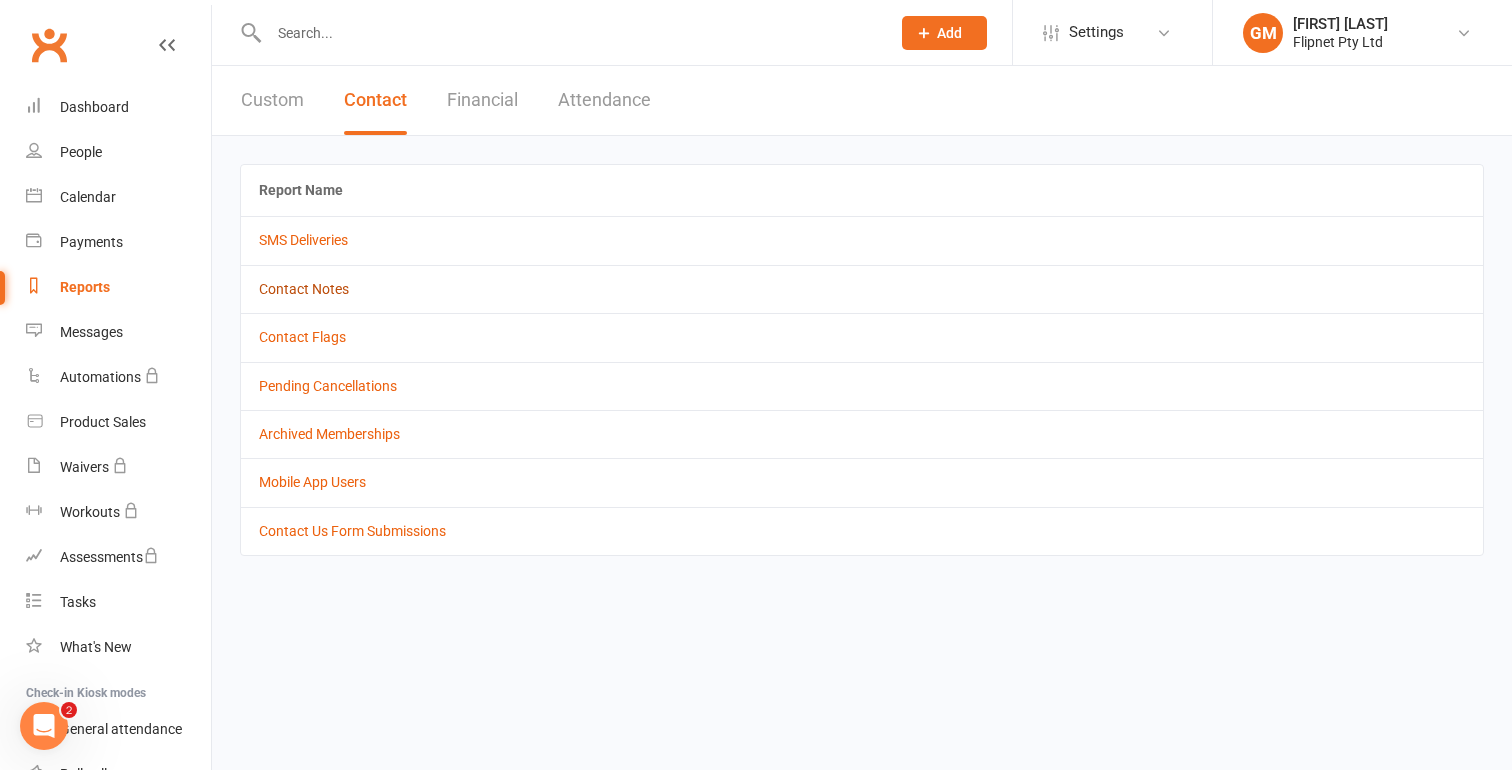 click on "Contact Notes" at bounding box center (304, 289) 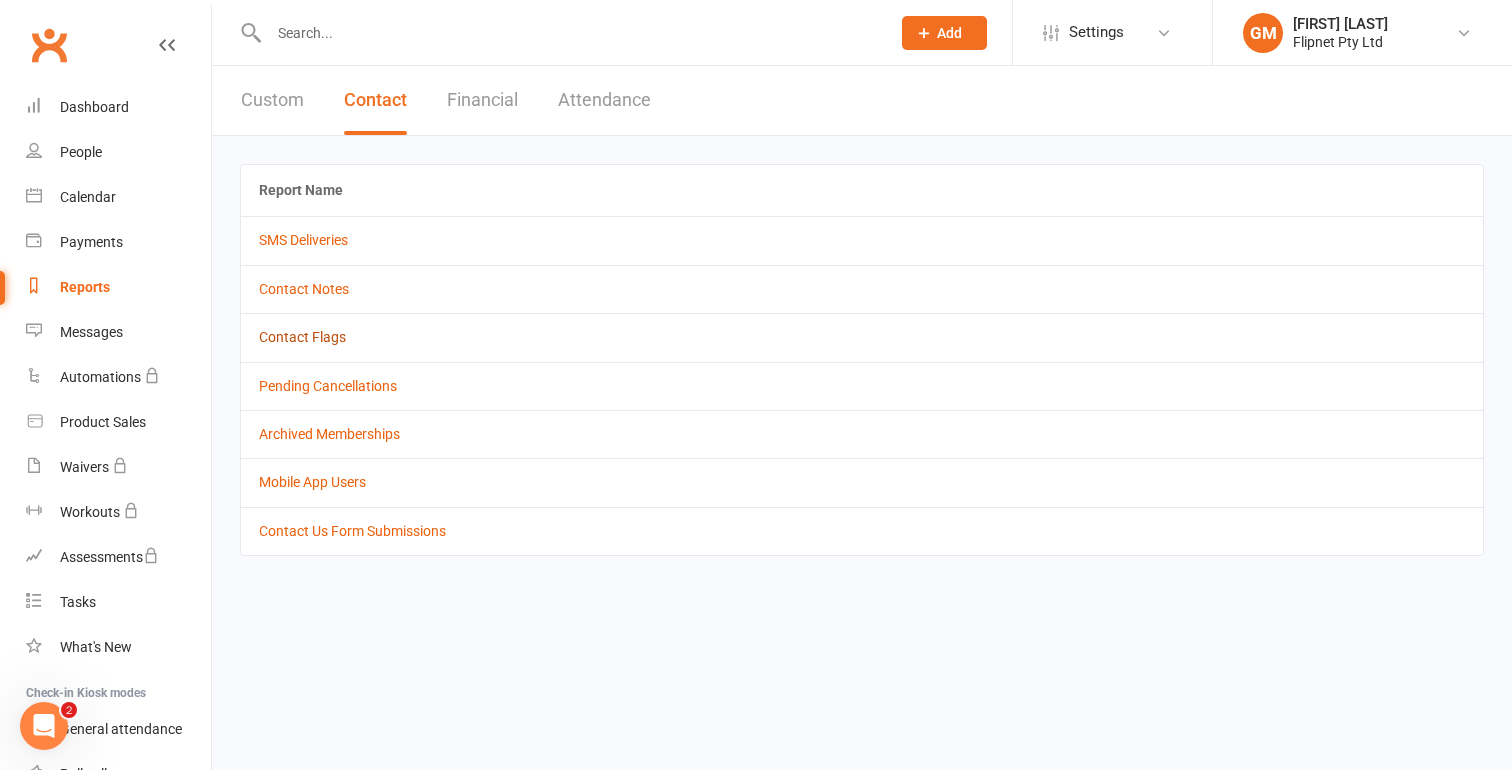 click on "Contact Flags" at bounding box center [302, 337] 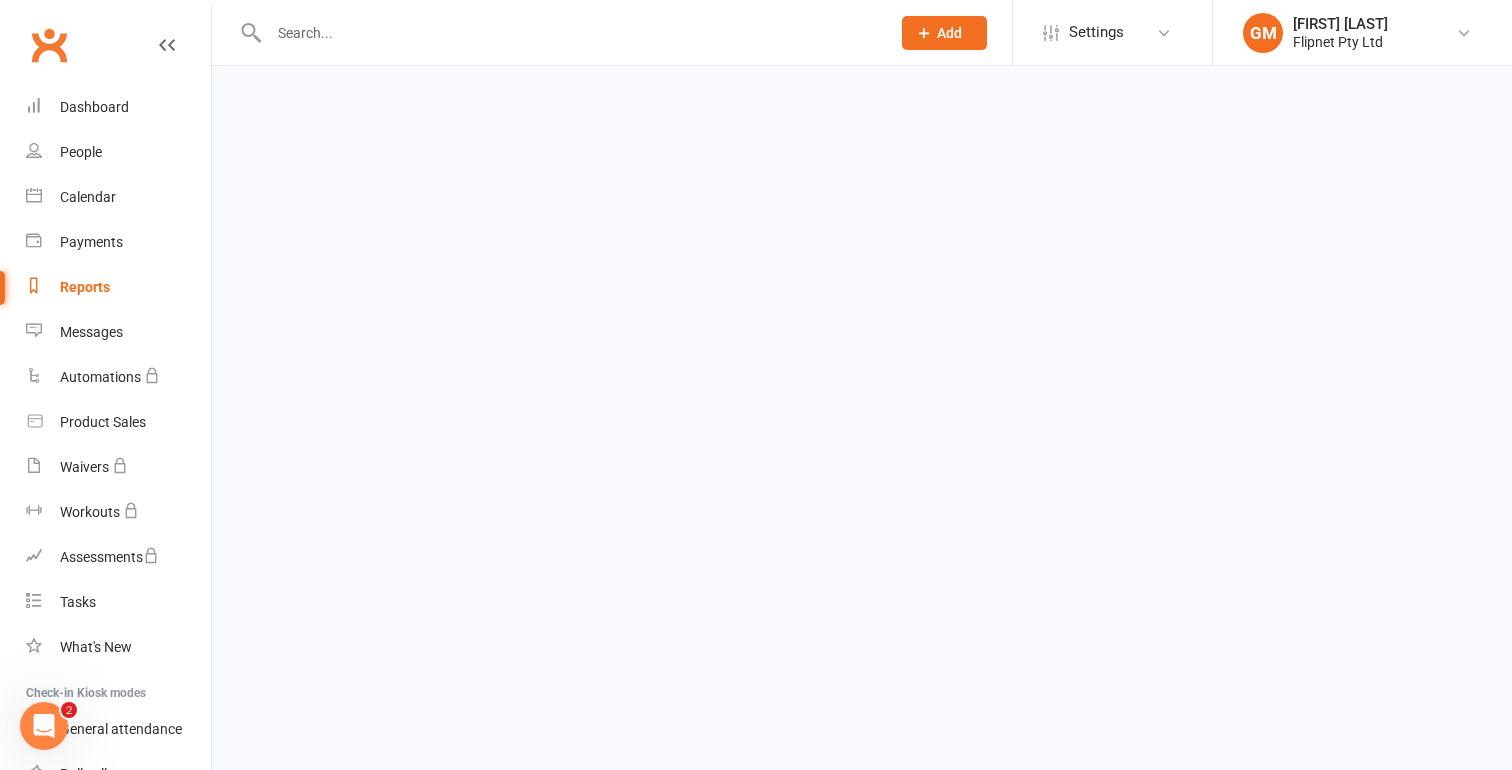 select on "active_only" 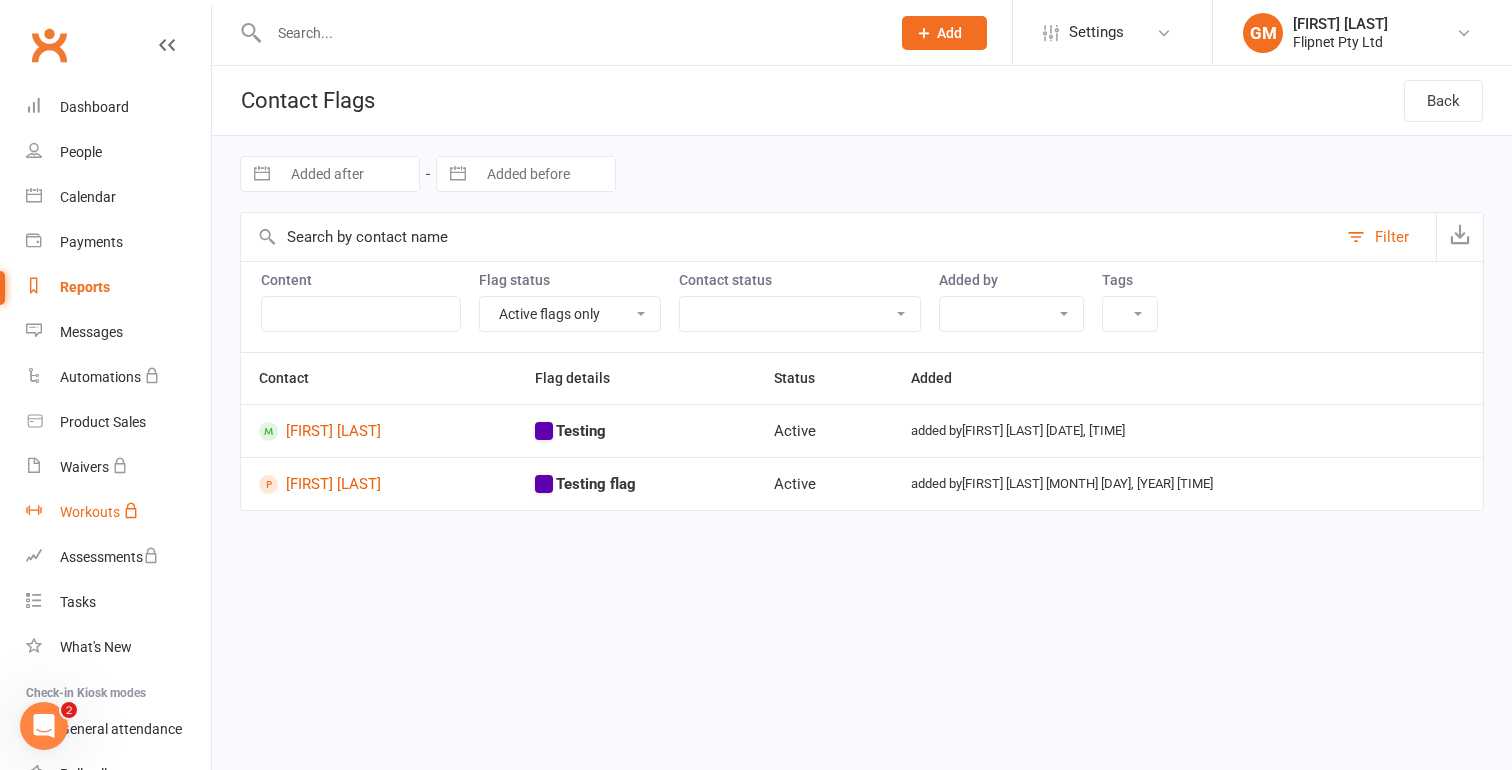 scroll, scrollTop: 147, scrollLeft: 0, axis: vertical 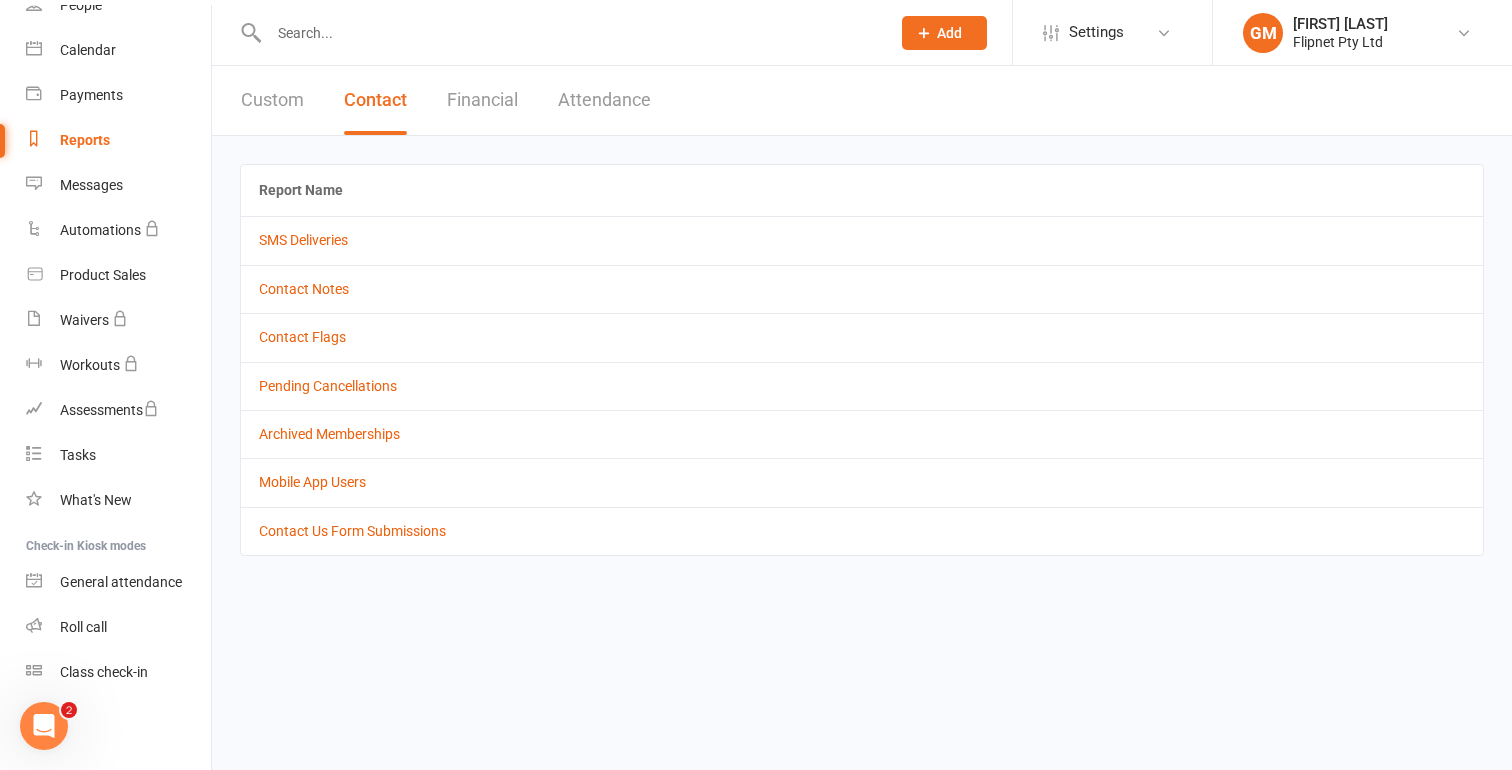 click on "Custom" at bounding box center (272, 100) 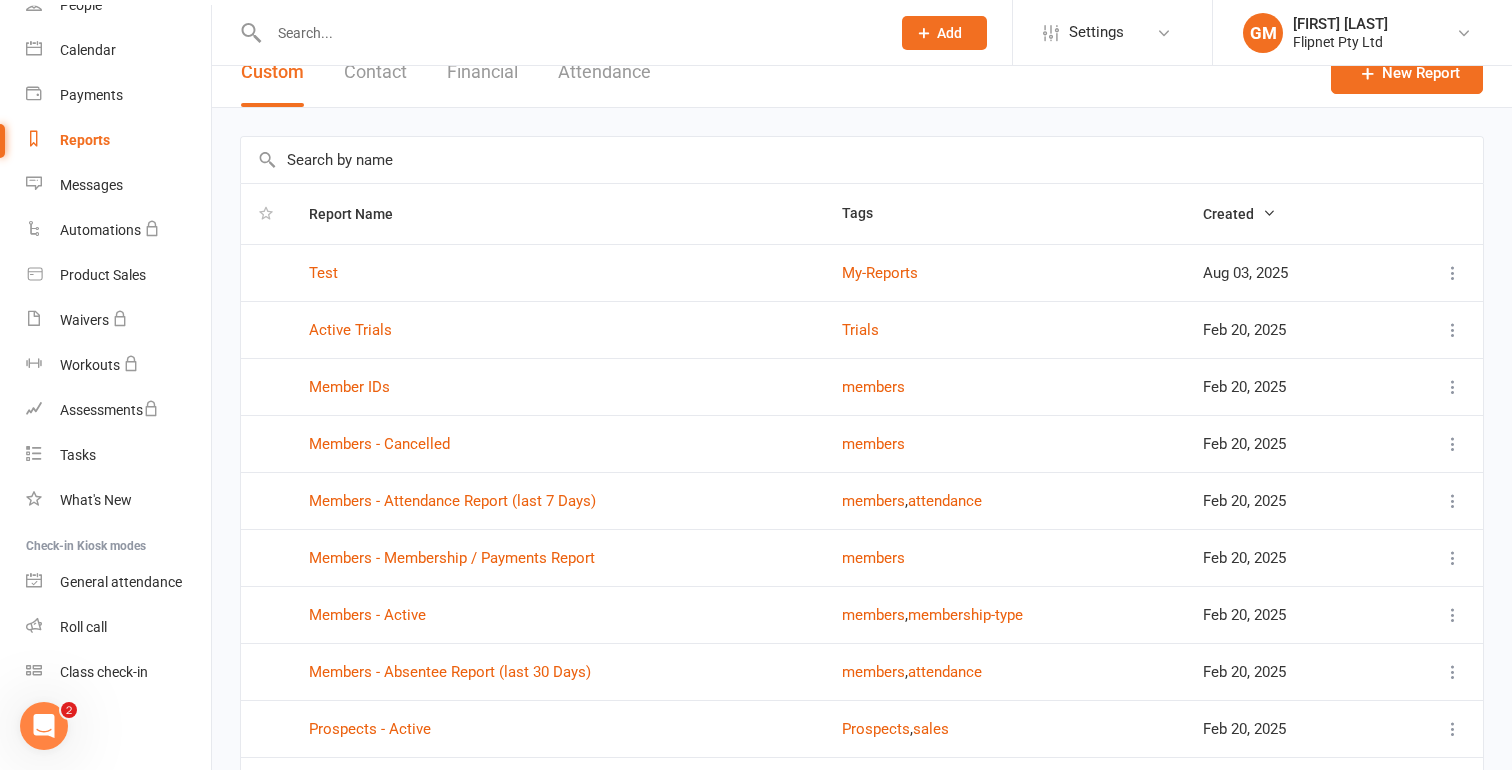 scroll, scrollTop: 0, scrollLeft: 0, axis: both 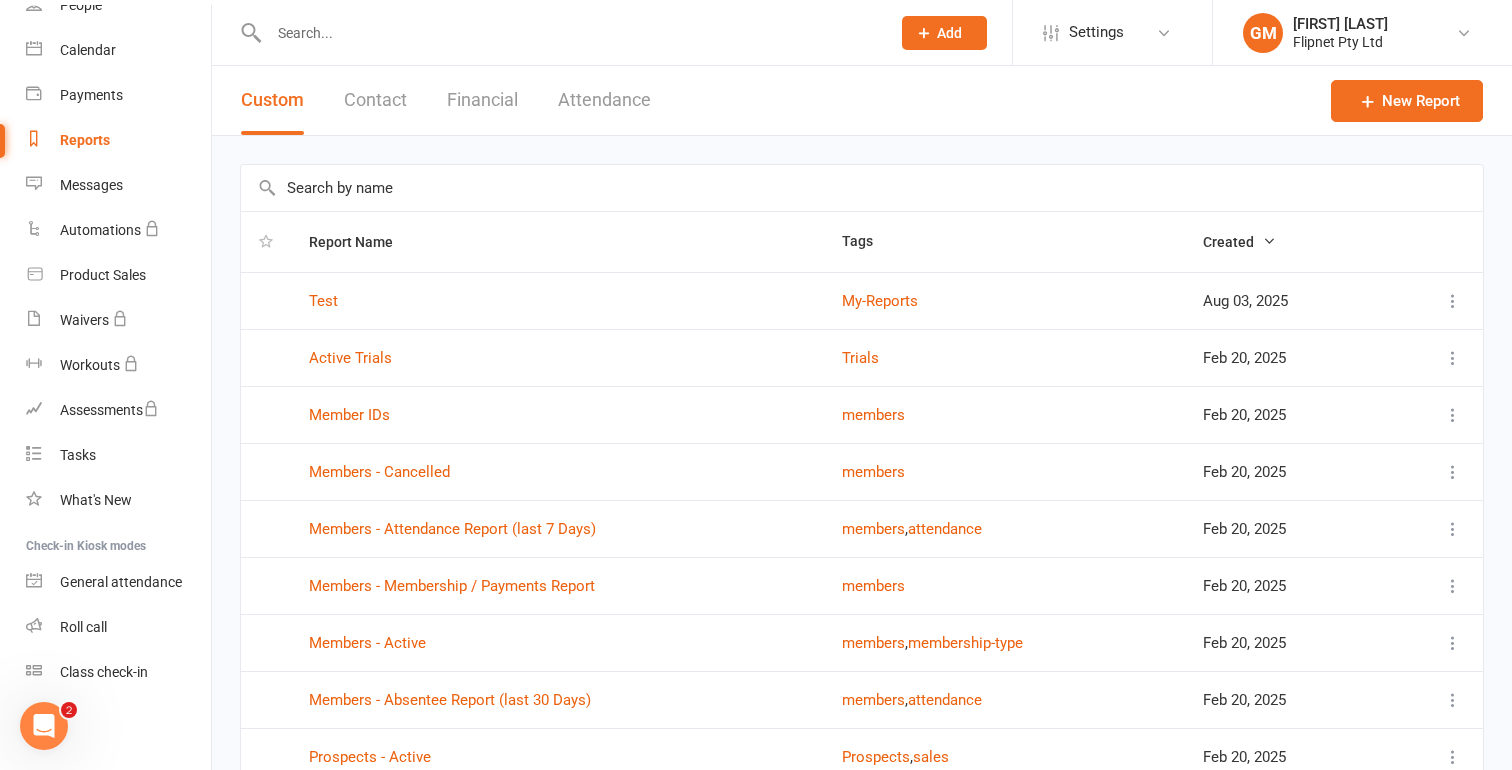 click on "Financial" at bounding box center (482, 100) 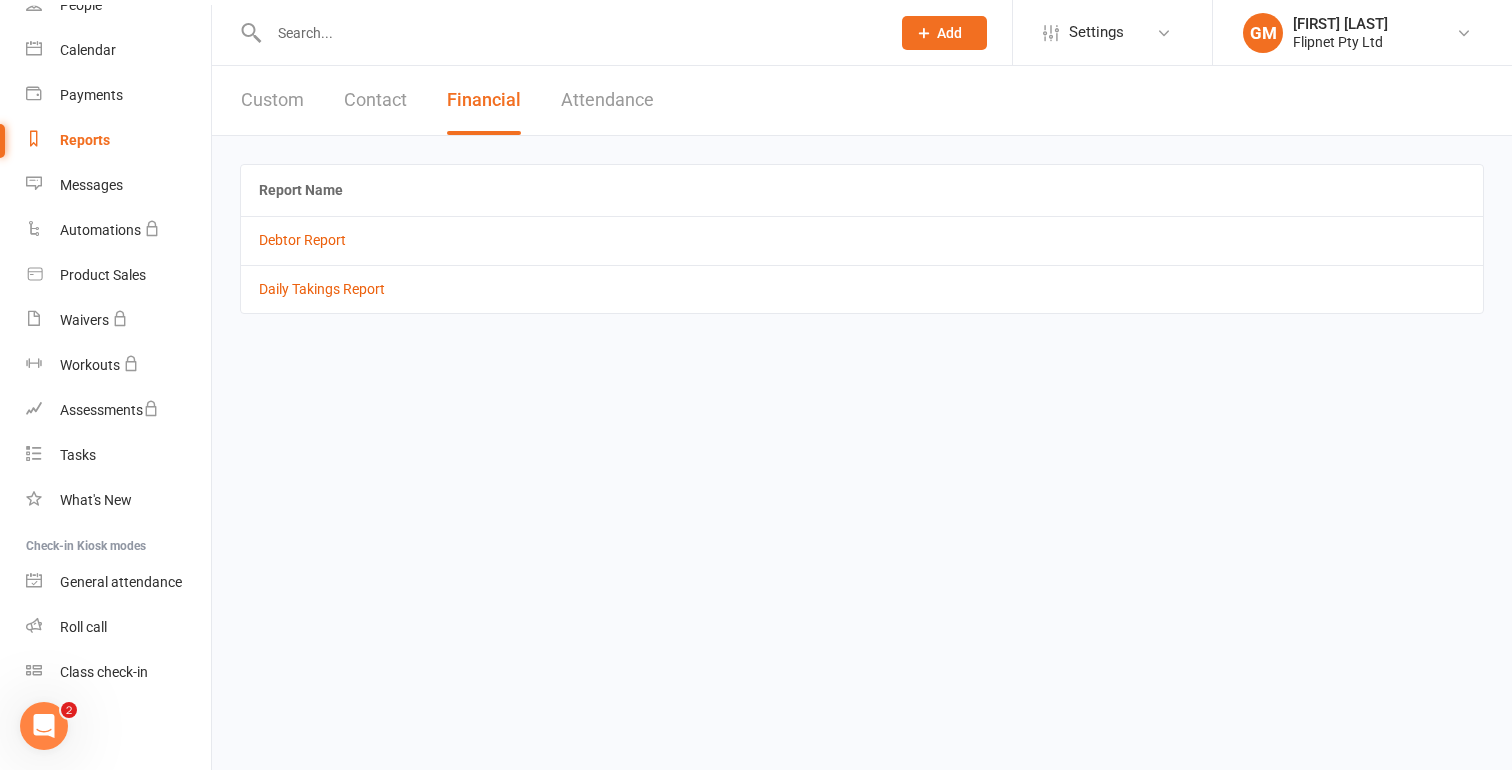 click on "Debtor Report" at bounding box center [862, 240] 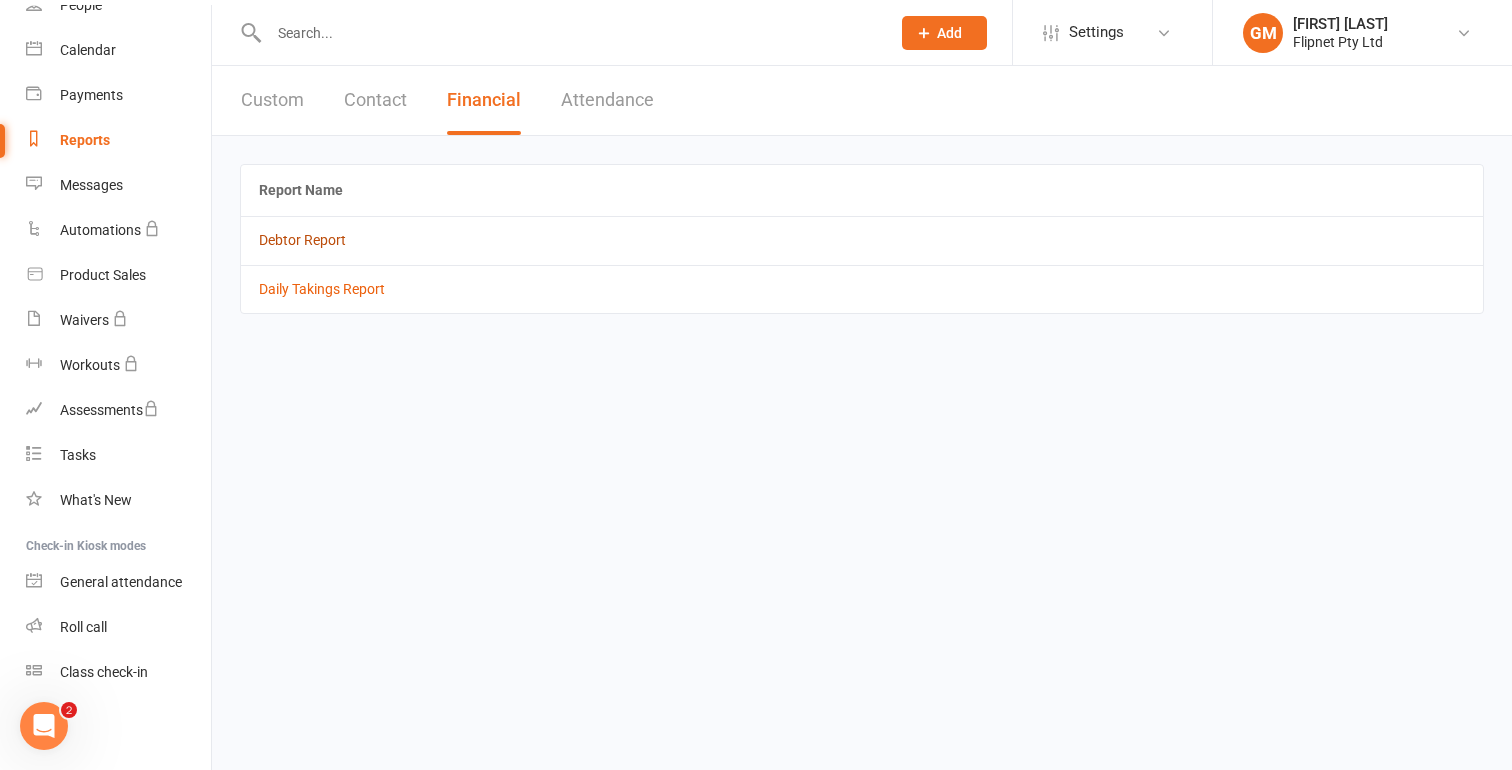 click on "Debtor Report" at bounding box center [302, 240] 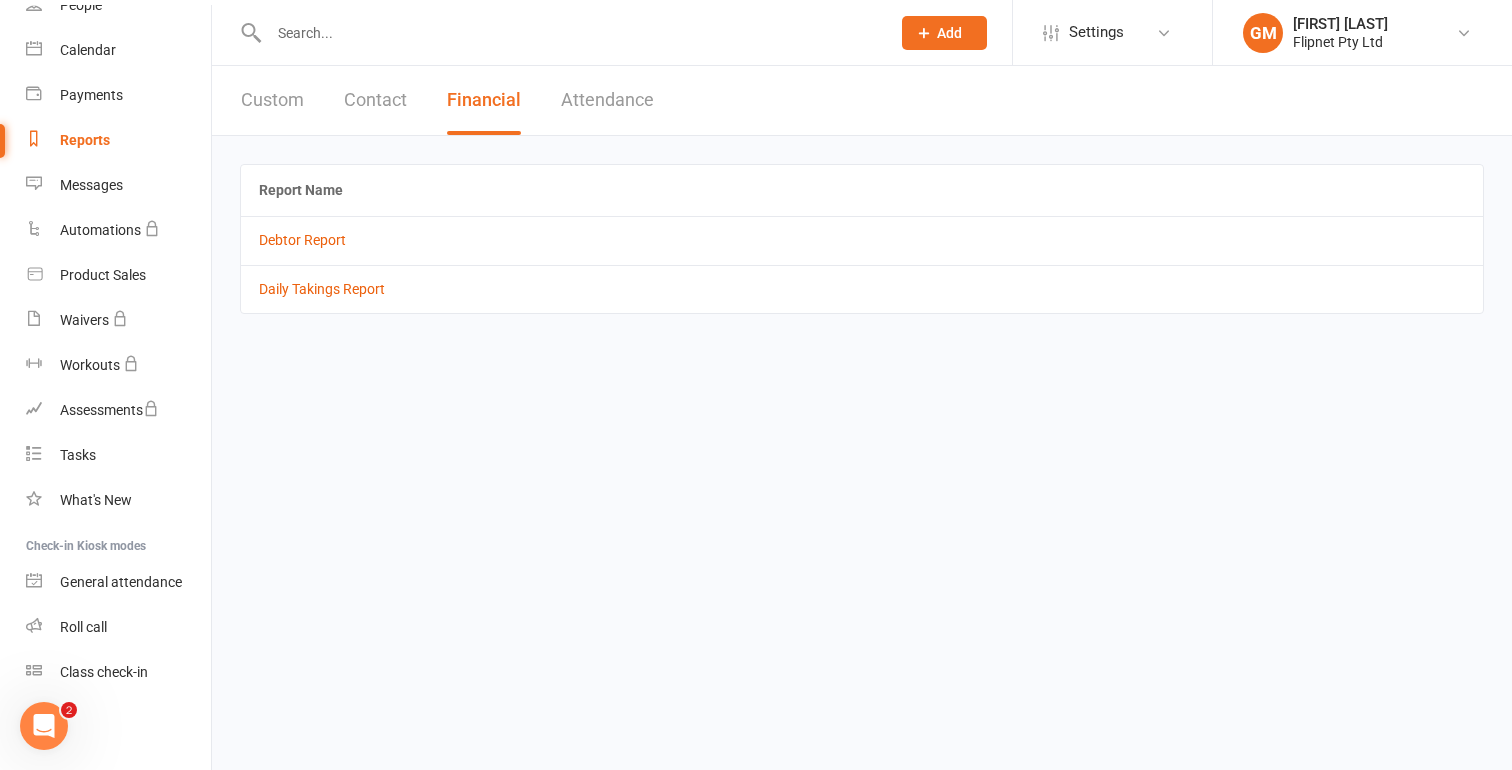 click on "Attendance" at bounding box center (607, 100) 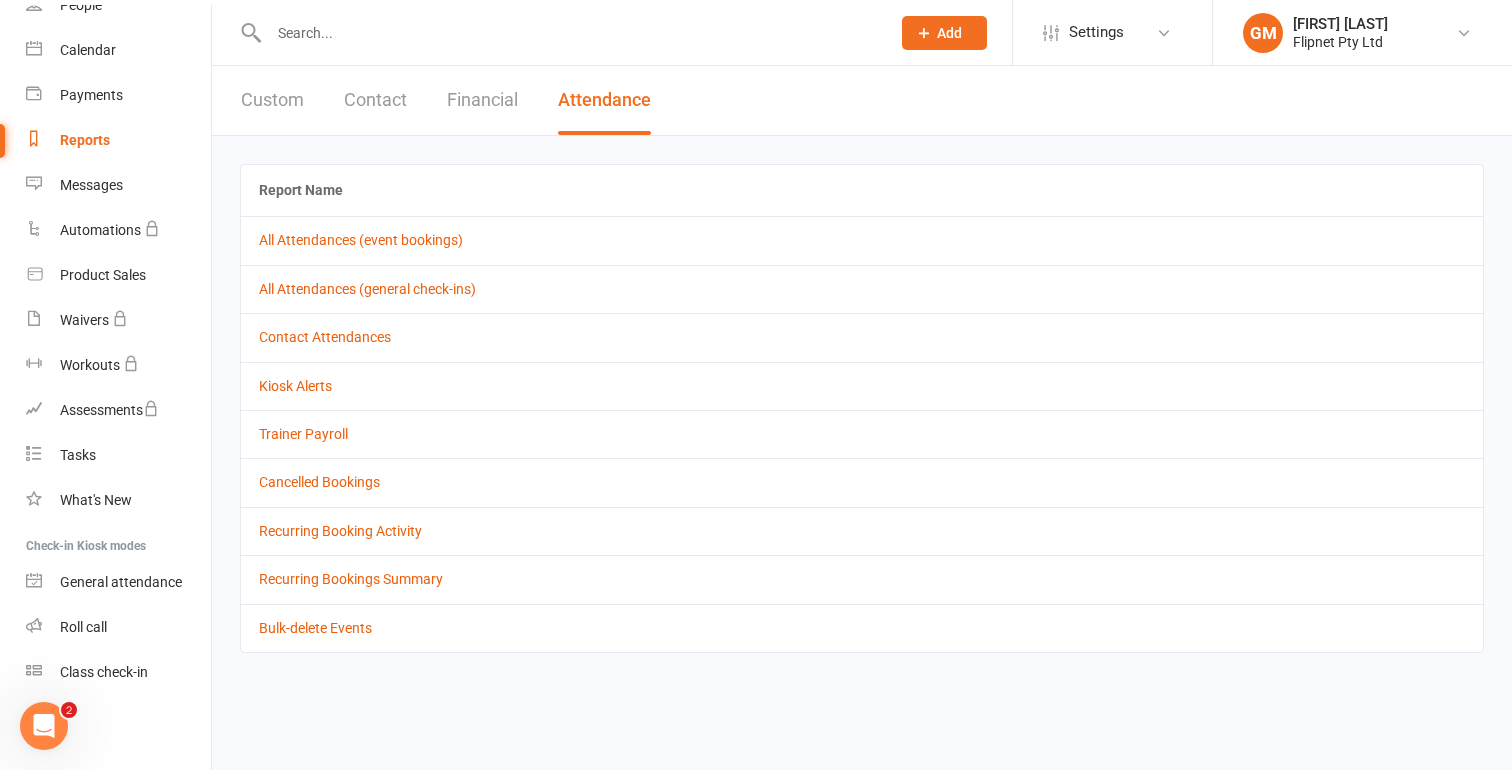 click on "Custom" at bounding box center [272, 100] 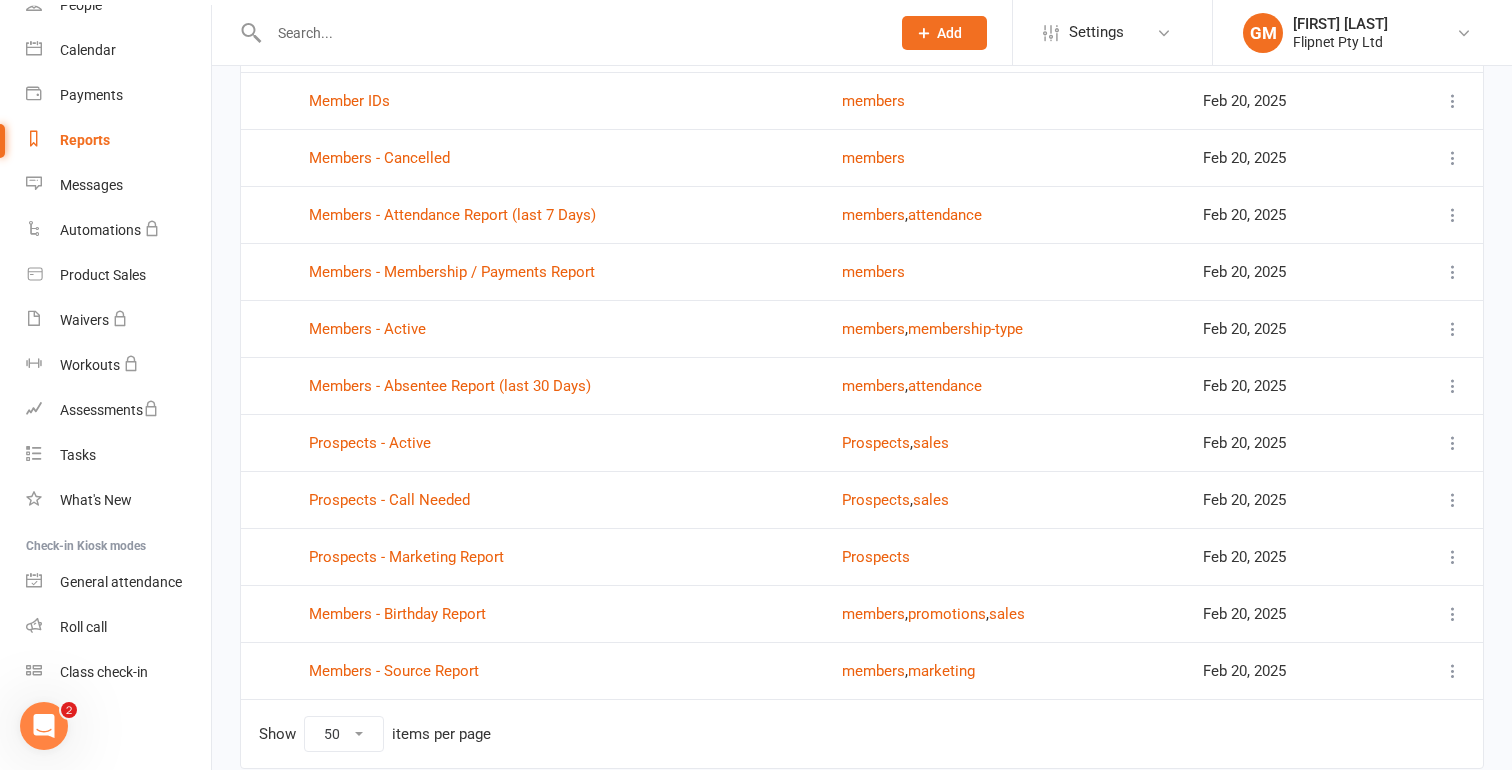 scroll, scrollTop: 329, scrollLeft: 0, axis: vertical 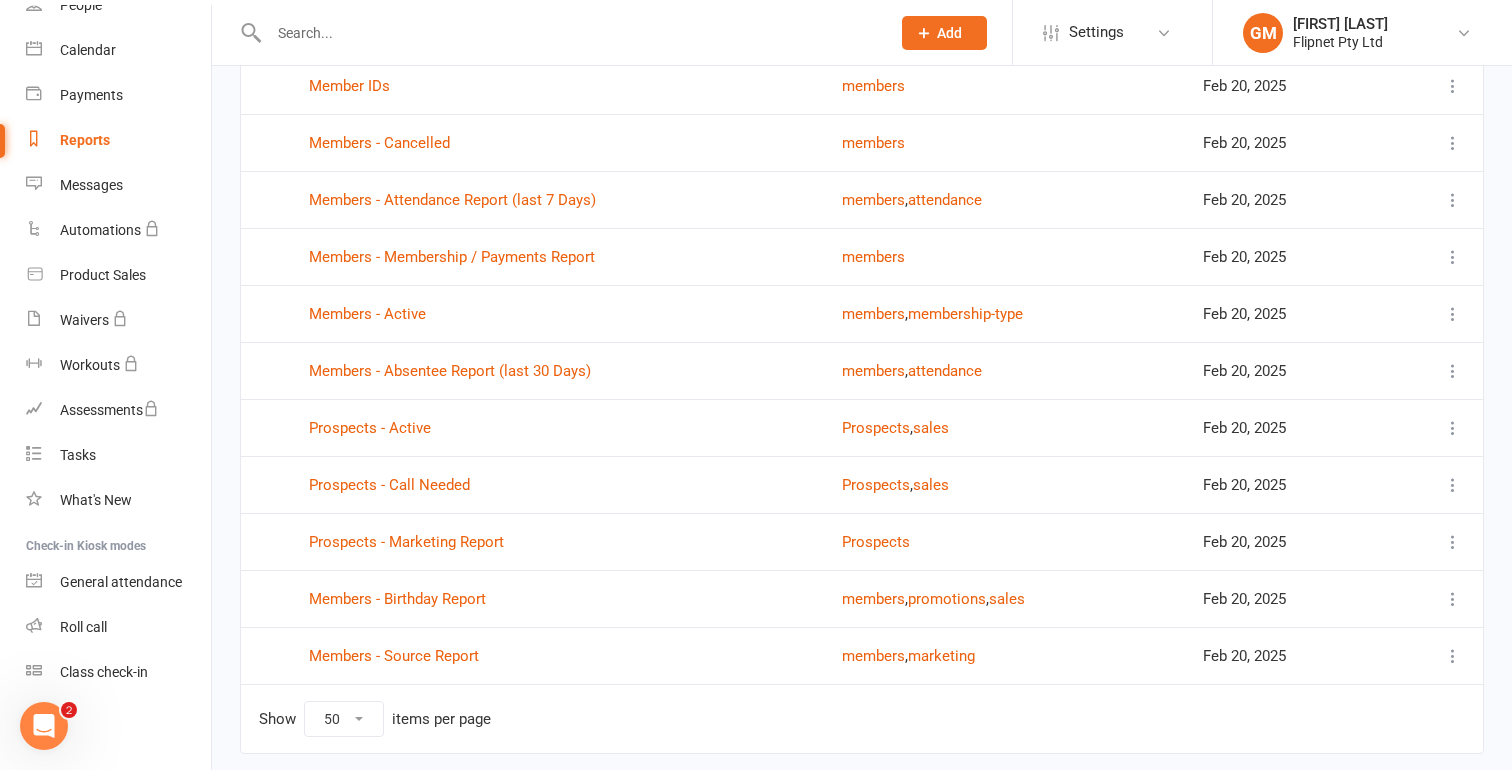 click on "Members - Active" at bounding box center [557, 313] 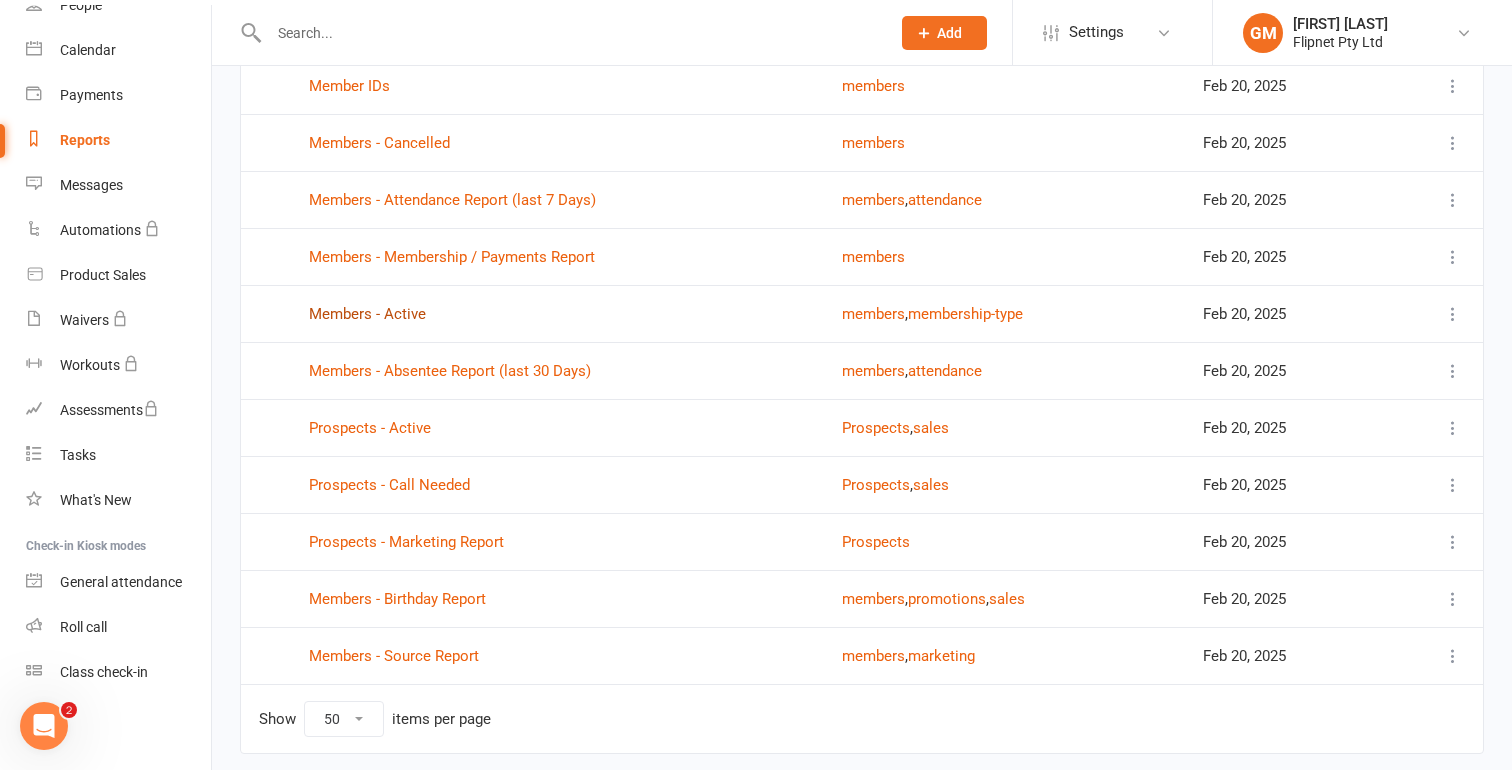 click on "Members - Active" at bounding box center (367, 314) 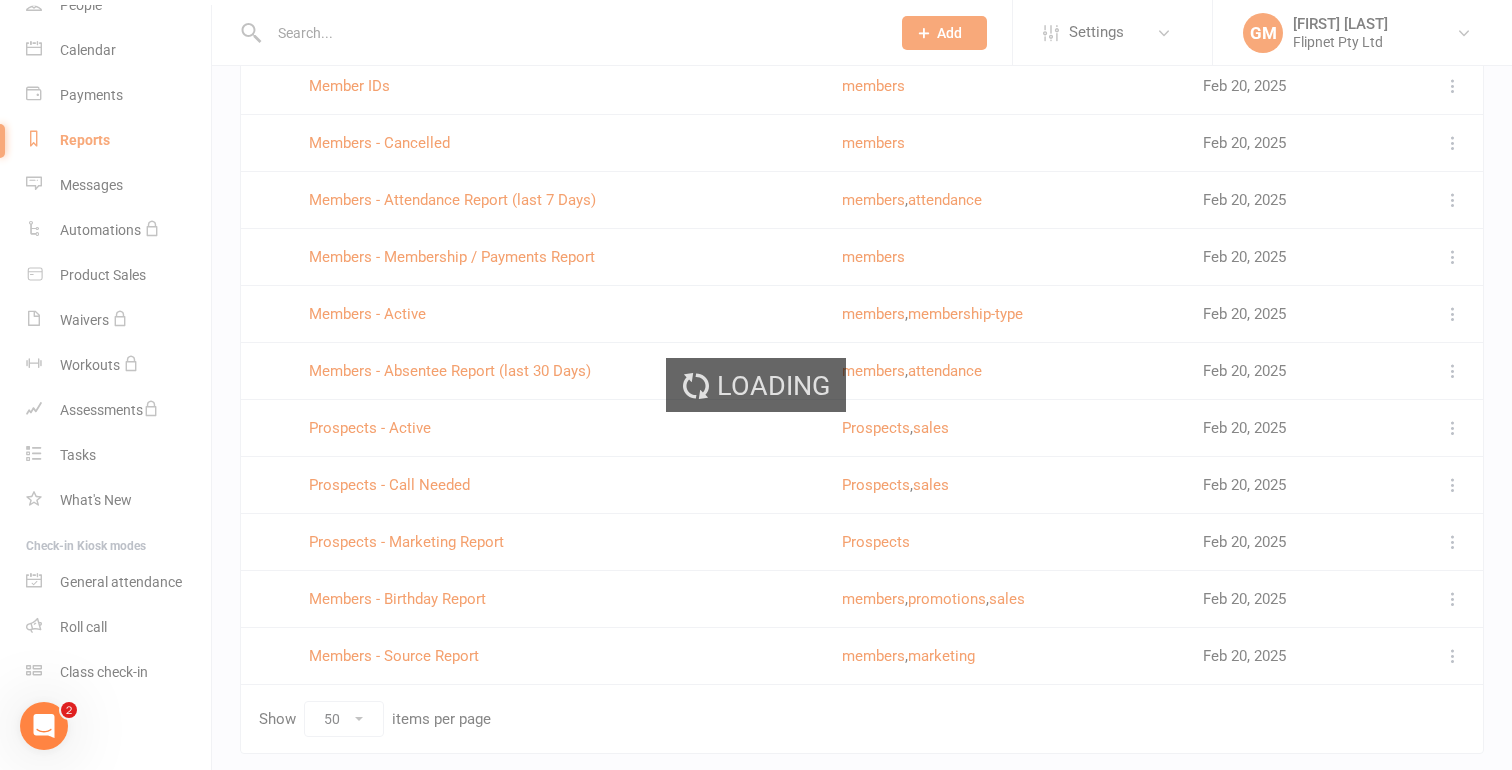 scroll, scrollTop: 0, scrollLeft: 0, axis: both 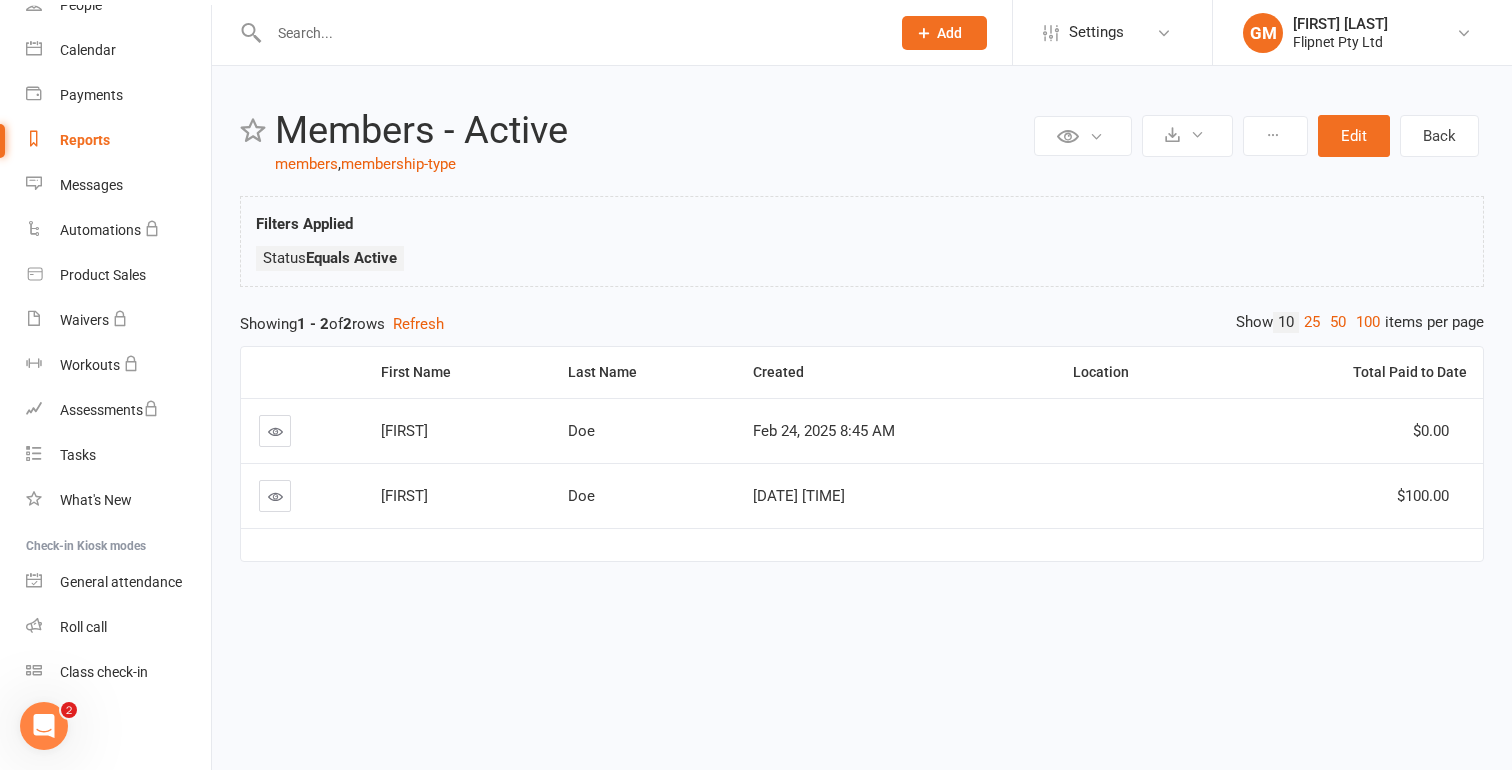 select on "50" 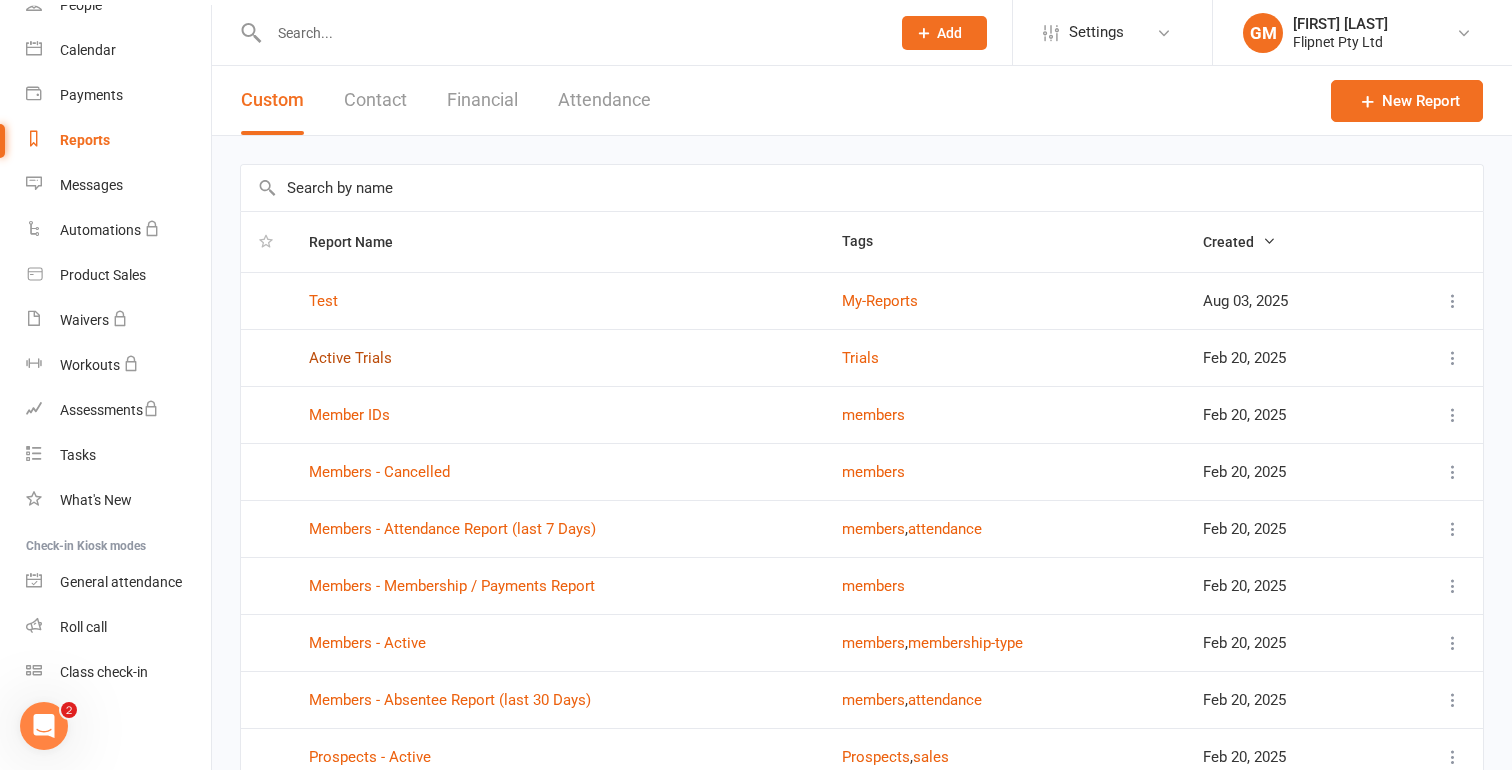 click on "Active Trials" at bounding box center [350, 358] 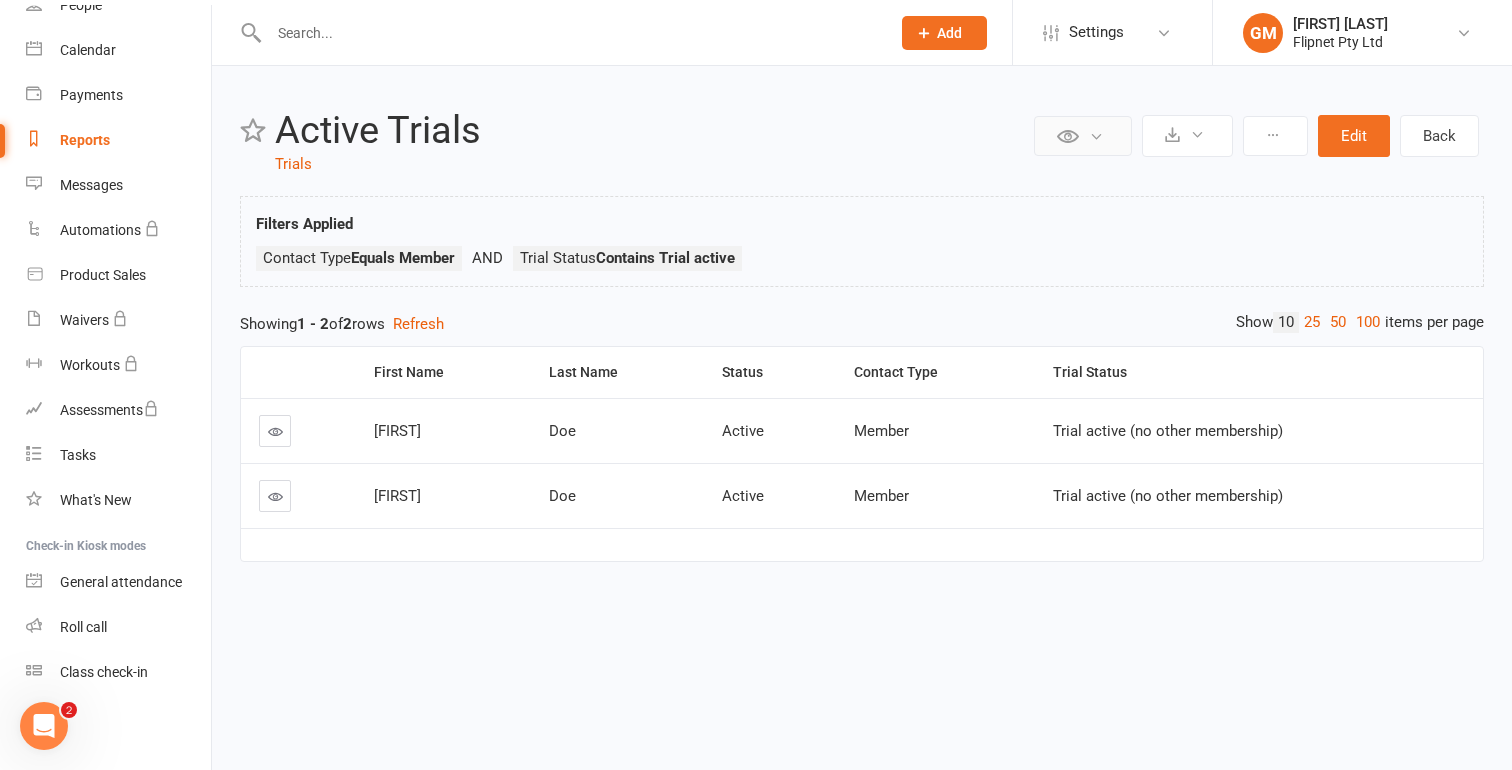 click at bounding box center [1083, 136] 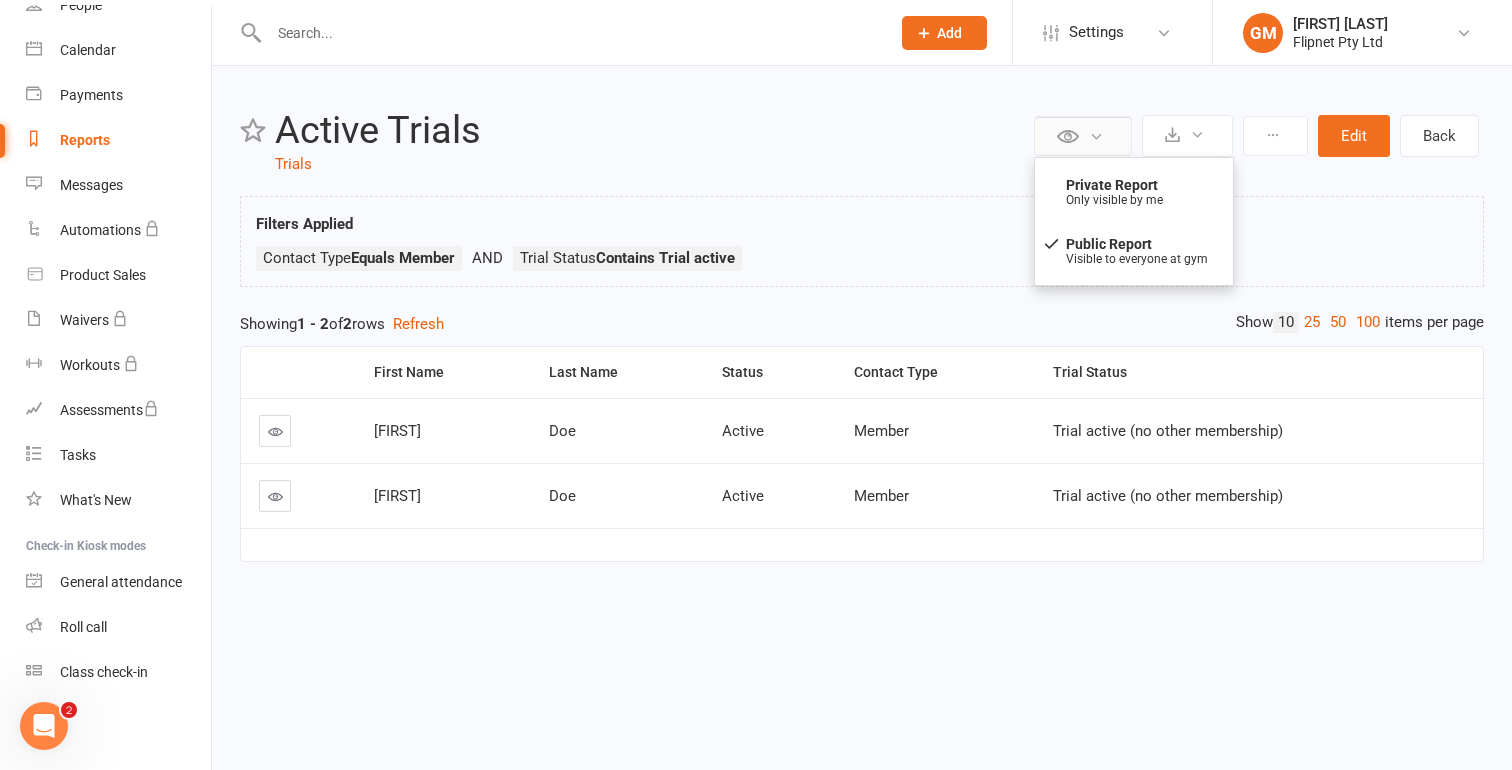 click at bounding box center (1083, 136) 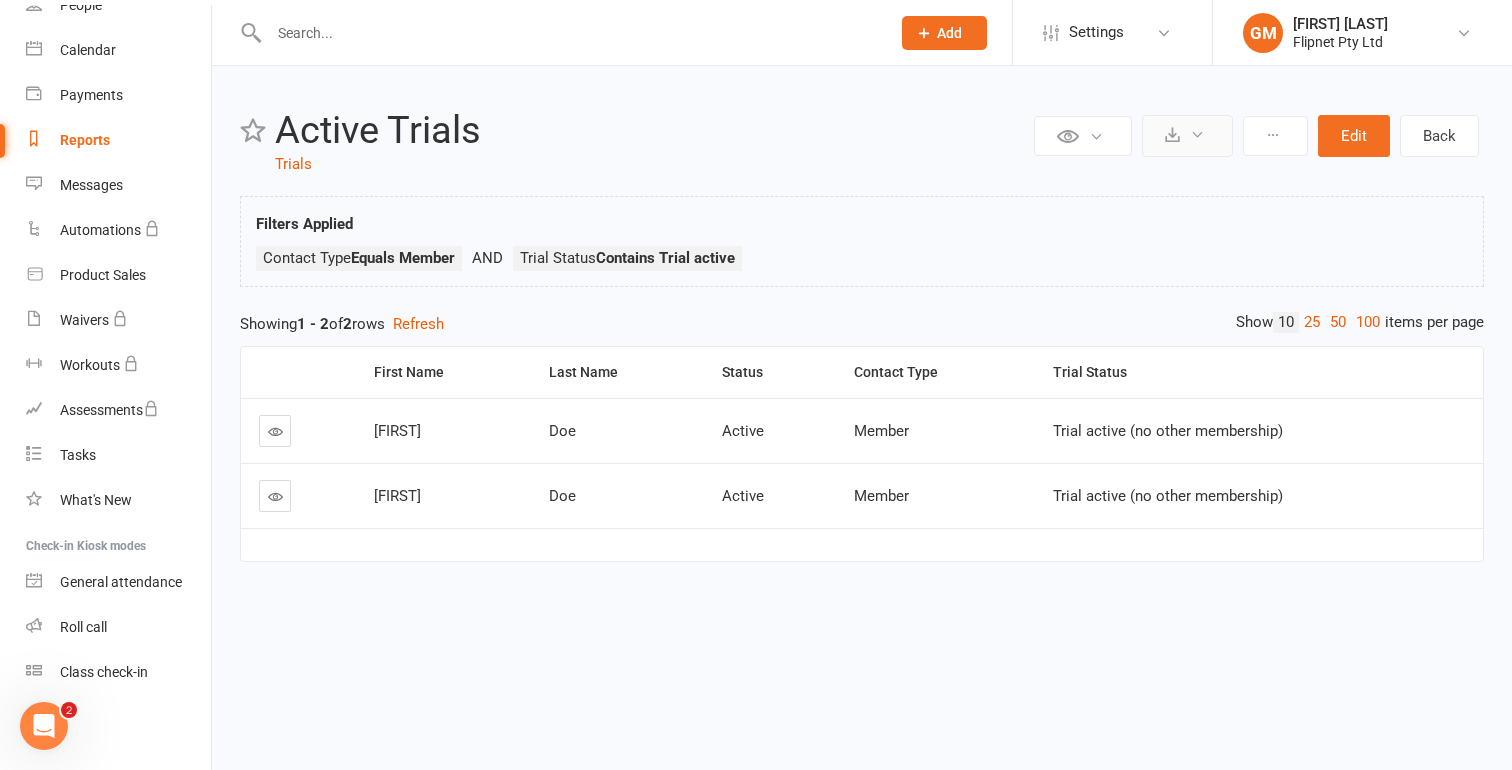 click at bounding box center [1197, 134] 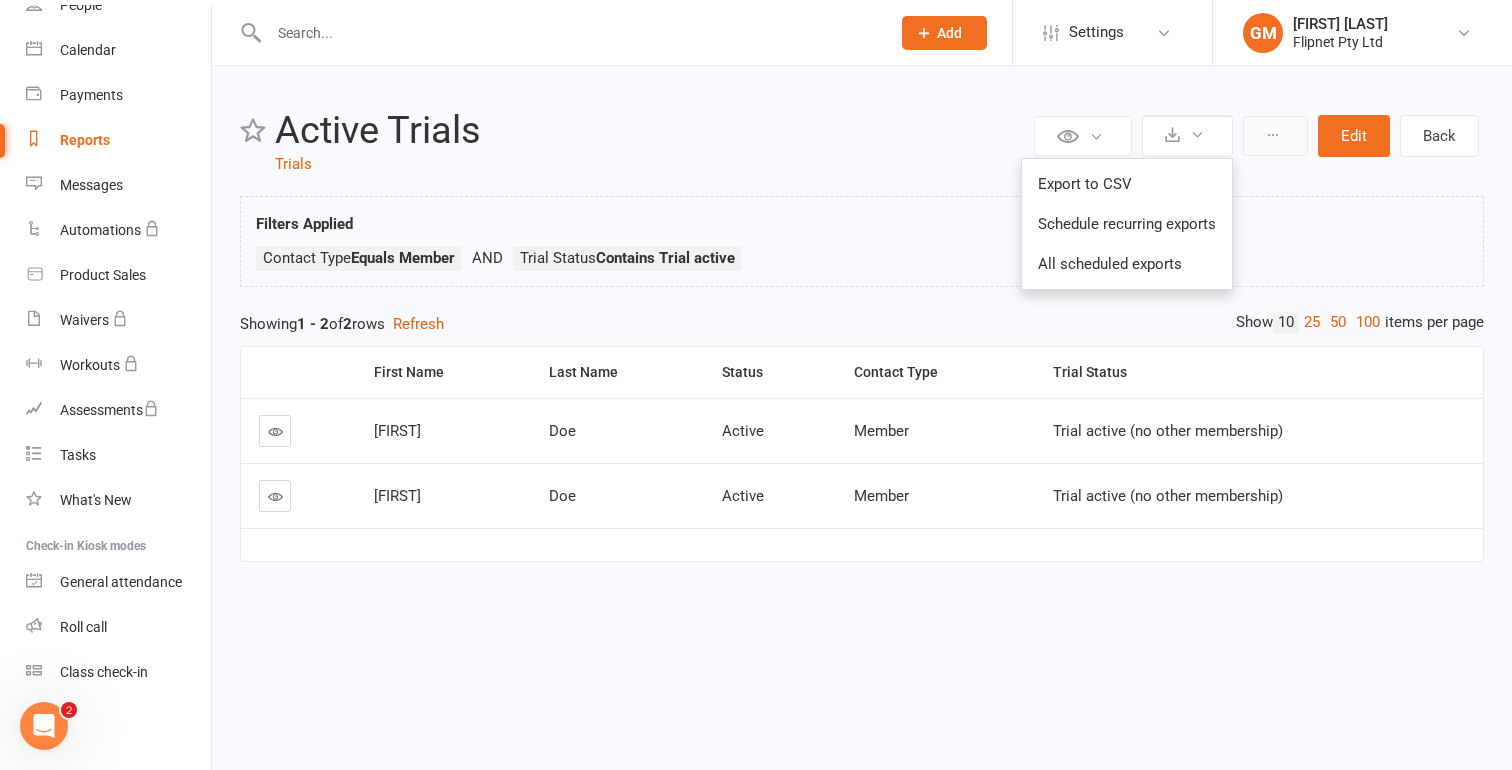 click at bounding box center [1275, 136] 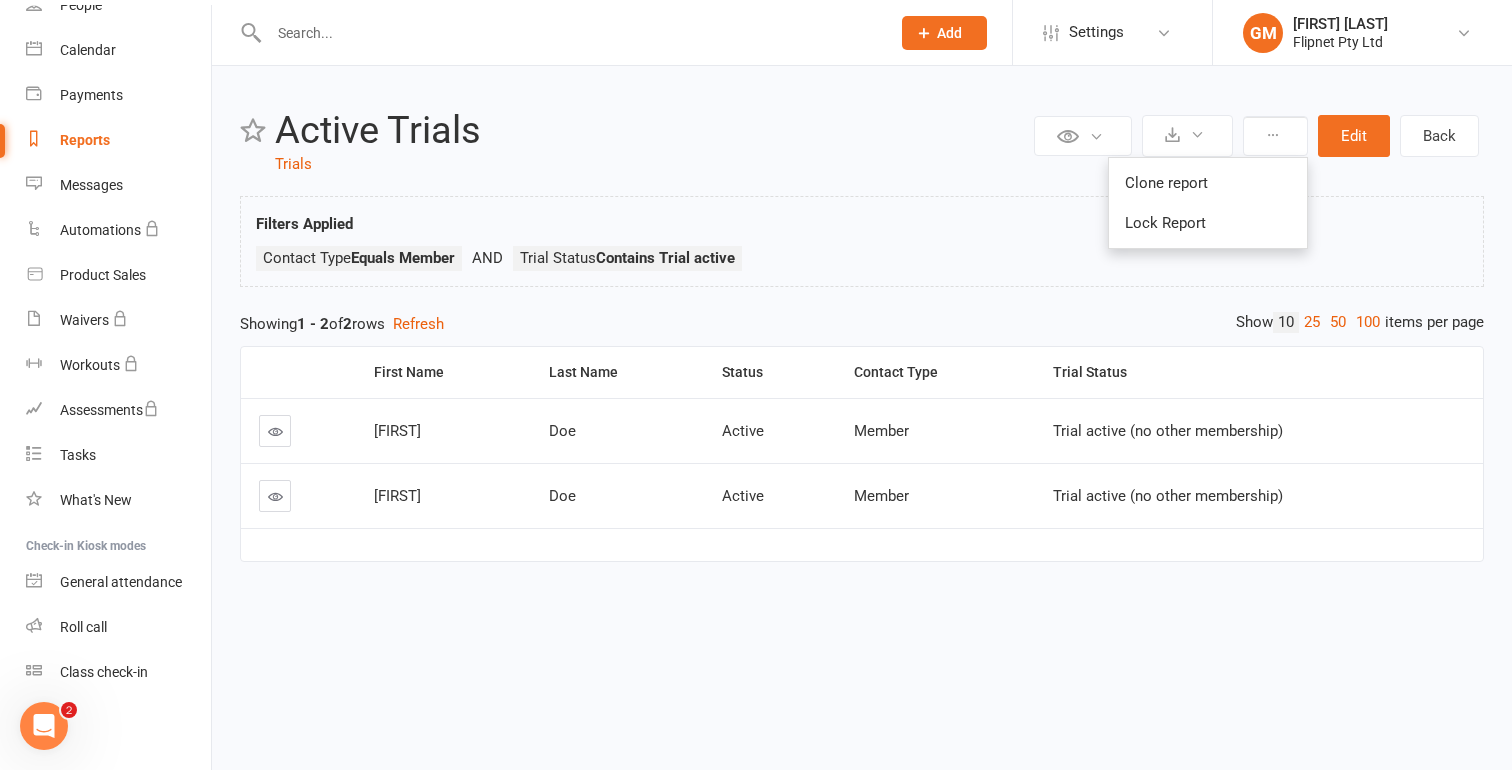 click on "Clone report Lock Report" at bounding box center [1275, 136] 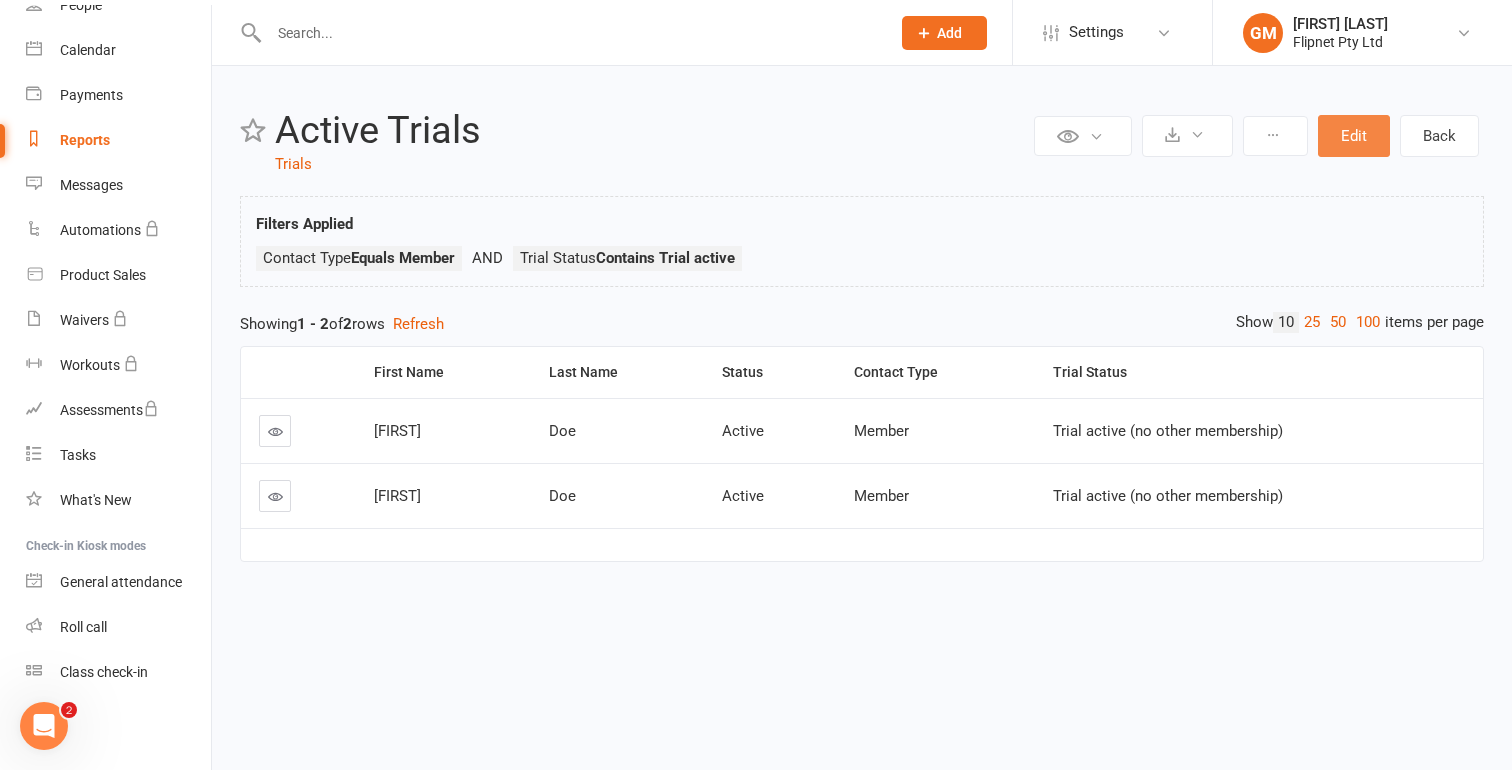 click on "Edit" at bounding box center (1354, 136) 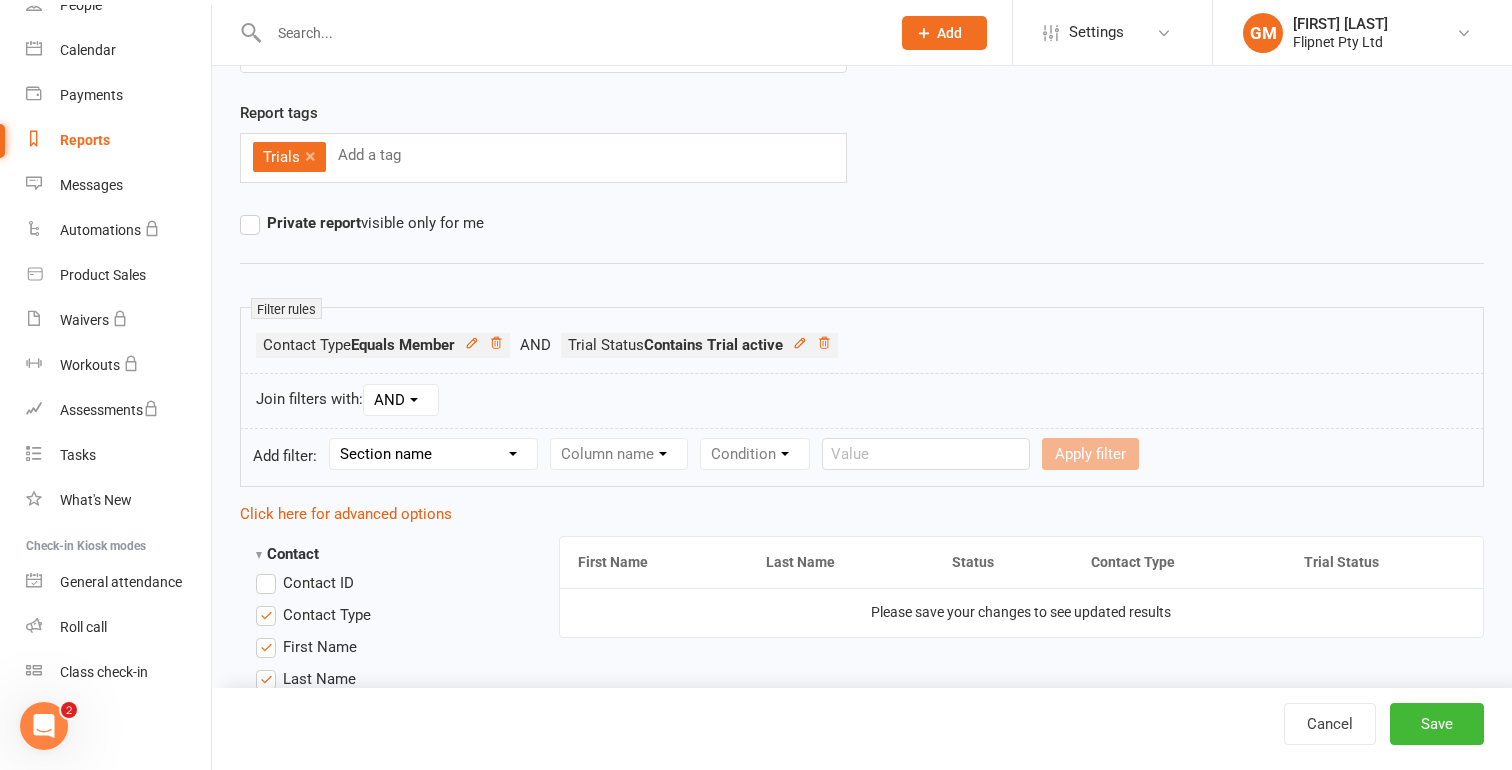 scroll, scrollTop: 123, scrollLeft: 0, axis: vertical 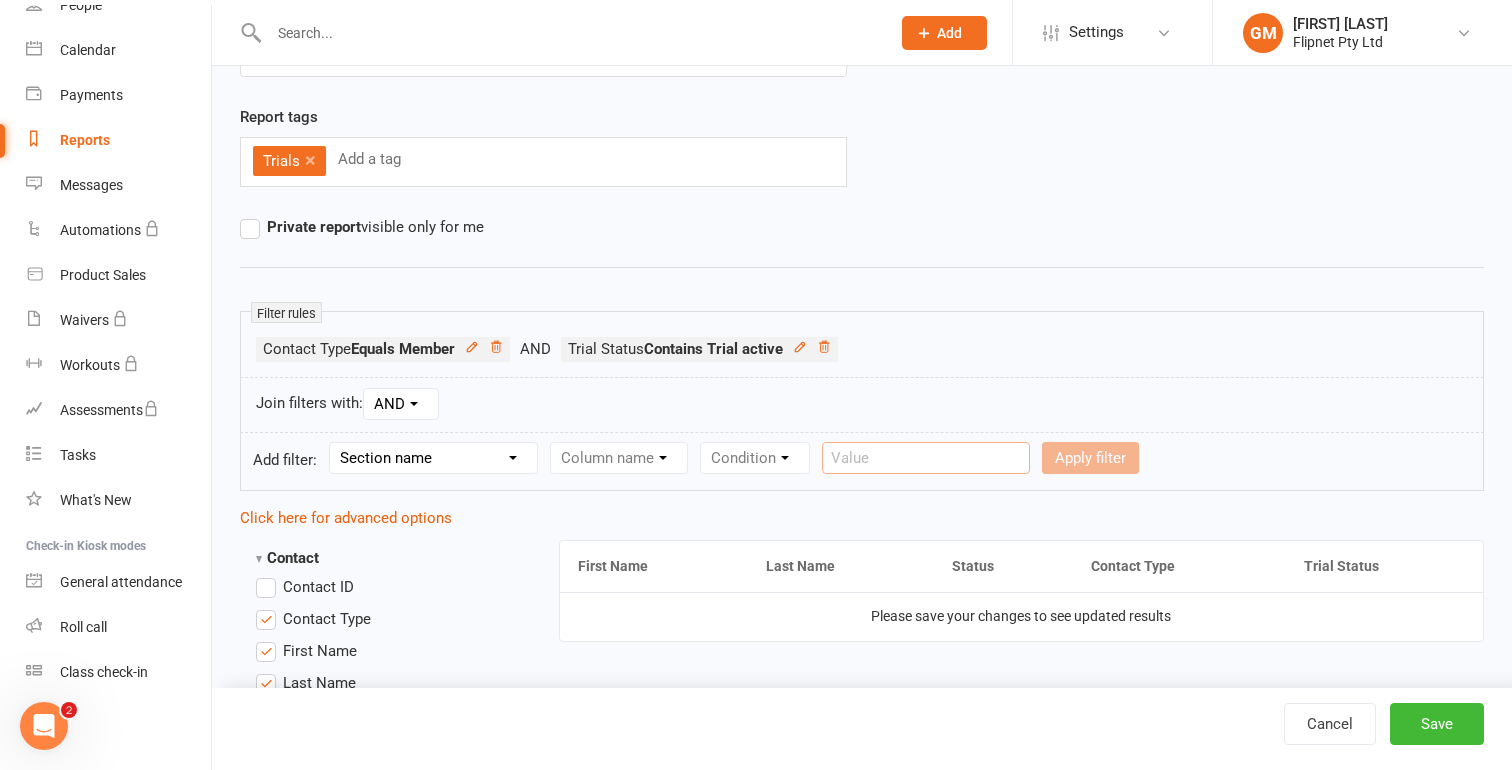 click at bounding box center (926, 458) 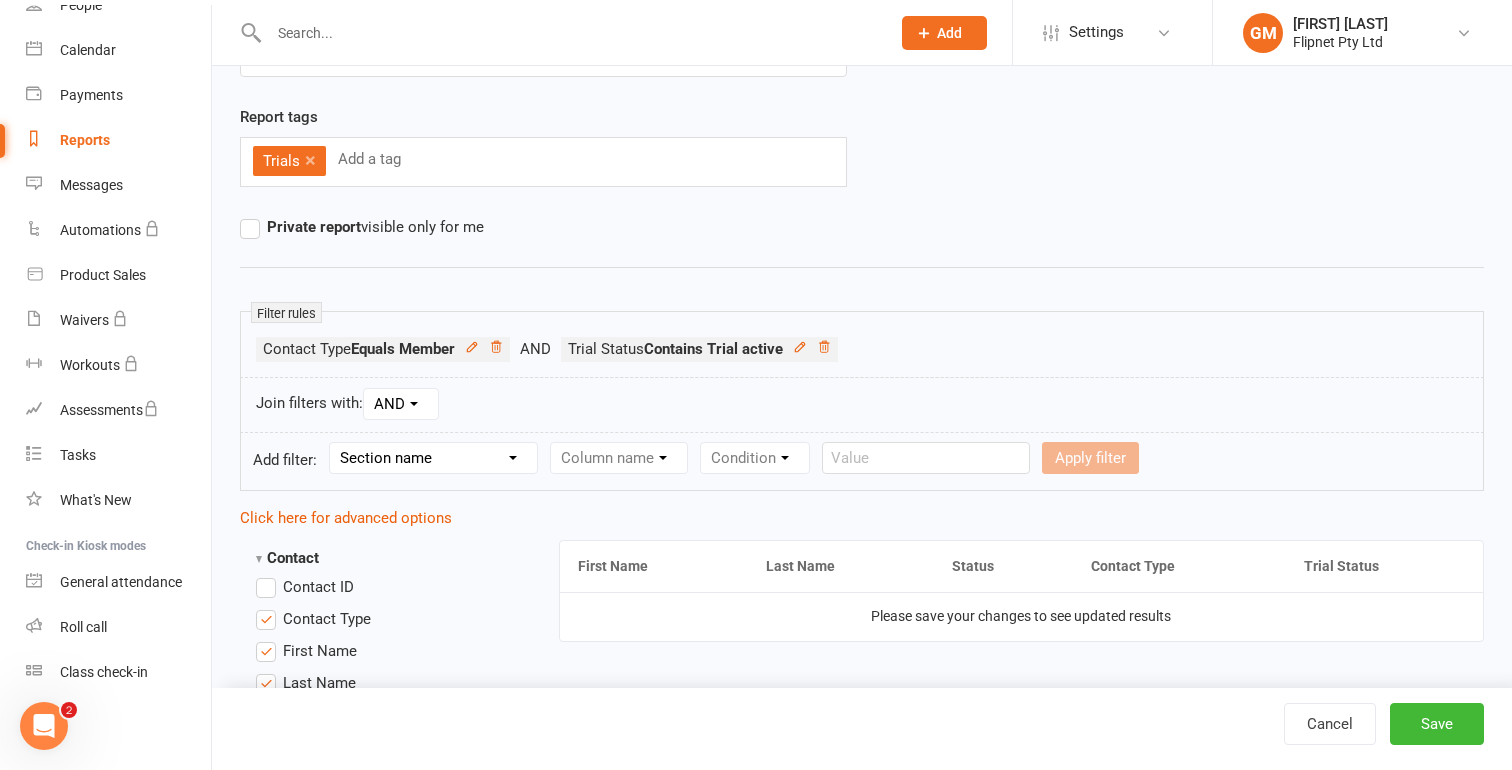 click on "Join filters with:  AND OR" at bounding box center (862, 405) 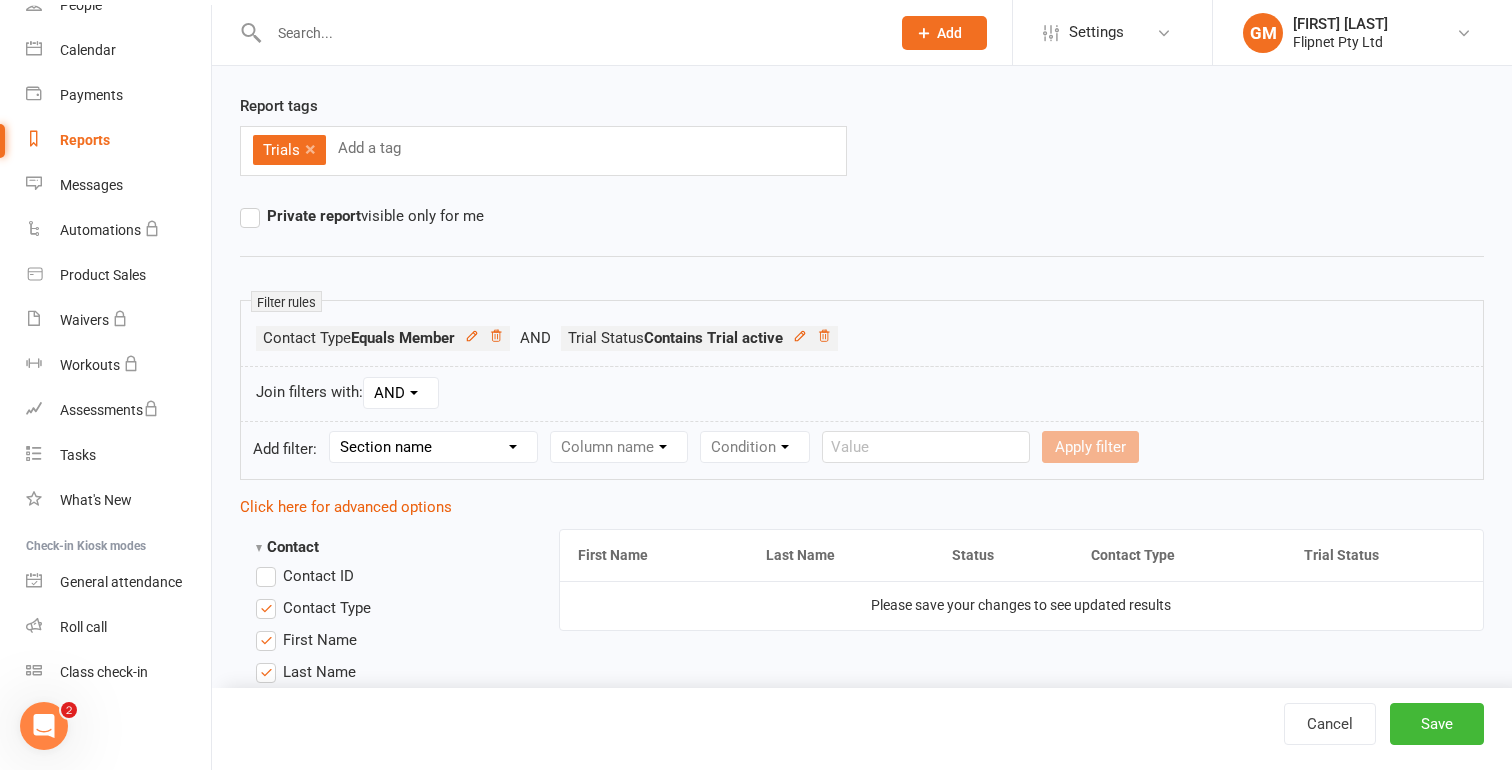 scroll, scrollTop: 0, scrollLeft: 0, axis: both 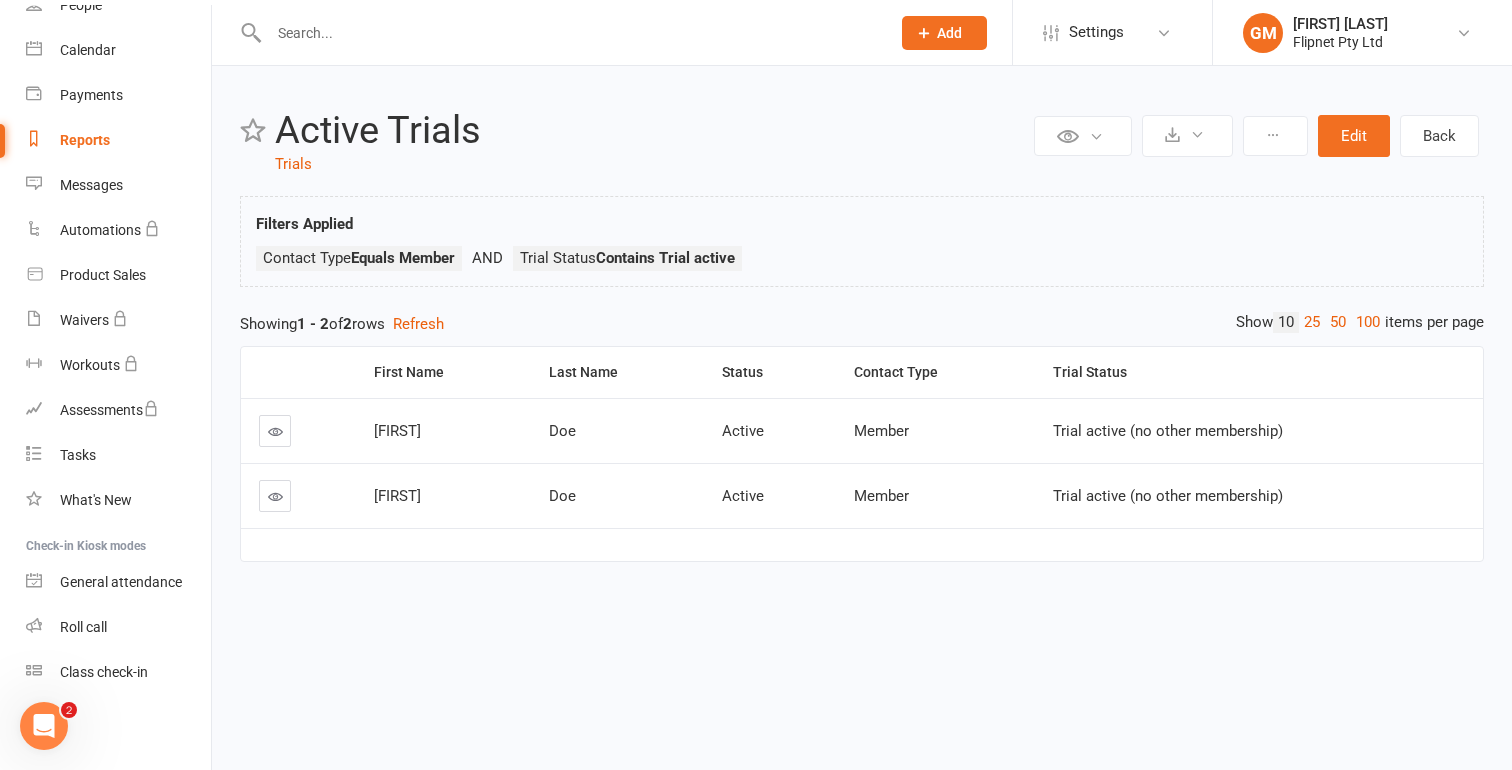 select on "50" 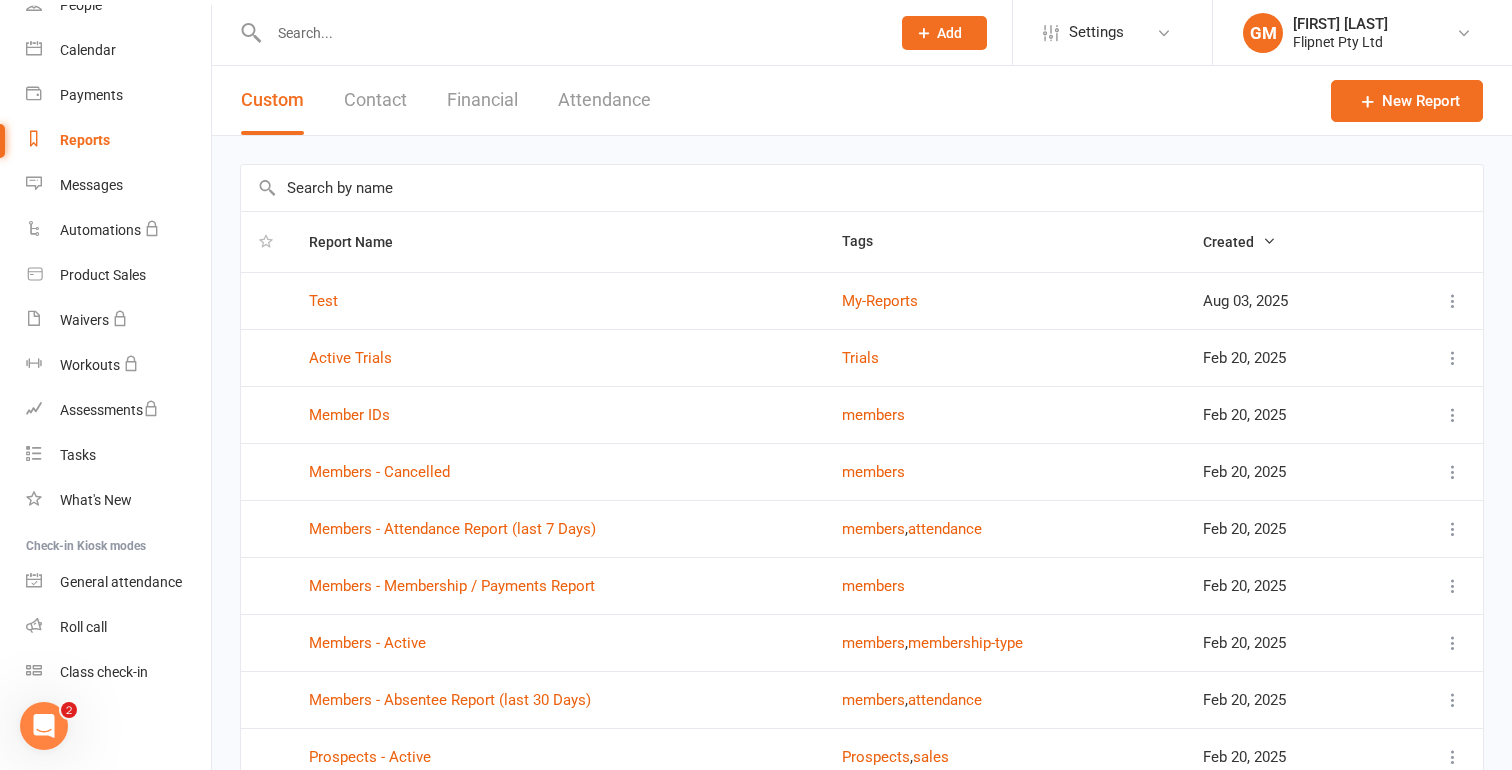 click on "Contact" at bounding box center (375, 100) 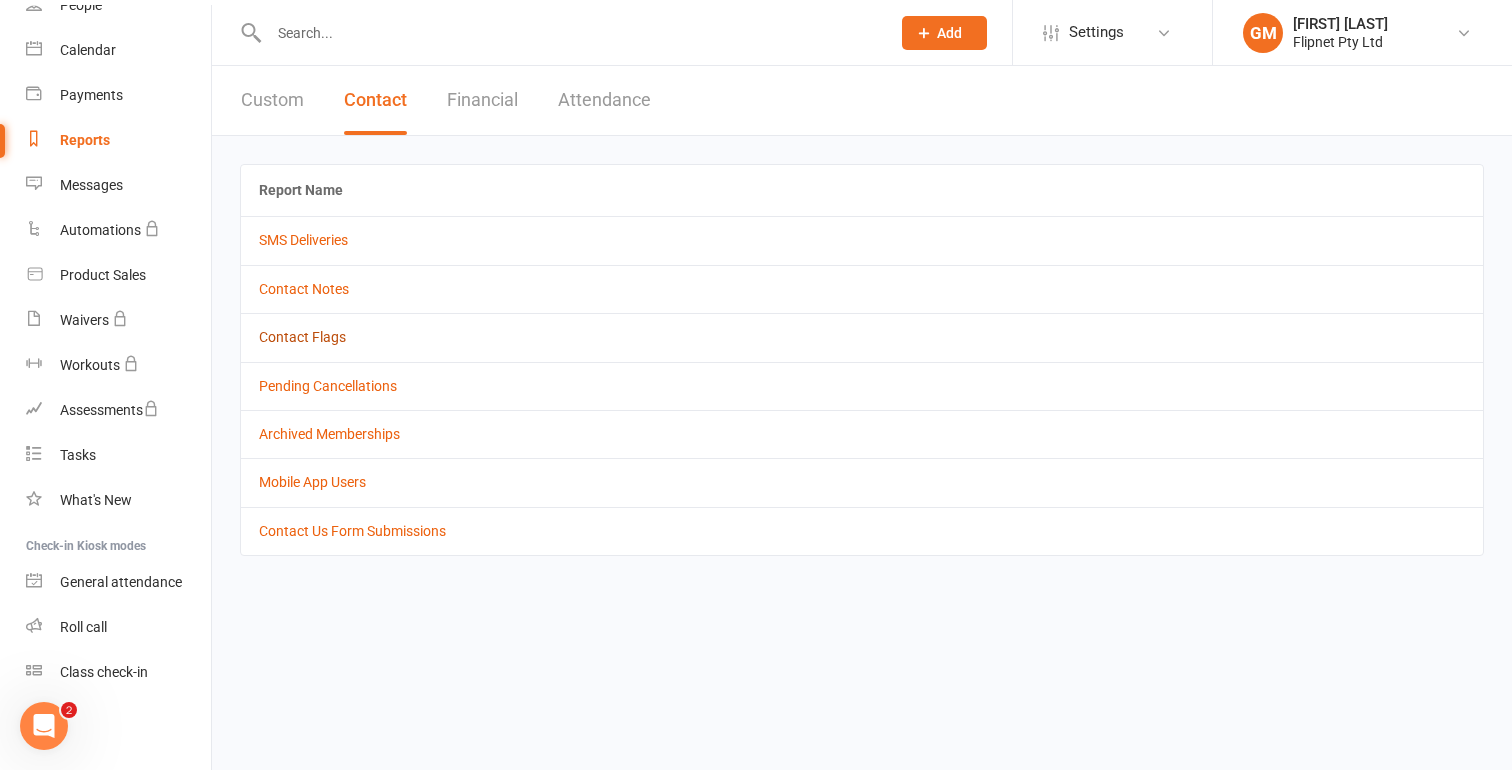 click on "Contact Flags" at bounding box center [302, 337] 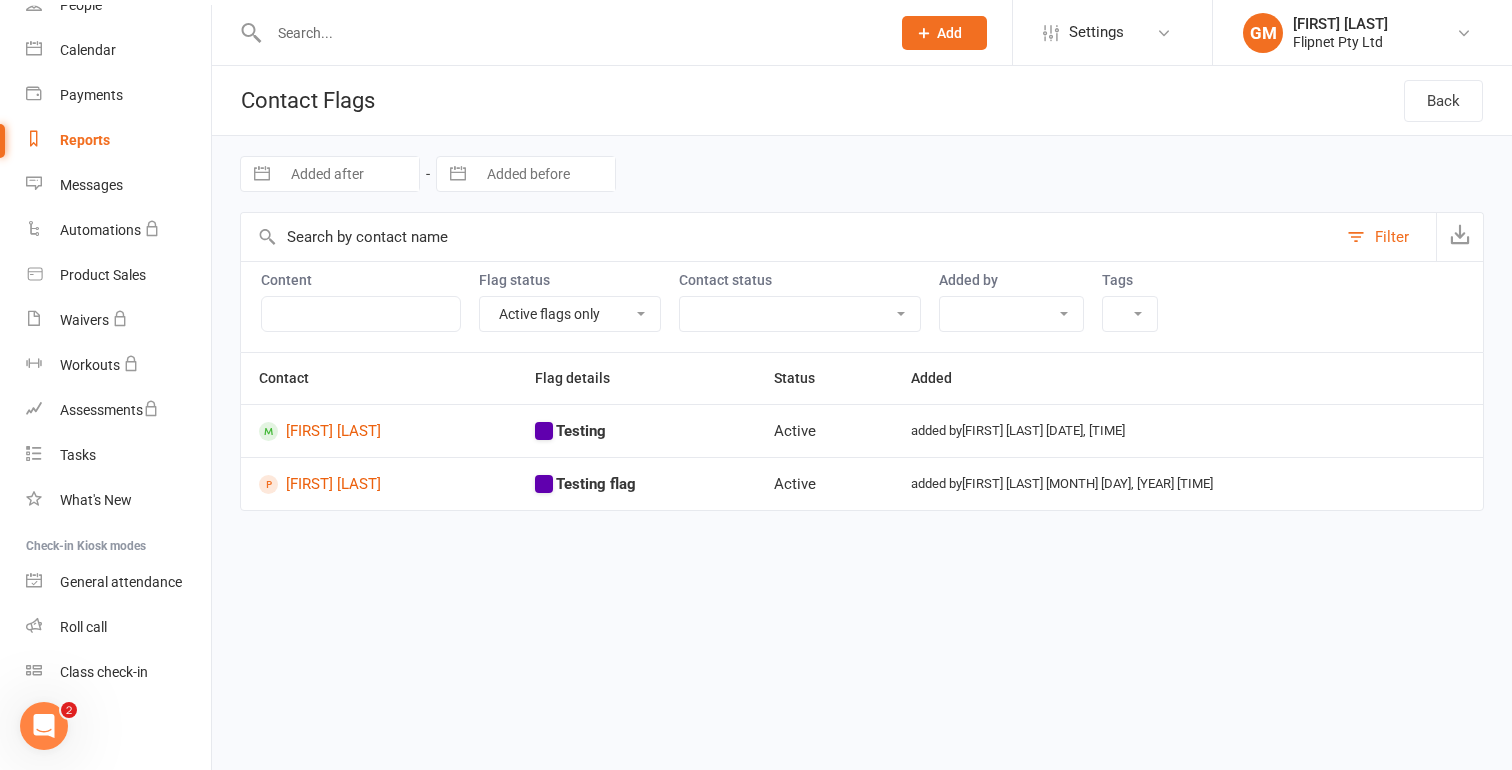click on "Testing flag" at bounding box center (596, 484) 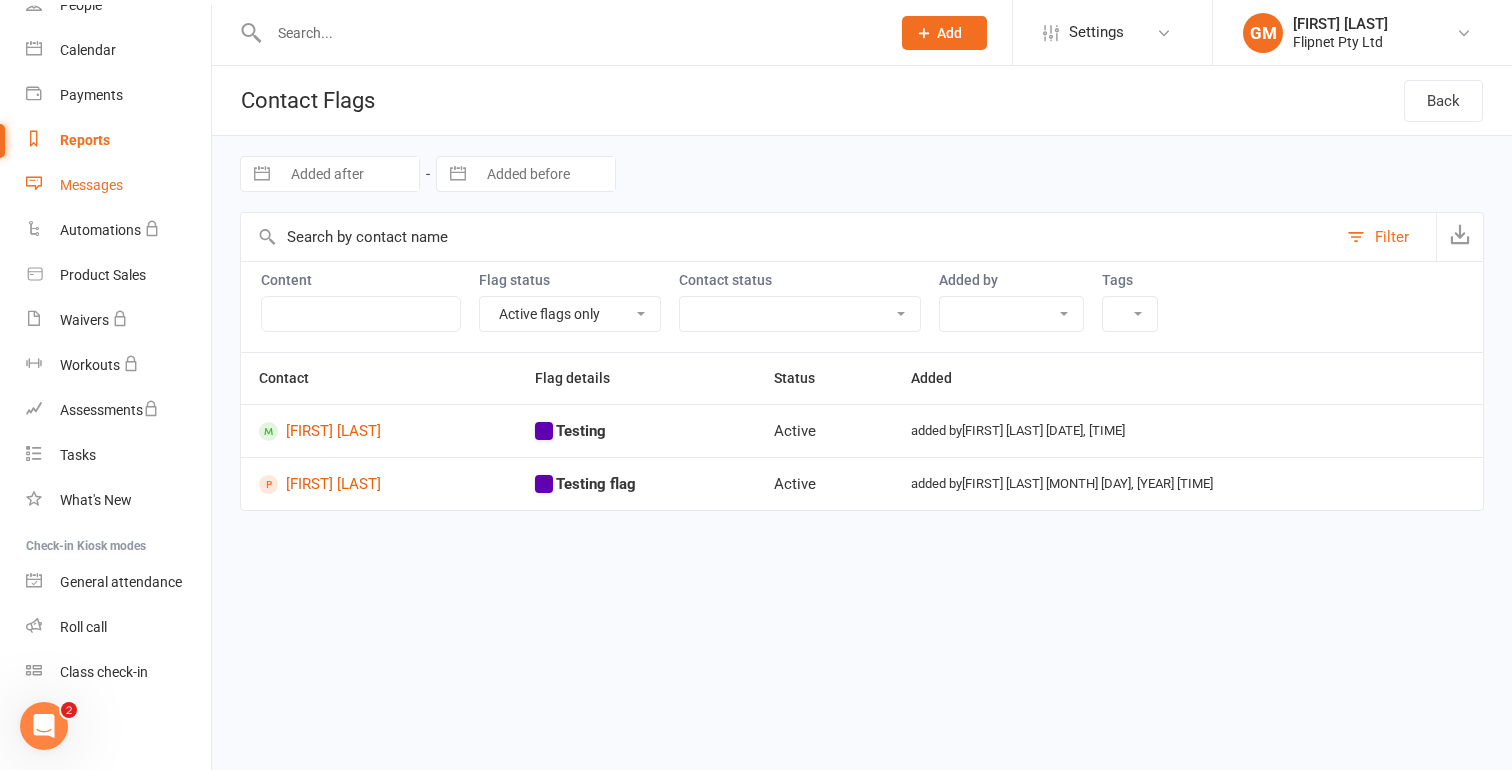 click on "Messages" at bounding box center [118, 185] 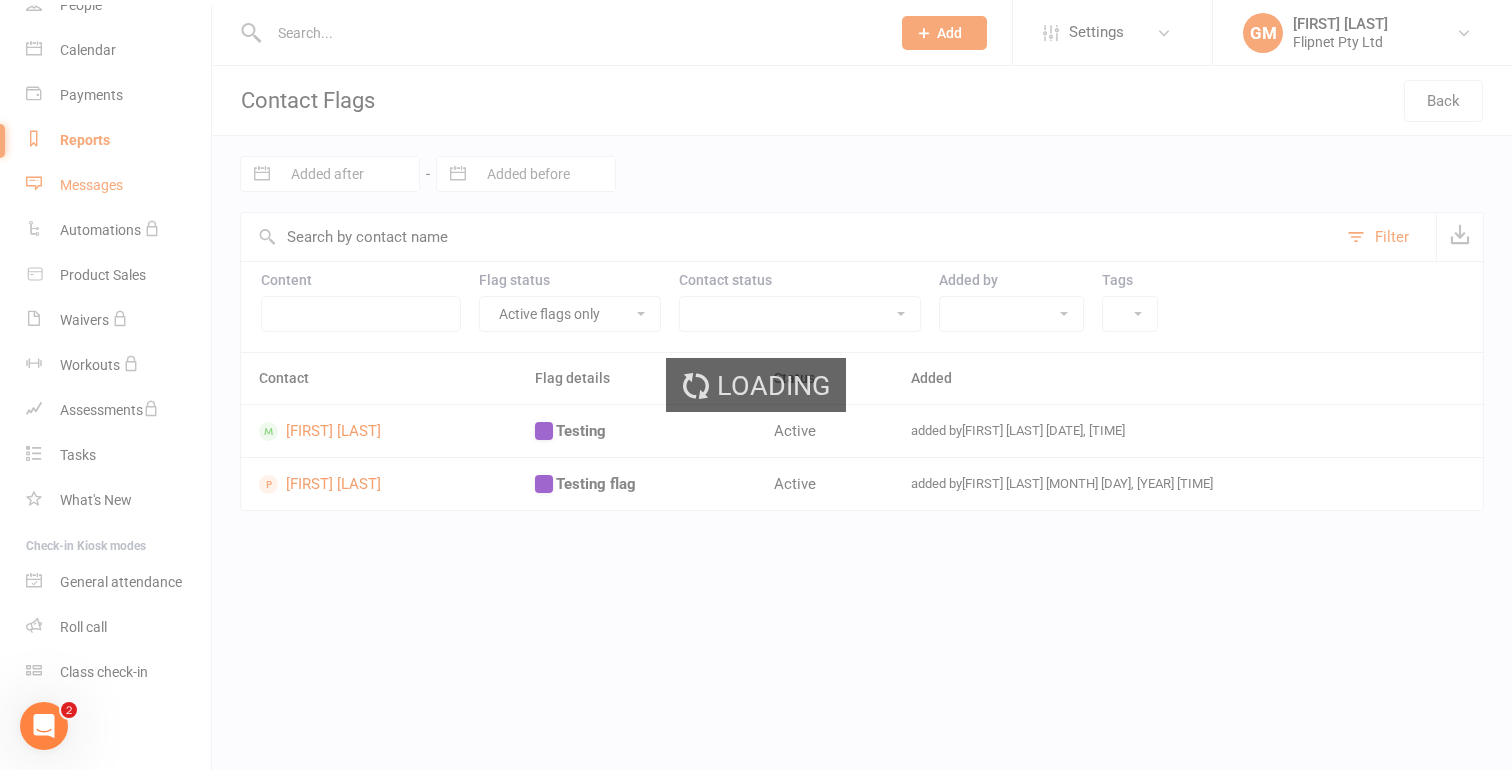 click on "[EMAIL]" at bounding box center [756, 272] 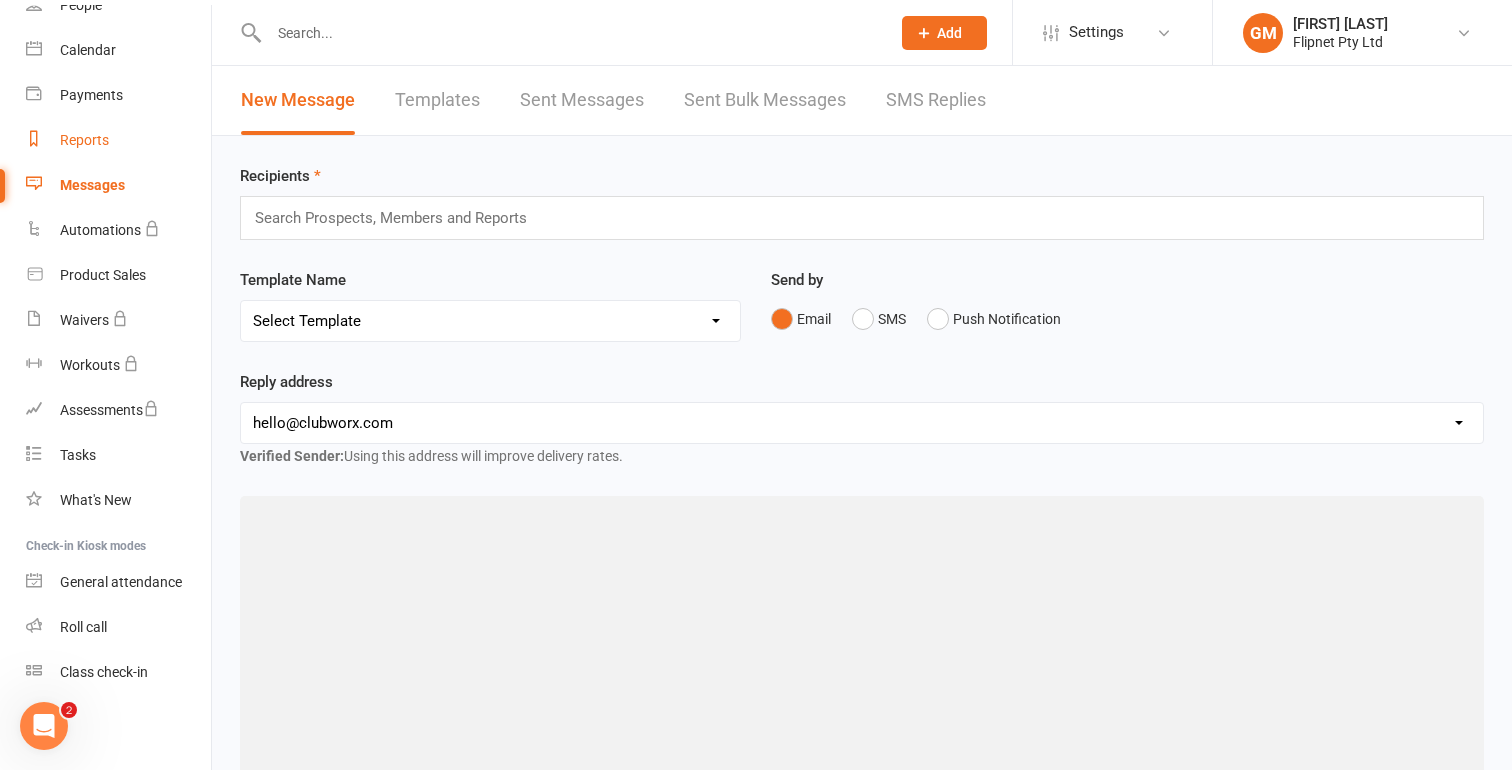 click on "Reports" at bounding box center [118, 140] 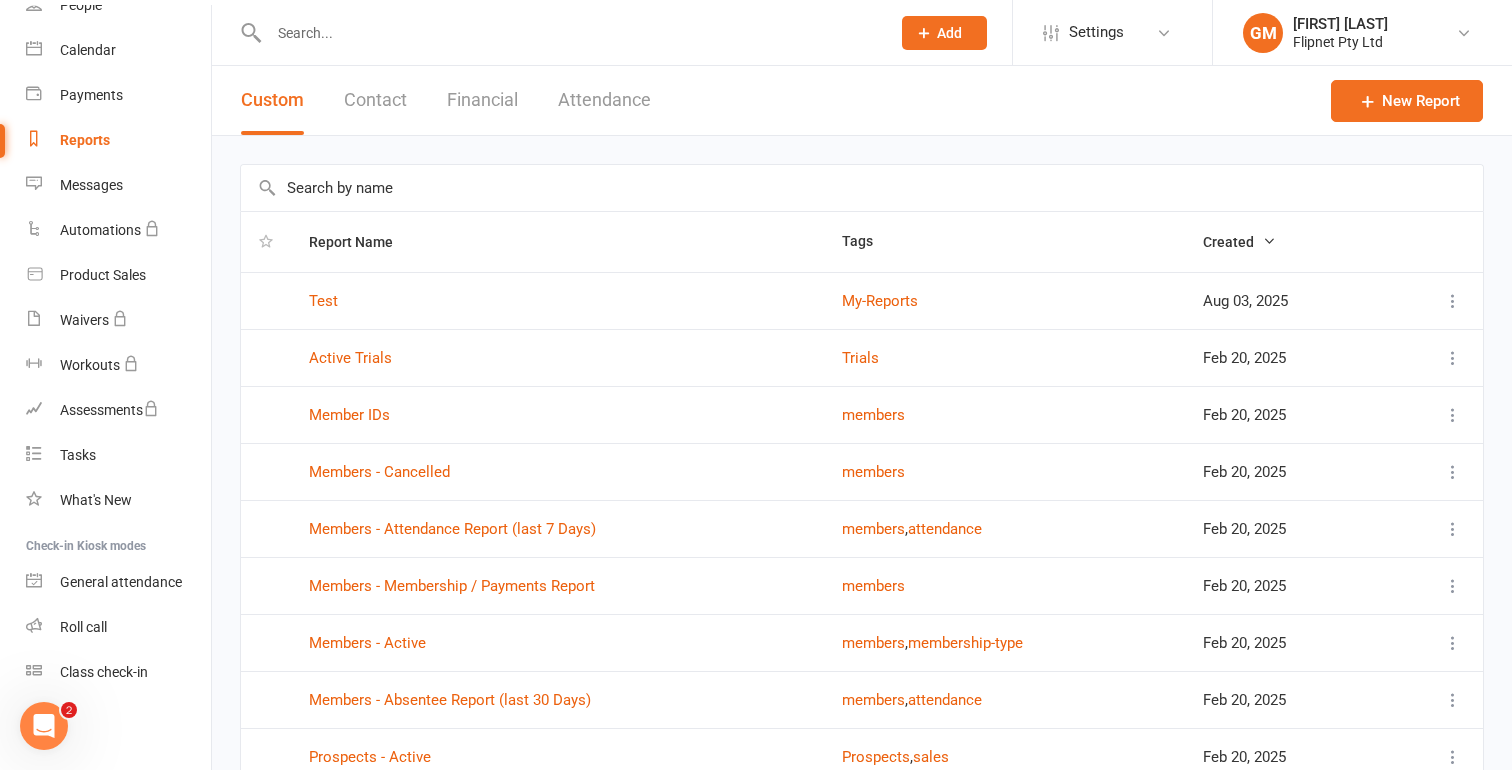 scroll, scrollTop: 55, scrollLeft: 0, axis: vertical 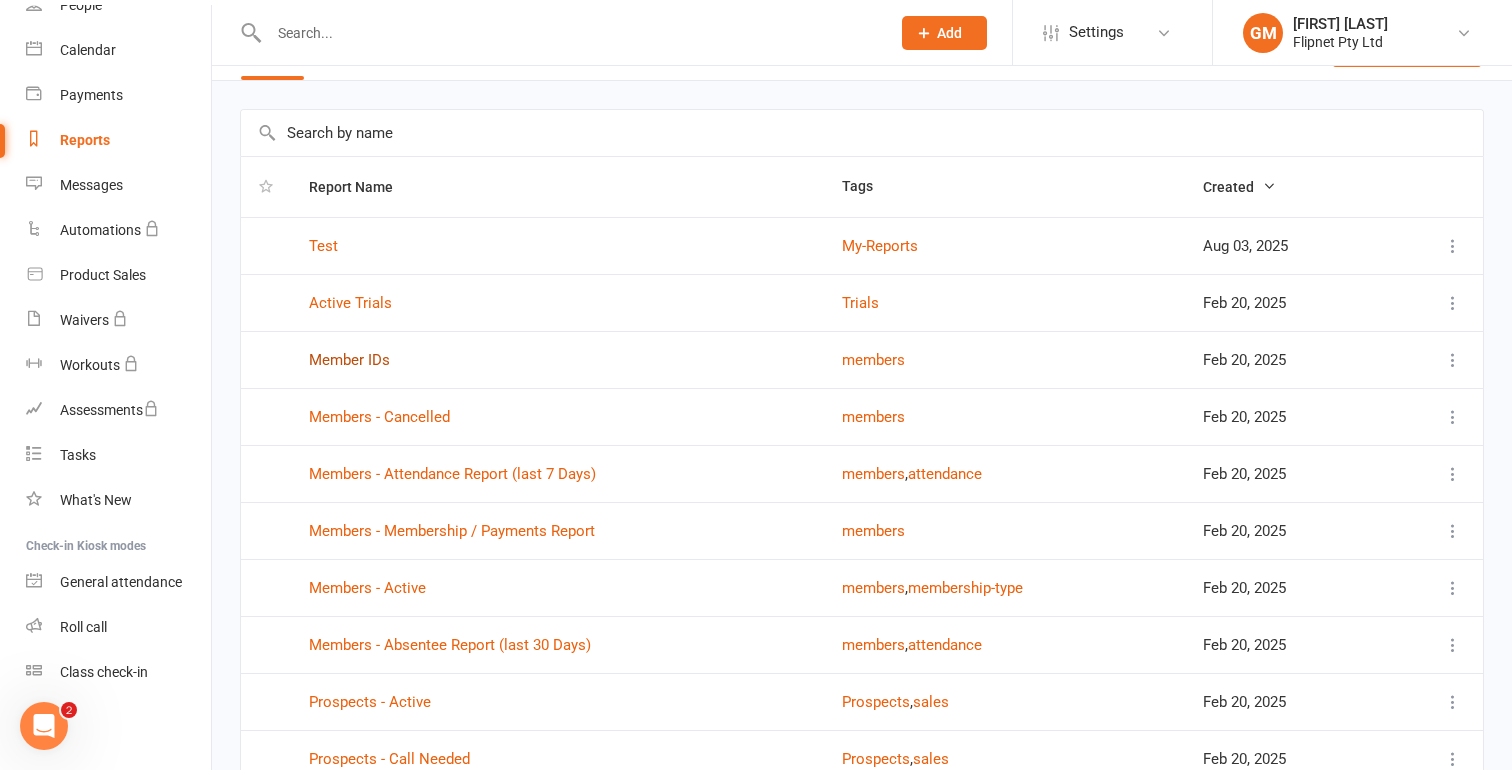 click on "Member IDs" at bounding box center [349, 360] 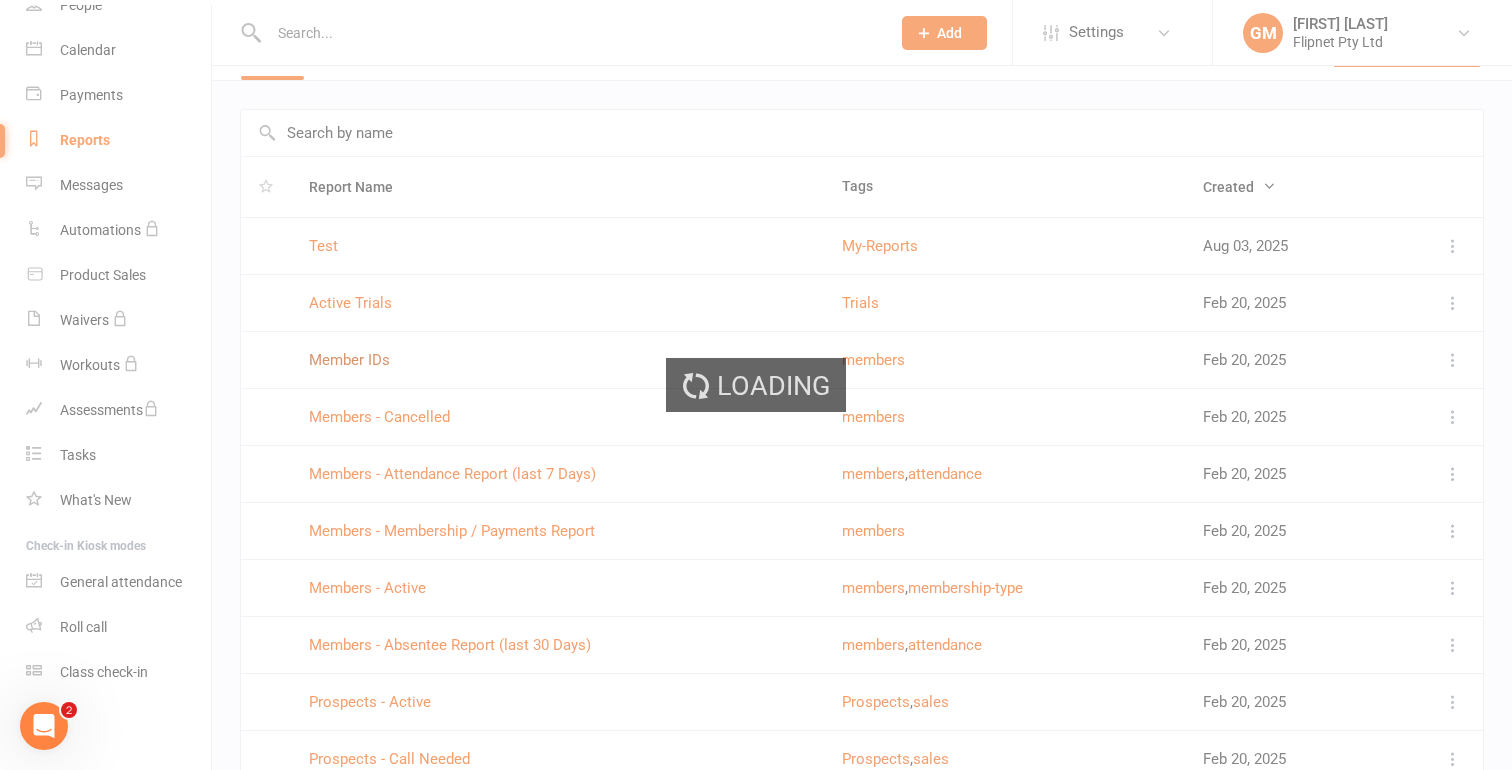 scroll, scrollTop: 0, scrollLeft: 0, axis: both 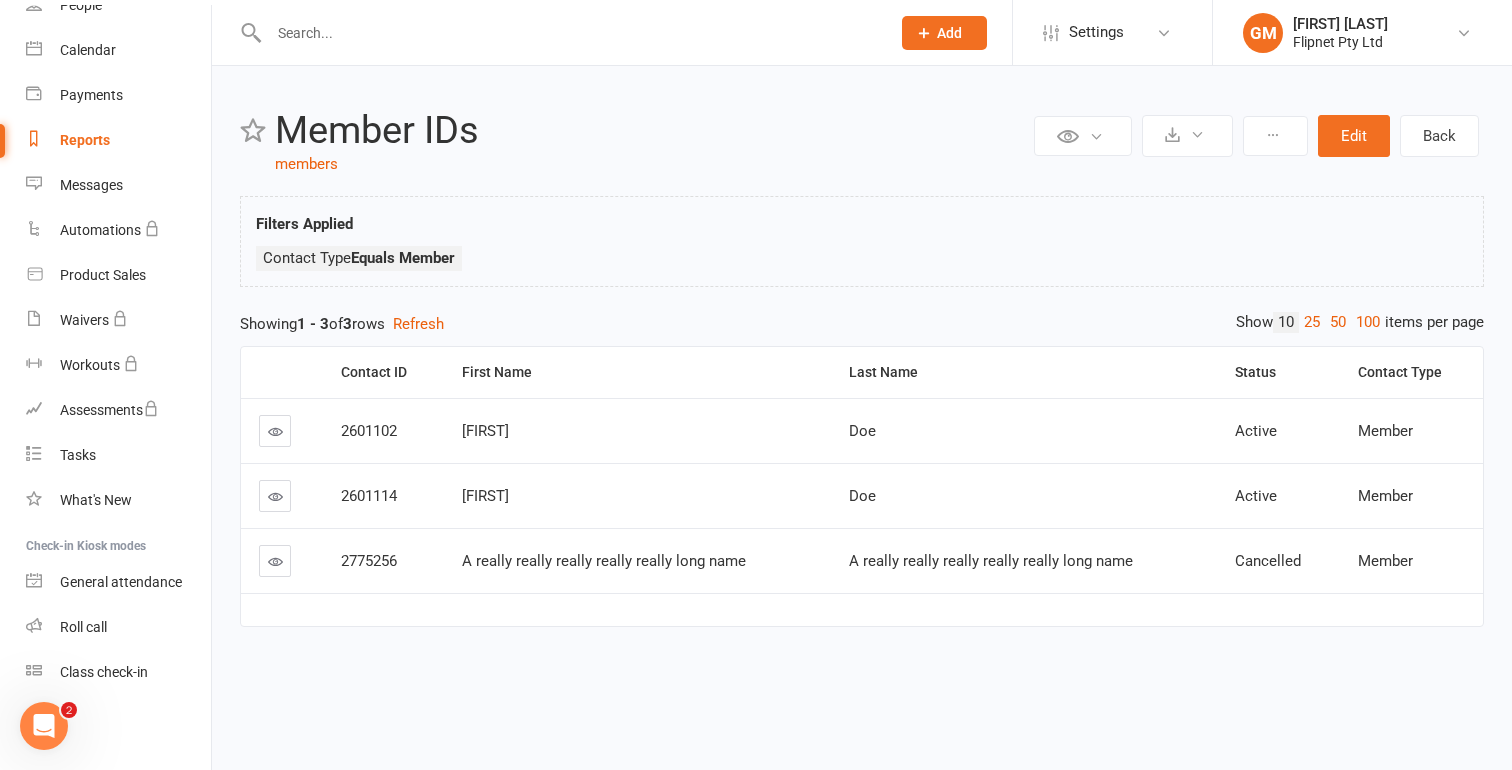 click at bounding box center (275, 431) 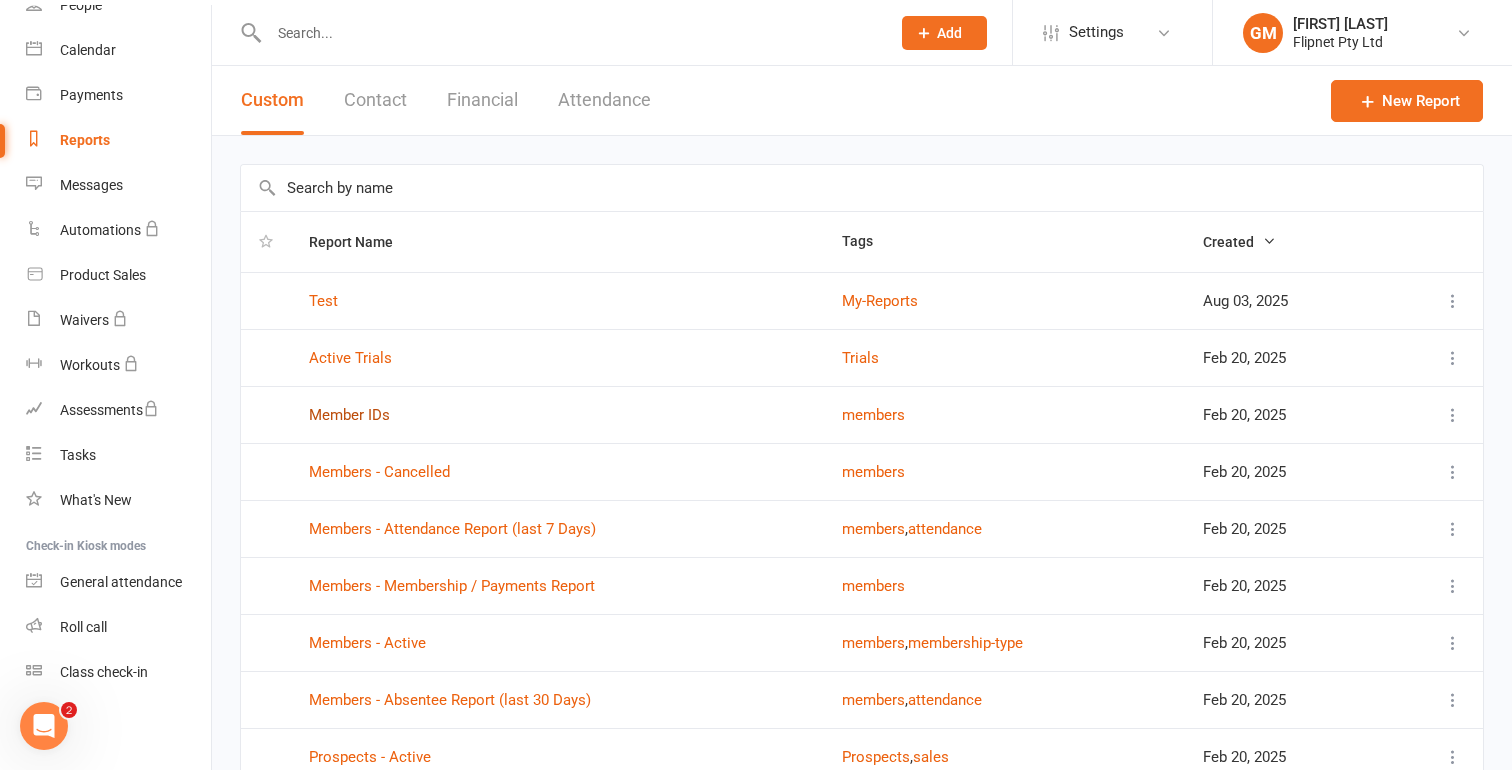 click on "Member IDs" at bounding box center [349, 415] 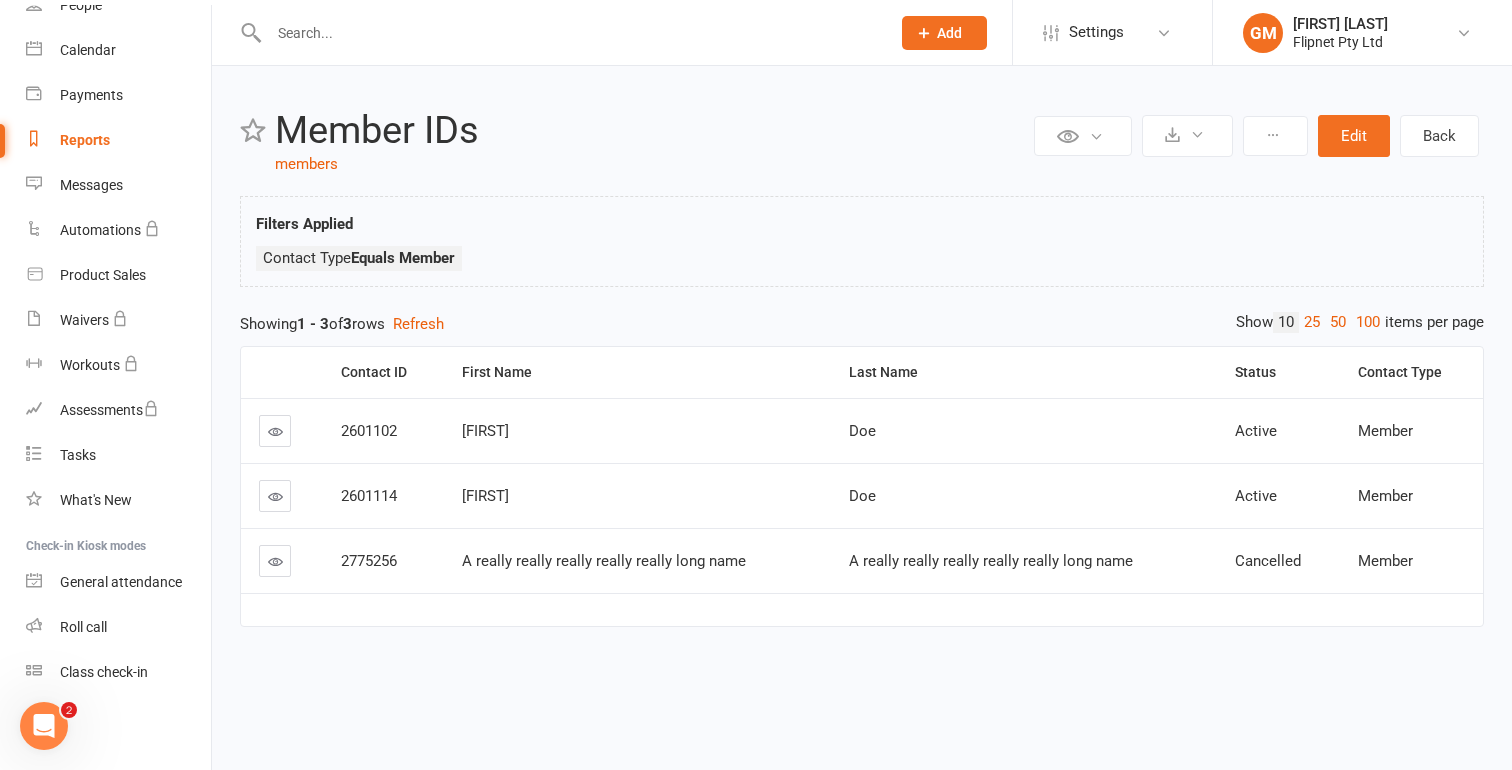 select on "50" 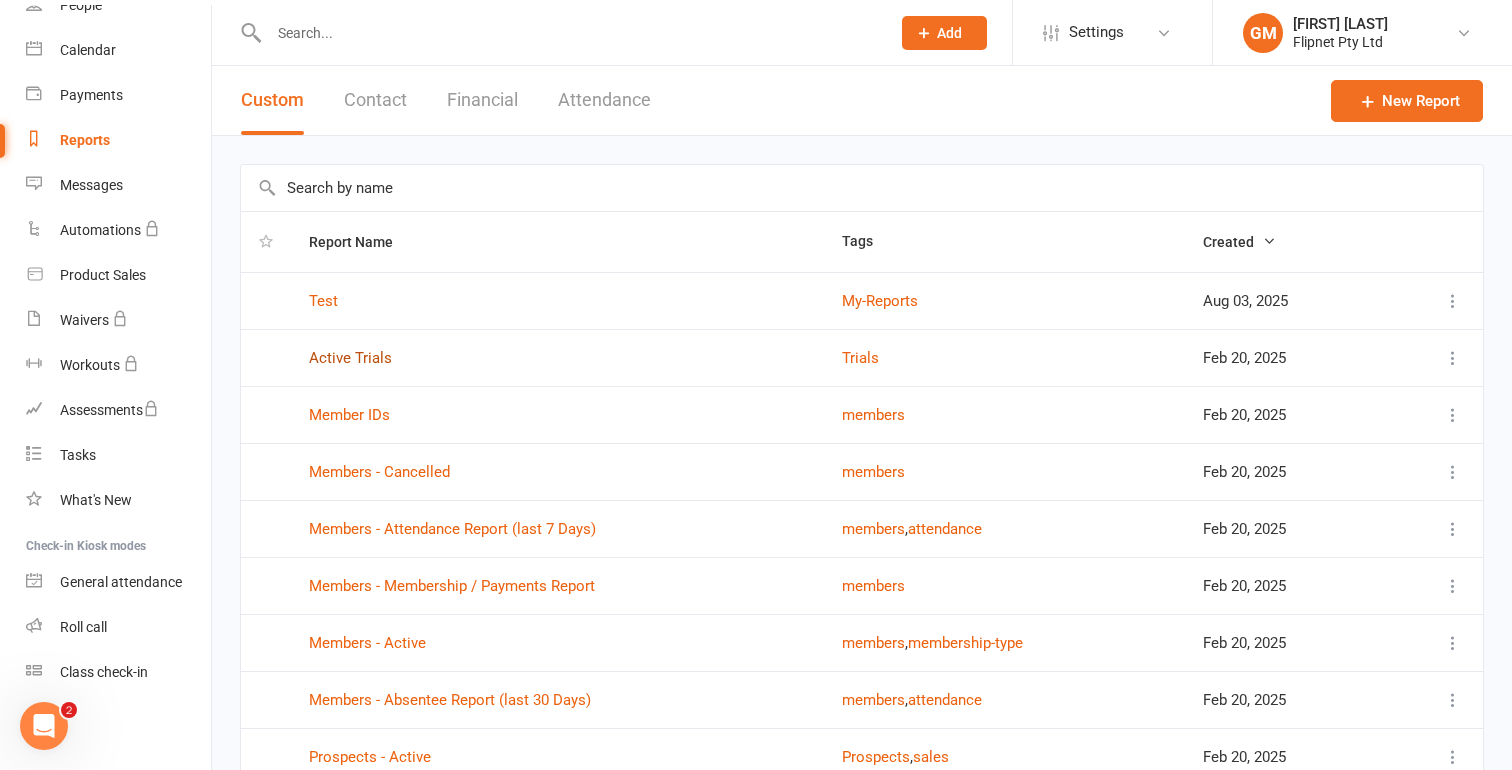 click on "Active Trials" at bounding box center (350, 358) 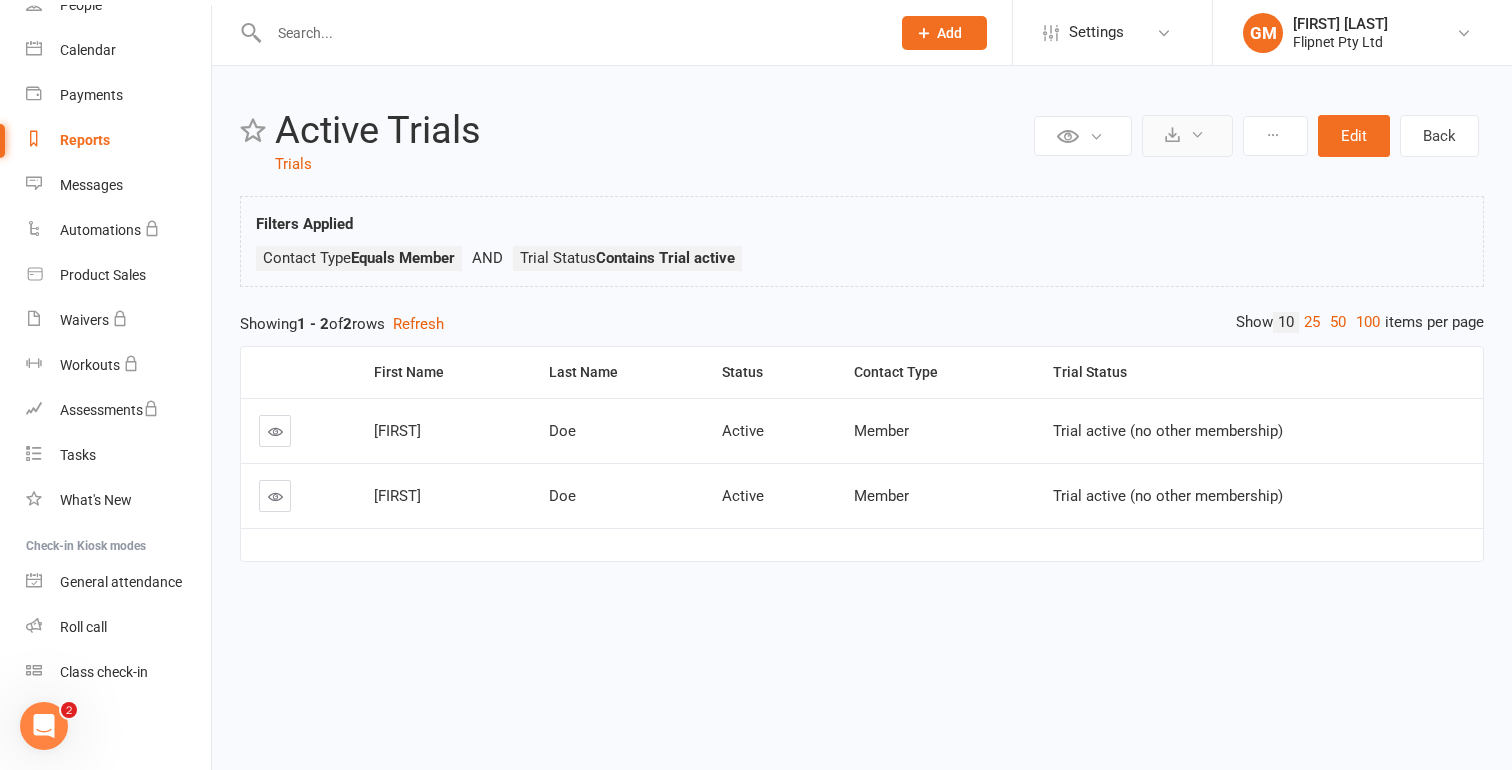 click at bounding box center (1197, 134) 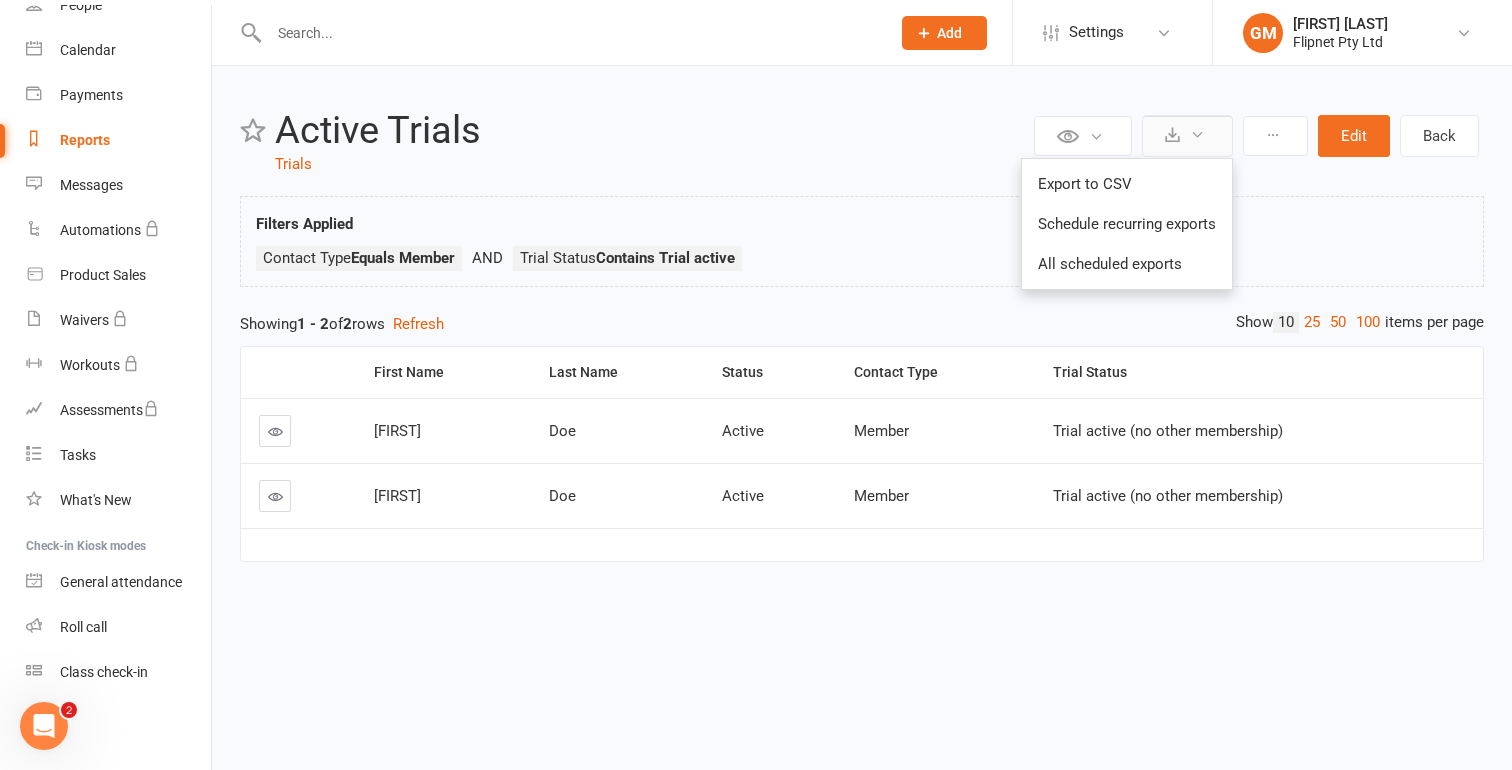 click at bounding box center (1197, 134) 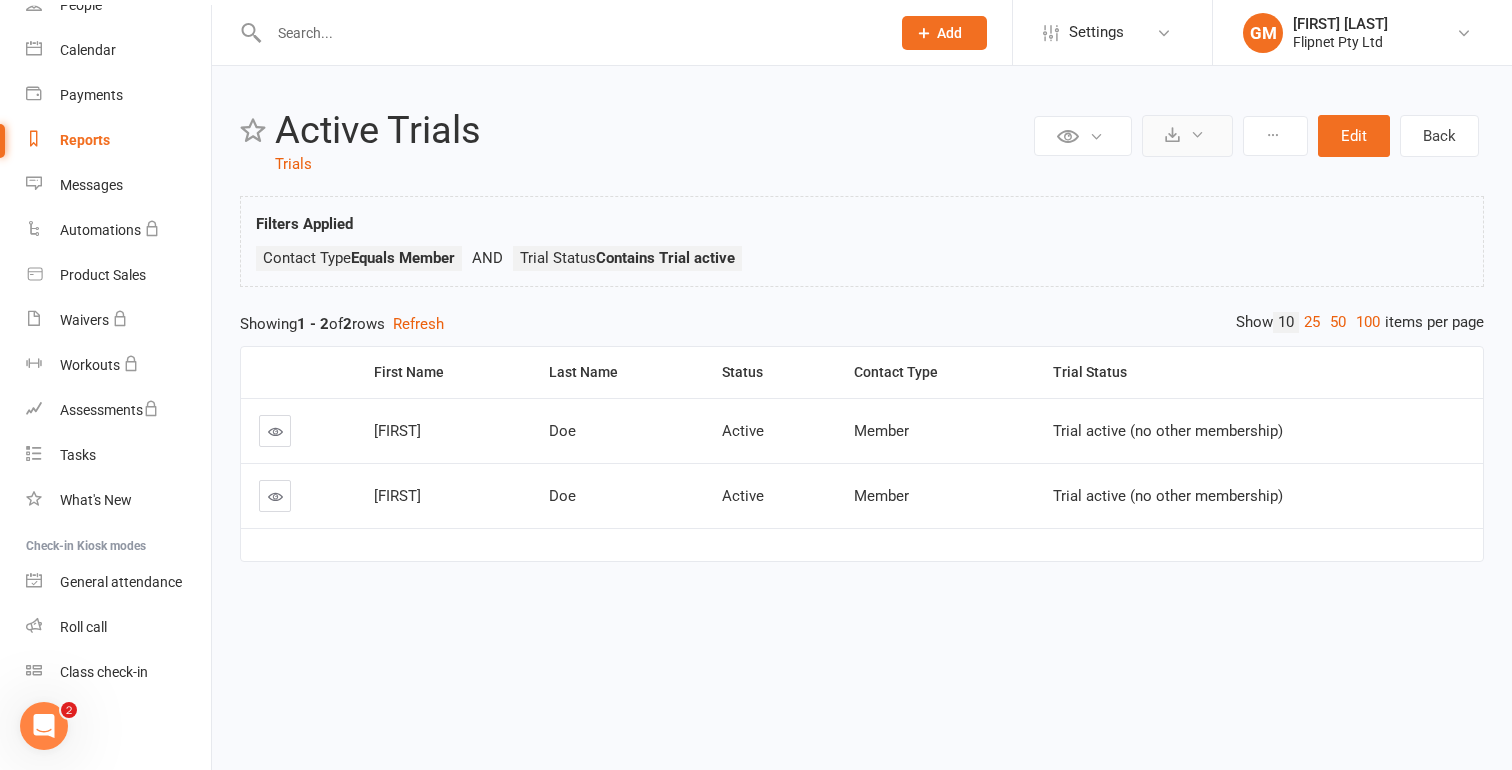type 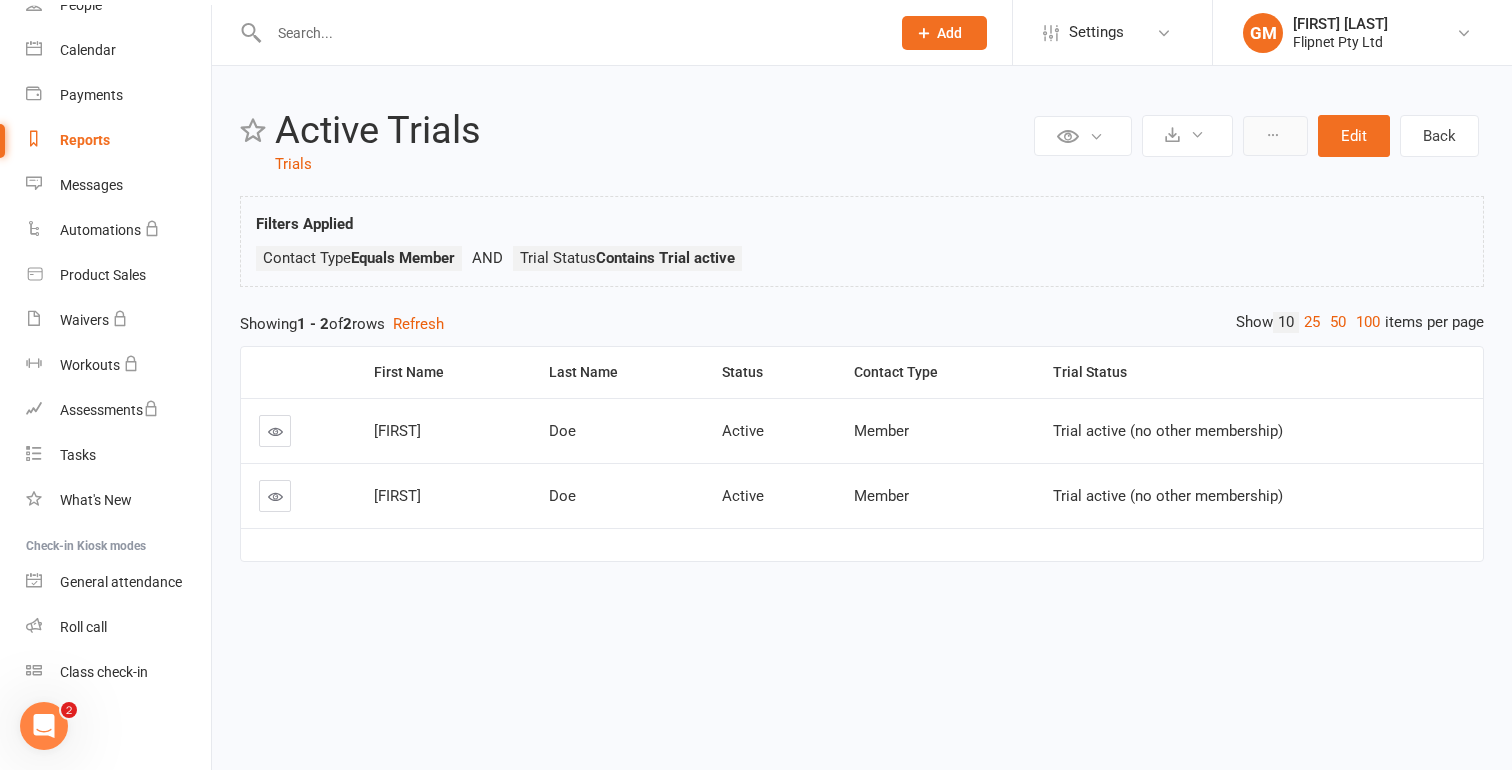click at bounding box center [1273, 135] 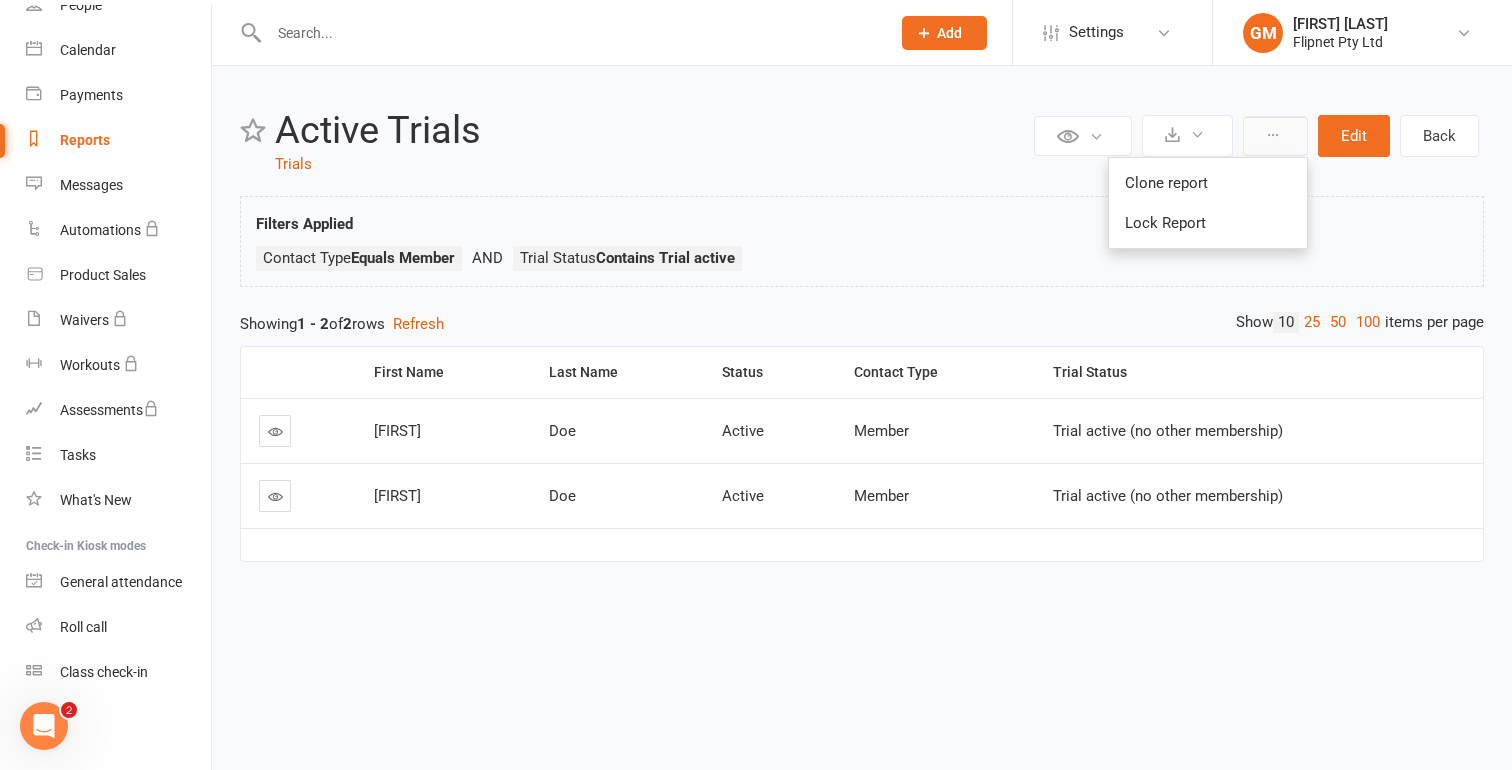 click at bounding box center [1273, 135] 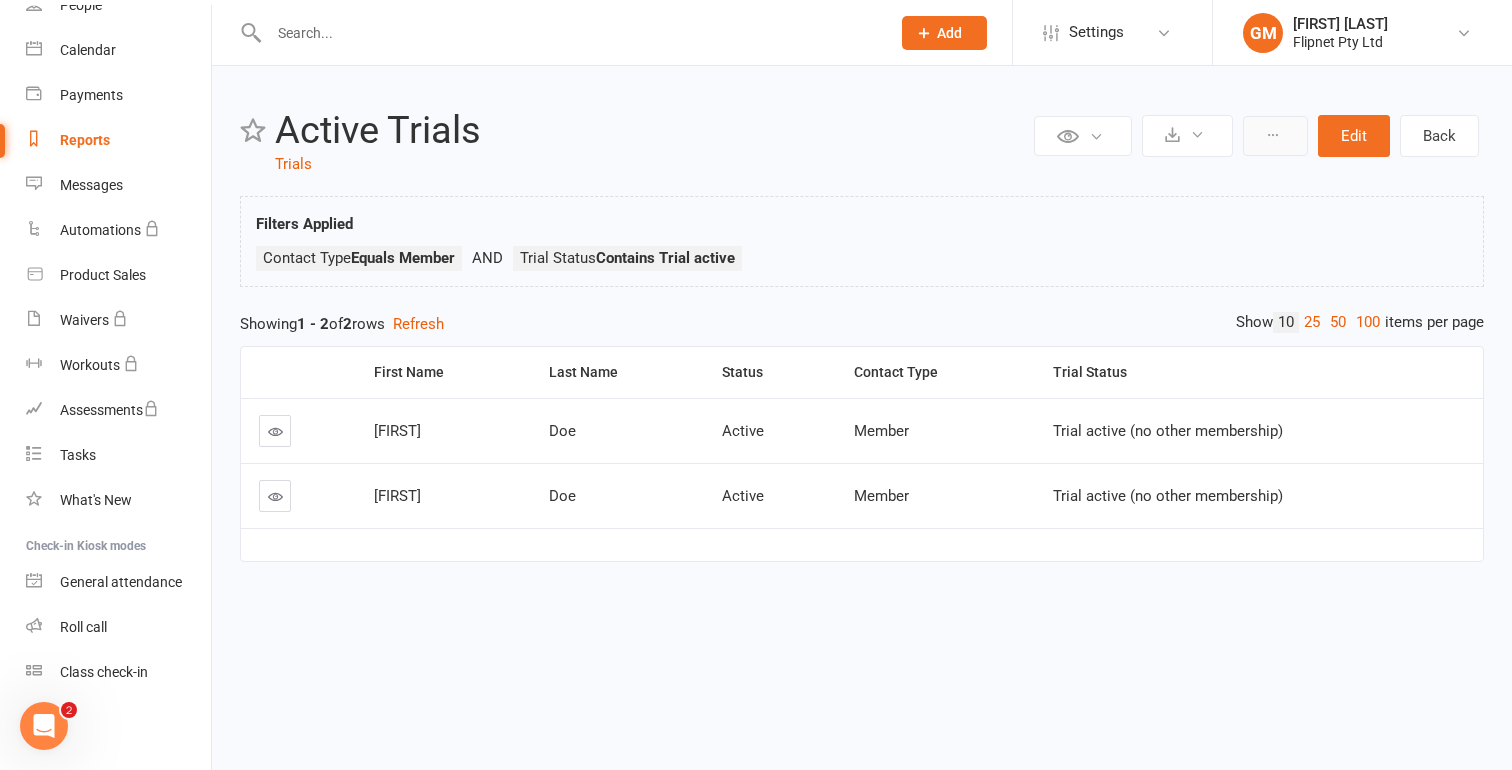 click at bounding box center [1273, 135] 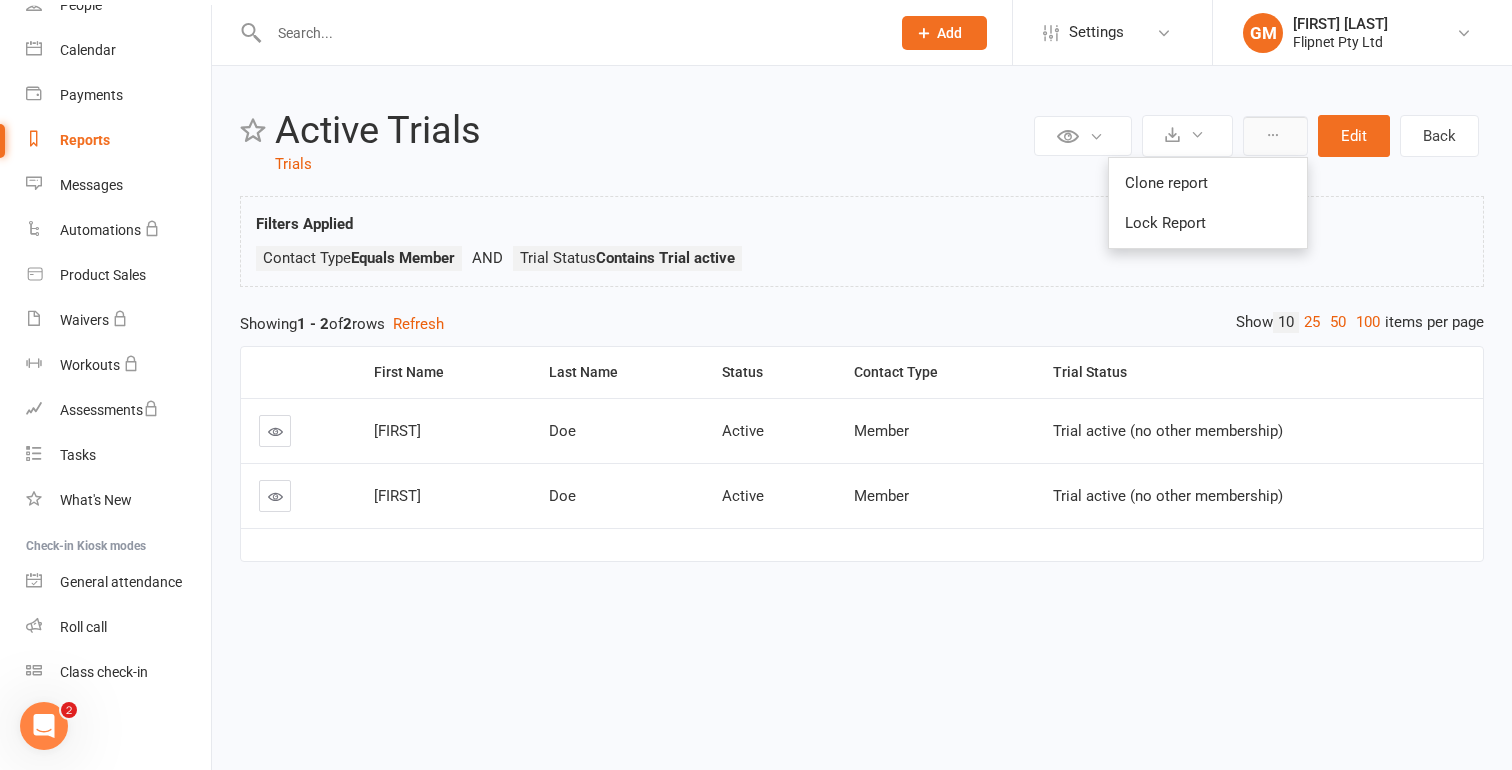 click at bounding box center [1273, 135] 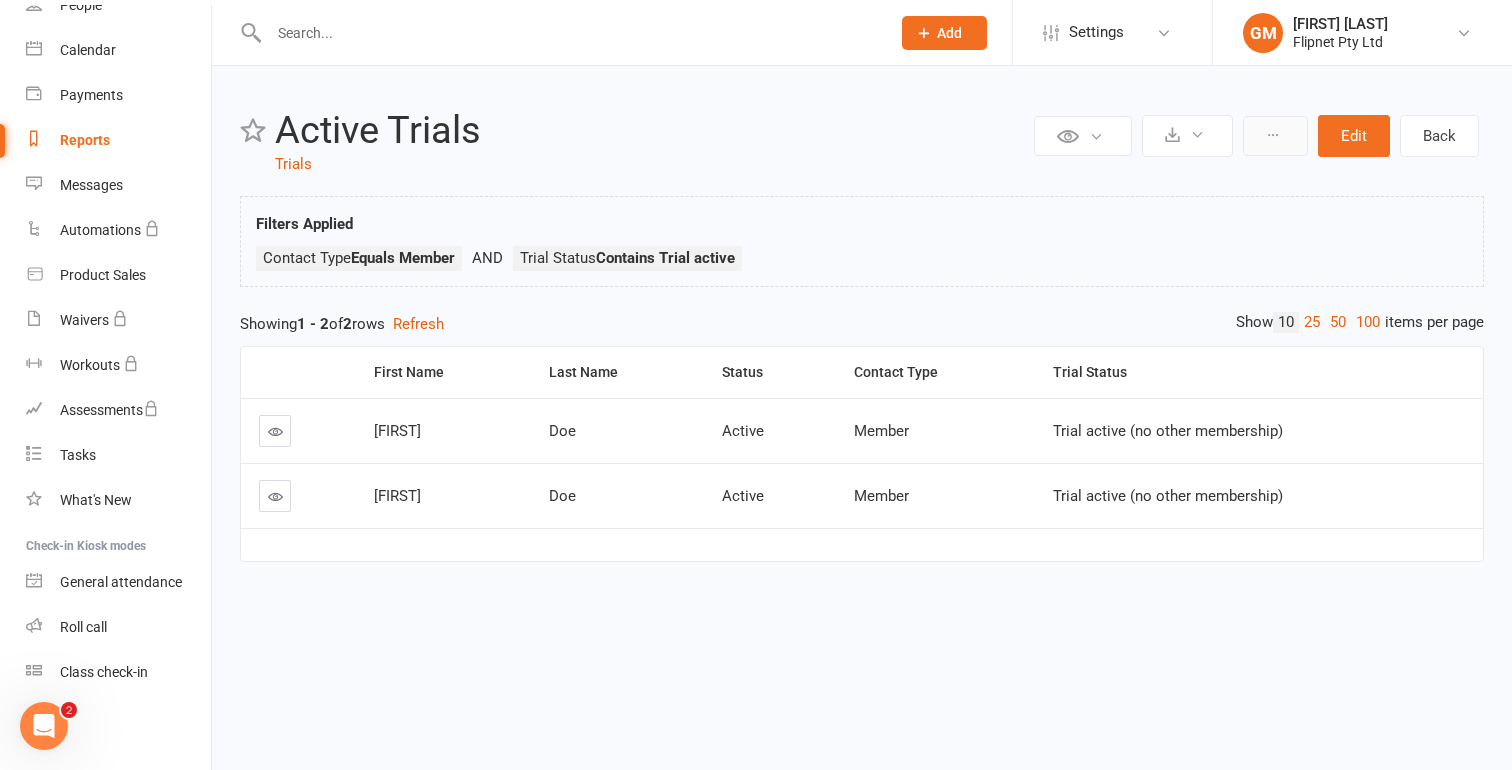type 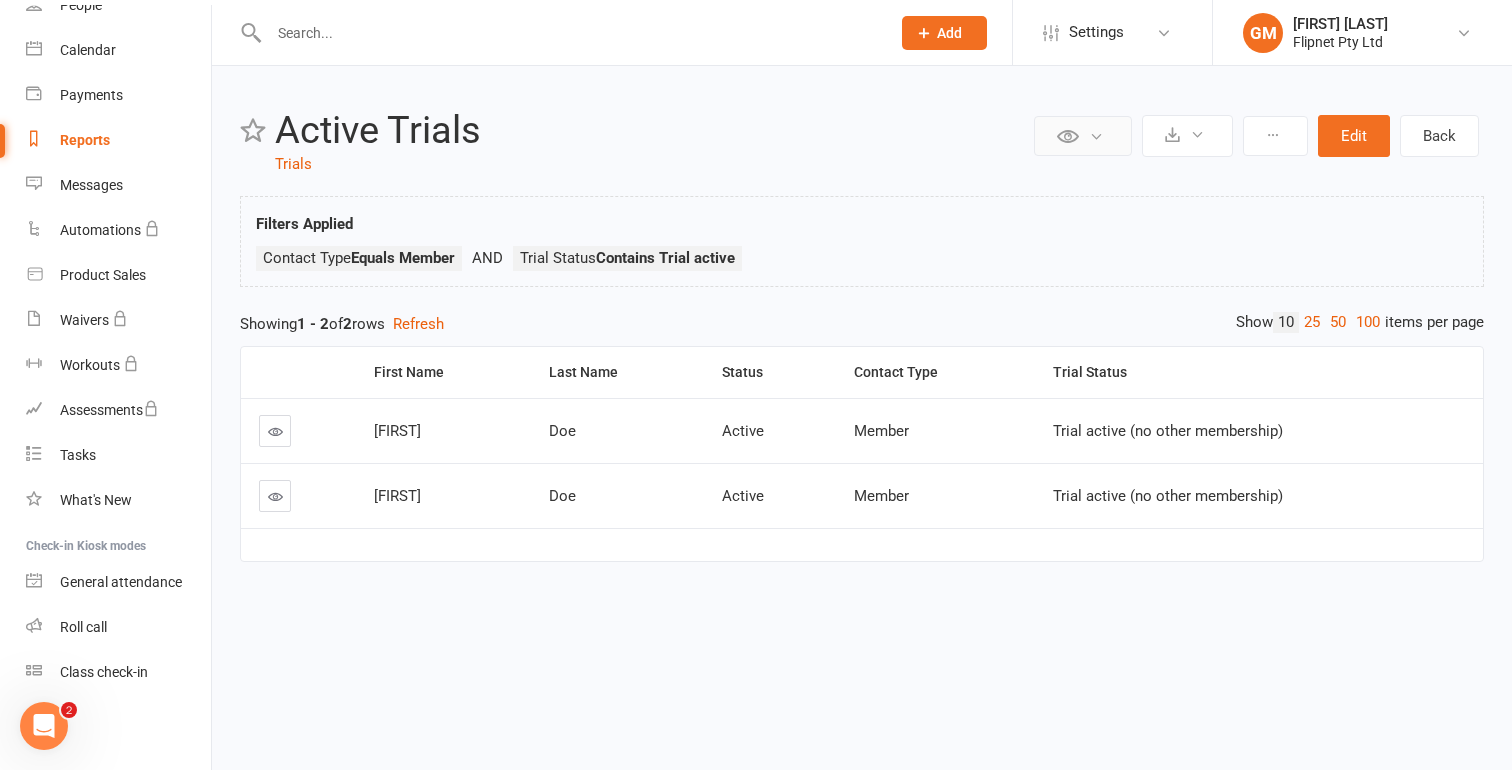 click at bounding box center [1083, 136] 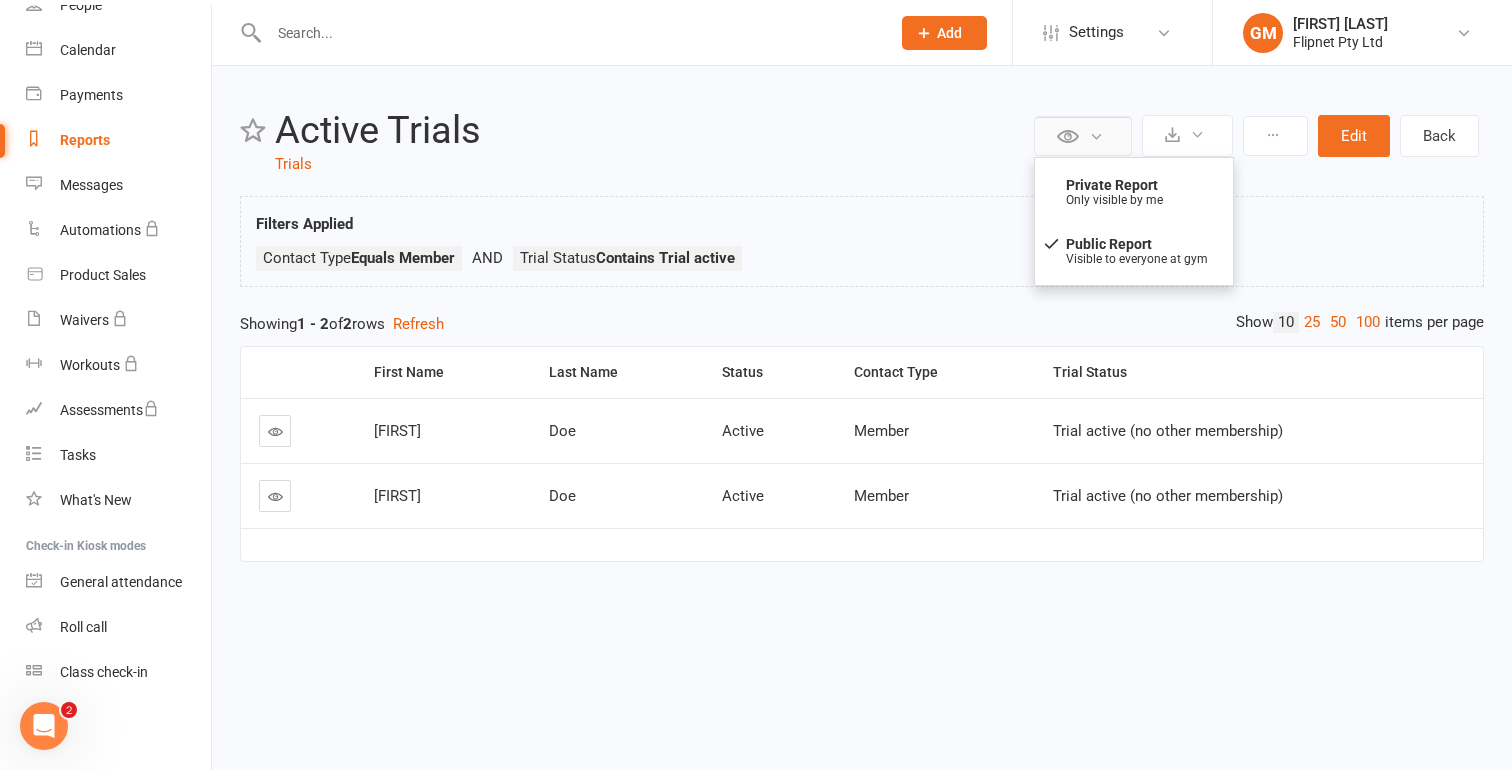 click at bounding box center (1083, 136) 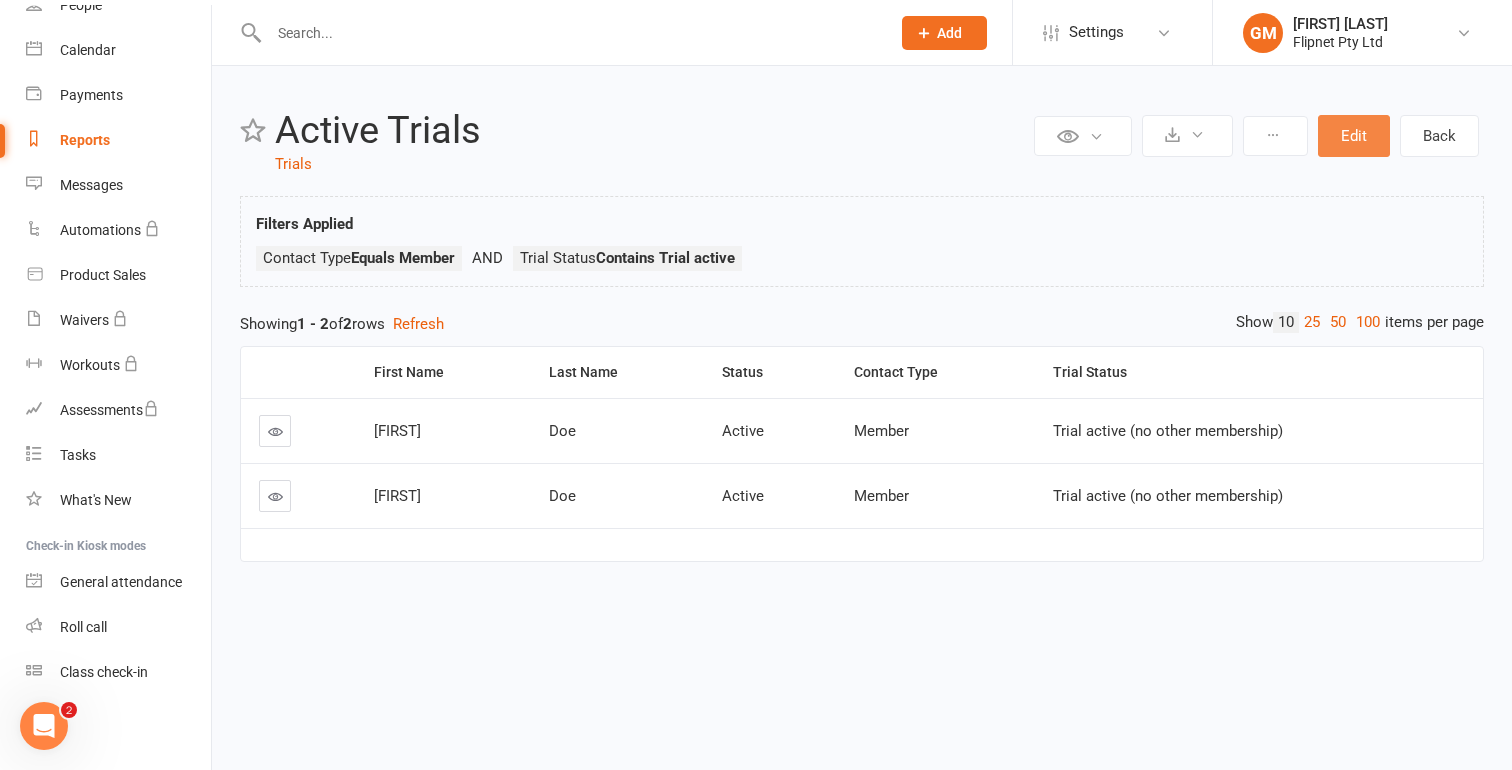 click on "Edit" at bounding box center (1354, 136) 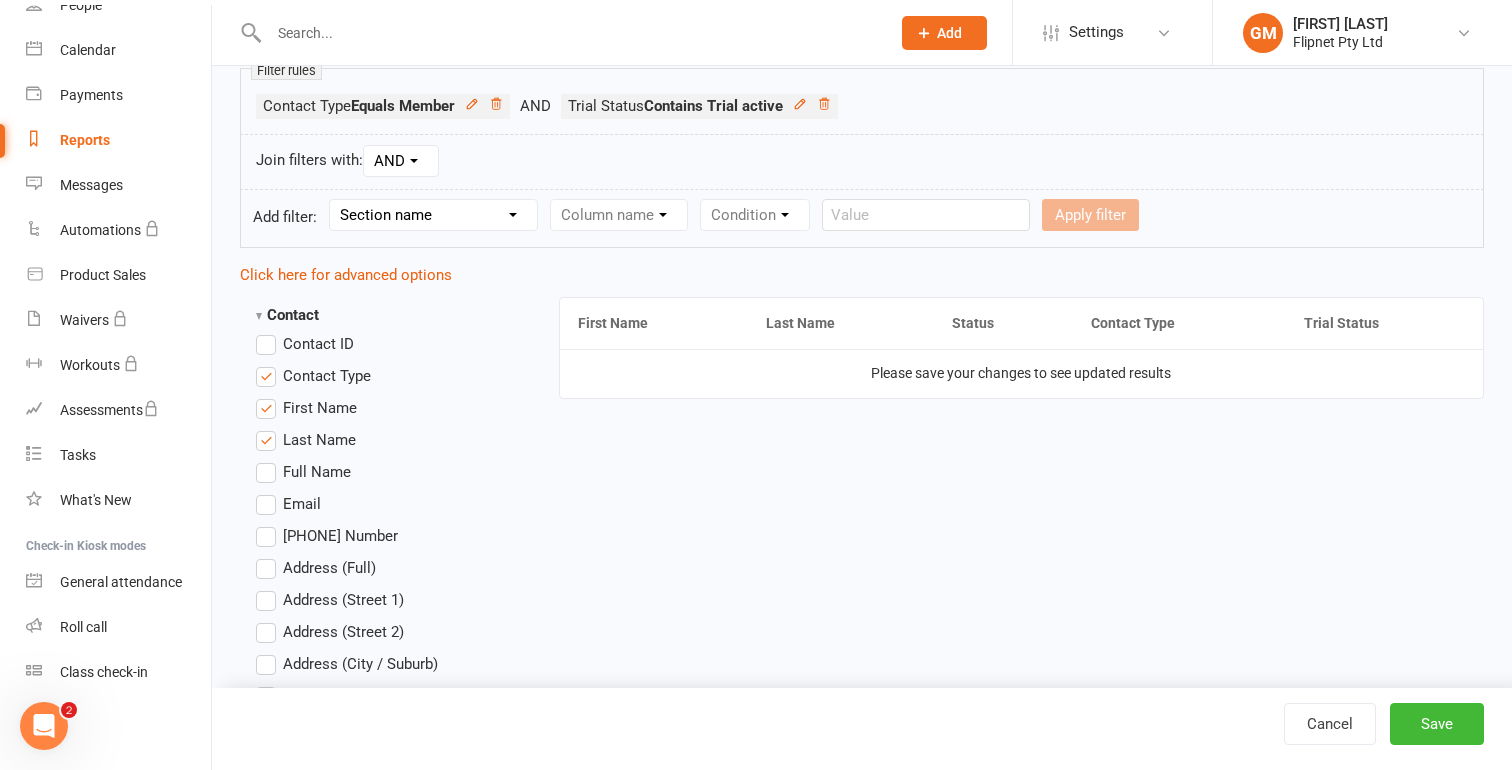 scroll, scrollTop: 0, scrollLeft: 0, axis: both 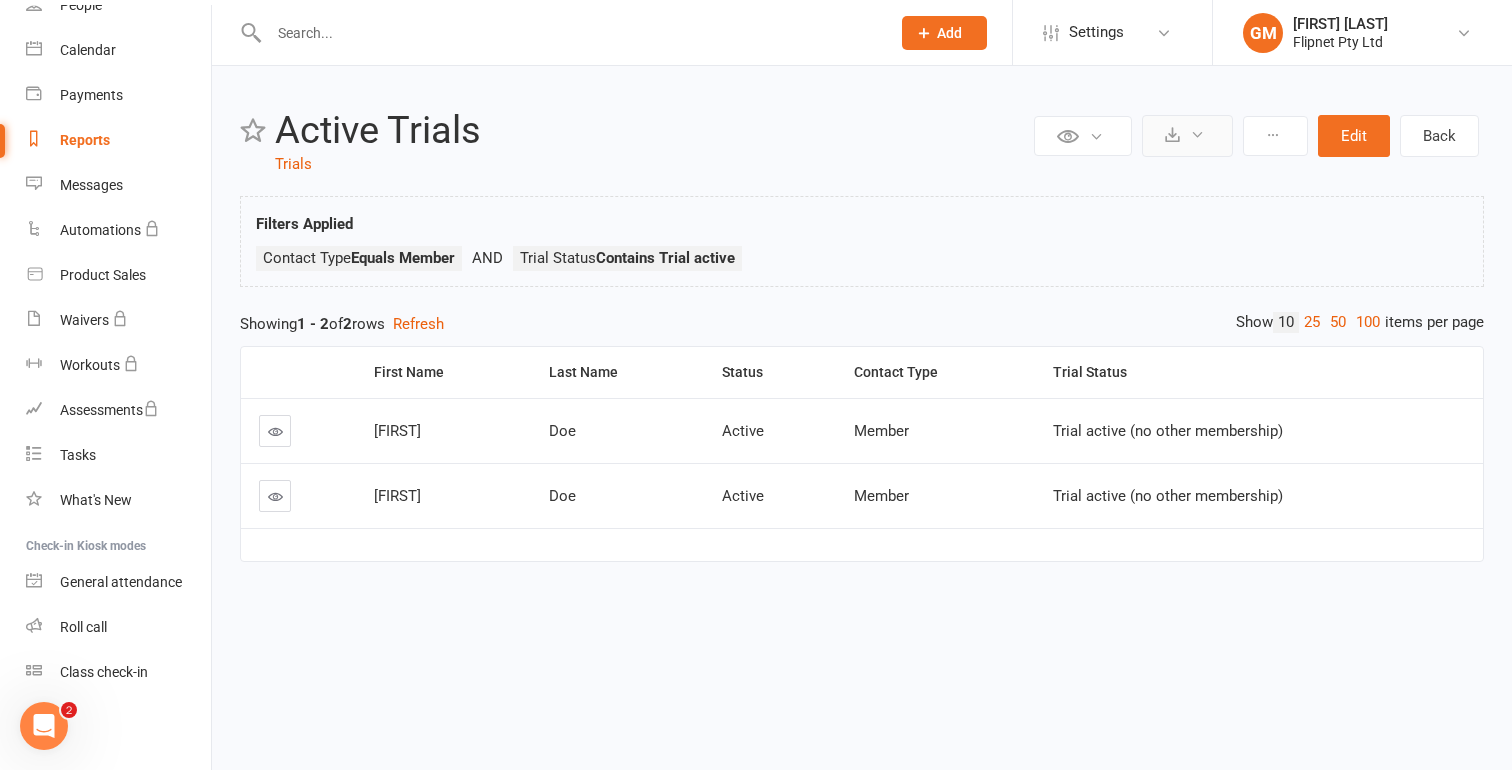 click at bounding box center [1187, 136] 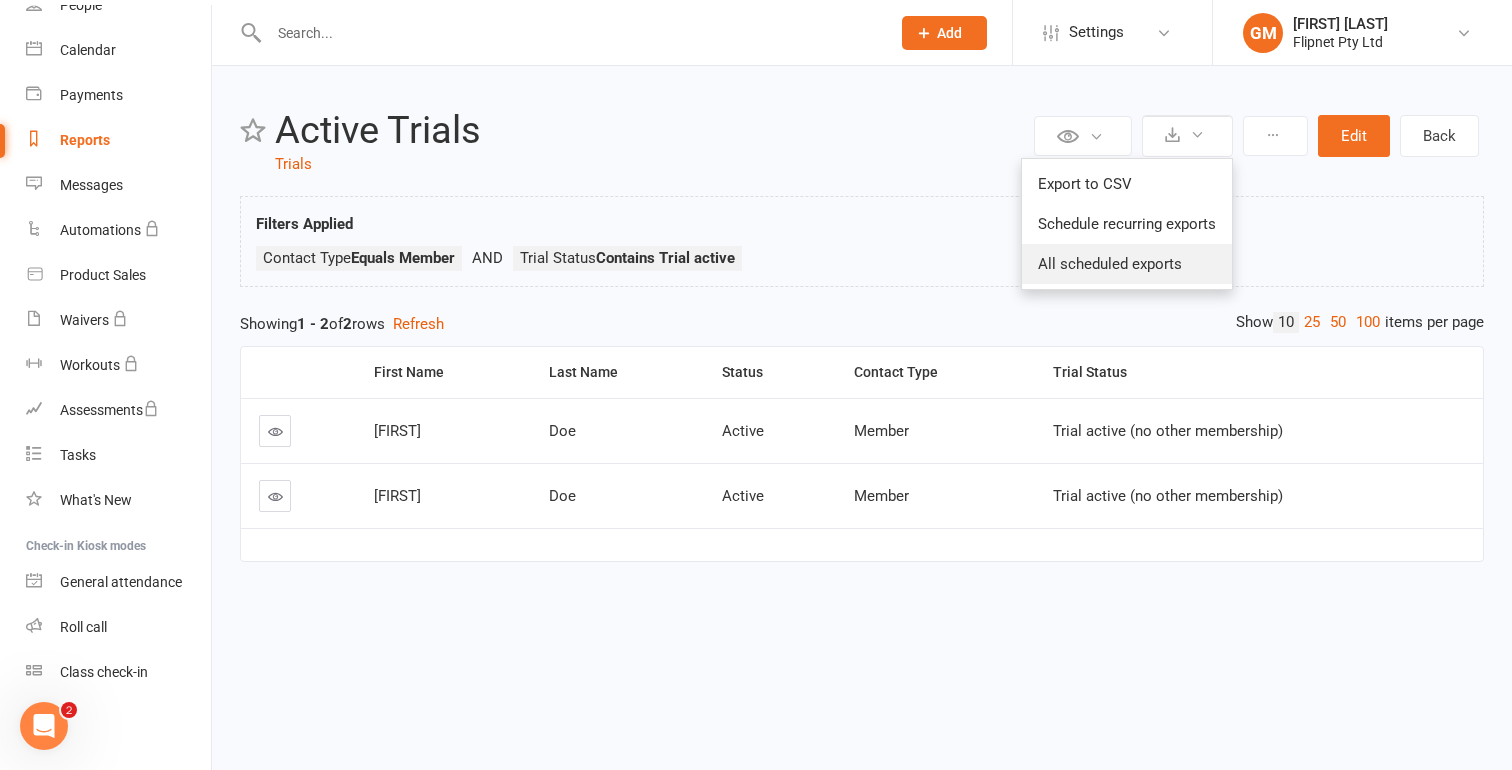 click on "All scheduled exports" at bounding box center [1127, 264] 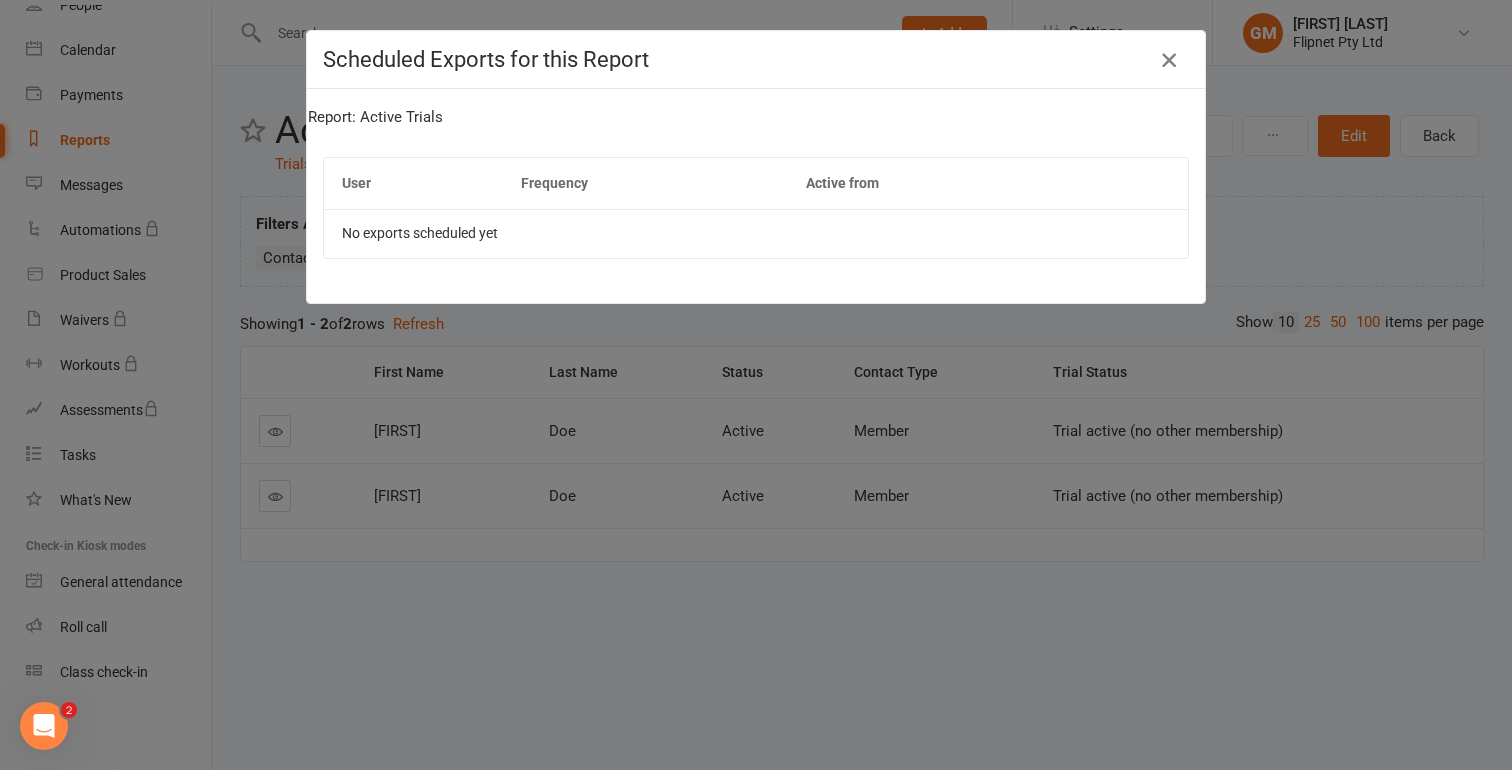 click at bounding box center (1169, 60) 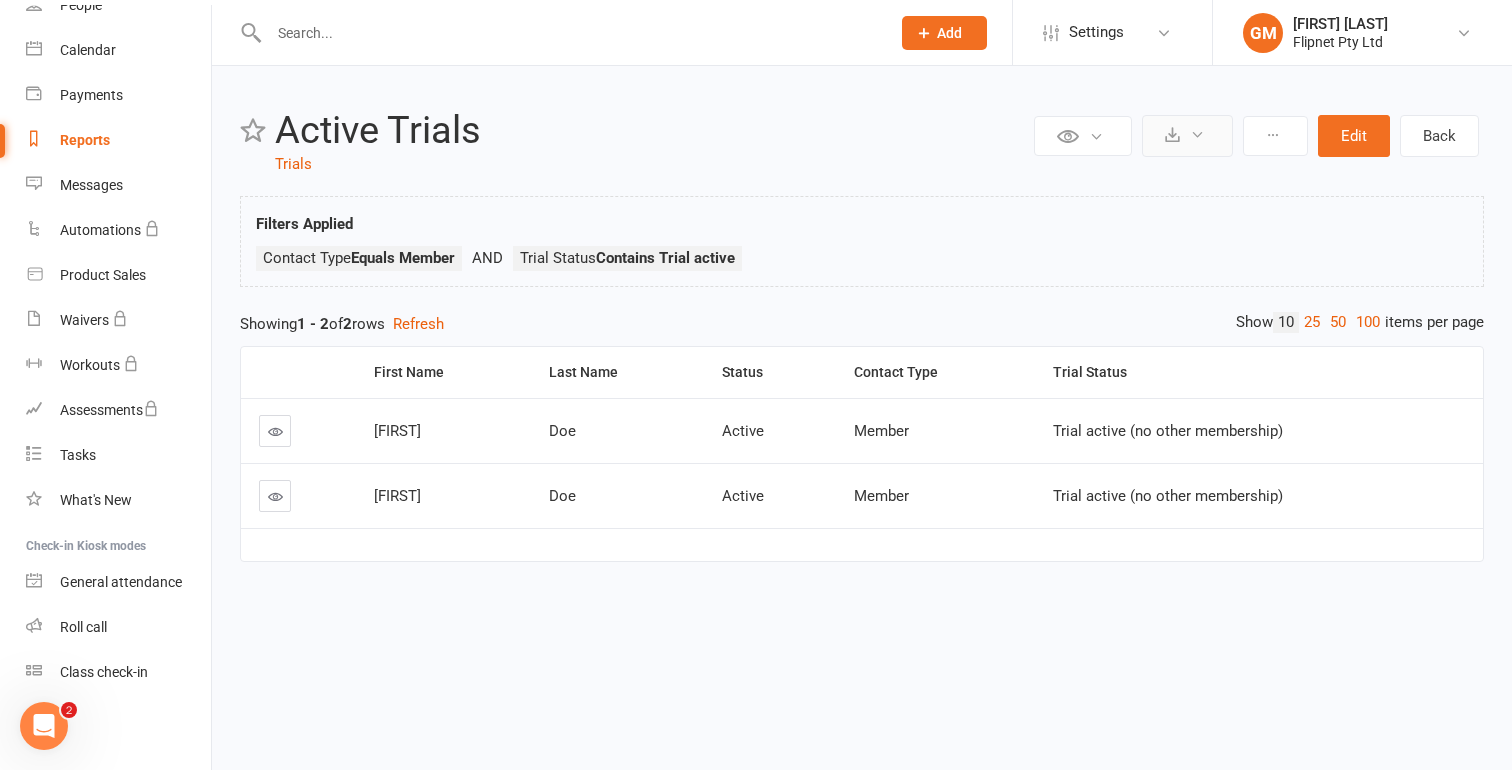 click at bounding box center [1197, 134] 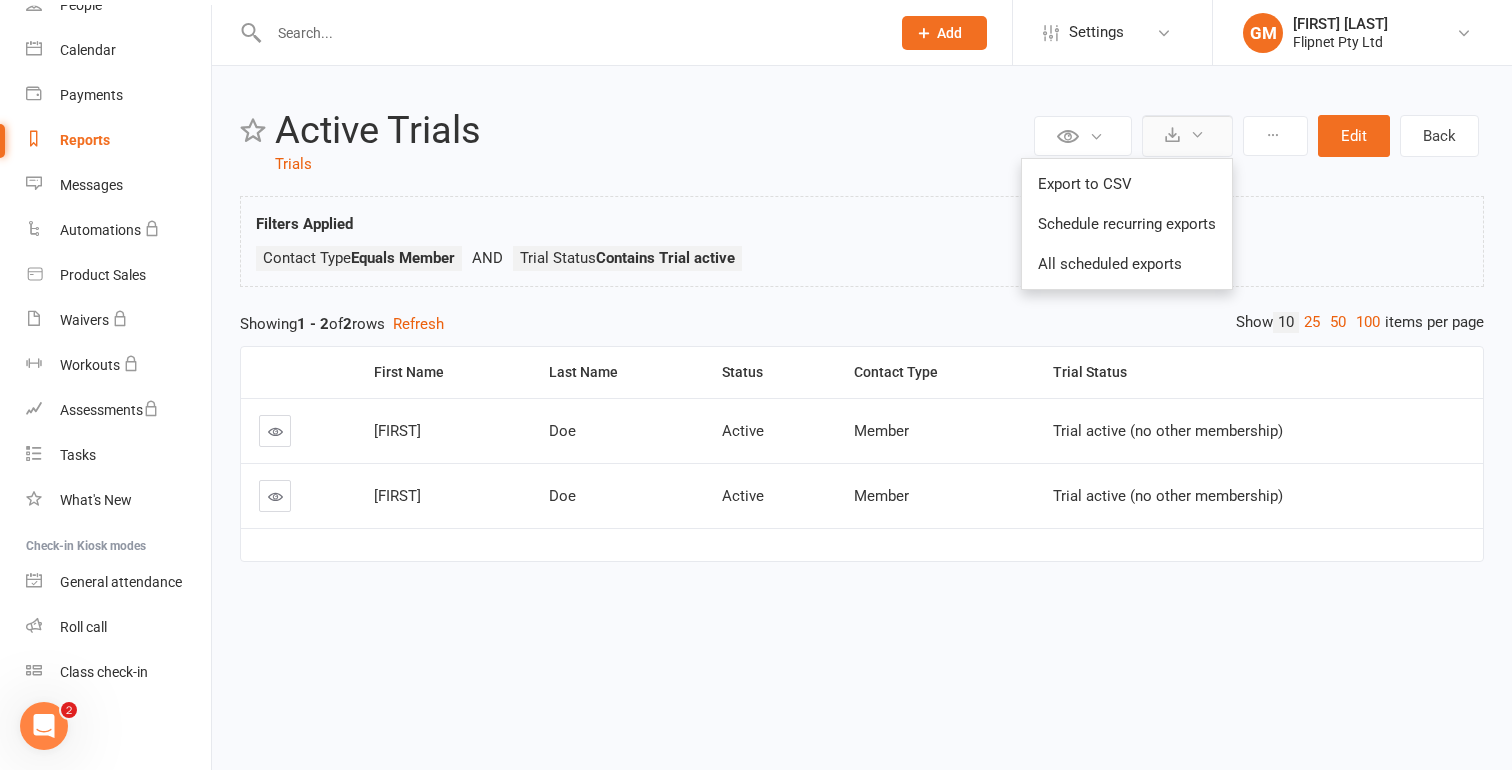 click at bounding box center (1197, 134) 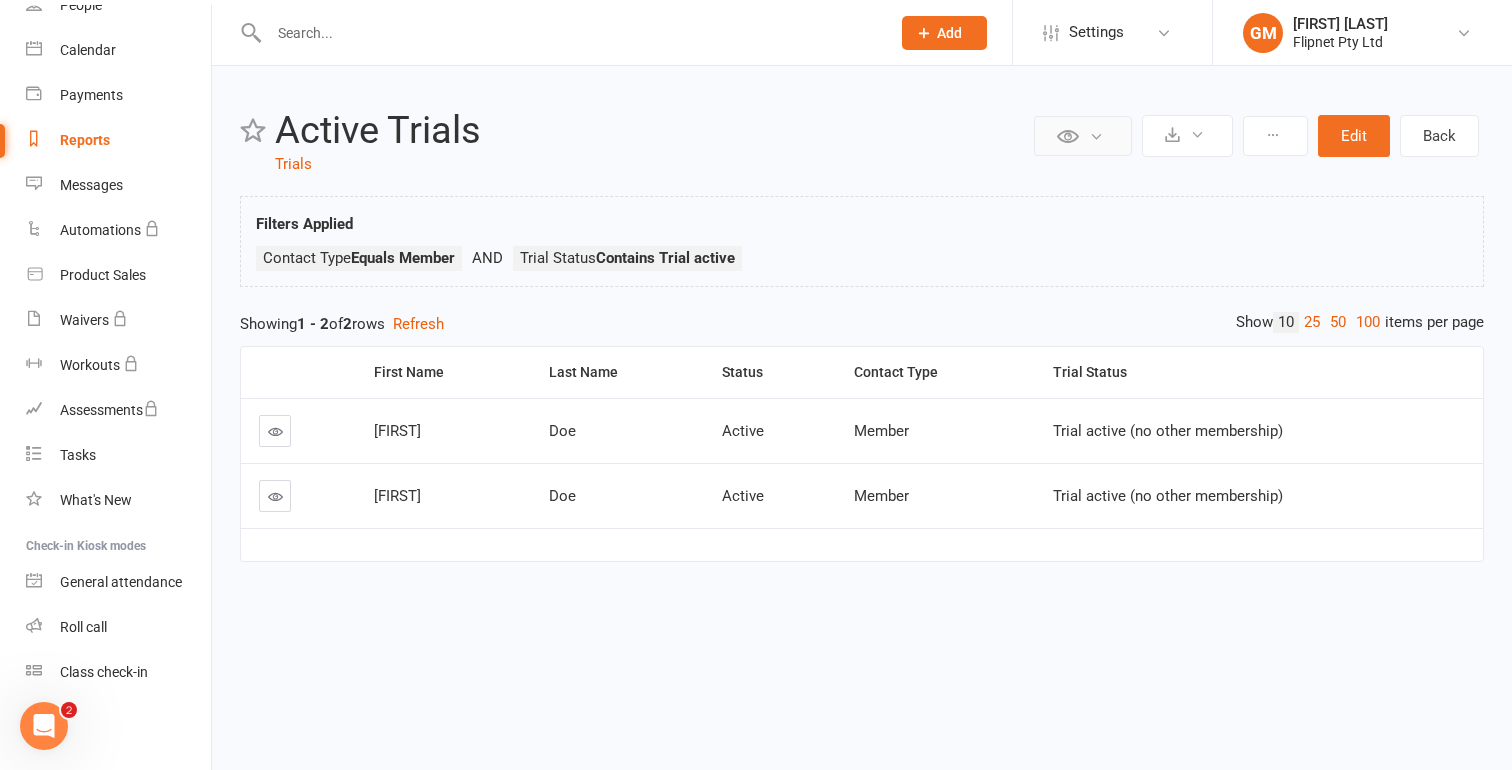 click at bounding box center (1083, 136) 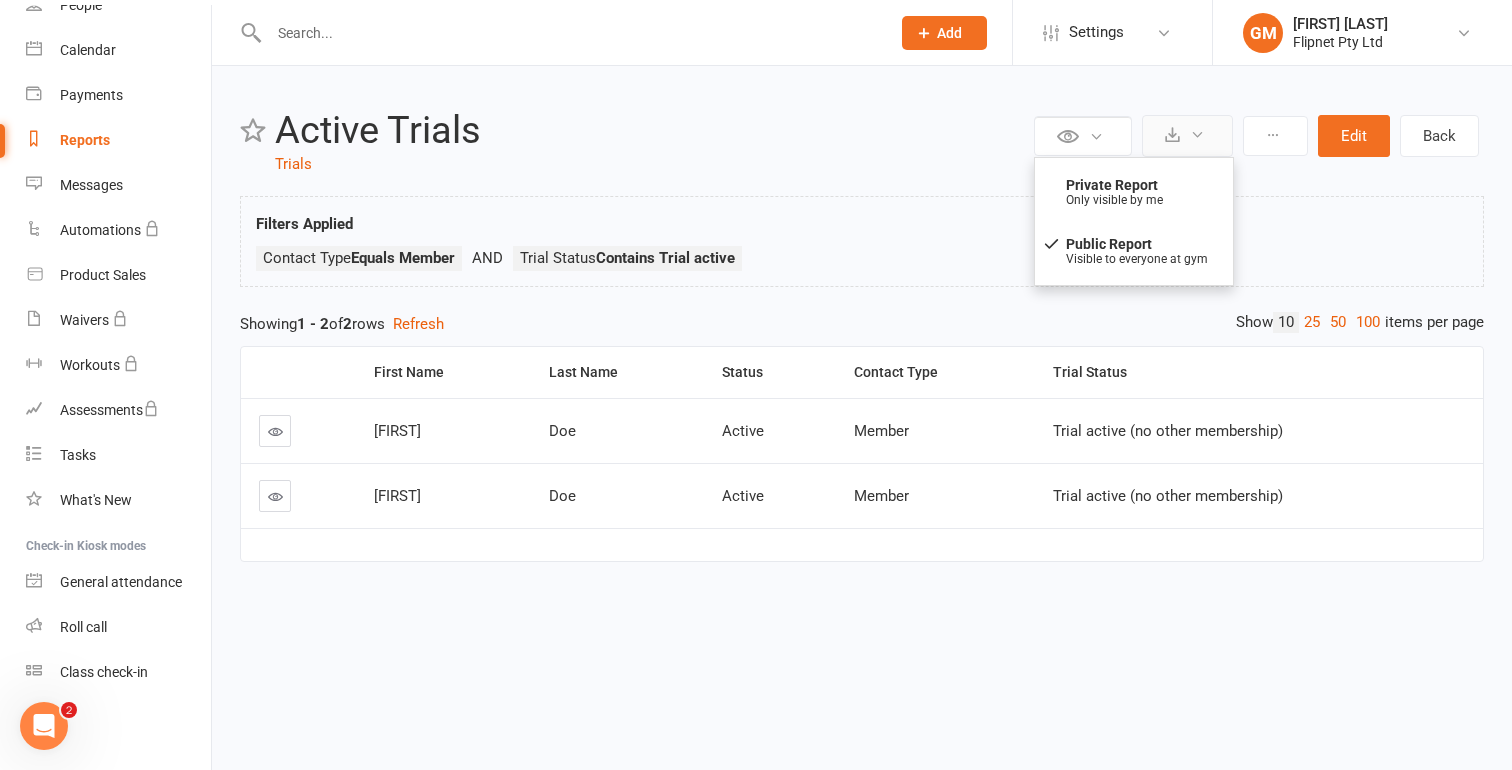 click at bounding box center [1187, 136] 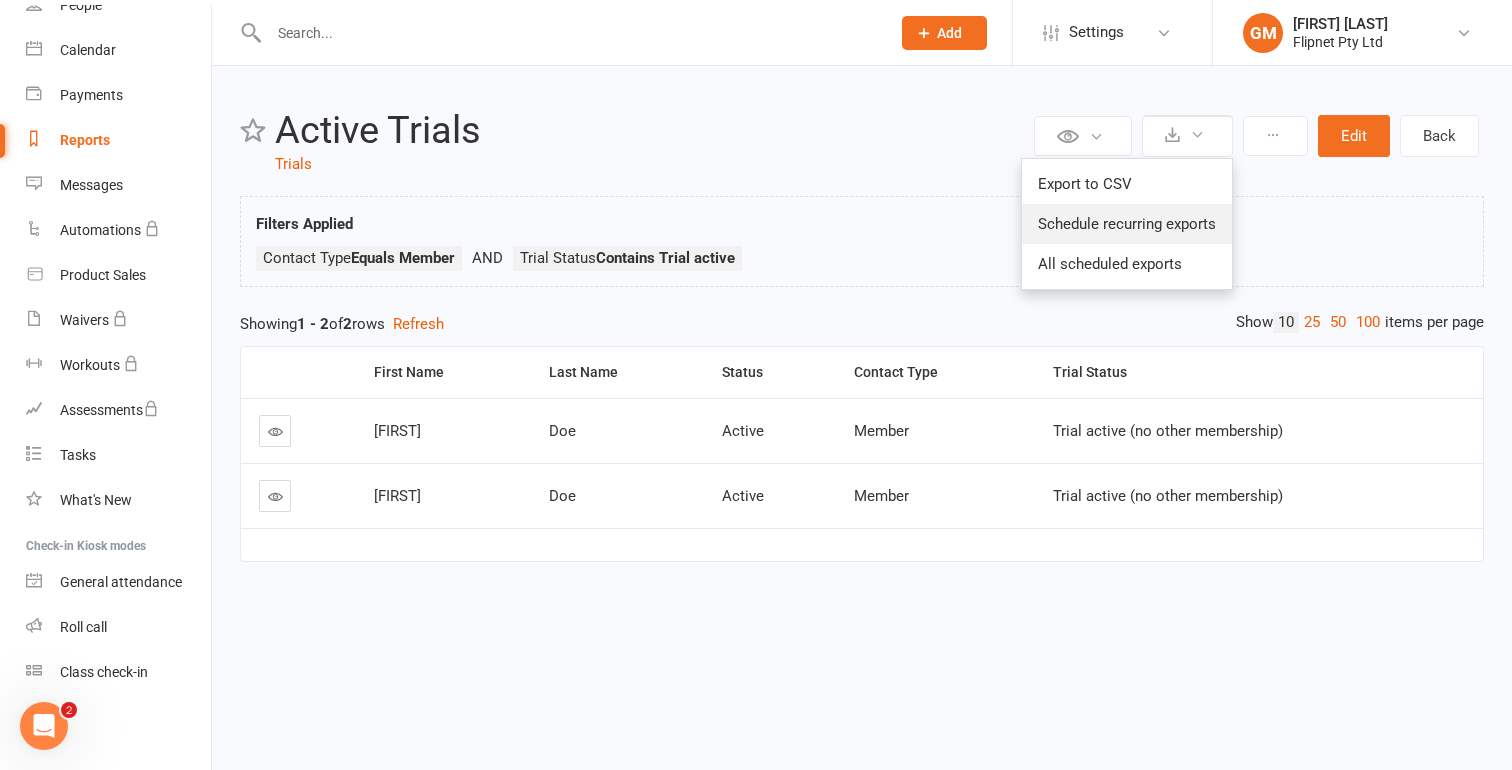 click on "Schedule recurring exports" at bounding box center [1127, 224] 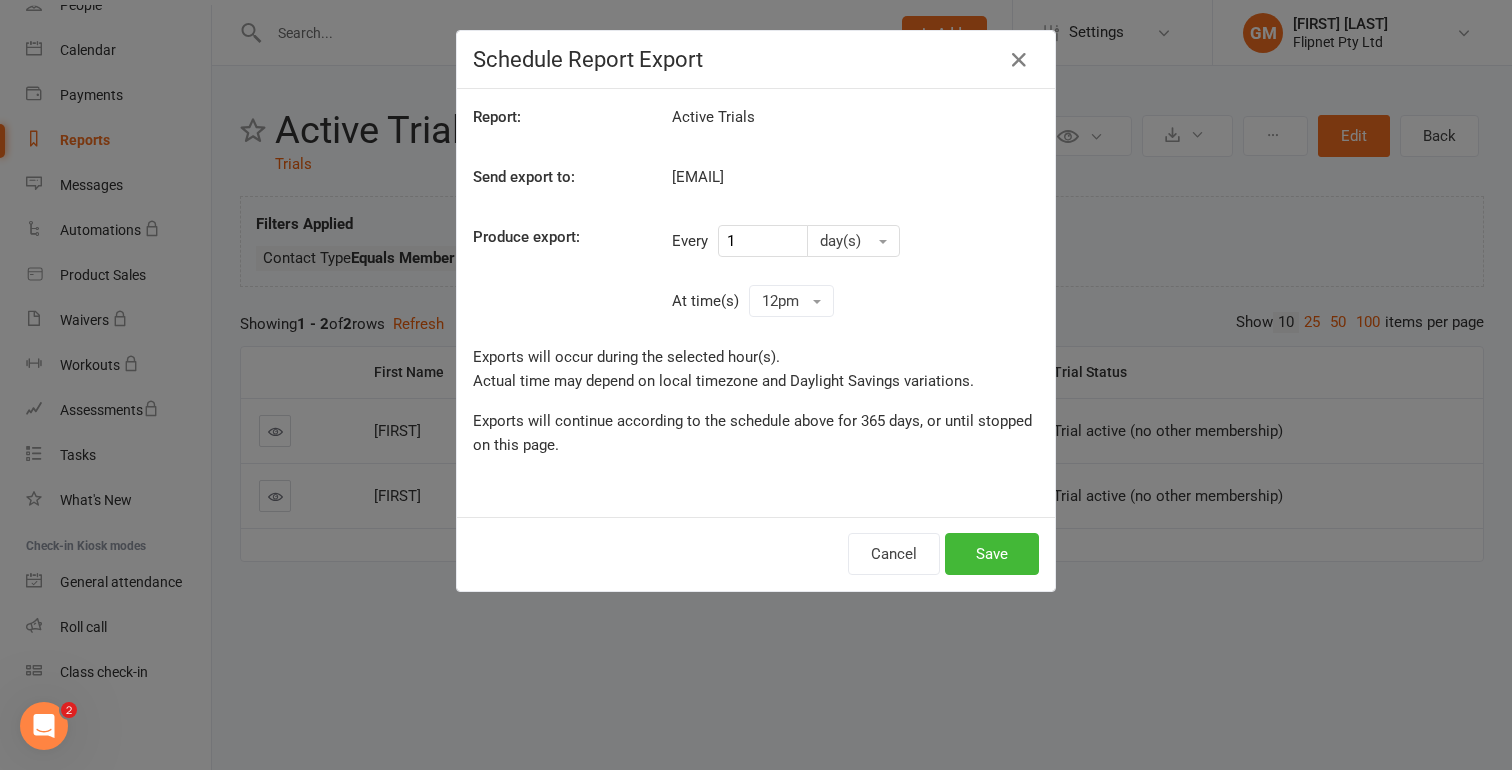 click on "Schedule Report Export Report: Active Trials Send export to: [EMAIL] Produce export: Every 1
day(s)
At time(s) 12pm  12am 2am 4am 6am 8am 10am 12pm 2pm 4pm 6pm 8pm 10pm Exports will occur during the selected hour(s). Actual time may depend on local timezone and Daylight Savings variations. Exports will continue according to the schedule above for 365 days, or until stopped on this page. Cancel Save" at bounding box center (756, 385) 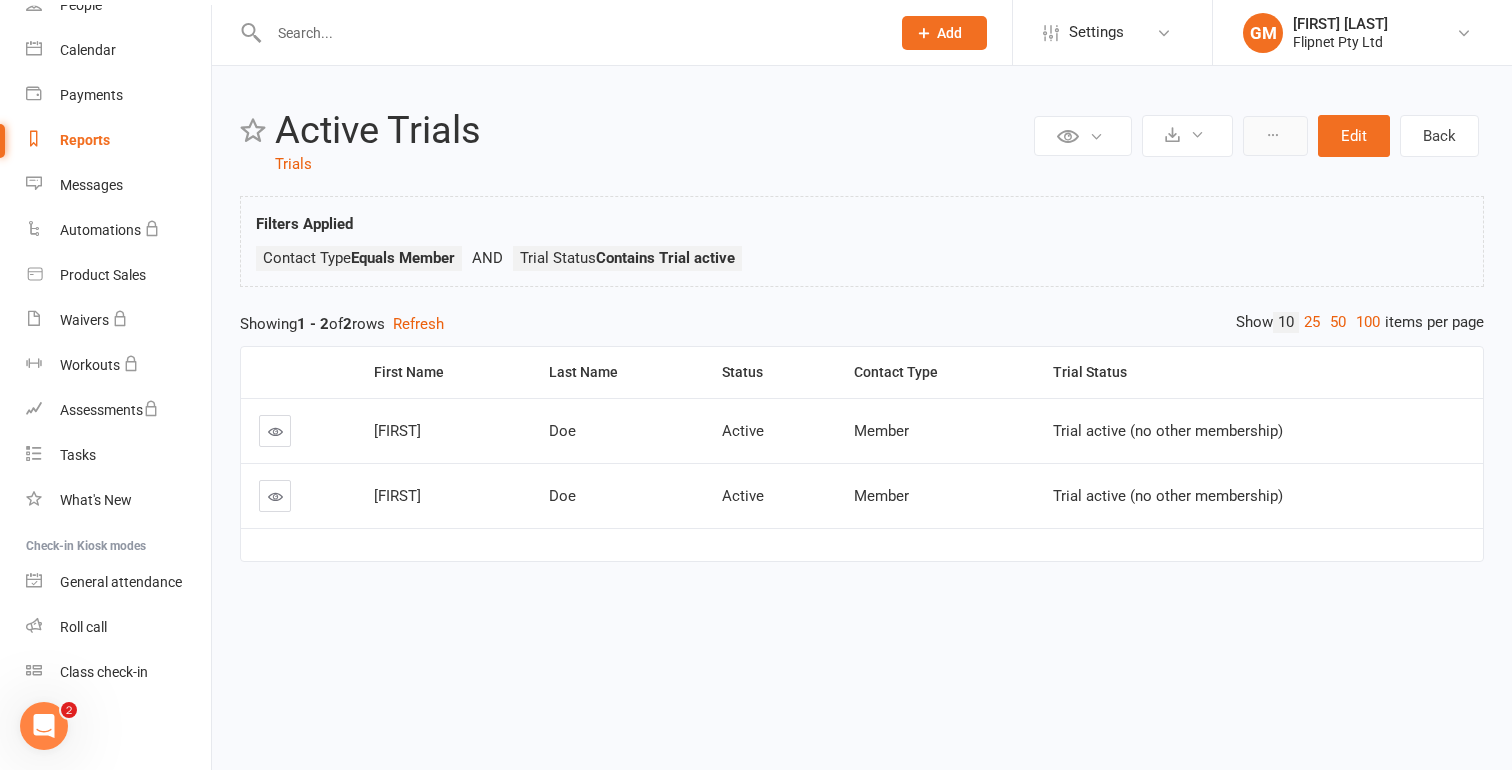 click at bounding box center [1275, 136] 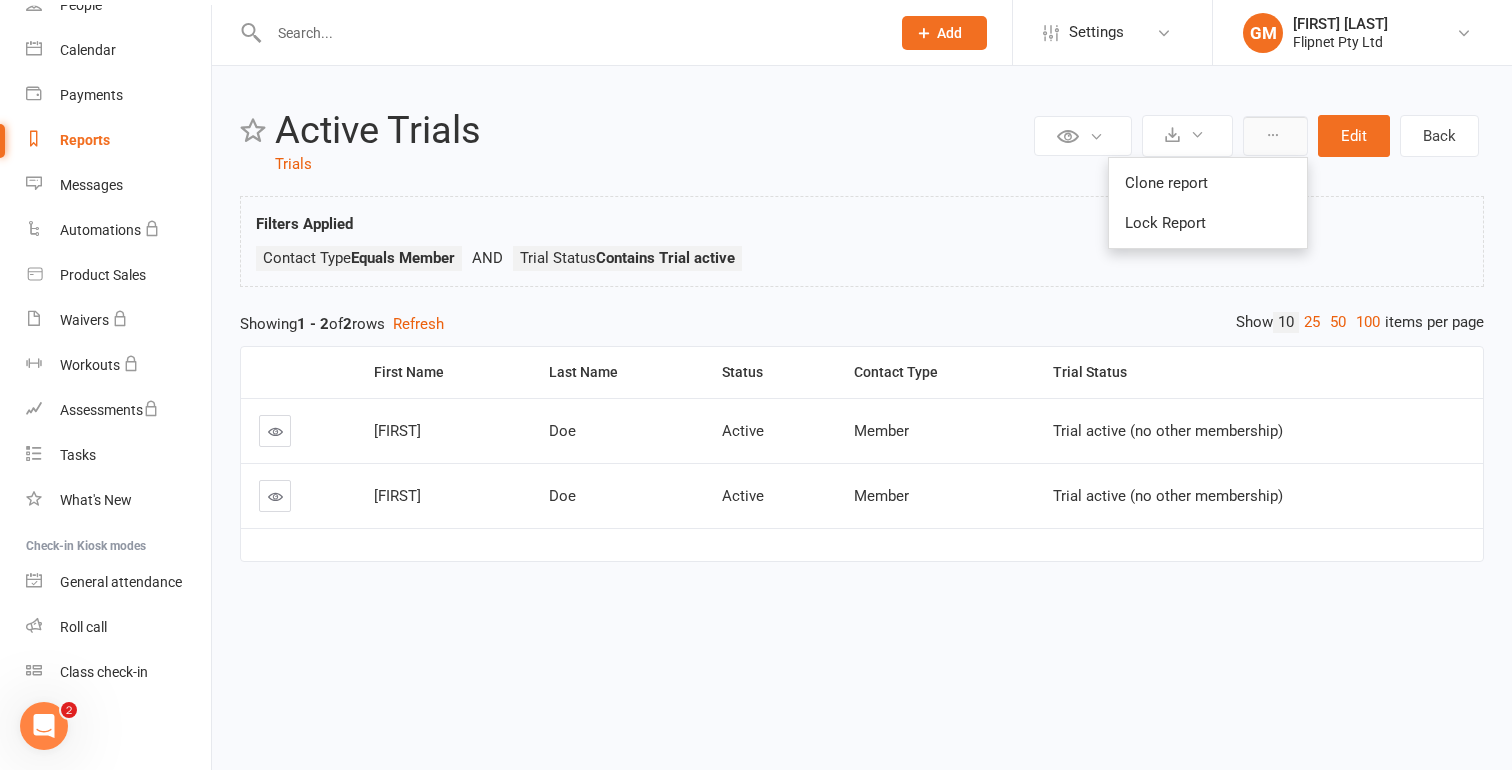 click at bounding box center (1275, 136) 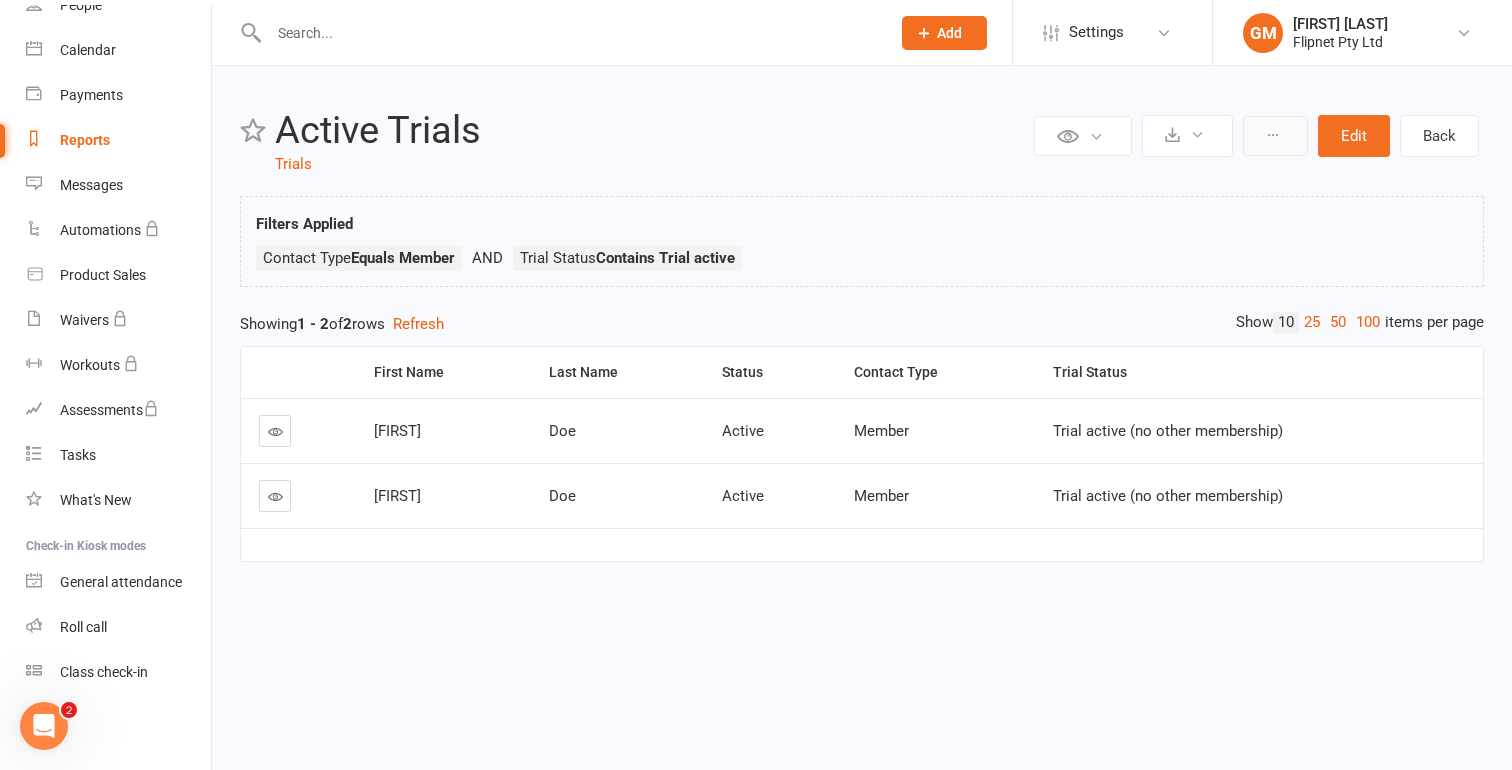 type 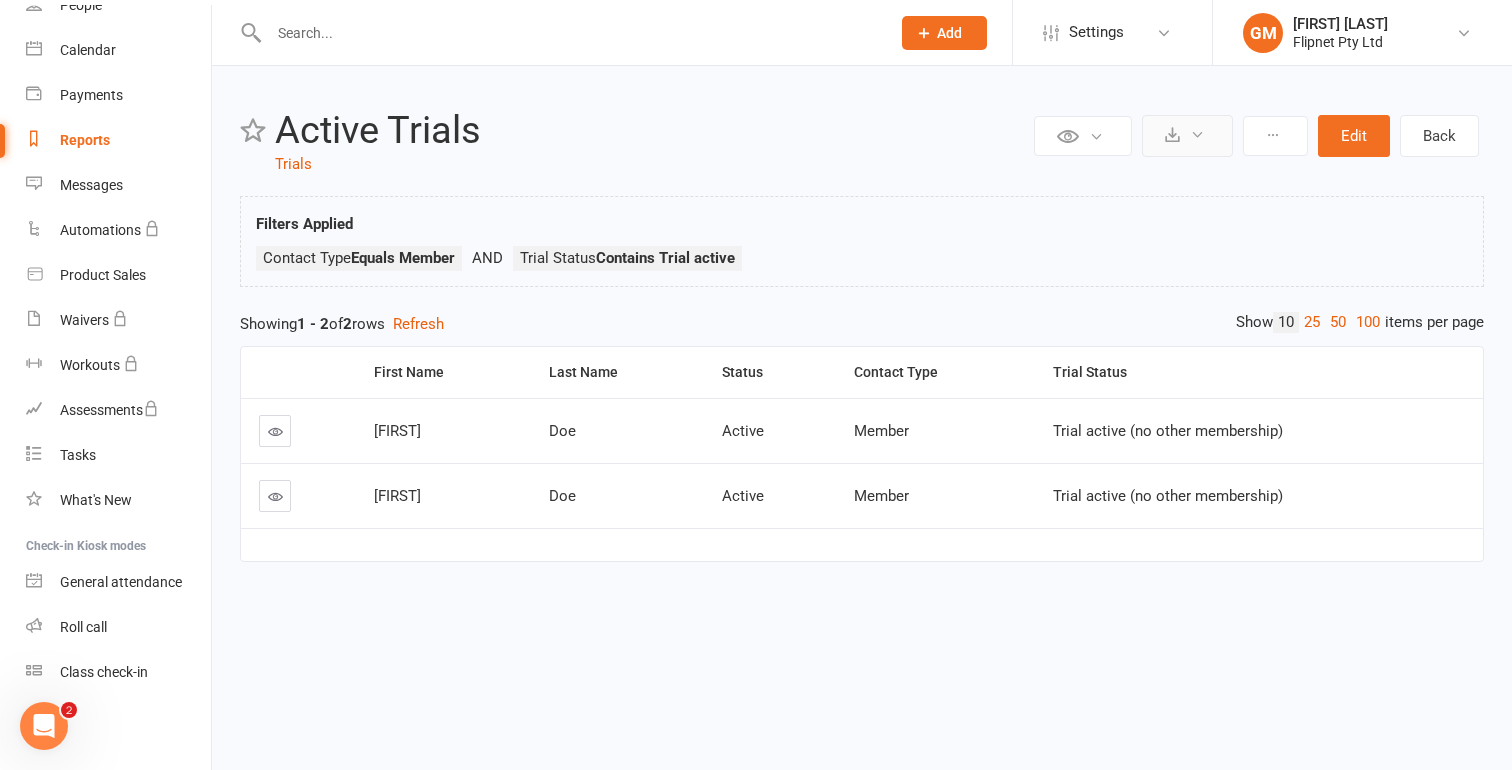click at bounding box center (1187, 136) 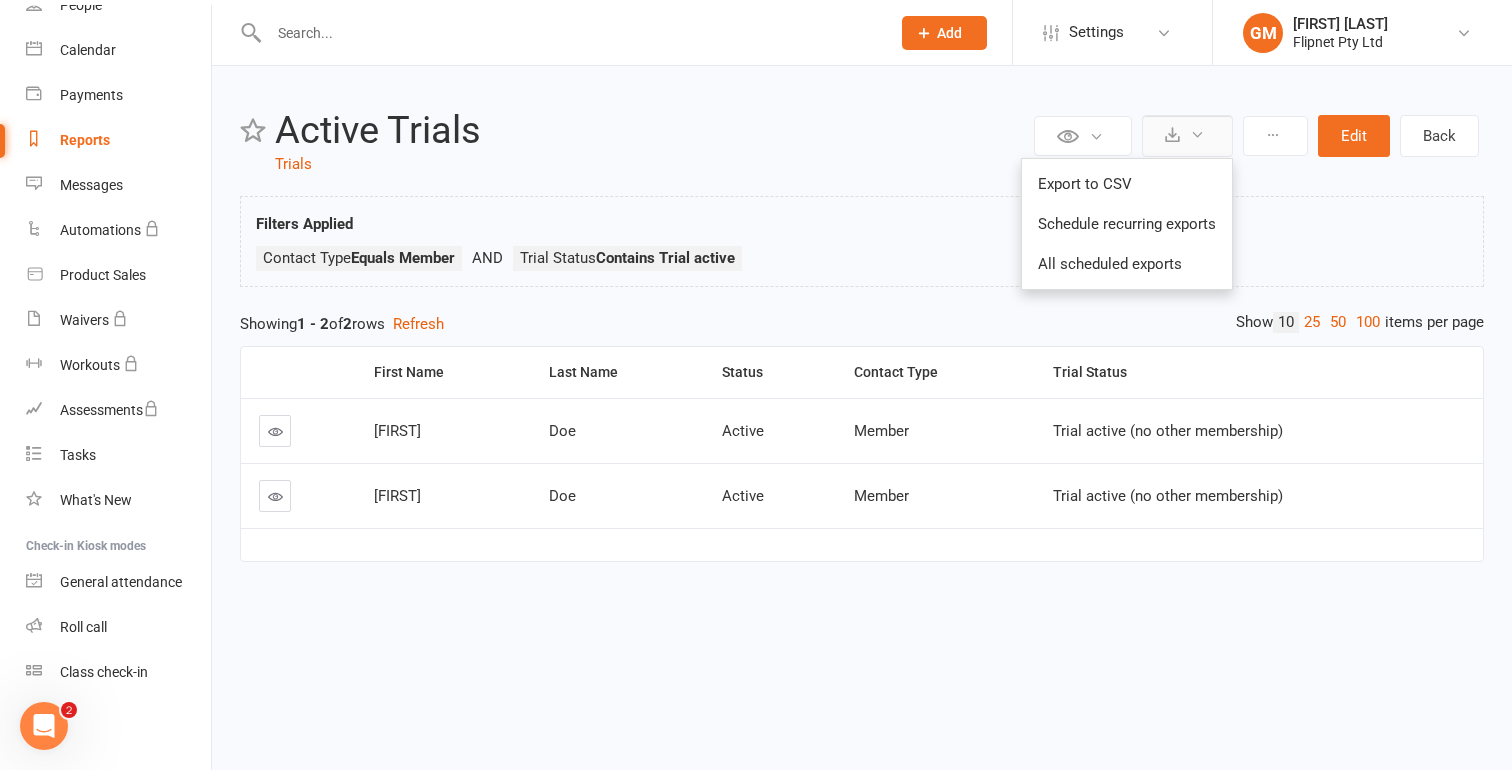 click at bounding box center [1187, 136] 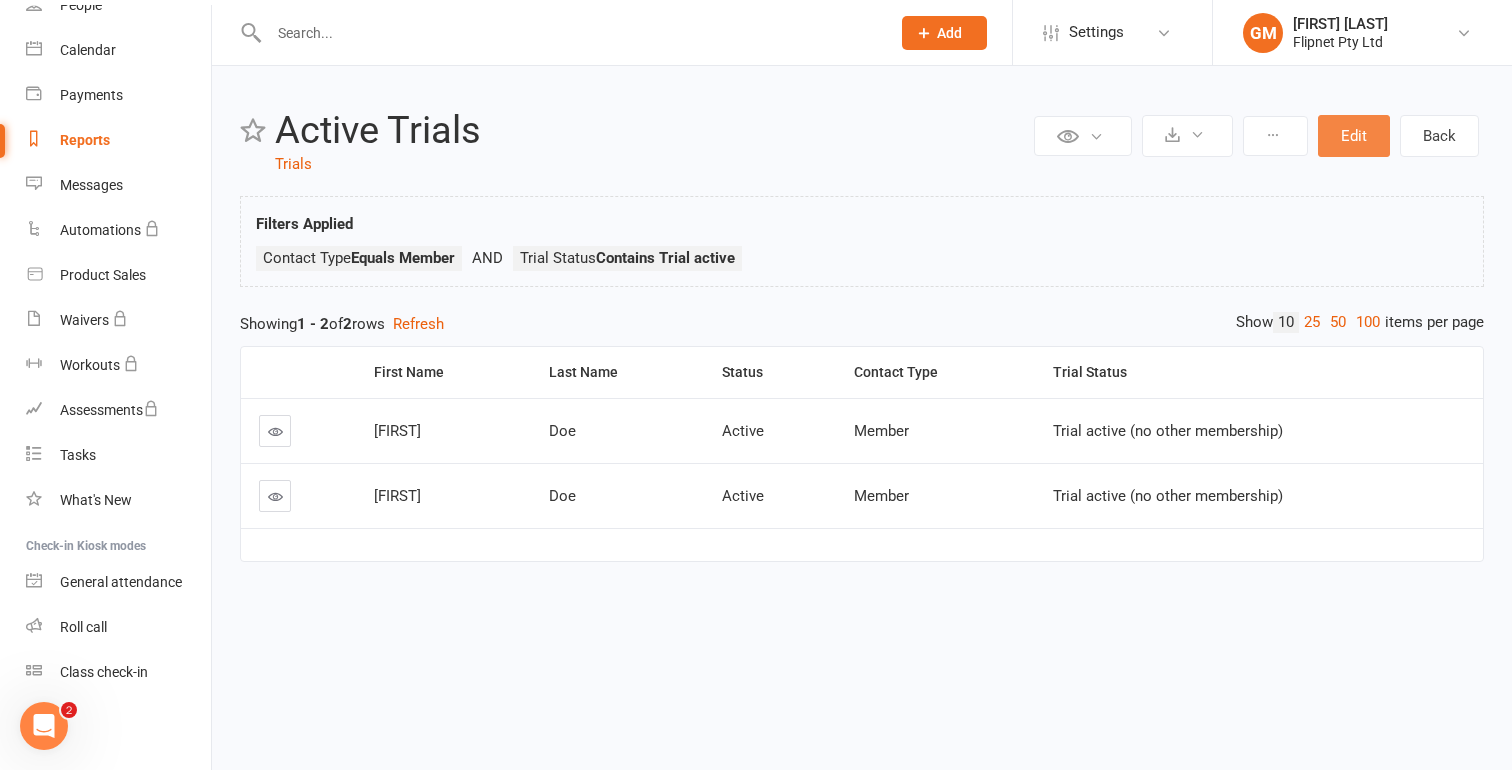 click on "Edit" at bounding box center [1354, 136] 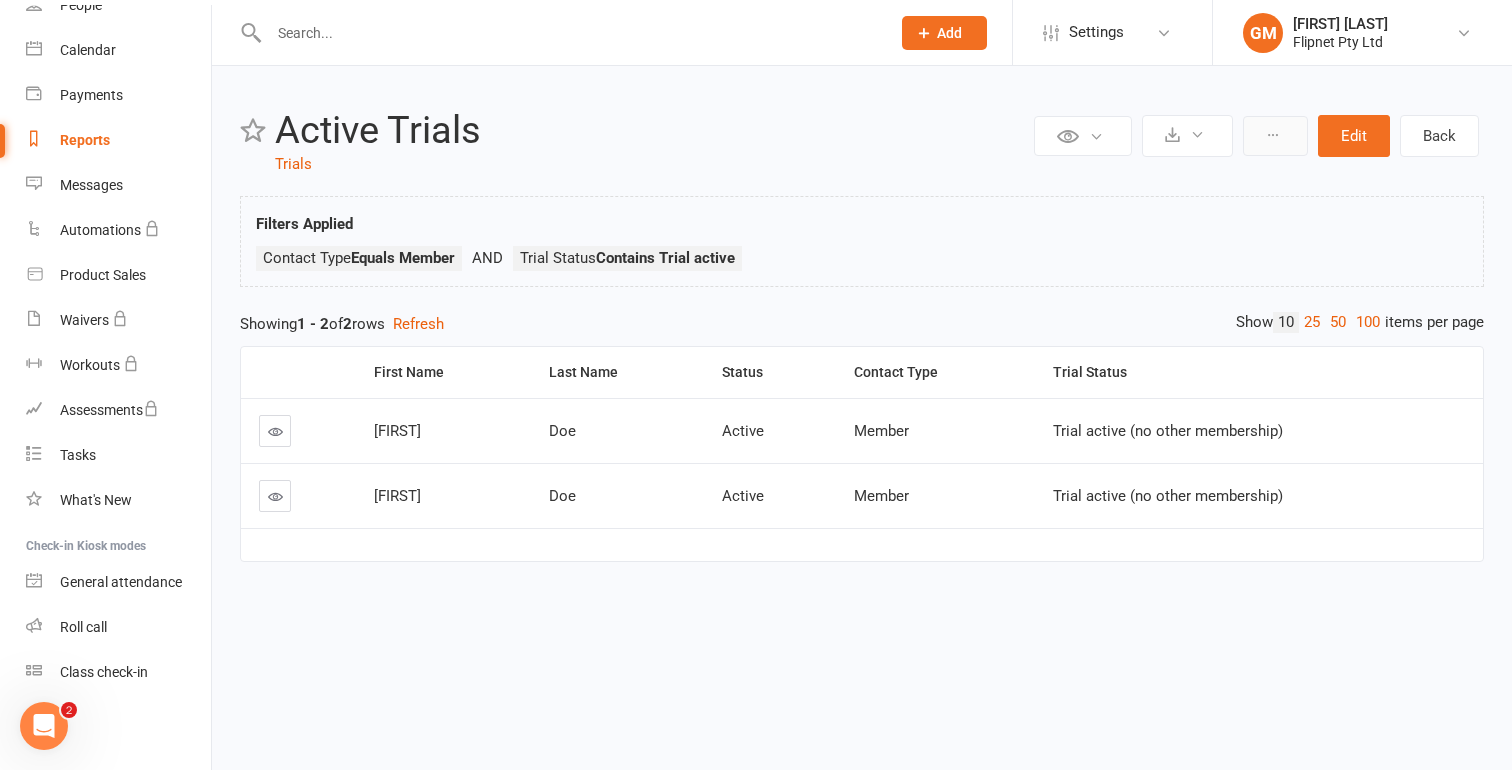 click at bounding box center (1275, 136) 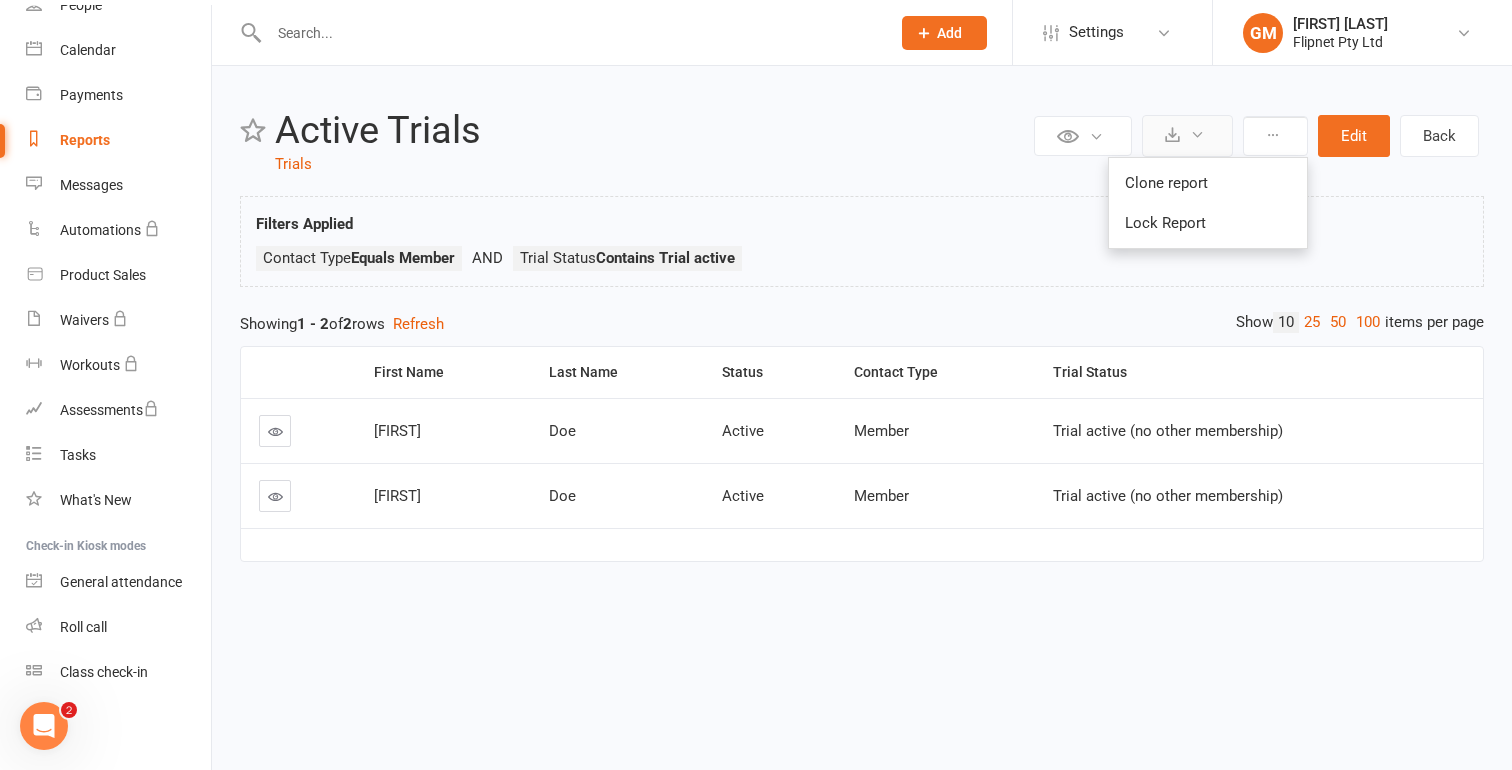 click at bounding box center (1187, 136) 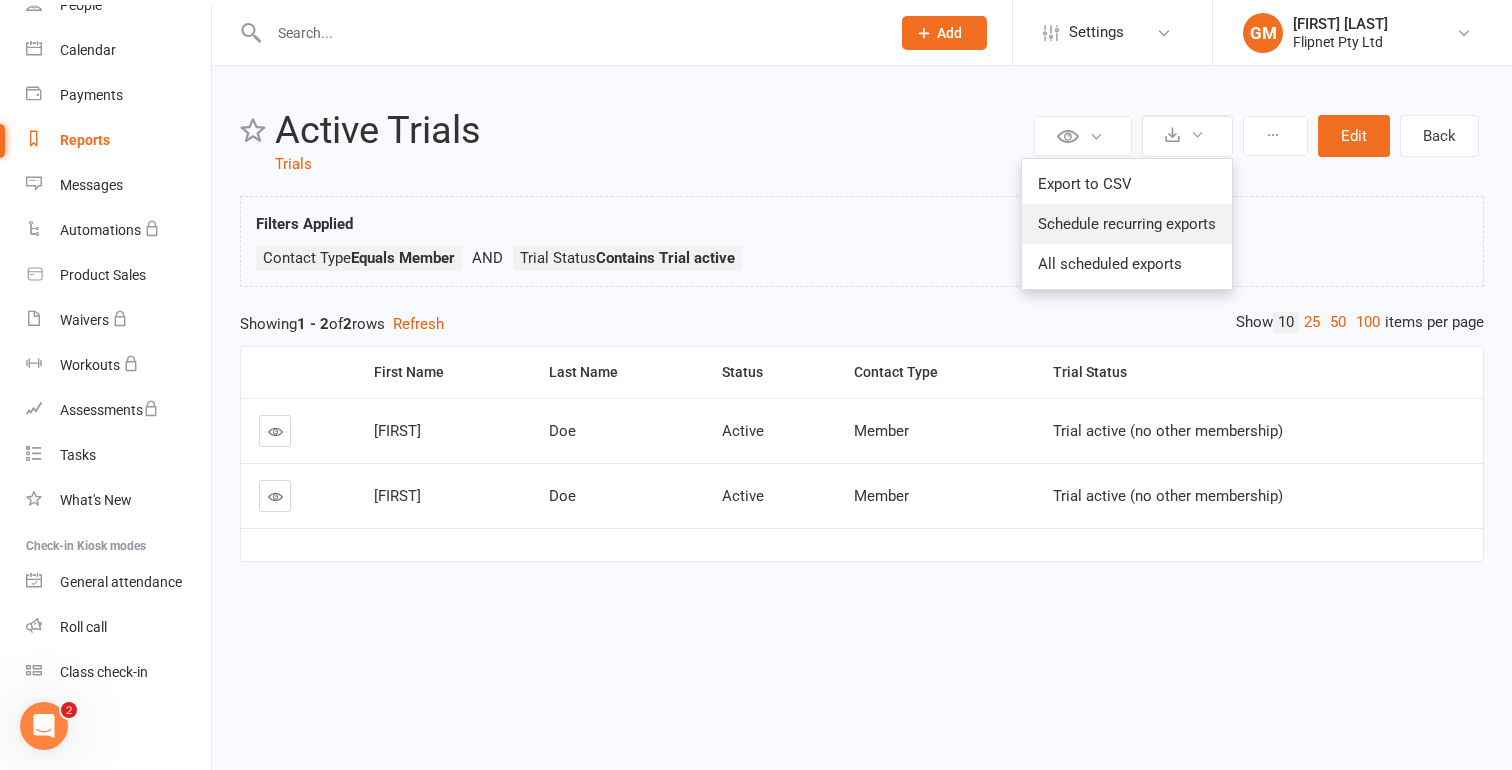 click on "Schedule recurring exports" at bounding box center [1127, 224] 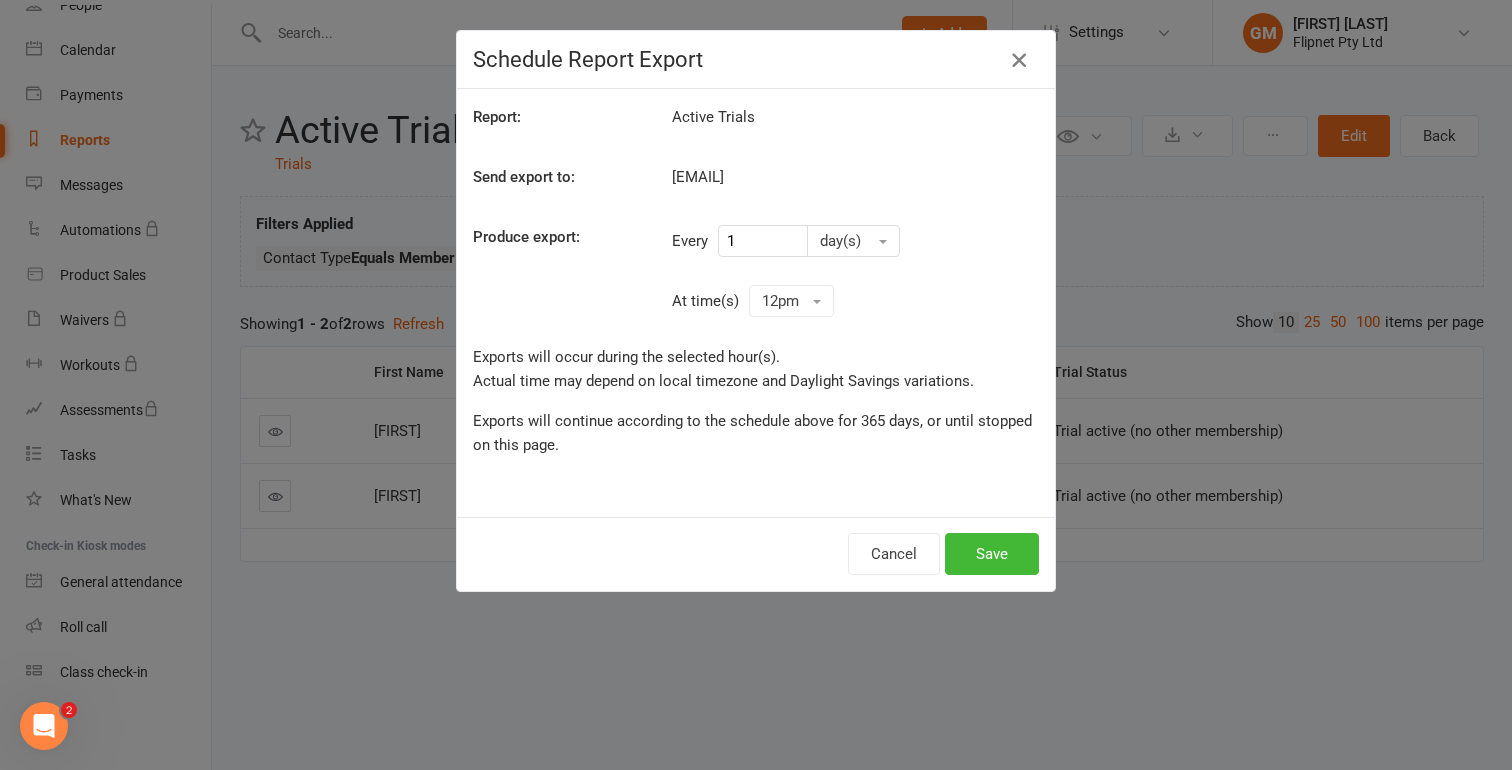 click at bounding box center (1019, 60) 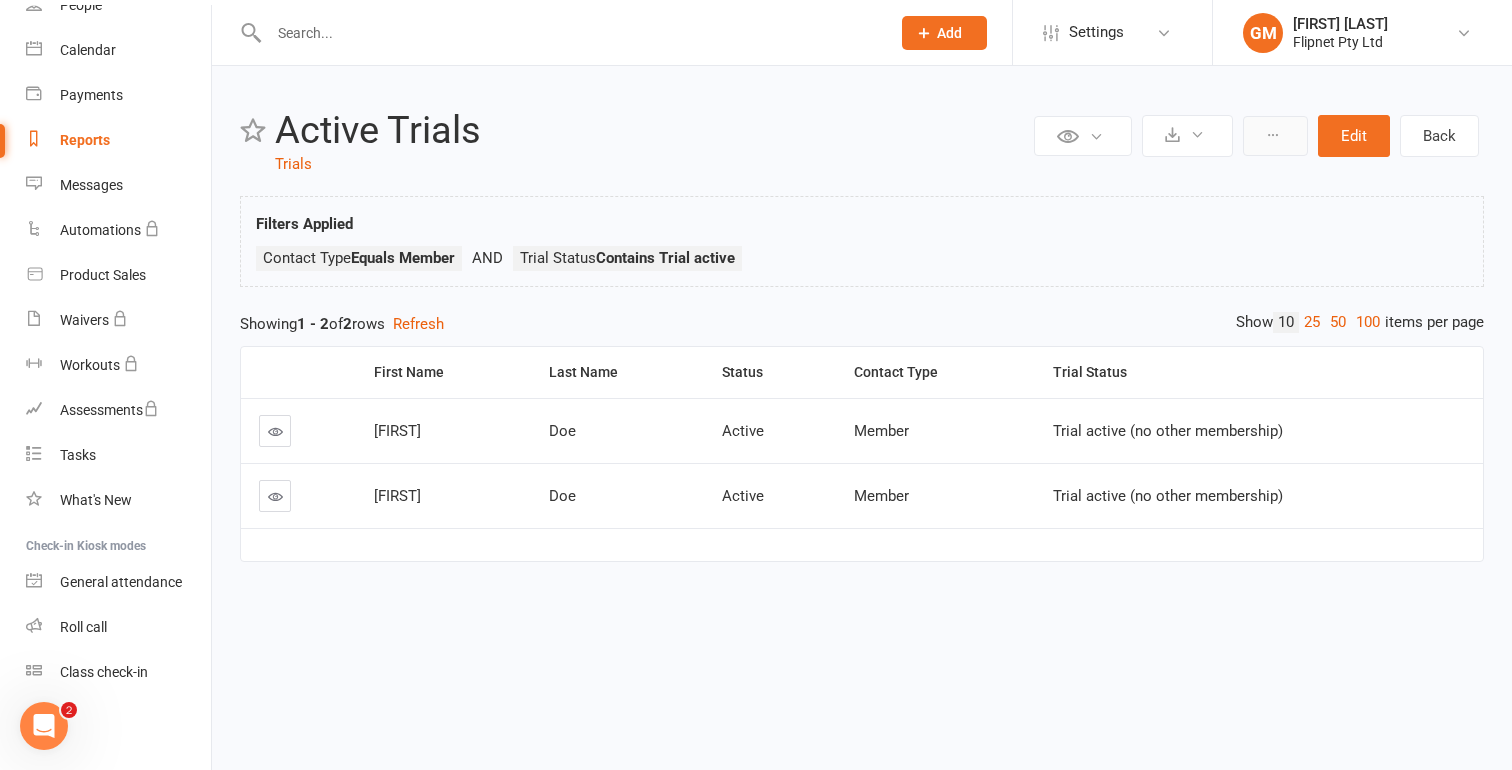 click at bounding box center [1275, 136] 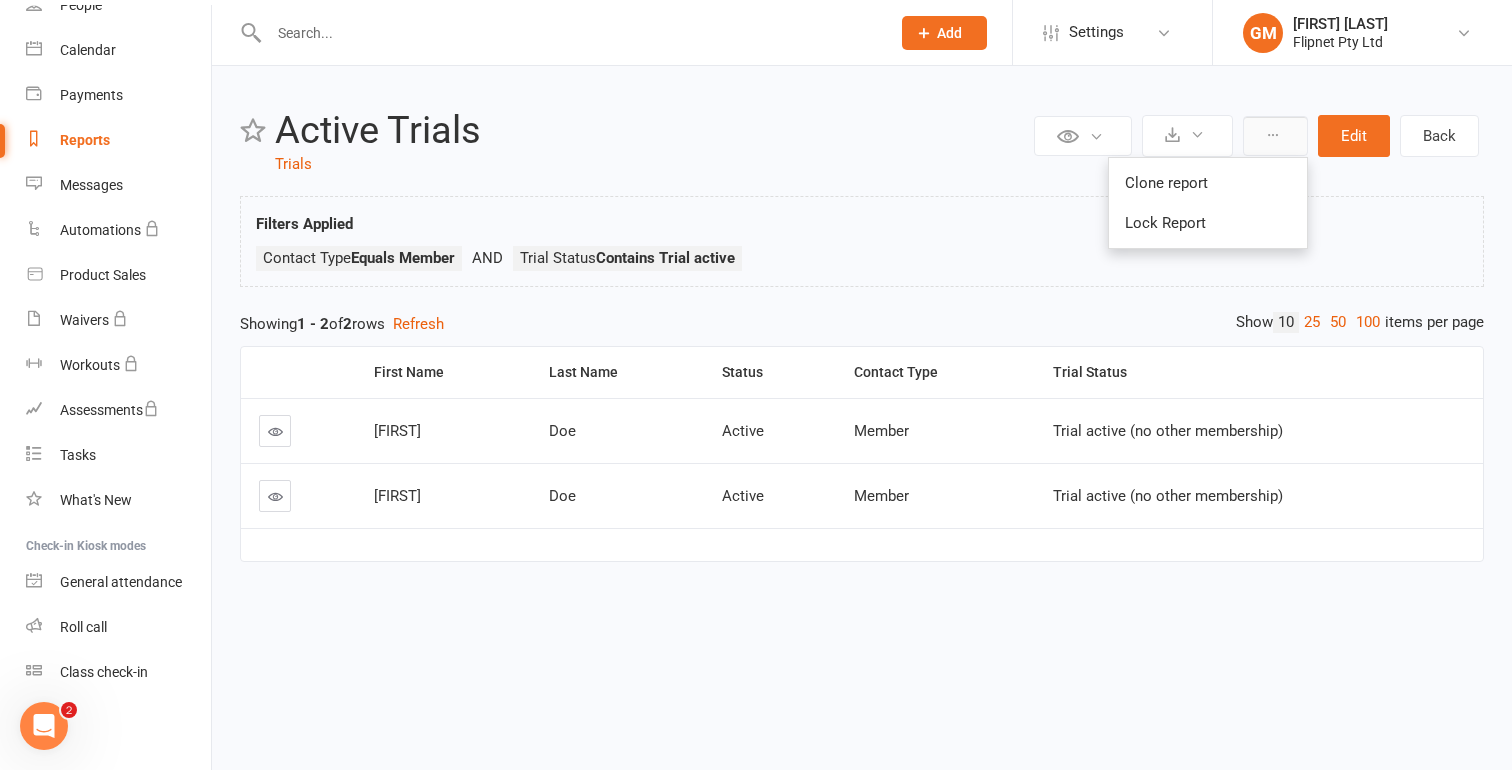 type 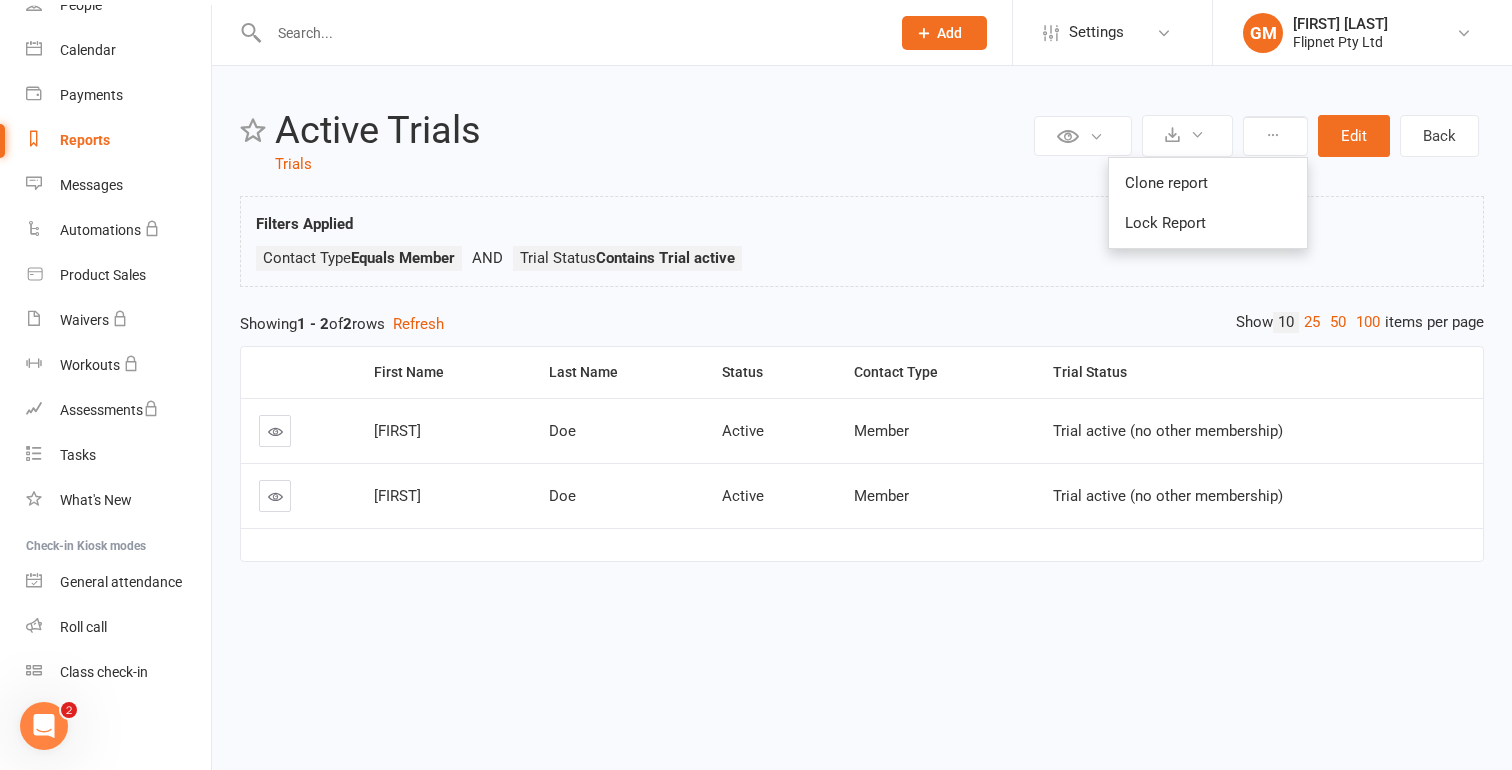 click on "Showing  1 - 2  of  2  rows Refresh" at bounding box center [862, 324] 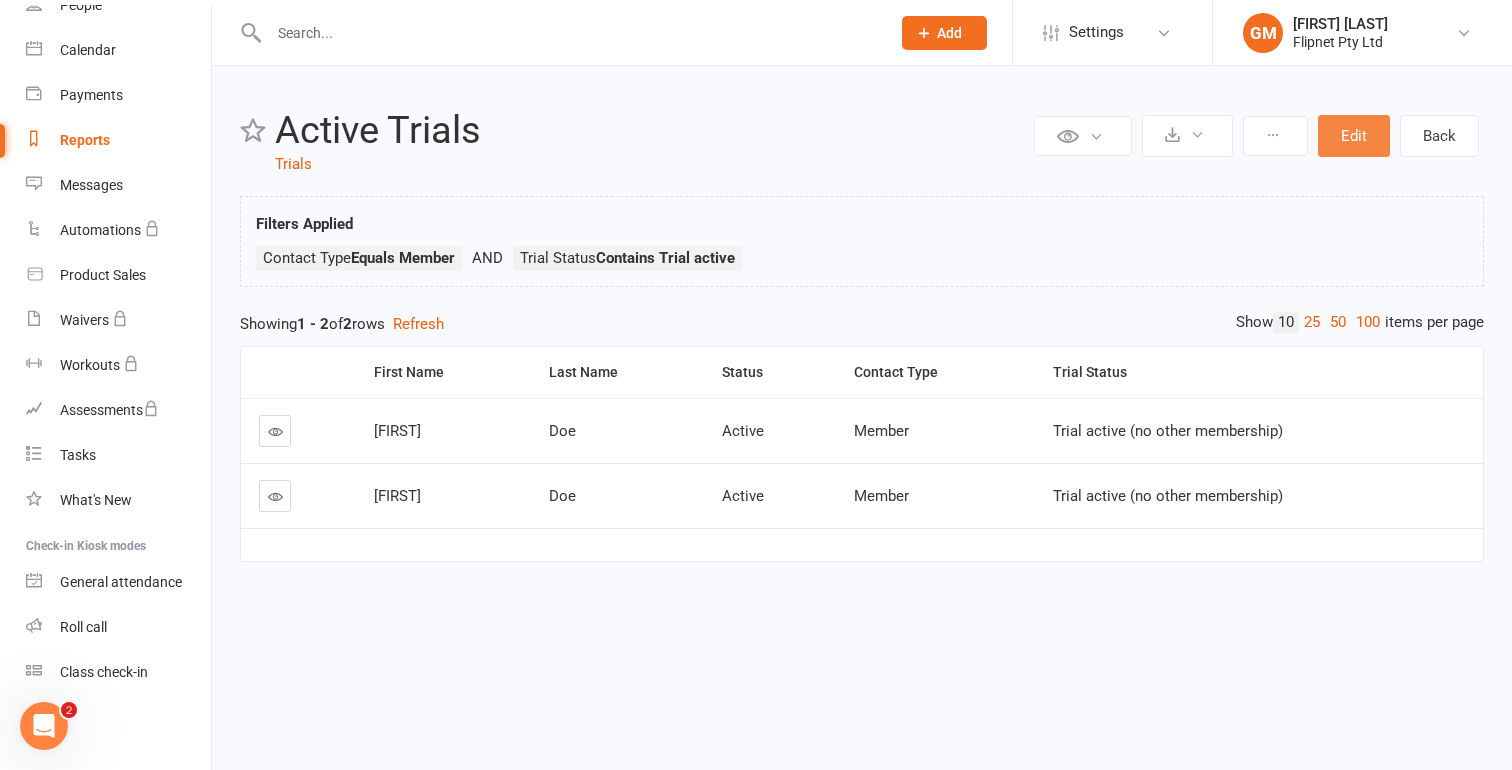 click on "Edit" at bounding box center (1354, 136) 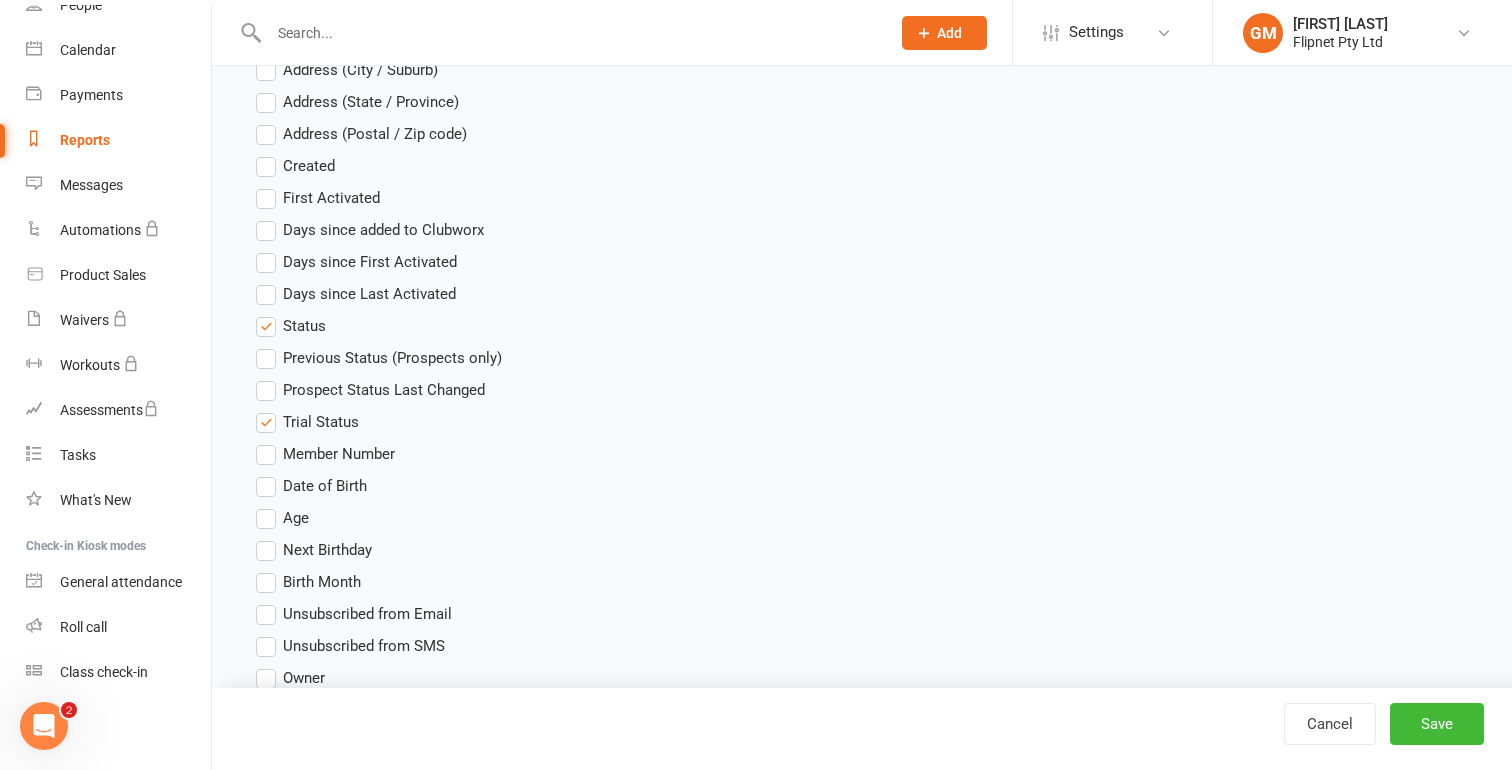 scroll, scrollTop: 1044, scrollLeft: 0, axis: vertical 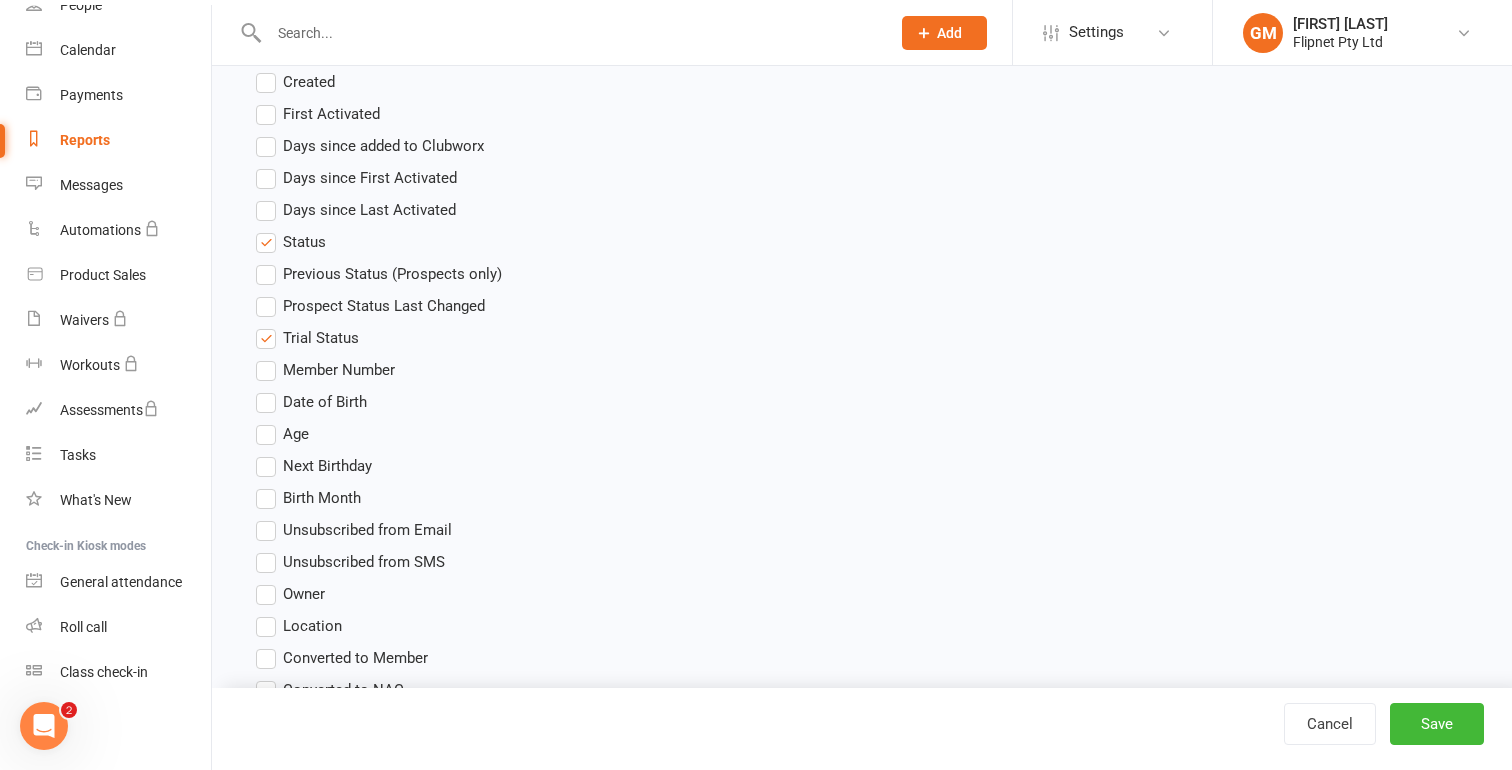 click on "Age" at bounding box center (282, 434) 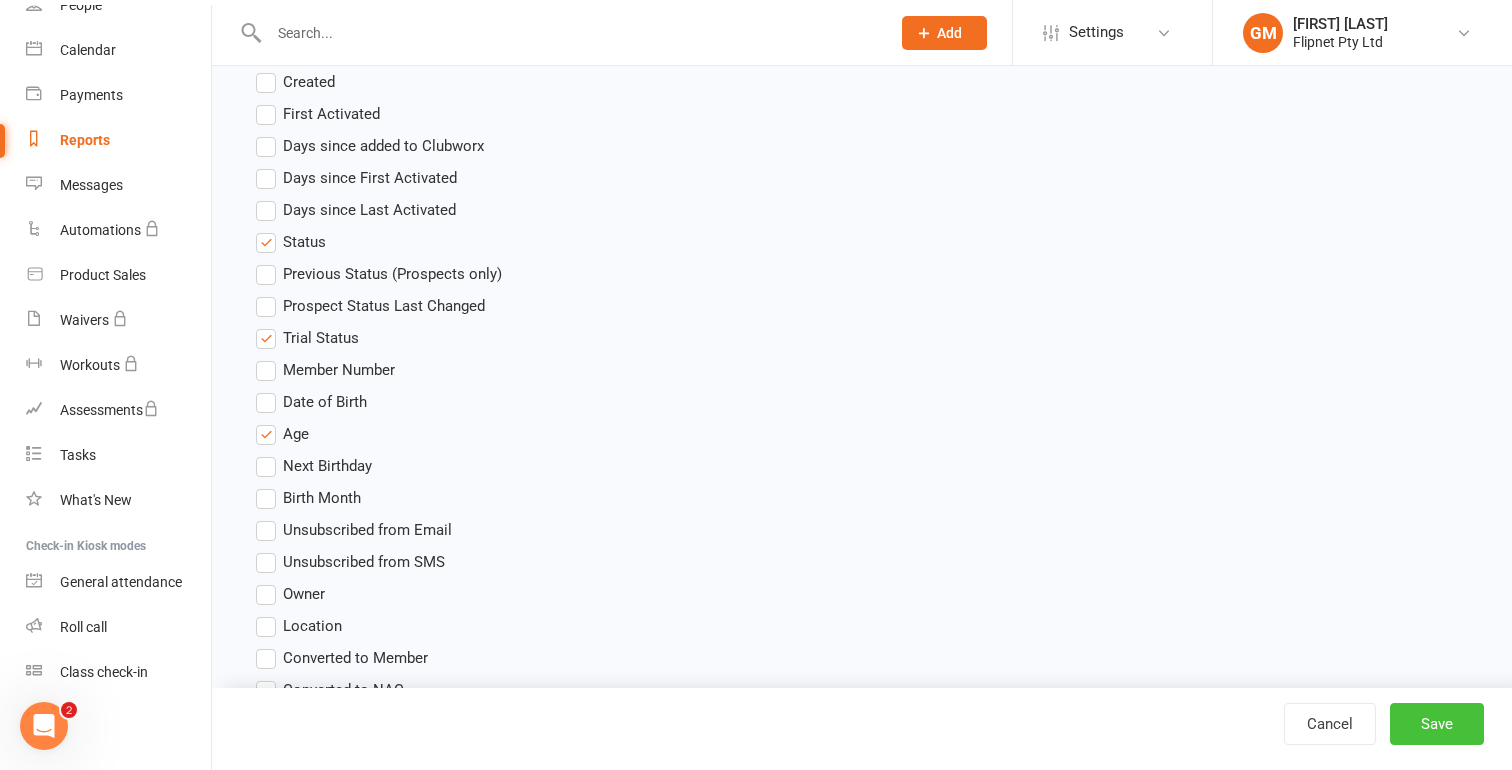 click on "Save" at bounding box center [1437, 724] 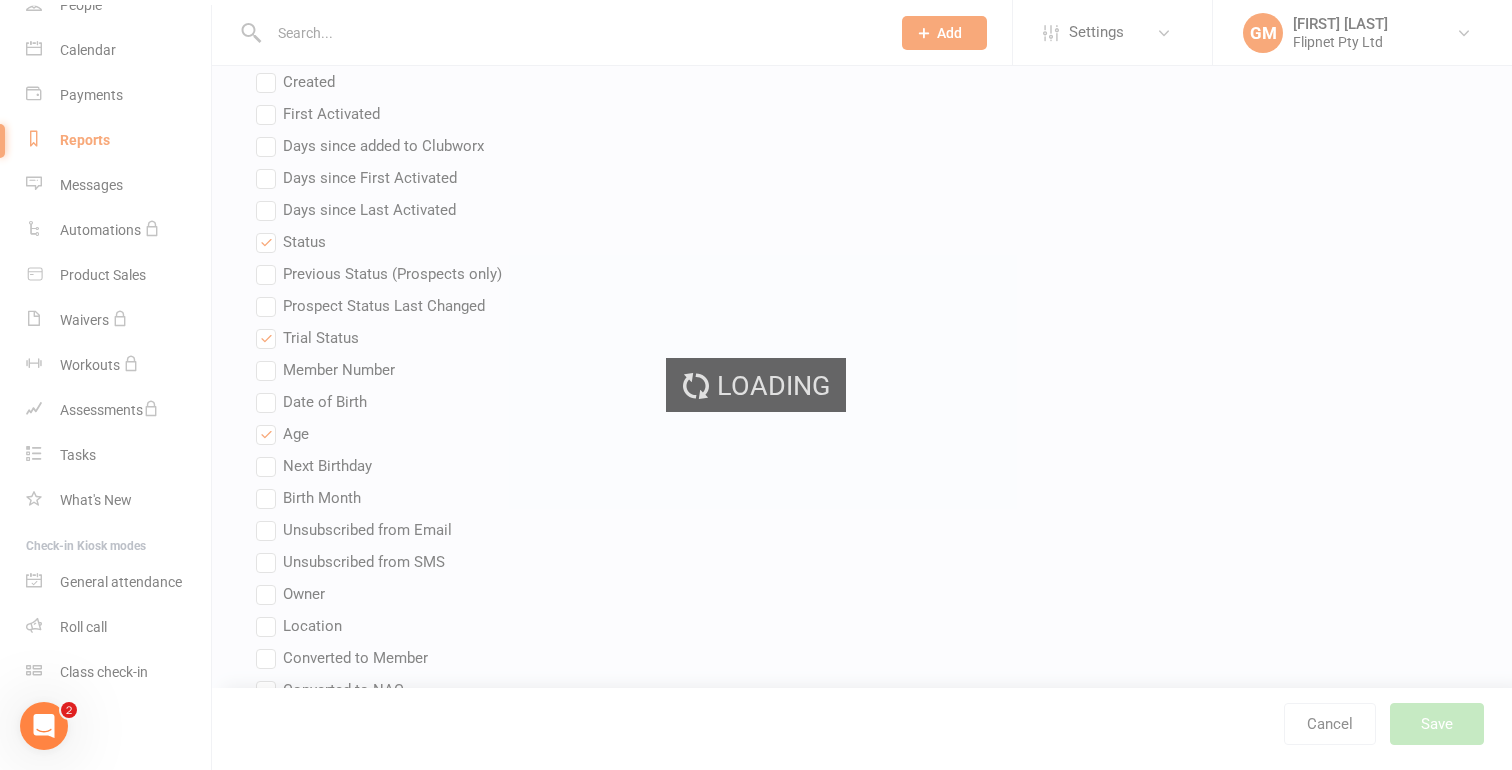 scroll, scrollTop: 0, scrollLeft: 0, axis: both 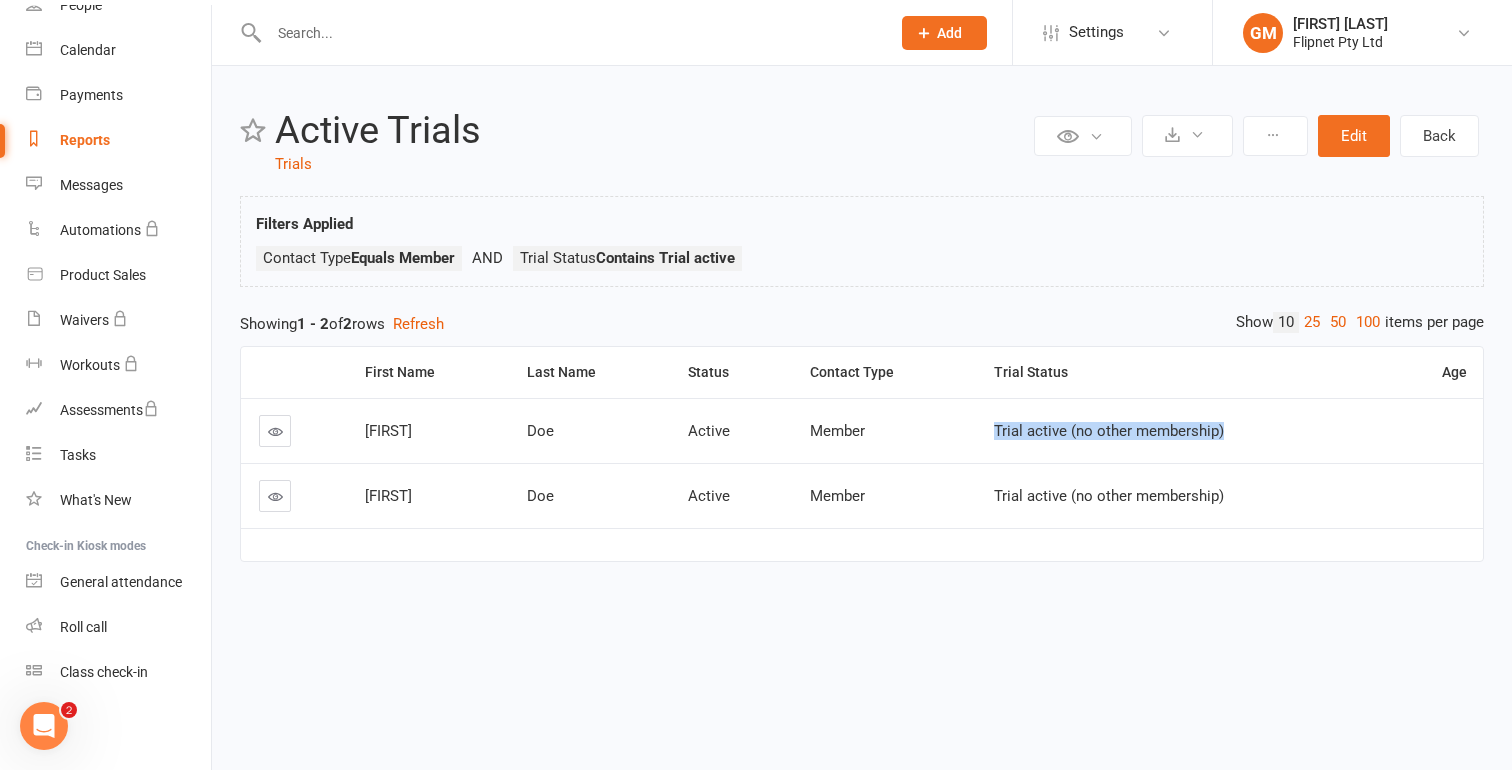 drag, startPoint x: 990, startPoint y: 434, endPoint x: 1237, endPoint y: 433, distance: 247.00203 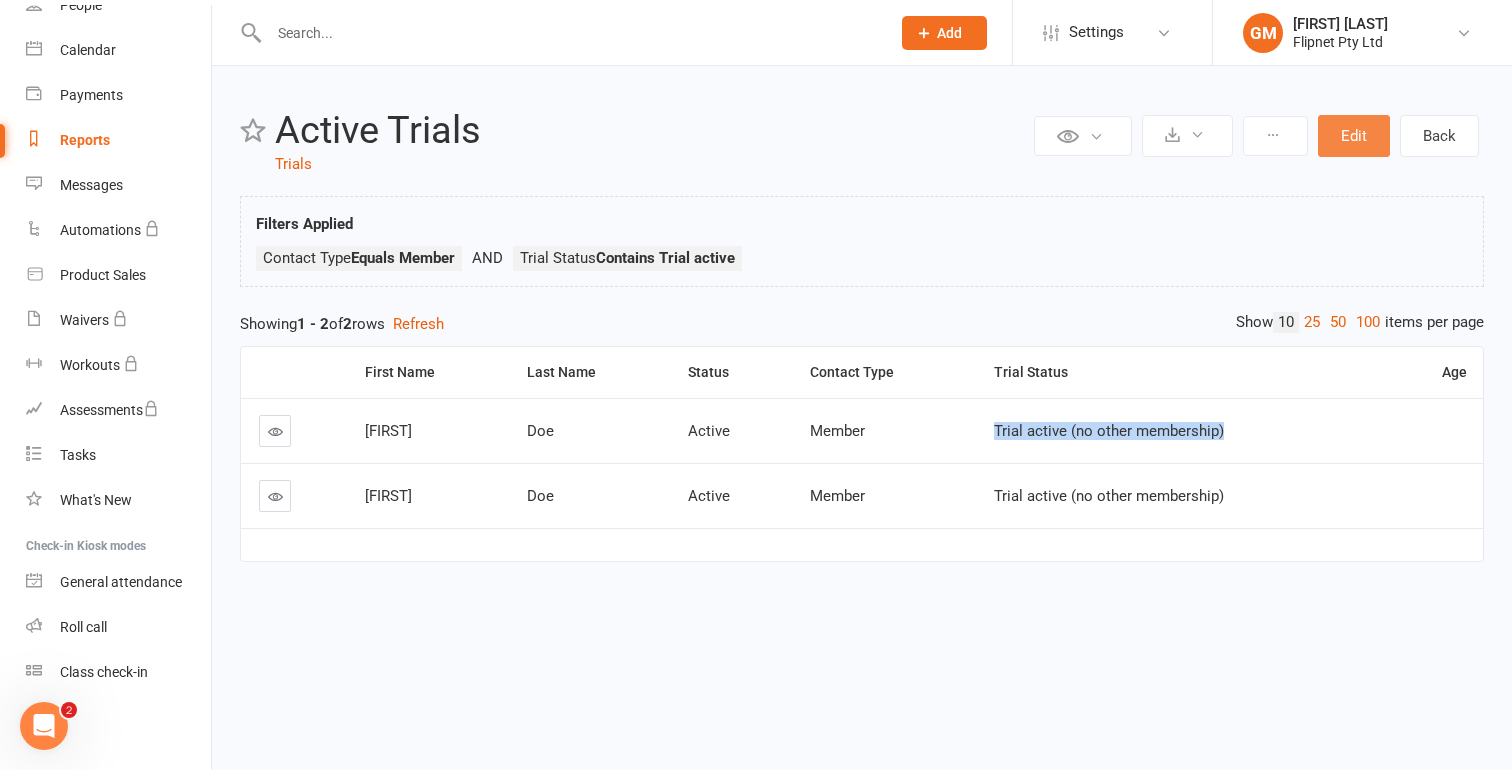 click on "Edit" at bounding box center (1354, 136) 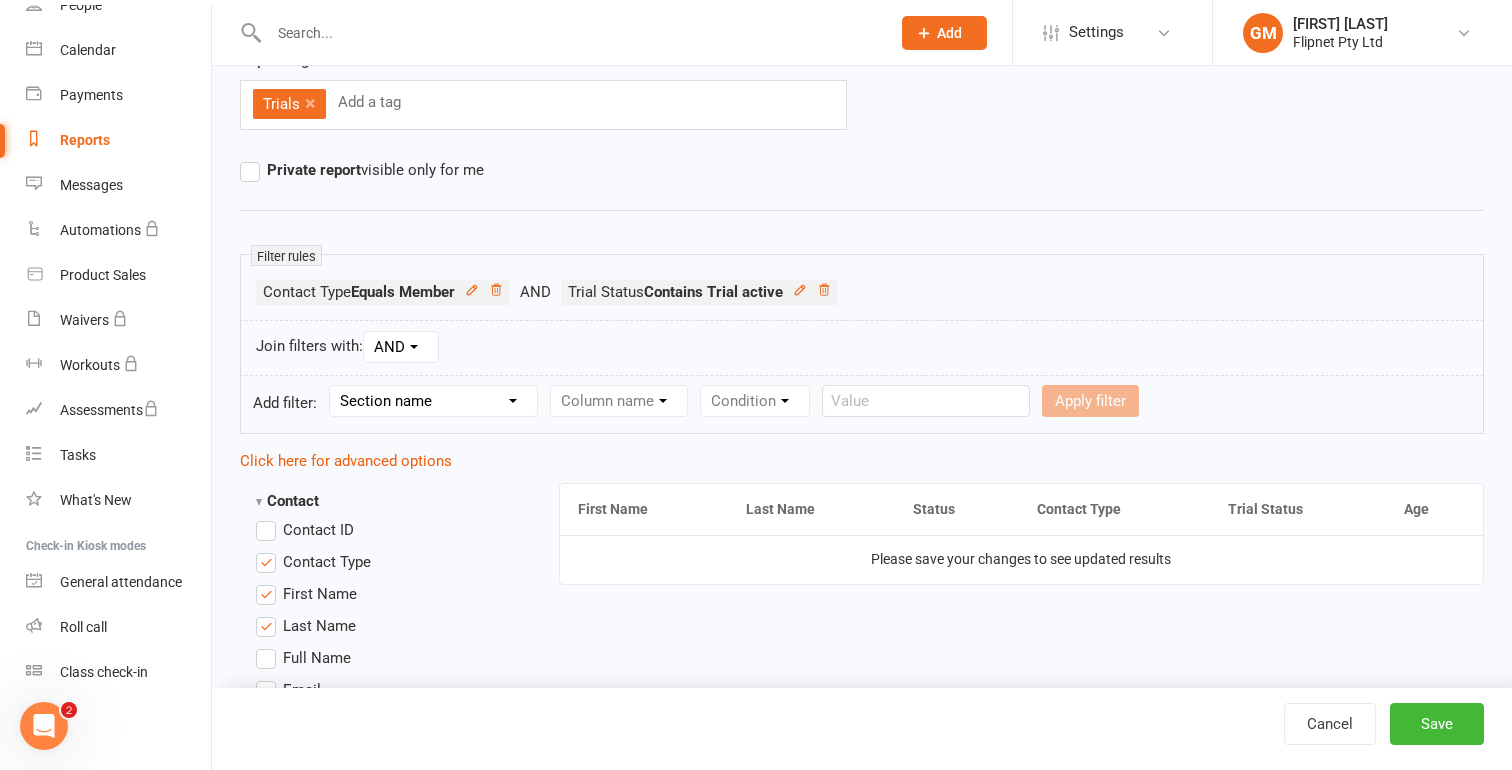 scroll, scrollTop: 177, scrollLeft: 0, axis: vertical 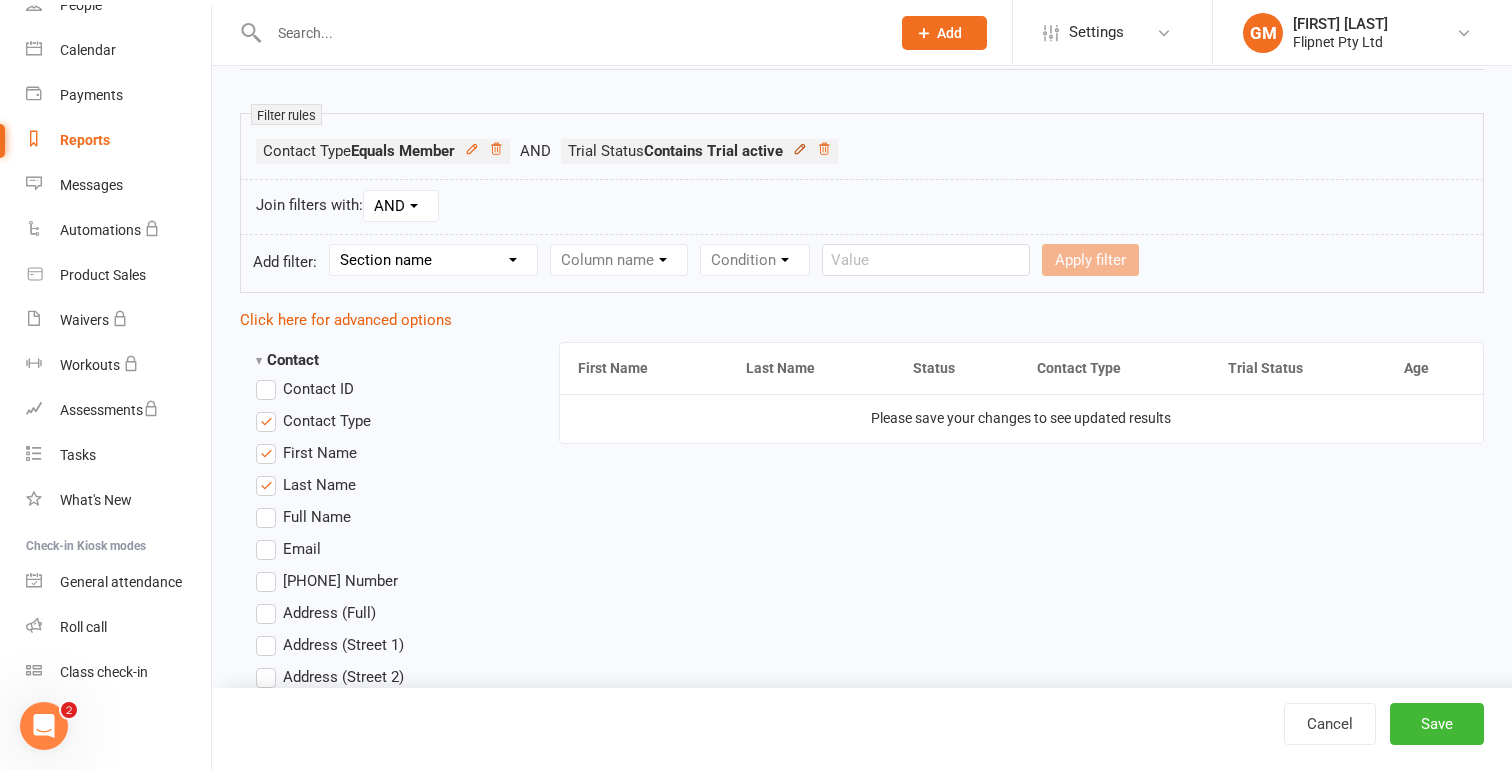 click 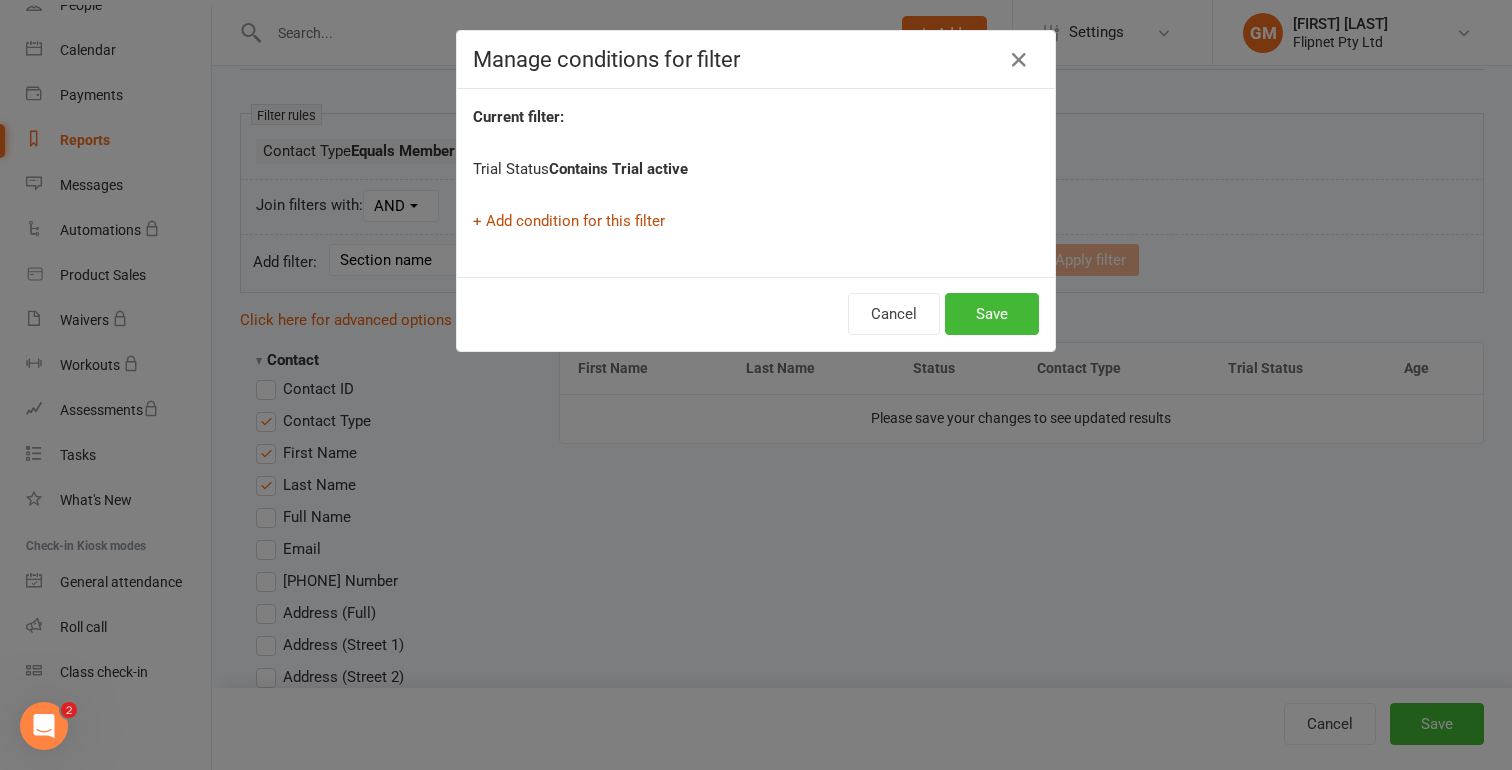click on "+ Add condition for this filter" at bounding box center (569, 221) 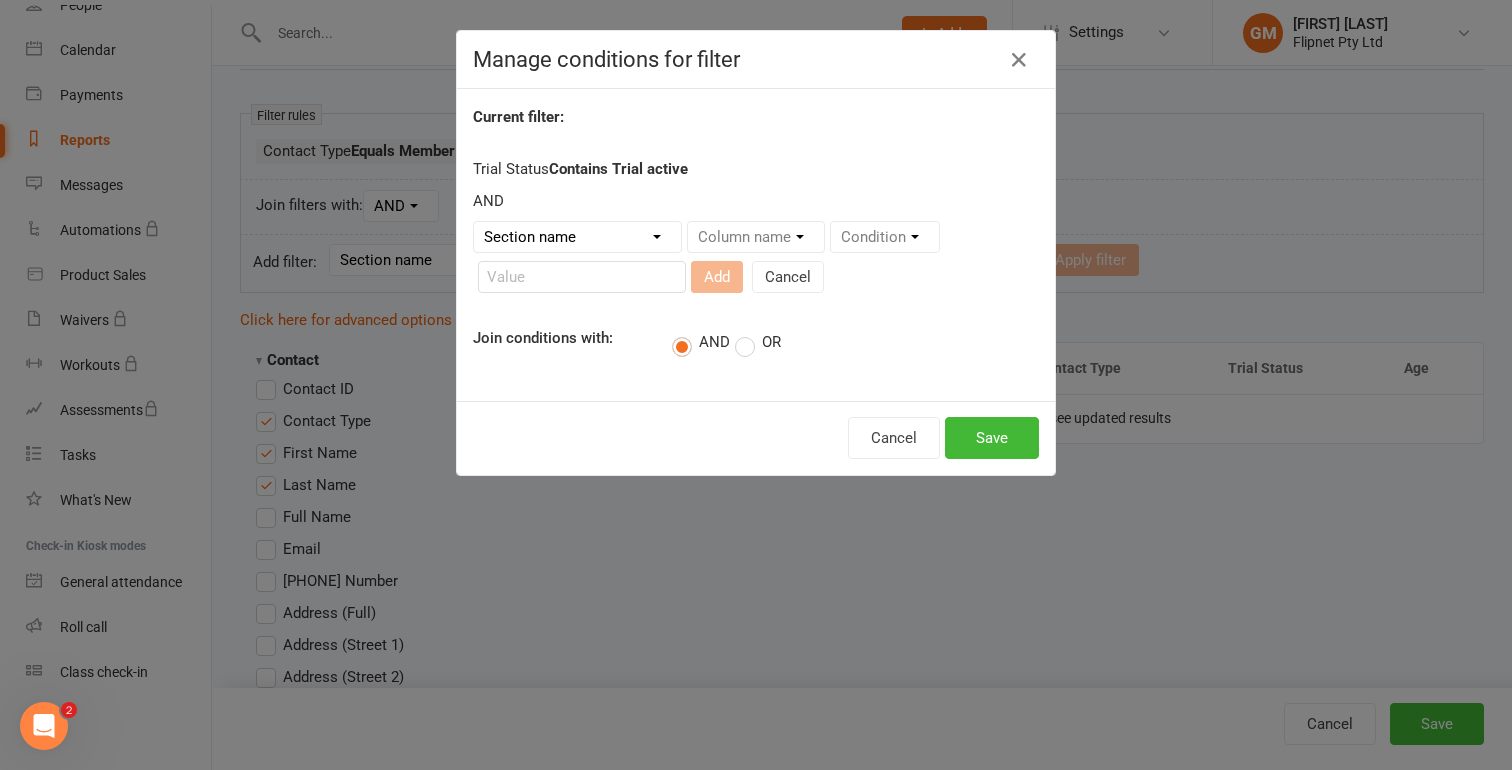 click on "Section name Contact Attendance Aggregate Payment Booking Waitlist Attendees Cancelled Bookings Late-cancelled Bookings Recurring Booking Aggregate Booking Communication Comms Recipients Membership Payment Mobile App Suspensions Signed Waivers Family Members Public Tasks Body Composition Fitness Goals Key Demographics Marketing Information" at bounding box center [577, 237] 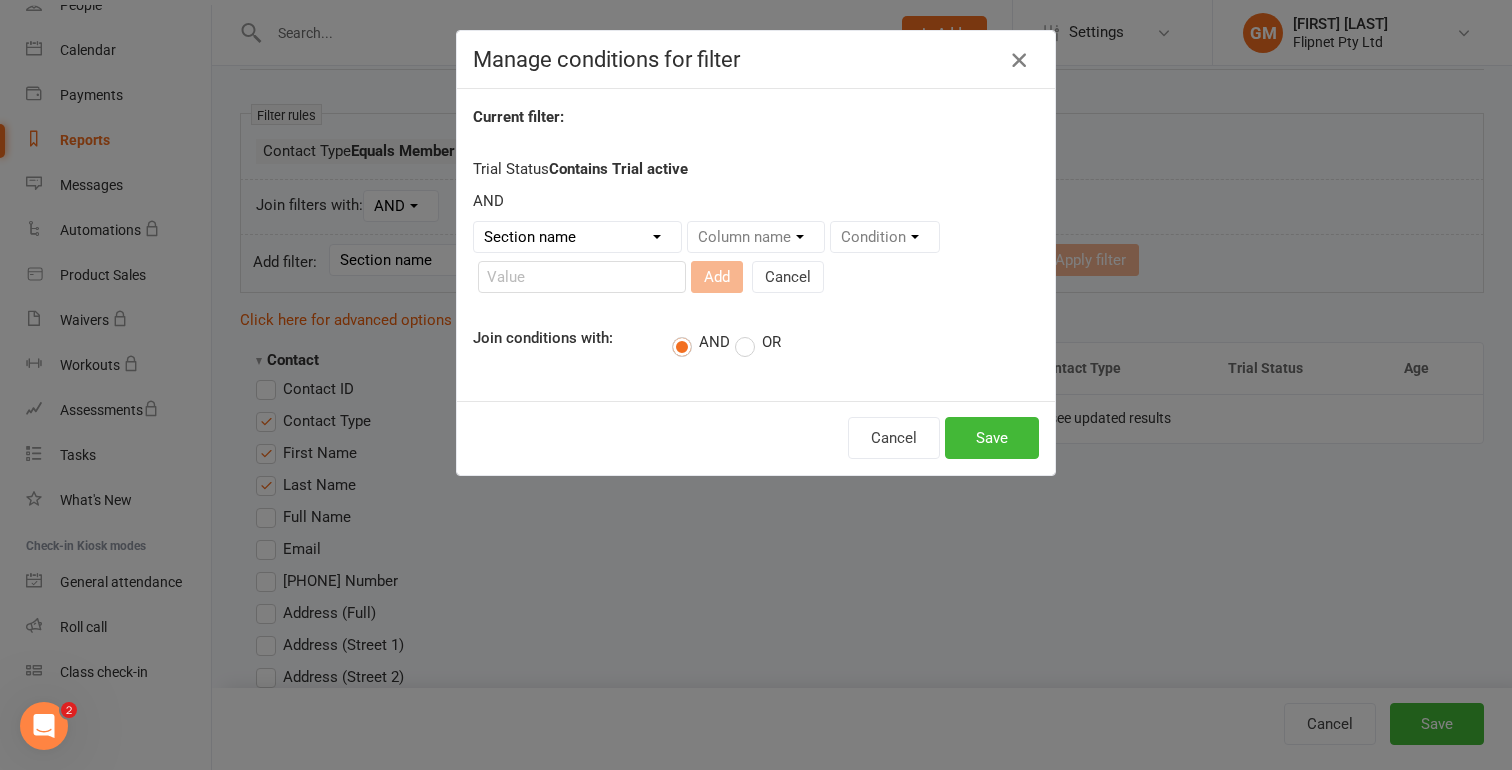 click at bounding box center (1019, 60) 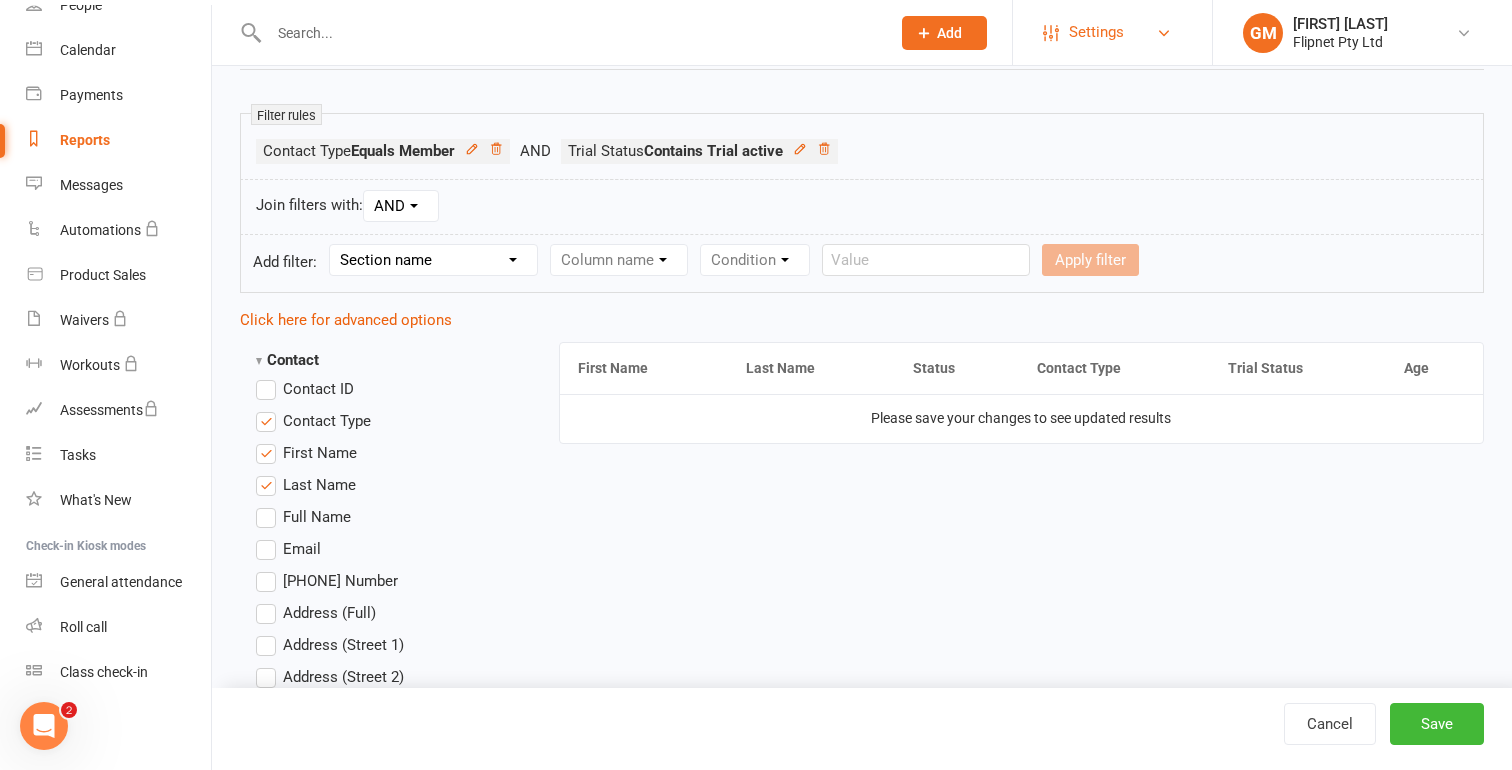 click on "Settings" at bounding box center [1096, 32] 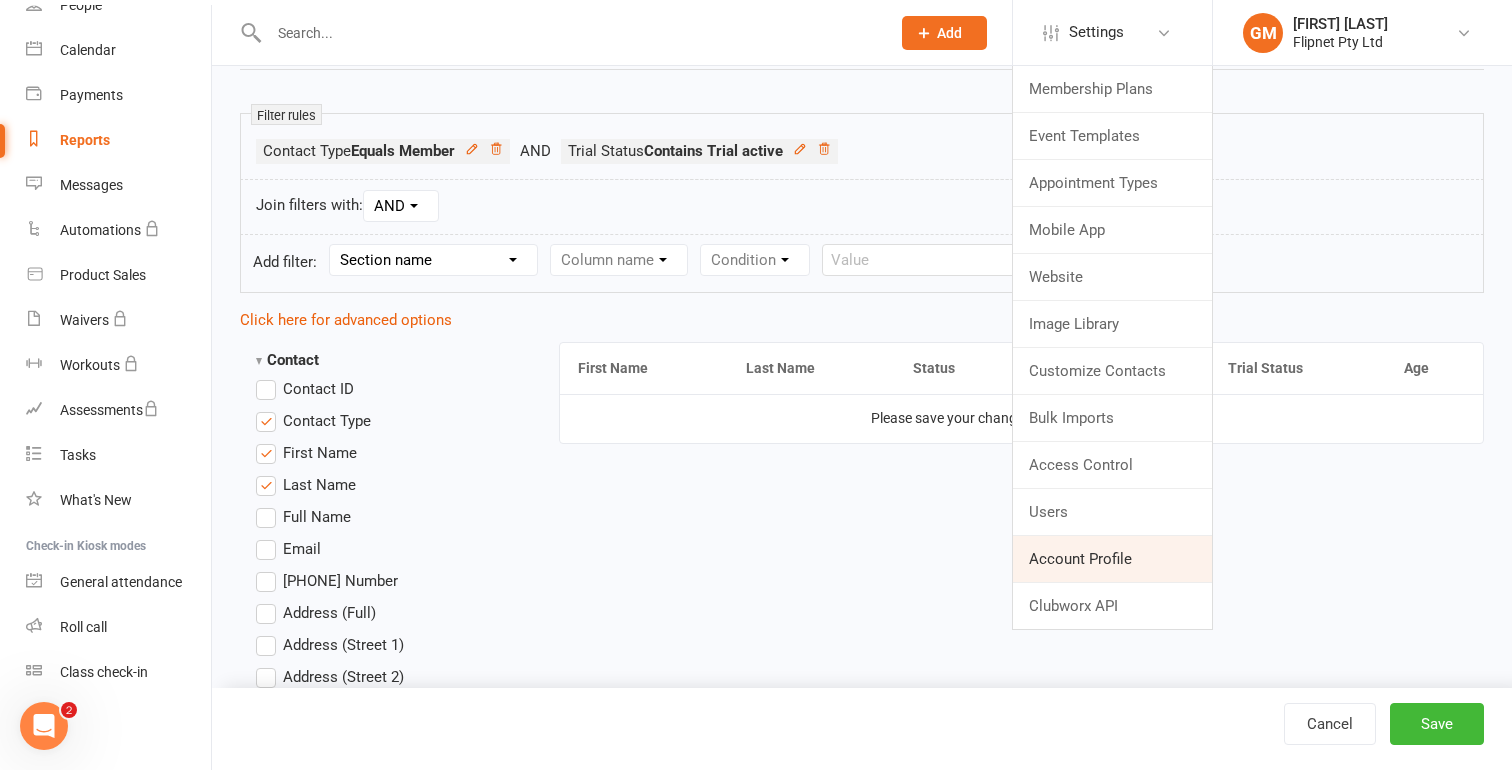 click on "Account Profile" at bounding box center [1112, 559] 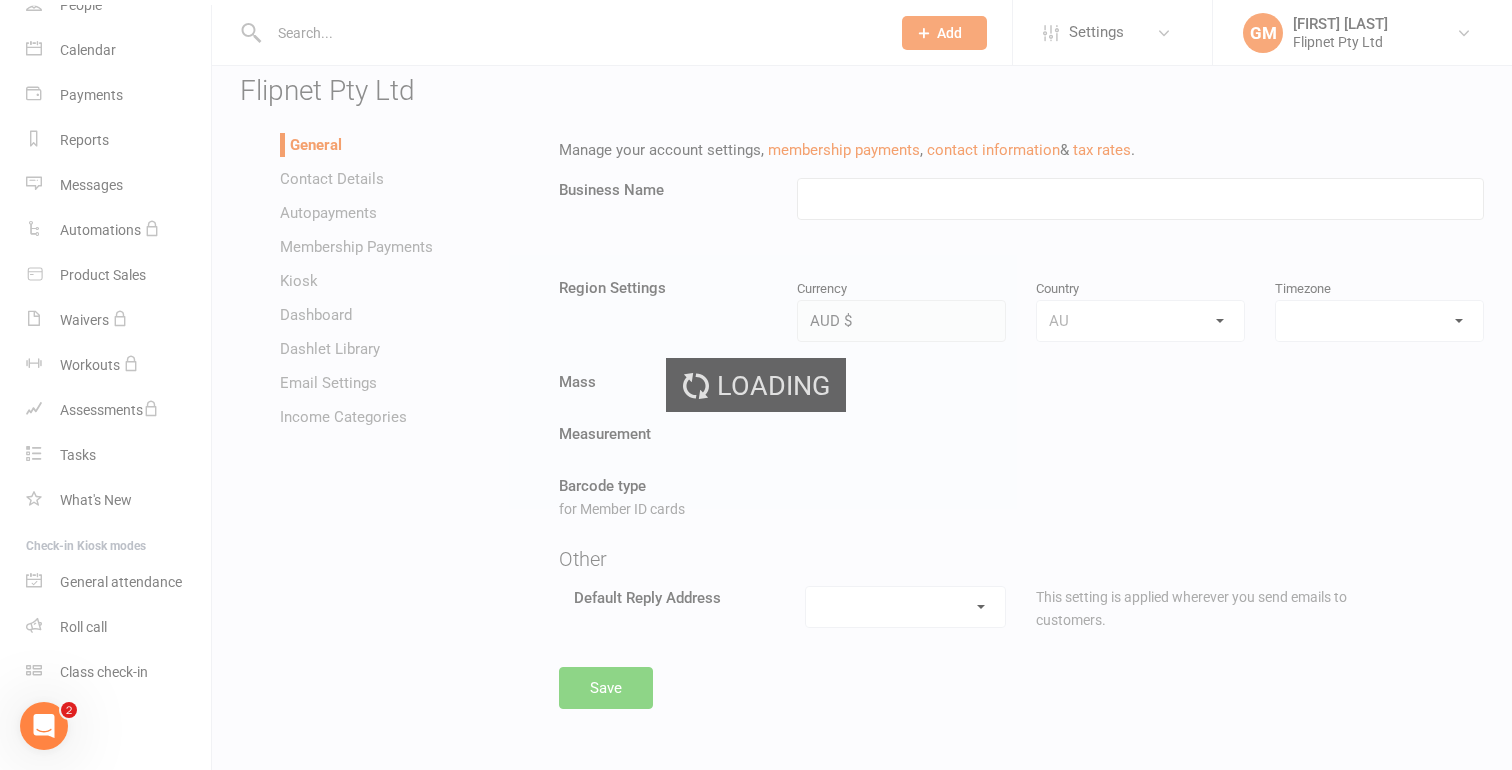 scroll, scrollTop: 0, scrollLeft: 0, axis: both 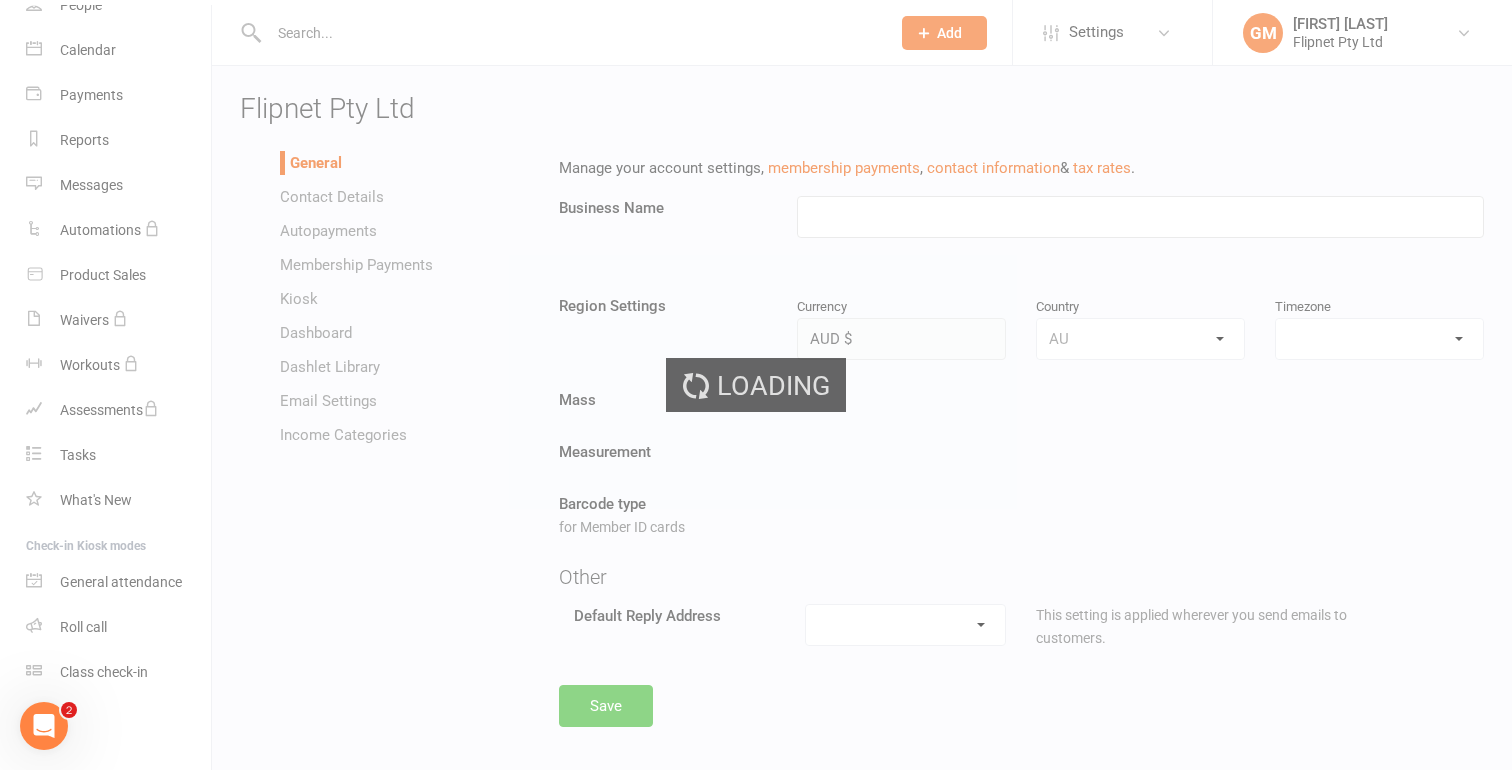type on "Flipnet Pty Ltd" 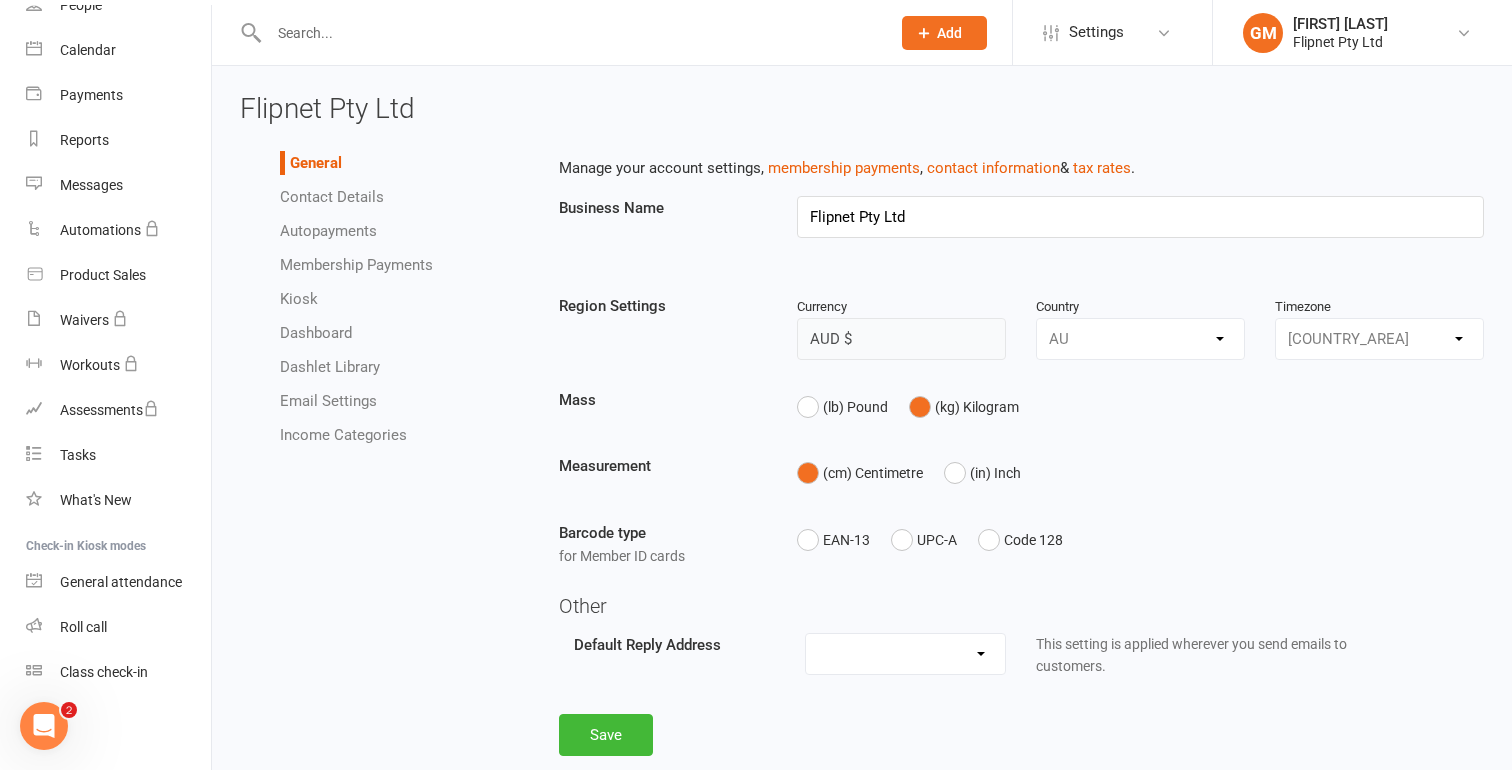click on "Contact Details" at bounding box center (332, 197) 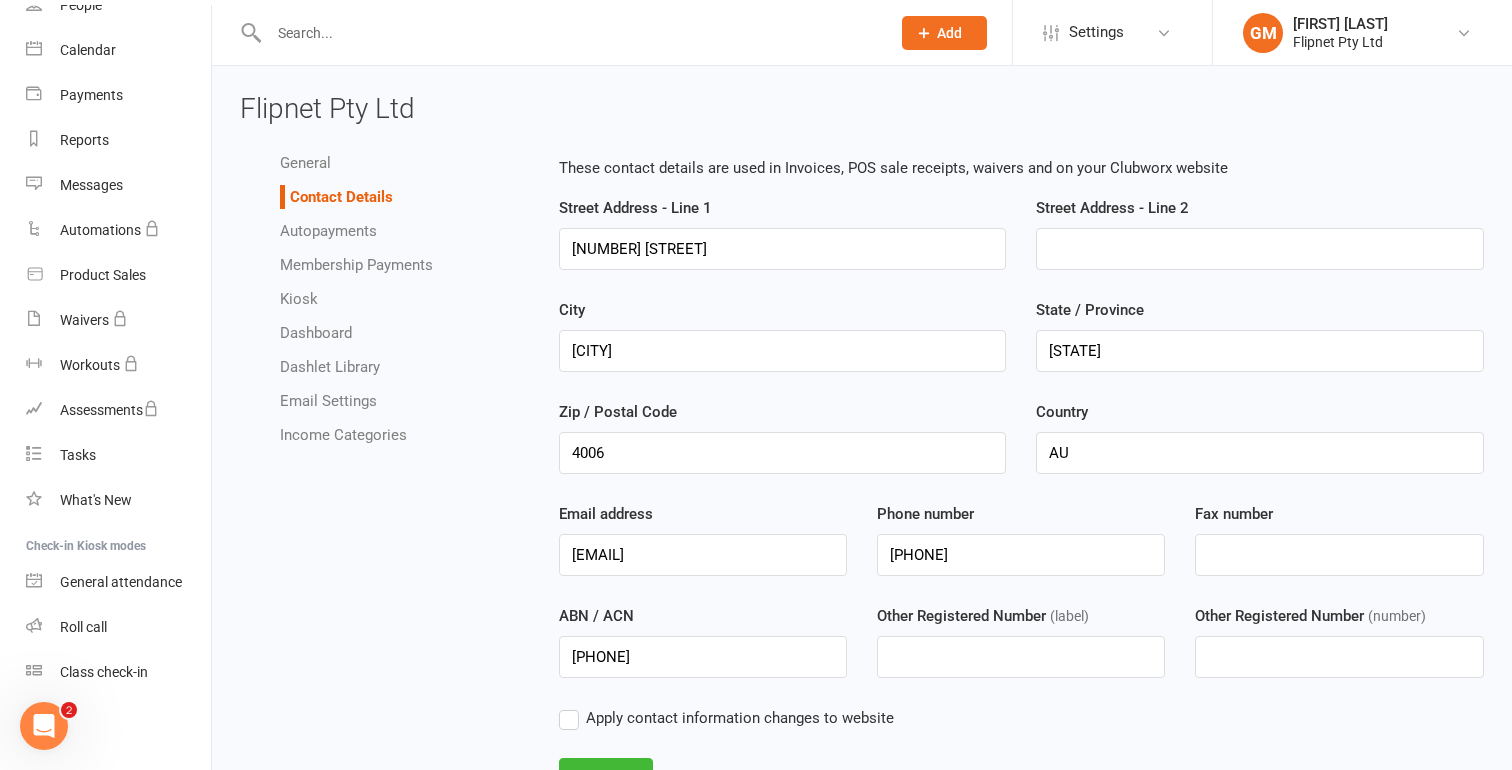 click on "General" at bounding box center [305, 163] 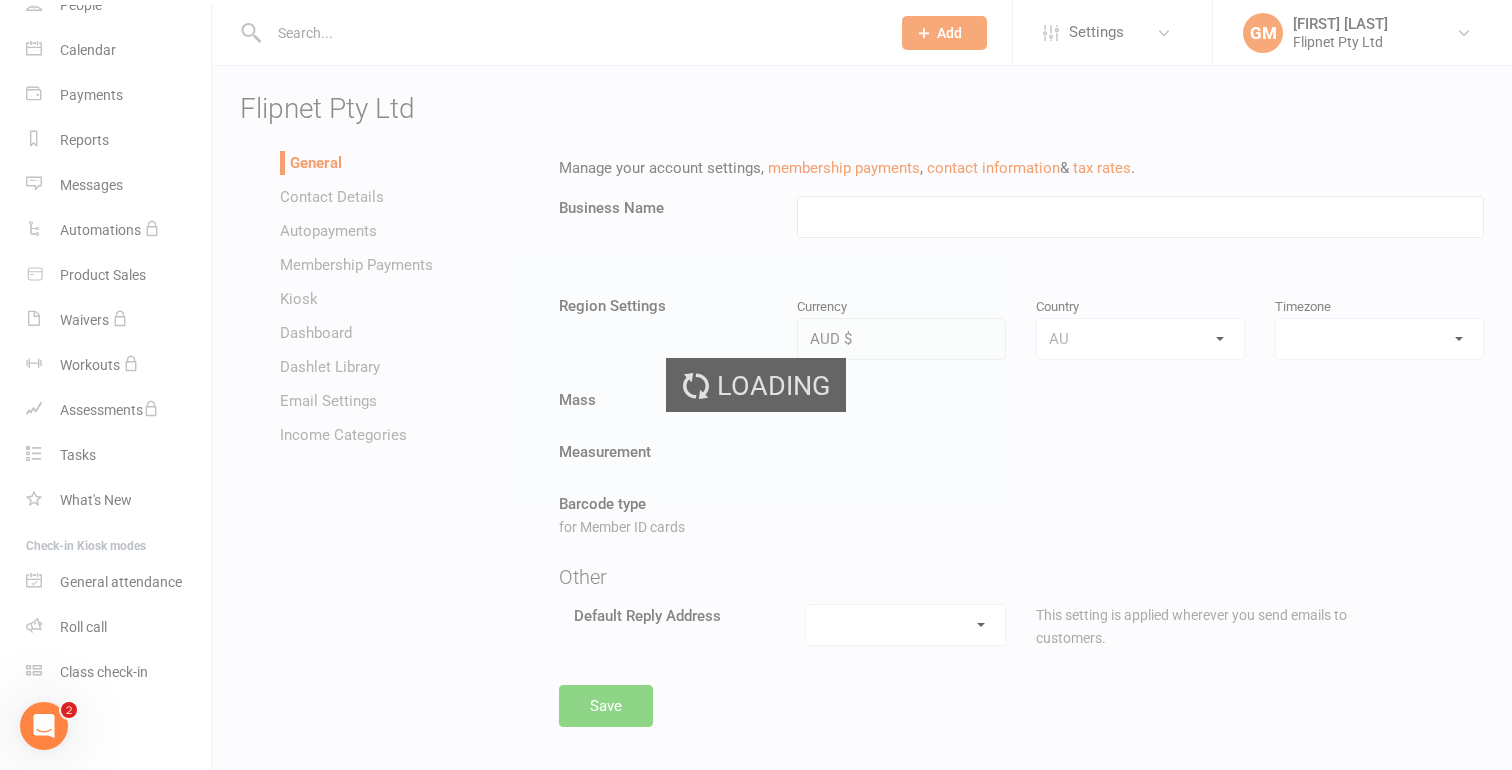 type on "Flipnet Pty Ltd" 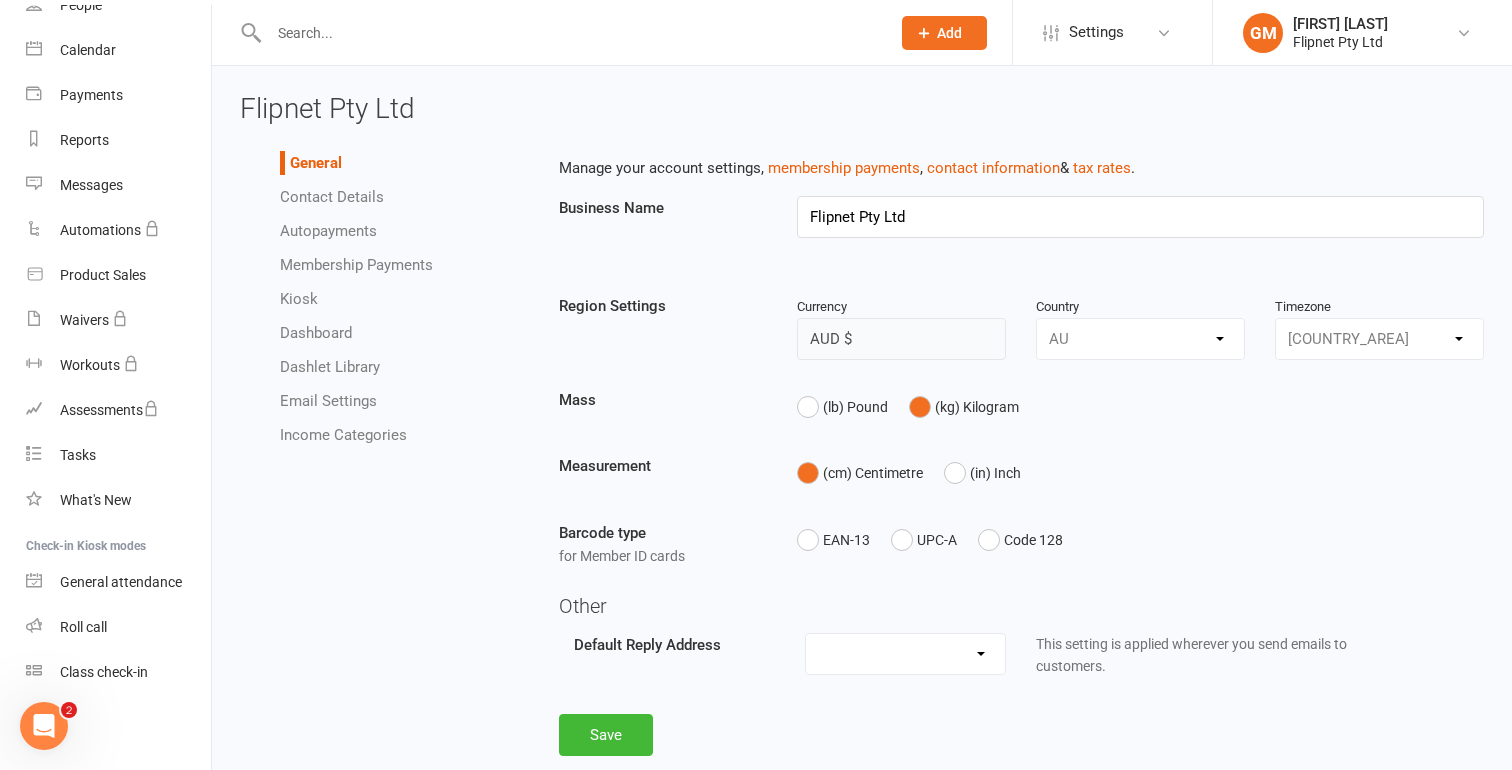 click on "Contact Details" at bounding box center (332, 197) 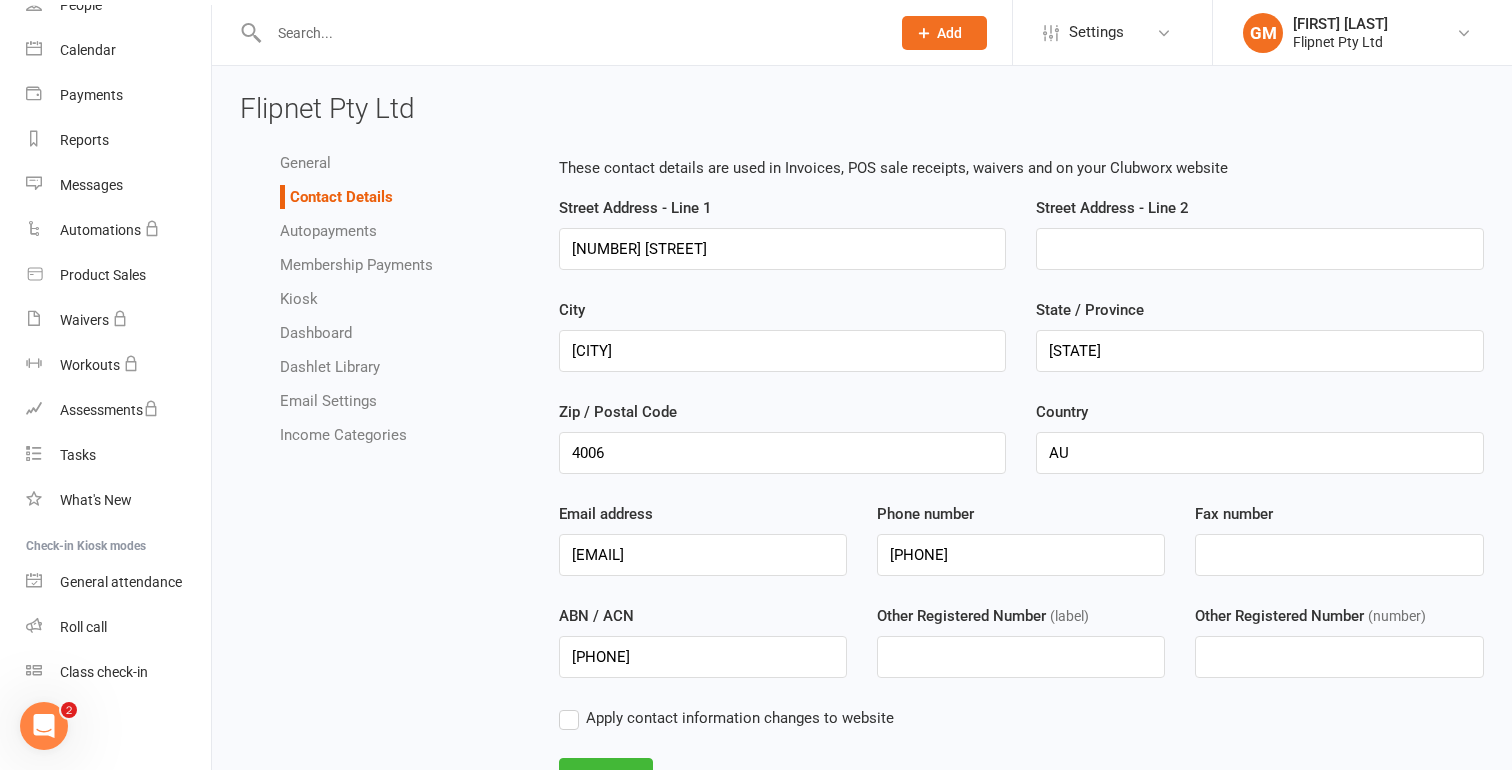 click on "General Contact Details Autopayments Membership Payments Kiosk Dashboard Dashlet Library     Email Settings Income Categories" at bounding box center [384, 299] 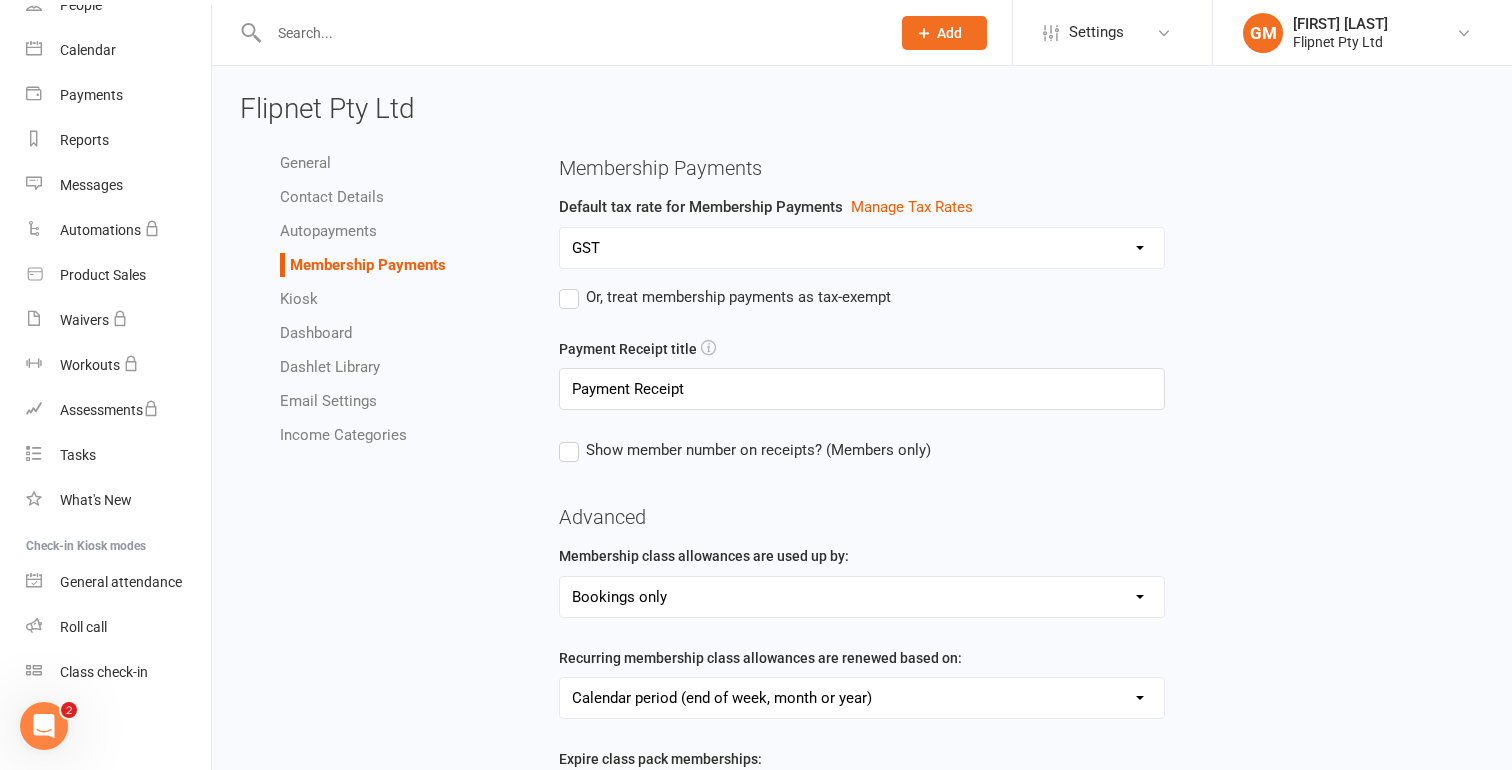 click on "Autopayments" at bounding box center [328, 231] 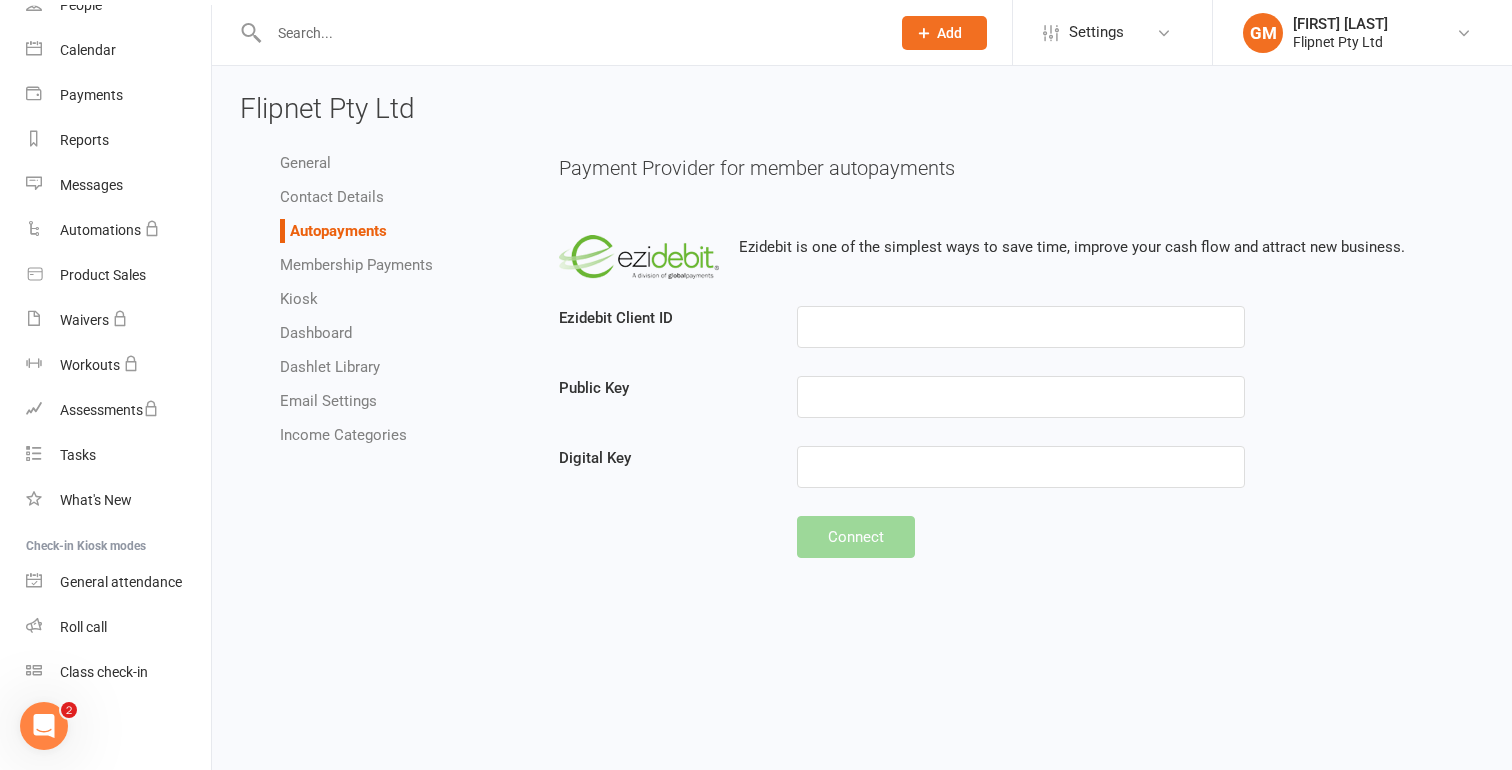 click on "General Contact Details Autopayments Membership Payments Kiosk Dashboard Dashlet Library     Email Settings Income Categories" at bounding box center (384, 299) 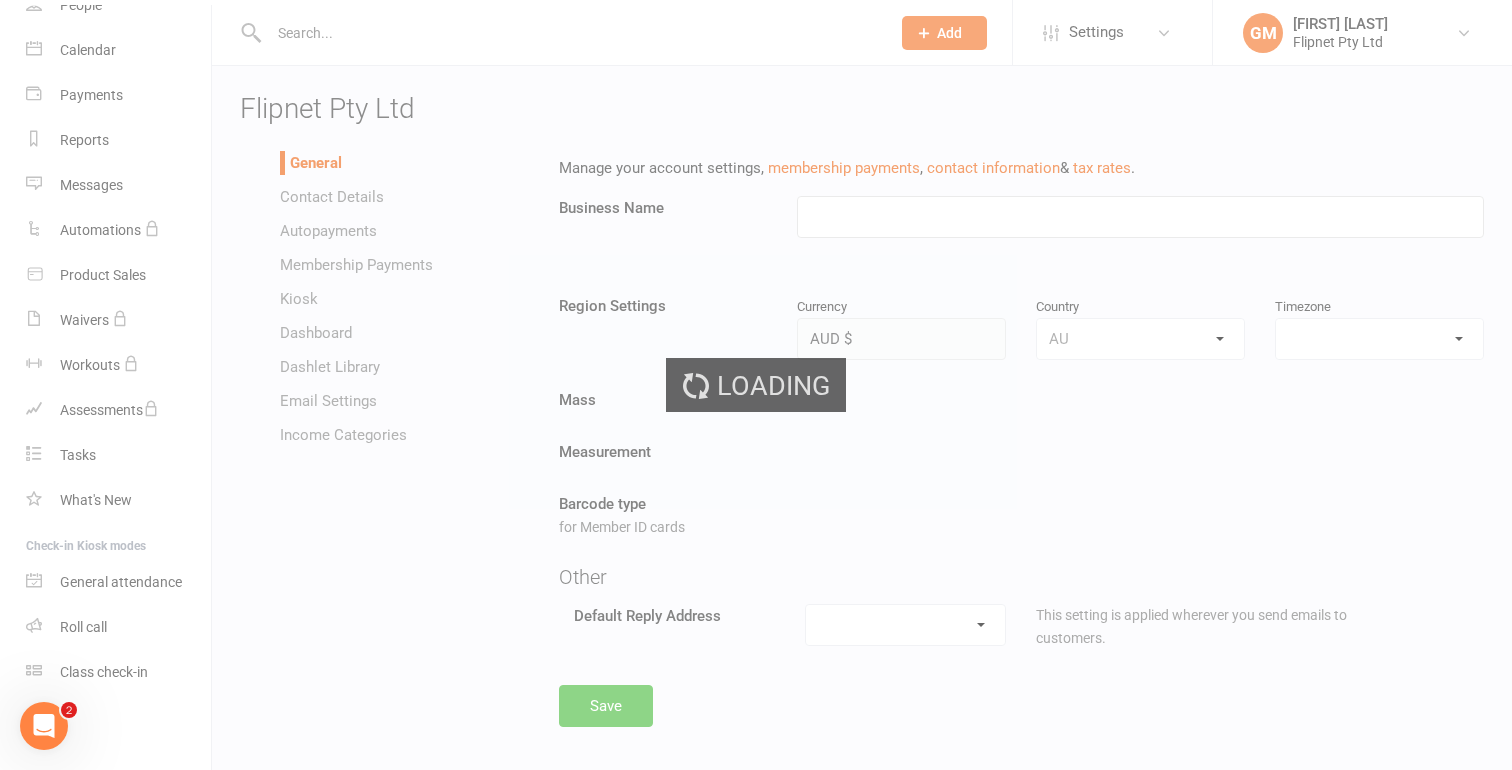 type on "Flipnet Pty Ltd" 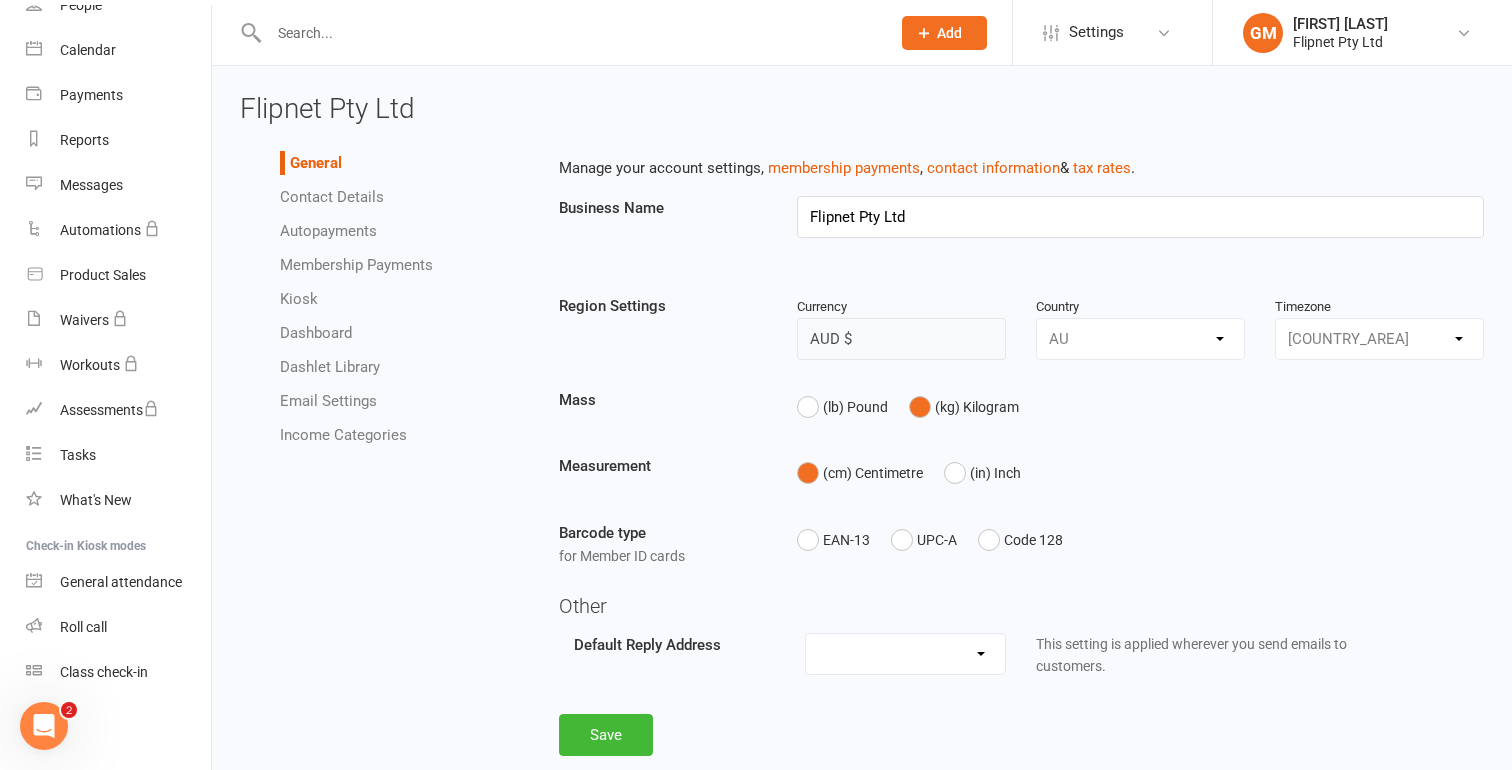 click on "General Contact Details Autopayments Membership Payments Kiosk Dashboard Dashlet Library     Email Settings Income Categories" at bounding box center [384, 299] 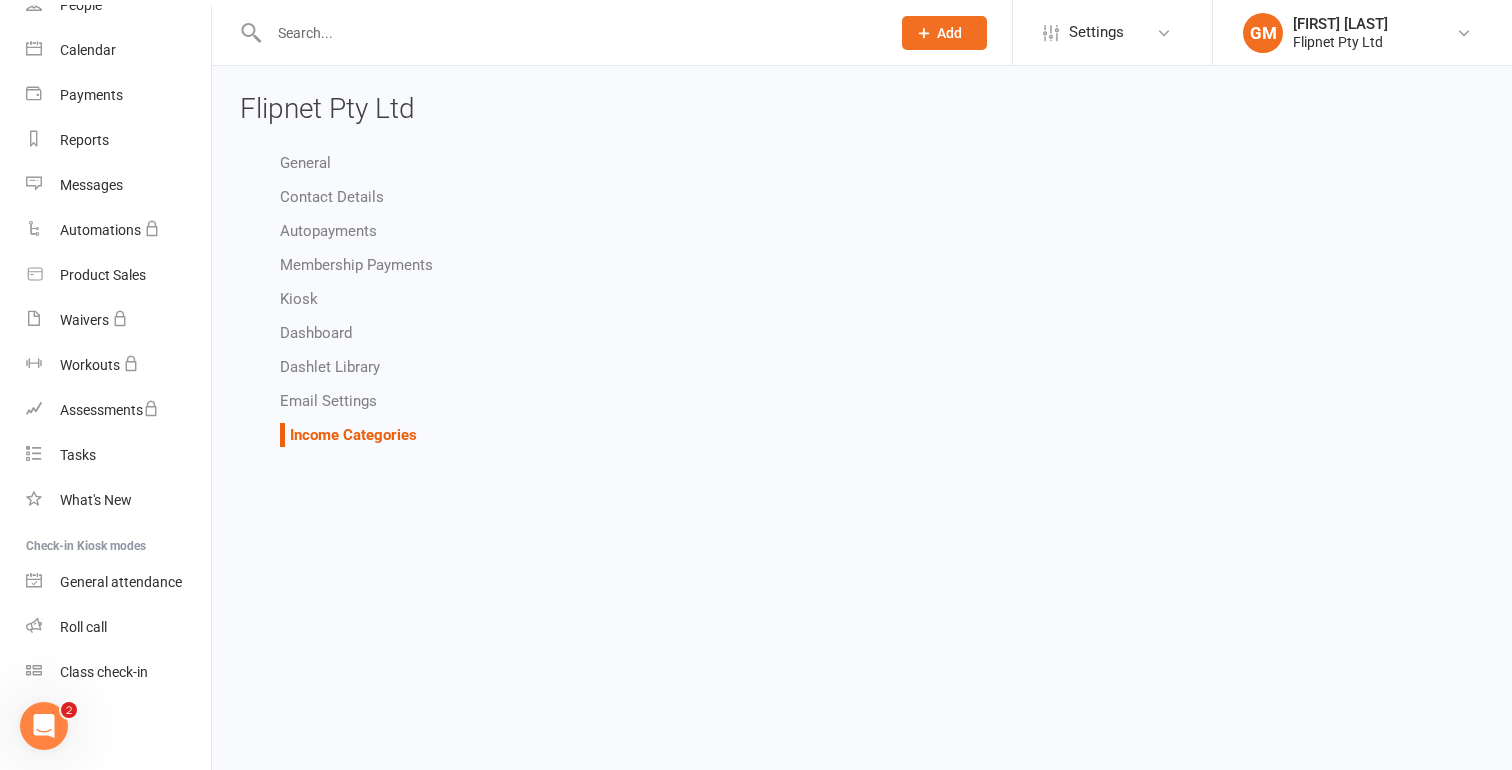 click on "Email Settings" at bounding box center [328, 401] 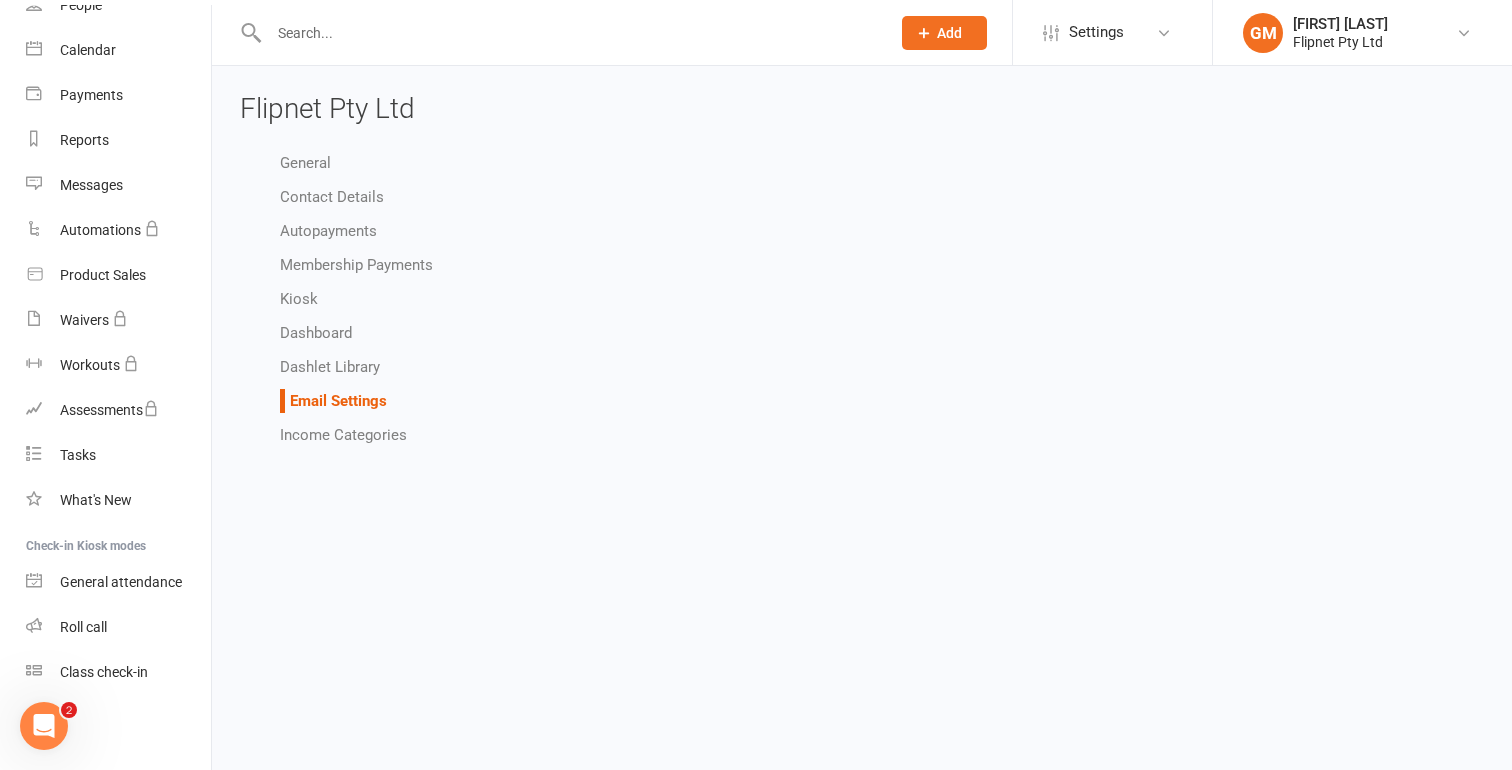 select on "do_not_send" 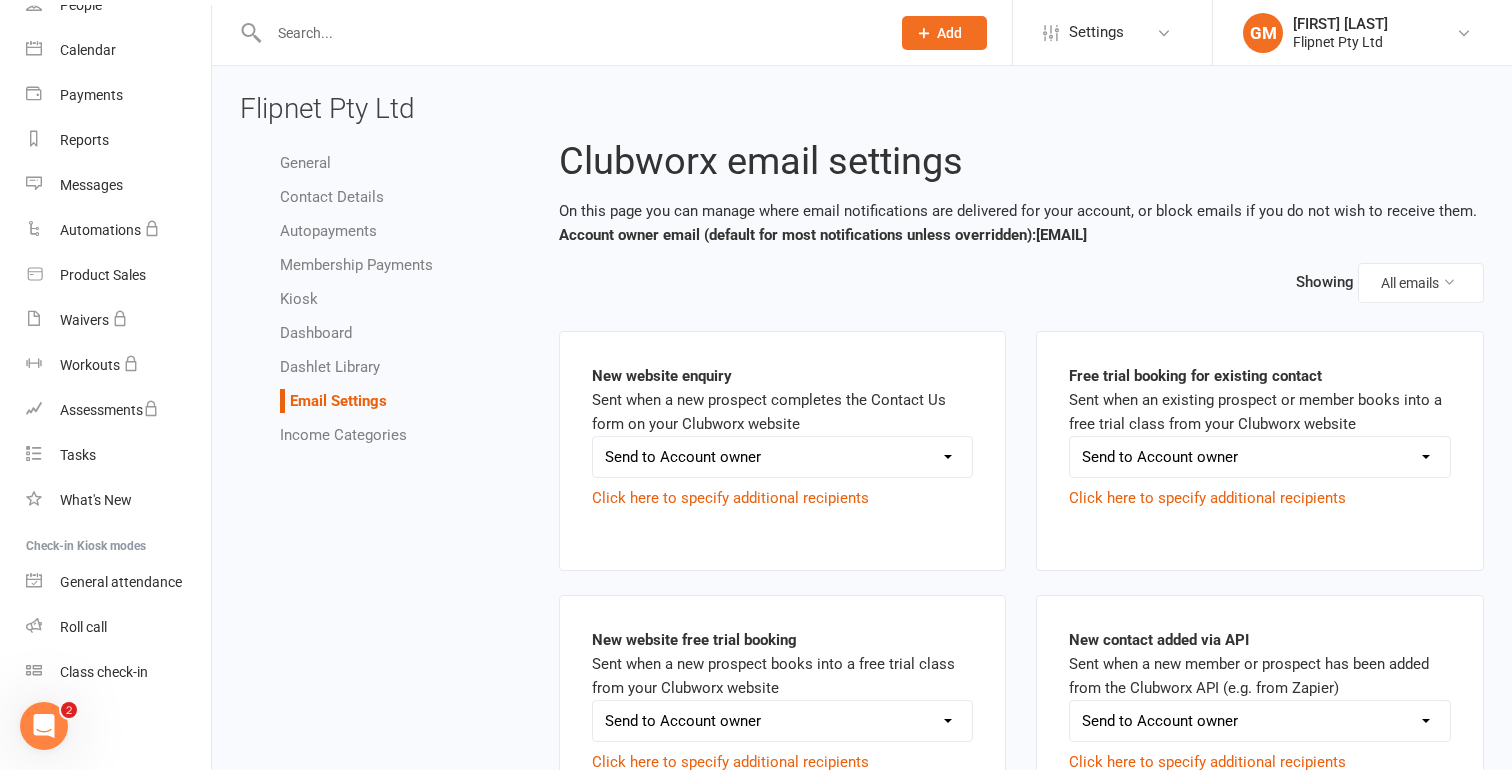 click on "Dashboard" at bounding box center [316, 333] 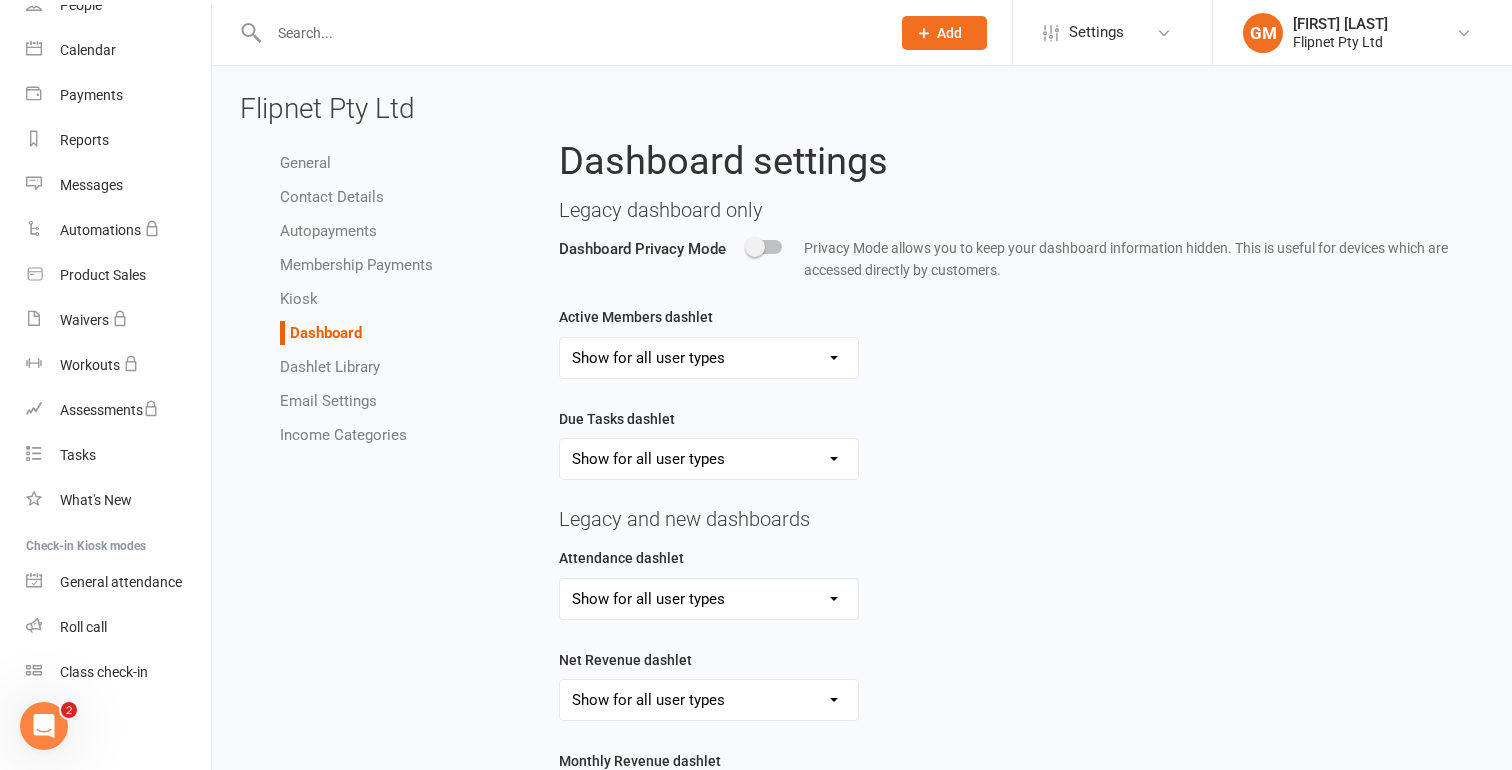 click on "General Contact Details Autopayments Membership Payments Kiosk Dashboard Dashlet Library     Email Settings Income Categories" at bounding box center [384, 299] 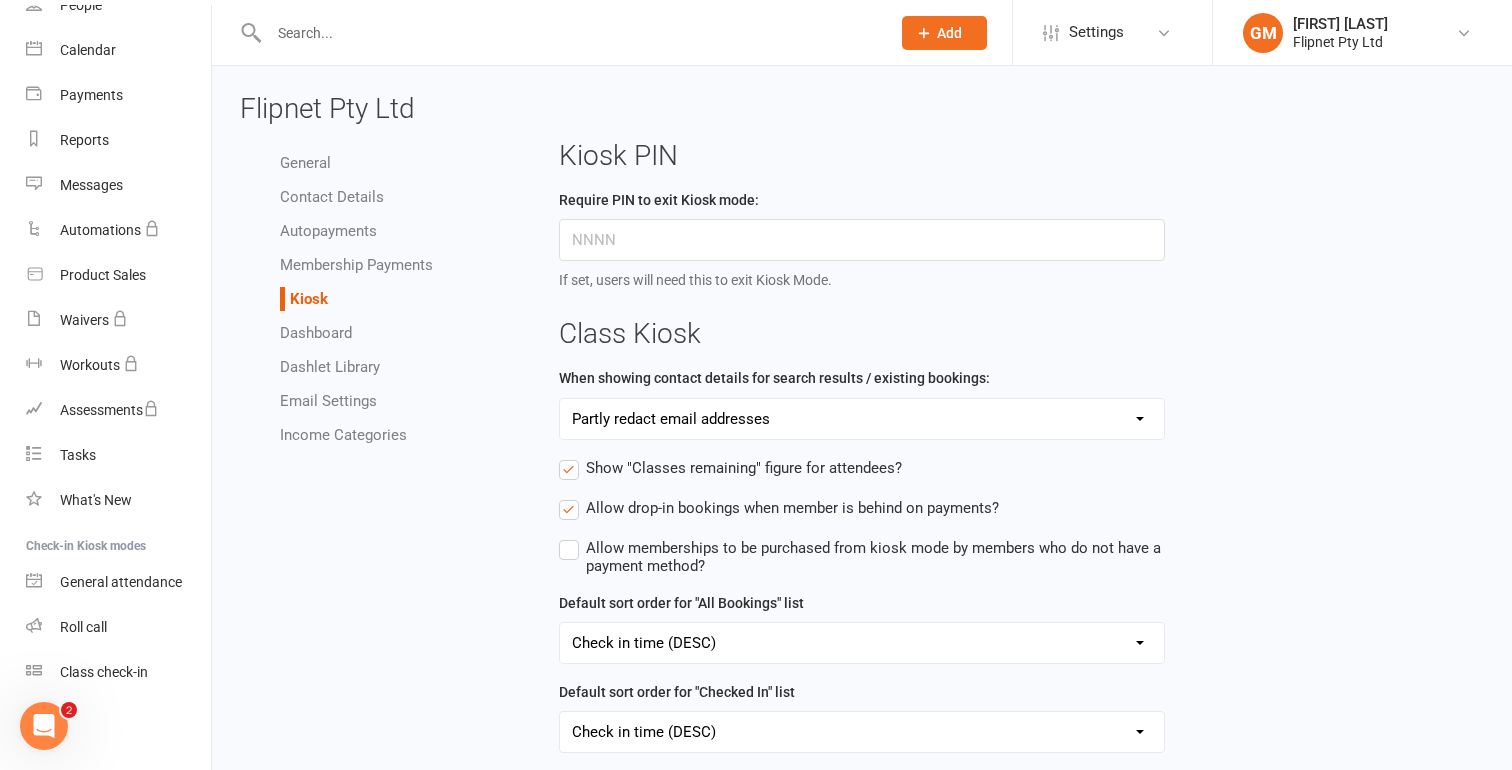 click on "General Contact Details Autopayments Membership Payments Kiosk Dashboard Dashlet Library     Email Settings Income Categories" at bounding box center (384, 299) 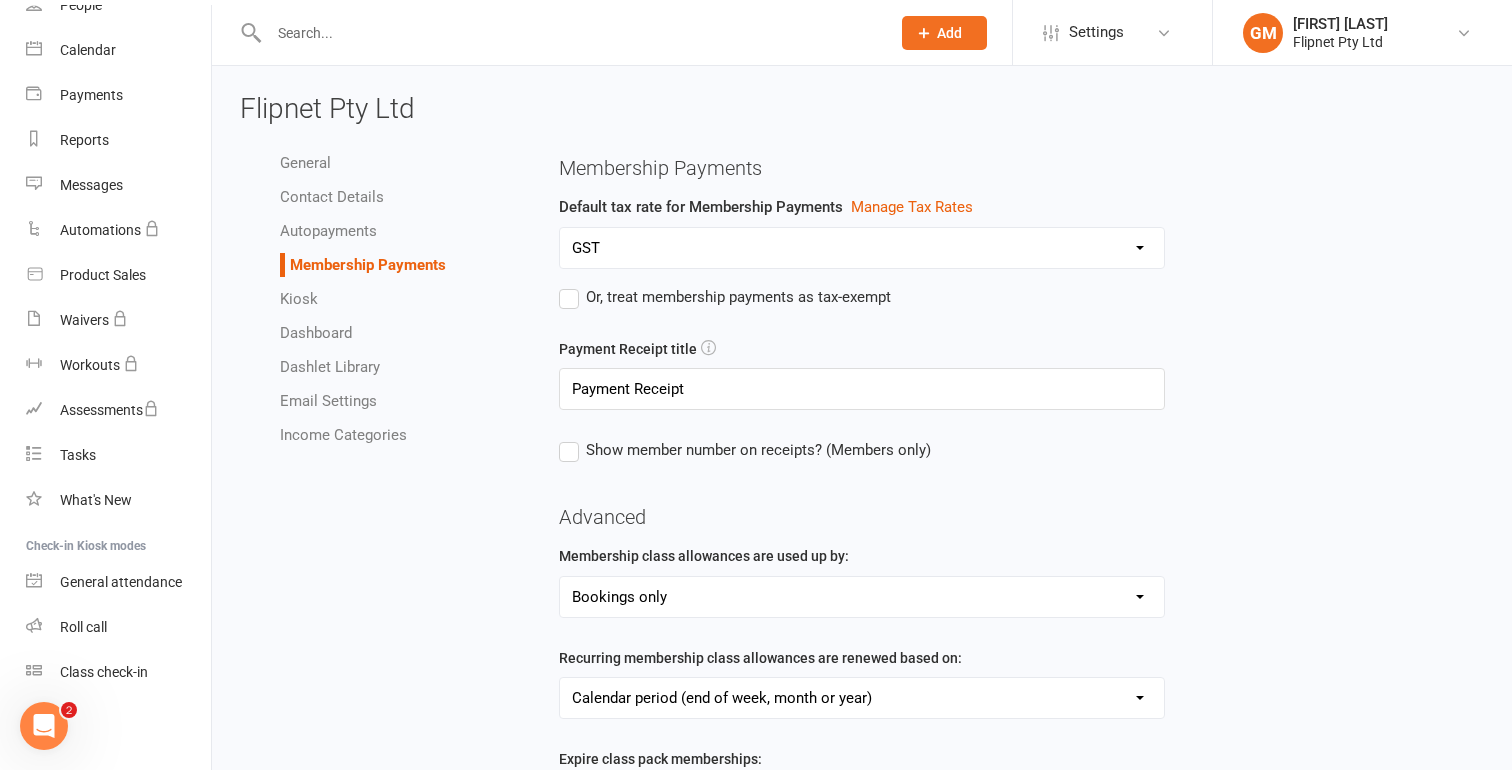 click on "General Contact Details Autopayments Membership Payments Kiosk Dashboard Dashlet Library     Email Settings Income Categories" at bounding box center [384, 299] 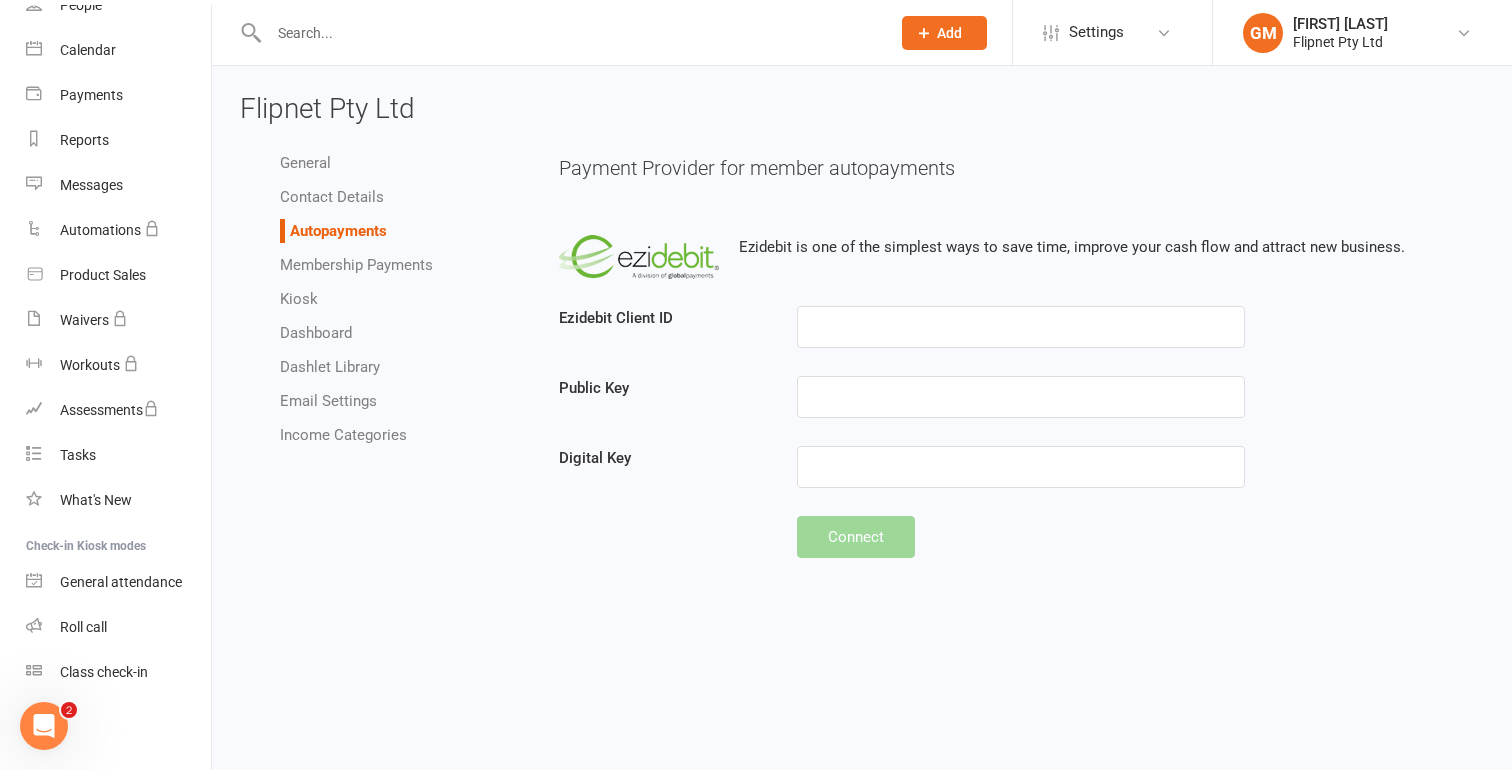 click on "Contact Details" at bounding box center (332, 197) 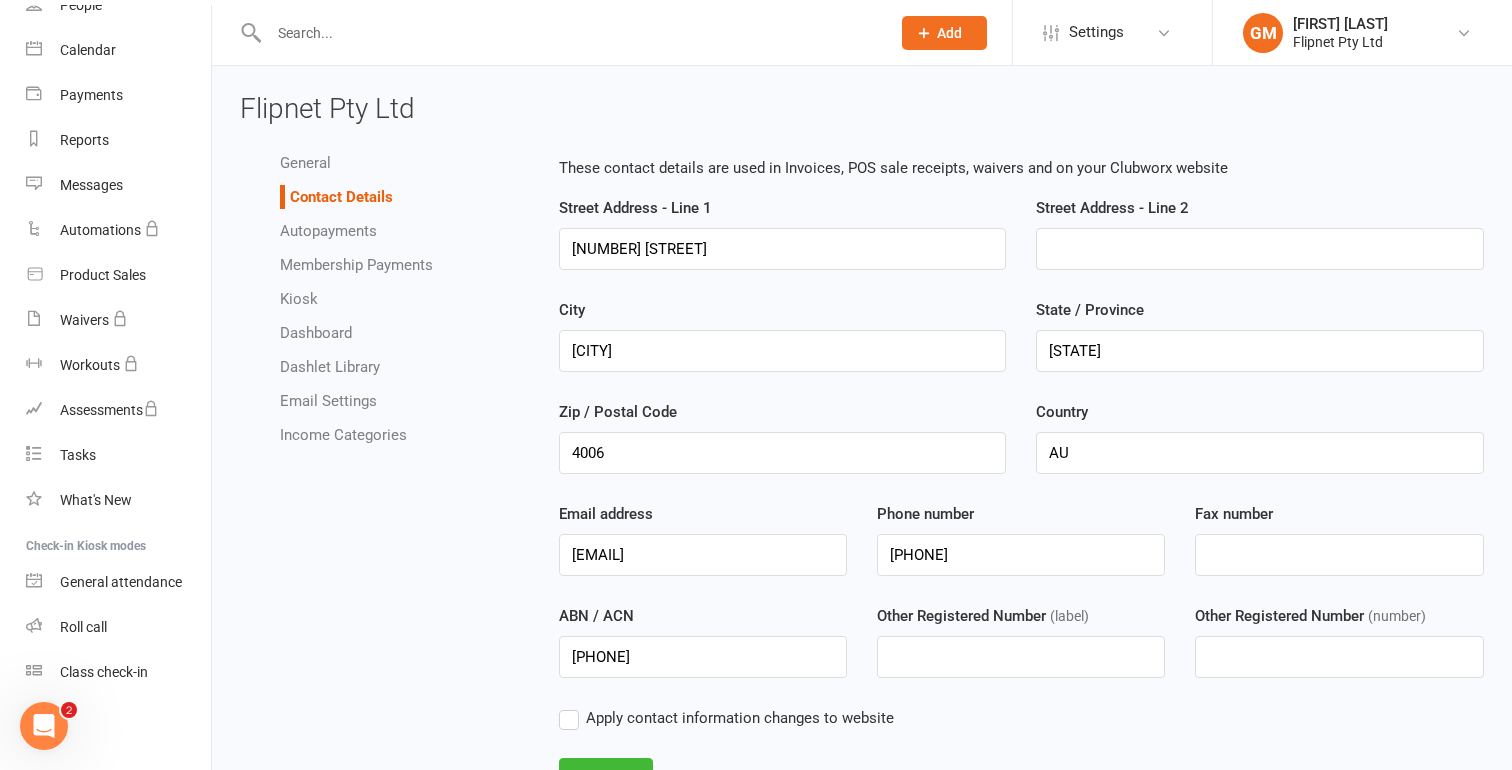 click on "General" at bounding box center [305, 163] 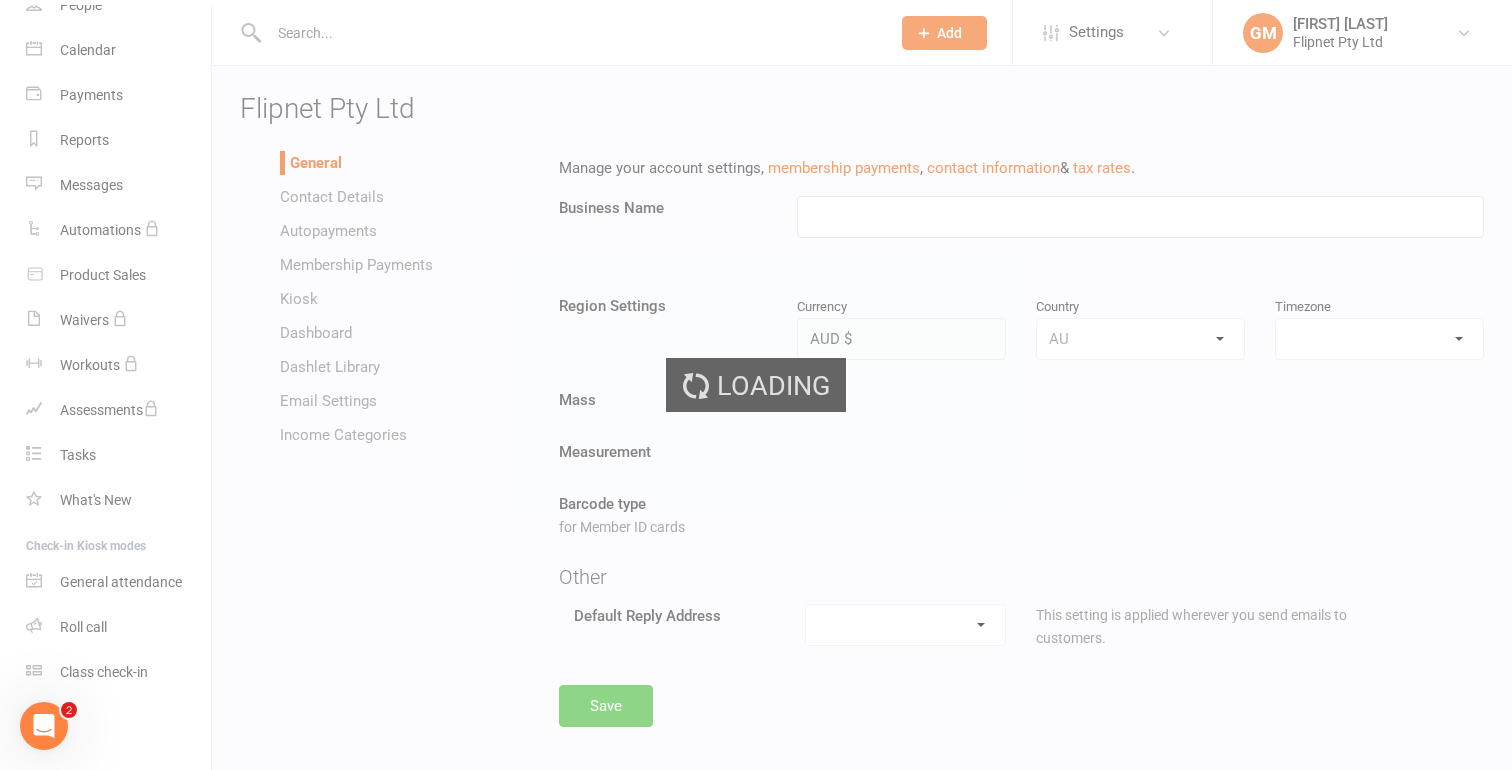 type on "Flipnet Pty Ltd" 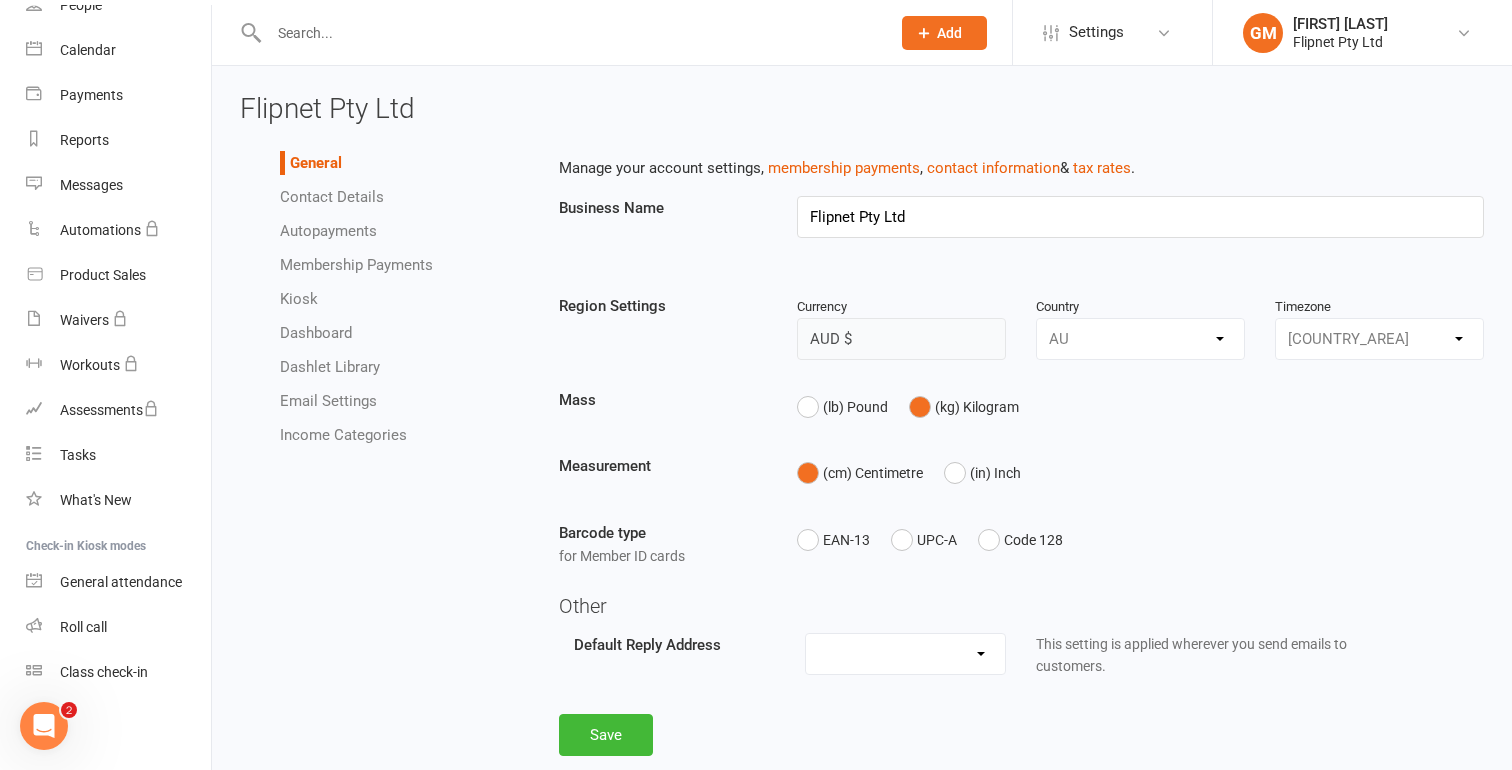 click on "Contact Details" at bounding box center [332, 197] 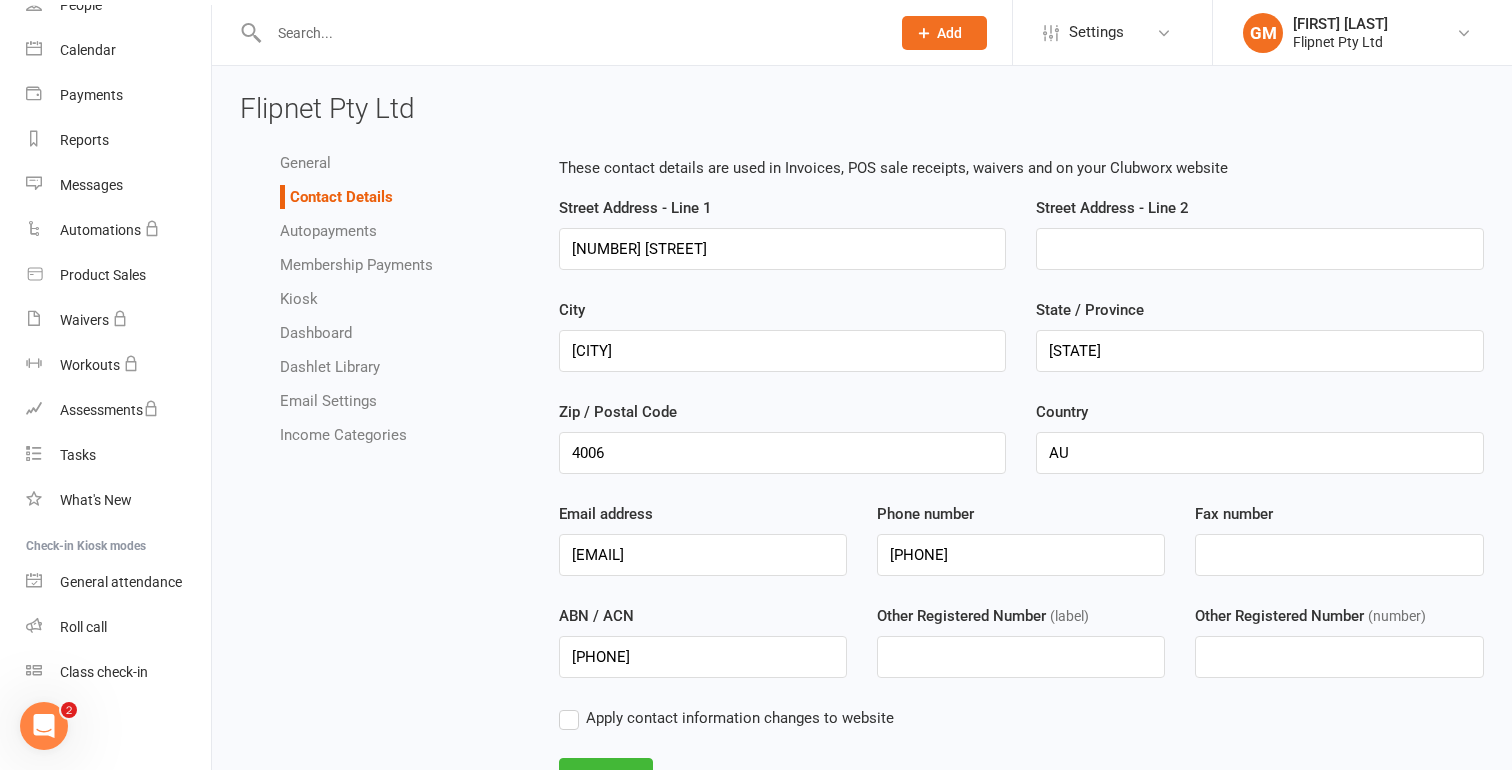 click on "General Contact Details Autopayments Membership Payments Kiosk Dashboard Dashlet Library     Email Settings Income Categories" at bounding box center (384, 299) 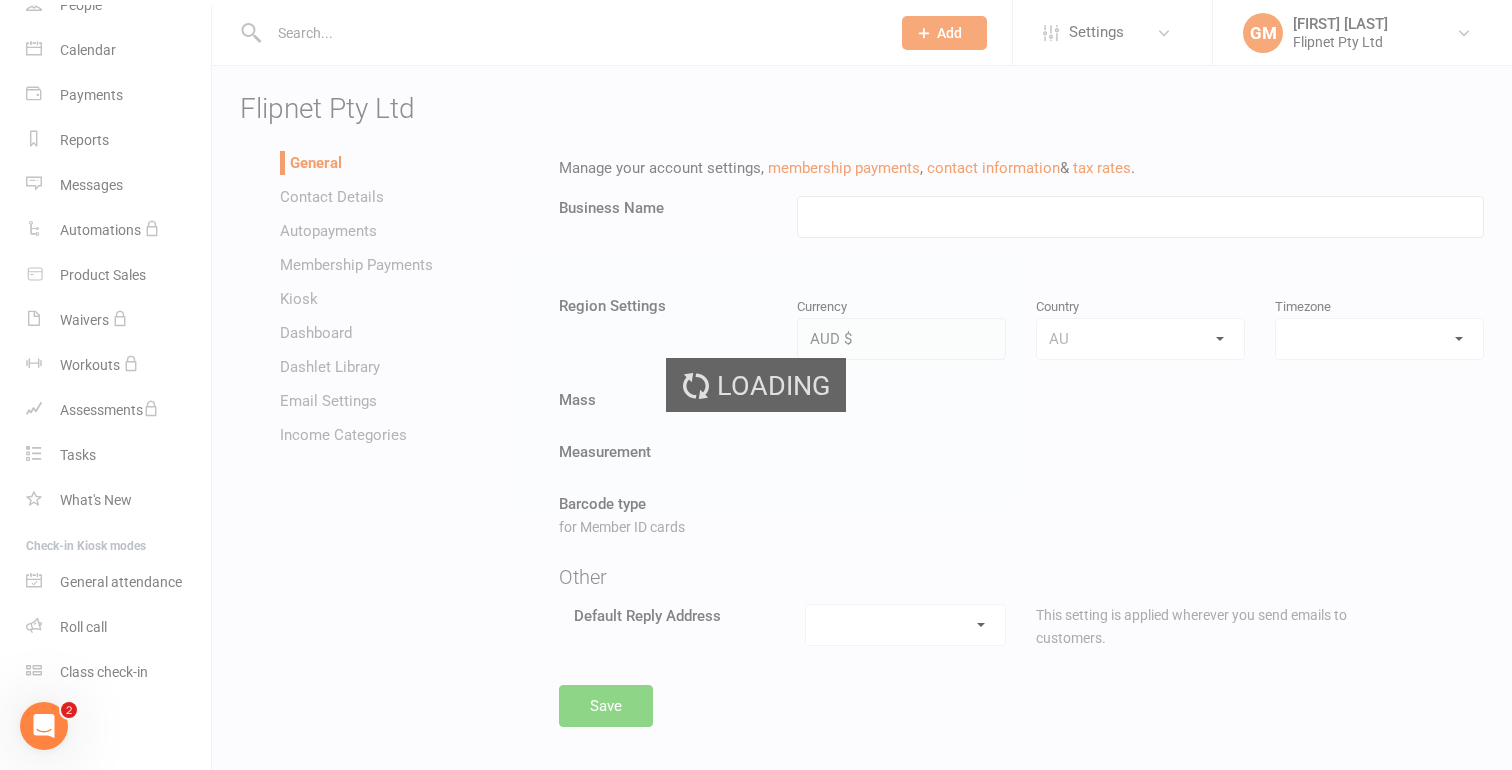 type on "Flipnet Pty Ltd" 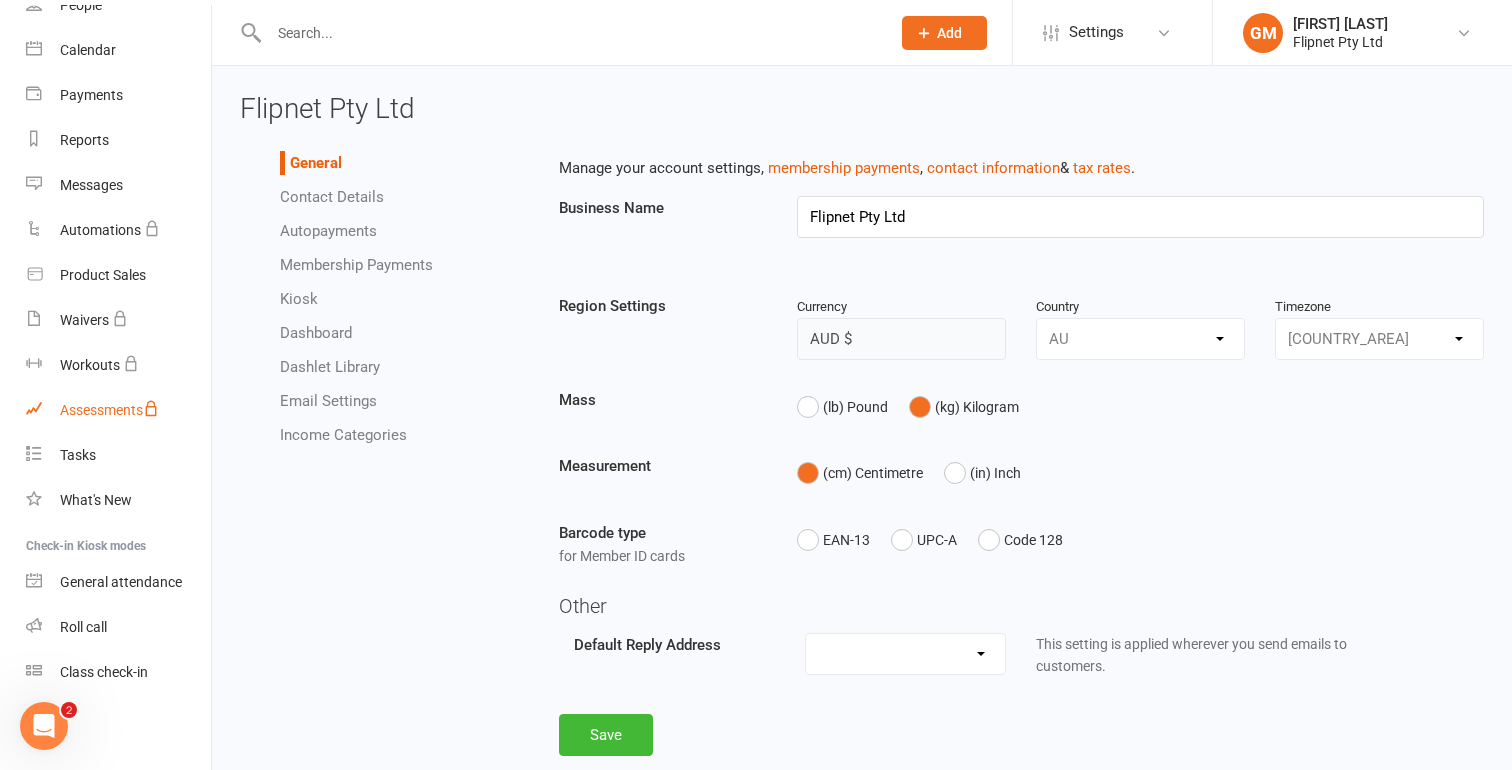 scroll, scrollTop: 47, scrollLeft: 0, axis: vertical 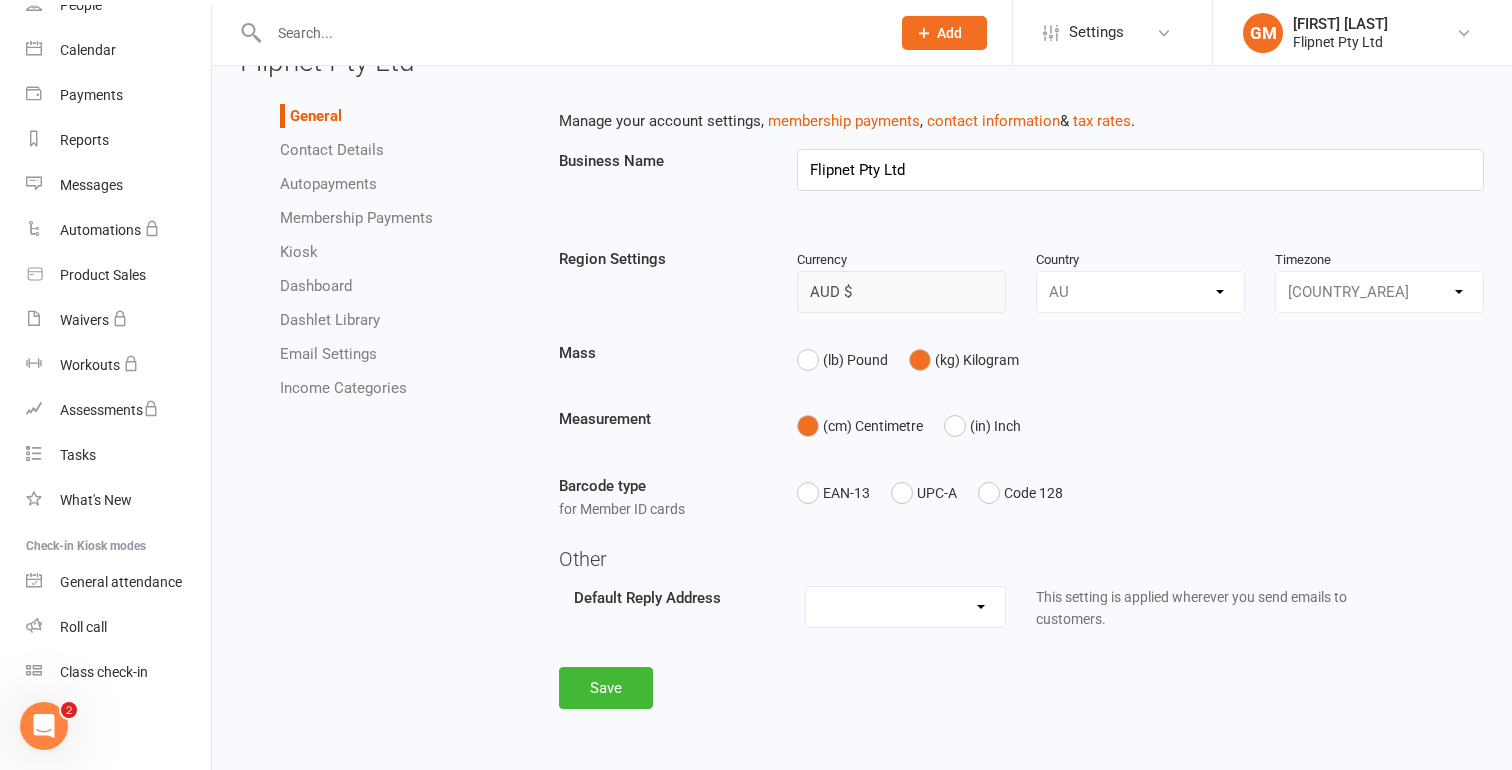 click on "Settings Membership Plans Event Templates Appointment Types Mobile App Website Image Library Customize Contacts Bulk Imports Access Control Users Account Profile Clubworx API GM [LAST] [LAST] Pty Ltd My profile Verify your email My subscription Help Terms & conditions Privacy policy Sign out" at bounding box center [756, 33] 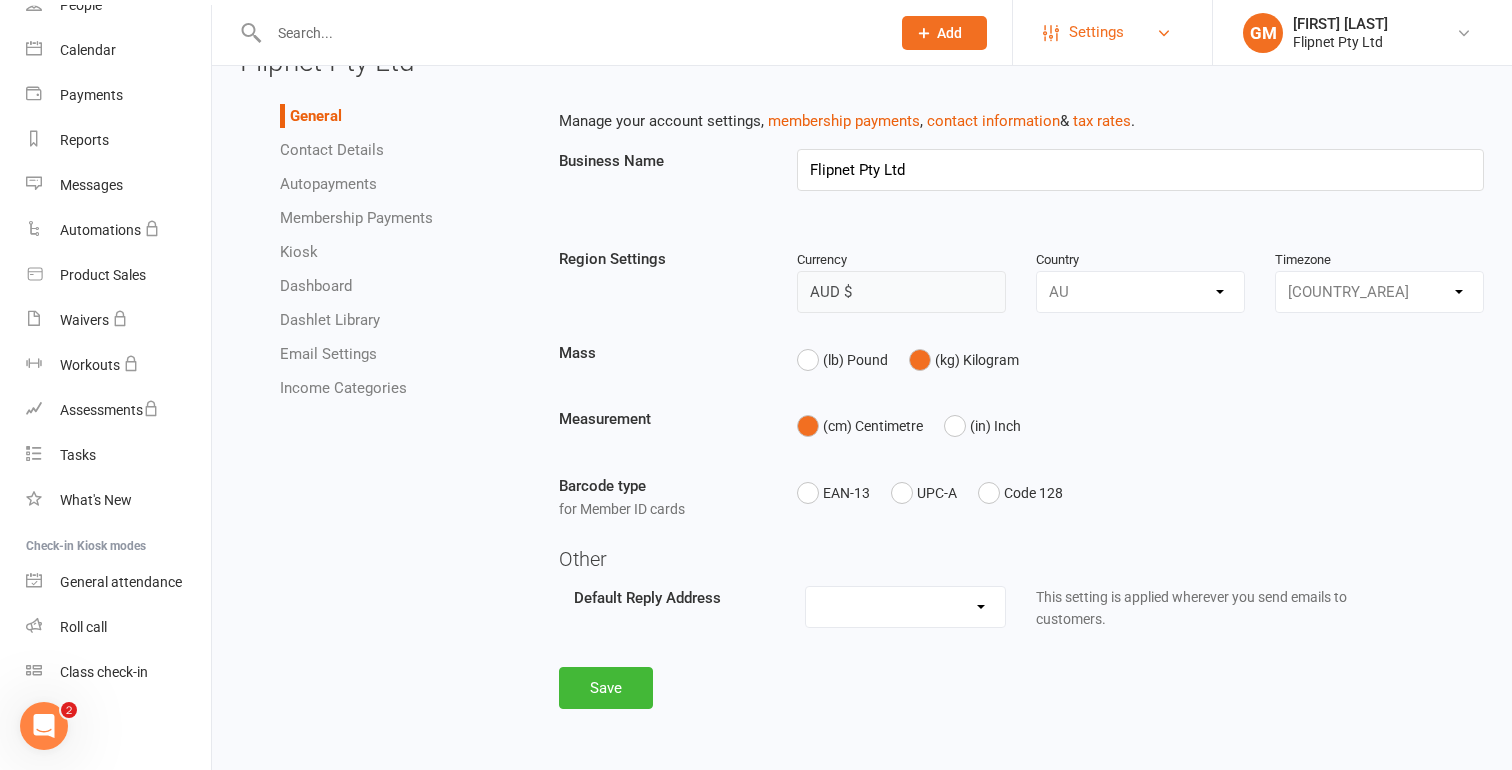 click on "Settings" at bounding box center (1112, 32) 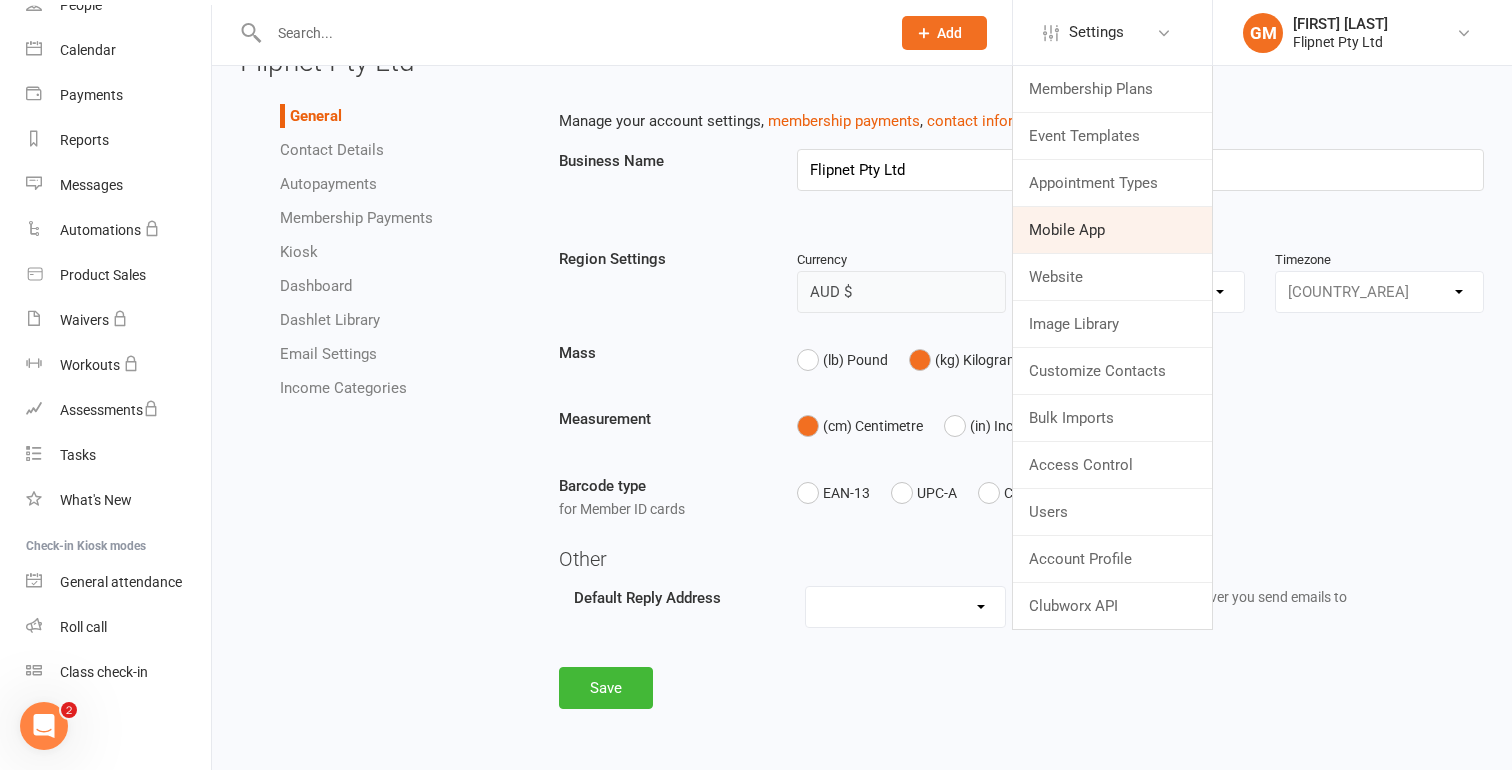 click on "Mobile App" at bounding box center [1112, 230] 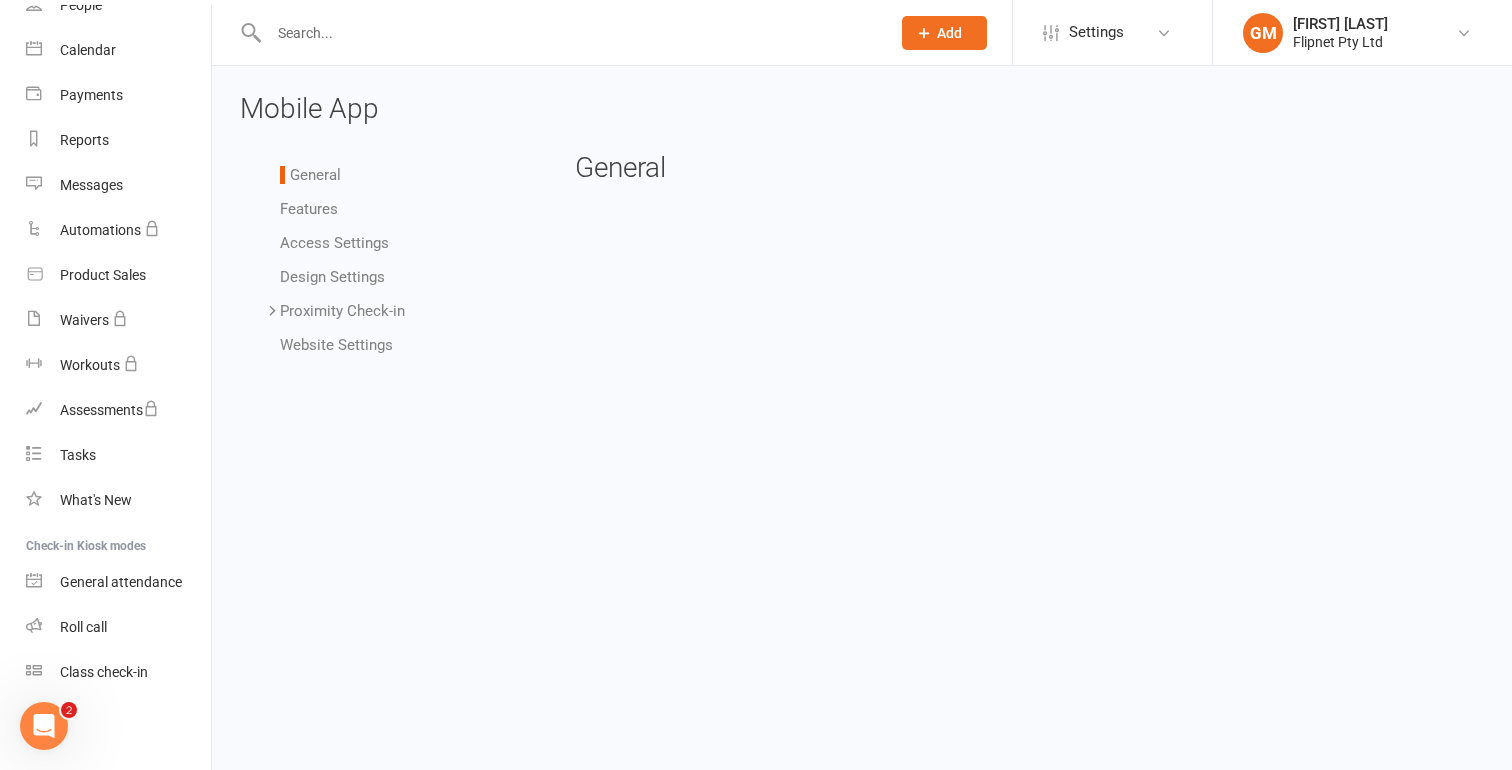 scroll, scrollTop: 0, scrollLeft: 0, axis: both 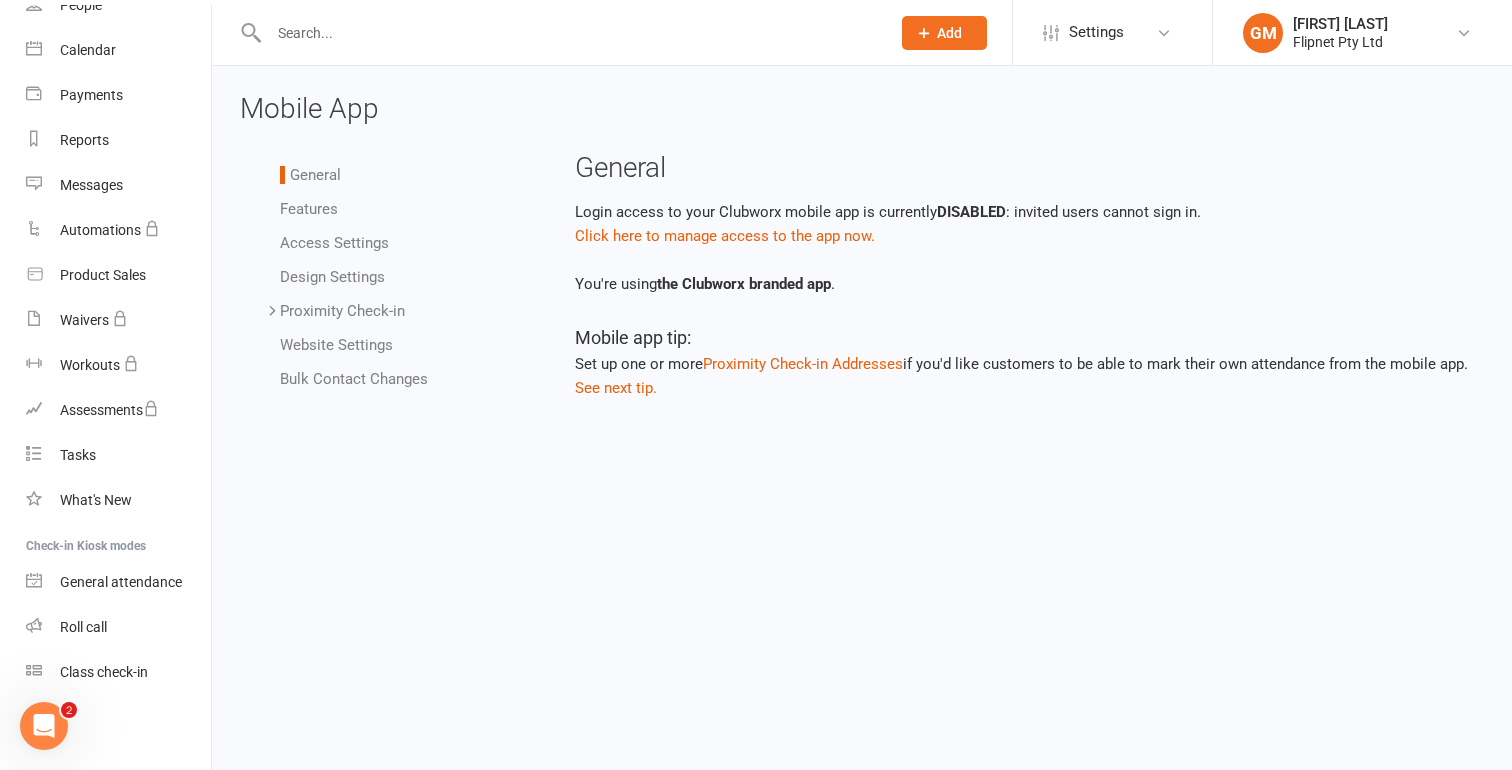 click on "Features" at bounding box center (309, 209) 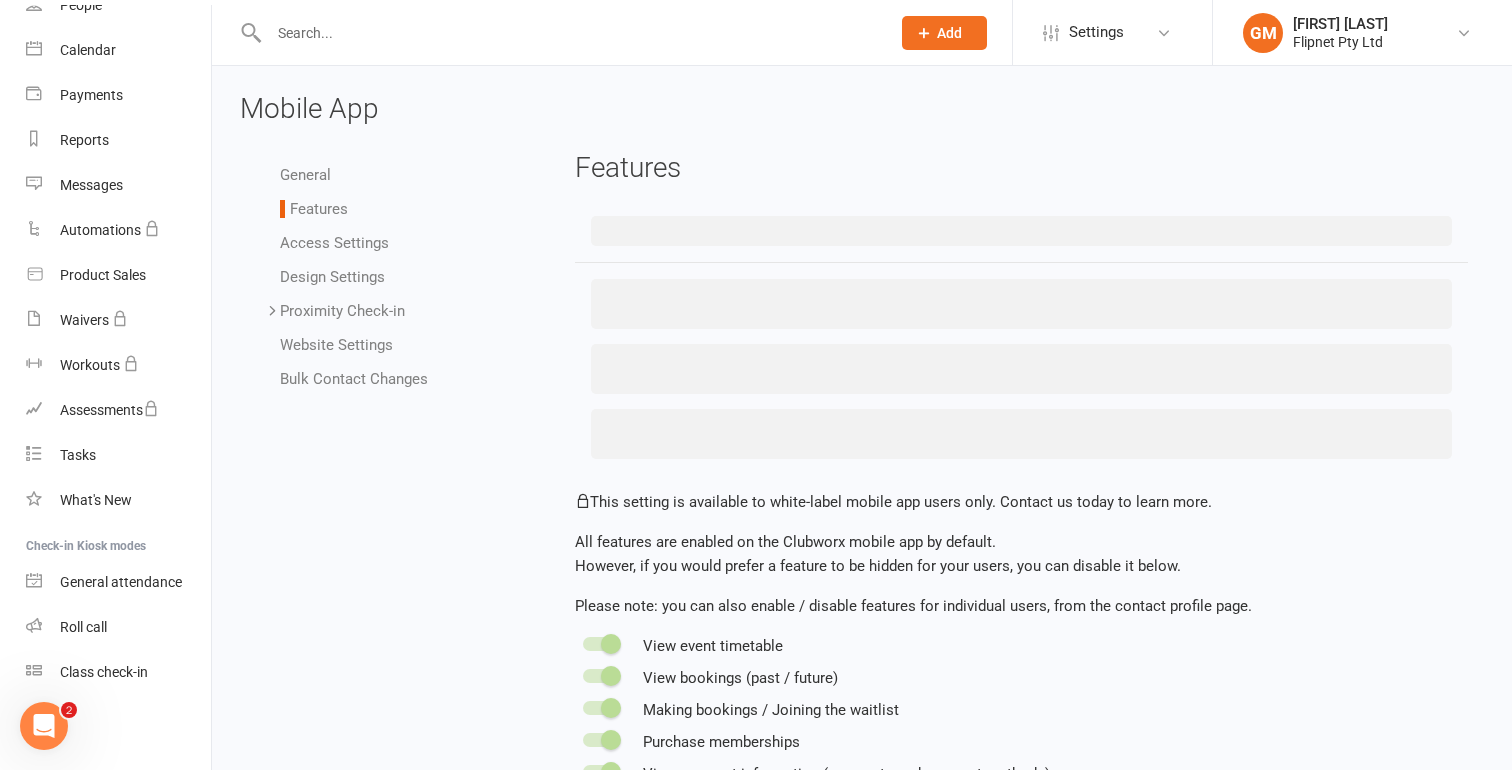 click on "General  Features  Access Settings  Design Settings  Proximity Check-in  Event Locations Proximity Check-in Addresses Event Defaults Website Settings  Bulk Contact Changes" at bounding box center [384, 277] 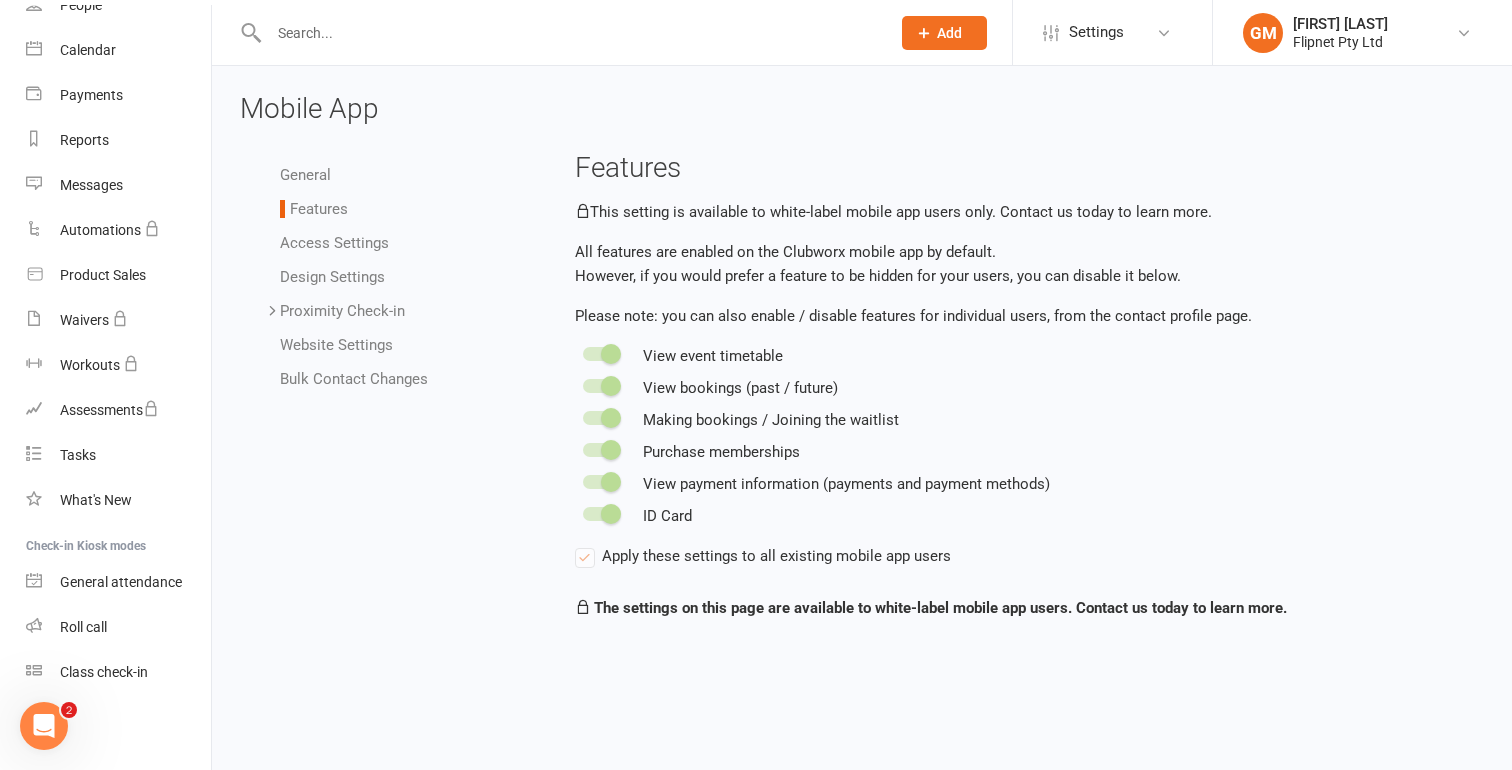 click on "General  Features  Access Settings  Design Settings  Proximity Check-in  Event Locations Proximity Check-in Addresses Event Defaults Website Settings  Bulk Contact Changes" at bounding box center (384, 277) 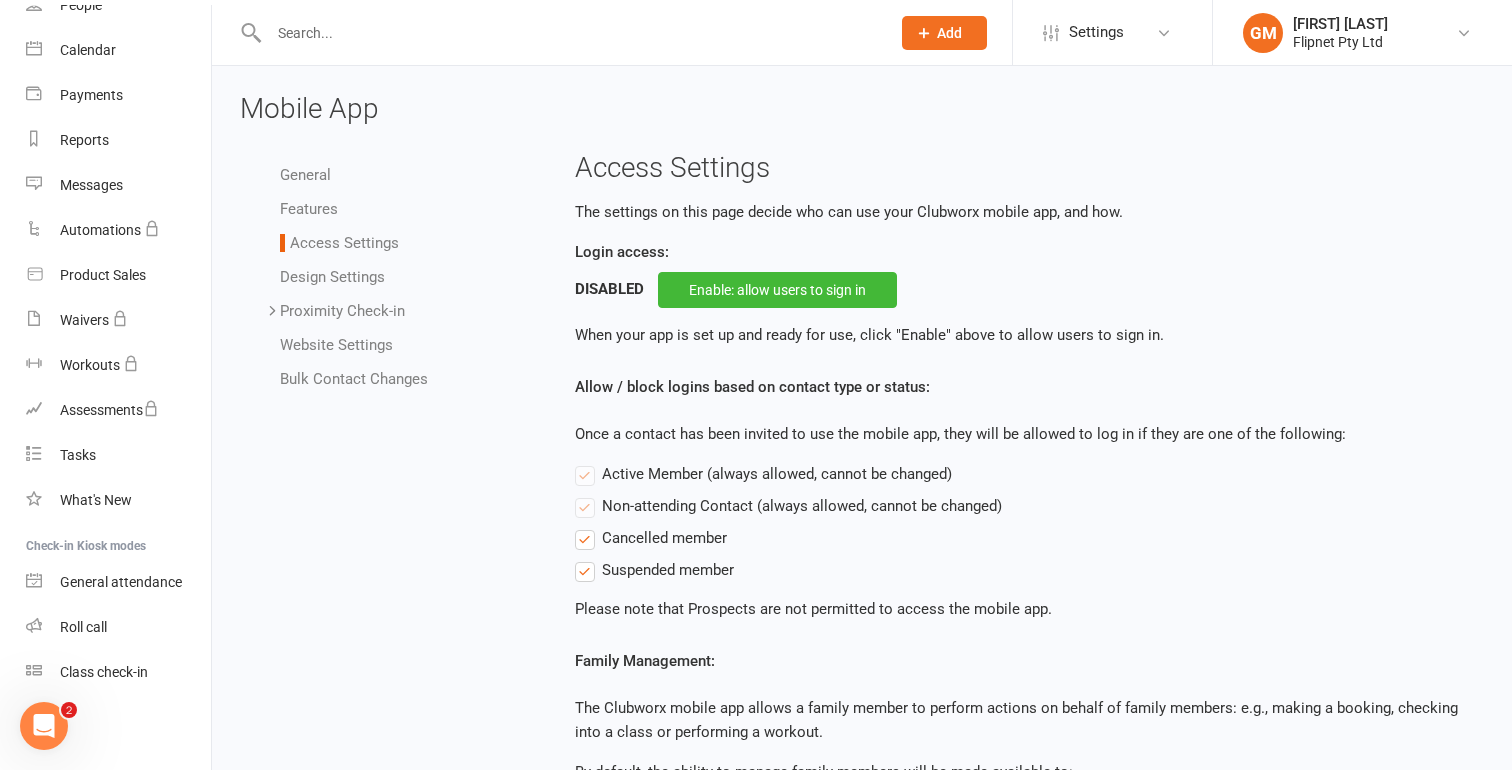 click on "Design Settings" at bounding box center (332, 277) 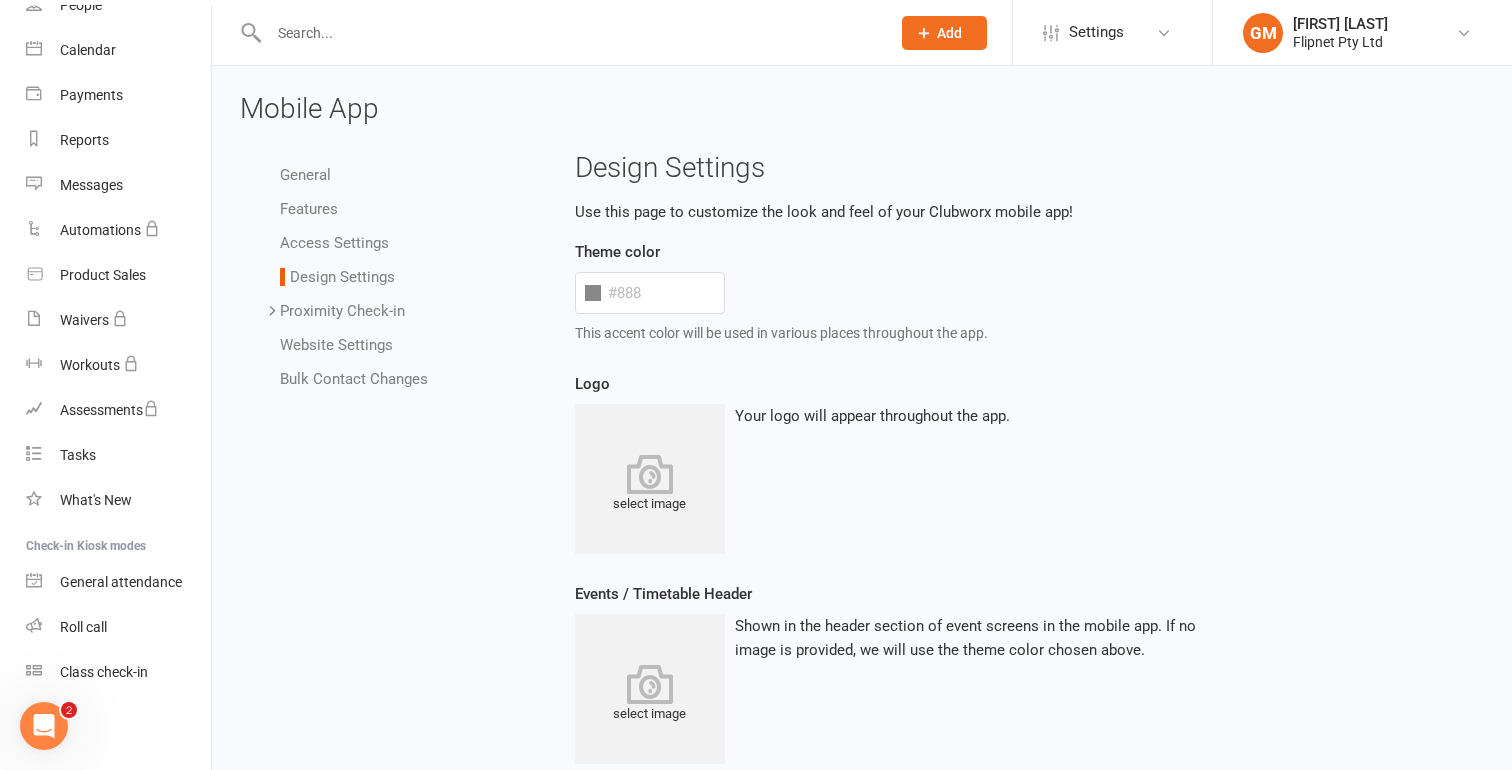 click on "Proximity Check-in" at bounding box center [342, 311] 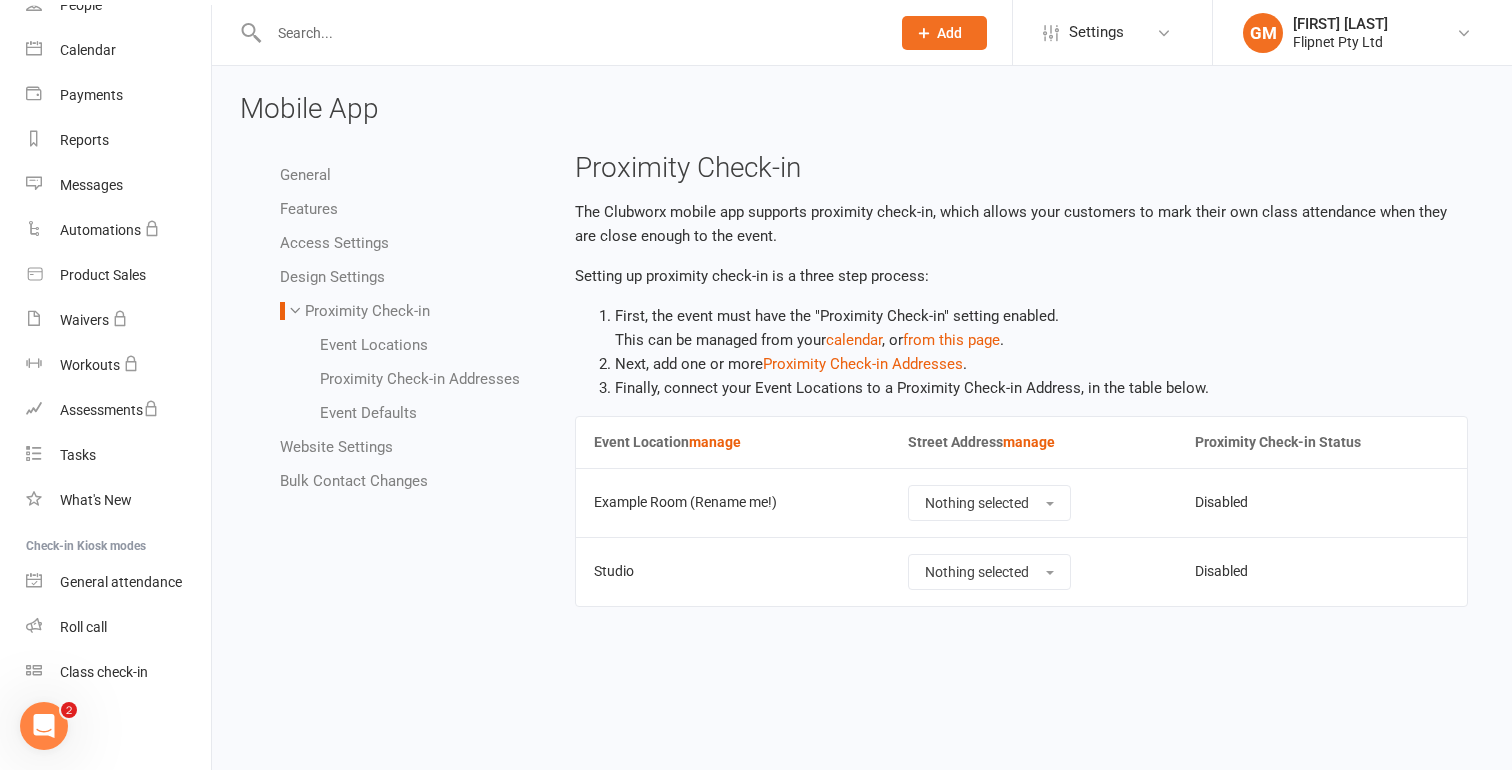 click on "Design Settings" at bounding box center [332, 277] 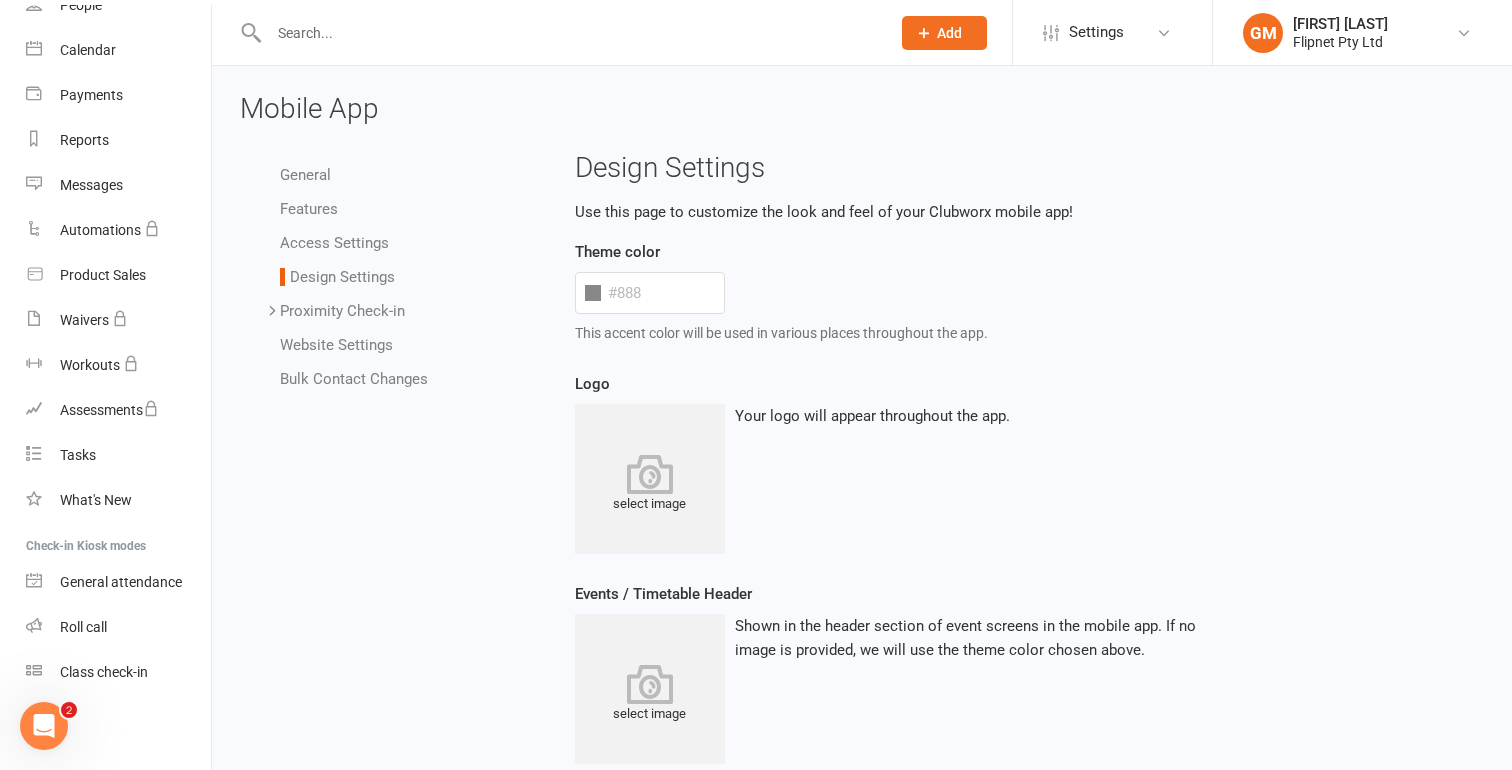 click on "General  Features  Access Settings  Design Settings  Proximity Check-in  Event Locations Proximity Check-in Addresses Event Defaults Website Settings  Bulk Contact Changes" at bounding box center (384, 277) 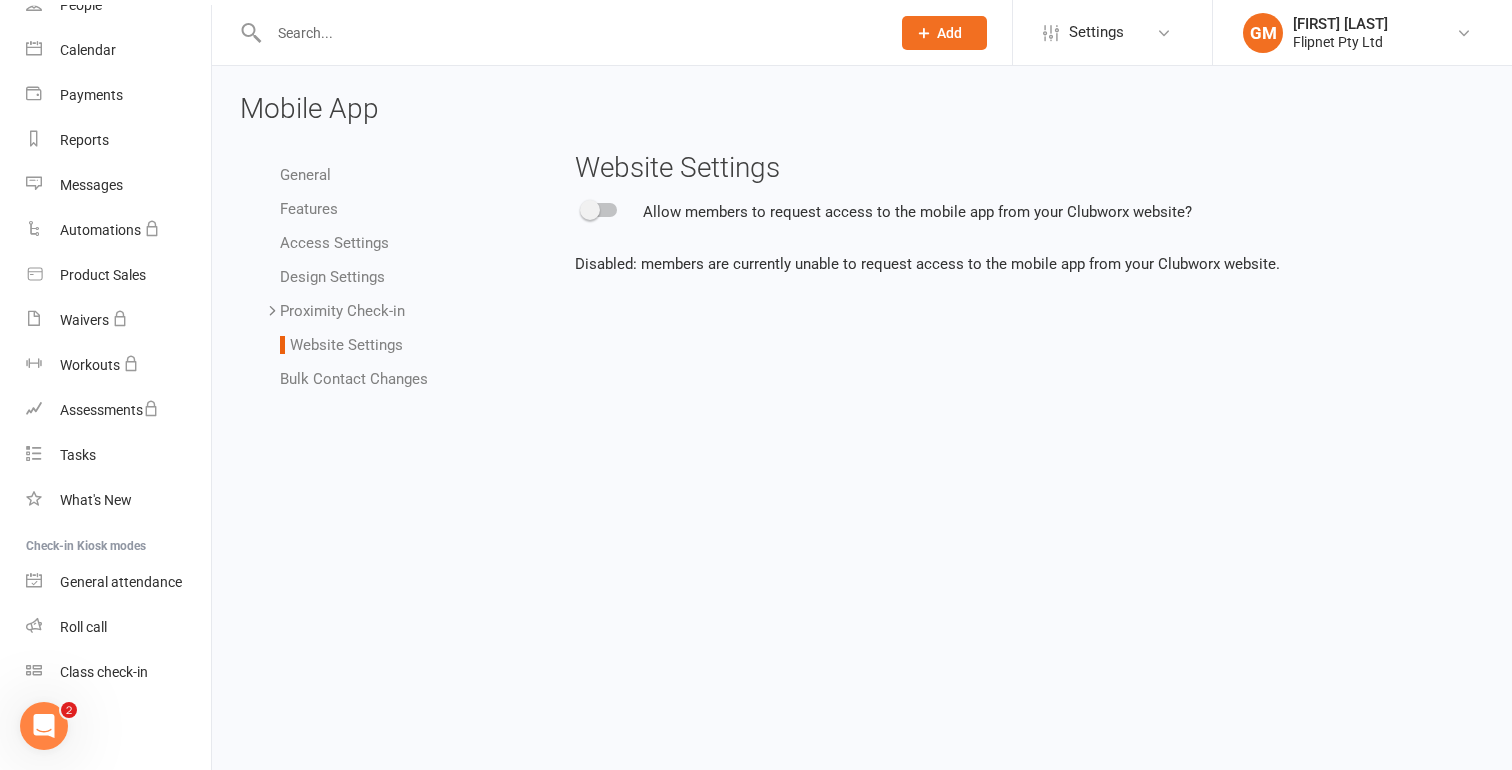 click on "Bulk Contact Changes" at bounding box center [354, 379] 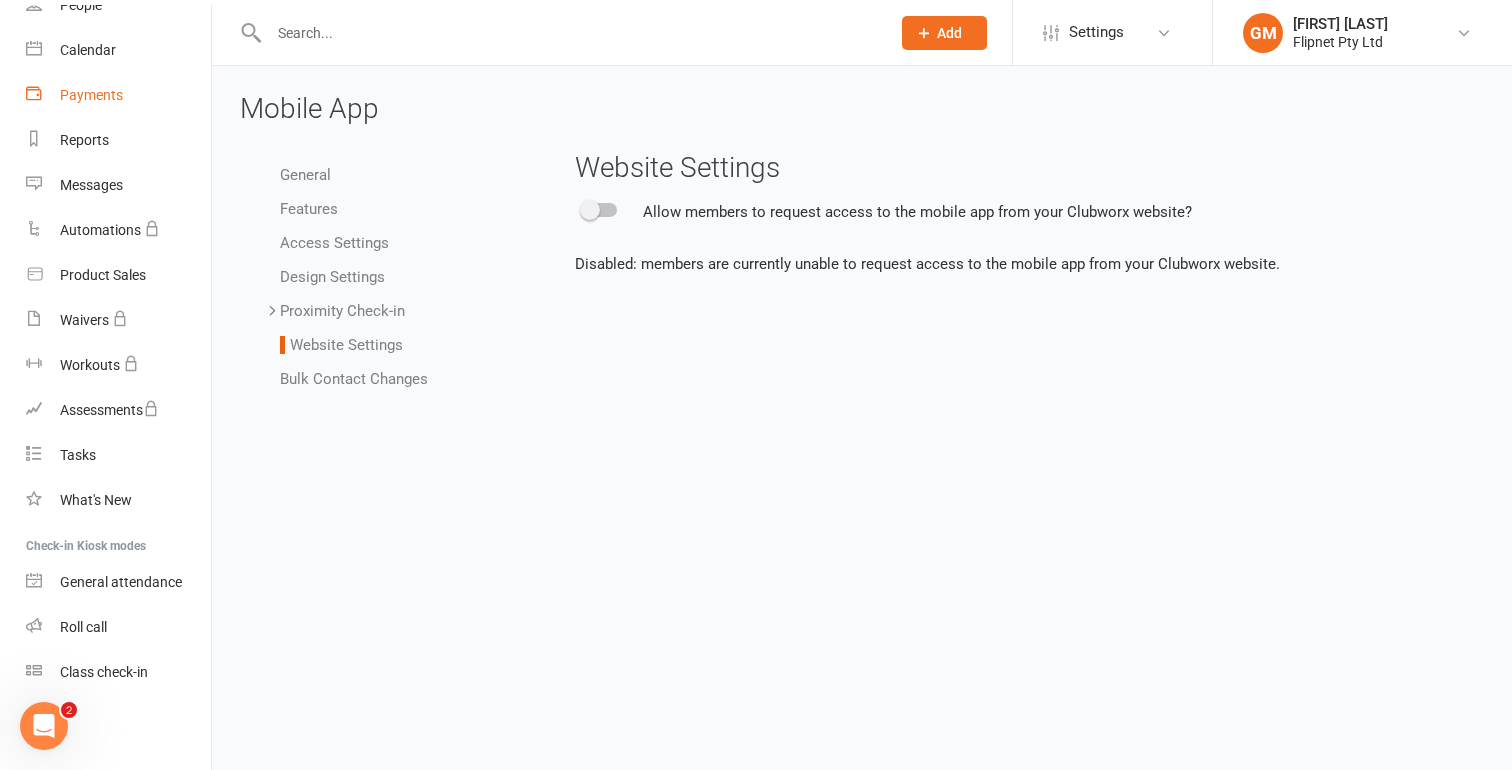 scroll, scrollTop: 31, scrollLeft: 0, axis: vertical 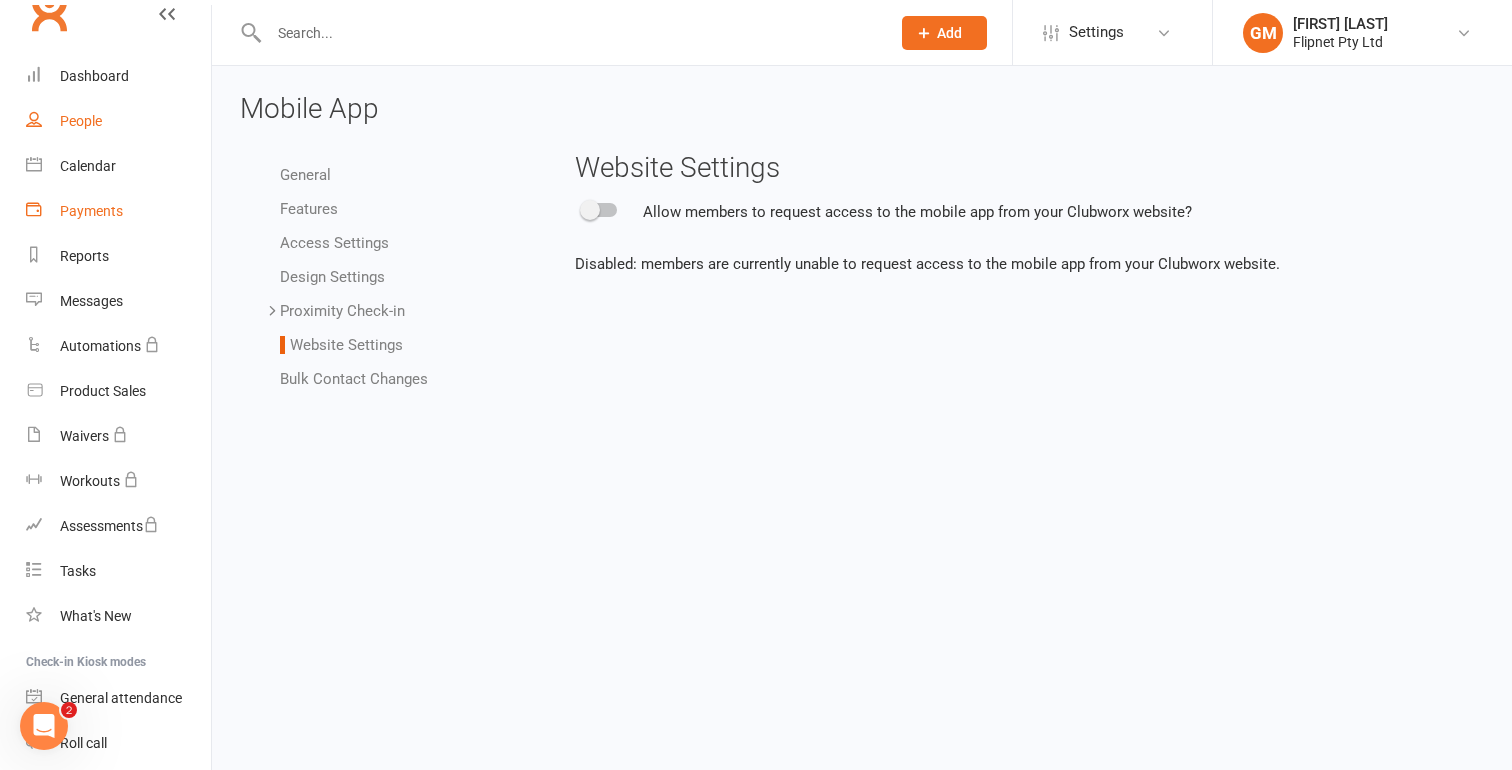 click on "People" at bounding box center (81, 121) 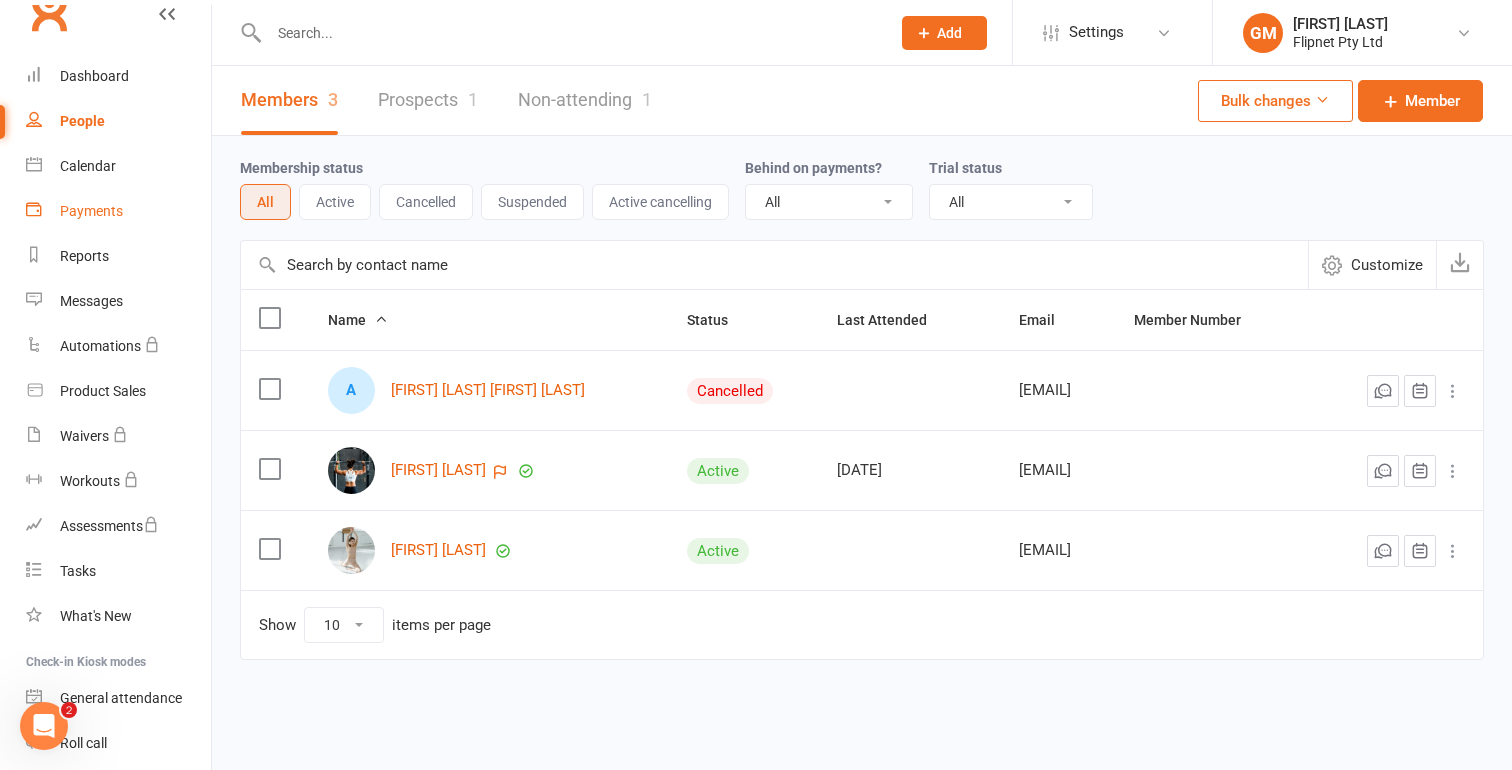 click on "Payments" at bounding box center (91, 211) 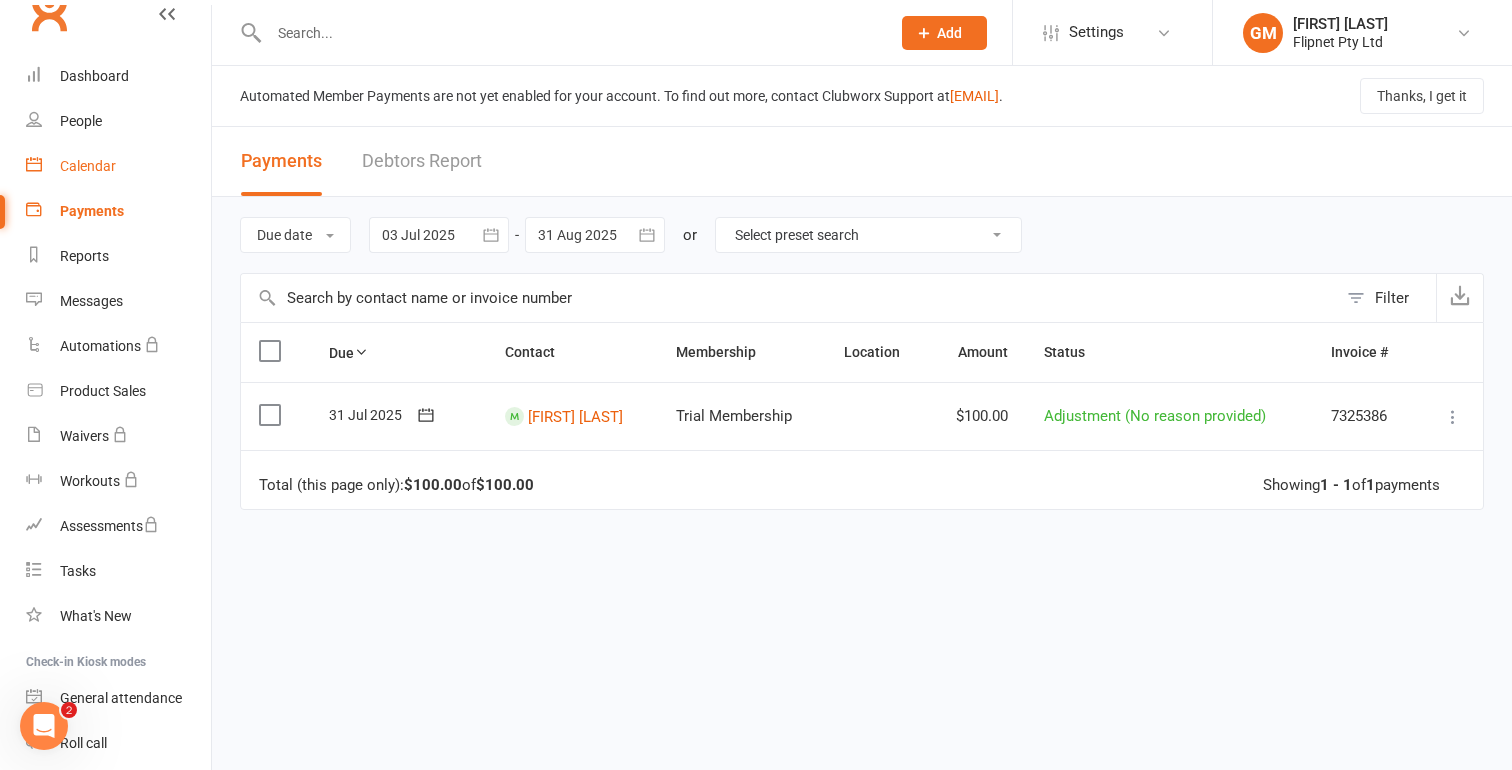 click on "Calendar" at bounding box center [88, 166] 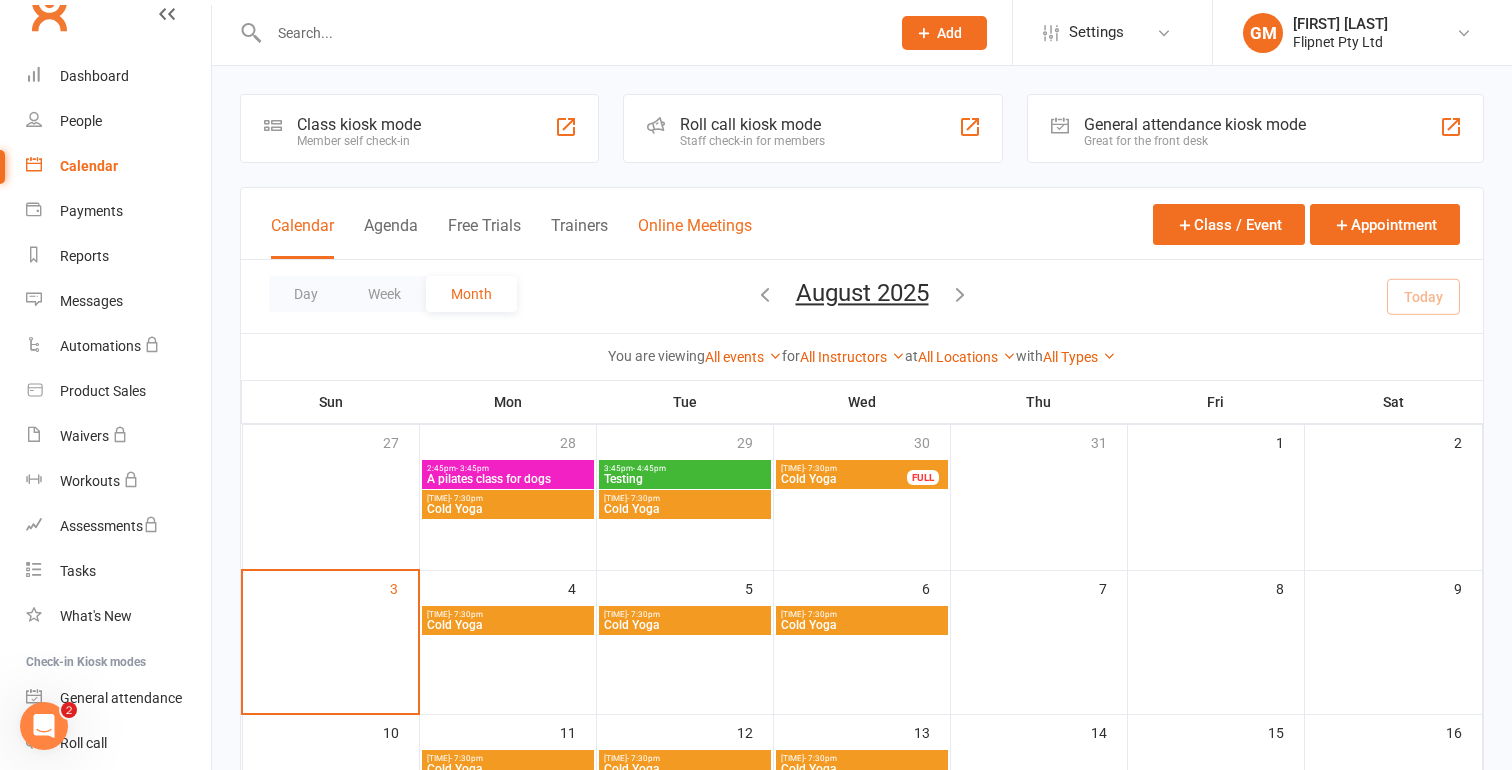 click on "Online Meetings" at bounding box center (695, 237) 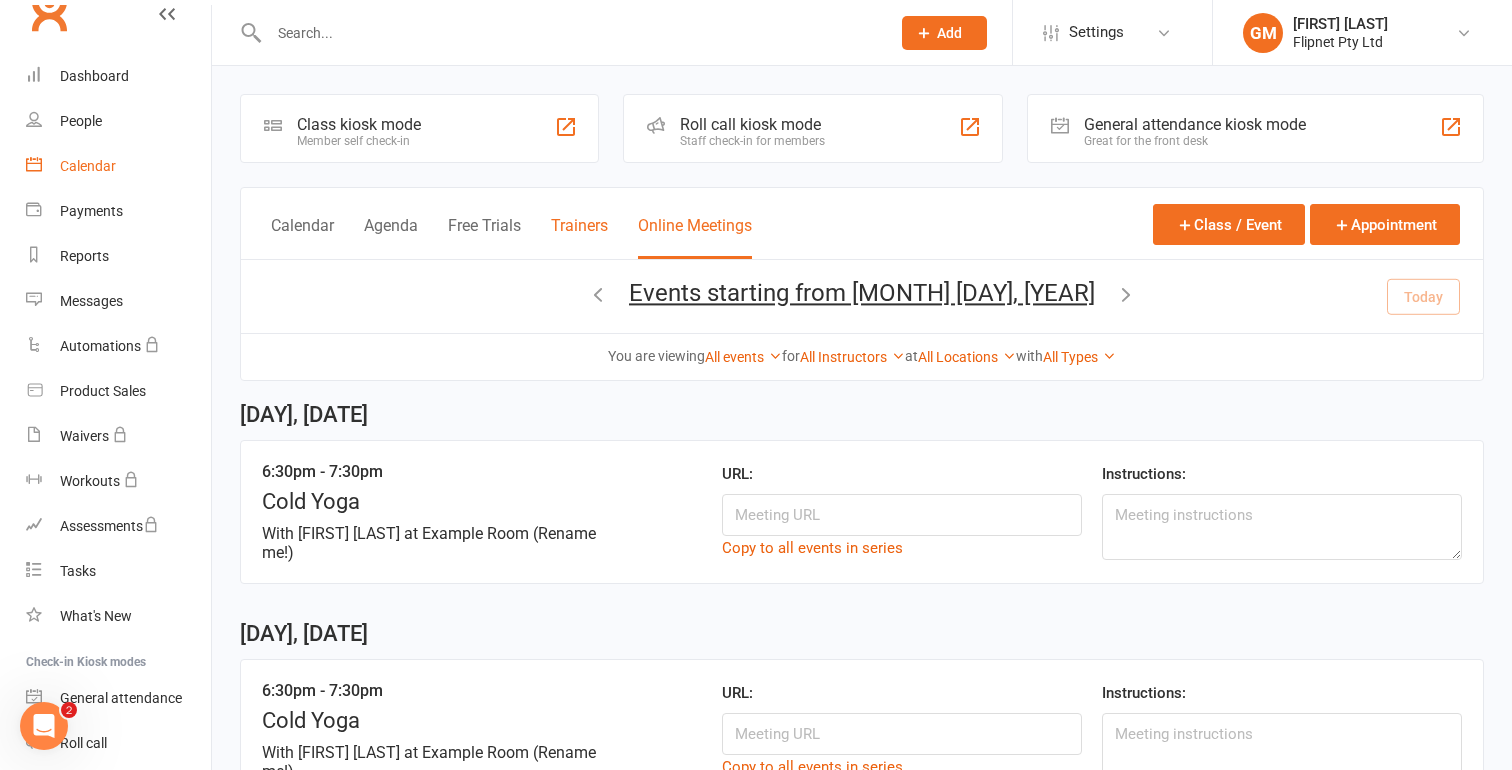 click on "Trainers" at bounding box center [579, 237] 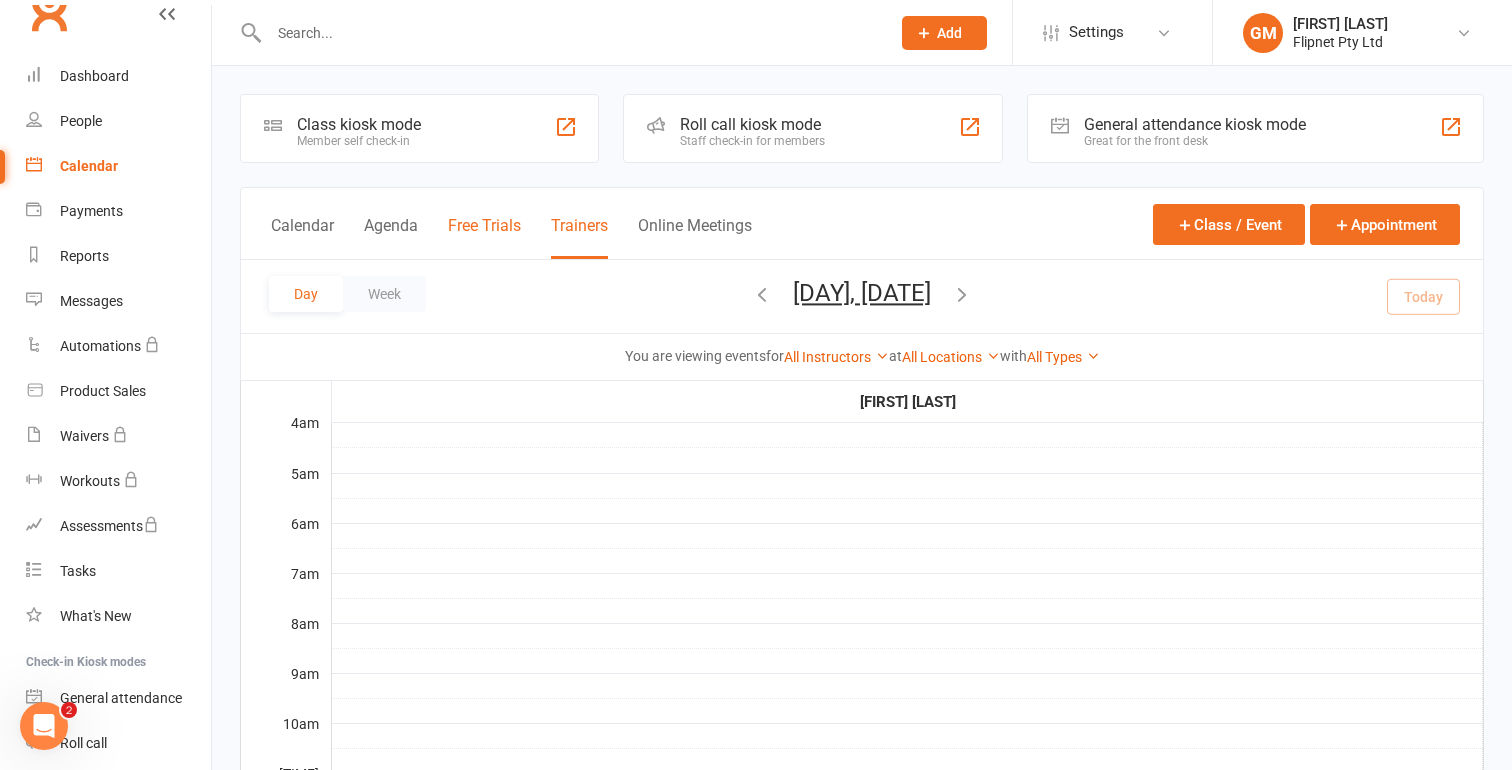 click on "Free Trials" at bounding box center (484, 237) 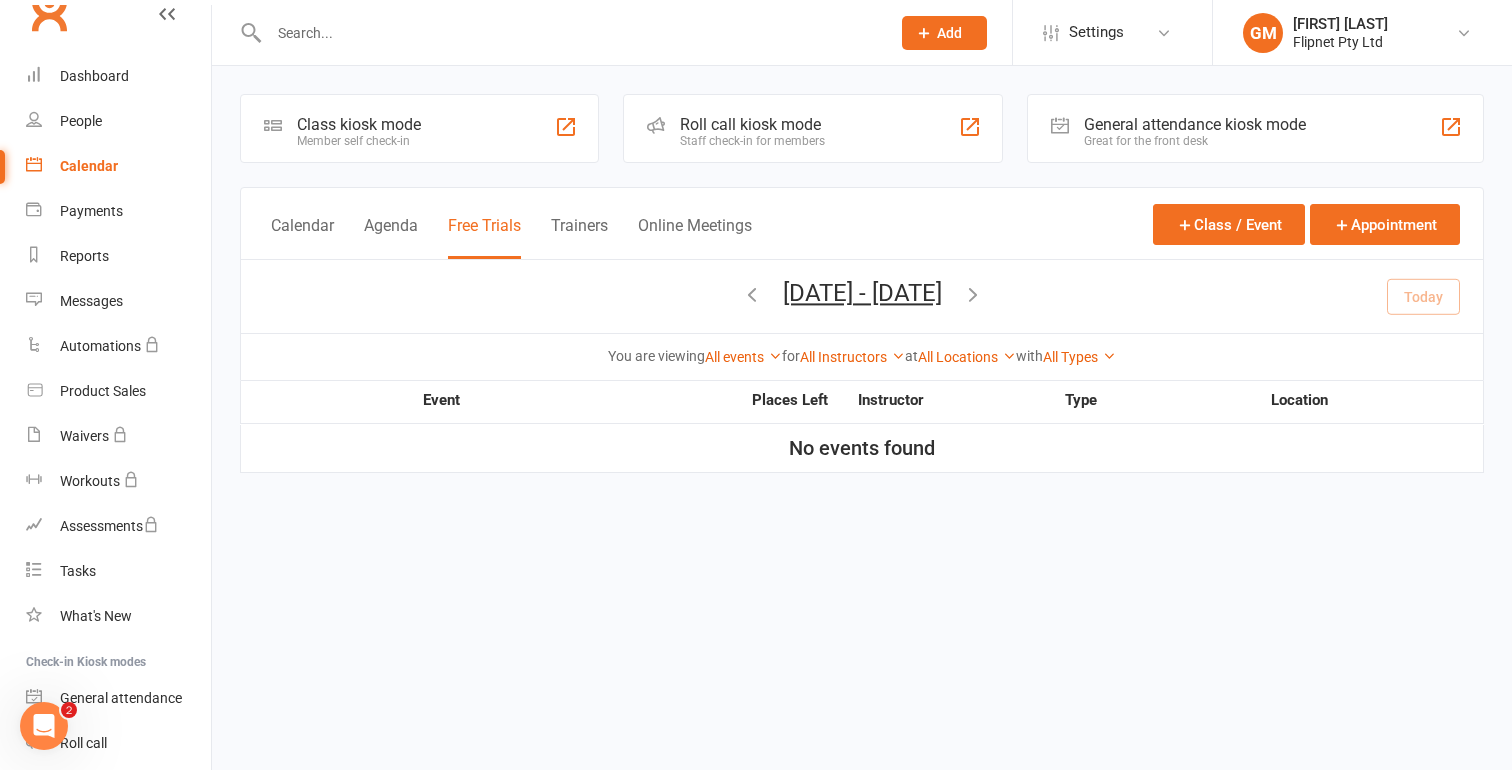 click on "Calendar Agenda Free Trials Trainers Online Meetings" at bounding box center [511, 236] 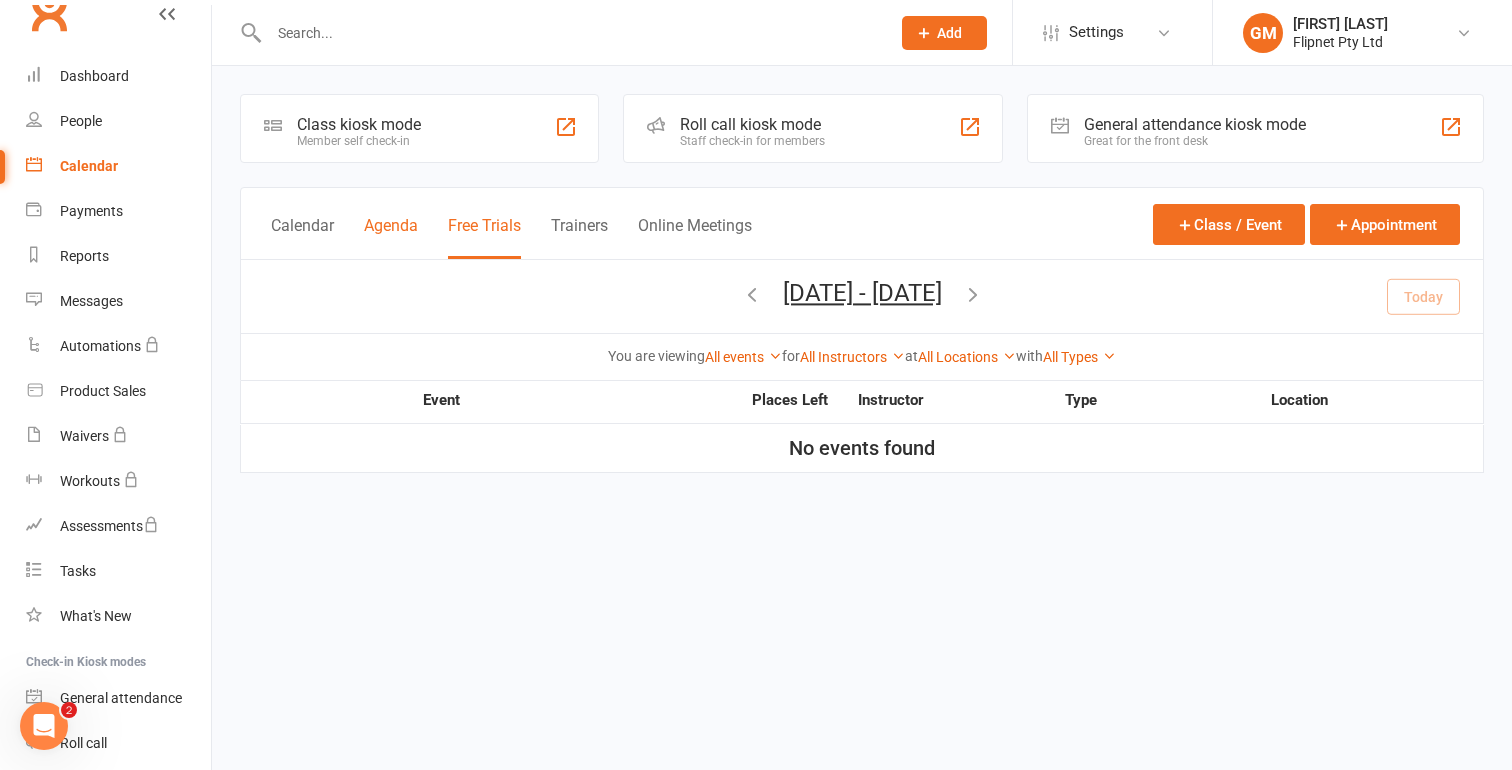 click on "Agenda" at bounding box center (391, 237) 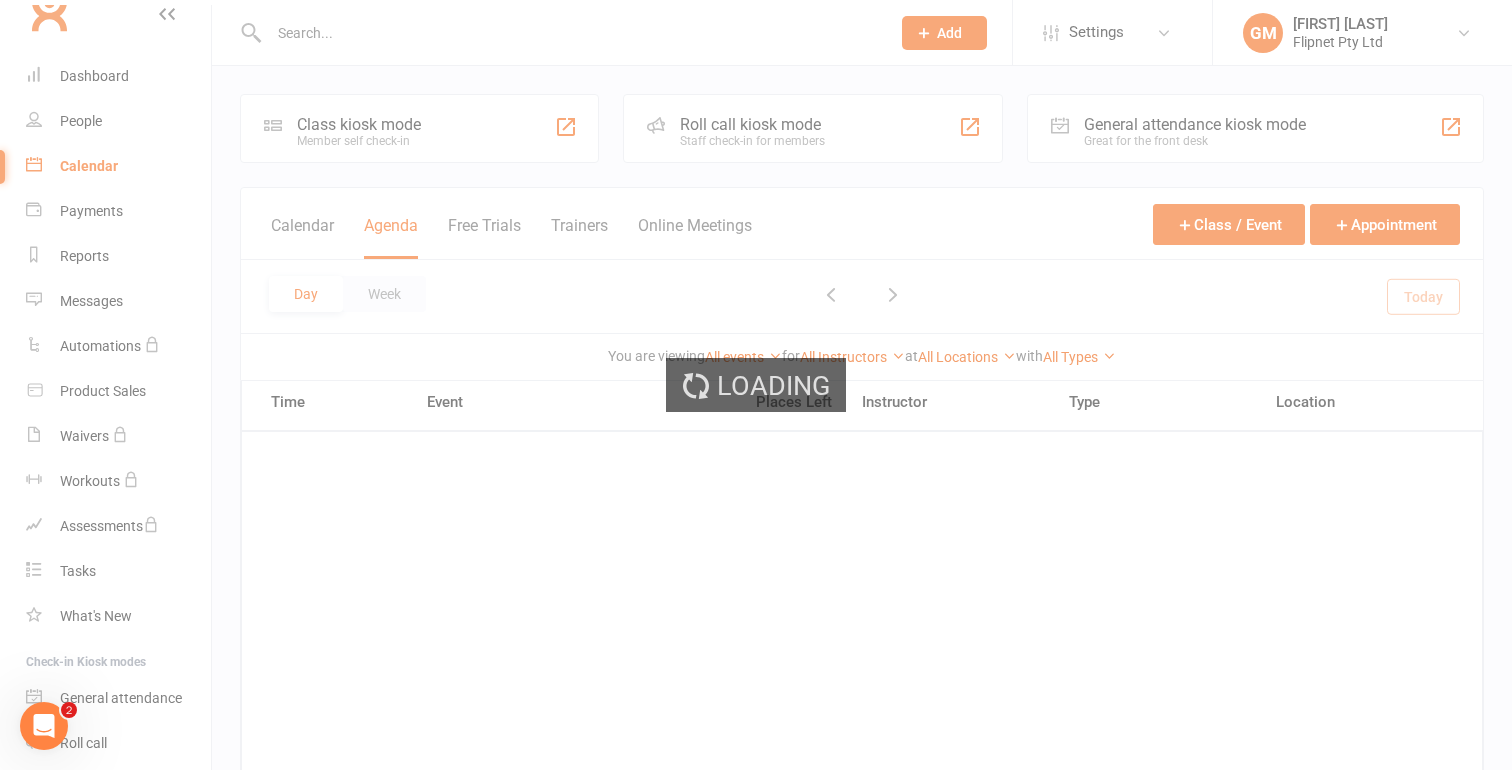 click on "Prospect
Member
Non-attending contact
Class / event
Appointment
Task
Membership plan
Bulk message
Add
Settings Membership Plans Event Templates Appointment Types Mobile App  Website Image Library Customize Contacts Bulk Imports Access Control Users Account Profile Clubworx API [FIRST] [LAST] [COMPANY] My profile Verify your email My subscription Help Terms & conditions  Privacy policy  Sign out Clubworx Dashboard People Calendar Payments Reports Messages   Automations   Product Sales Waivers   Workouts   Assessments  Tasks   What's New Check-in Kiosk modes General attendance Roll call Class check-in Signed in successfully. × × × × Class kiosk mode Member self check-in Roll call kiosk mode Staff check-in for members General attendance kiosk mode Class
27" at bounding box center (756, 5212) 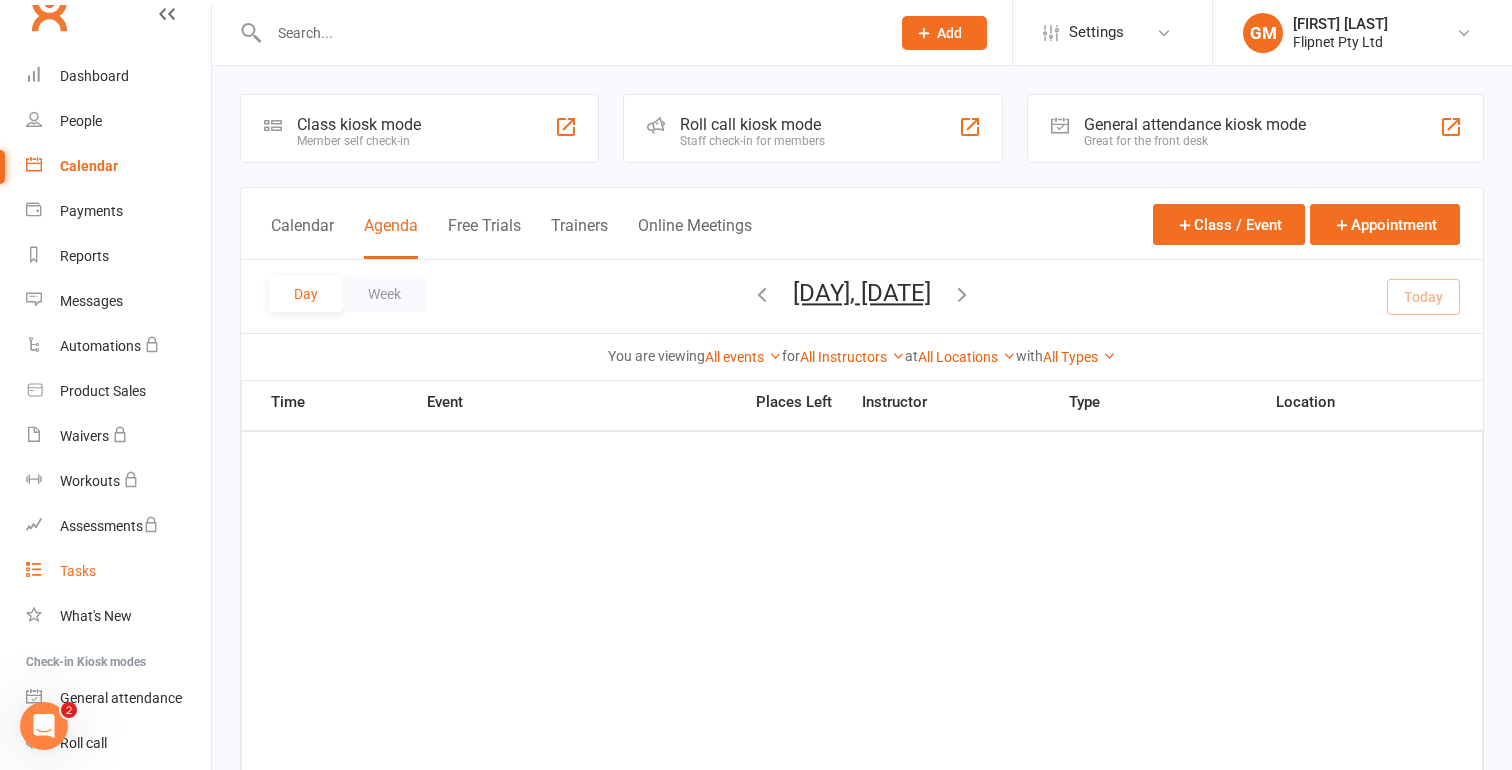 click on "Tasks" at bounding box center [118, 571] 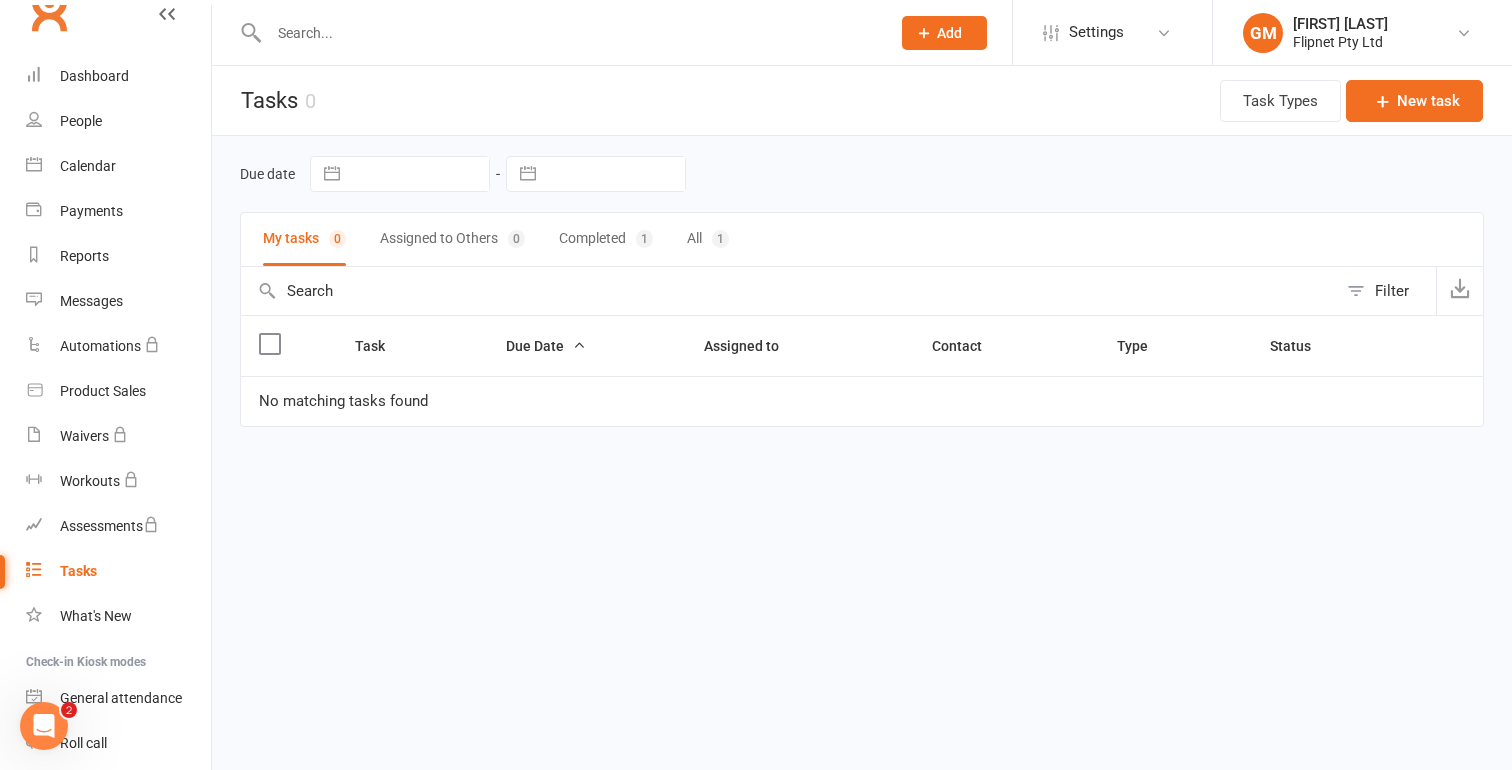 click on "Assigned to Others 0" at bounding box center [452, 239] 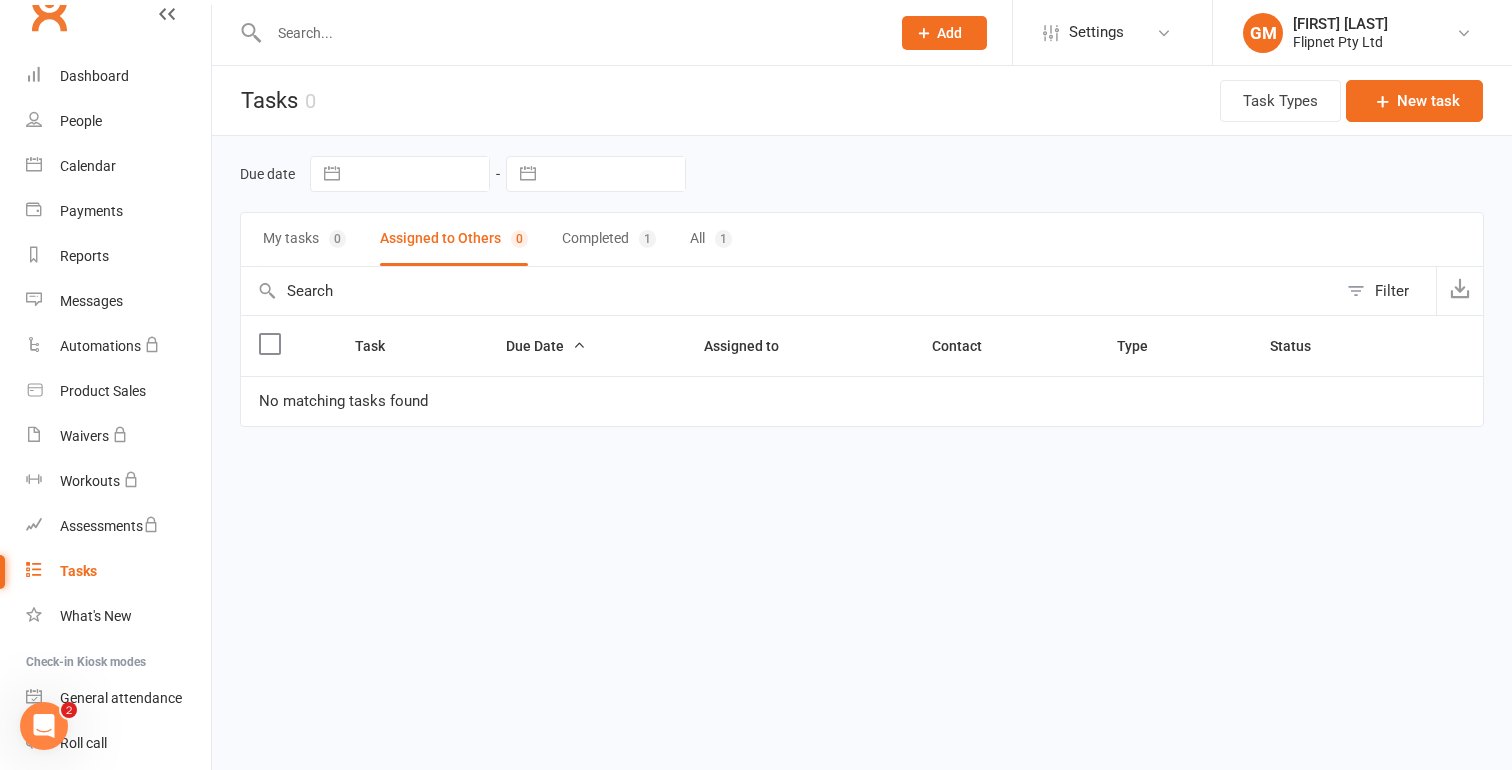 click on "Completed 1" at bounding box center [609, 239] 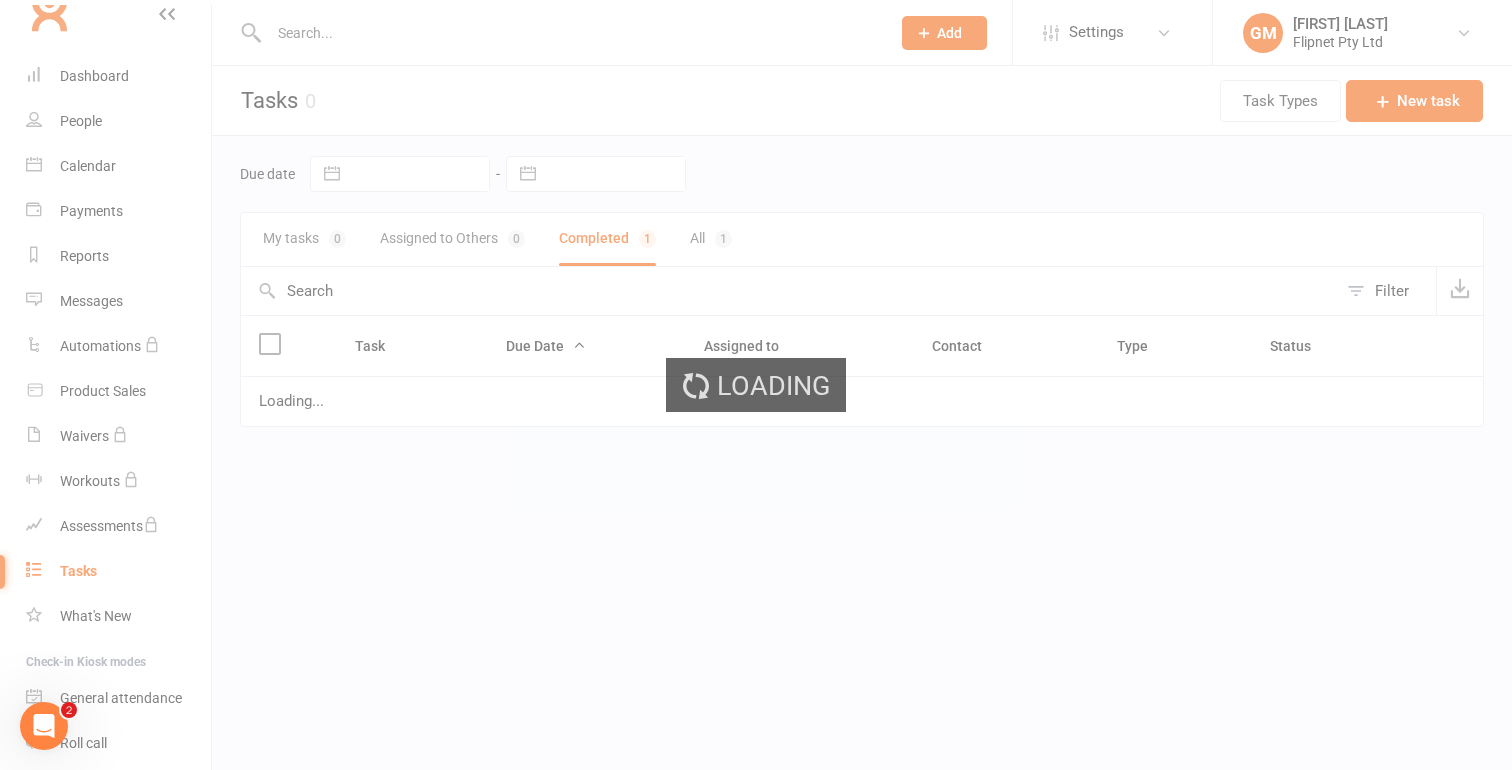 select on "finished" 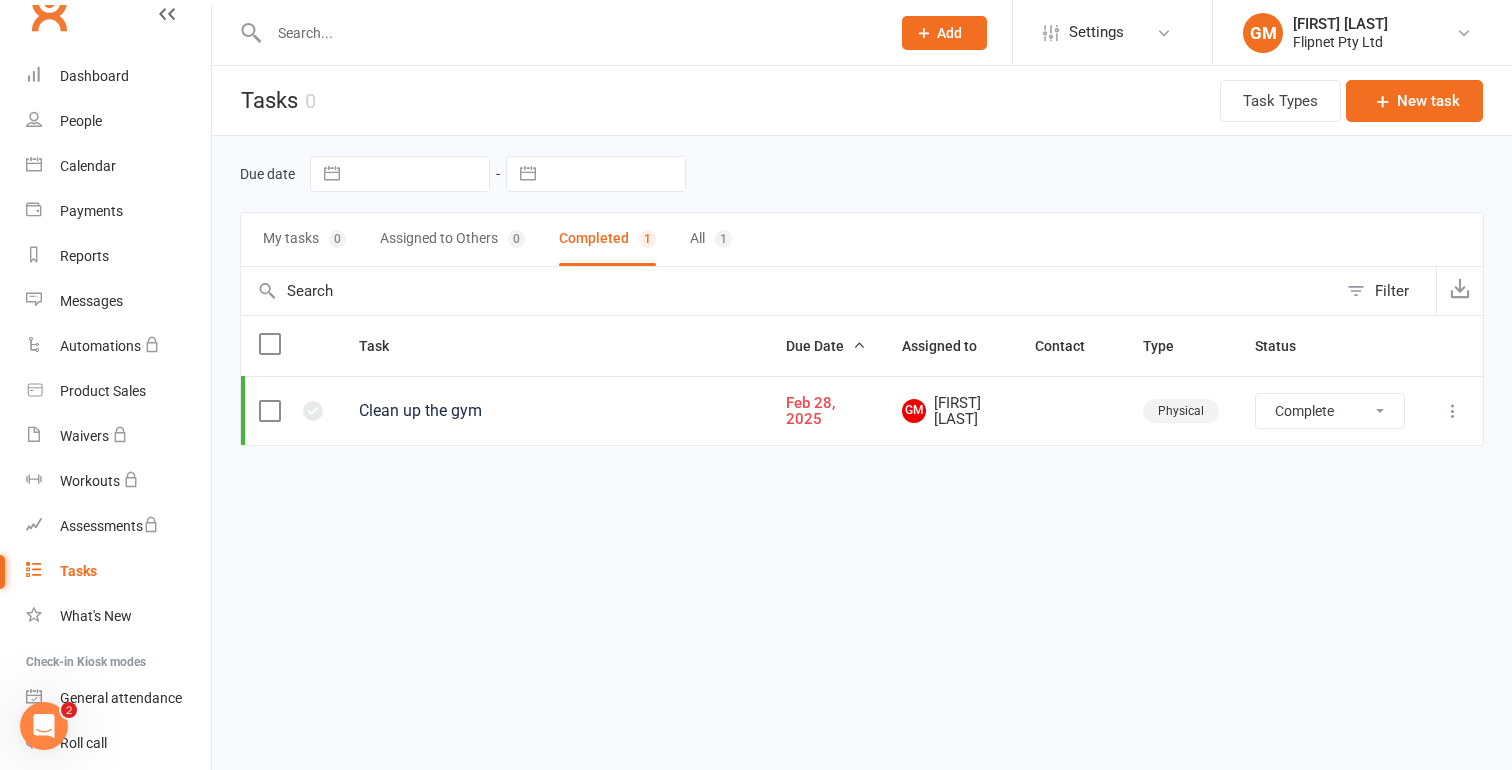 select on "finished" 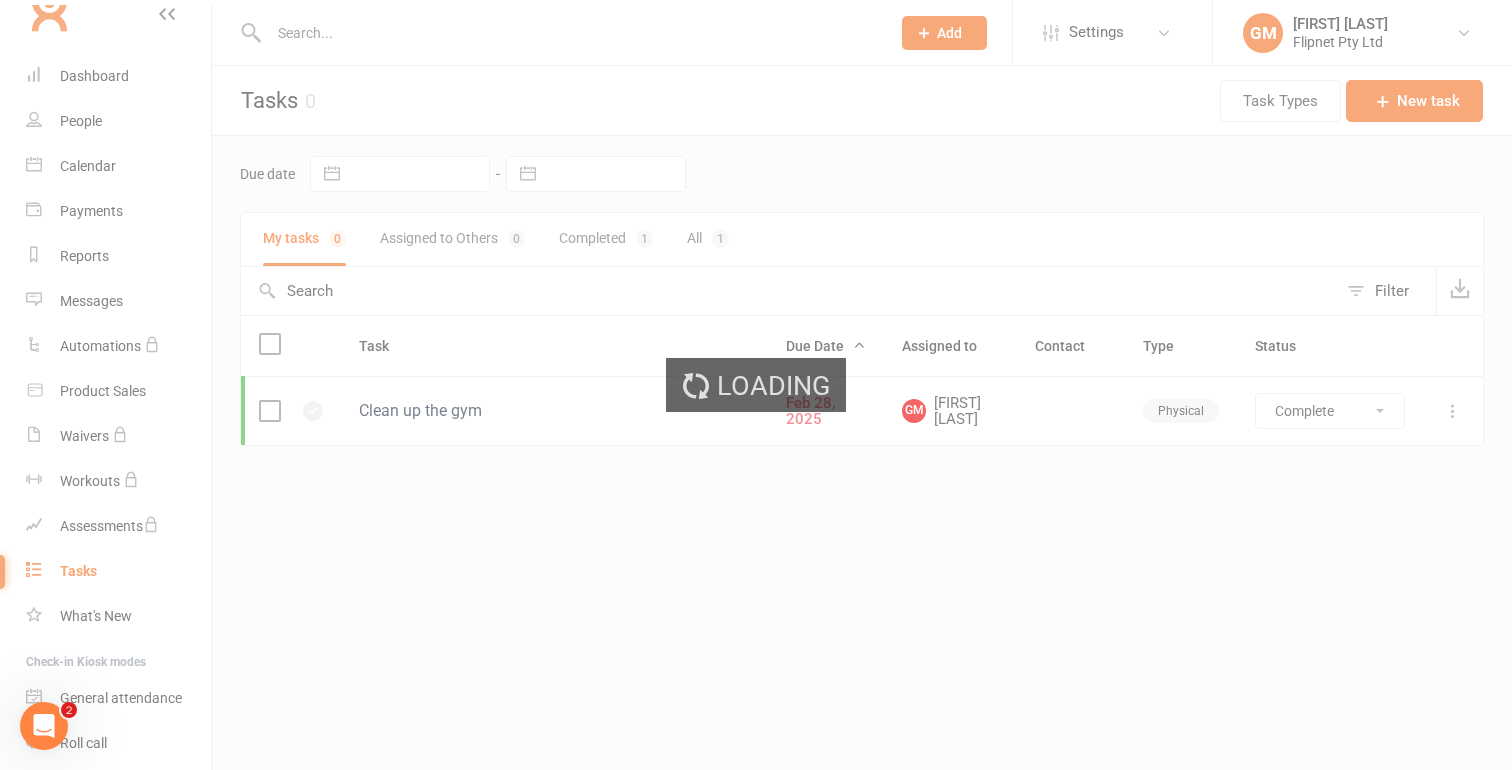 select on "finished" 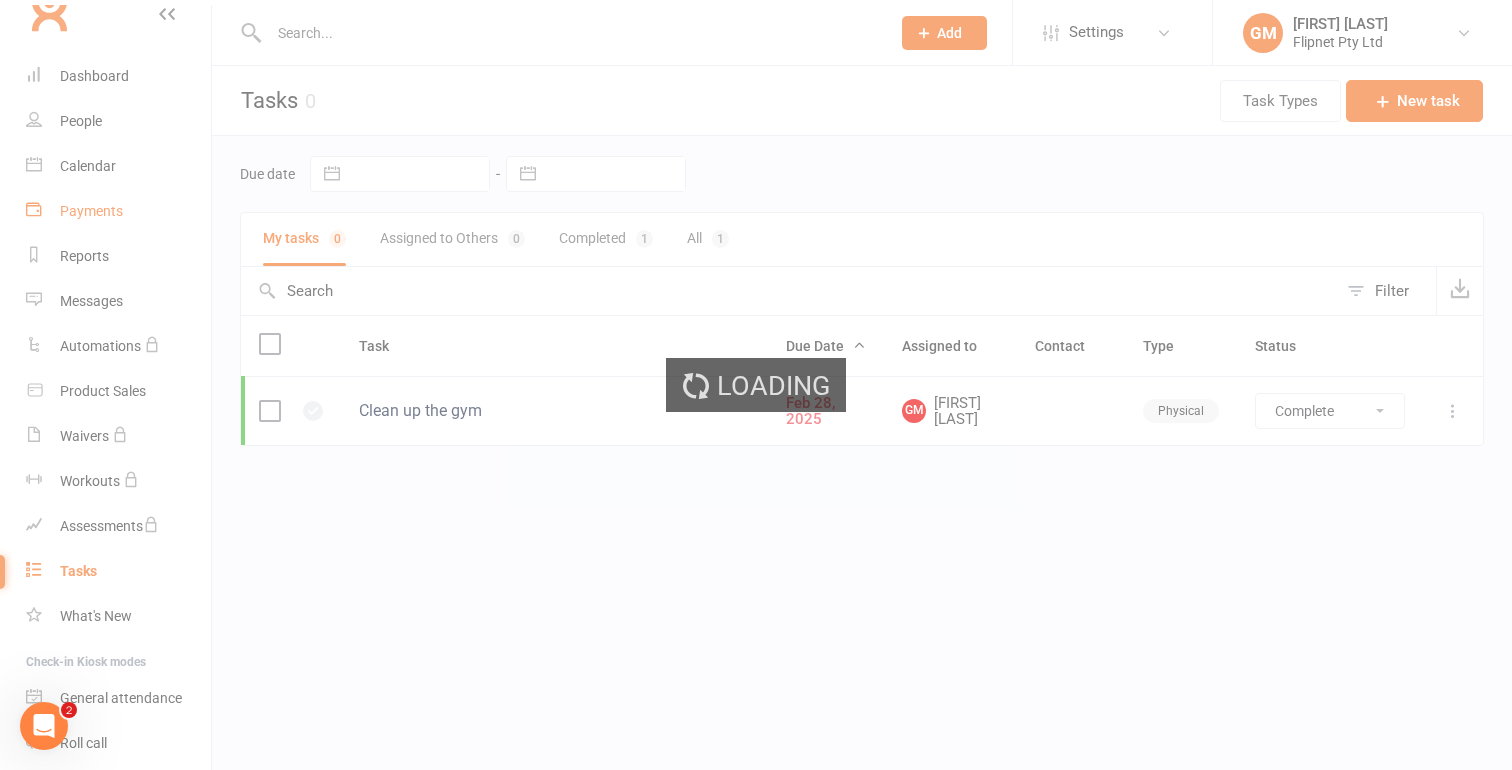 type 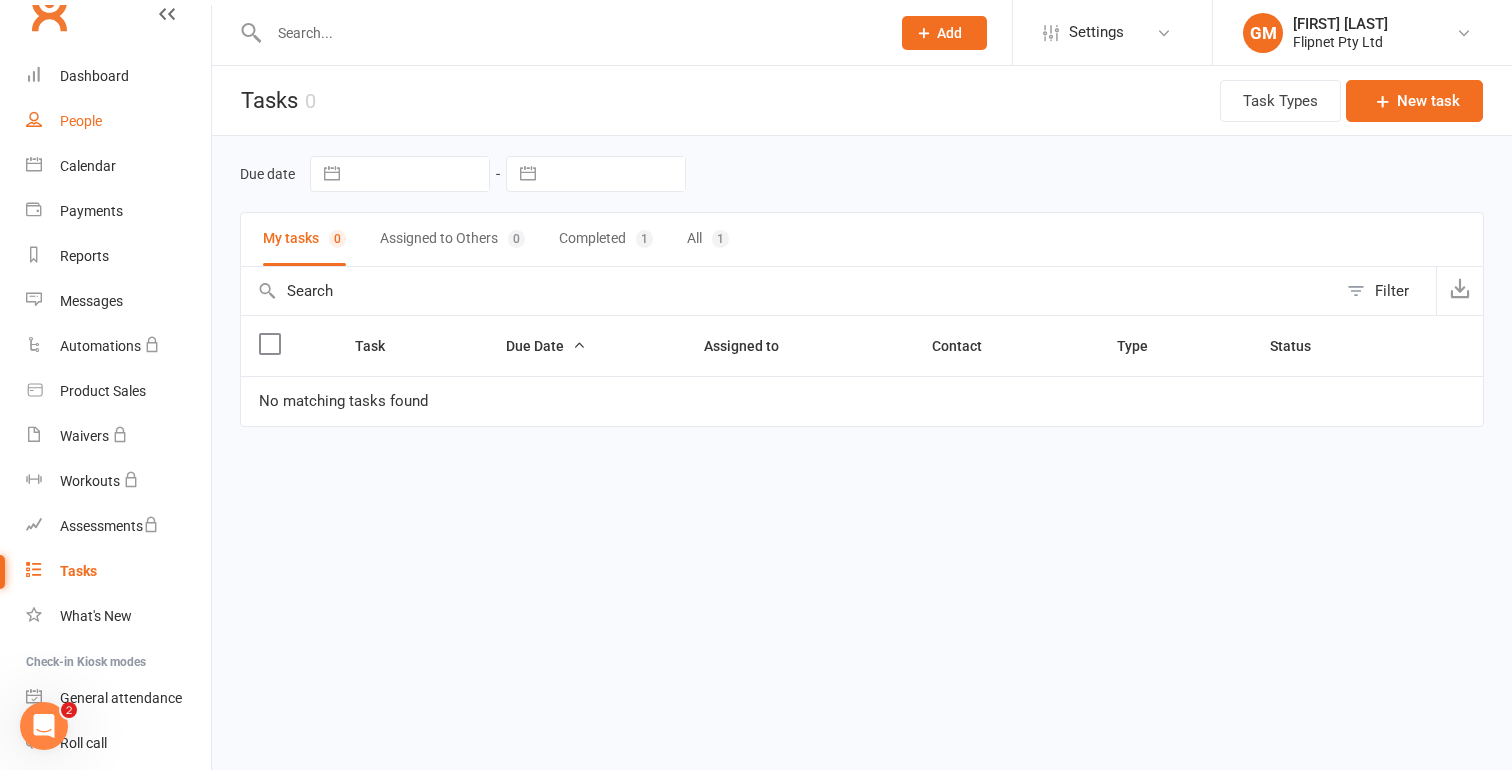 click on "People" at bounding box center [118, 121] 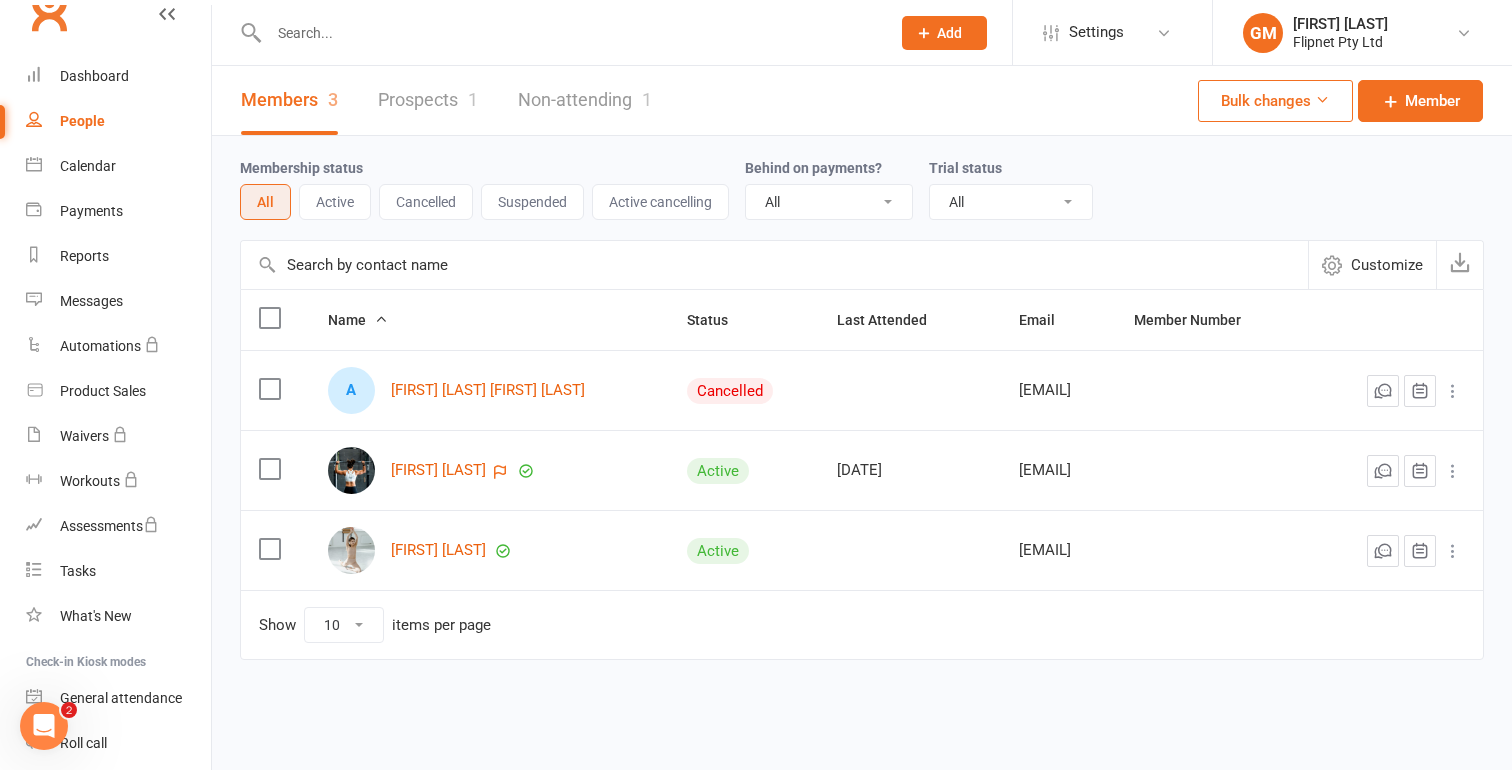 click on "Non-attending 1" at bounding box center [585, 100] 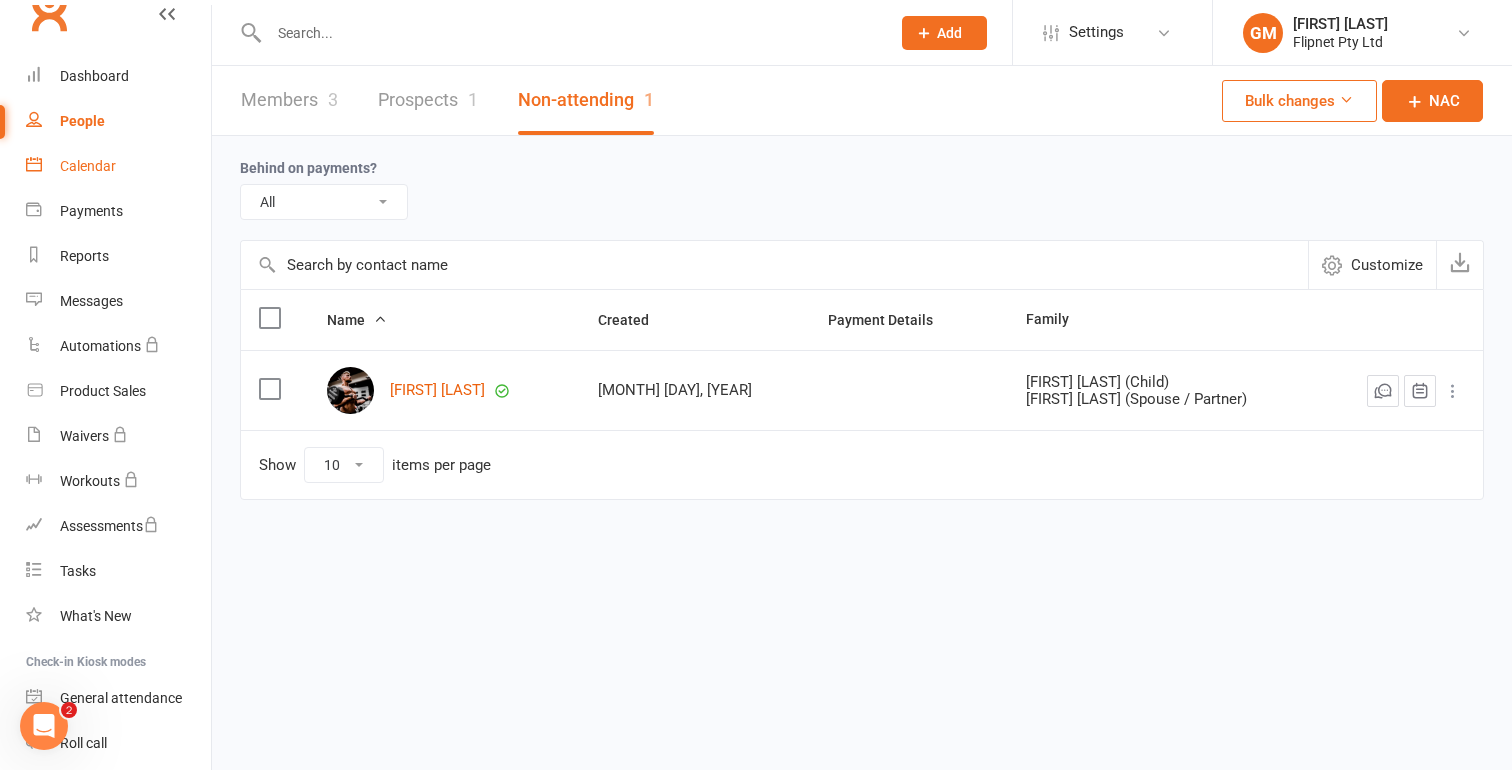 click on "Calendar" at bounding box center [88, 166] 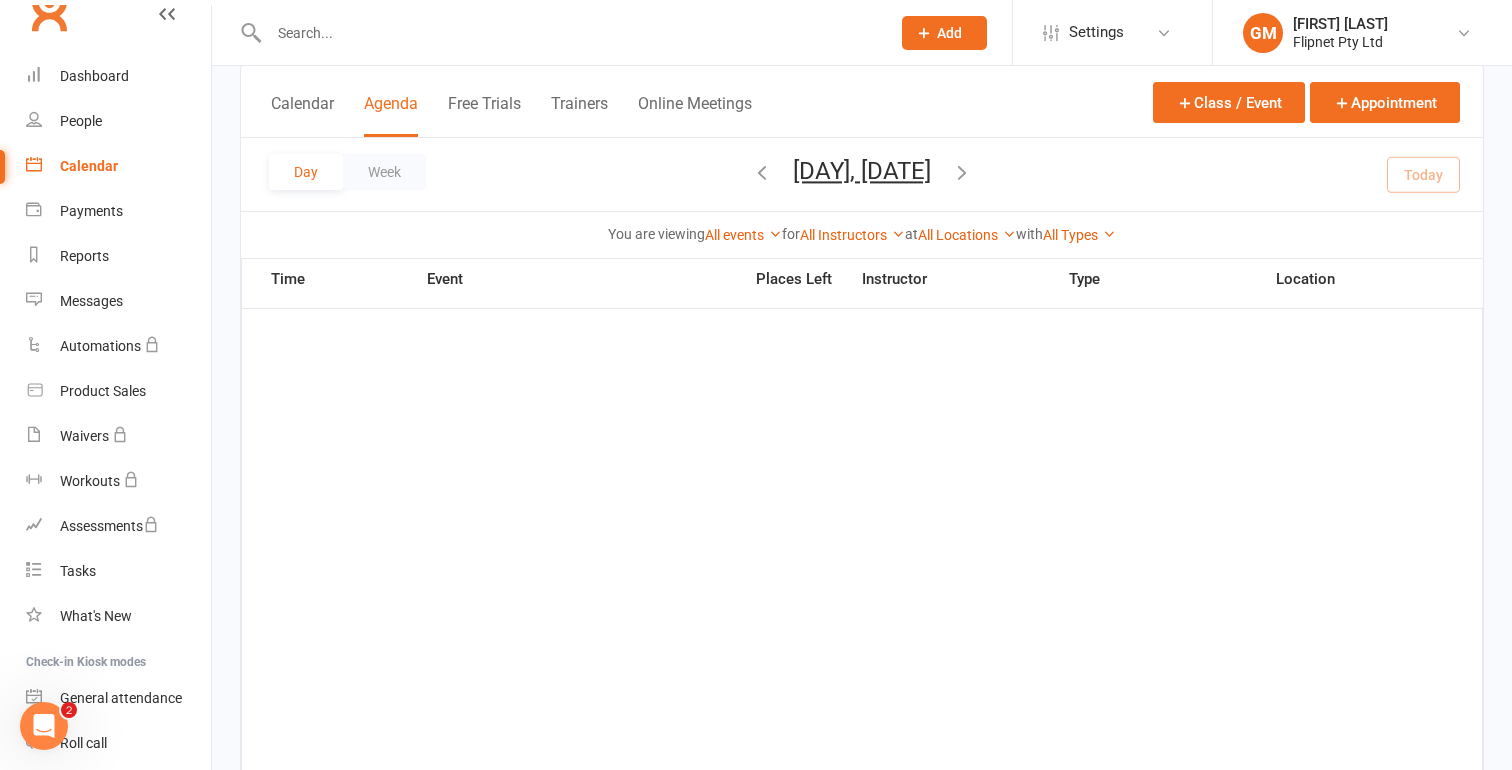 scroll, scrollTop: 205, scrollLeft: 0, axis: vertical 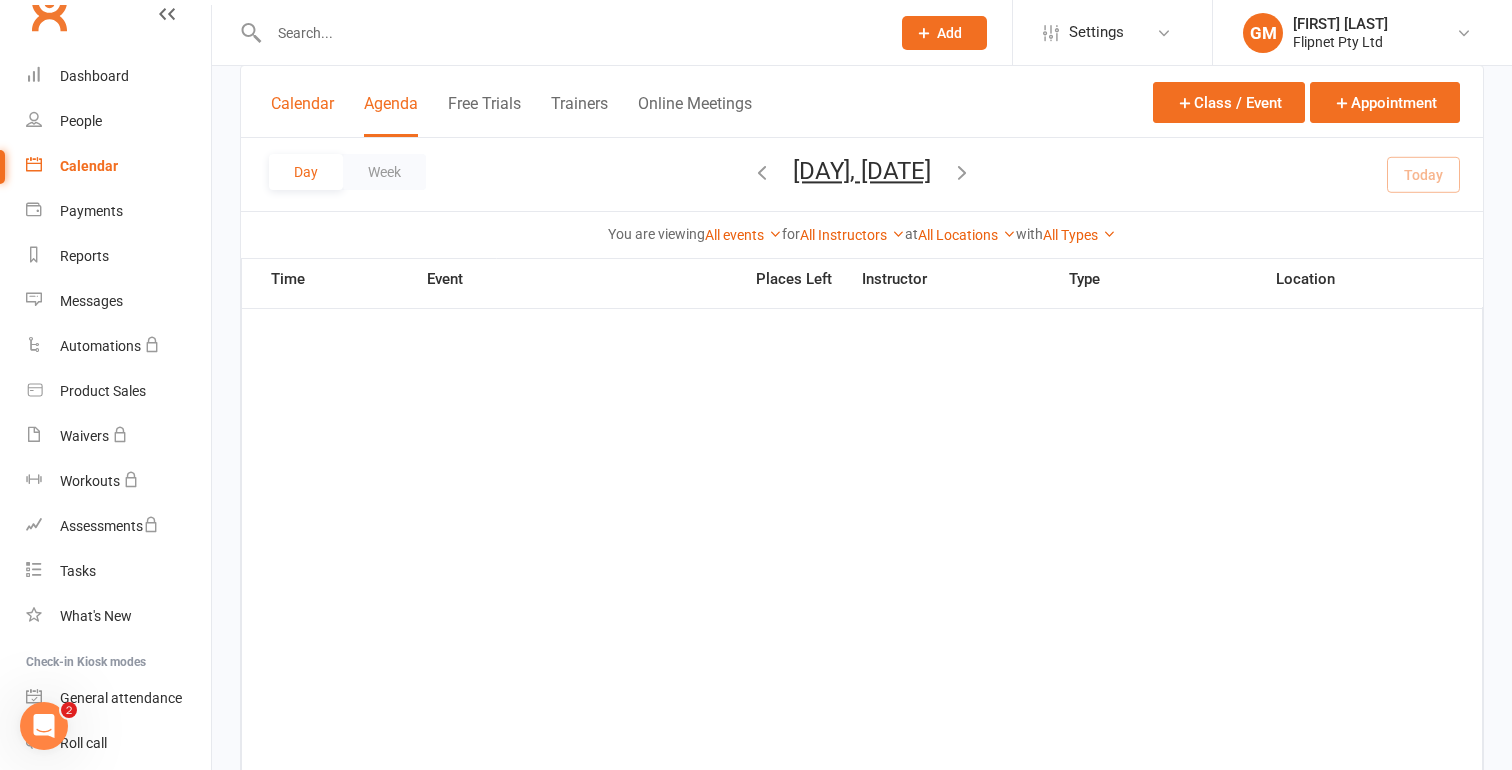 click on "Calendar" at bounding box center (302, 115) 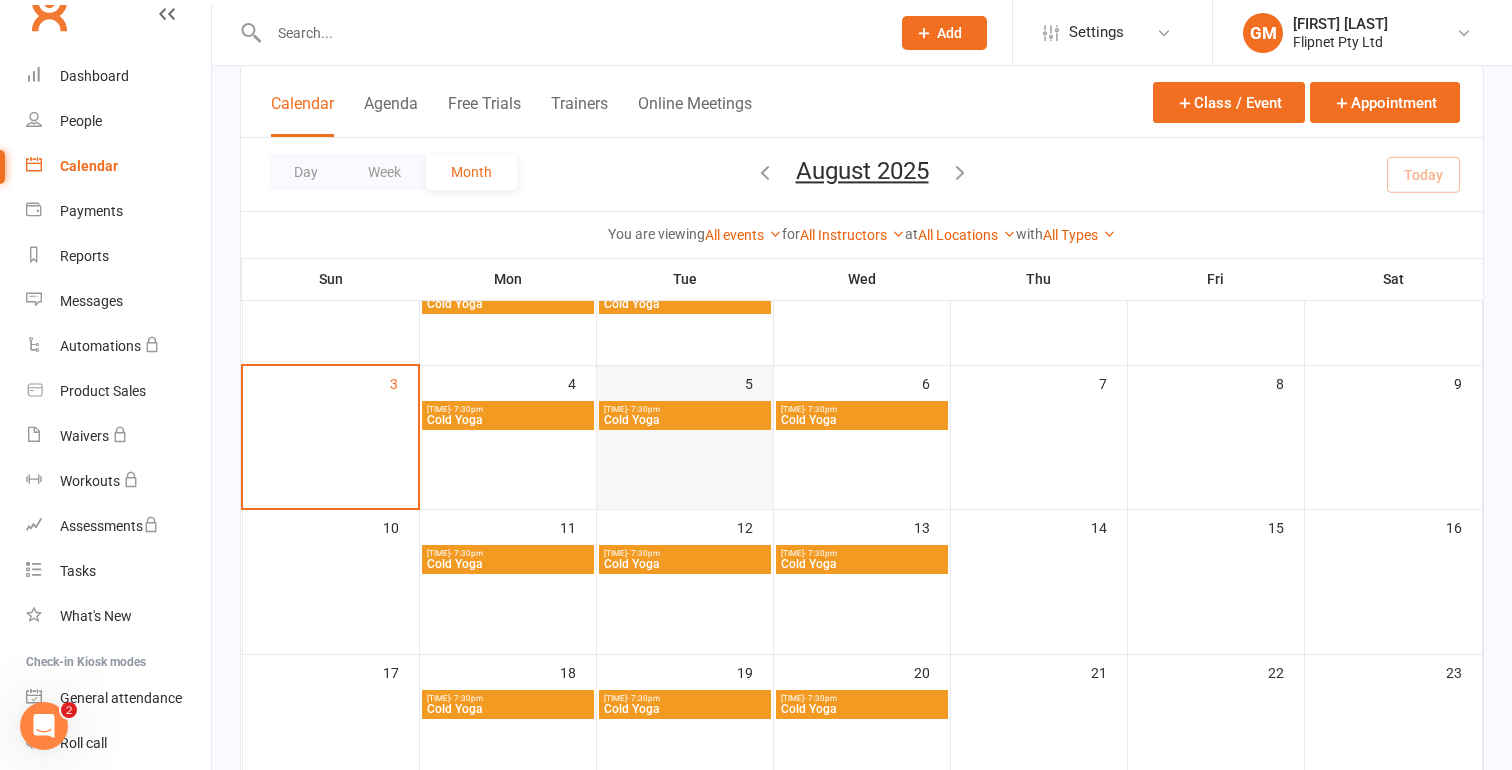 scroll, scrollTop: 182, scrollLeft: 0, axis: vertical 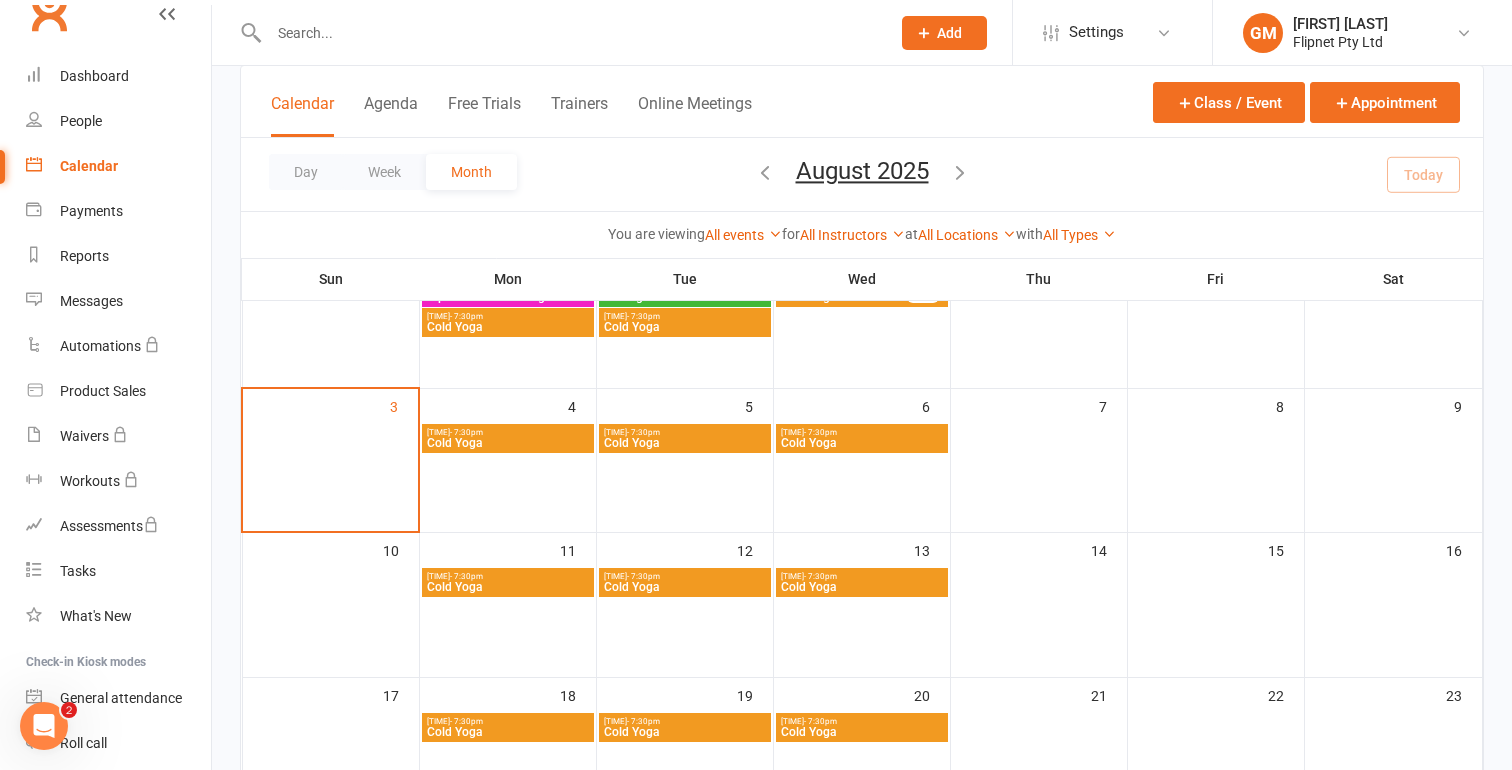 click on "Cold Yoga" at bounding box center [685, 443] 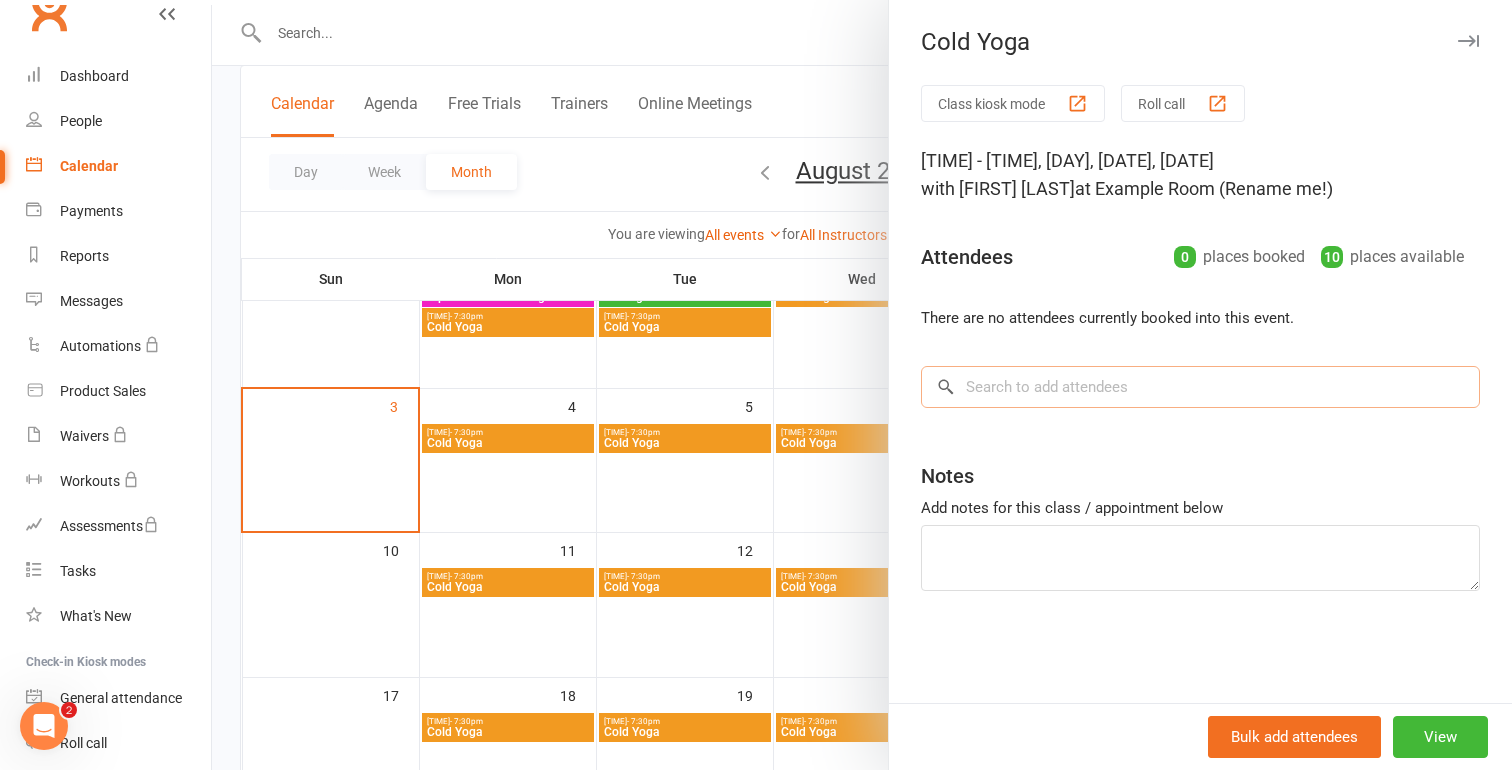 click at bounding box center [1200, 387] 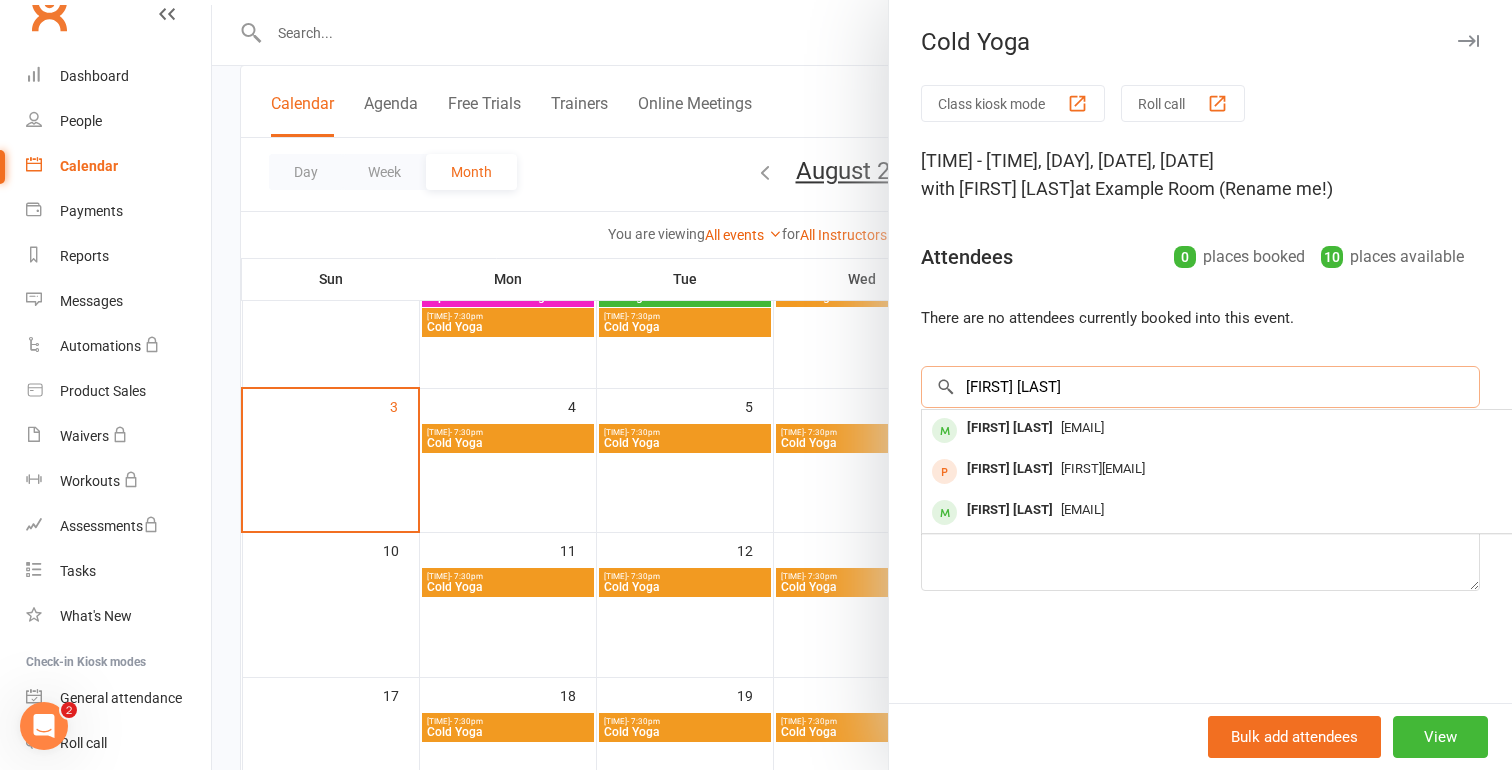 type on "[FIRST] [LAST]" 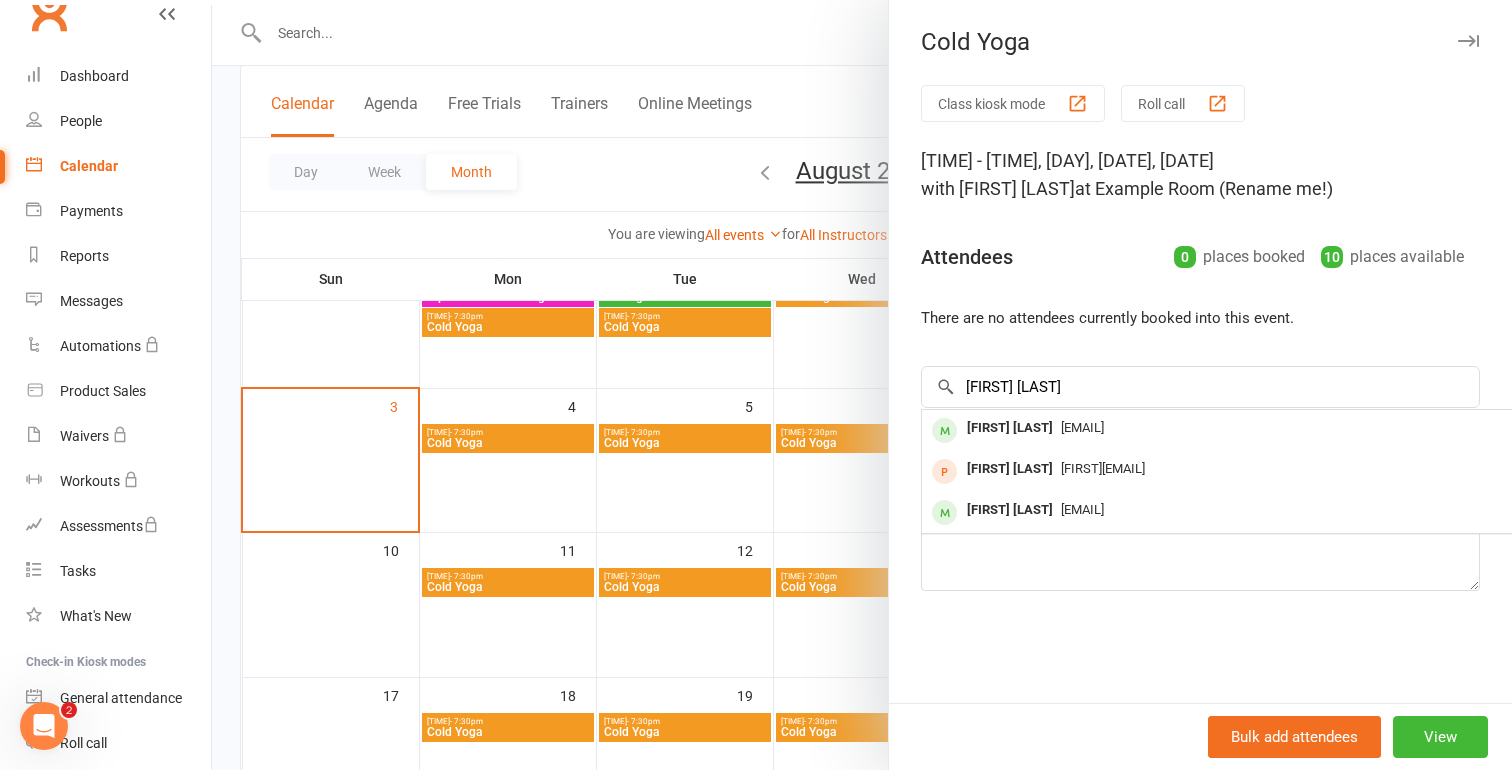 type 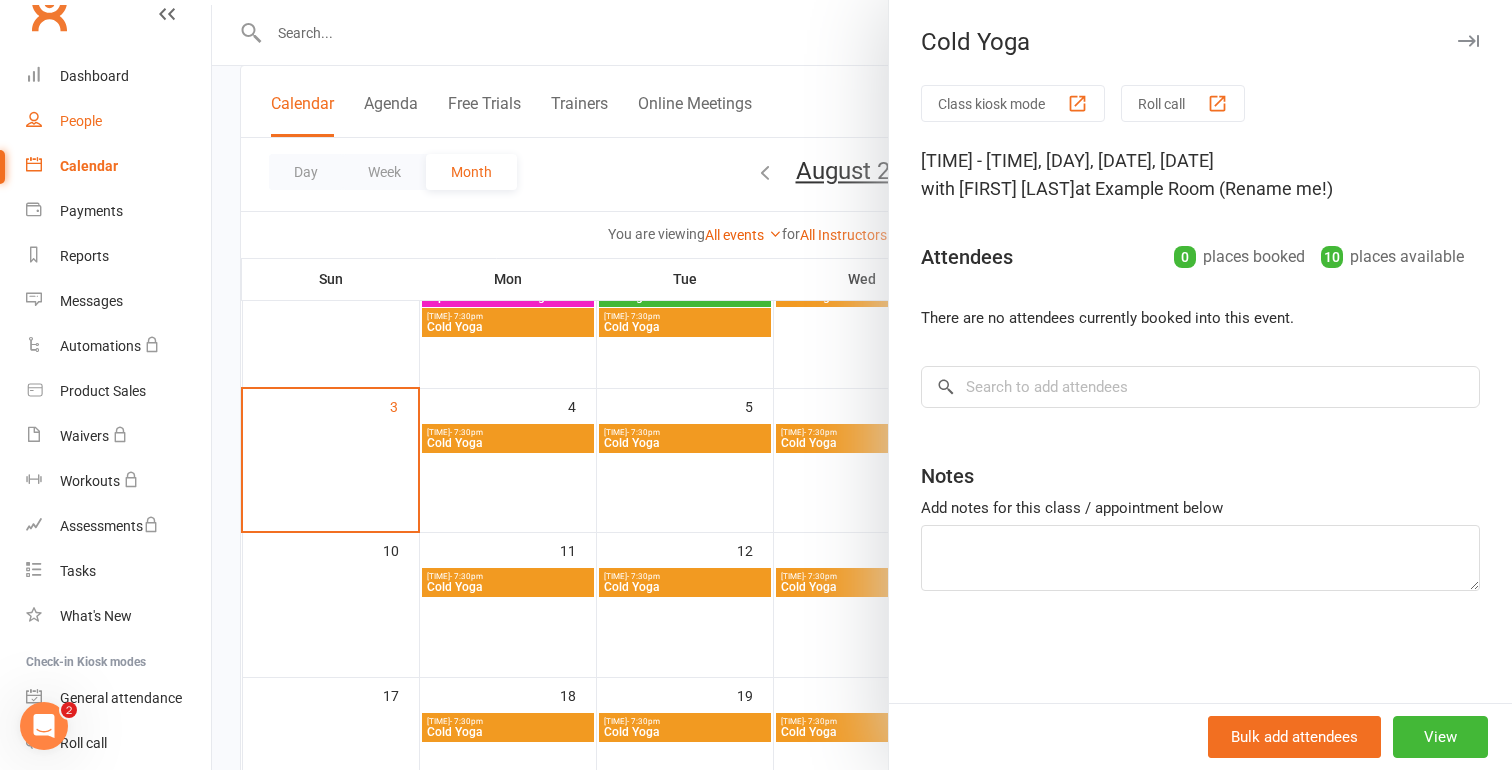 click on "People" at bounding box center [118, 121] 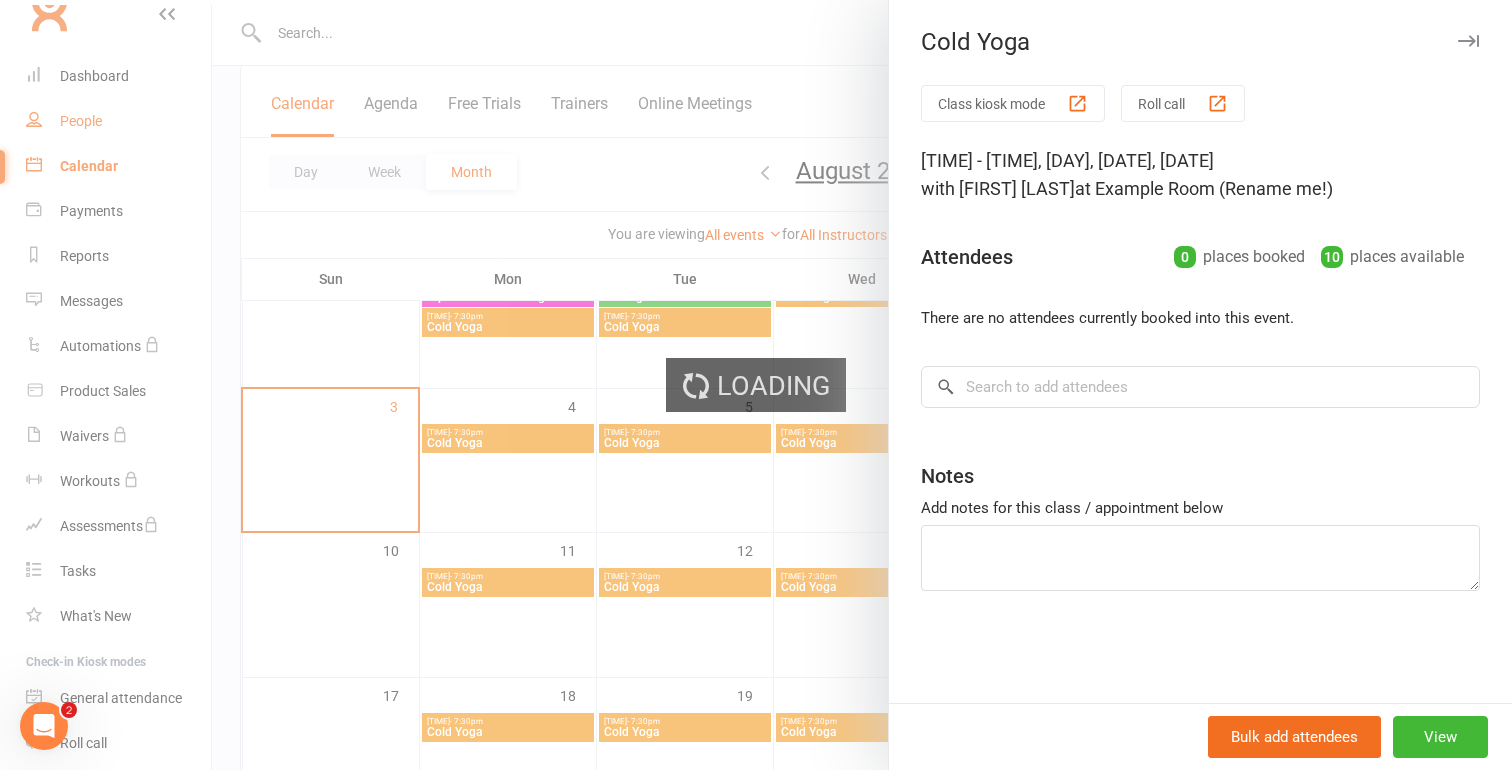 scroll, scrollTop: 0, scrollLeft: 0, axis: both 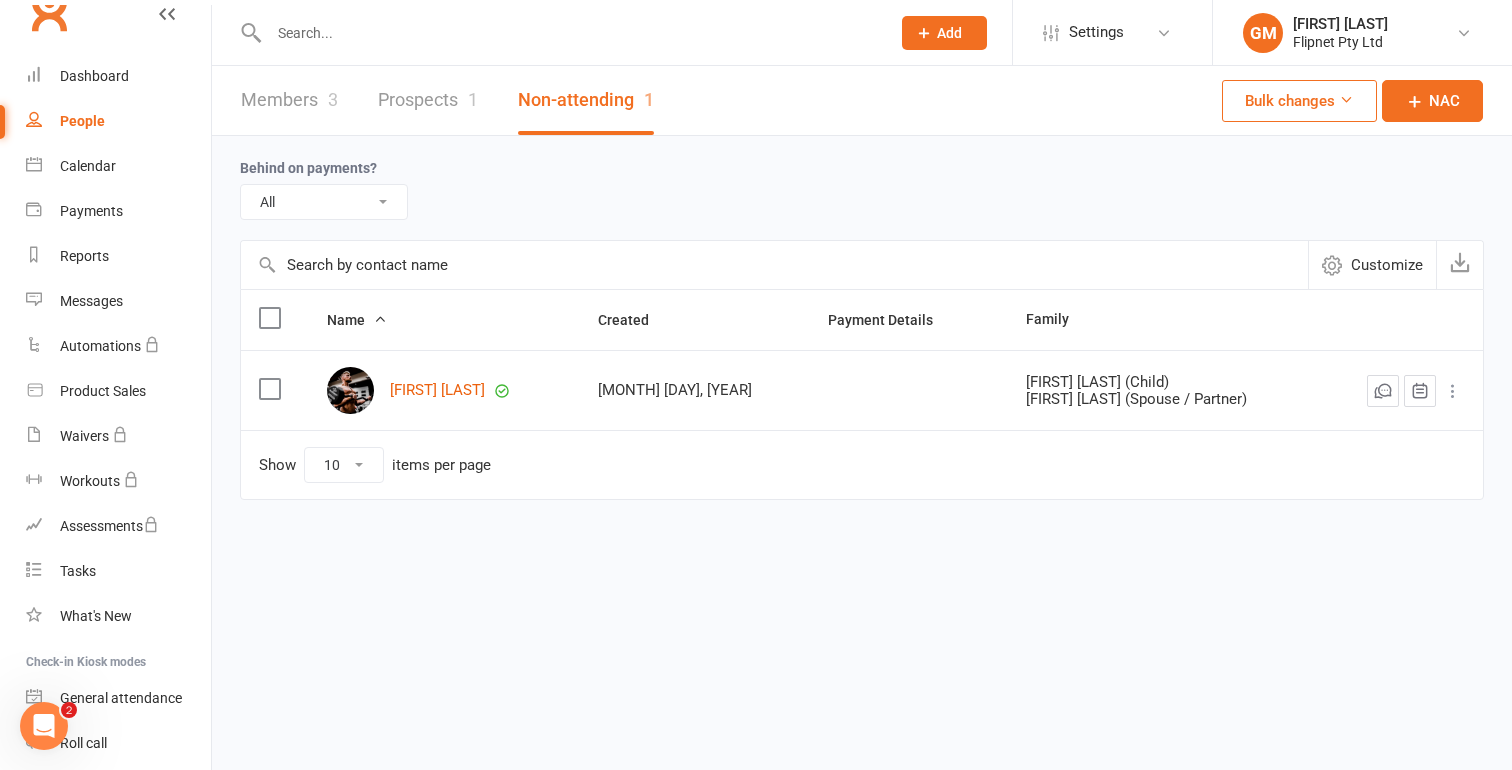 click on "Members 3" at bounding box center (289, 100) 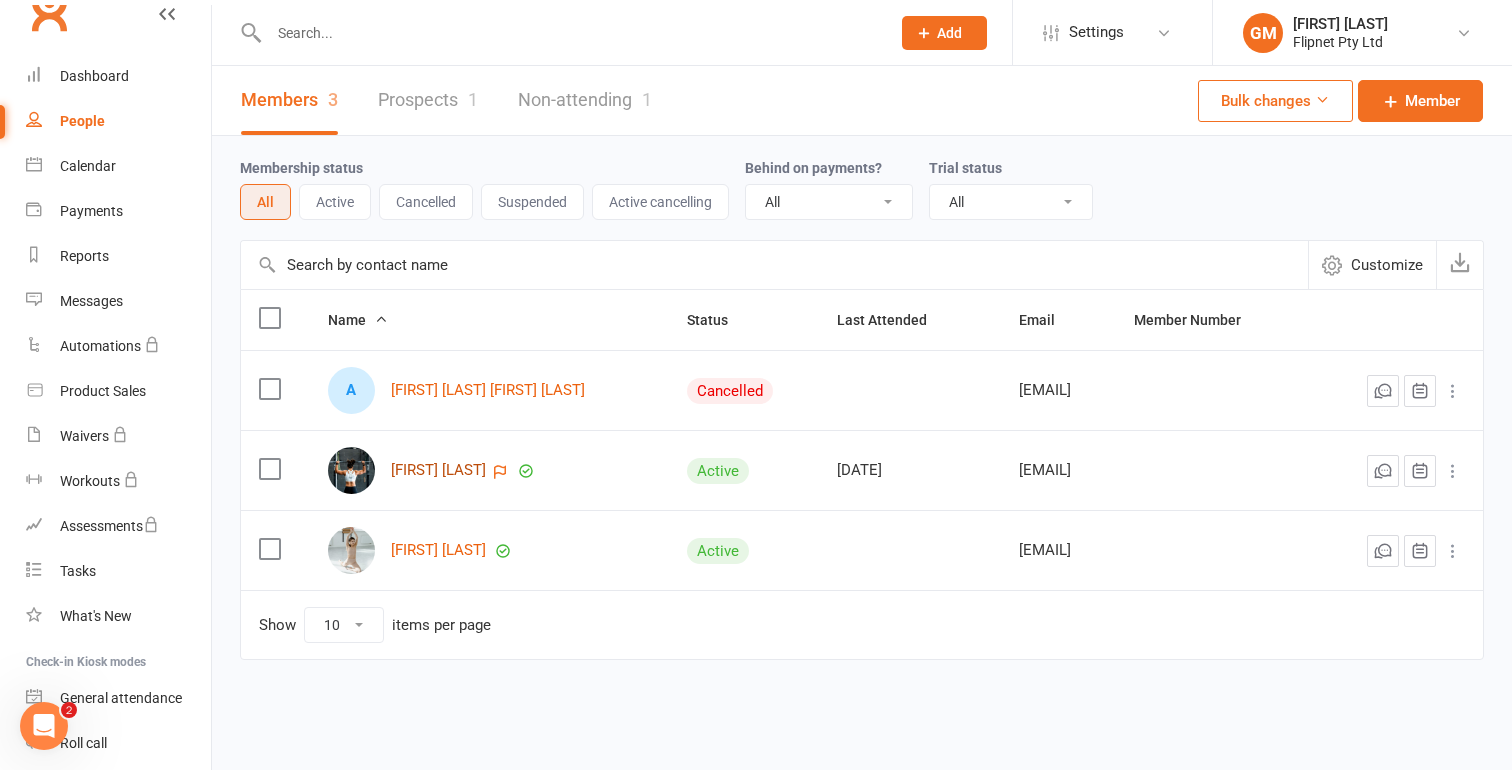 click on "[FIRST] [LAST]" at bounding box center [438, 470] 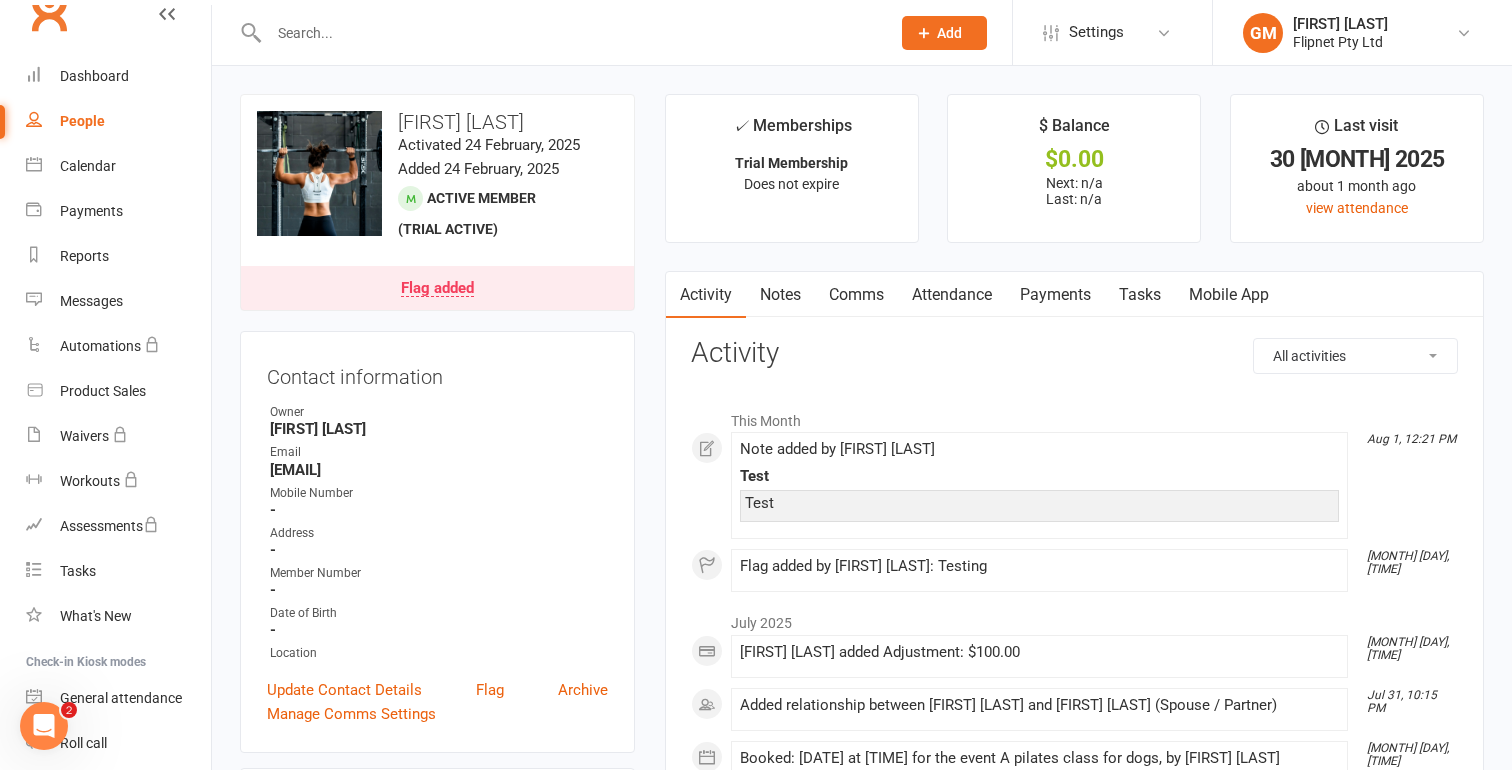 click 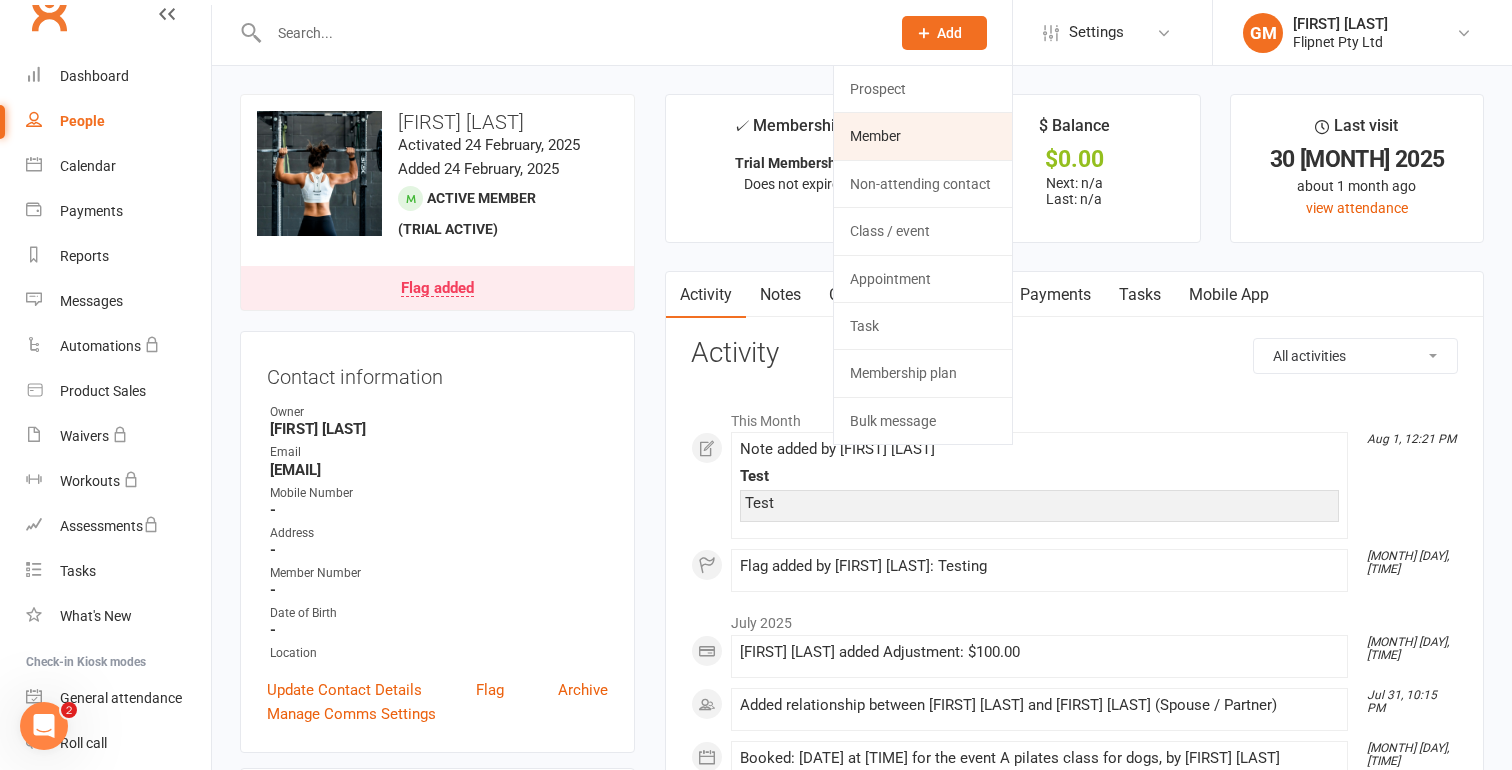 click on "Member" 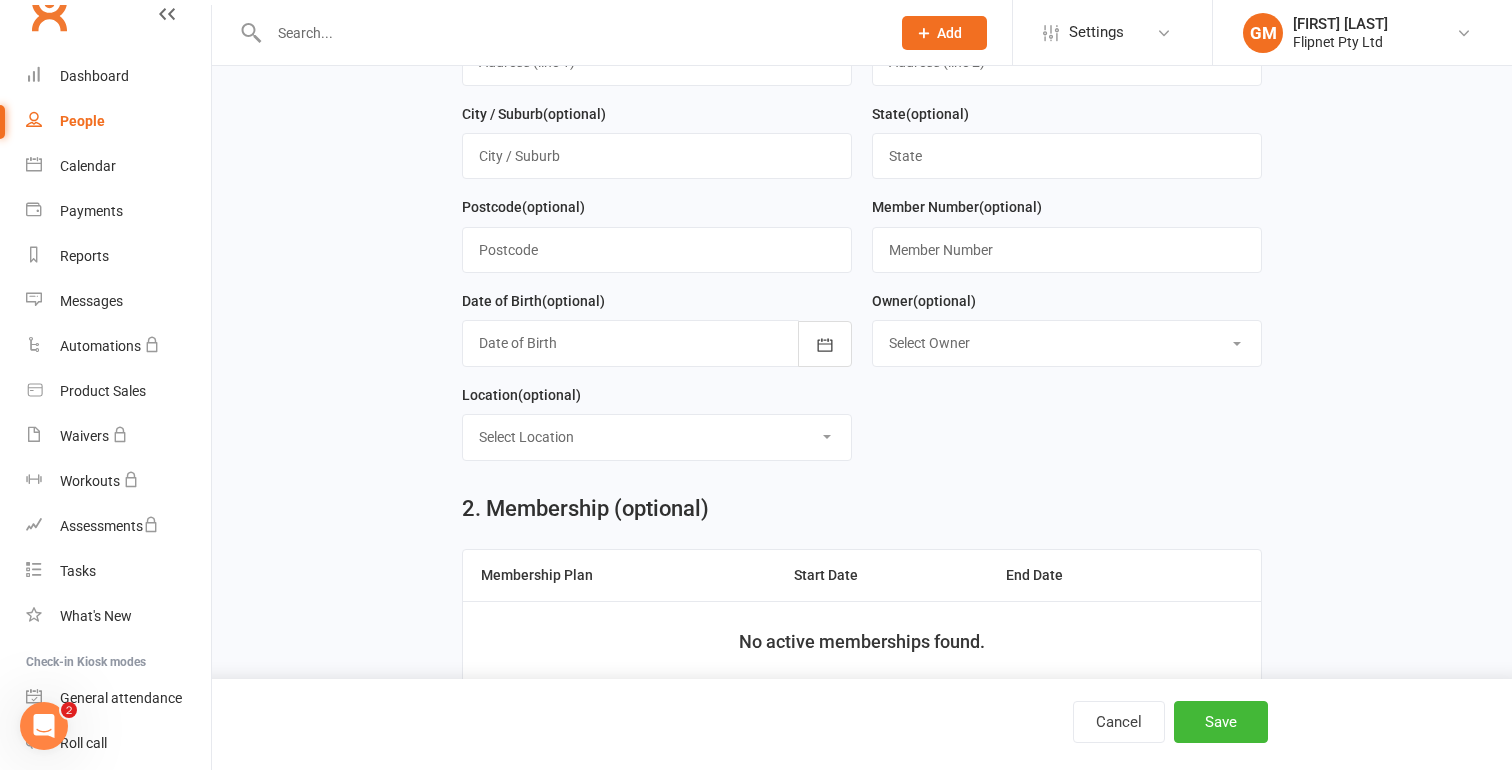 scroll, scrollTop: 508, scrollLeft: 0, axis: vertical 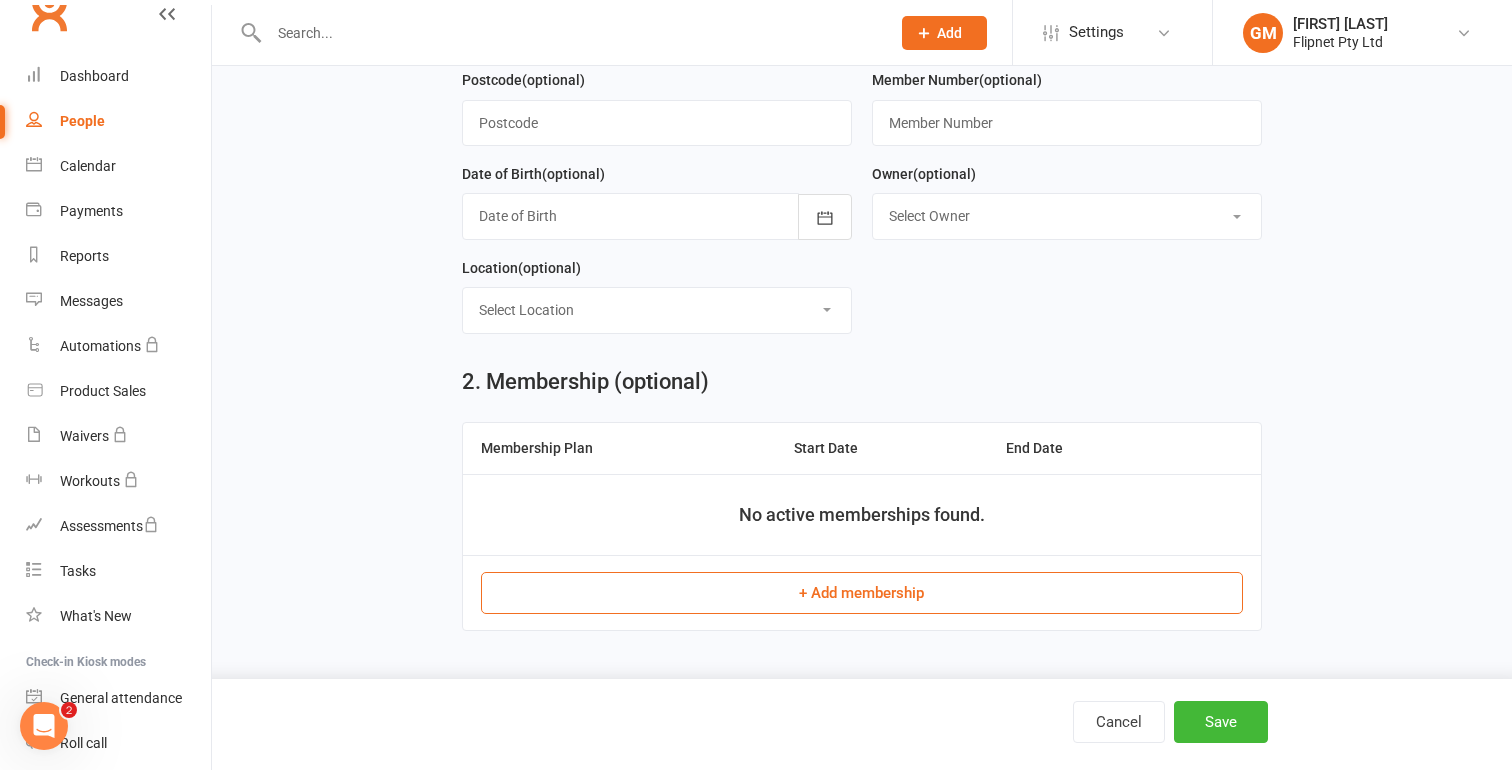 click on "+ Add membership" at bounding box center [861, 593] 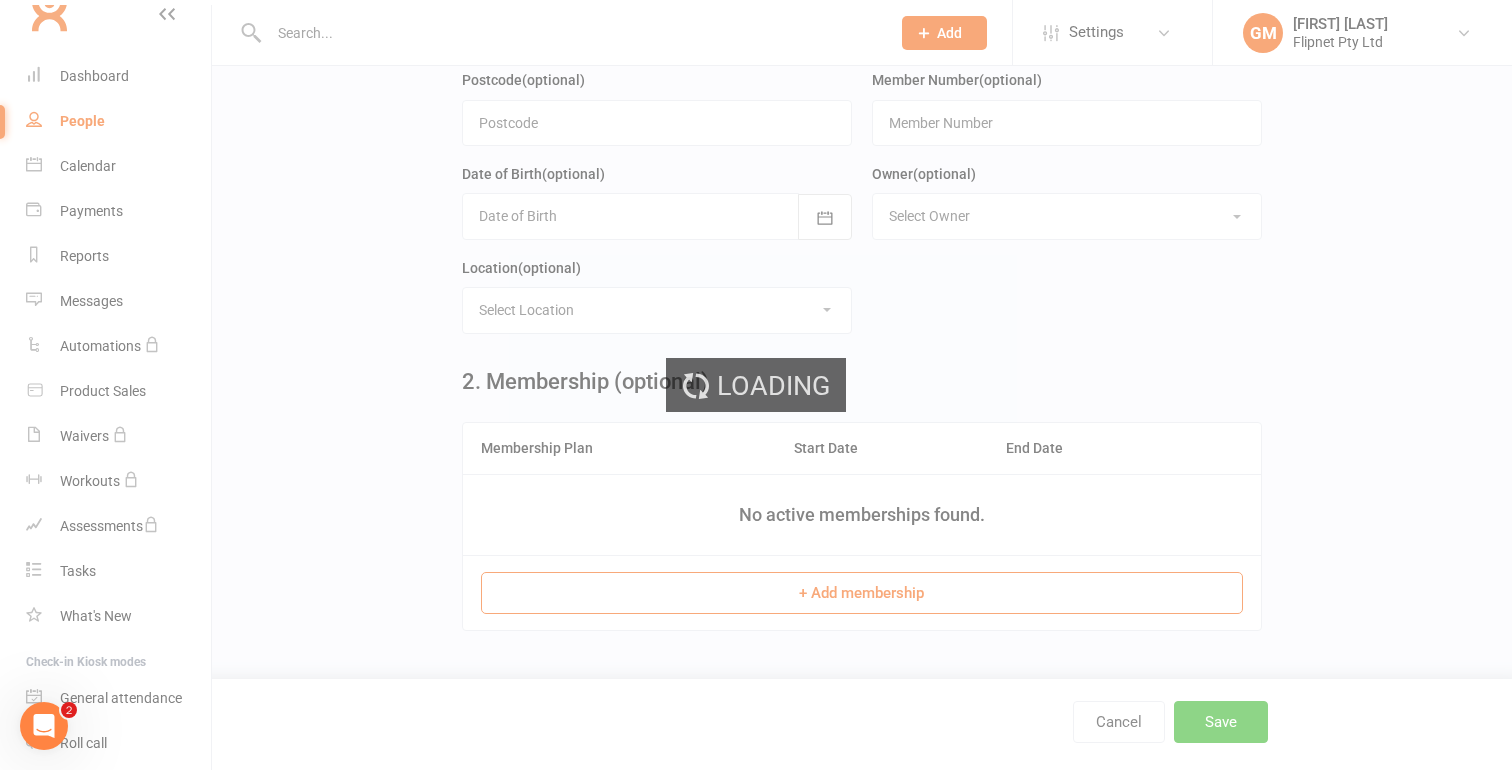 scroll, scrollTop: 0, scrollLeft: 0, axis: both 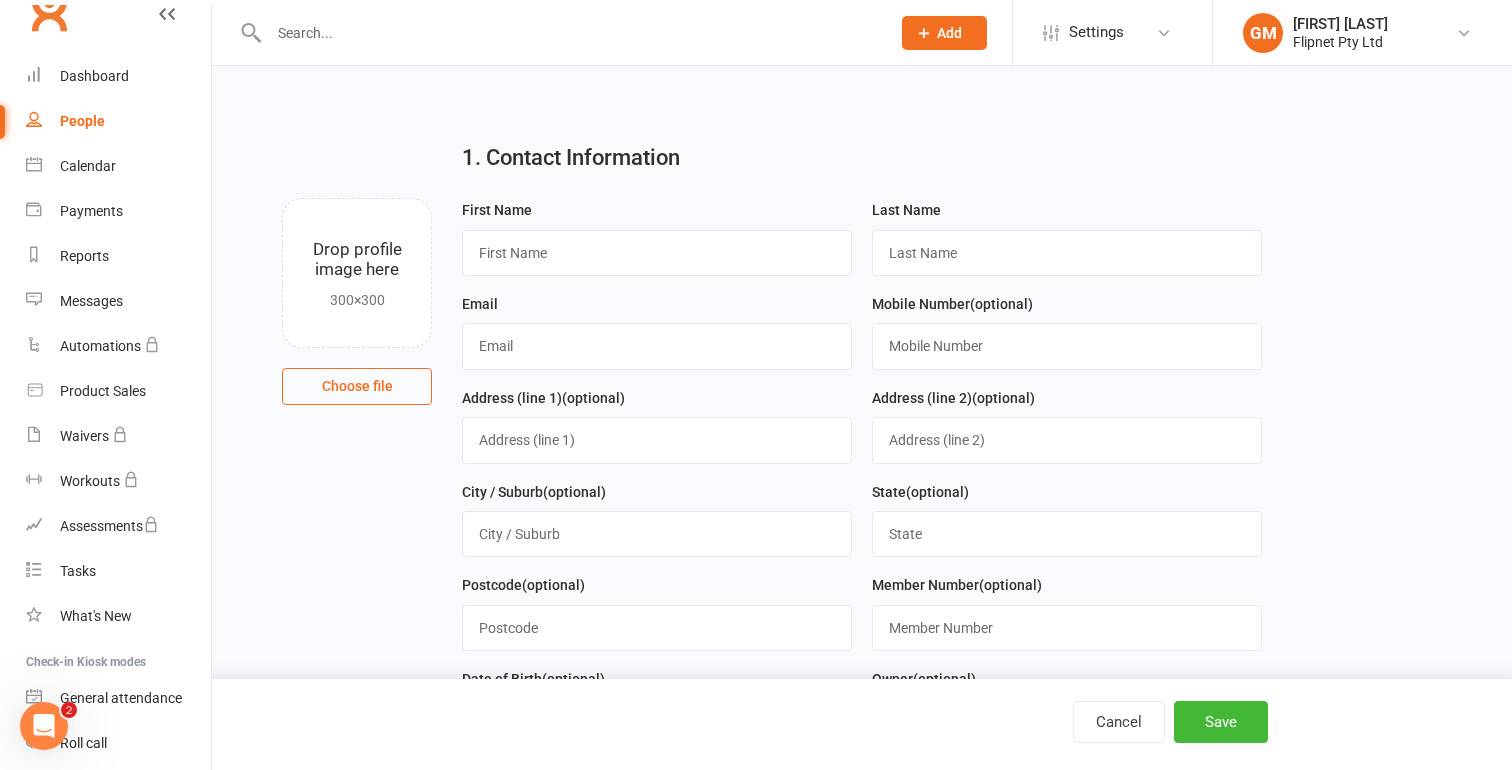 click on "People" at bounding box center [82, 121] 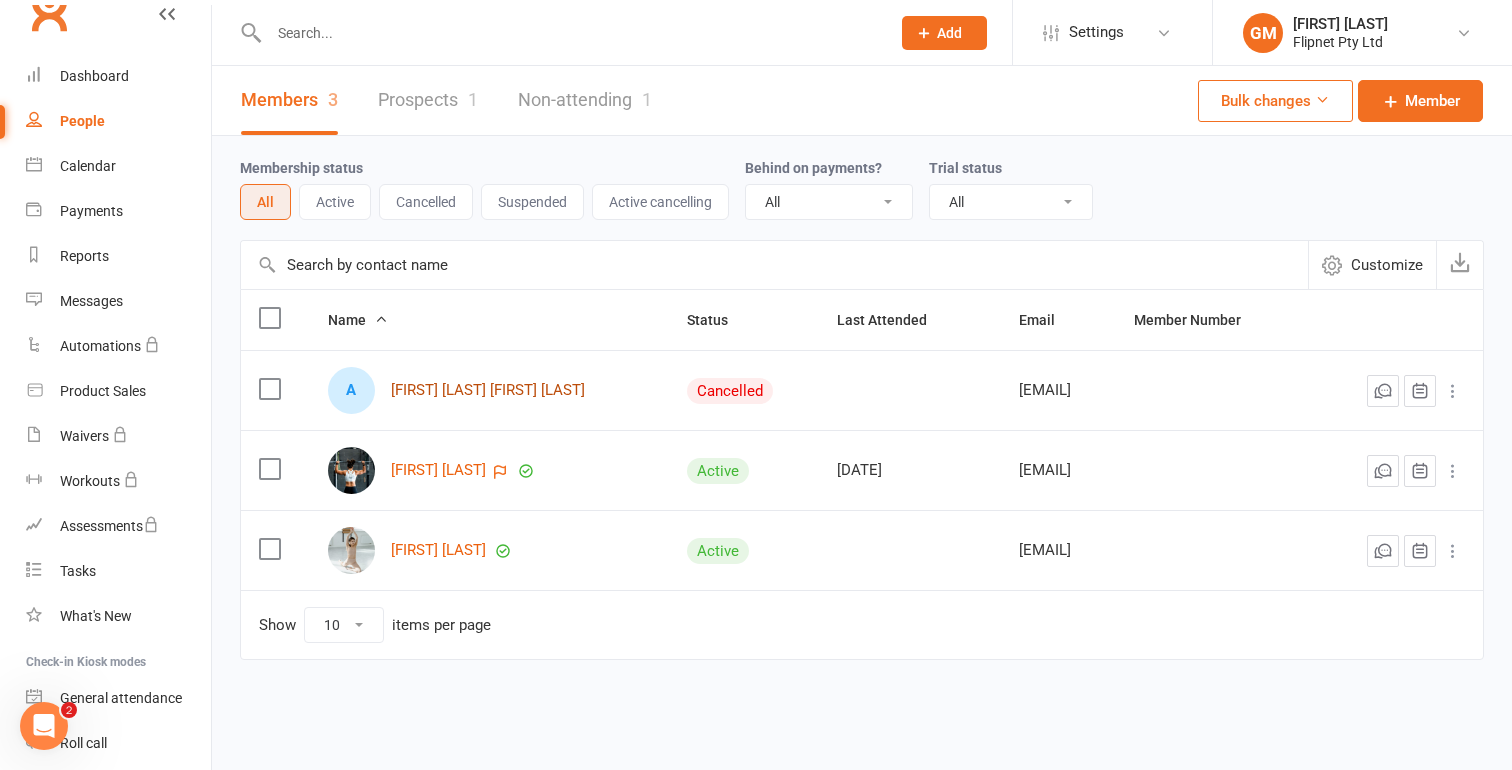 click on "[FIRST] [LAST] [FIRST] [LAST]" at bounding box center [488, 390] 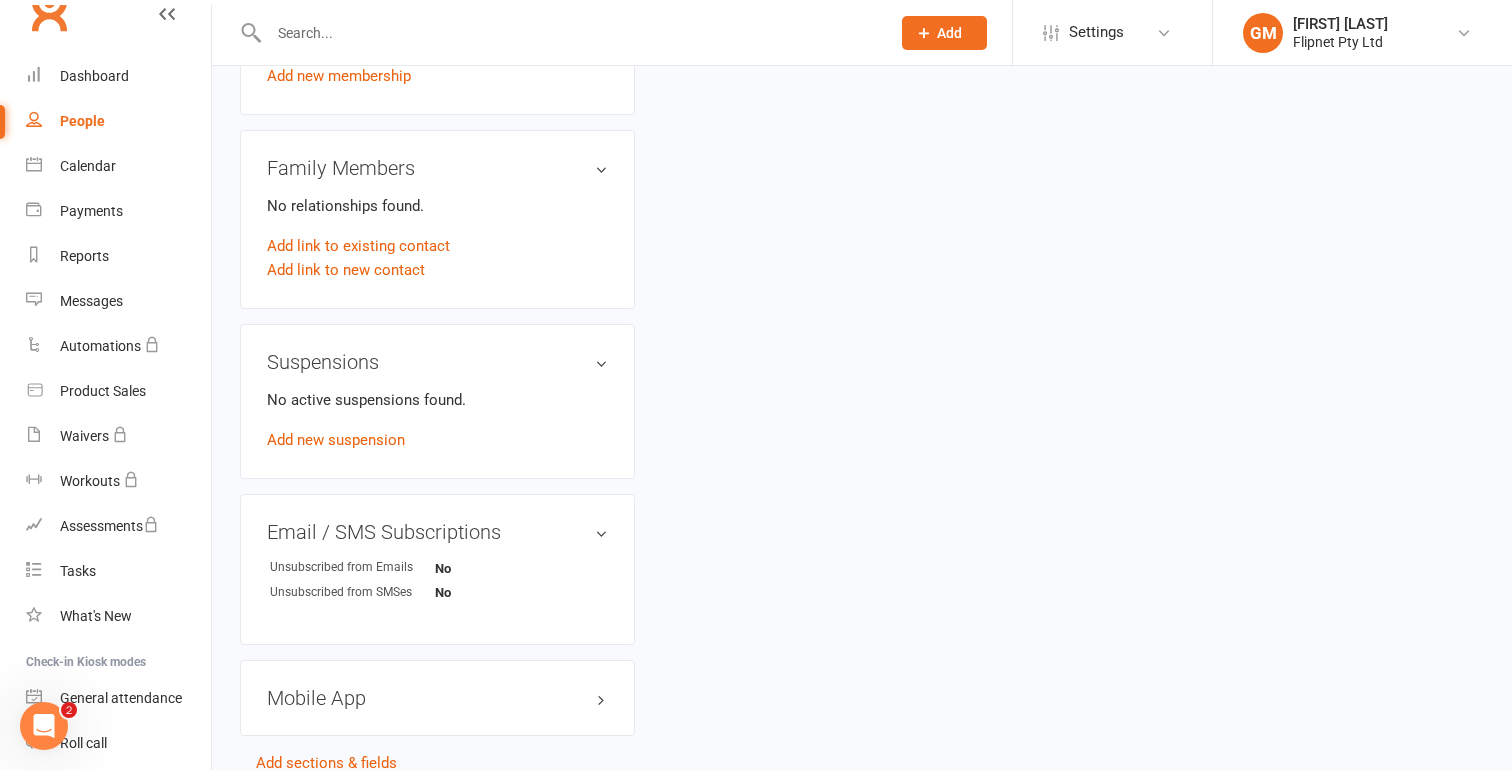 scroll, scrollTop: 1029, scrollLeft: 0, axis: vertical 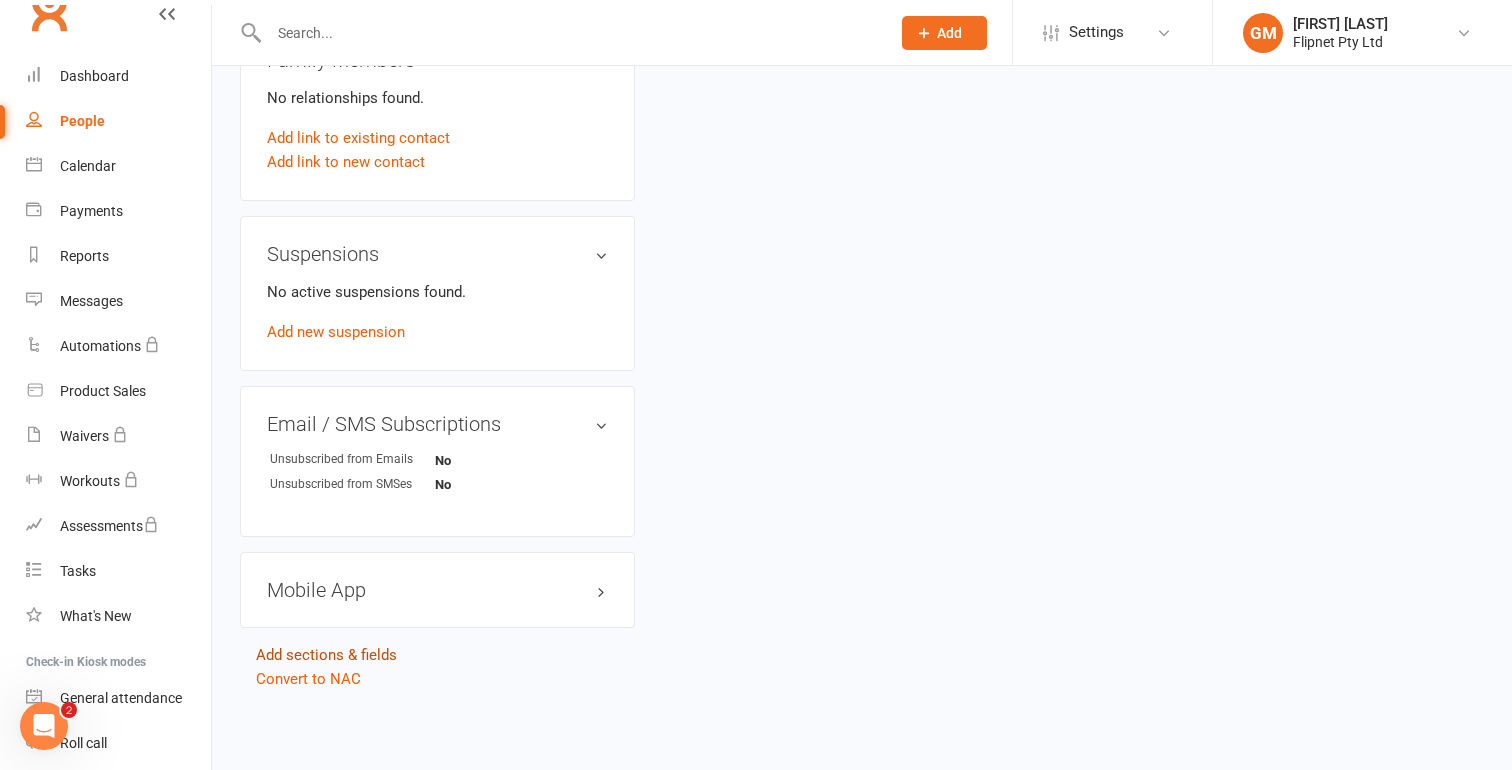 click on "Add sections & fields" at bounding box center [326, 655] 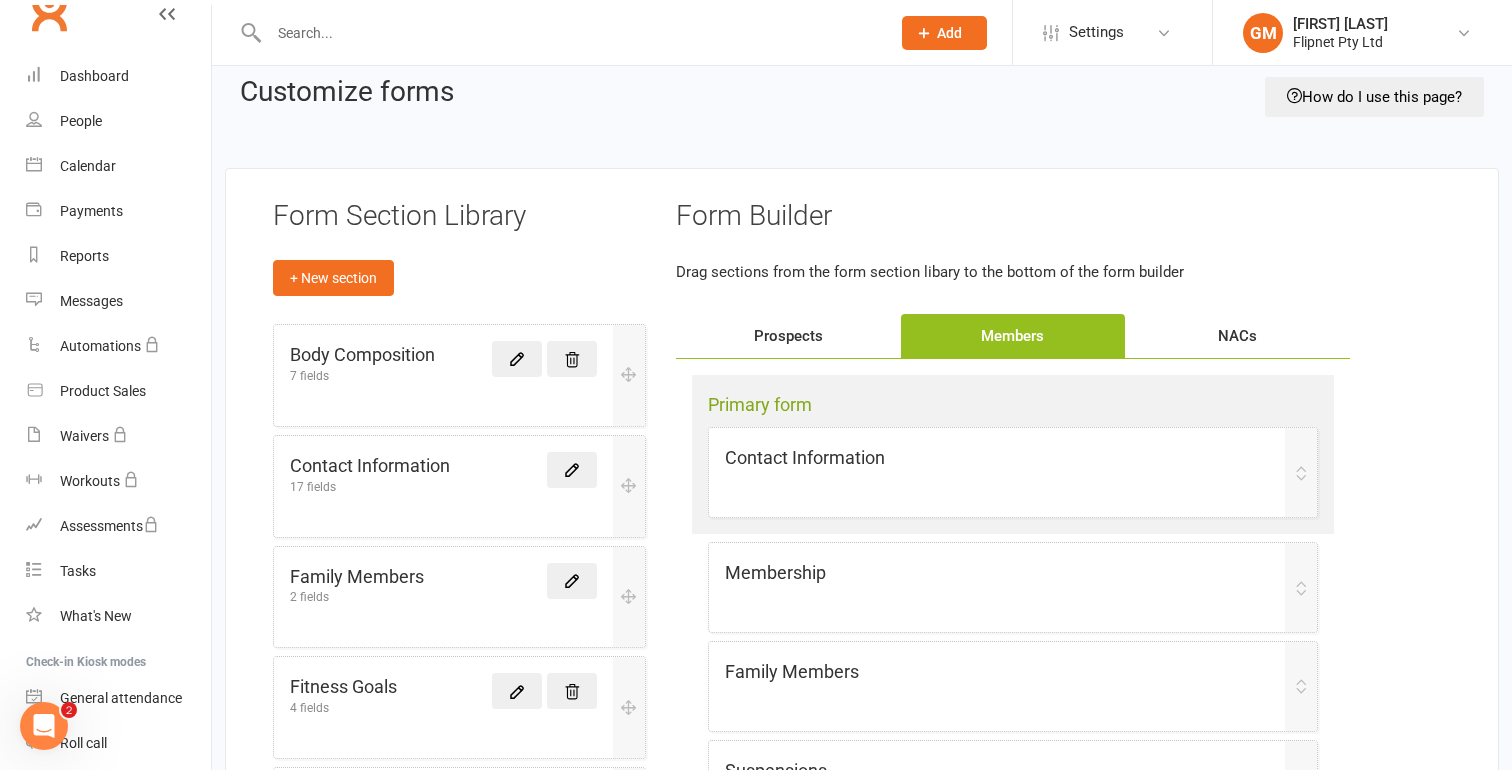 scroll, scrollTop: 19, scrollLeft: 0, axis: vertical 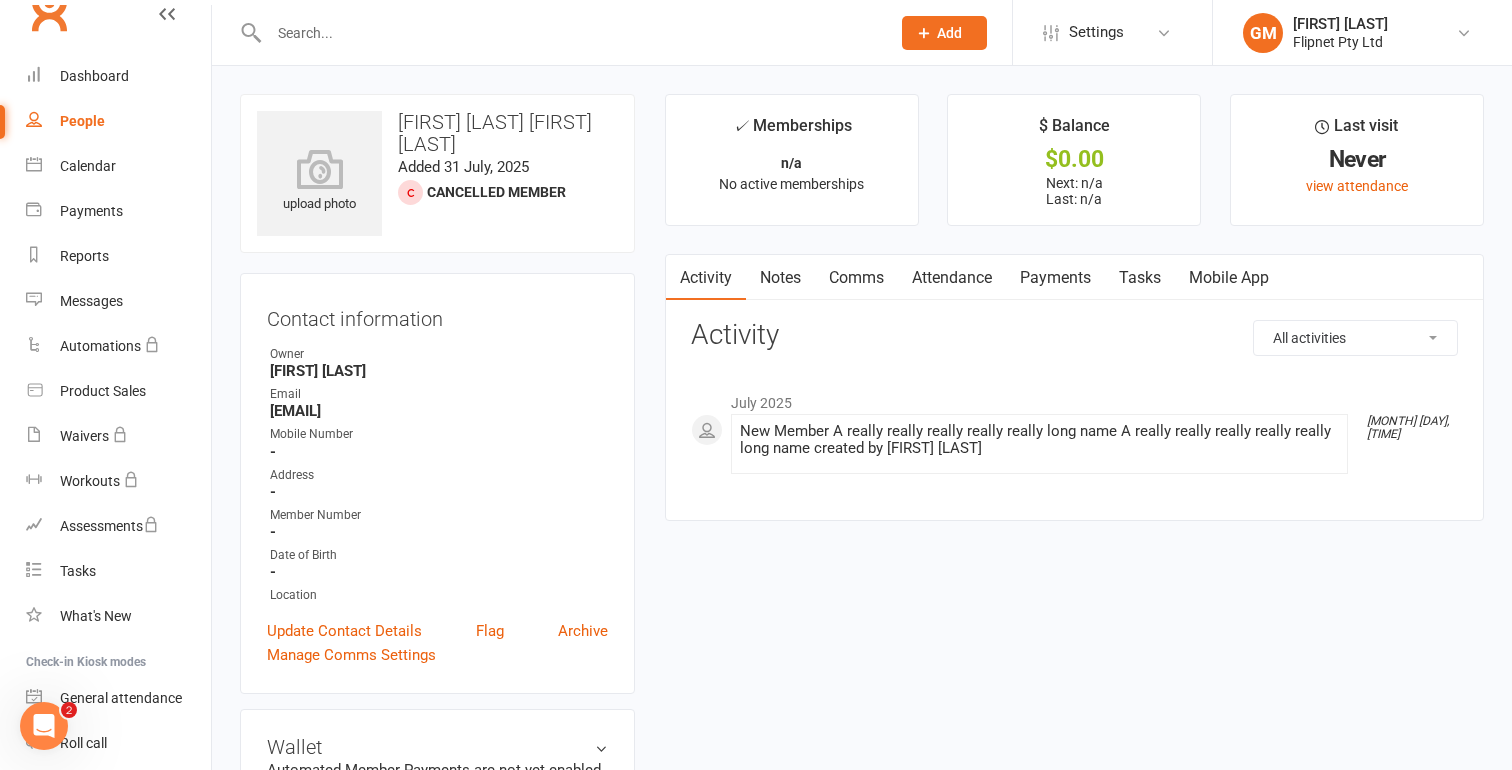 click on "Comms" at bounding box center [856, 278] 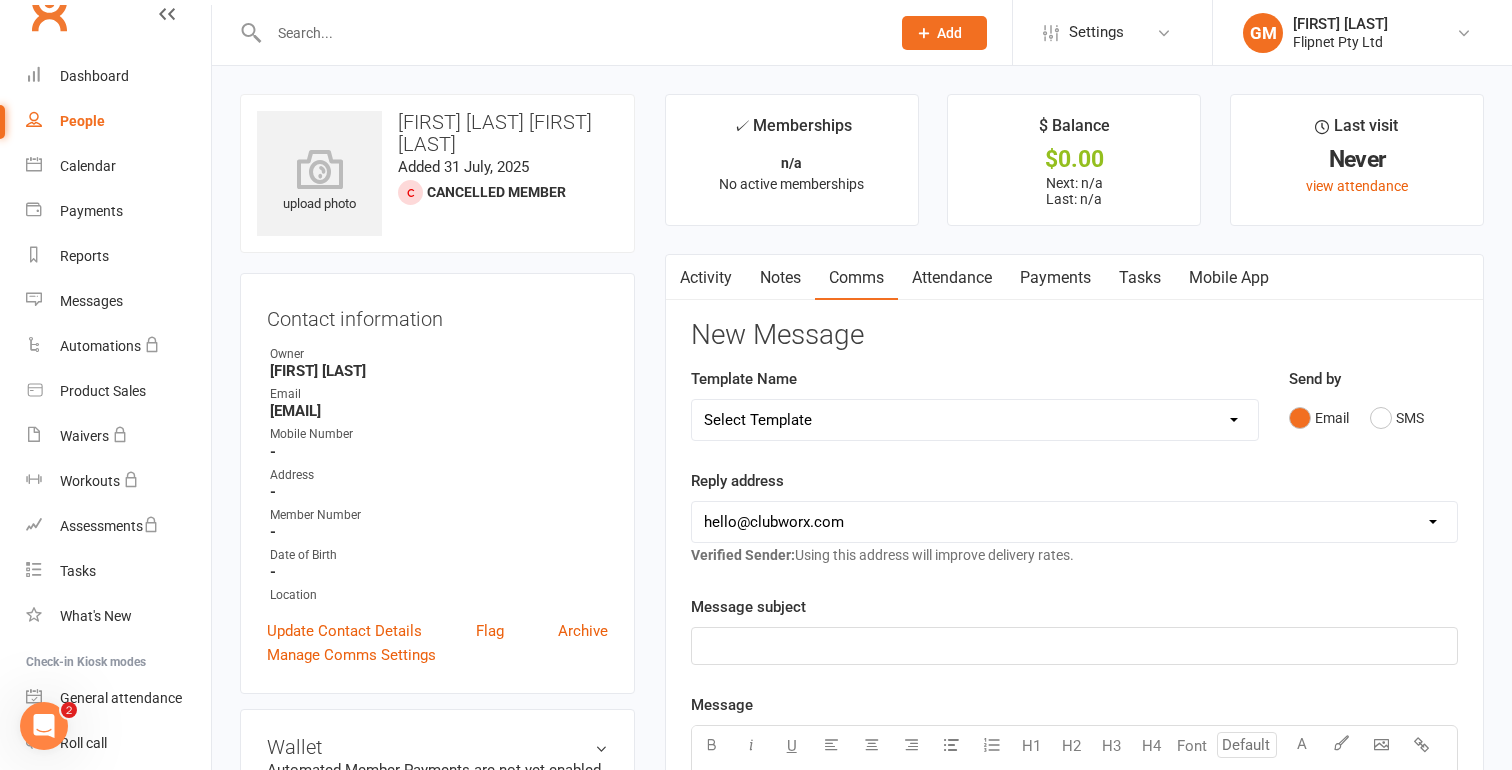 click on "Attendance" at bounding box center (952, 278) 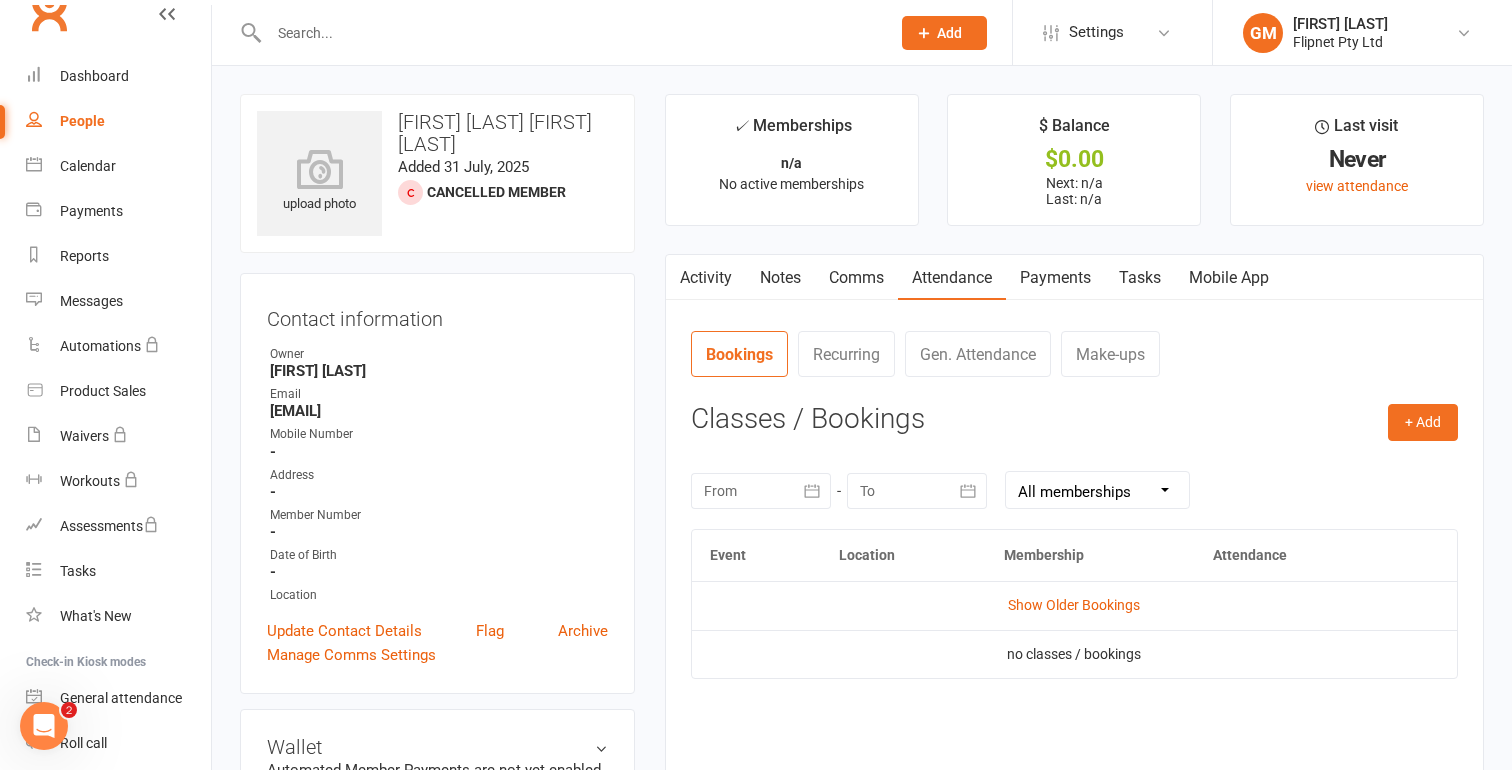 click on "Attendance" at bounding box center (952, 278) 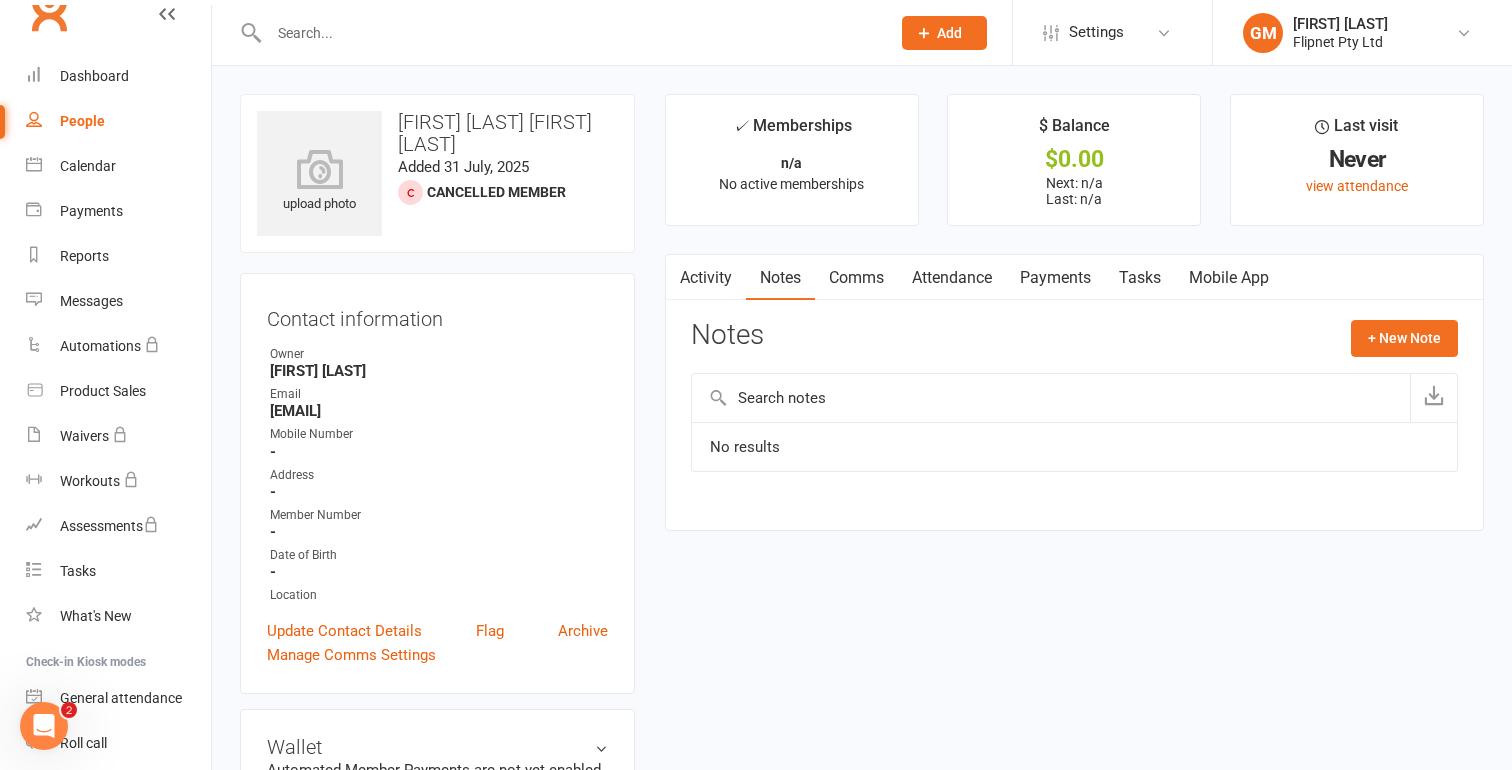 click on "Activity" at bounding box center (706, 278) 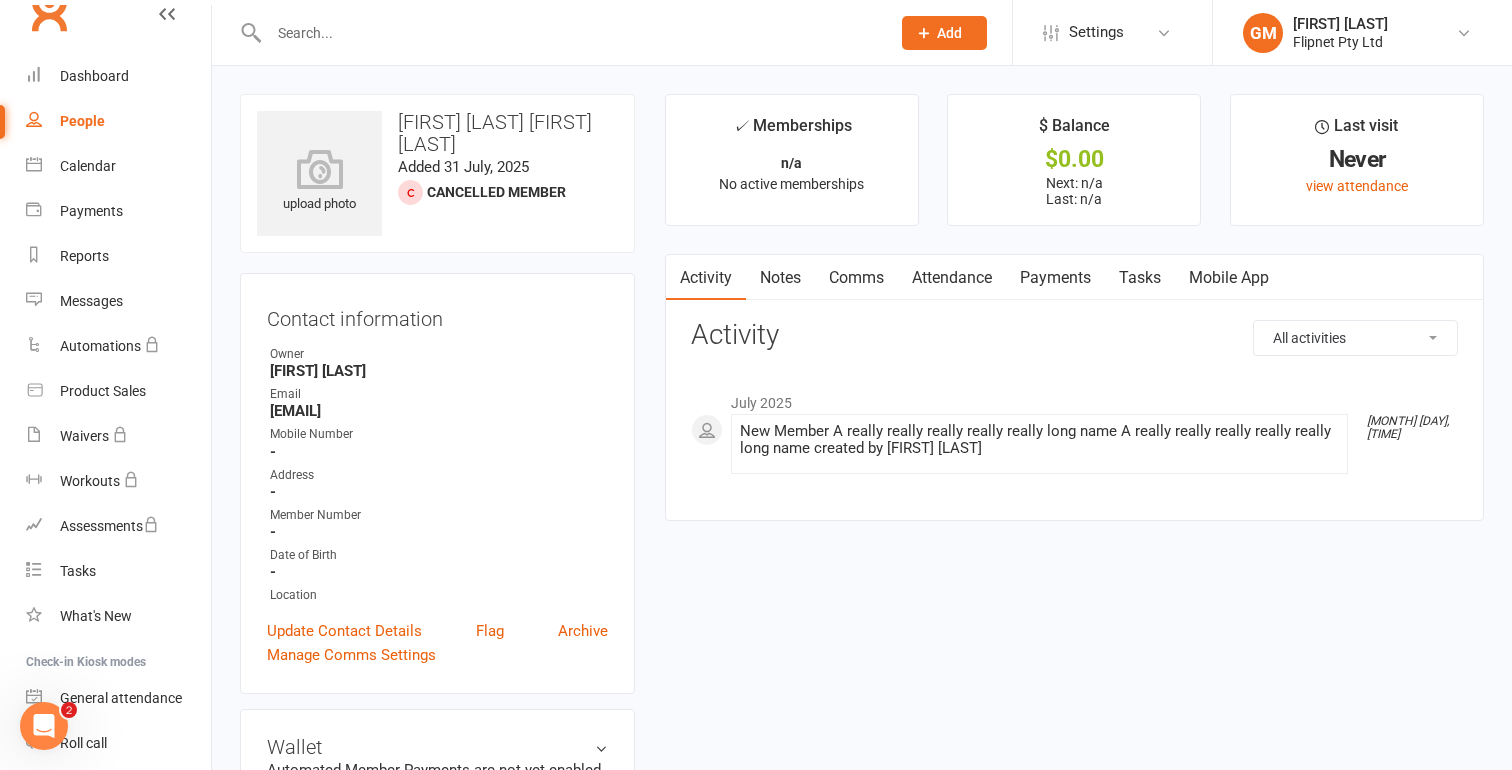 click on "Notes" at bounding box center [780, 278] 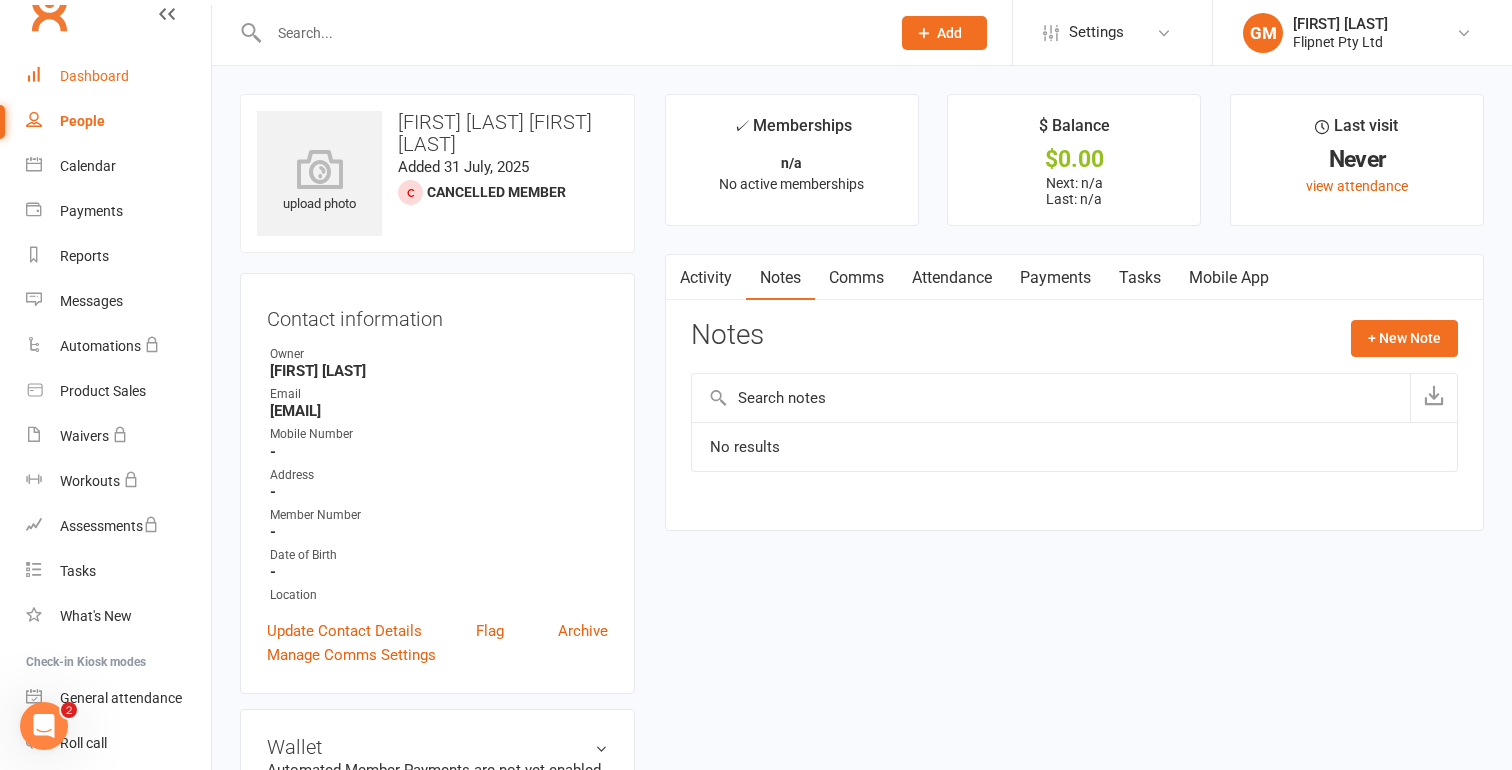 click on "Dashboard" at bounding box center (94, 76) 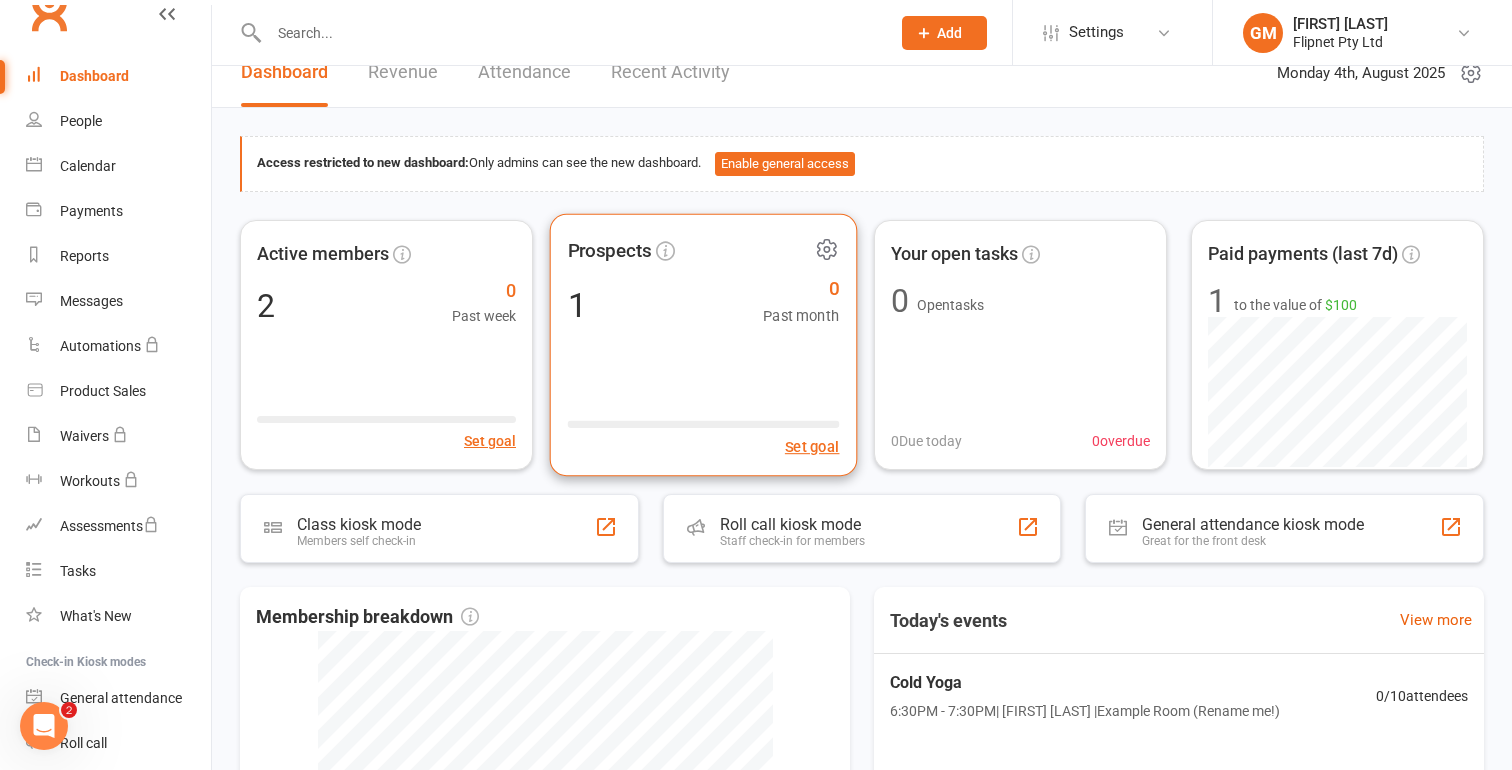 scroll, scrollTop: 0, scrollLeft: 0, axis: both 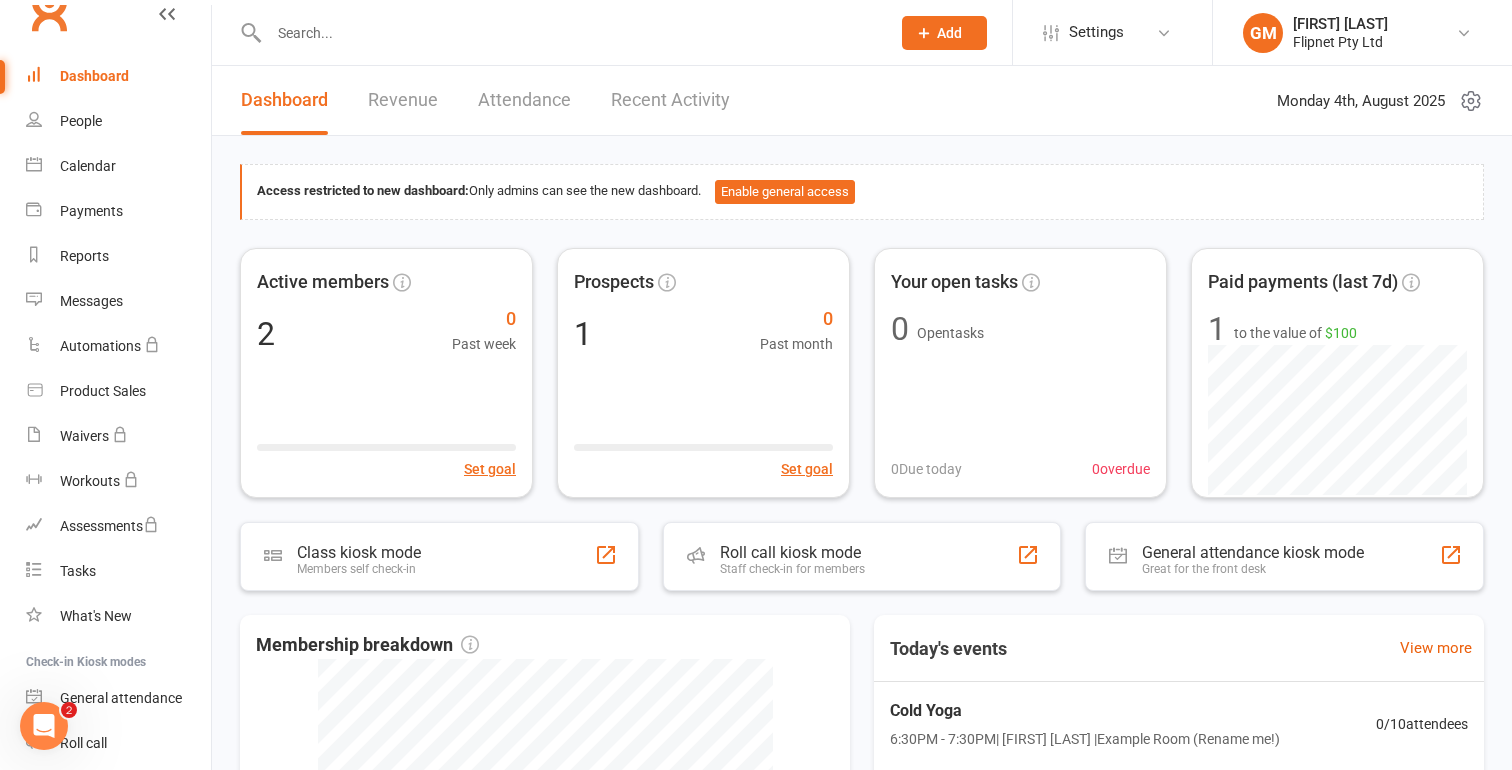 click on "Revenue" at bounding box center [403, 100] 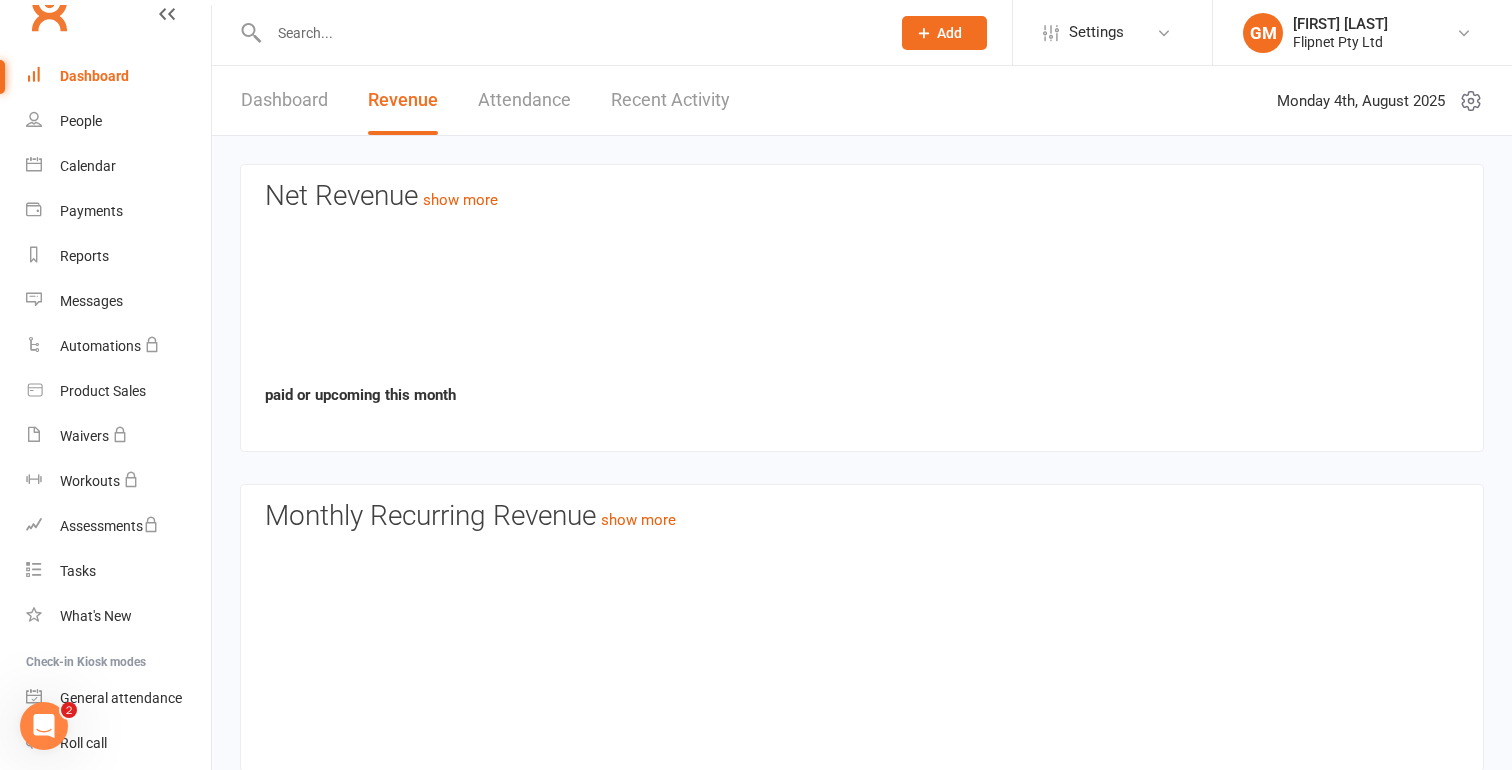 click on "Attendance" at bounding box center [524, 100] 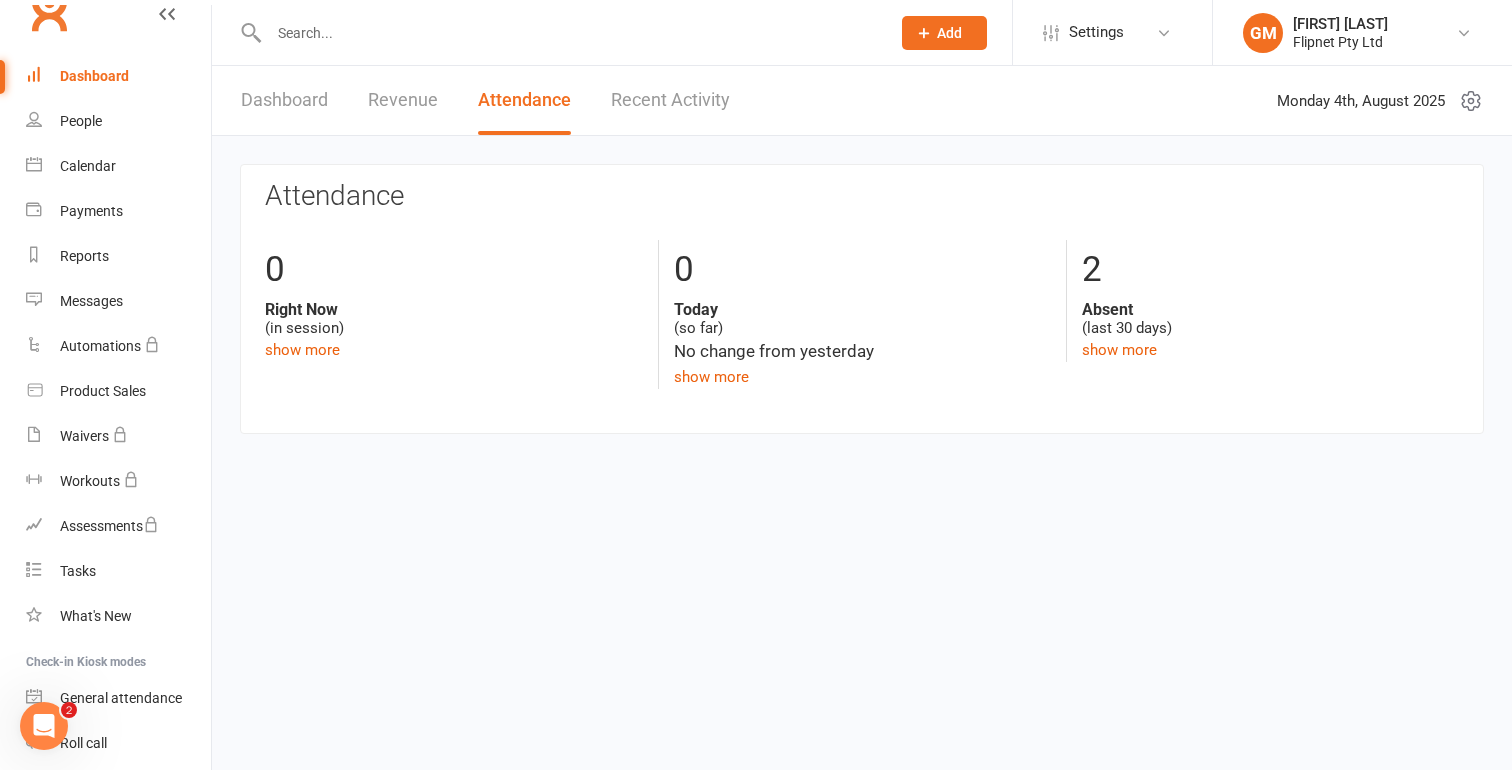click on "Recent Activity" at bounding box center [670, 100] 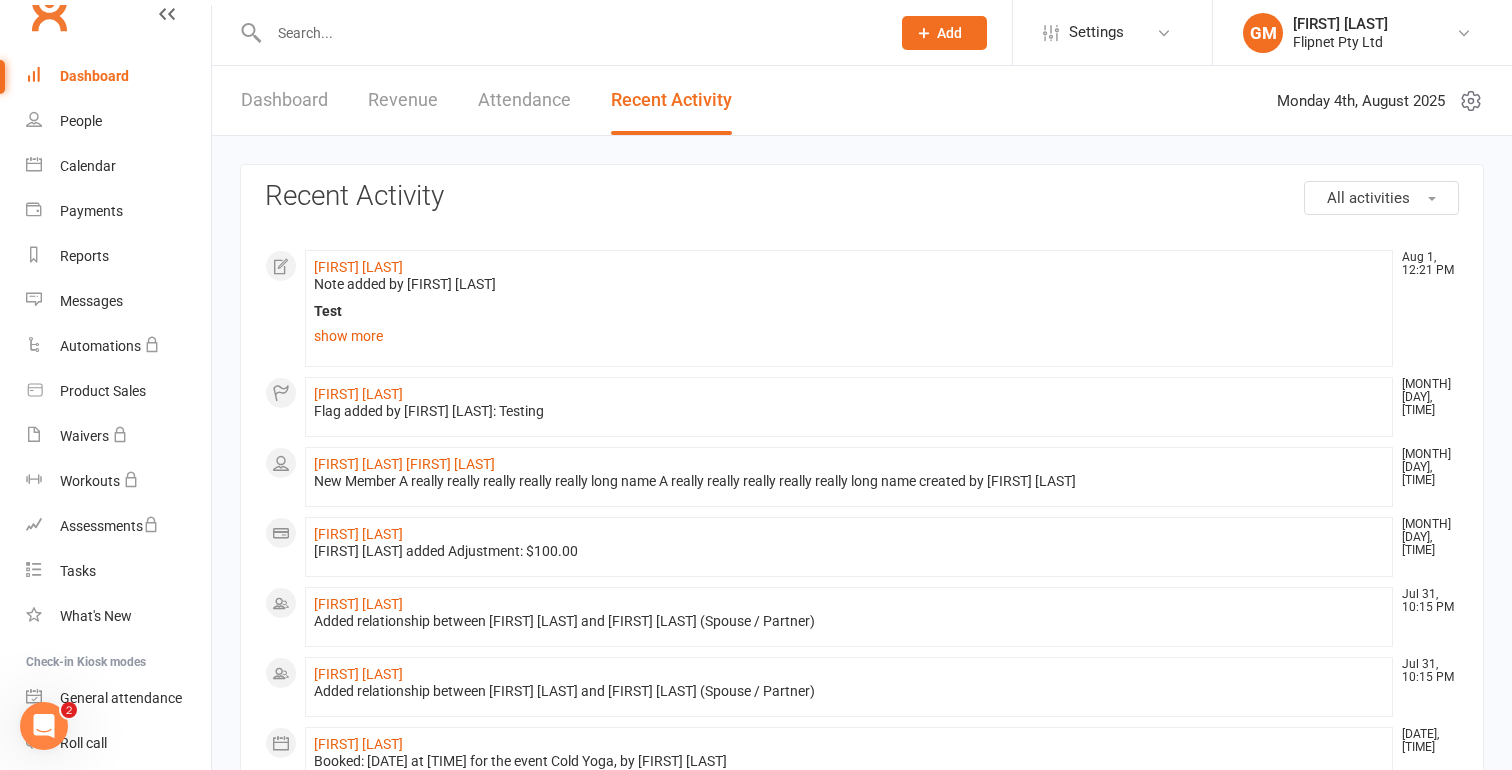 click on "Dashboard" at bounding box center (284, 100) 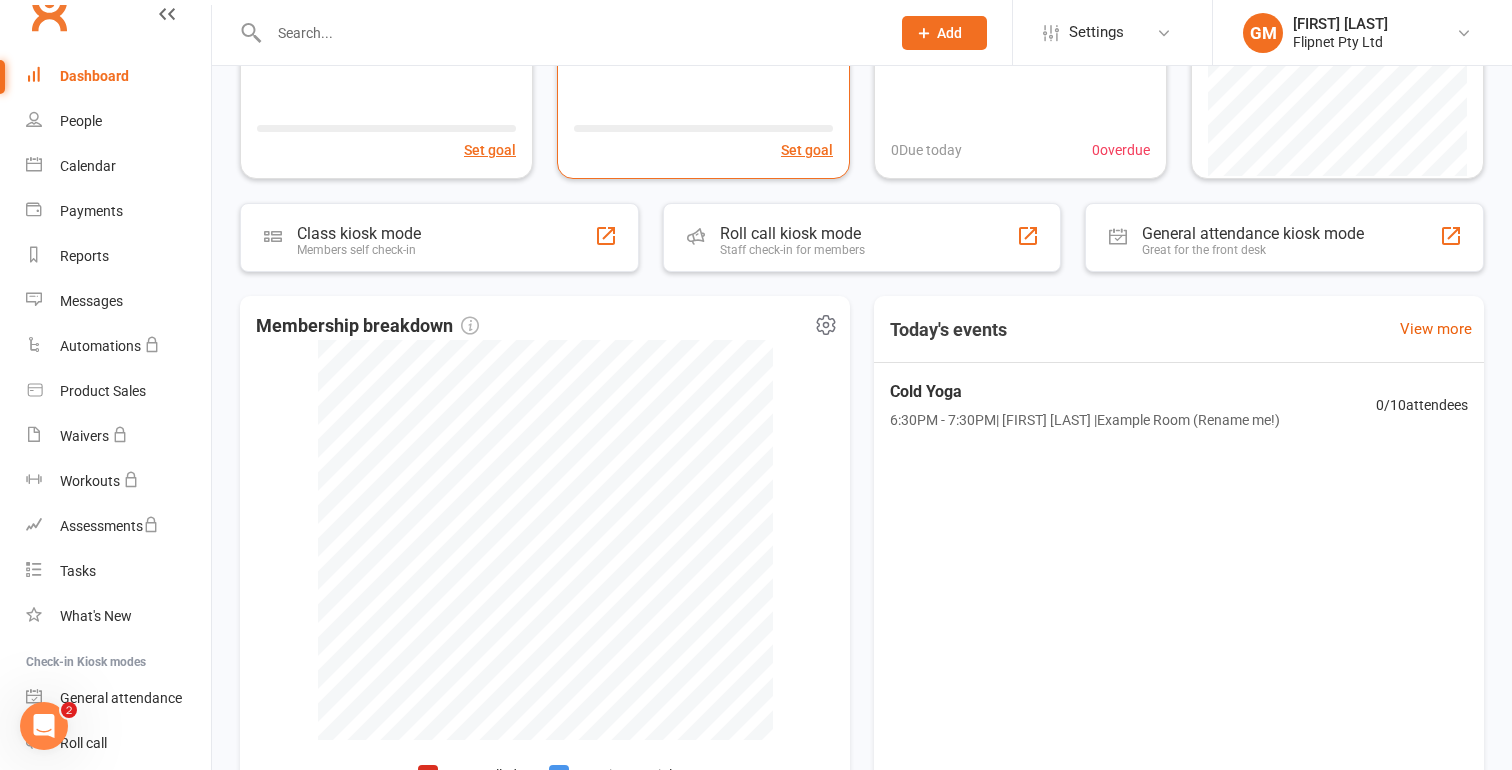scroll, scrollTop: 0, scrollLeft: 0, axis: both 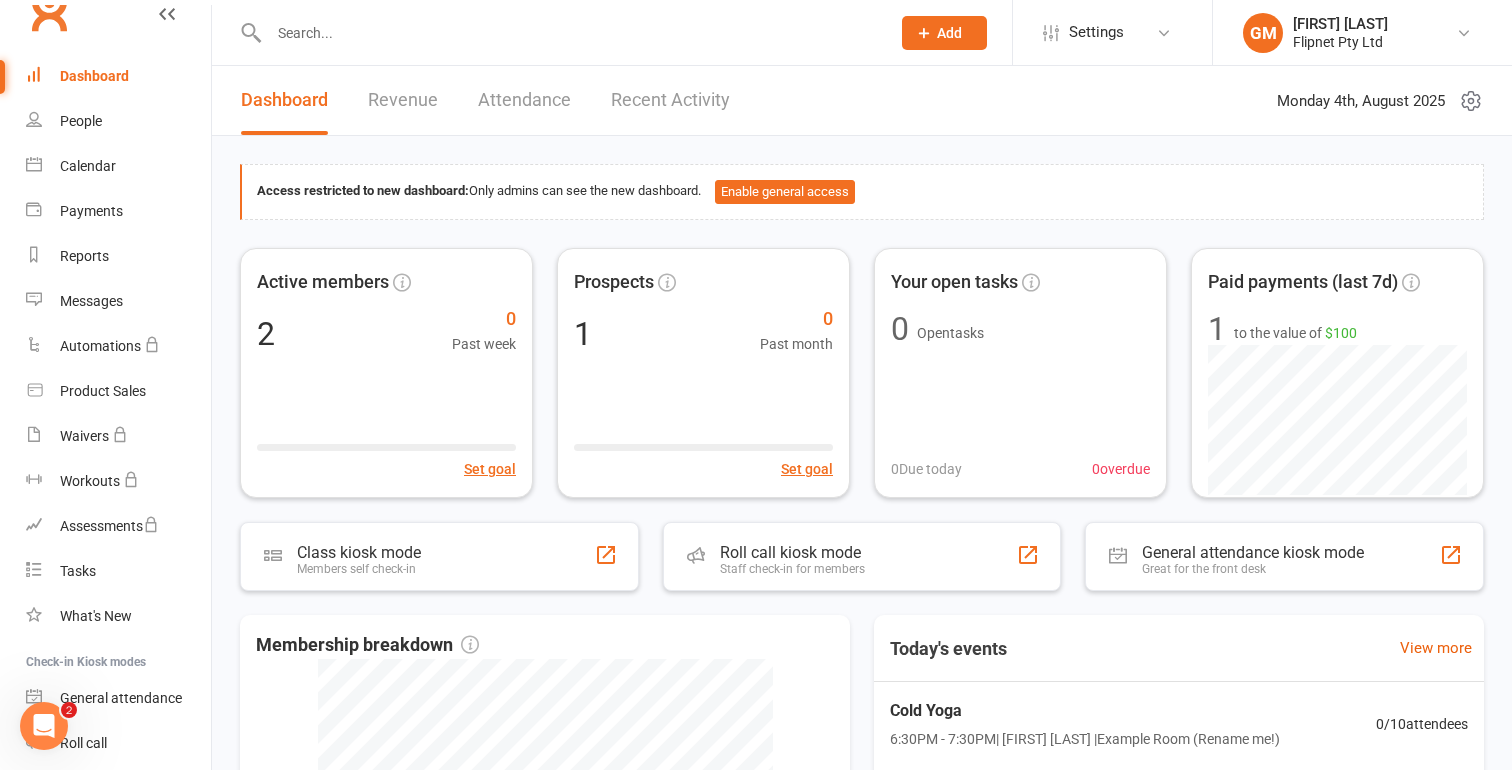click on "Add" 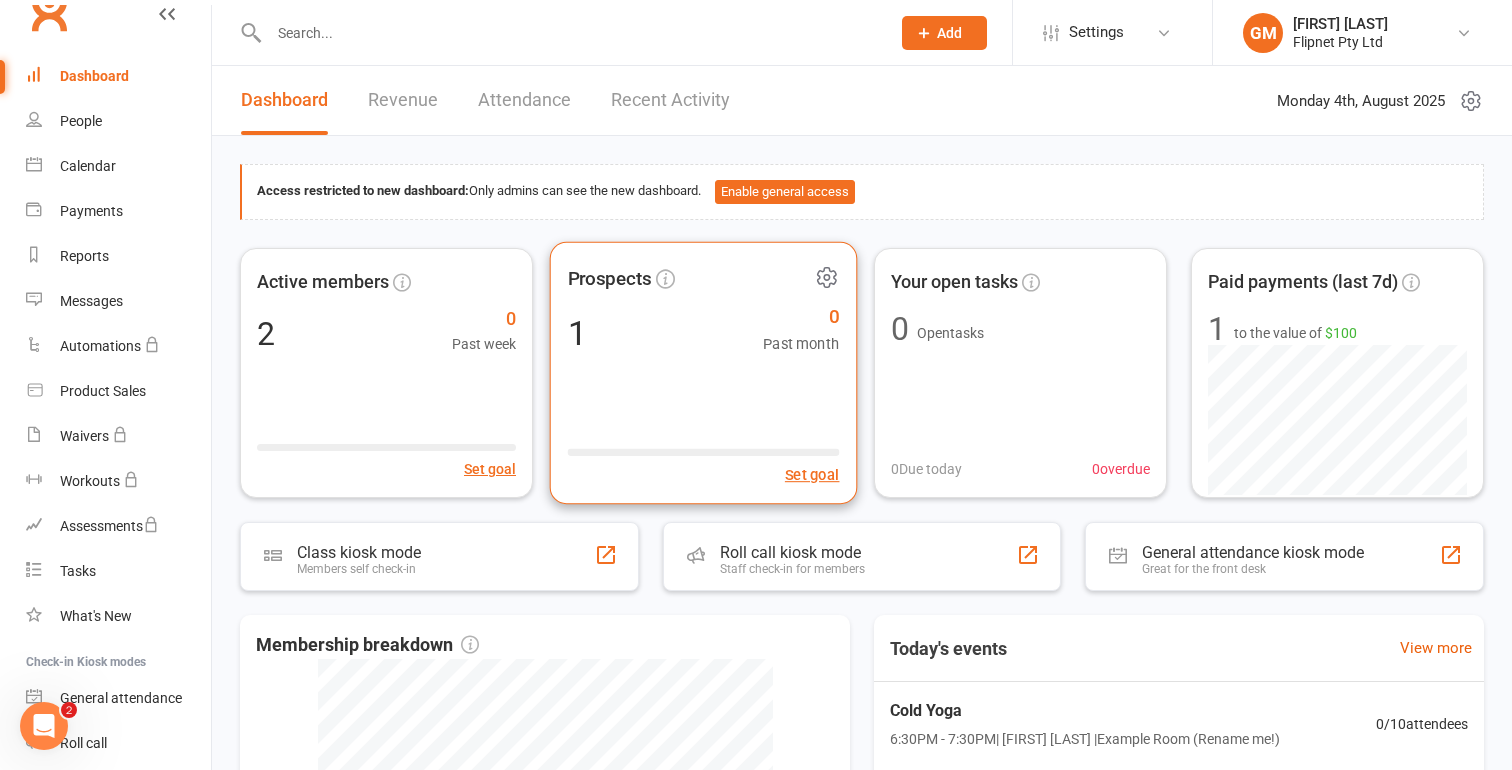scroll, scrollTop: 0, scrollLeft: 0, axis: both 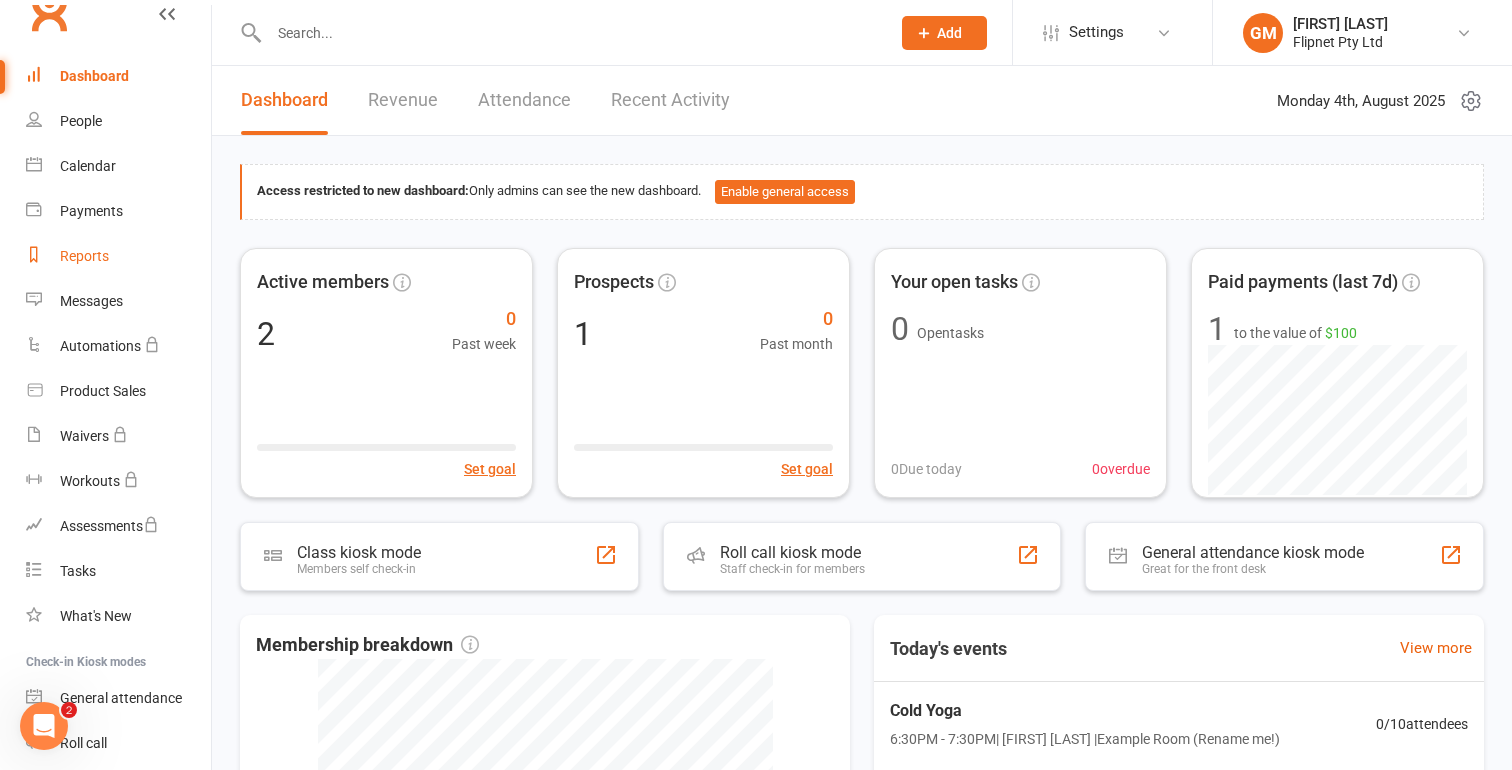 click on "Reports" at bounding box center (84, 256) 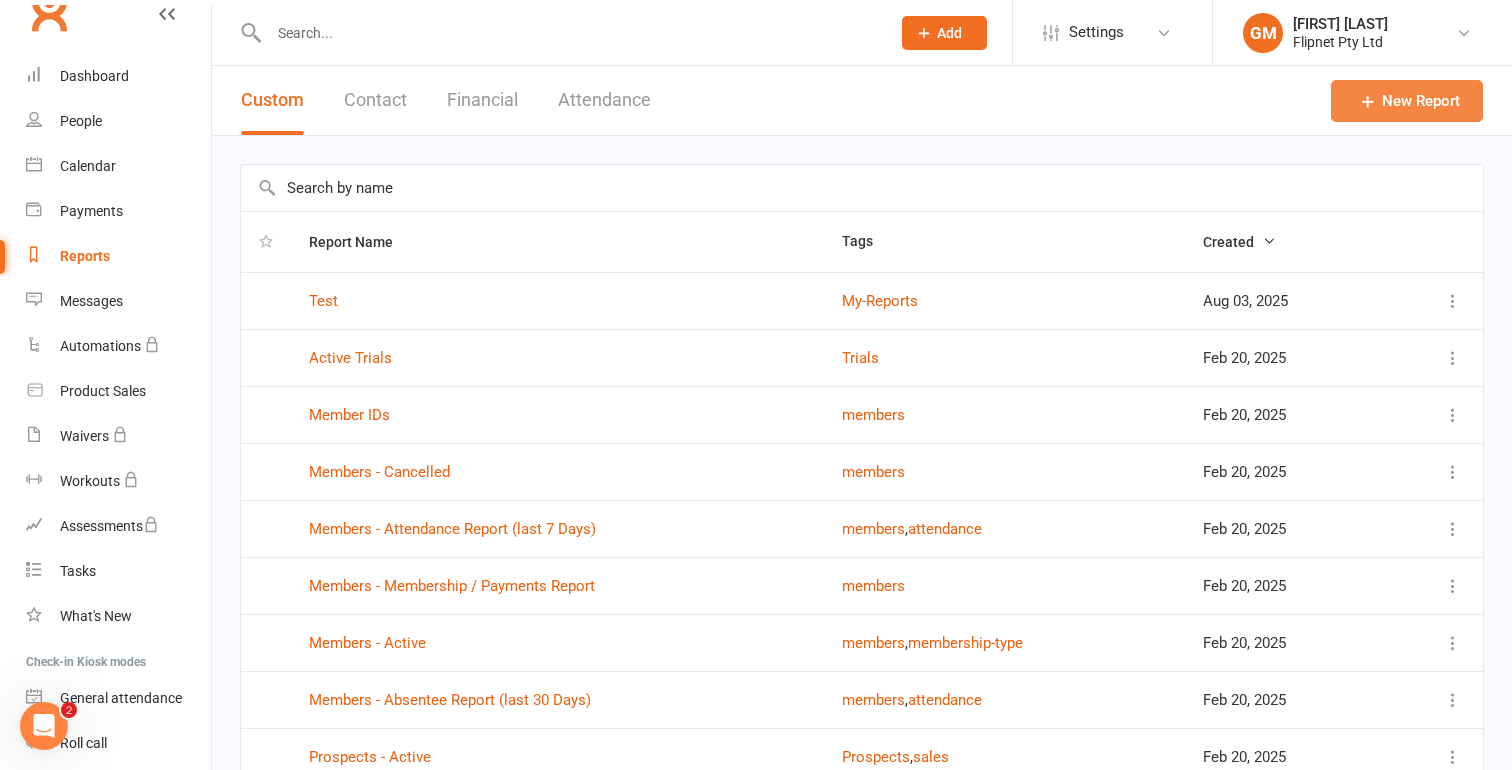 click on "New Report" at bounding box center (1407, 101) 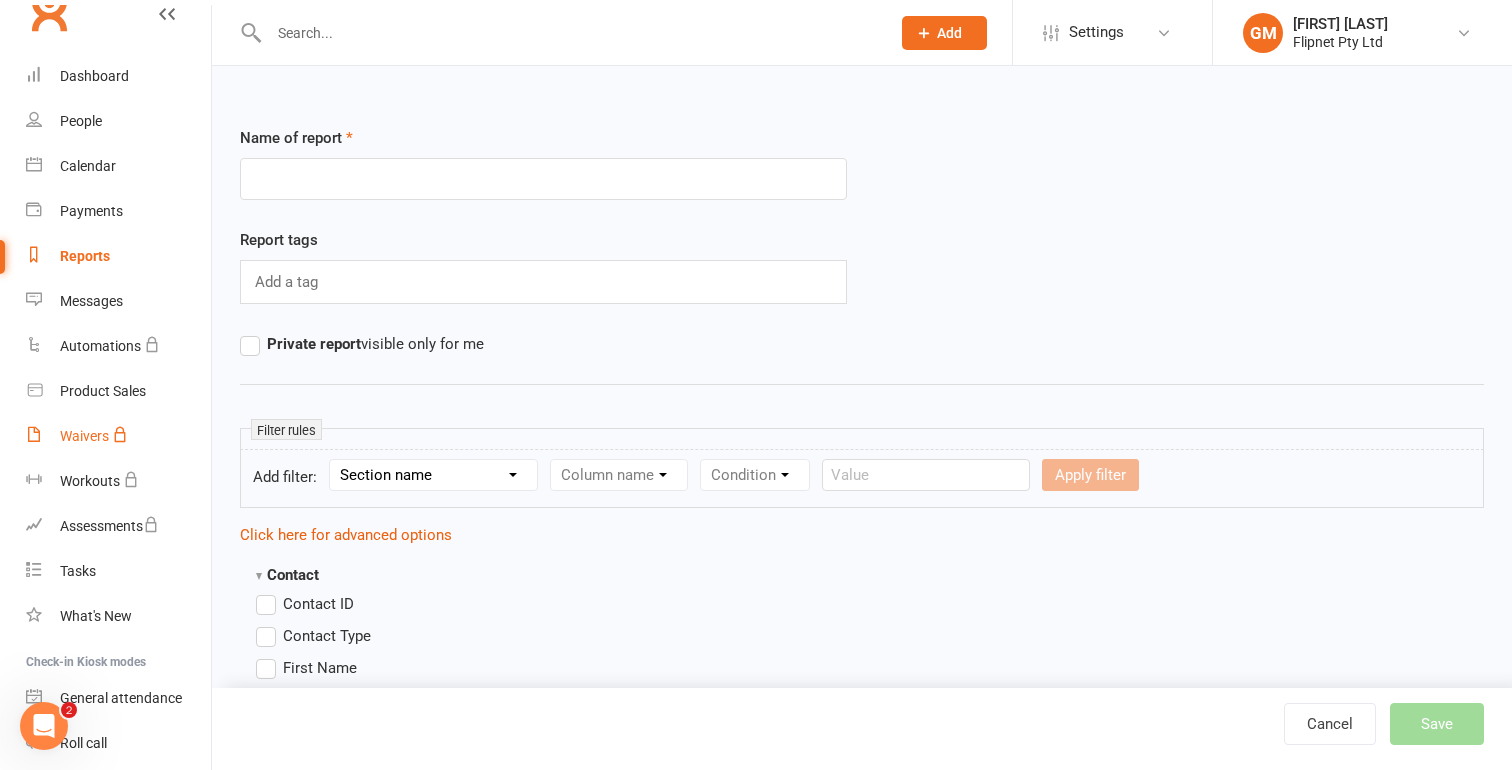 click on "Waivers" at bounding box center (84, 436) 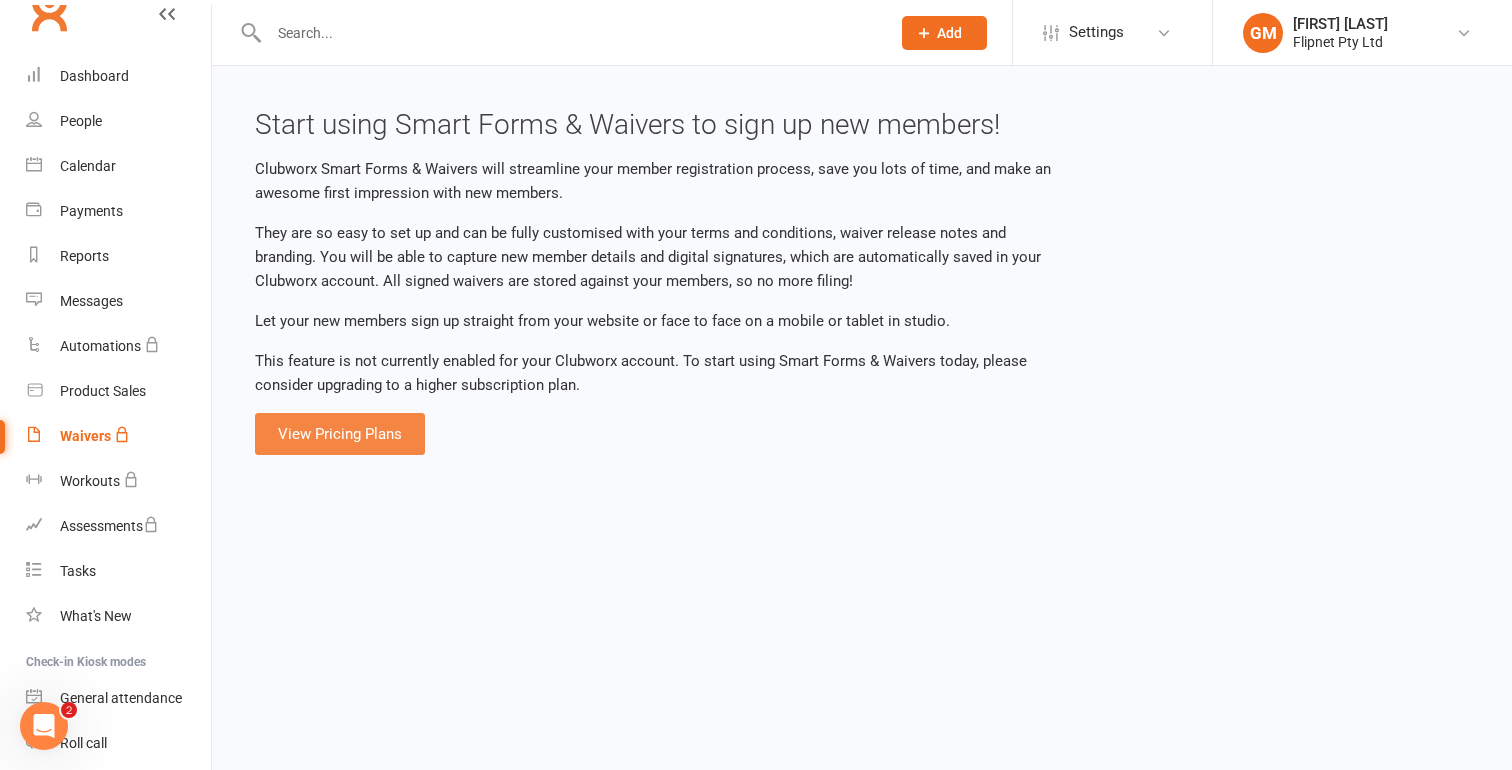 click on "View Pricing Plans" at bounding box center (340, 434) 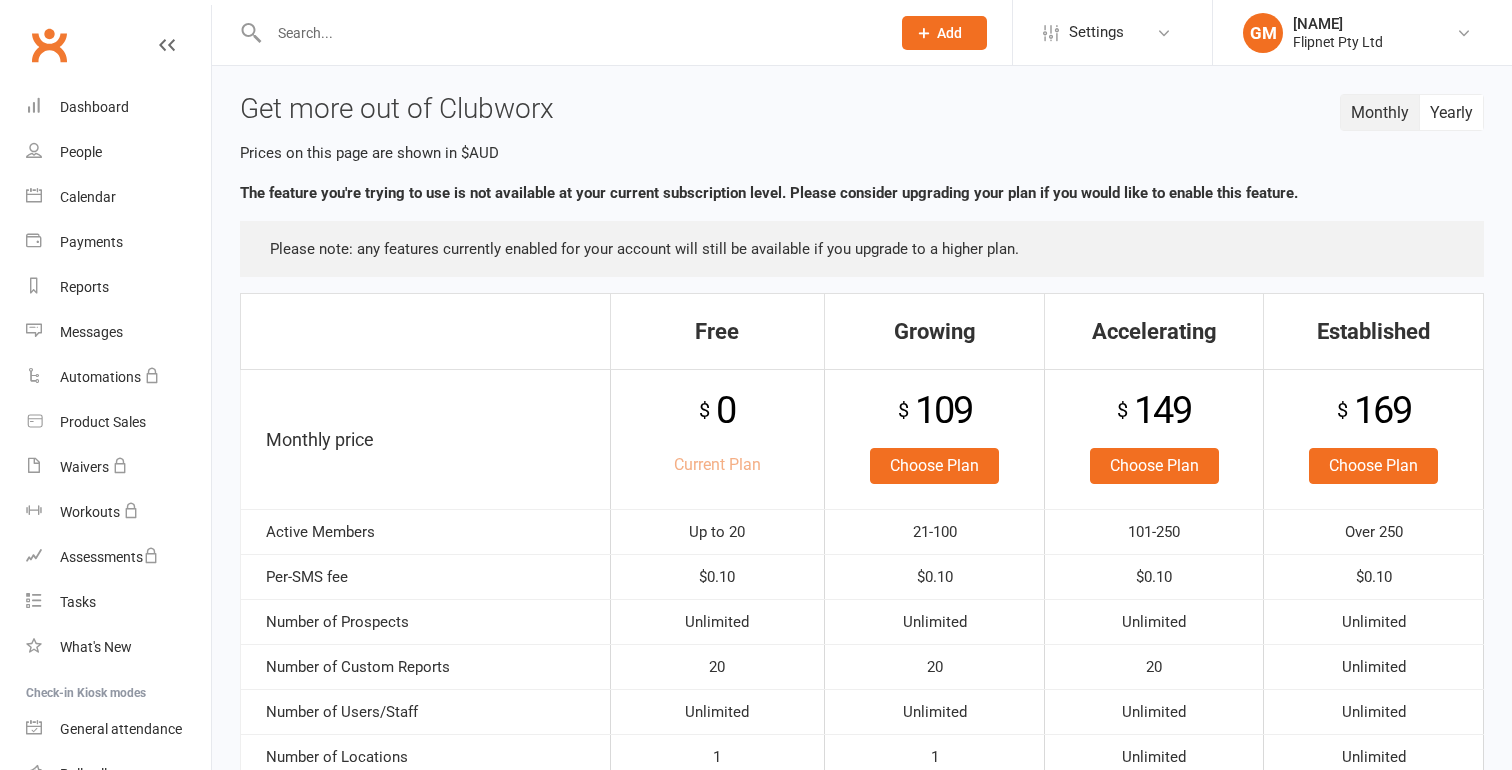 scroll, scrollTop: 0, scrollLeft: 0, axis: both 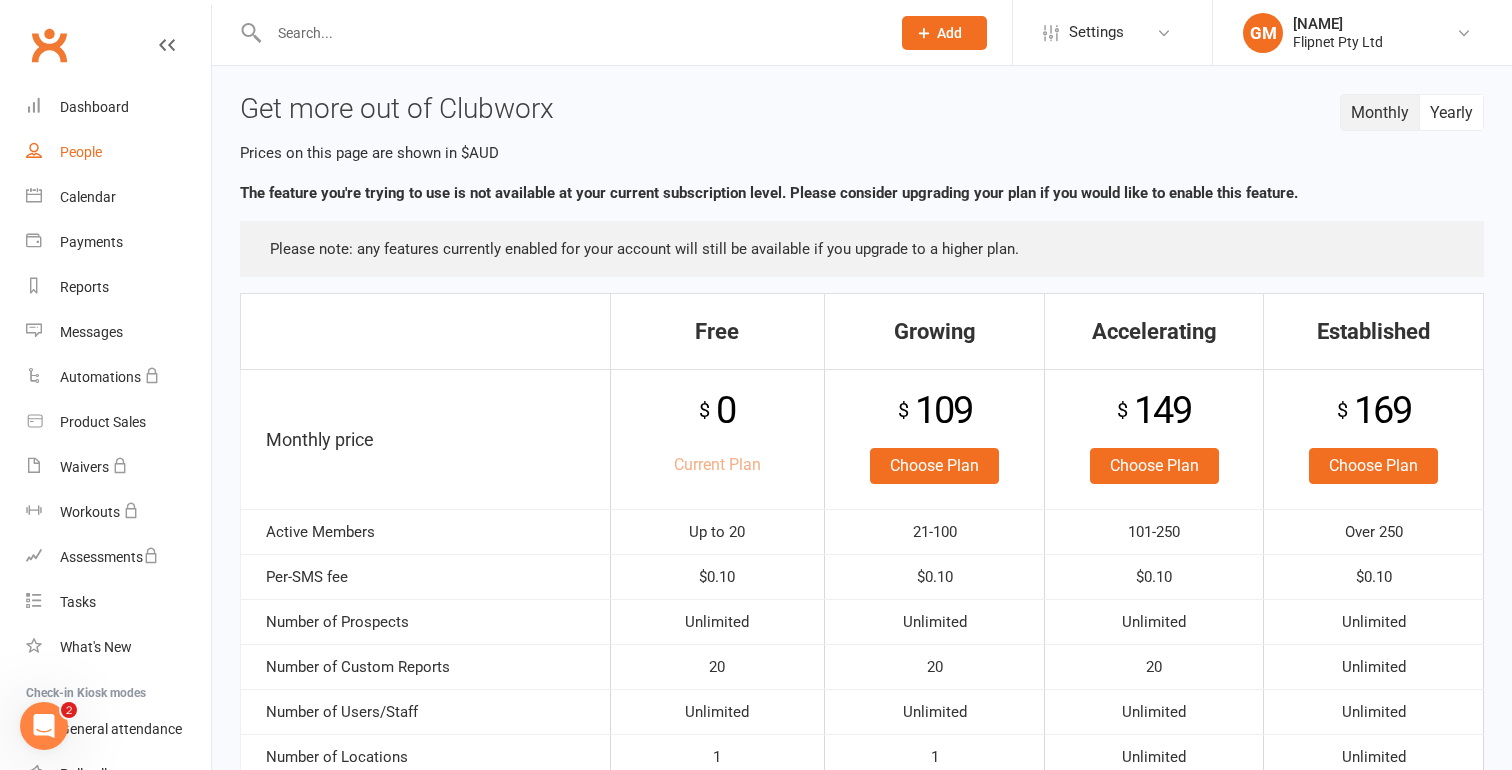 click on "People" at bounding box center [81, 152] 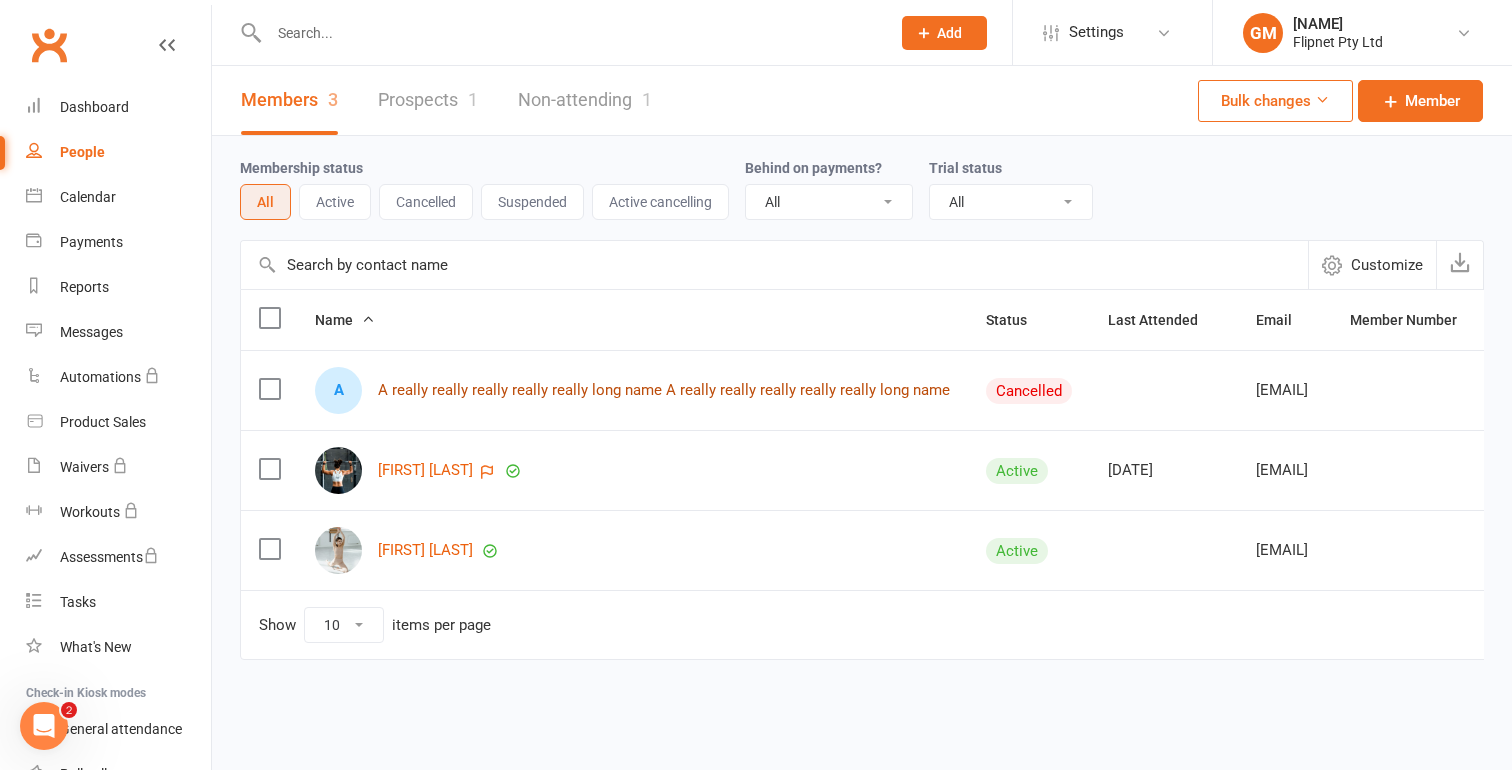 click on "A really really really really really  long name A really really really really really  long name" at bounding box center [664, 390] 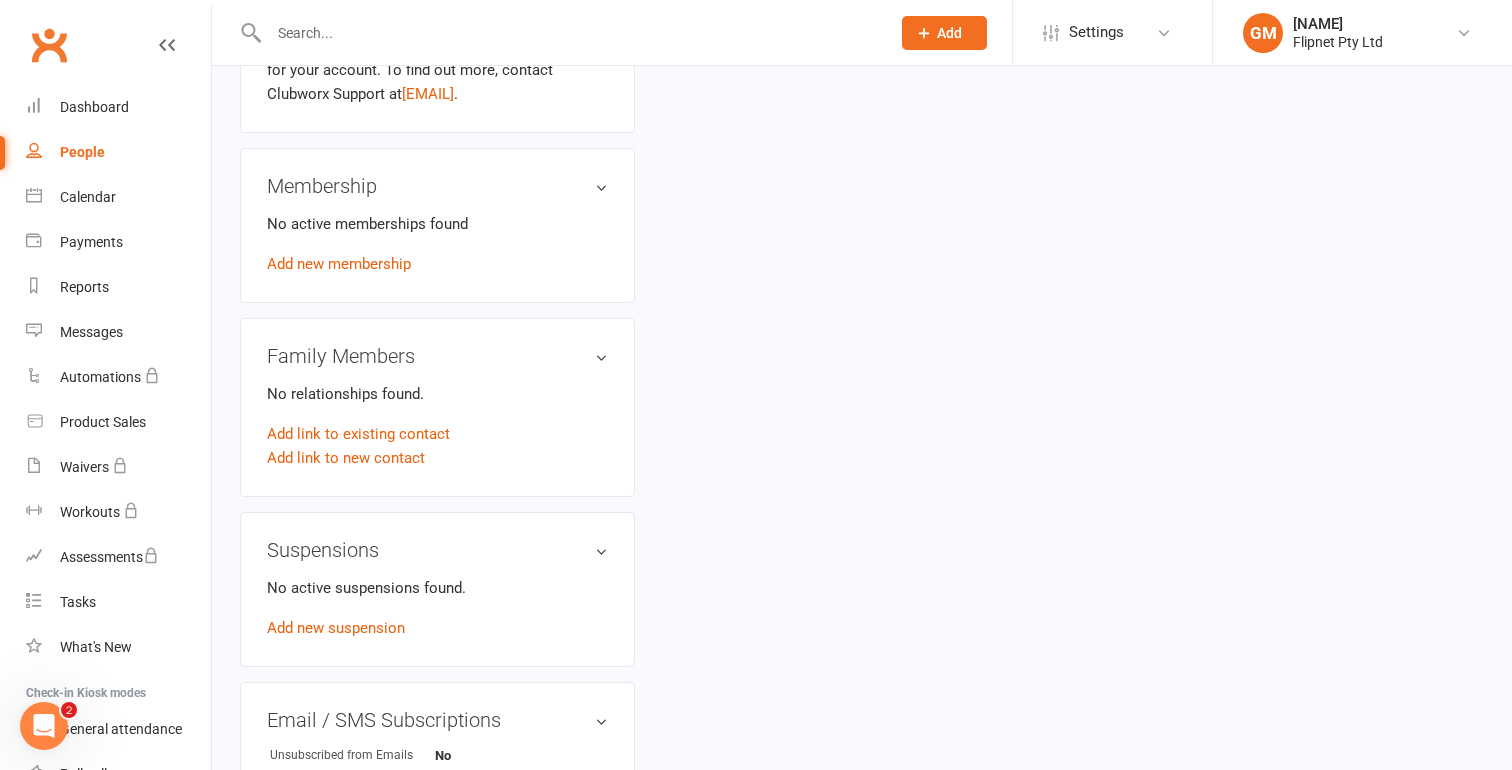 scroll, scrollTop: 1029, scrollLeft: 0, axis: vertical 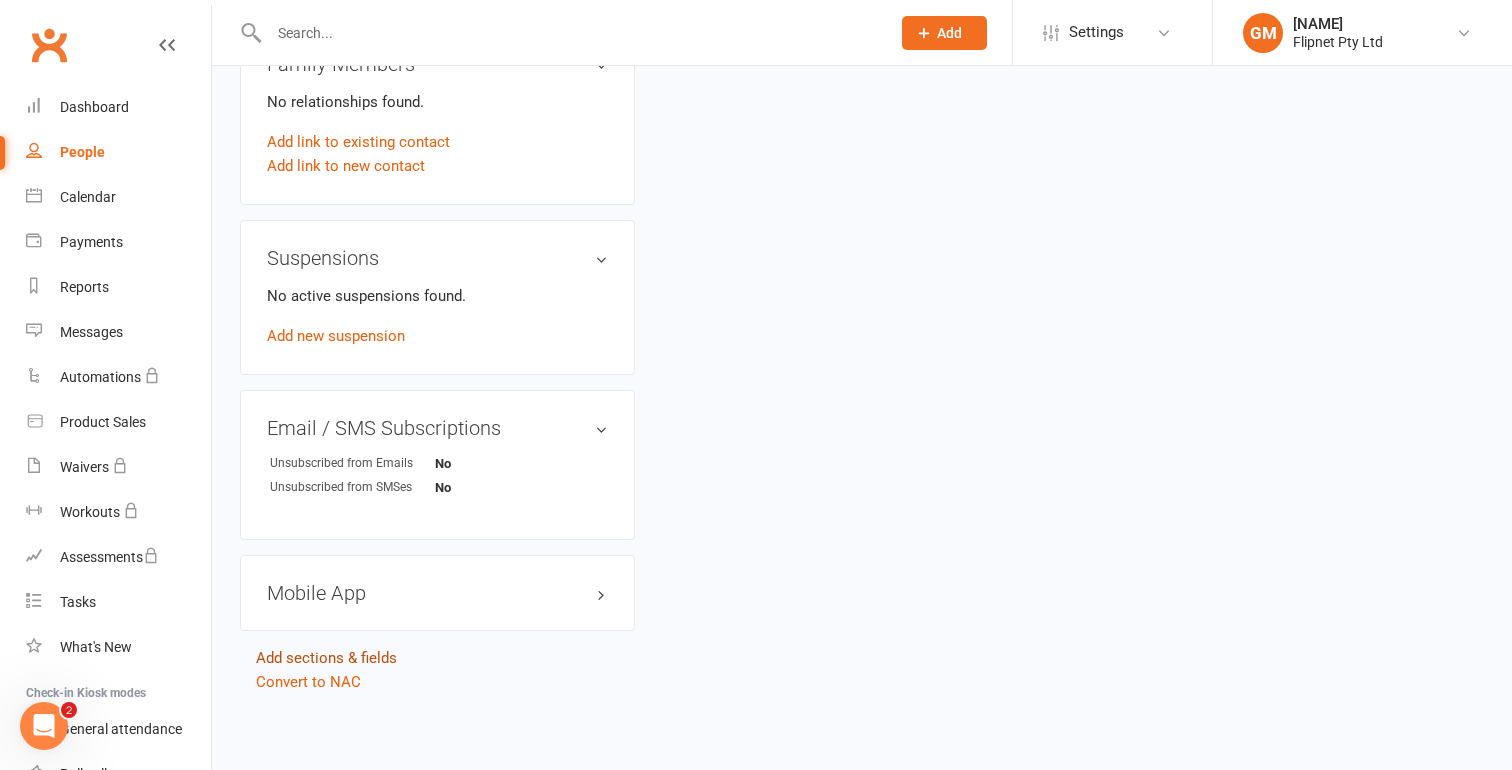 click on "Add sections & fields" at bounding box center [326, 658] 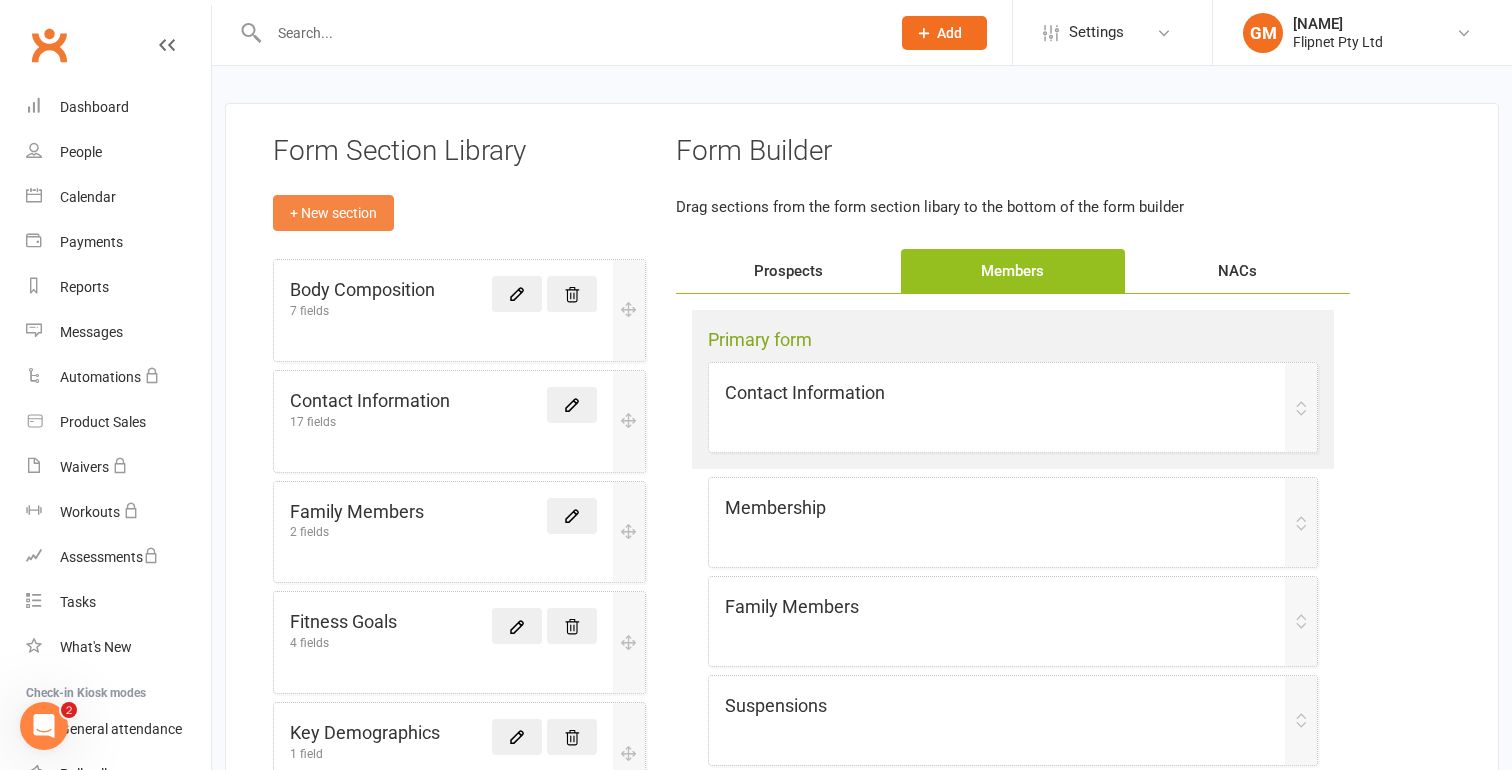 scroll, scrollTop: 0, scrollLeft: 0, axis: both 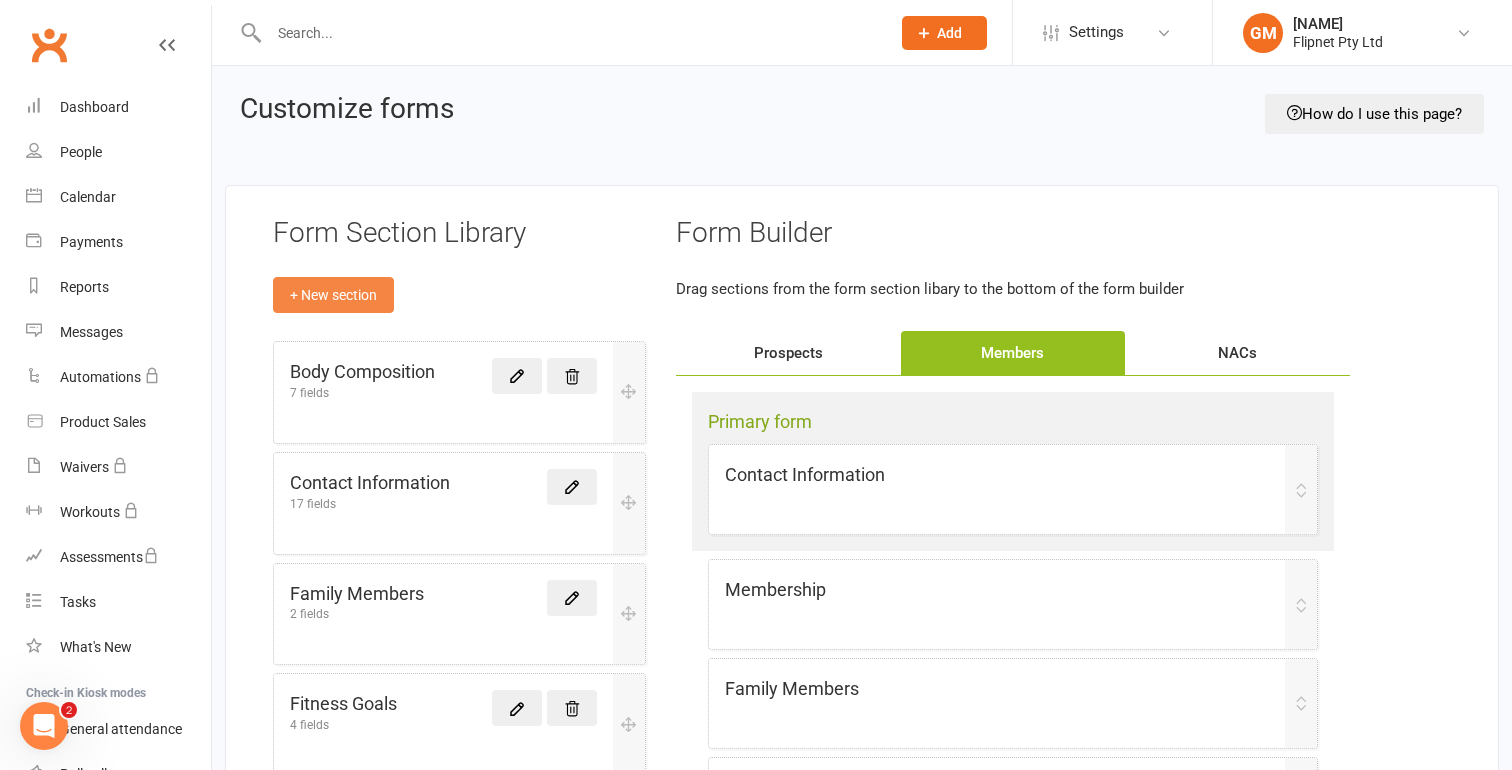 click on "+ New section" at bounding box center (333, 295) 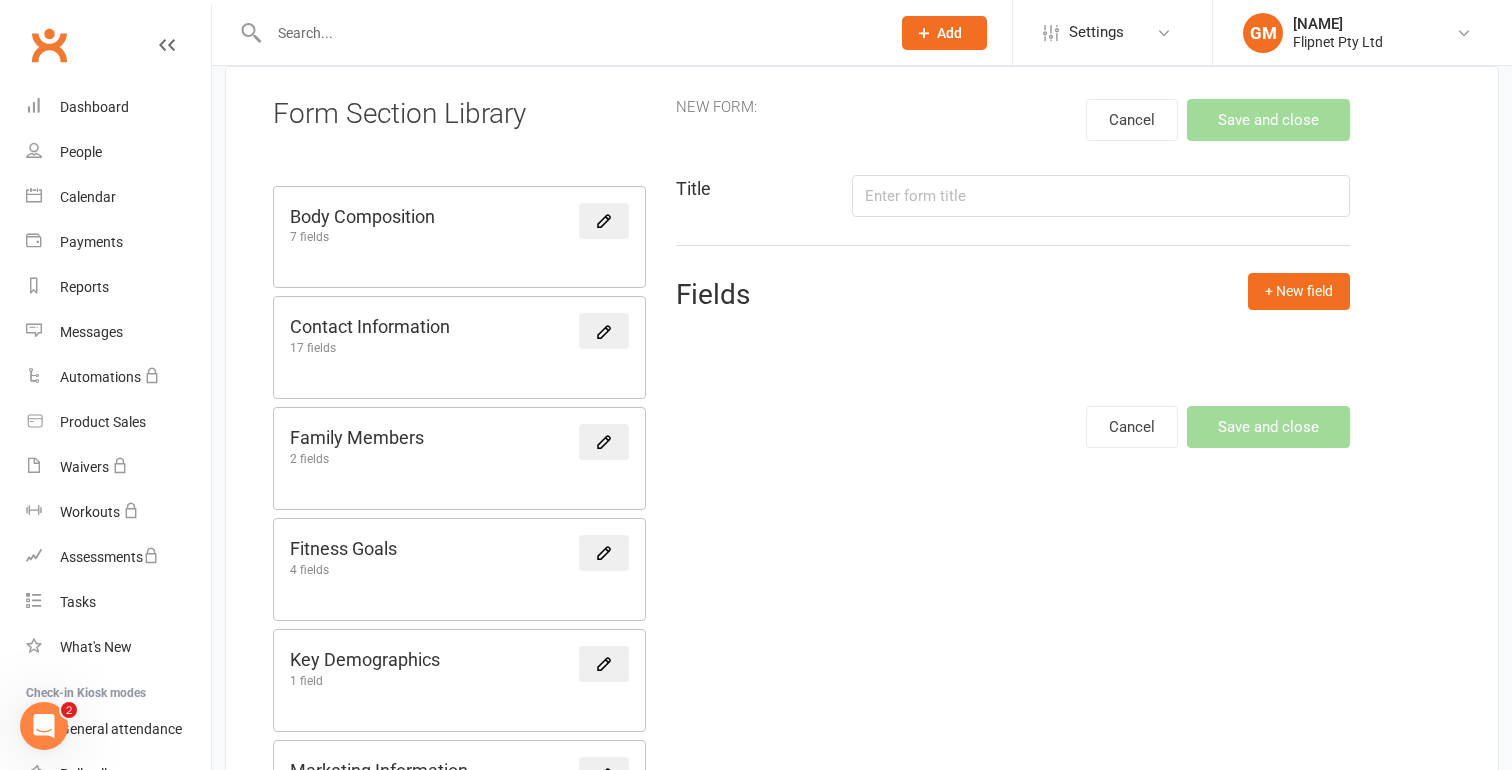 scroll, scrollTop: 104, scrollLeft: 0, axis: vertical 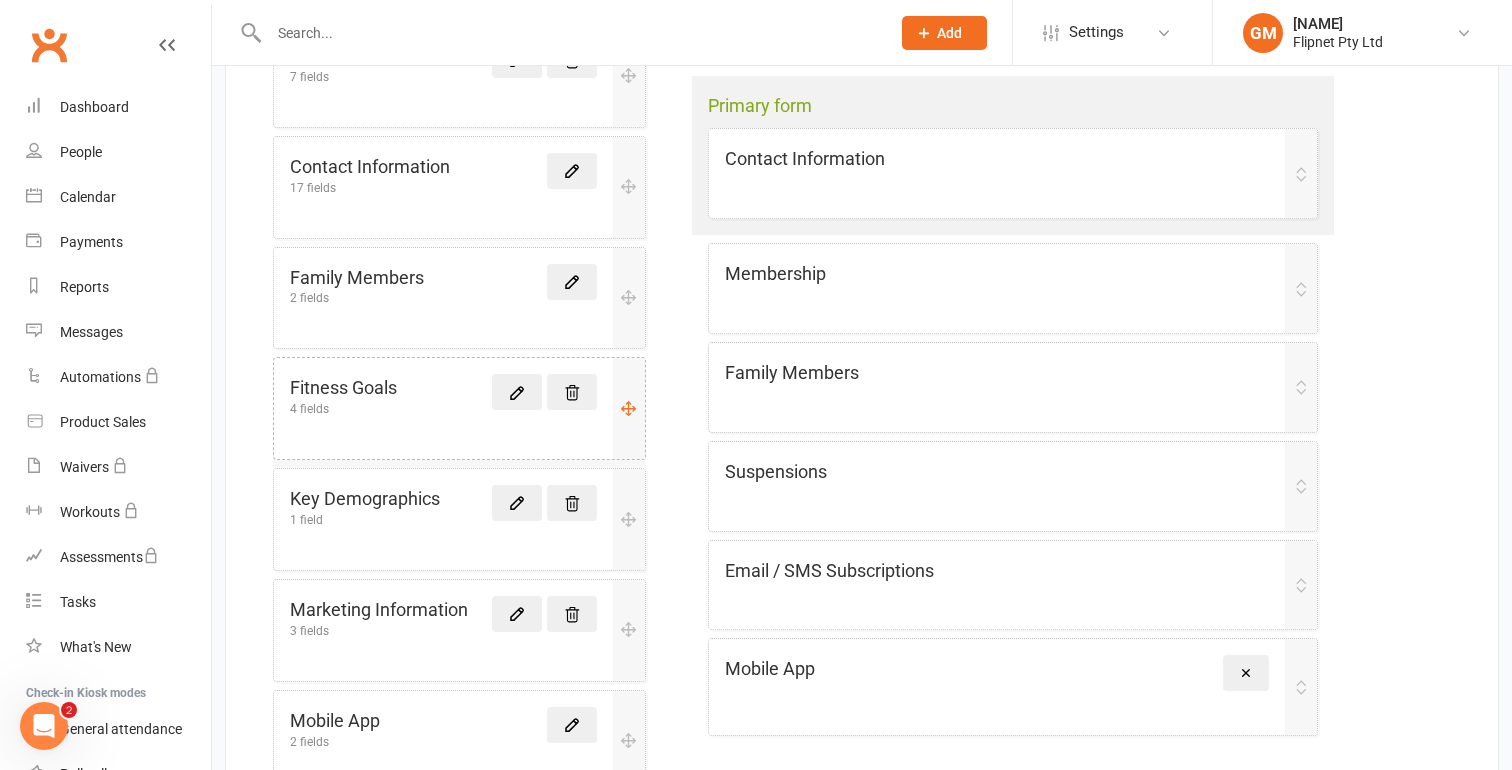 click on "Fitness Goals 4 fields" at bounding box center [443, 394] 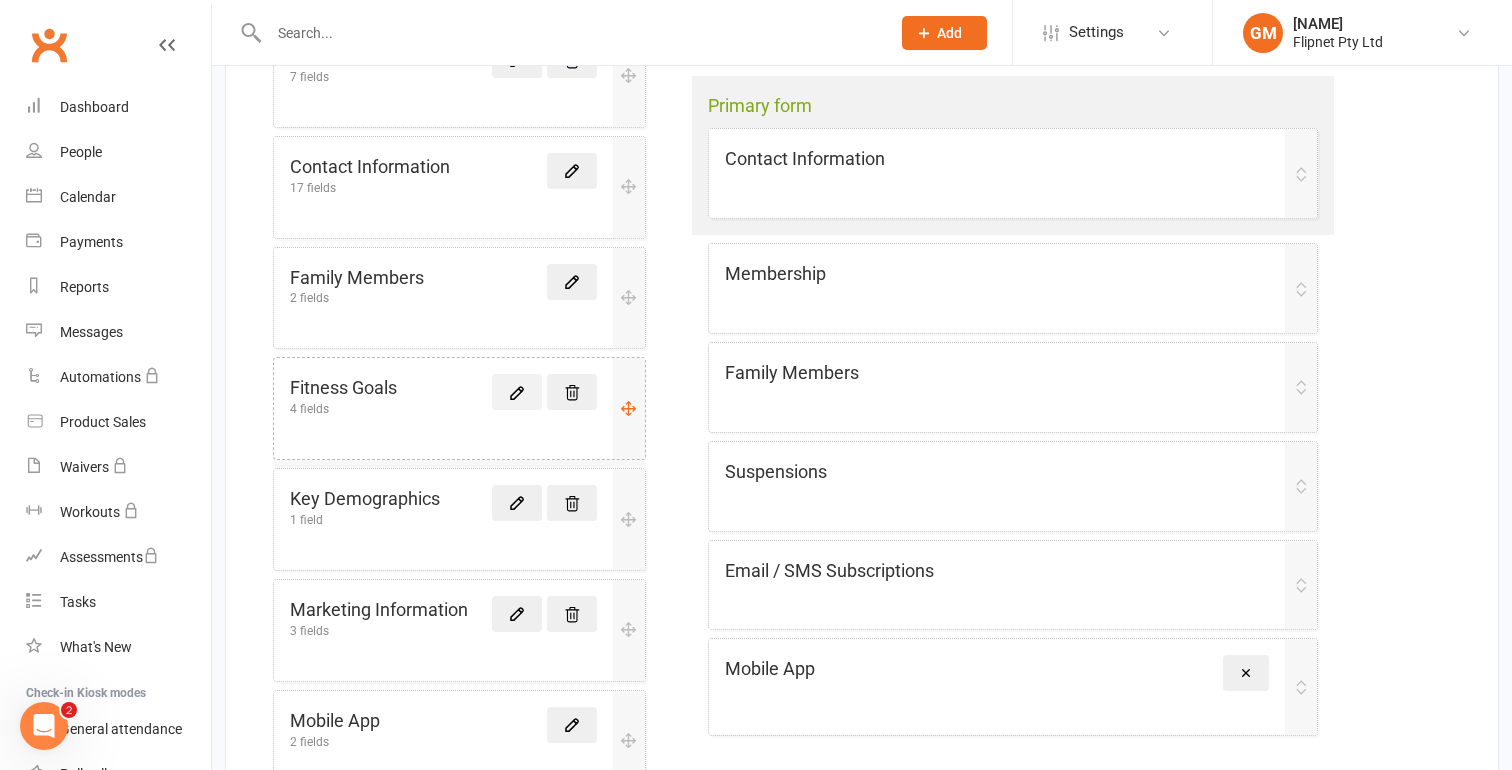 click 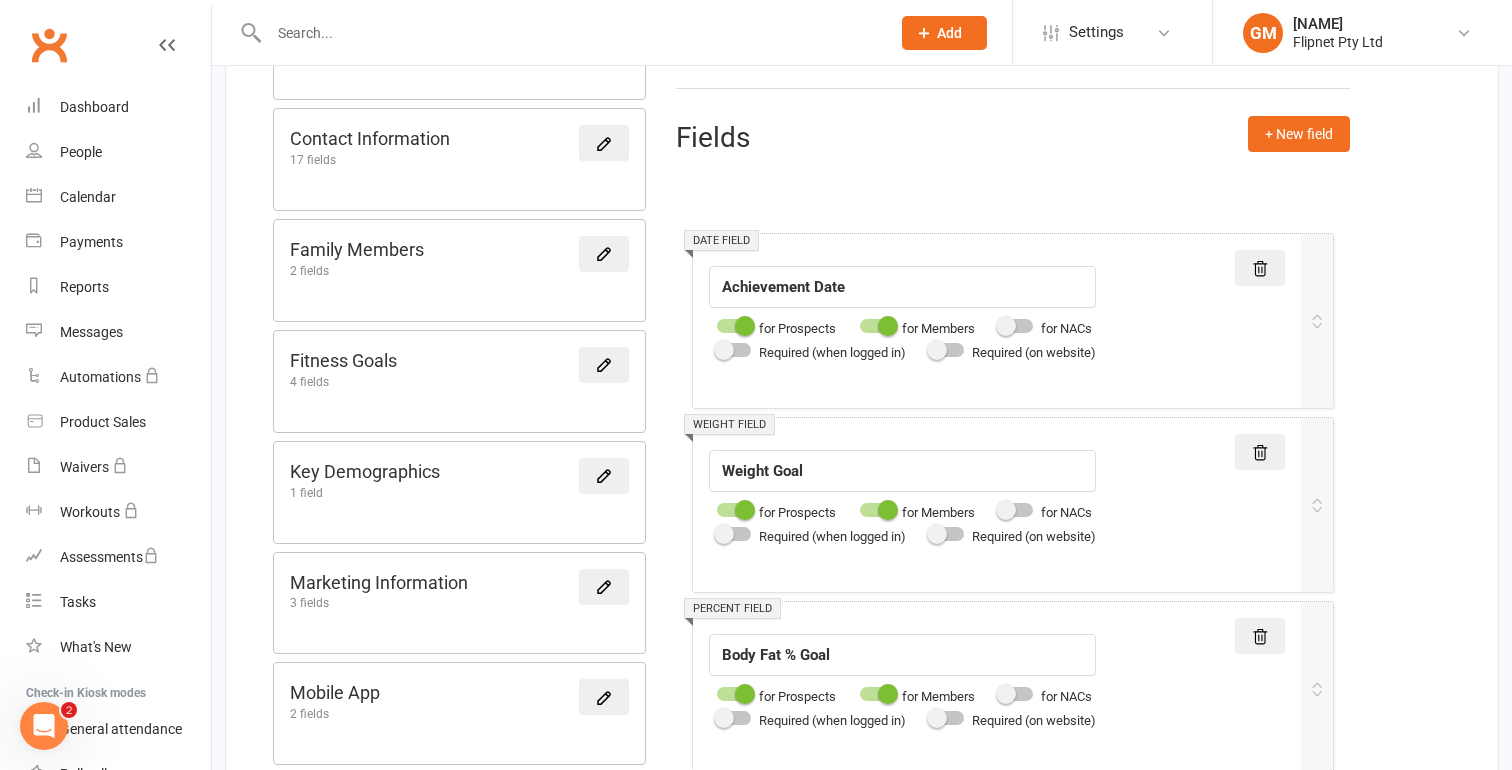 scroll, scrollTop: 319, scrollLeft: 0, axis: vertical 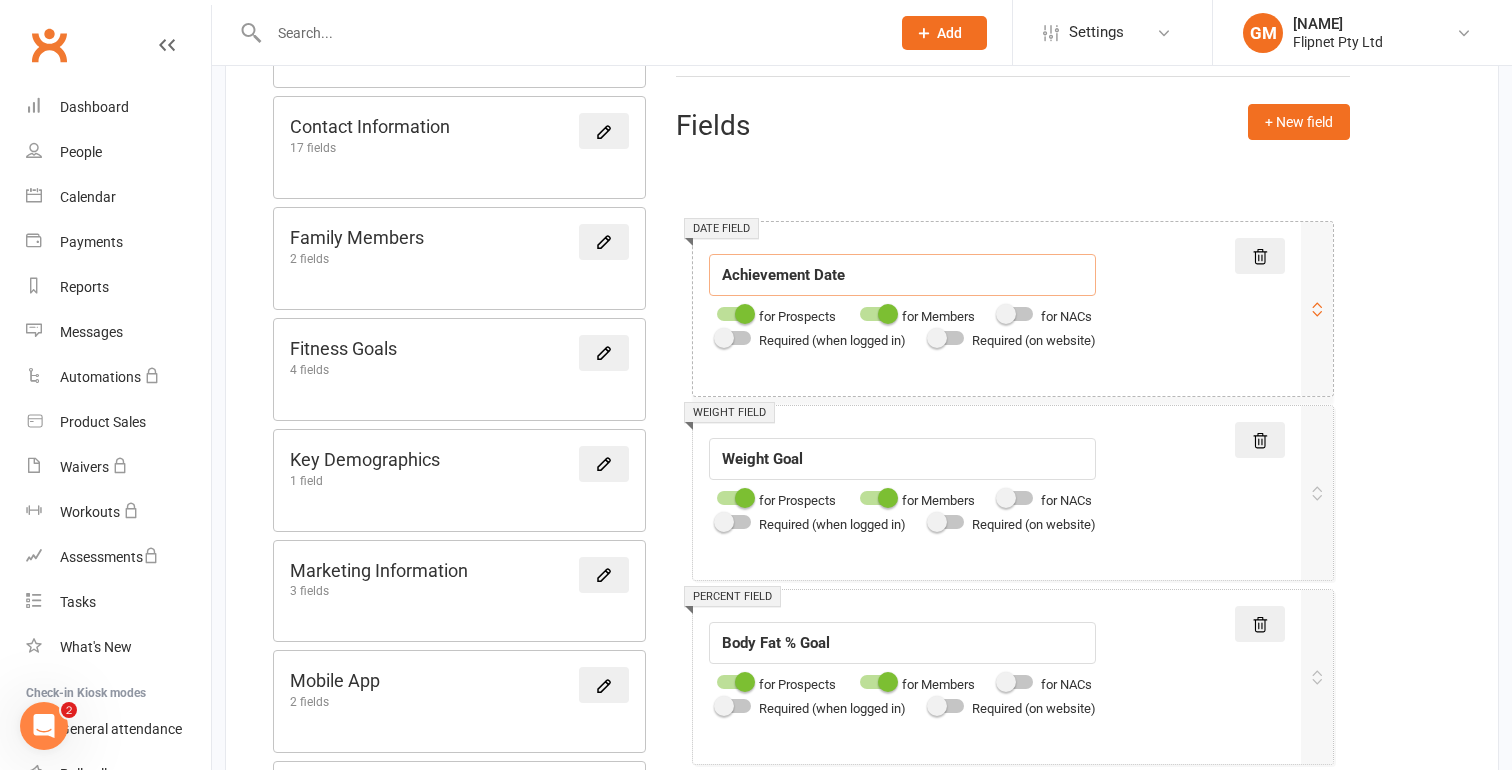 click on "Achievement Date" at bounding box center [902, 275] 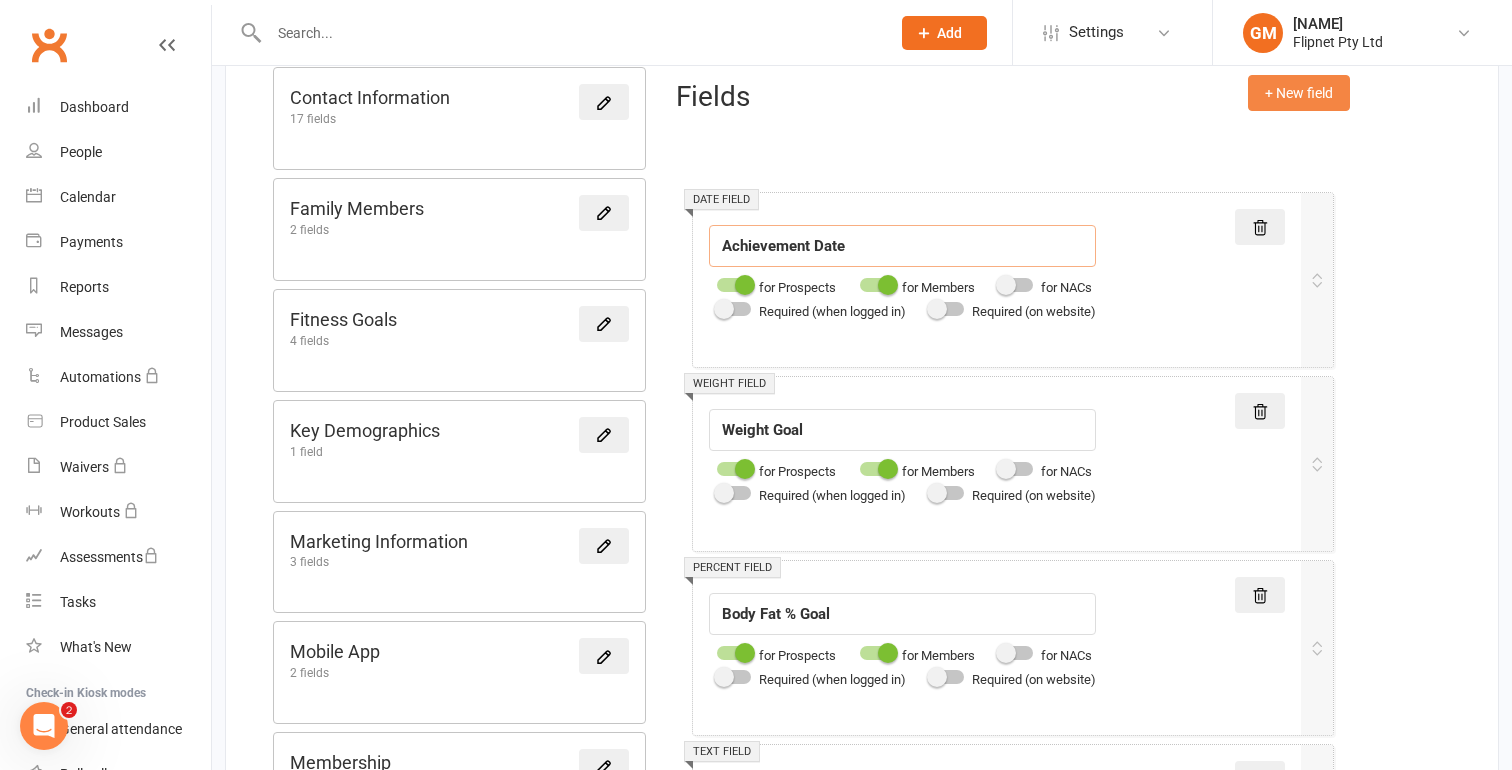 scroll, scrollTop: 332, scrollLeft: 0, axis: vertical 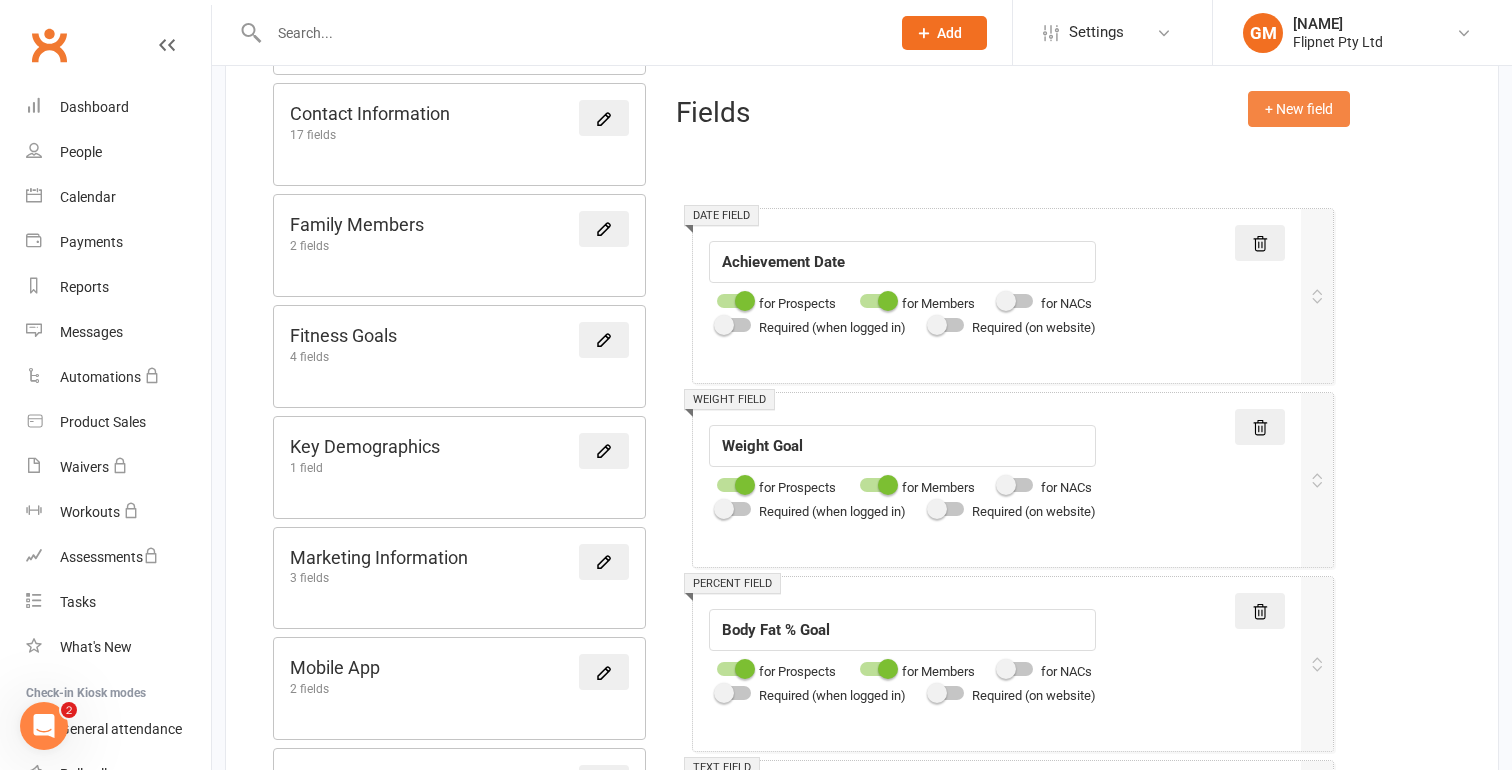 click on "+ New field" at bounding box center [1299, 109] 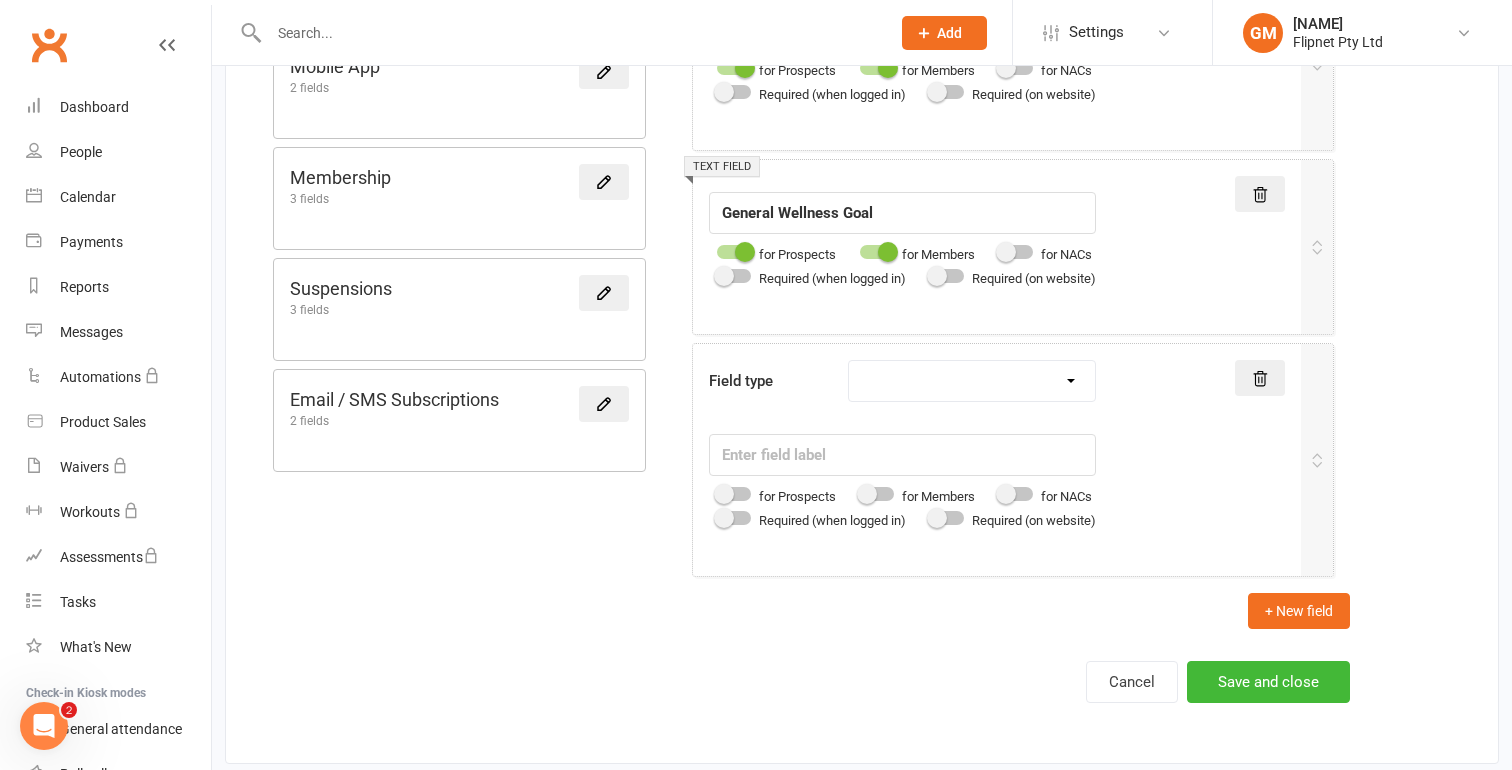 scroll, scrollTop: 956, scrollLeft: 0, axis: vertical 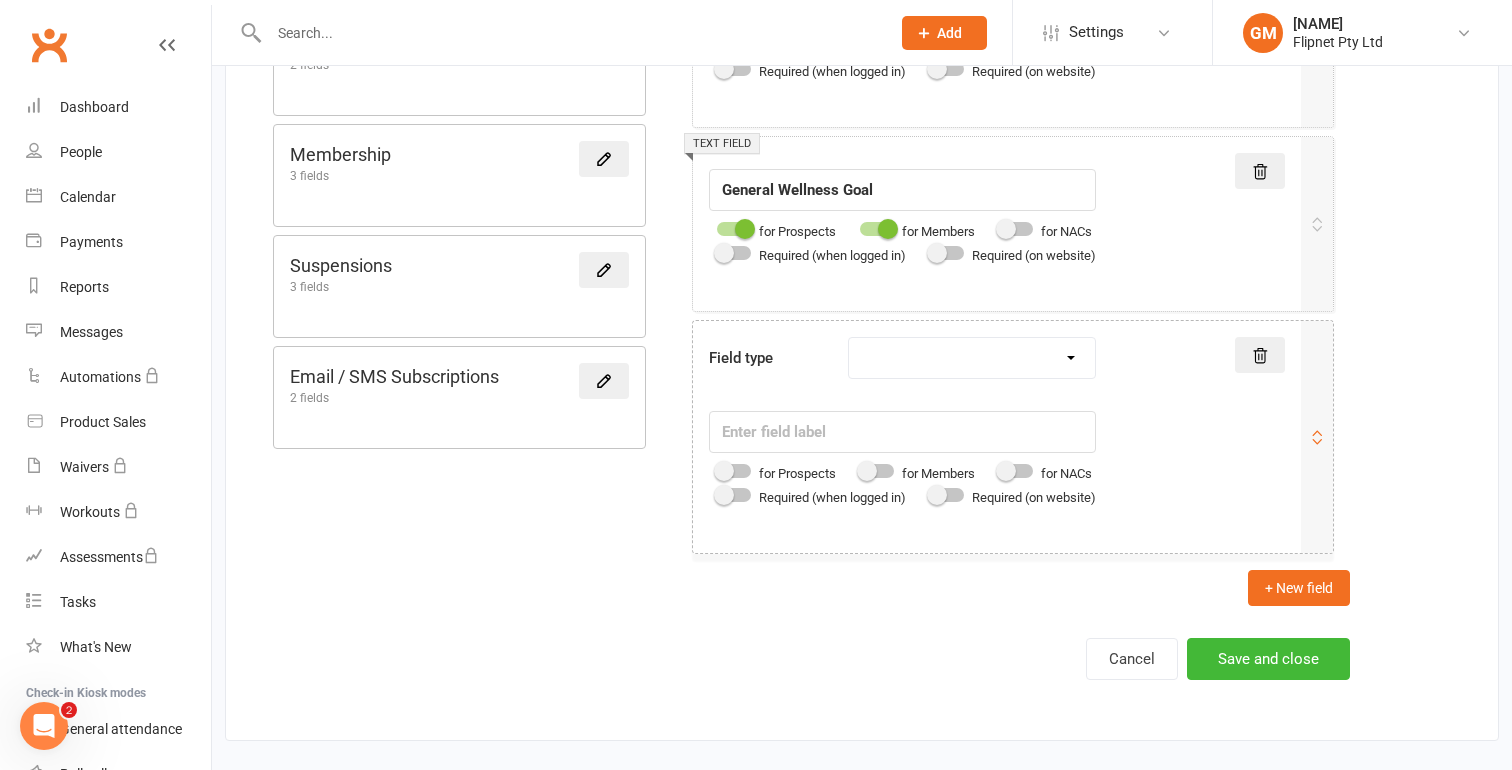 click on "Text field Checkbox field Date field Number field Currency field Percent field Weight field Drop select field" at bounding box center (972, 358) 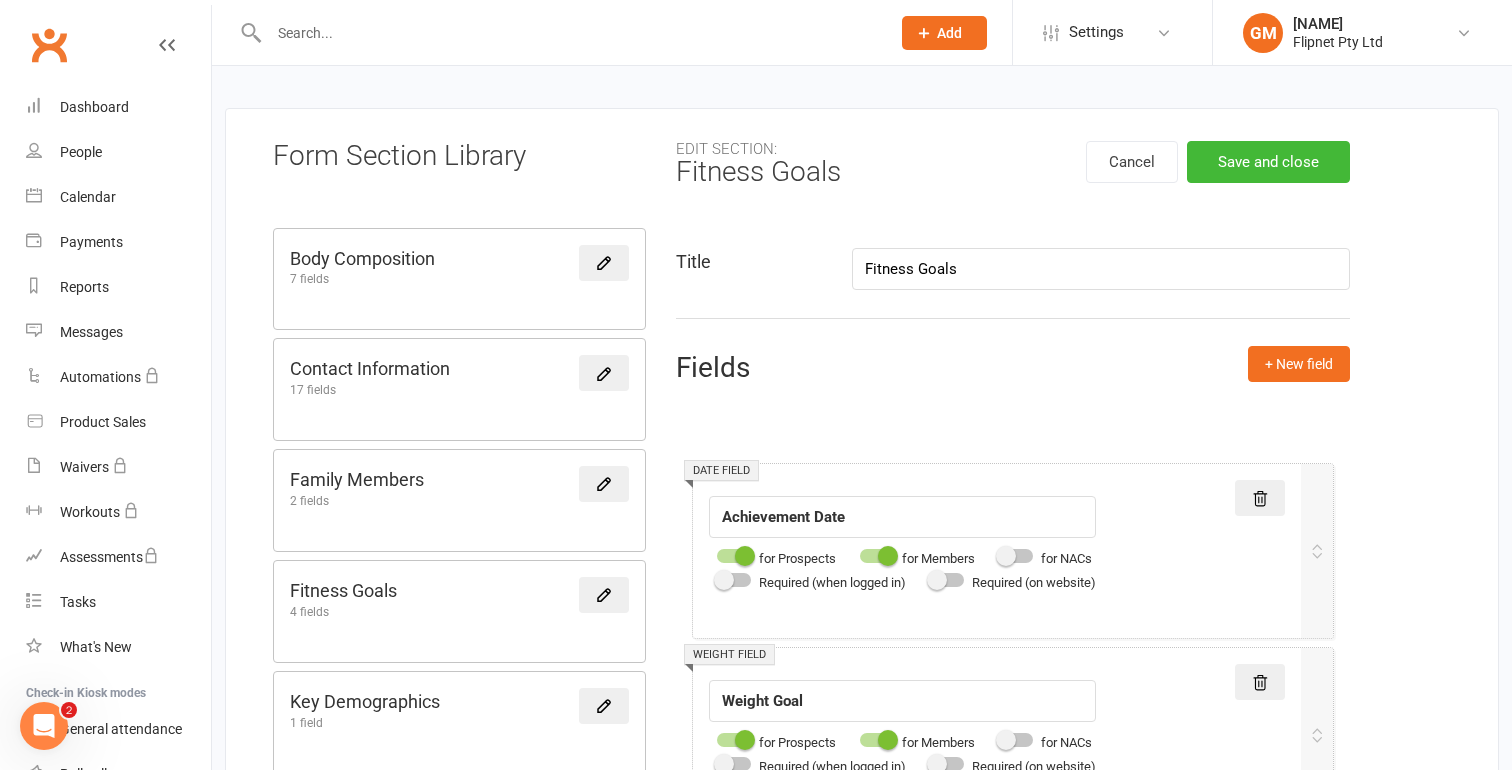 scroll, scrollTop: 0, scrollLeft: 0, axis: both 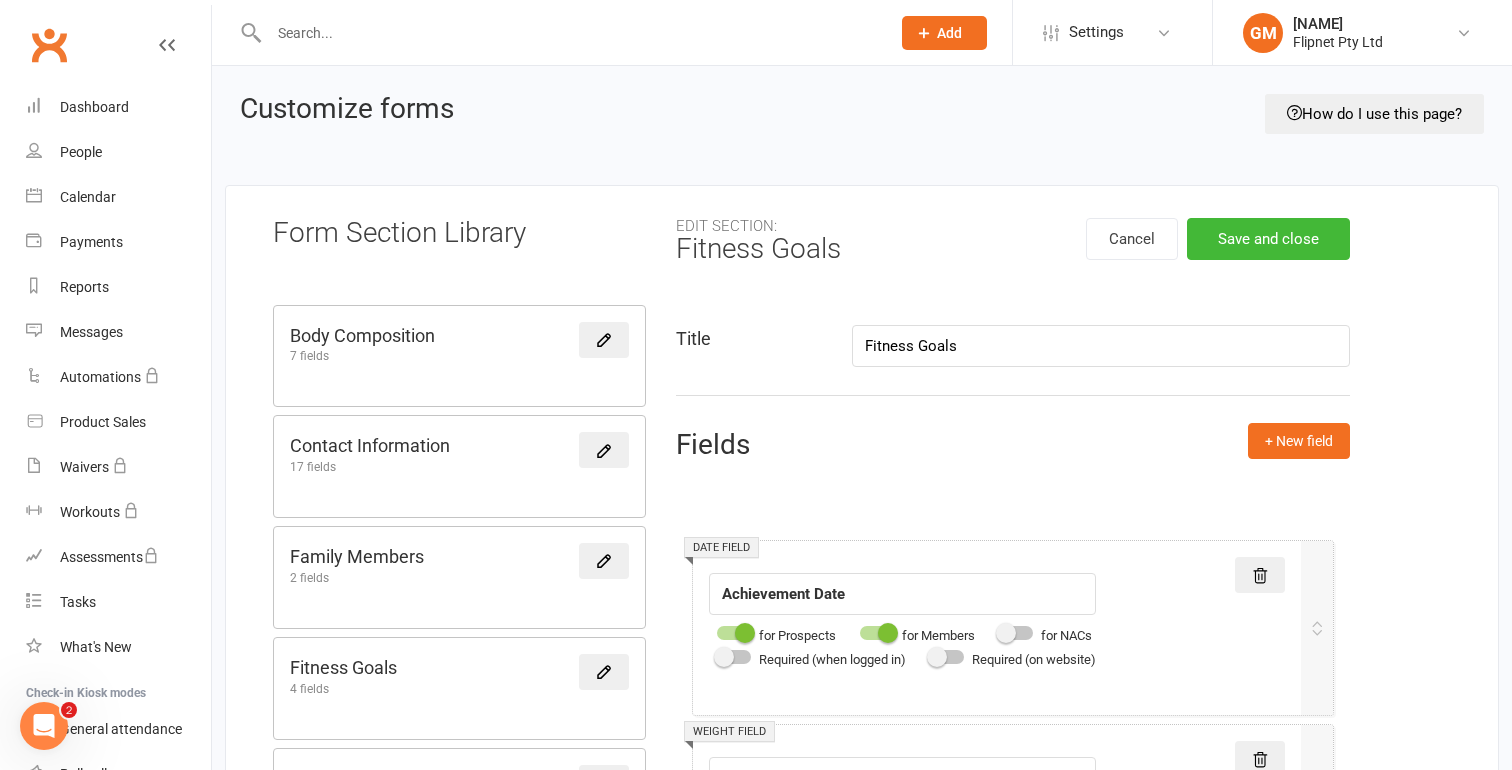 click on "How do I use this page?" at bounding box center (1374, 123) 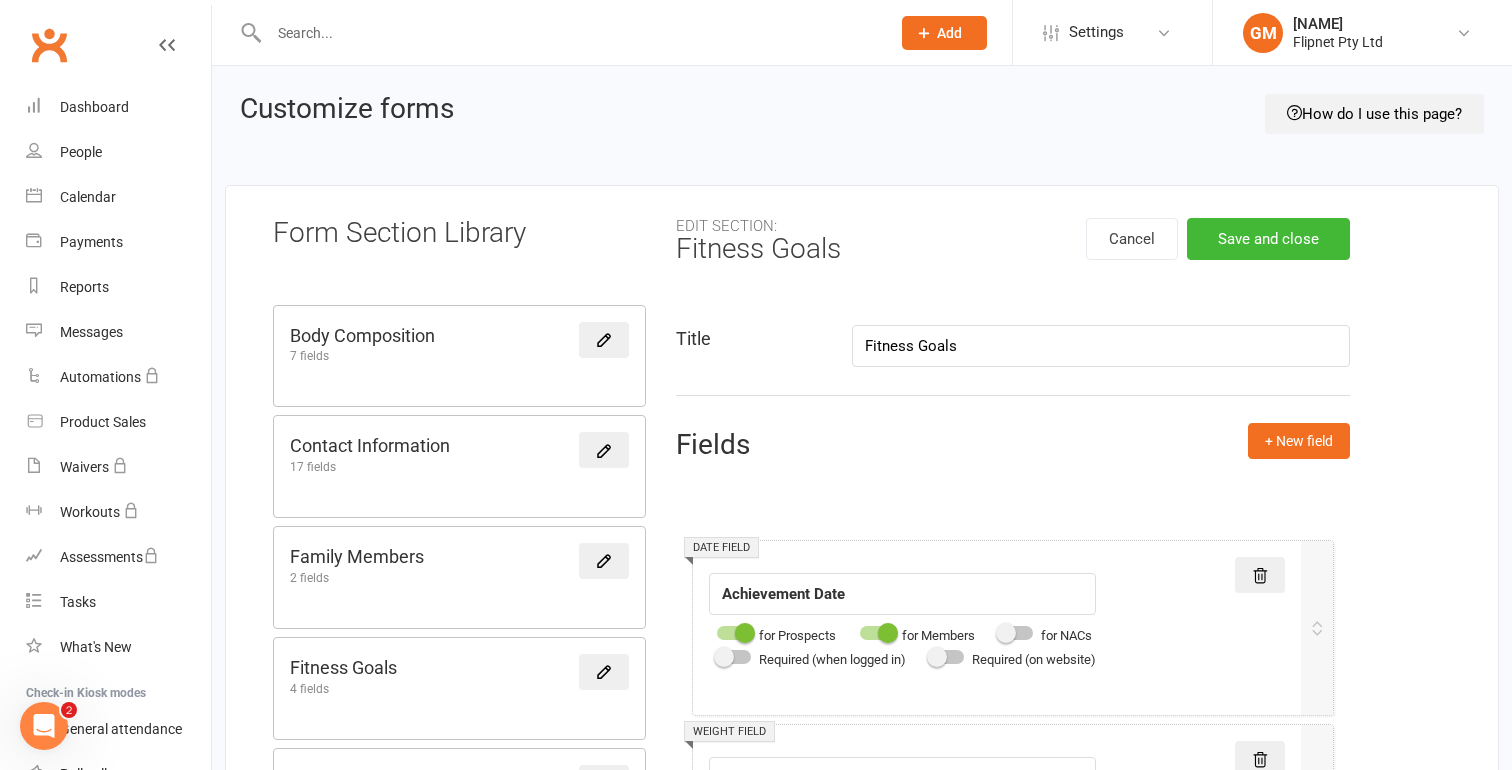 click on "How do I use this page?" at bounding box center (1374, 114) 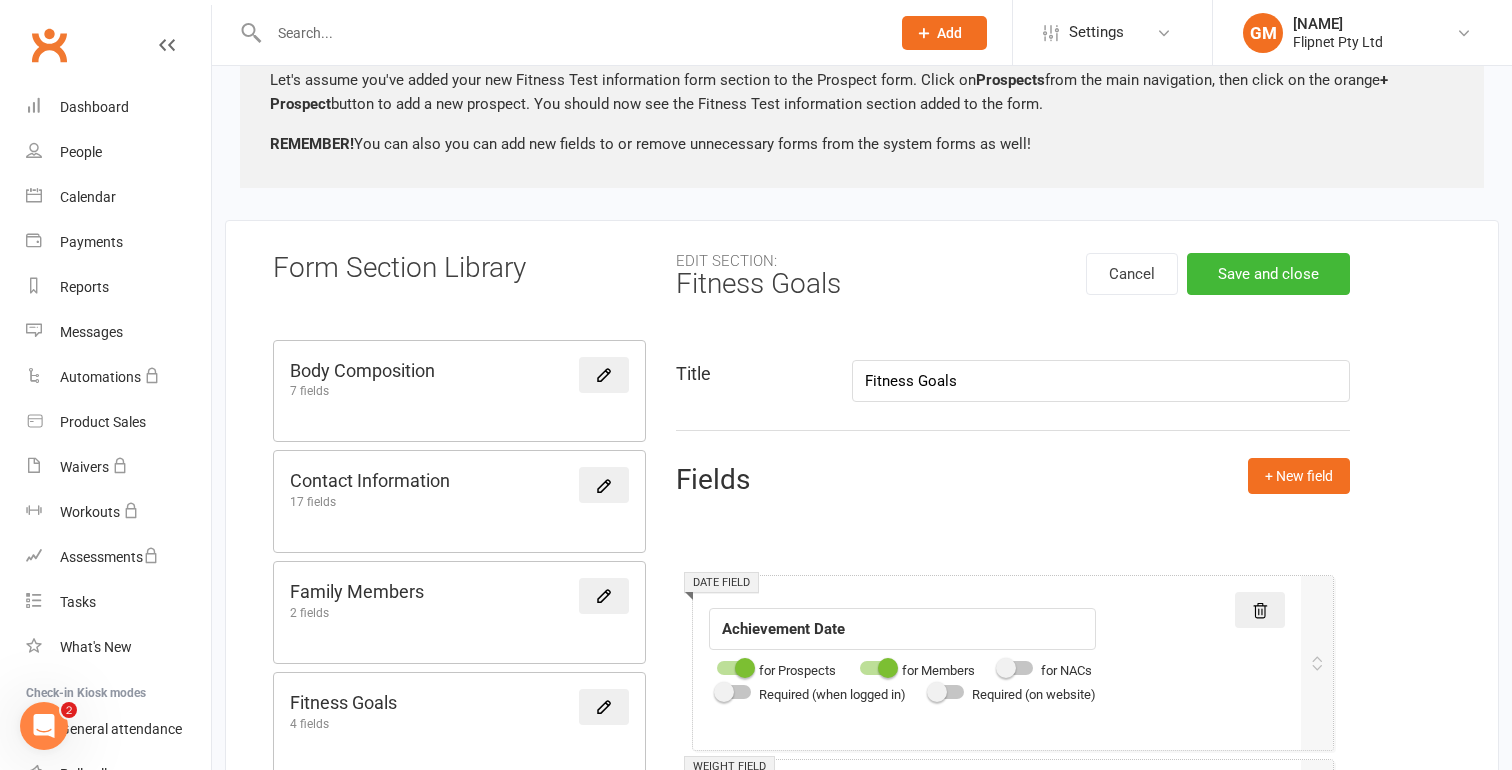 scroll, scrollTop: 473, scrollLeft: 0, axis: vertical 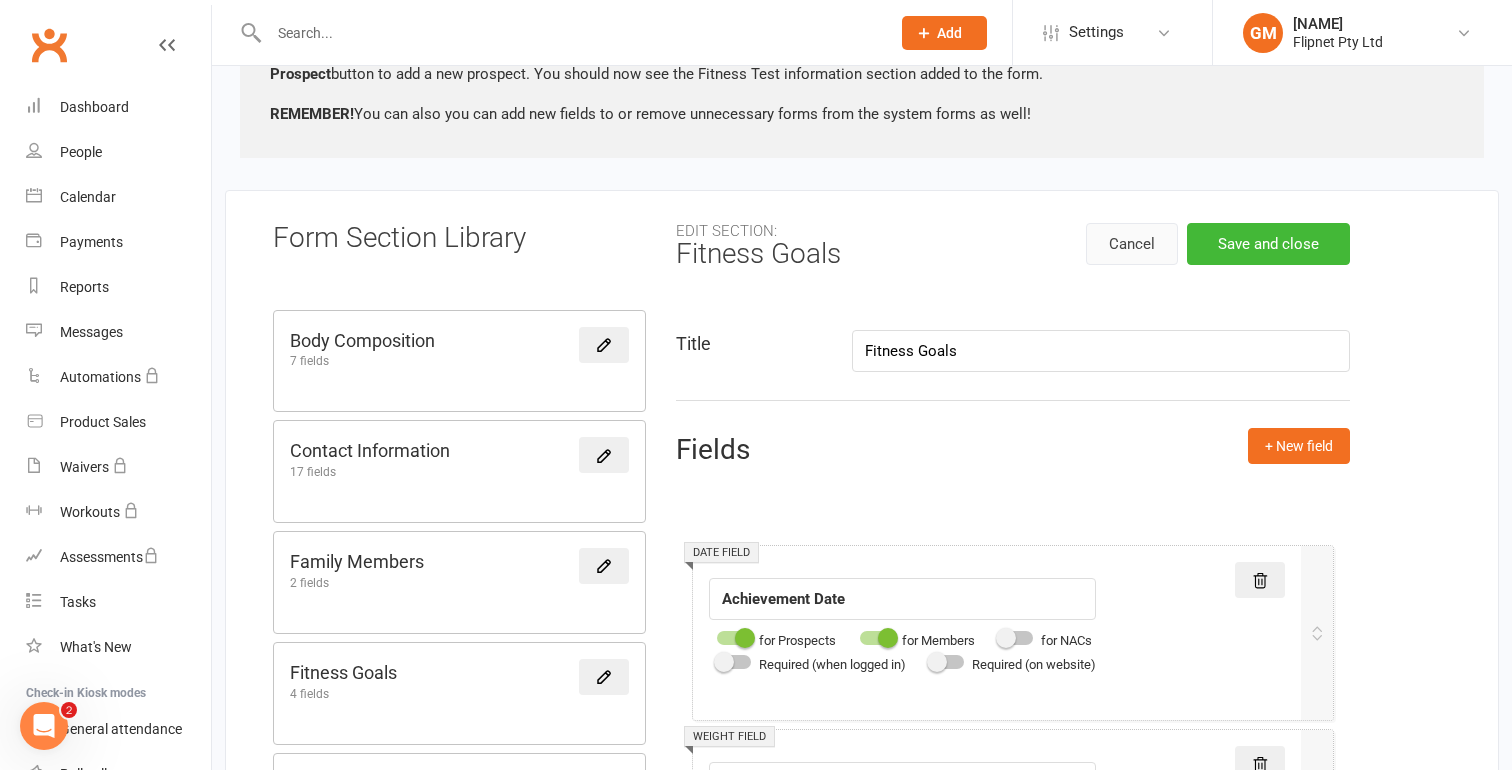 click on "Cancel" at bounding box center (1132, 244) 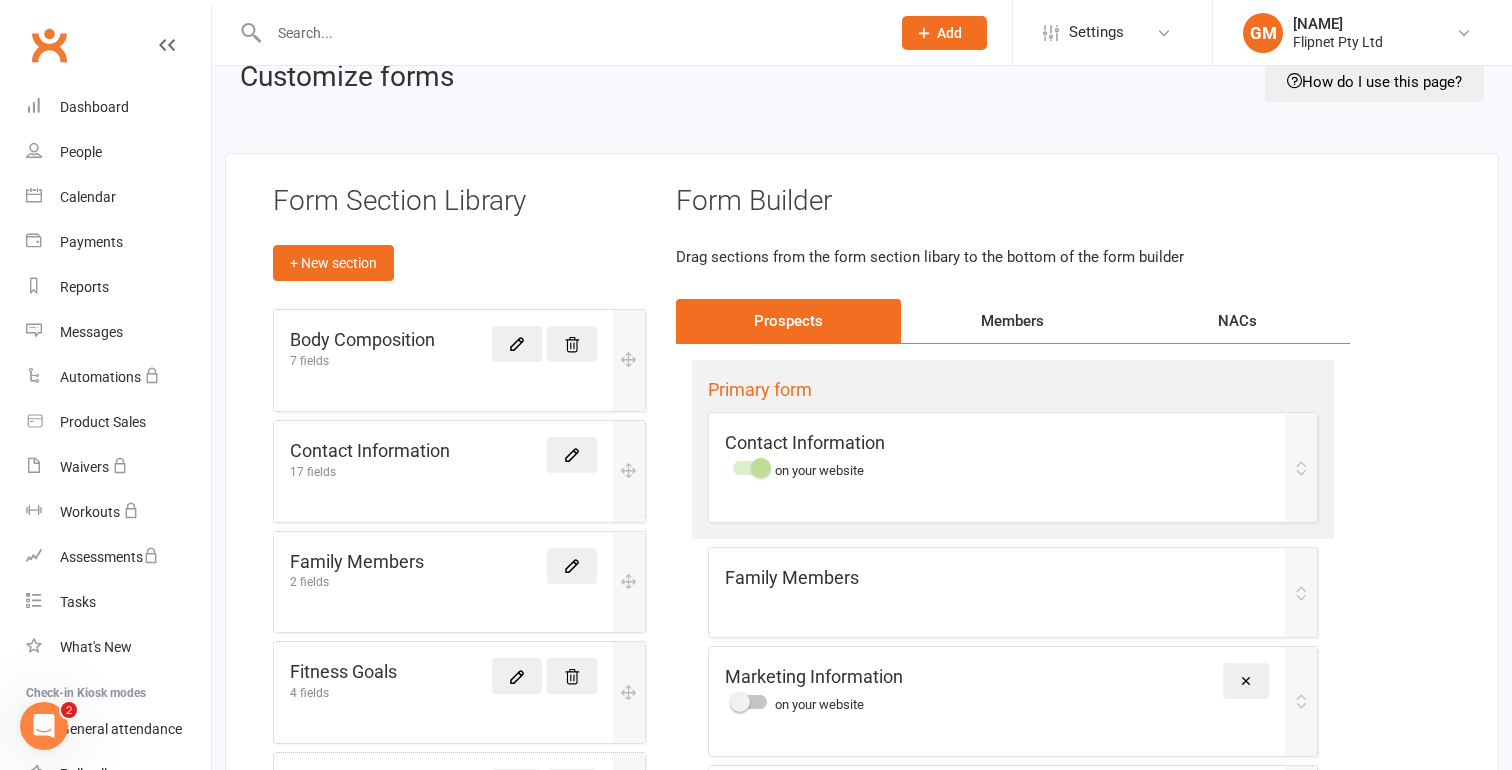 scroll, scrollTop: 52, scrollLeft: 0, axis: vertical 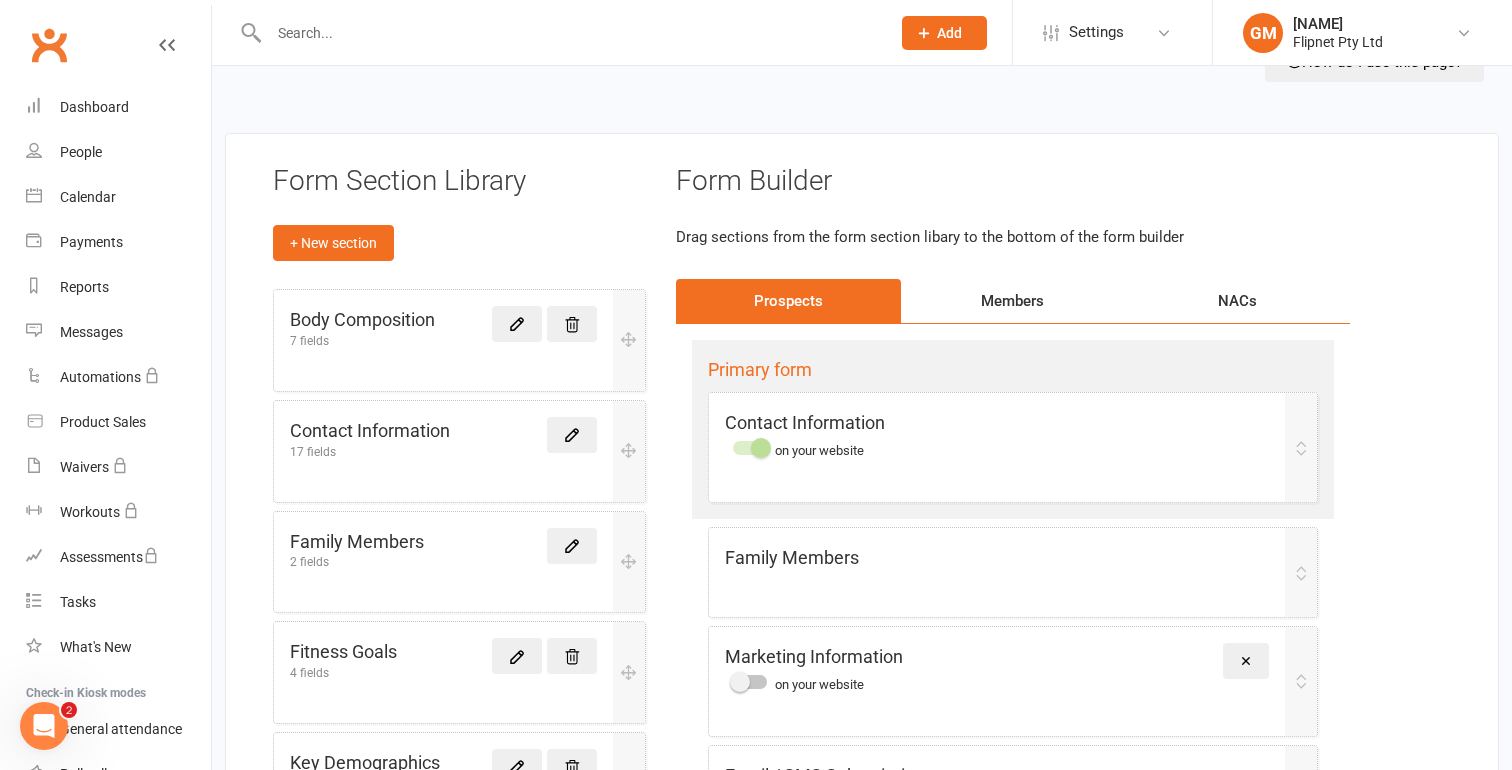 click on "Members" at bounding box center [1013, 301] 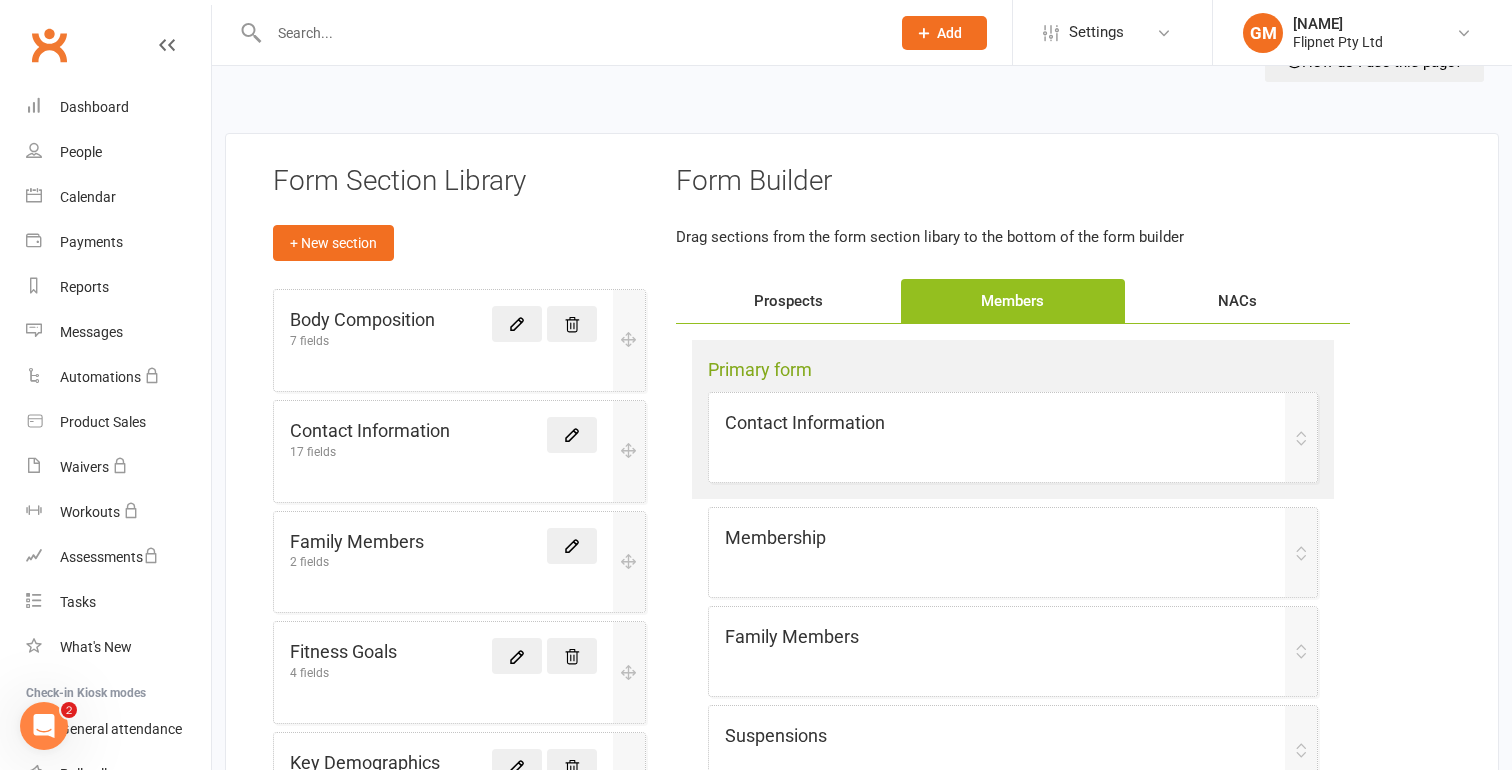 click on "Prospects" at bounding box center [788, 301] 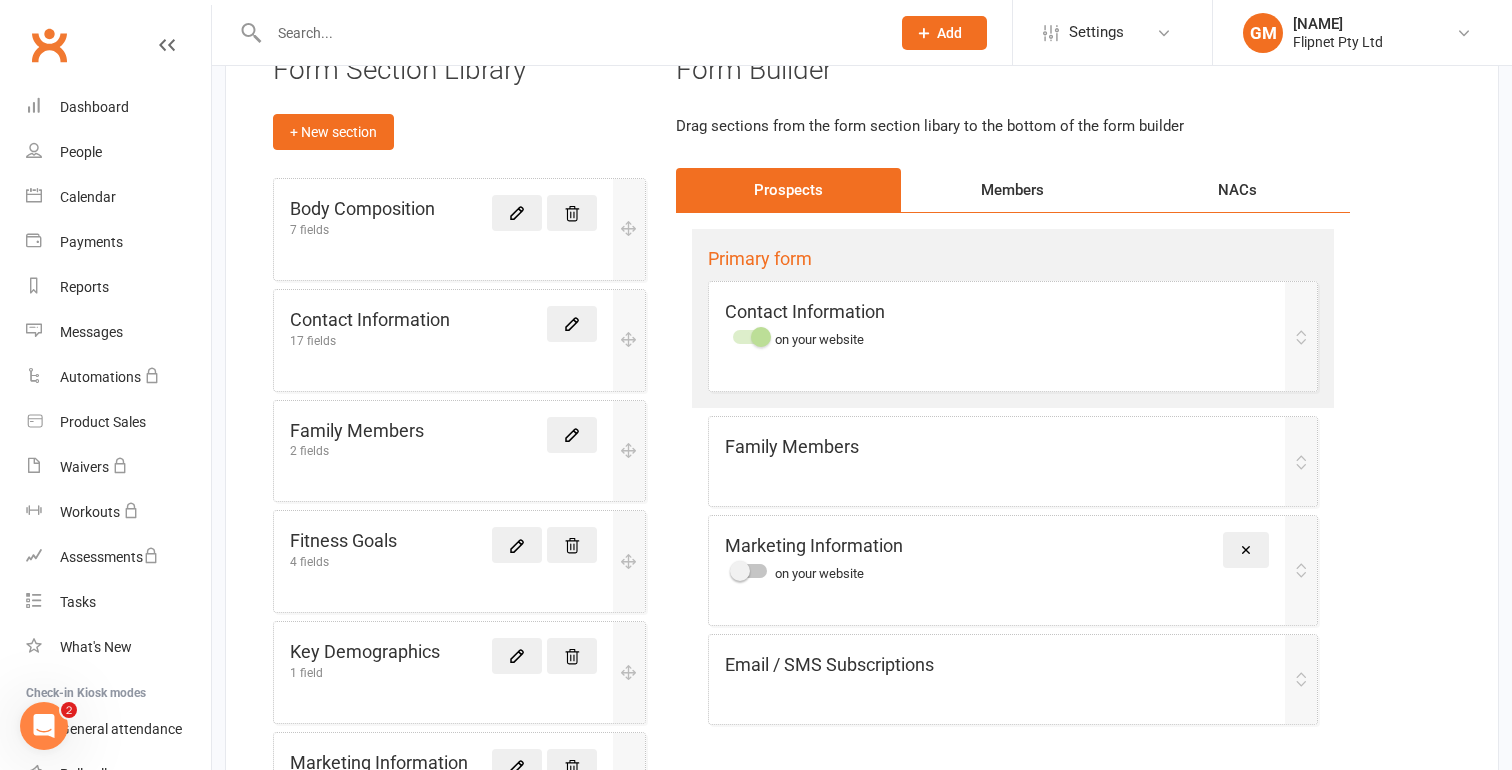scroll, scrollTop: 130, scrollLeft: 0, axis: vertical 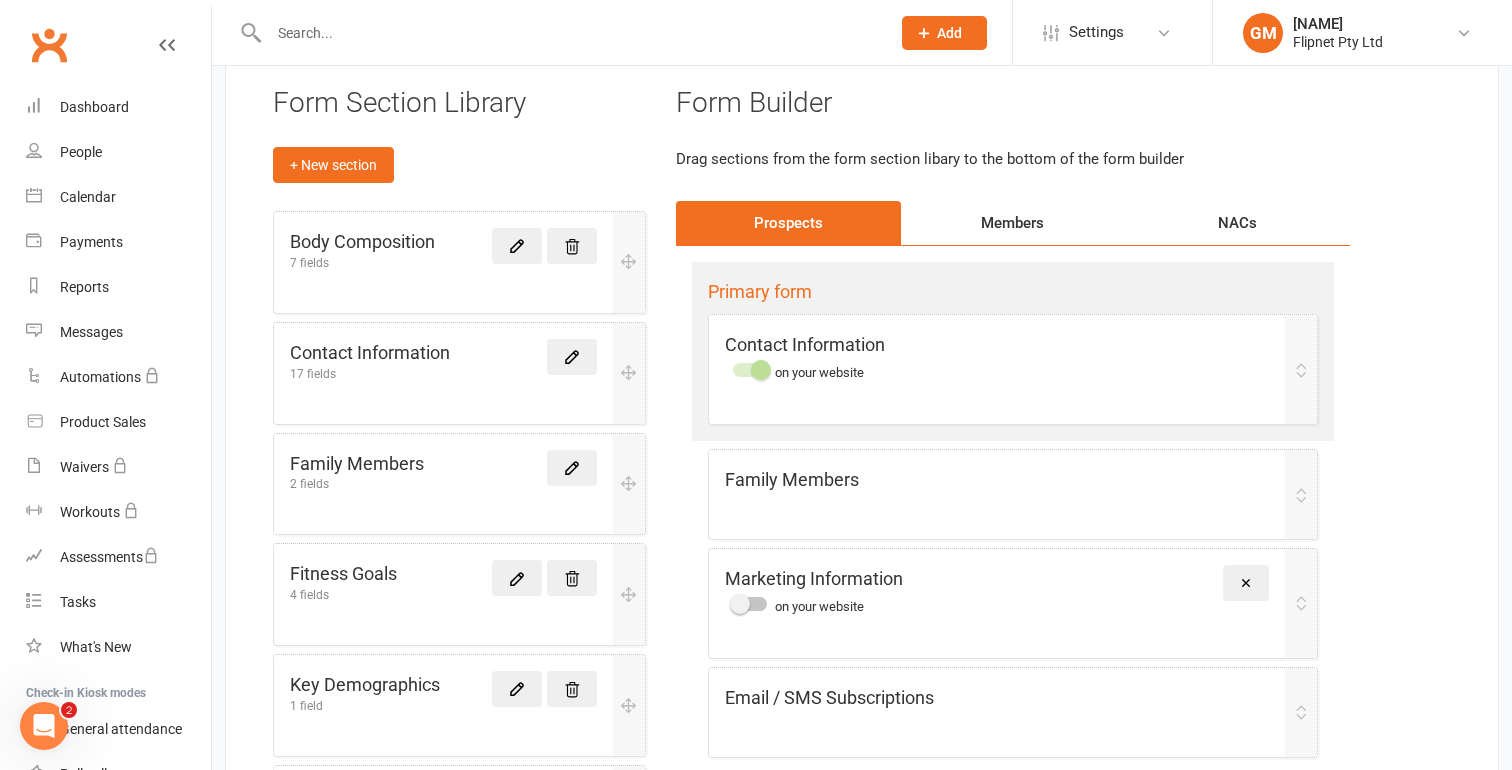 click on "Primary form" at bounding box center (1013, 292) 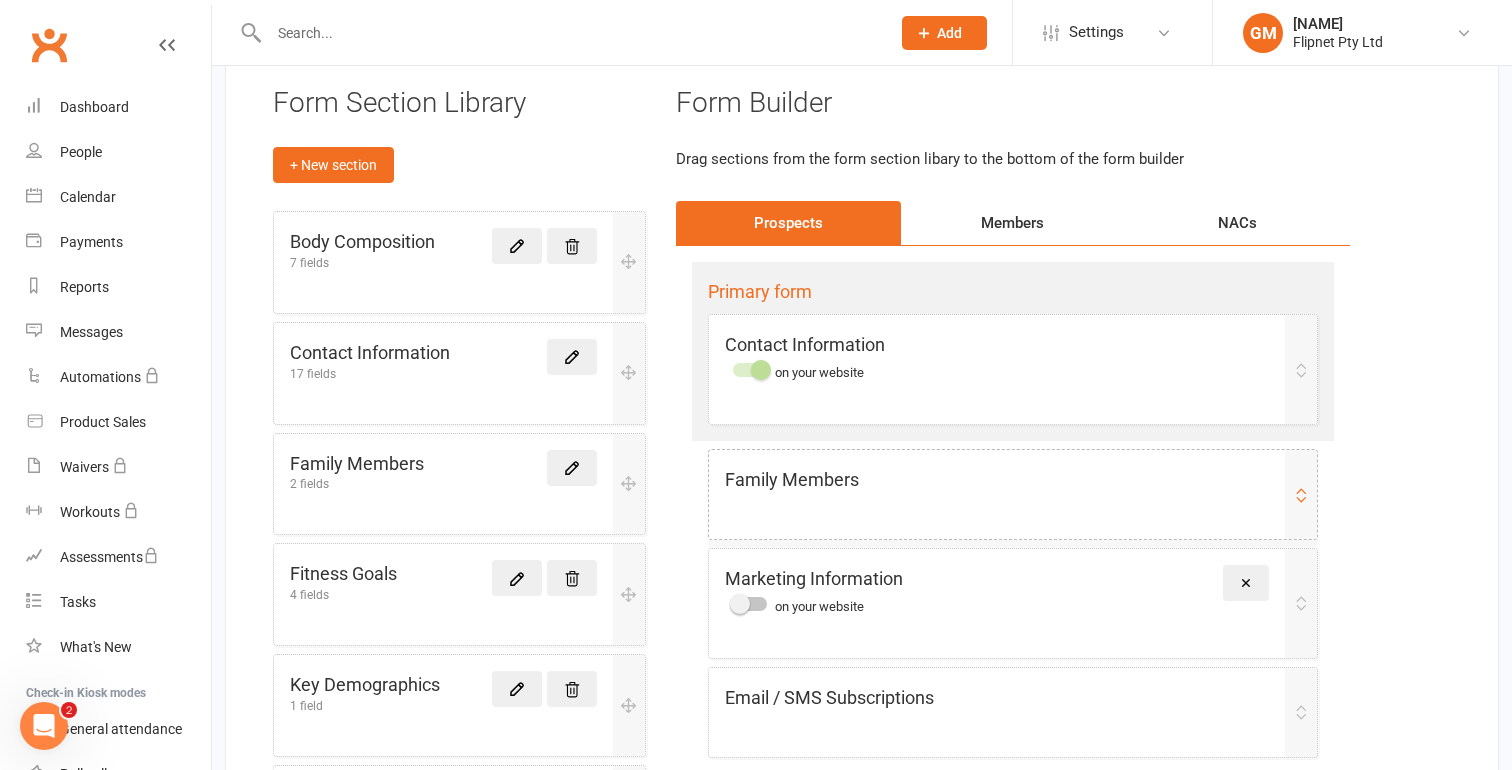 click on "Family Members" at bounding box center (792, 480) 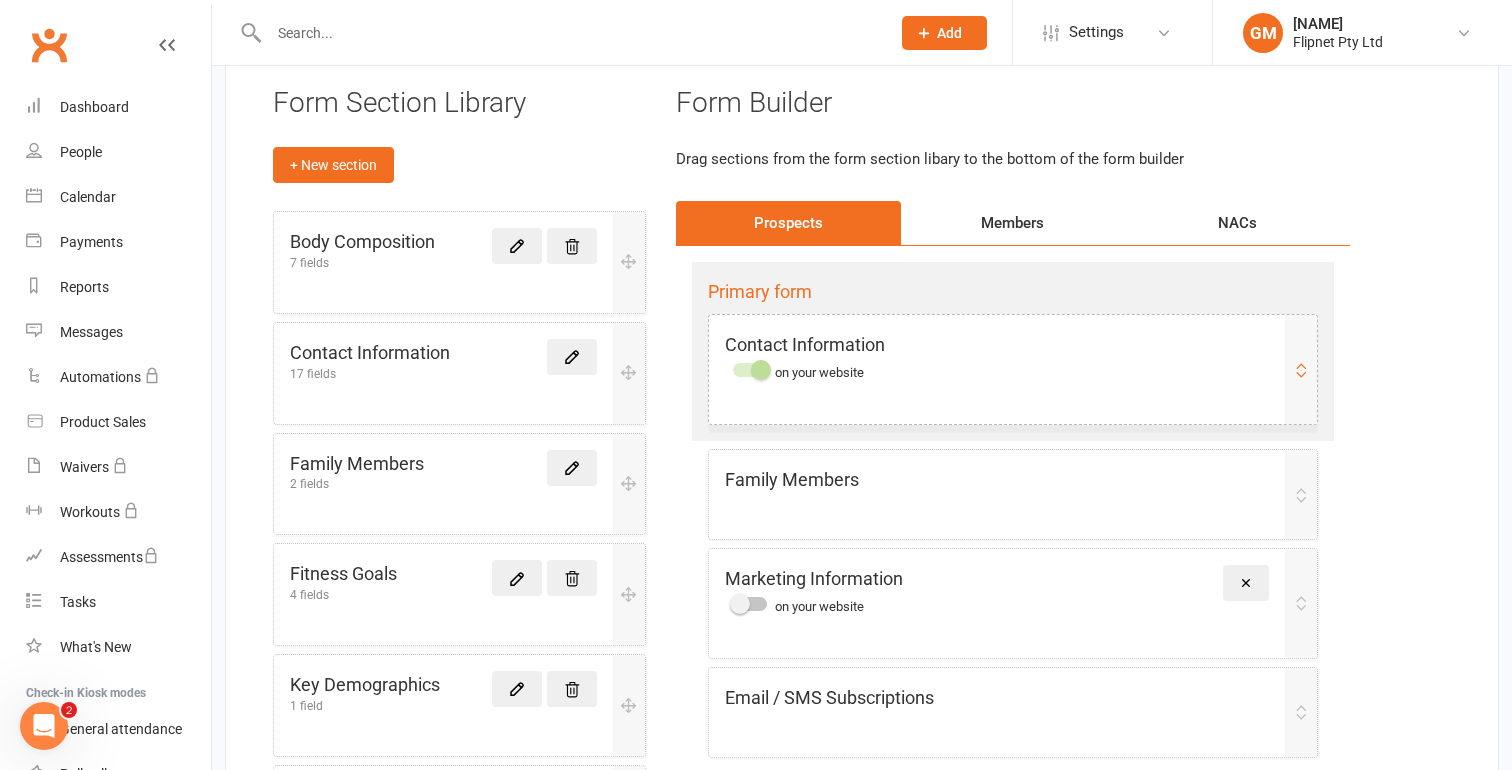 click on "Contact Information  on your website" at bounding box center (997, 355) 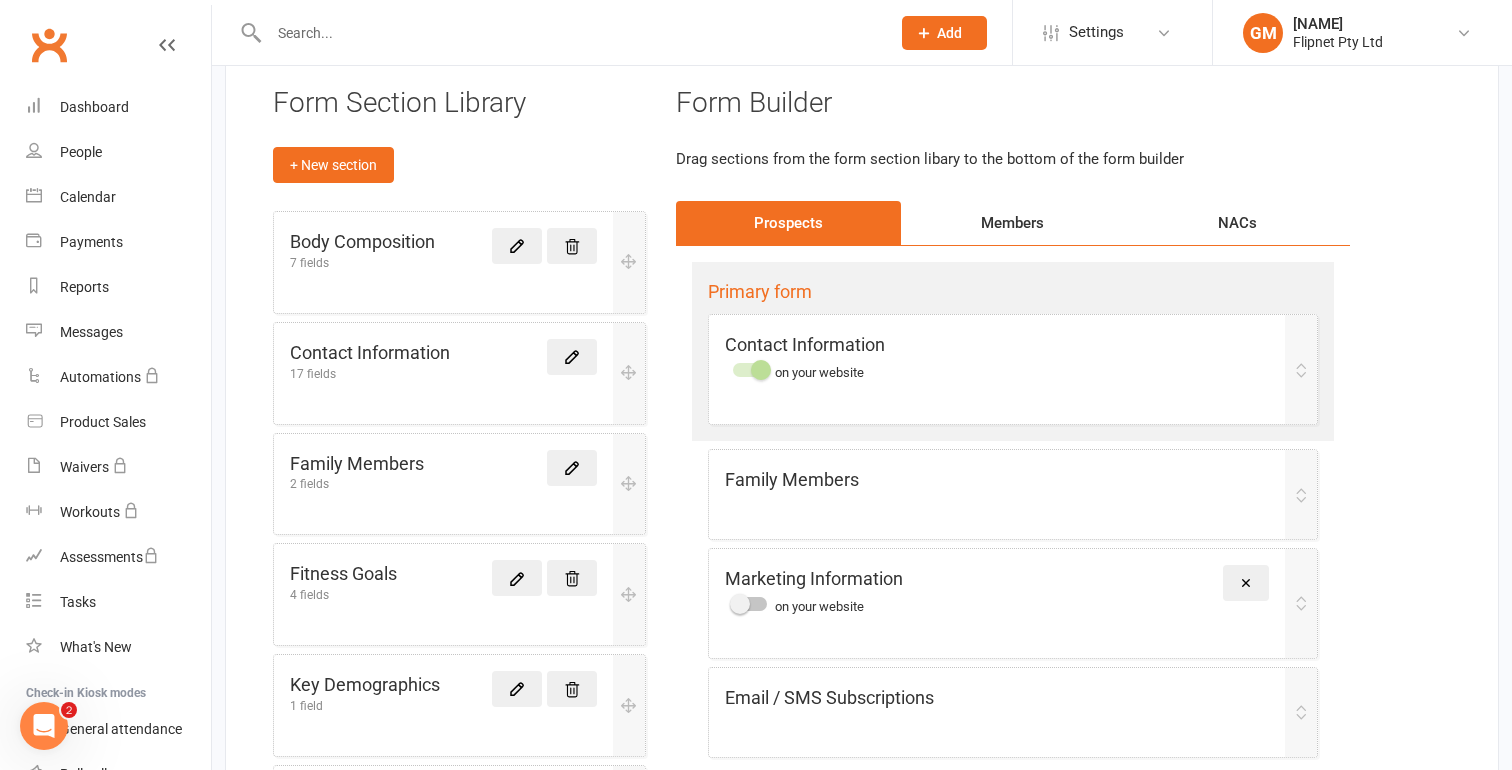 click on "Members" at bounding box center [1013, 223] 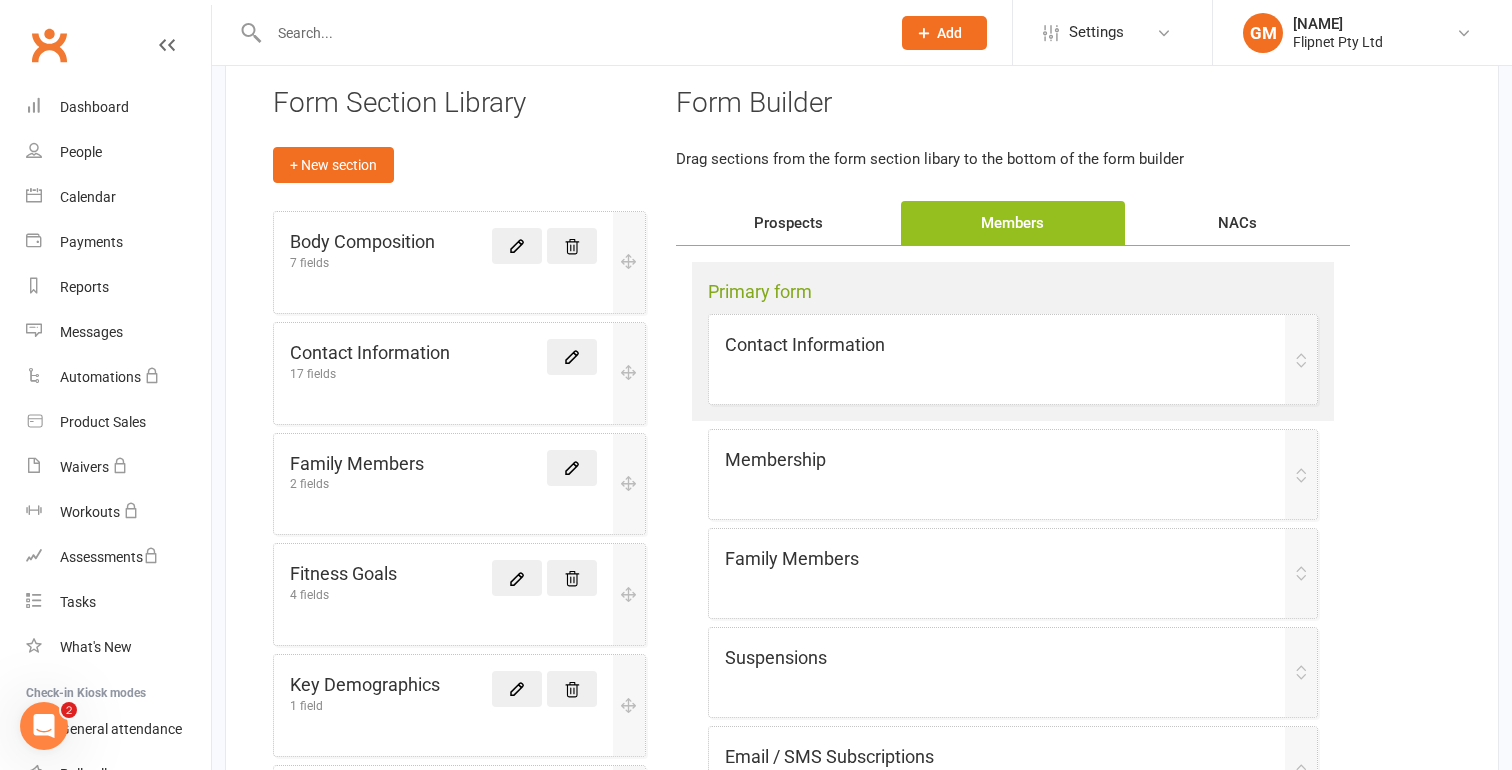 click on "NACs" at bounding box center [1237, 223] 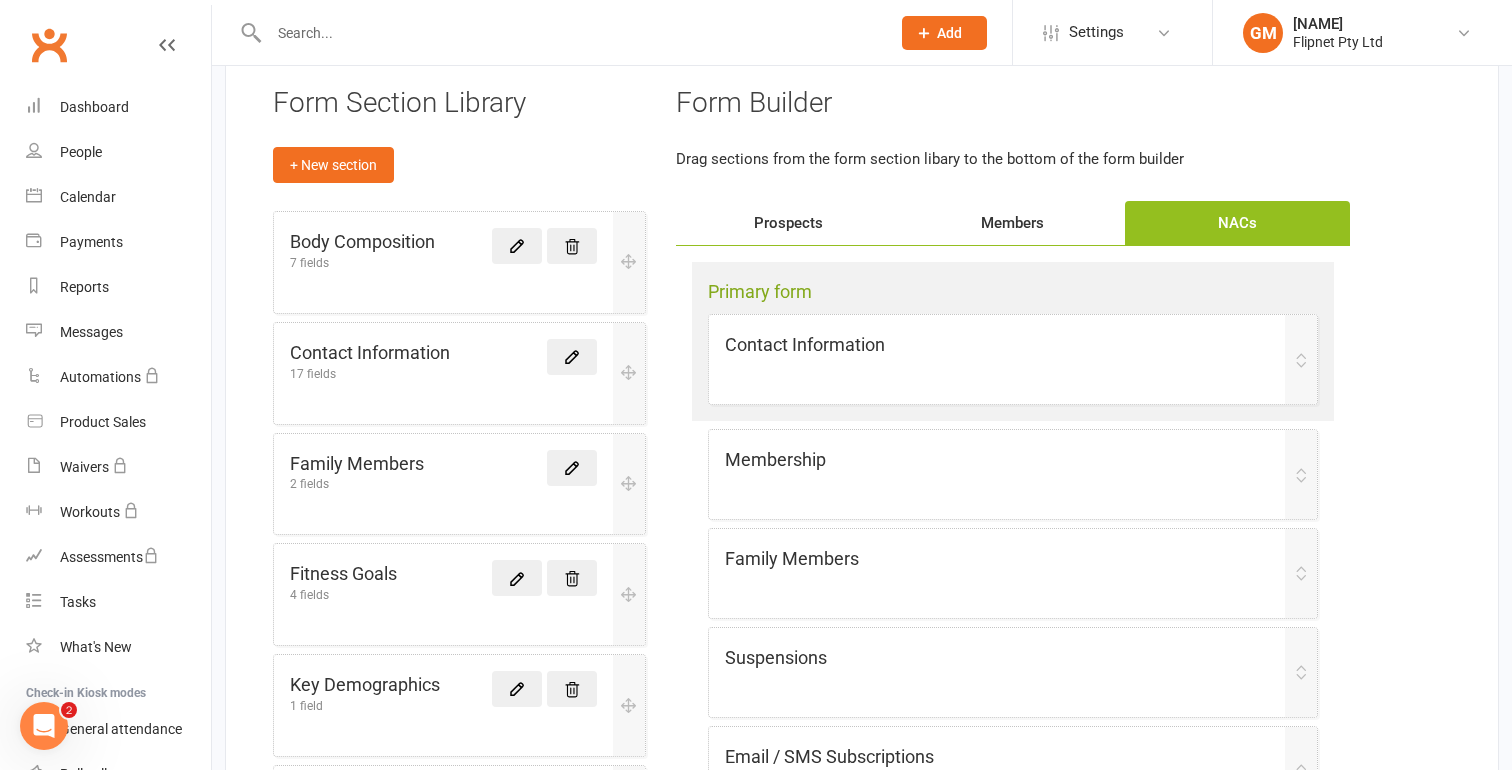 click on "Members" at bounding box center (1013, 223) 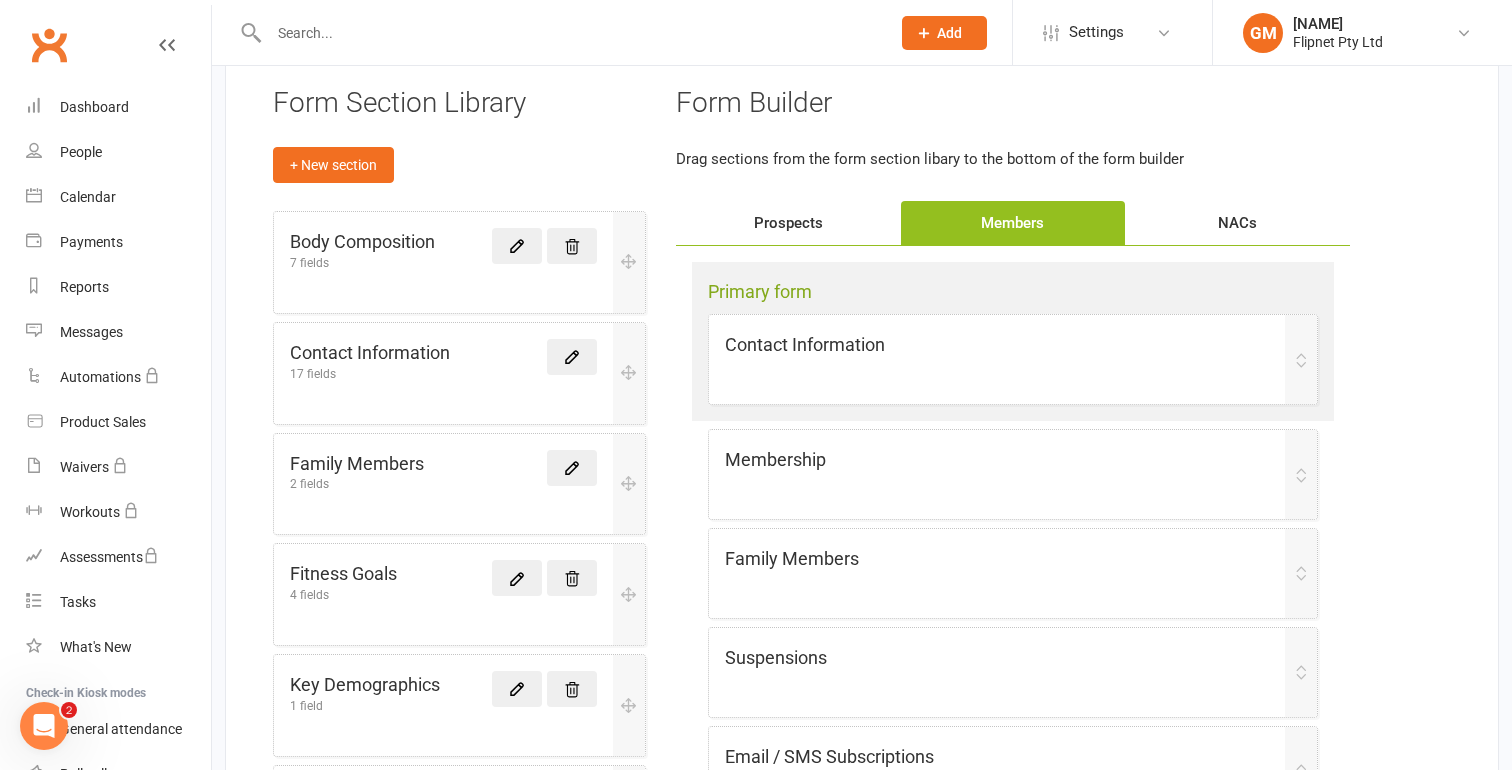 click on "Prospects" at bounding box center [788, 223] 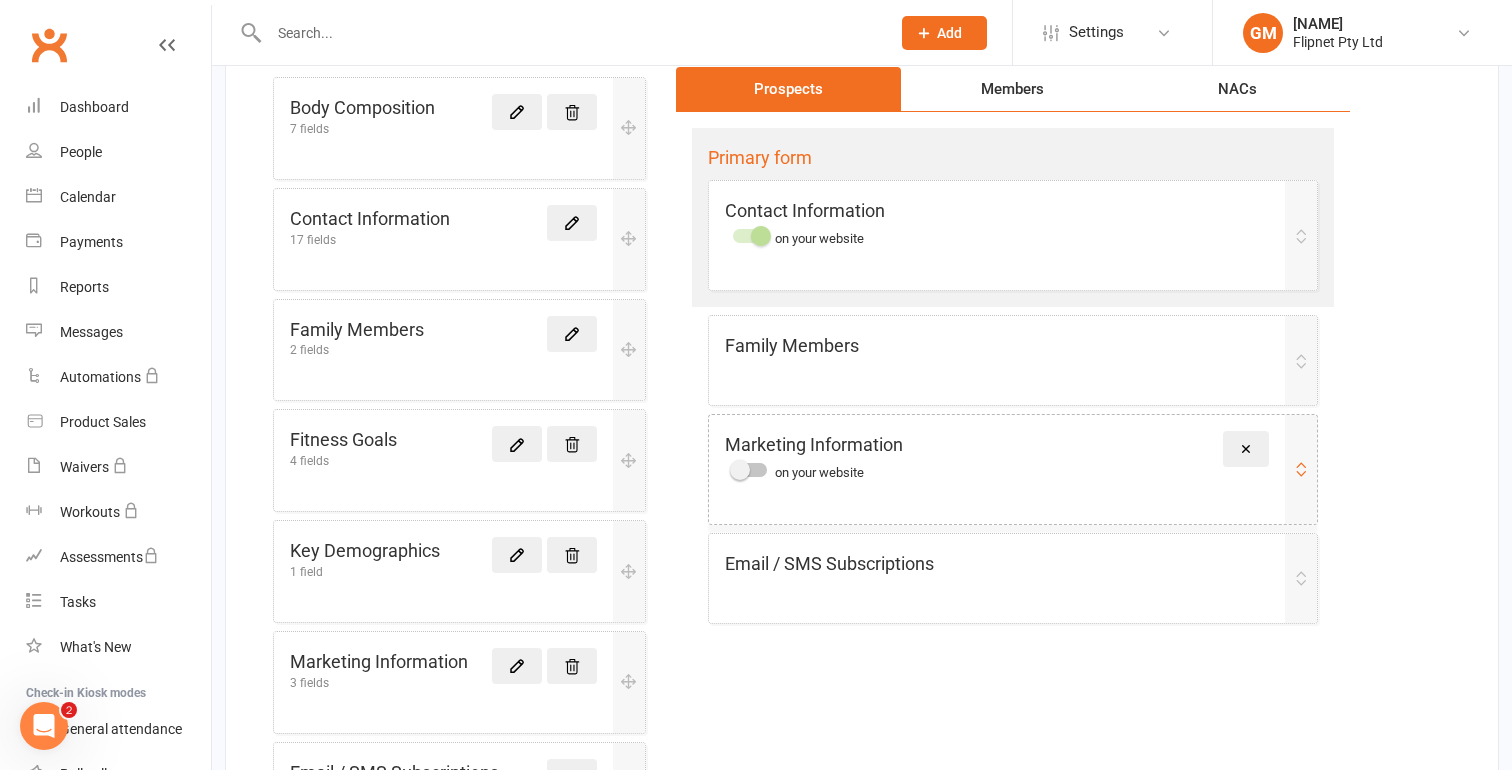scroll, scrollTop: 276, scrollLeft: 0, axis: vertical 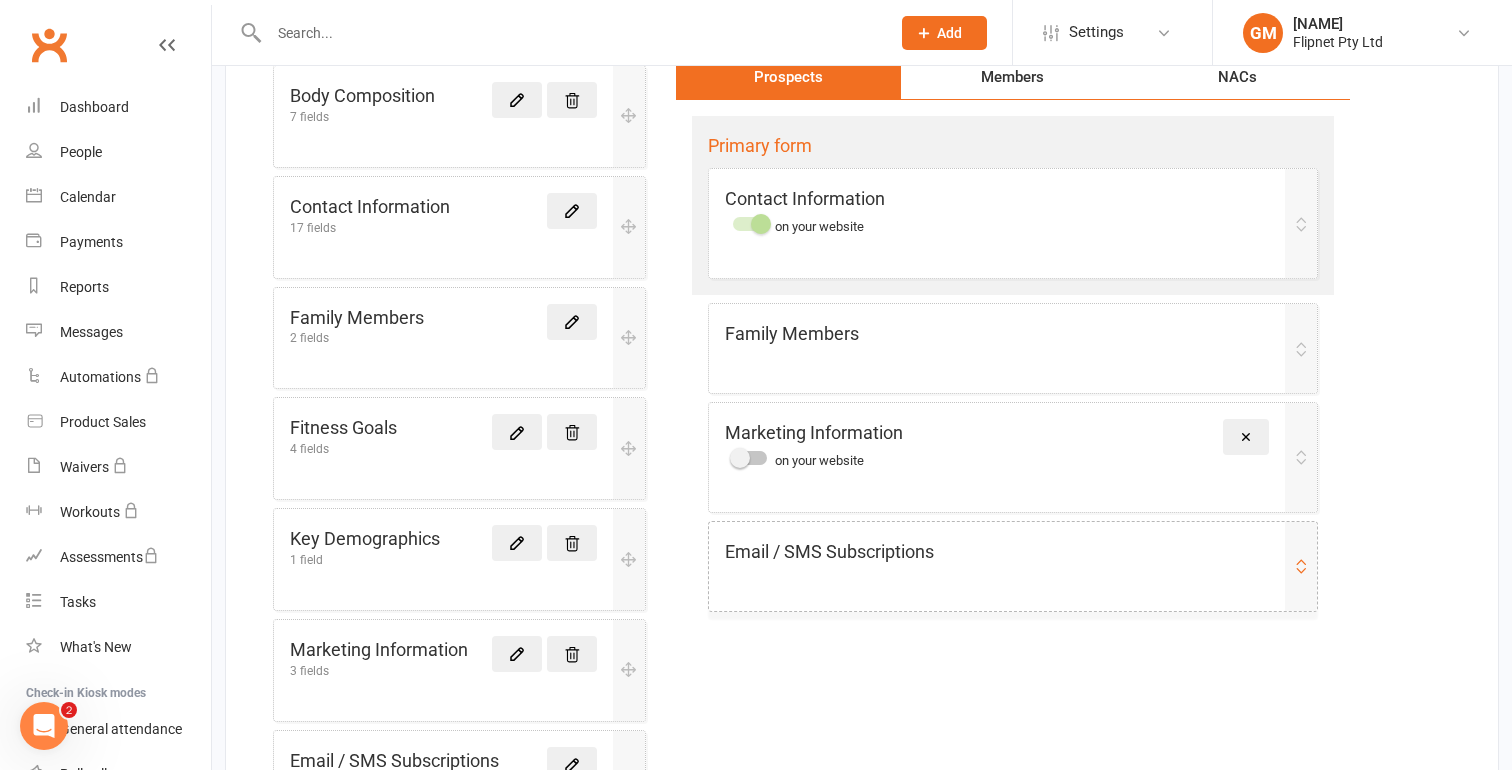 click on "Email / SMS Subscriptions" at bounding box center [997, 552] 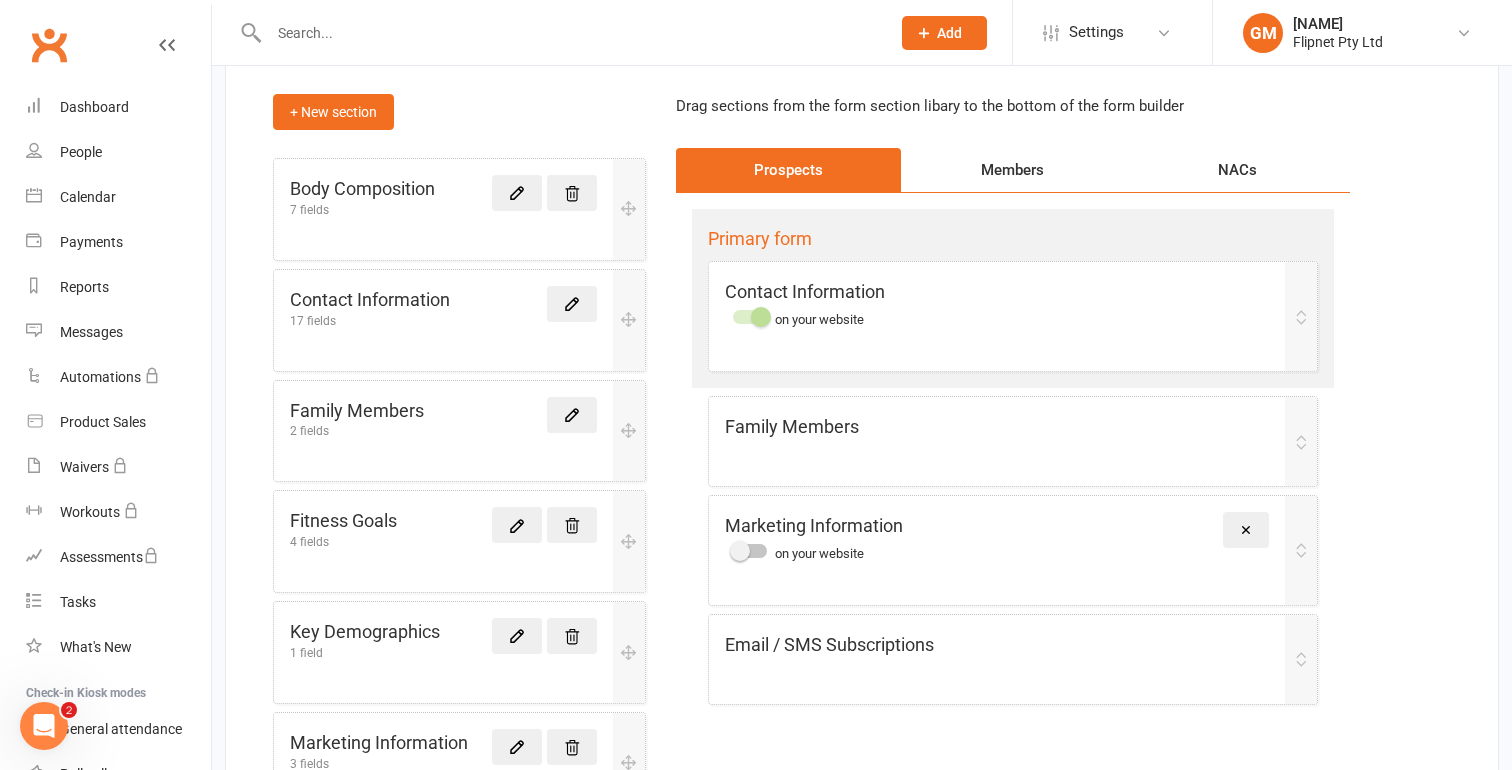 scroll, scrollTop: 139, scrollLeft: 0, axis: vertical 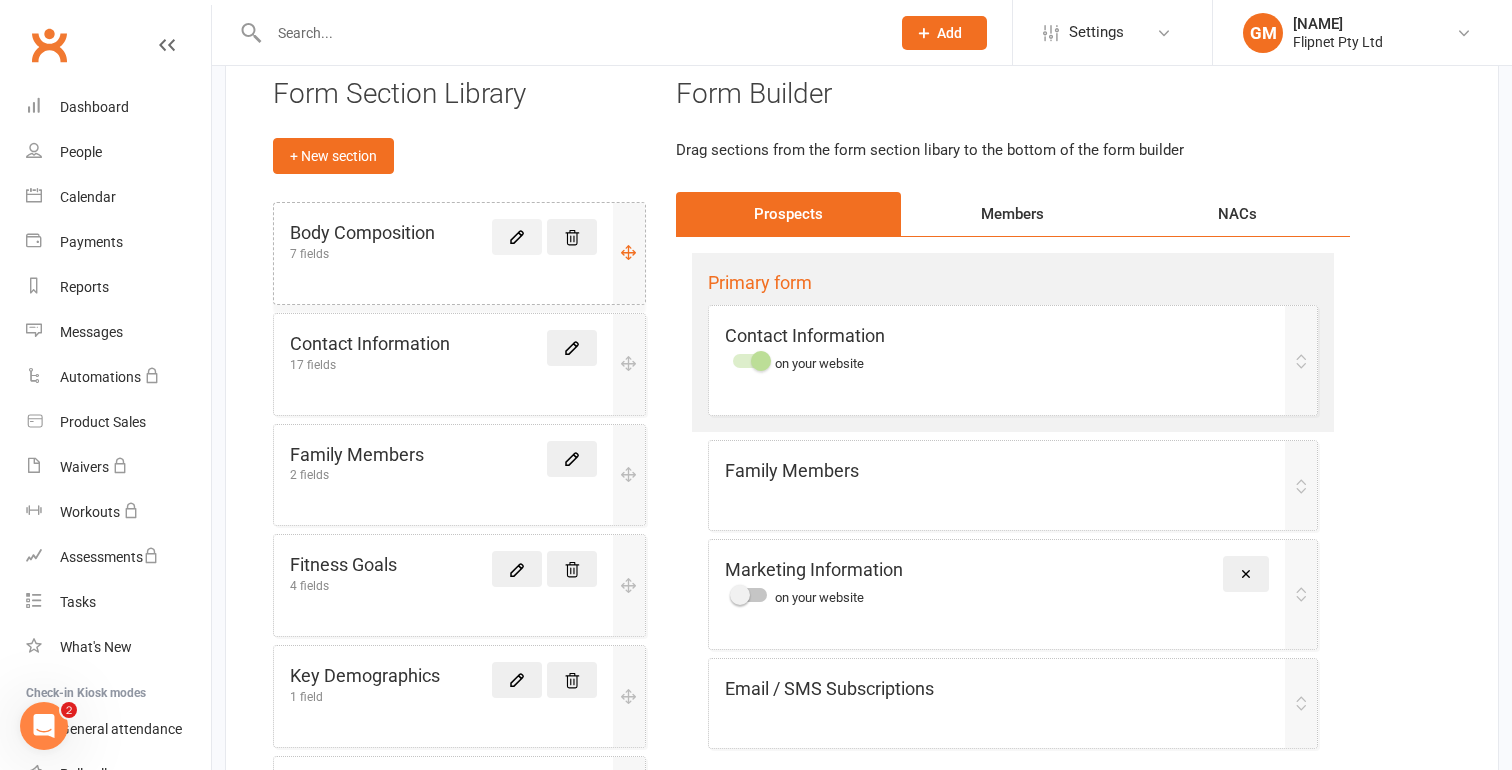 click 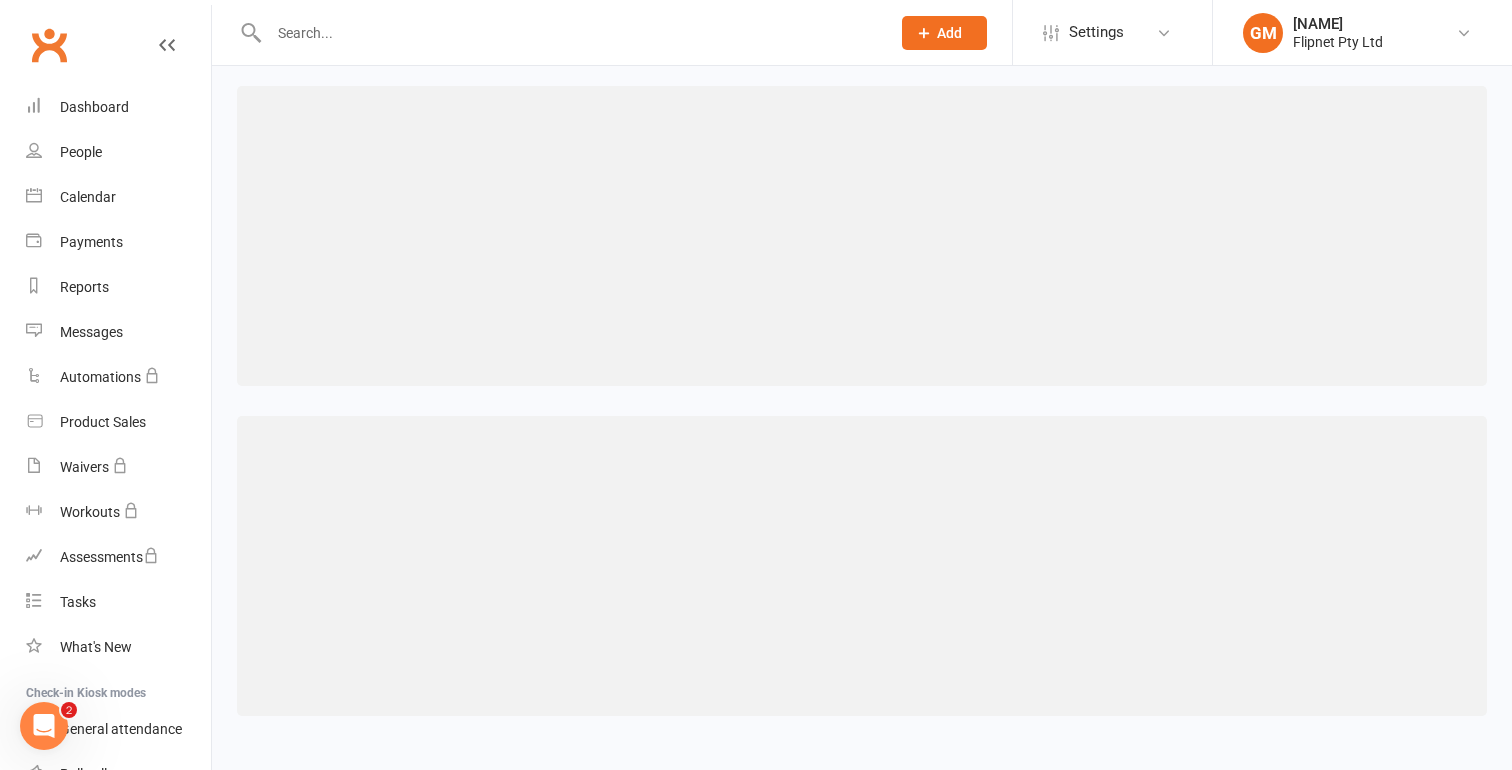 scroll, scrollTop: 0, scrollLeft: 0, axis: both 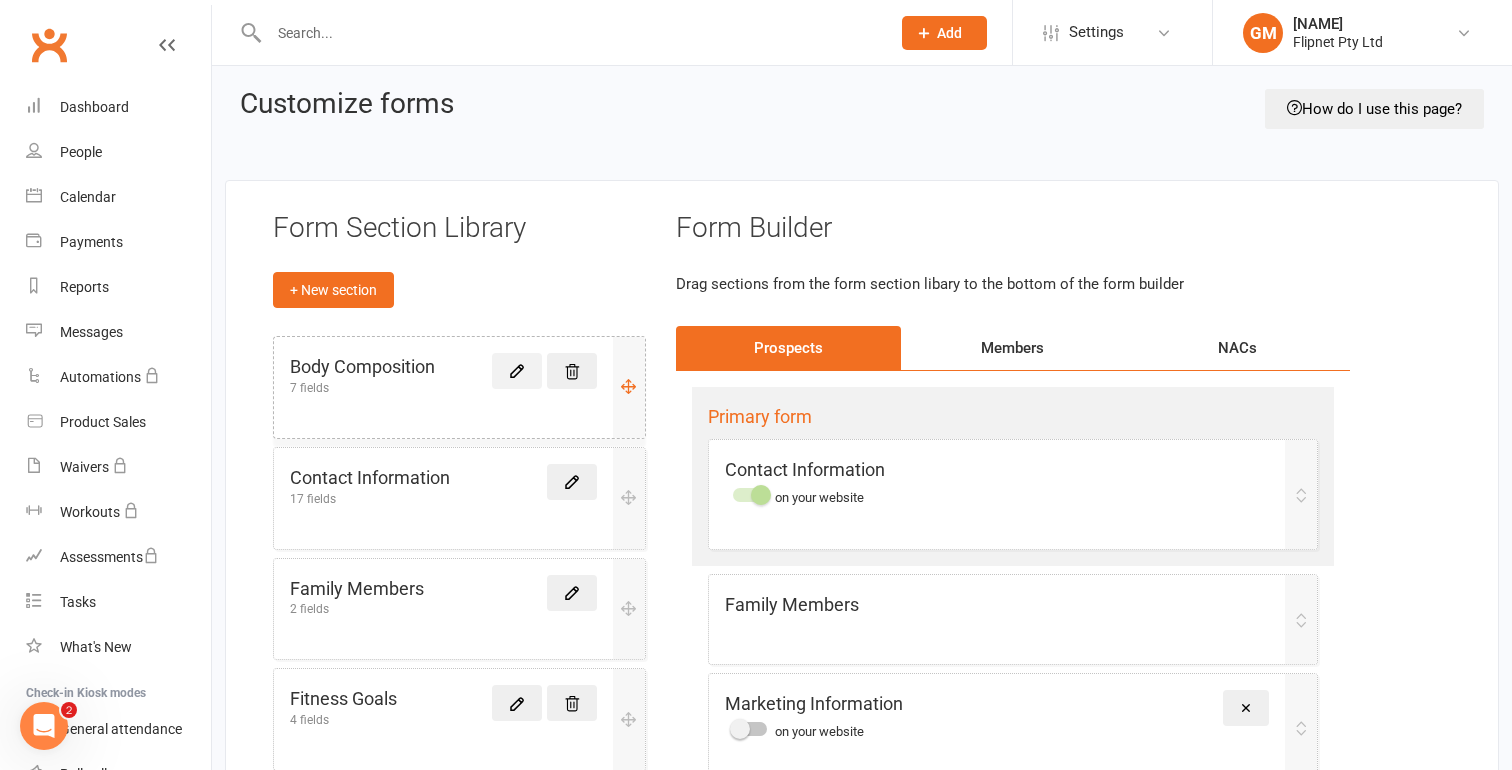 click 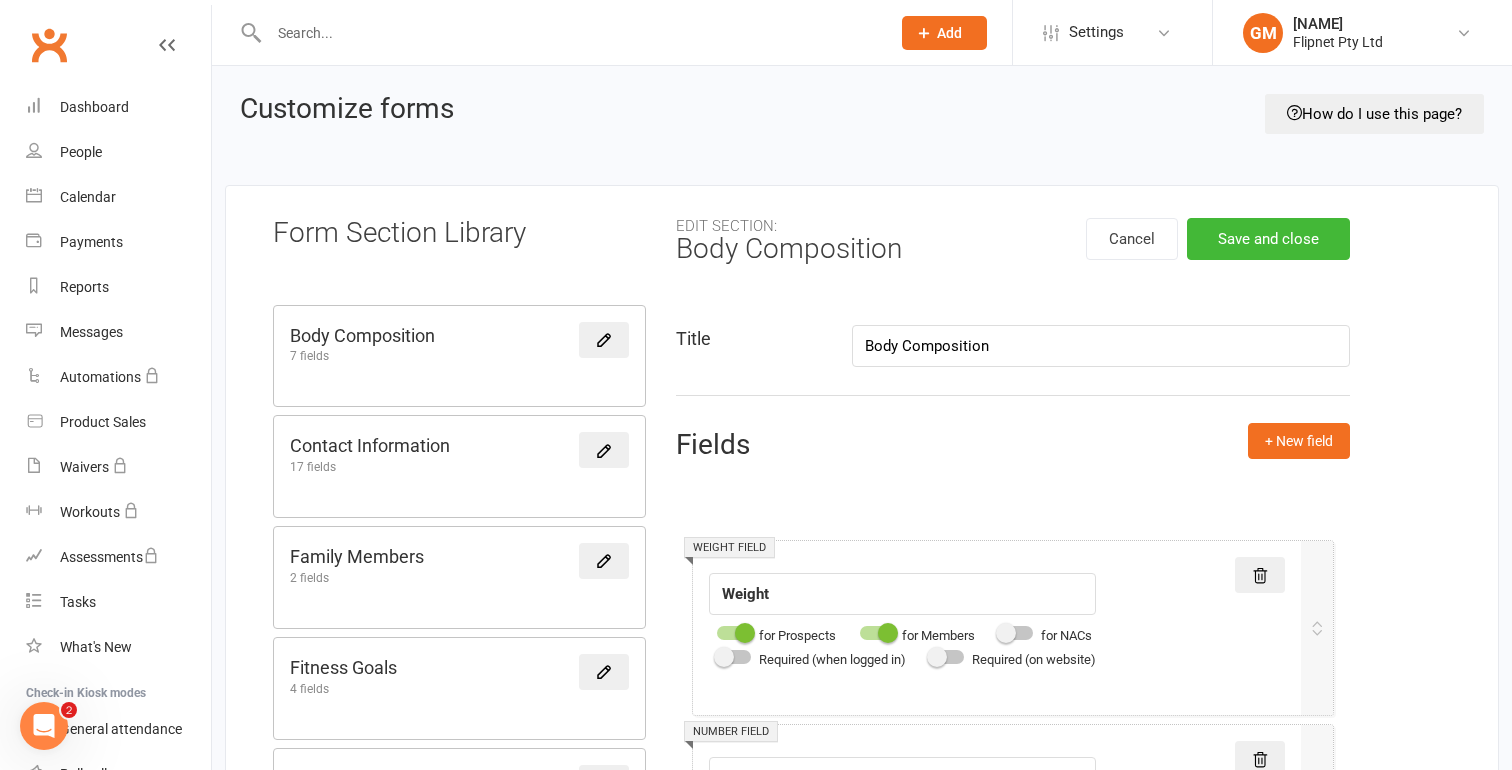 scroll, scrollTop: 385, scrollLeft: 0, axis: vertical 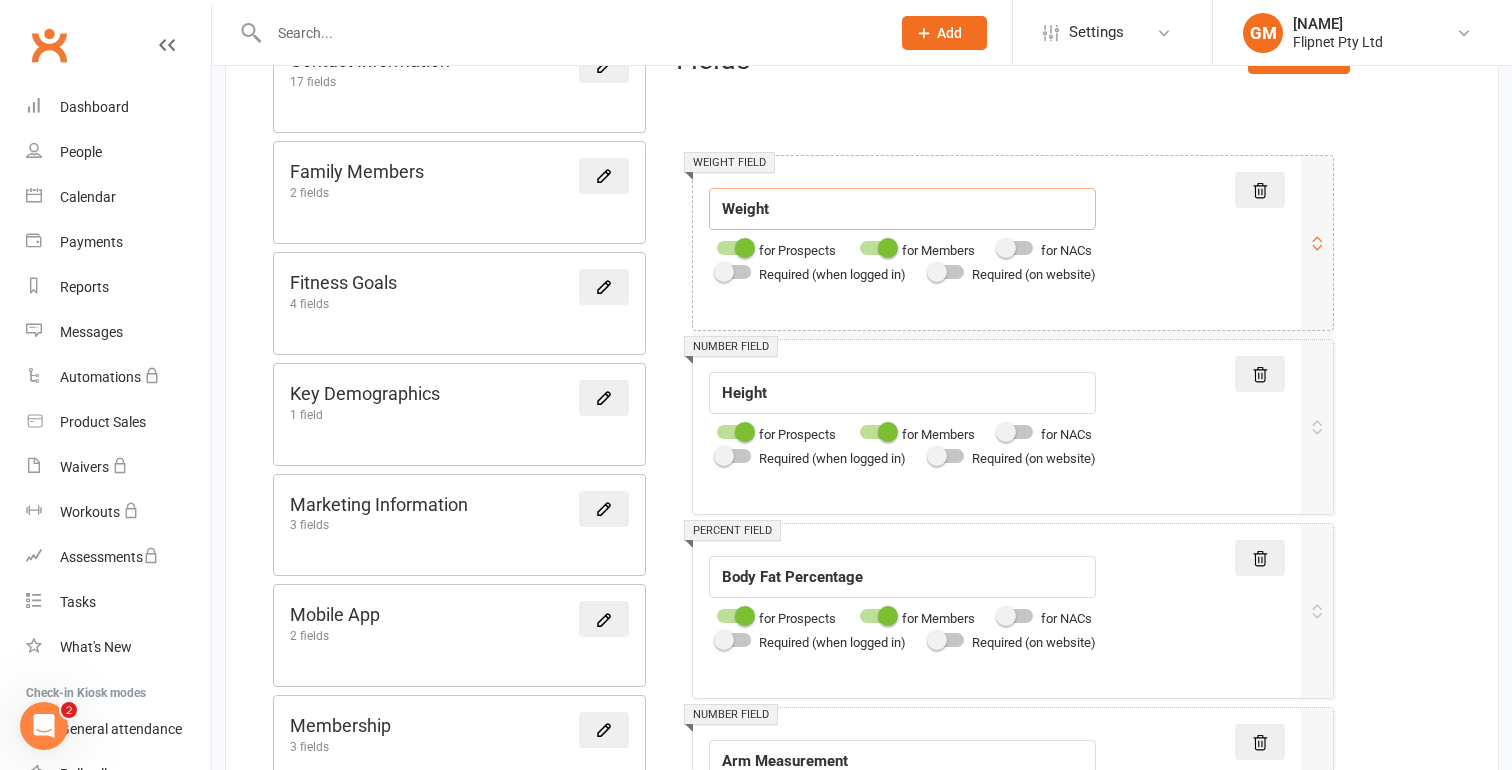 click on "Weight" at bounding box center (902, 209) 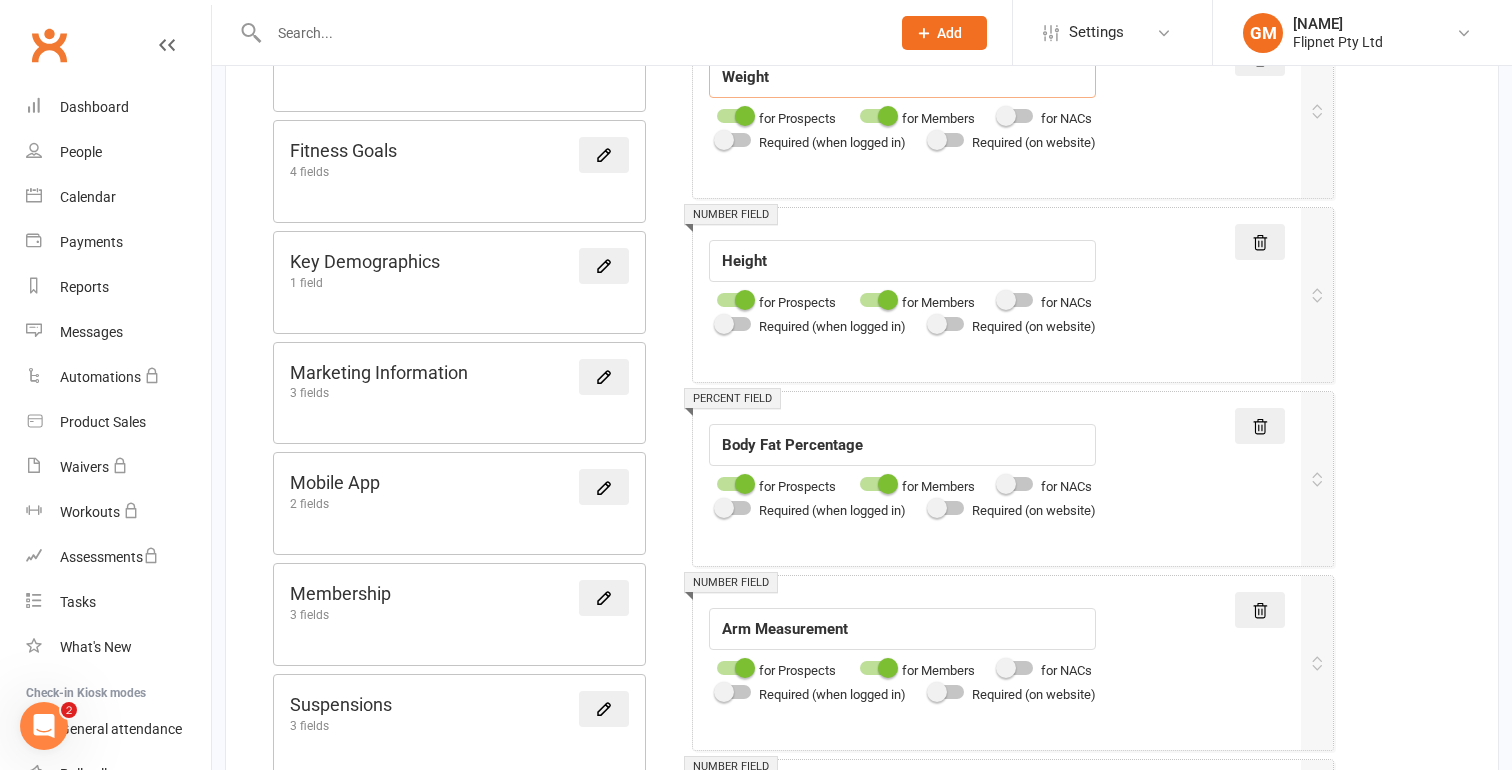 scroll, scrollTop: 177, scrollLeft: 0, axis: vertical 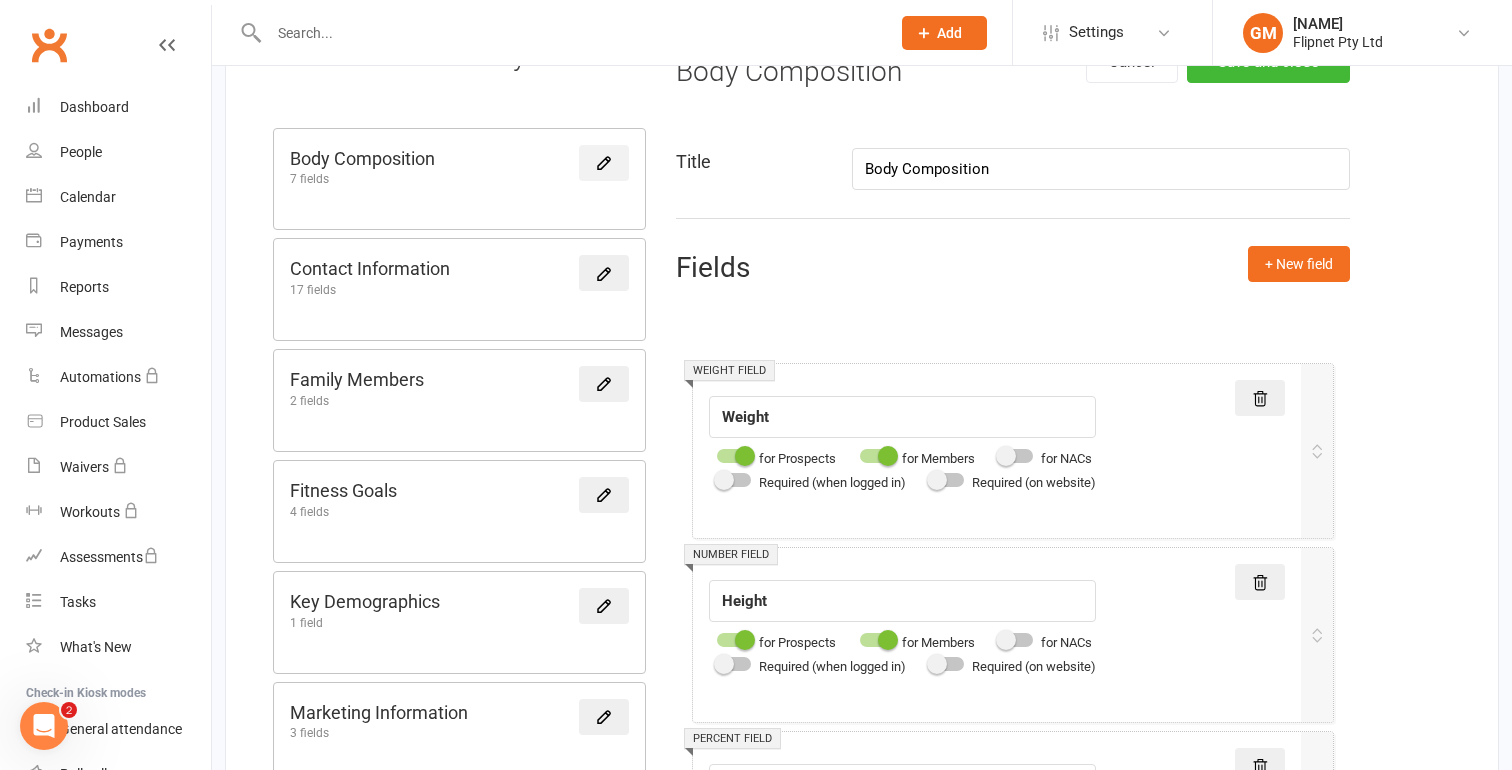 click 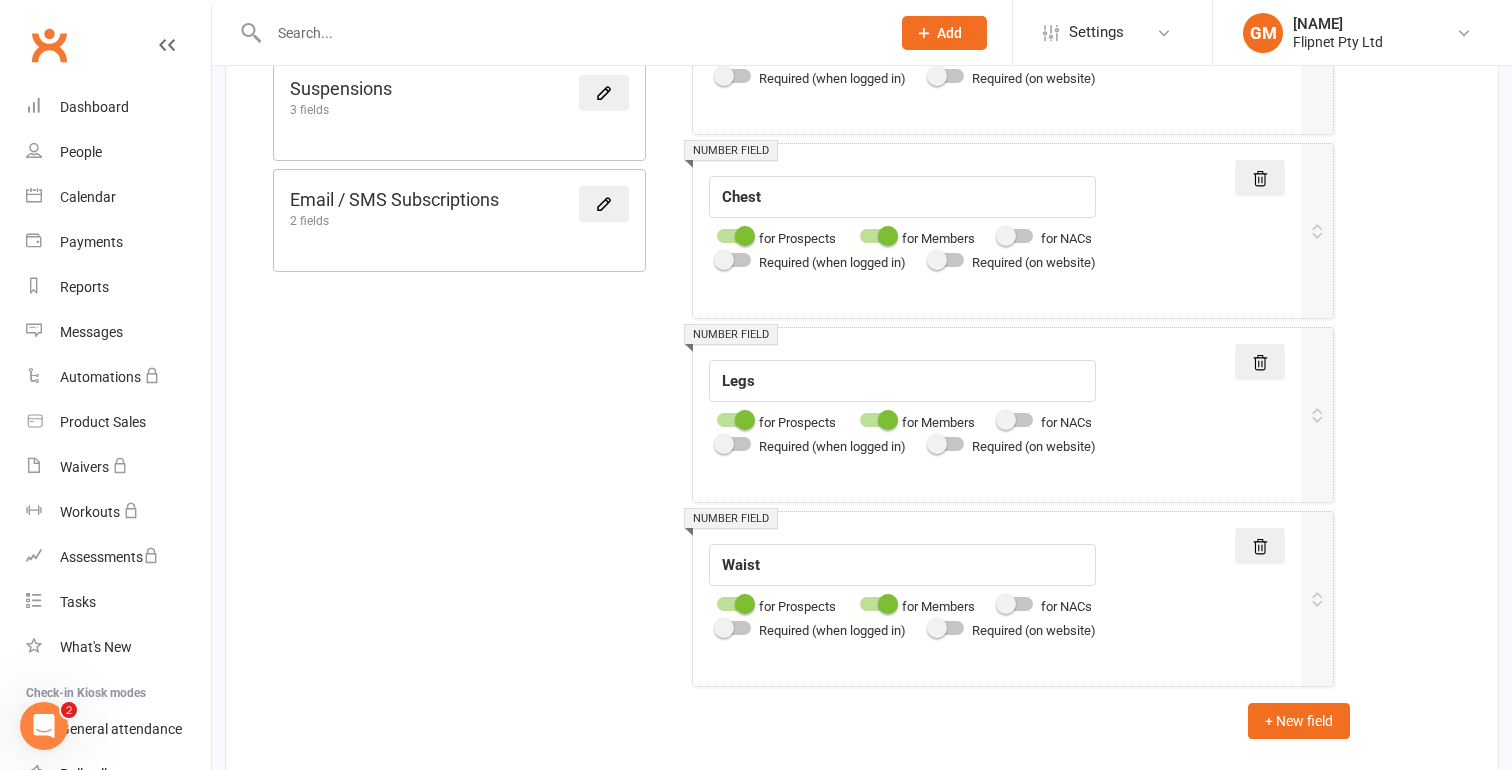 scroll, scrollTop: 1166, scrollLeft: 0, axis: vertical 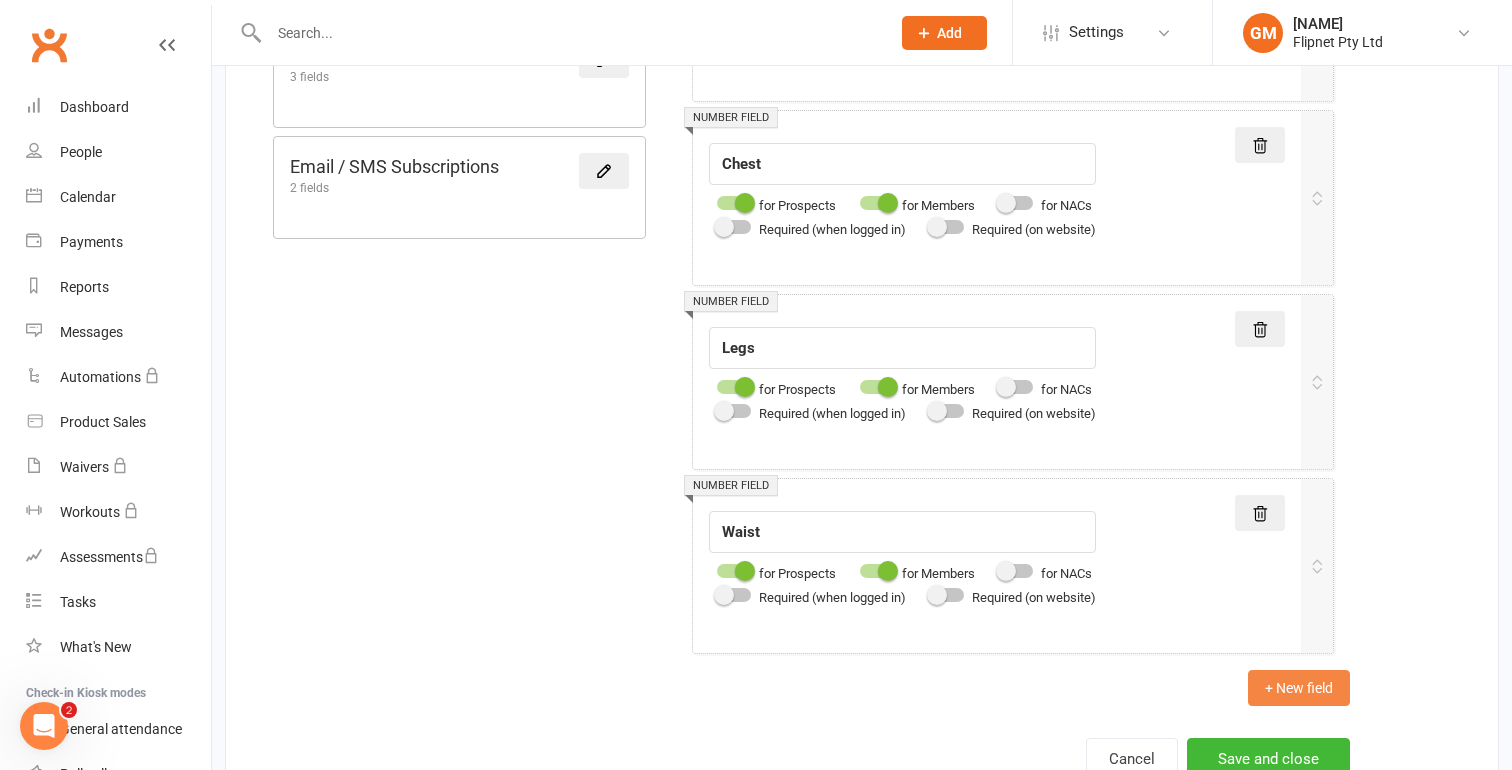 click on "+ New field" at bounding box center [1299, 688] 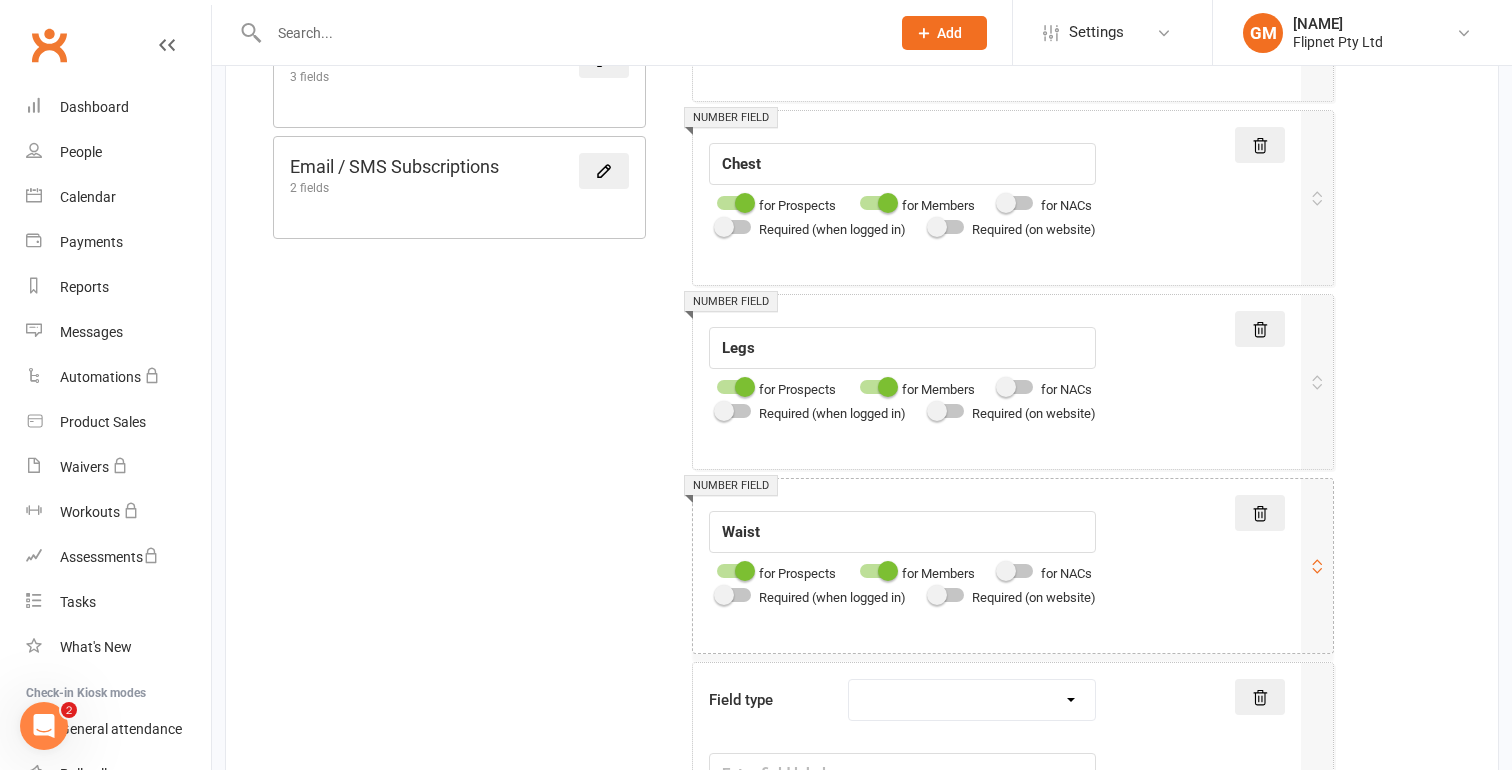 scroll, scrollTop: 1350, scrollLeft: 0, axis: vertical 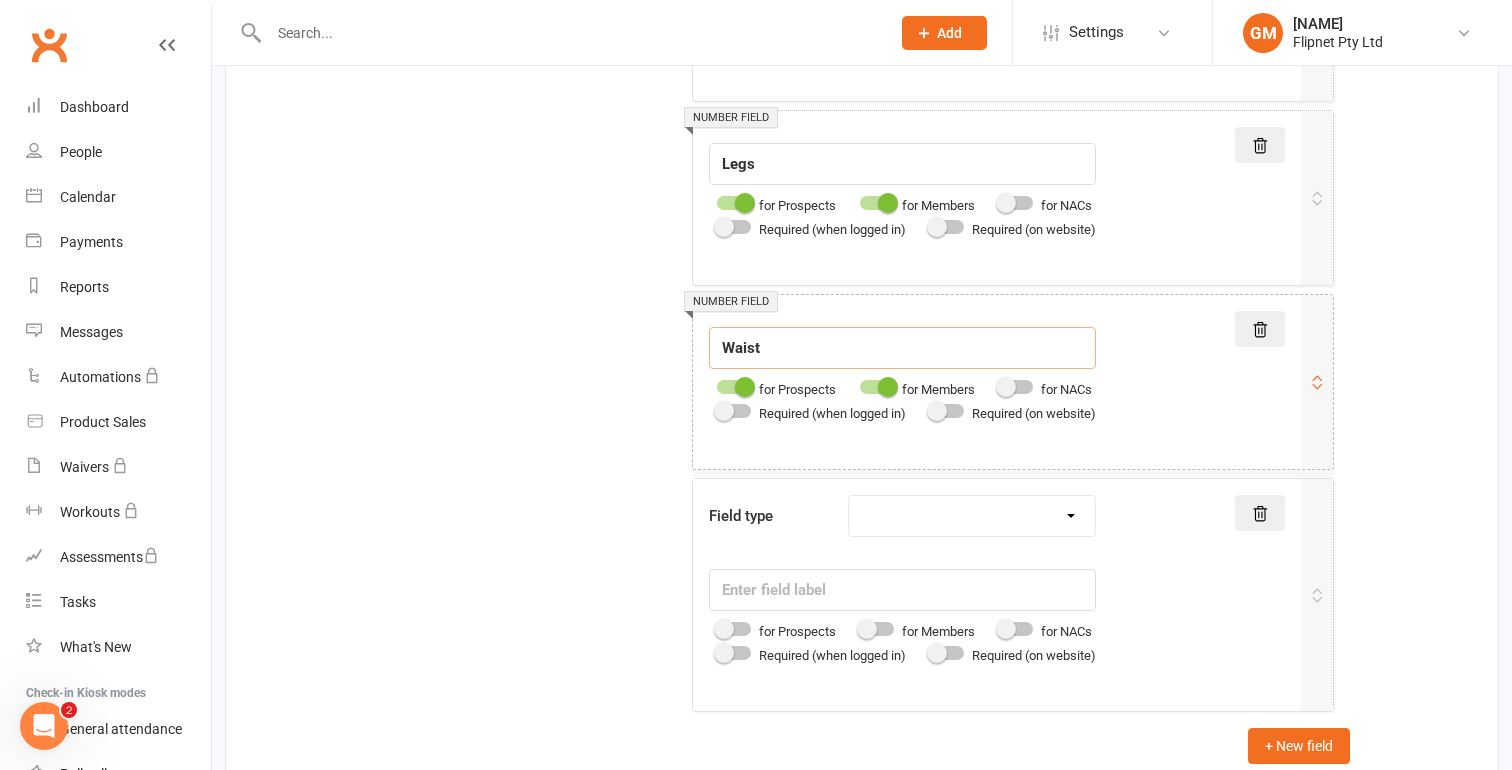 click on "Waist" at bounding box center (902, 348) 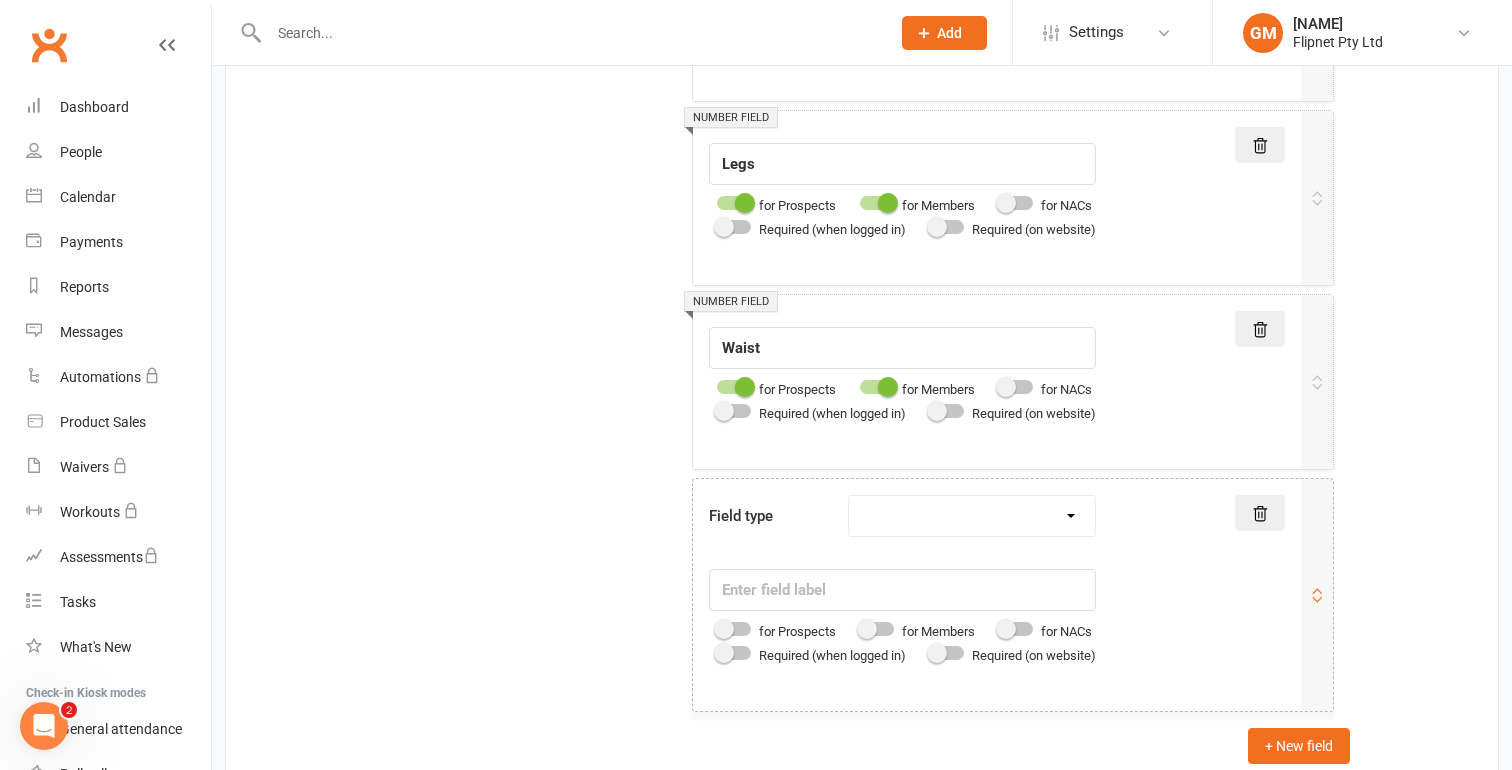 click on "Text field Checkbox field Date field Number field Currency field Percent field Weight field Drop select field" at bounding box center (972, 516) 